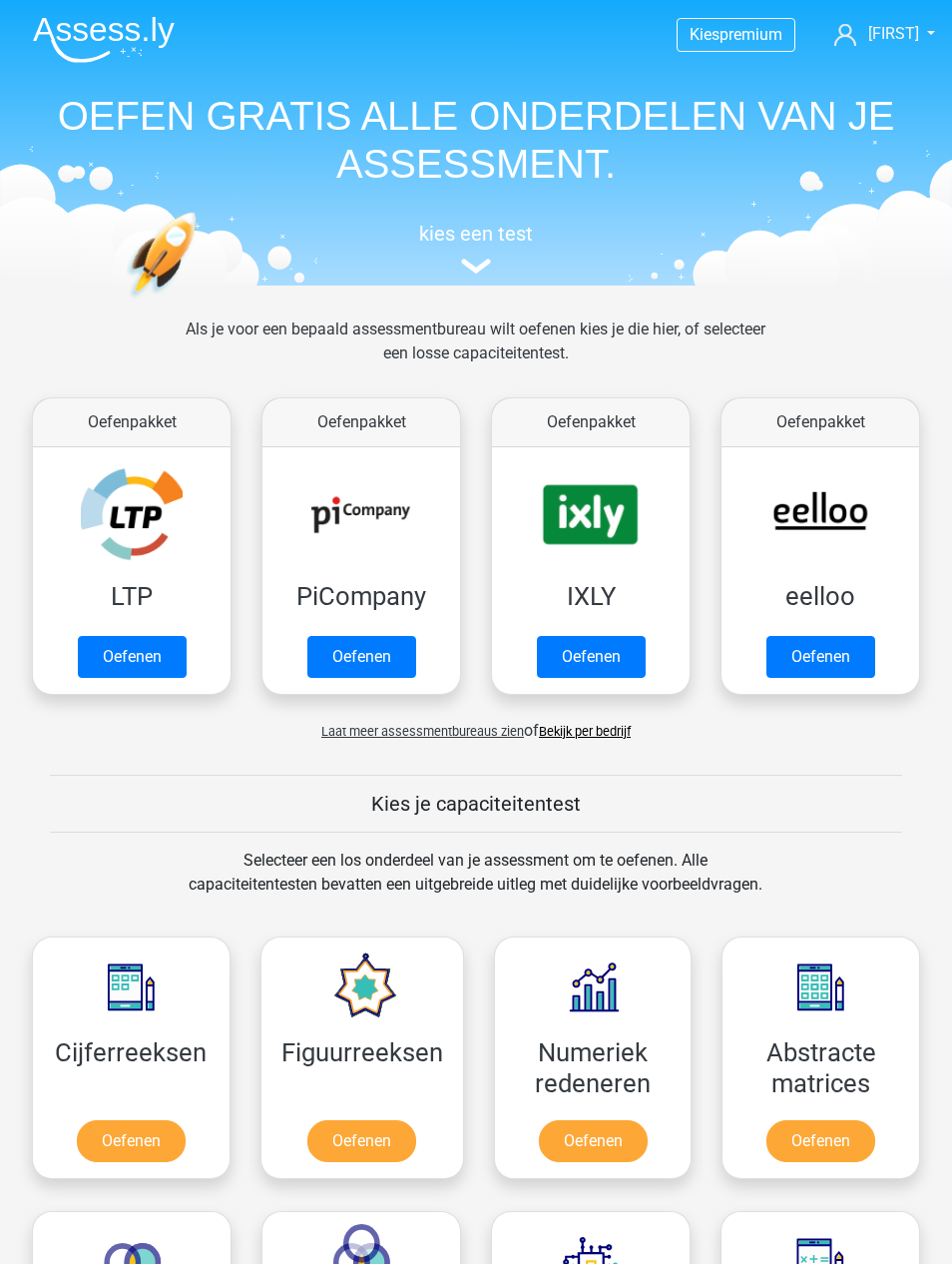 scroll, scrollTop: 142, scrollLeft: 0, axis: vertical 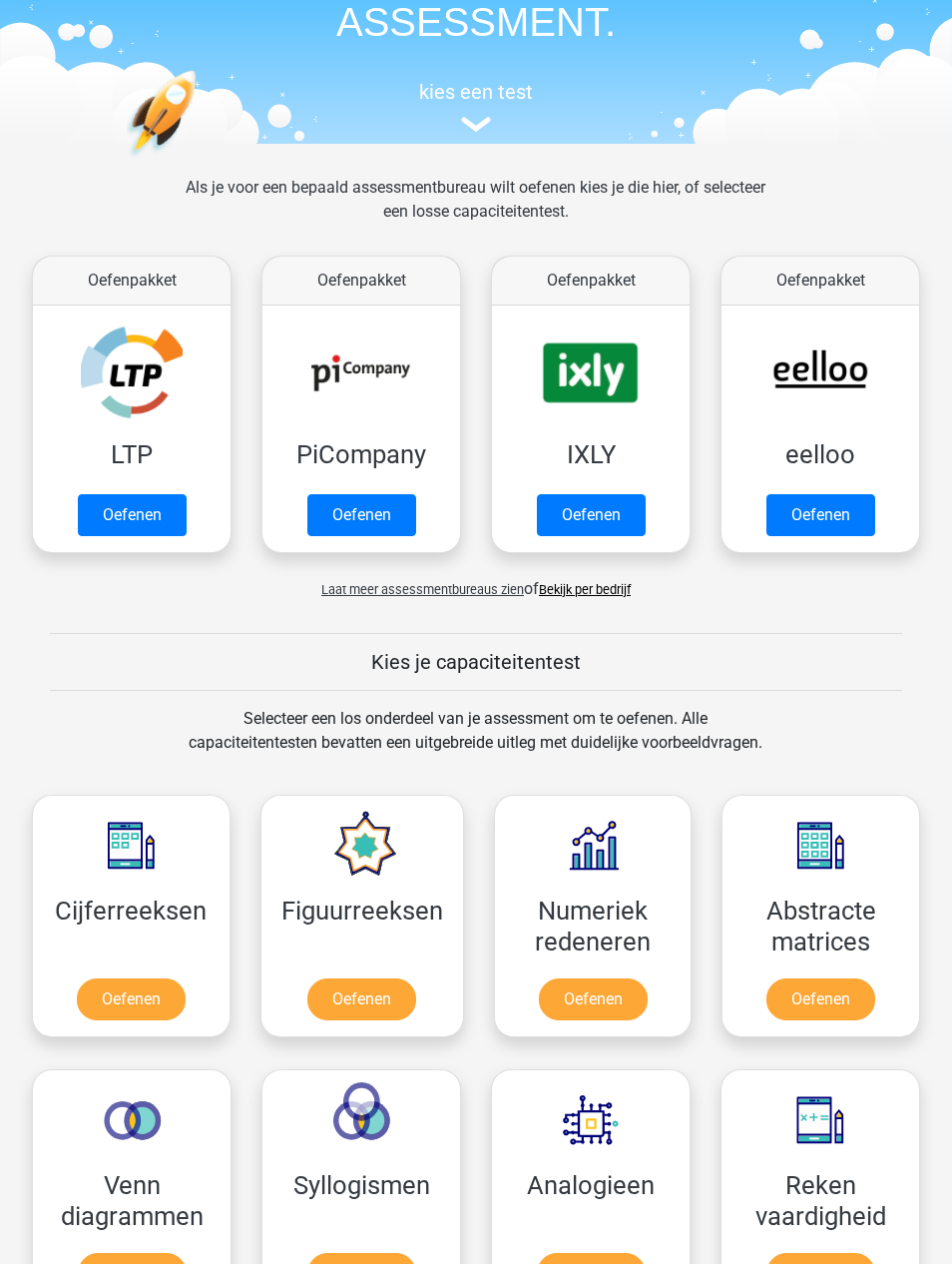 click on "Oefenen" at bounding box center (593, 999) 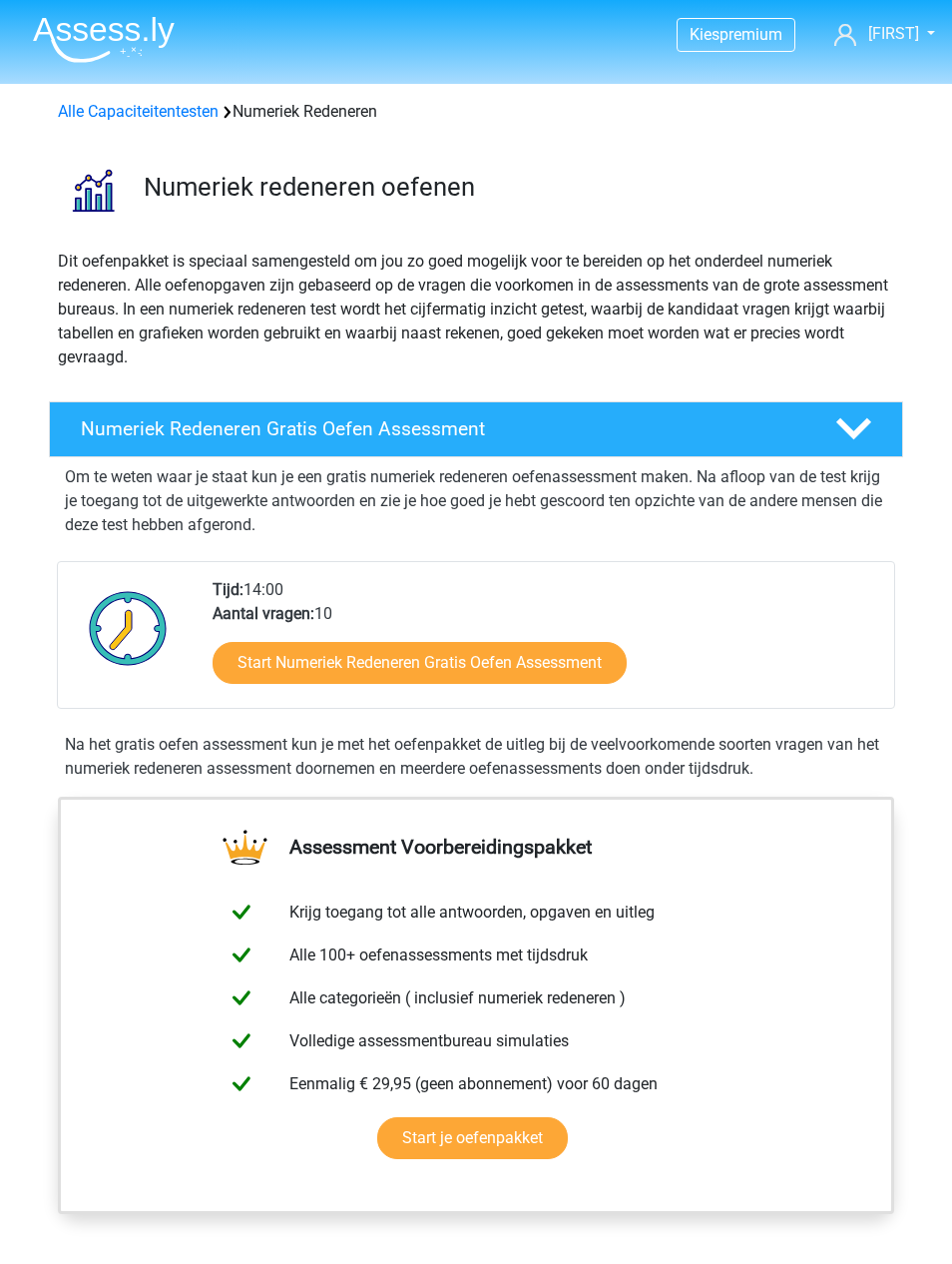scroll, scrollTop: 0, scrollLeft: 0, axis: both 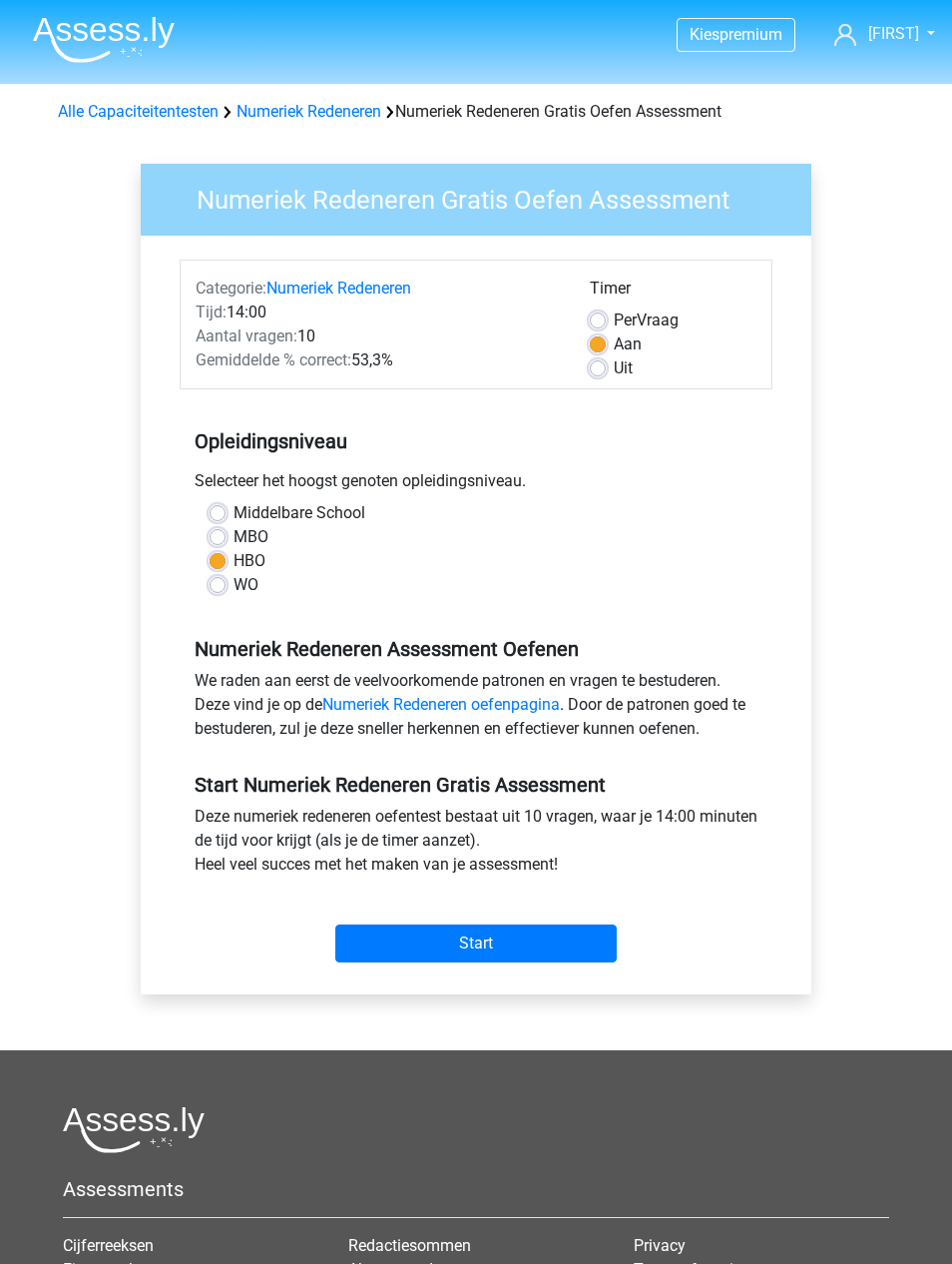 click on "Start" at bounding box center (476, 944) 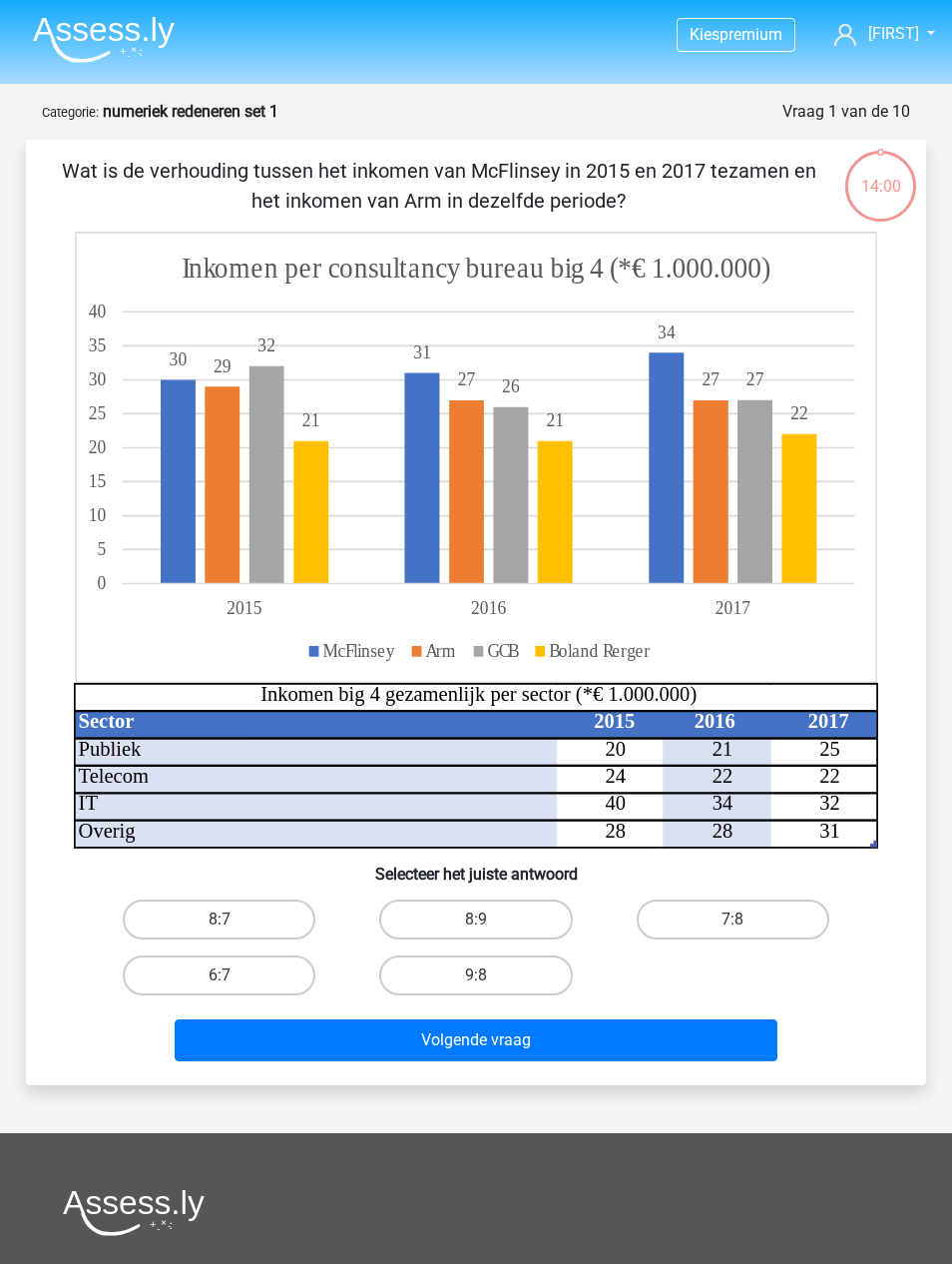 scroll, scrollTop: 0, scrollLeft: 0, axis: both 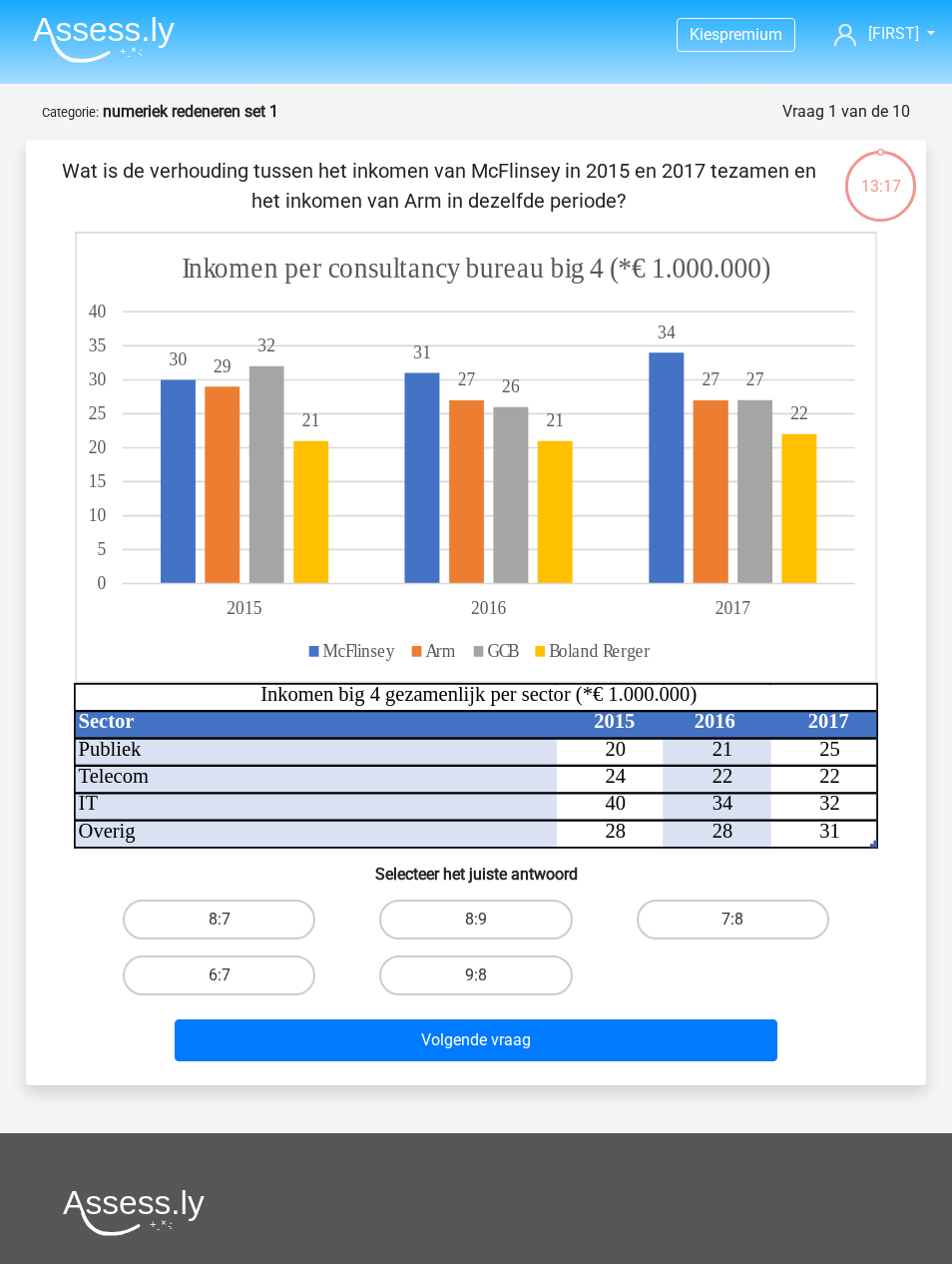 click on "8:7" at bounding box center [219, 920] 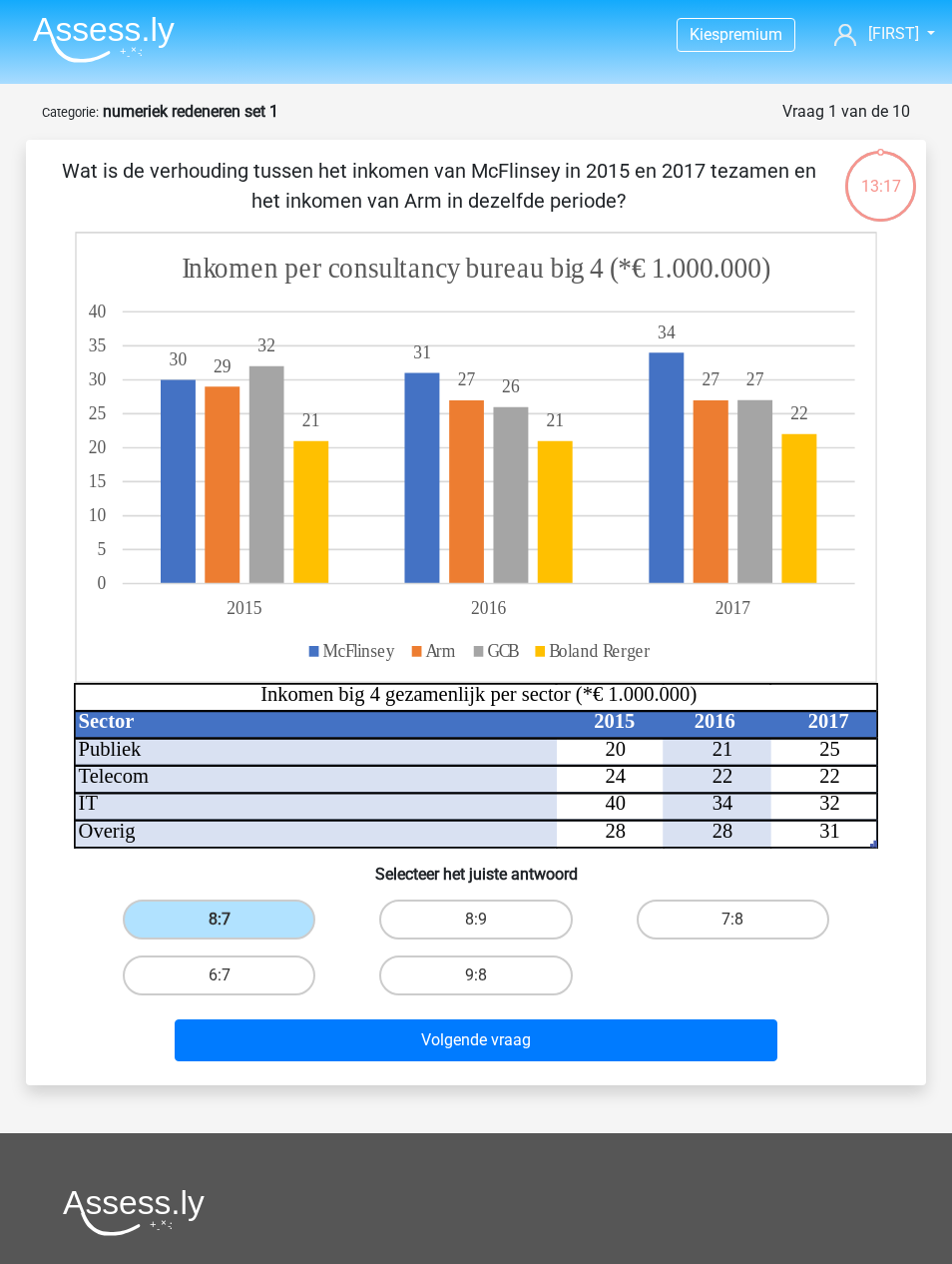 click on "Volgende vraag" at bounding box center [476, 1040] 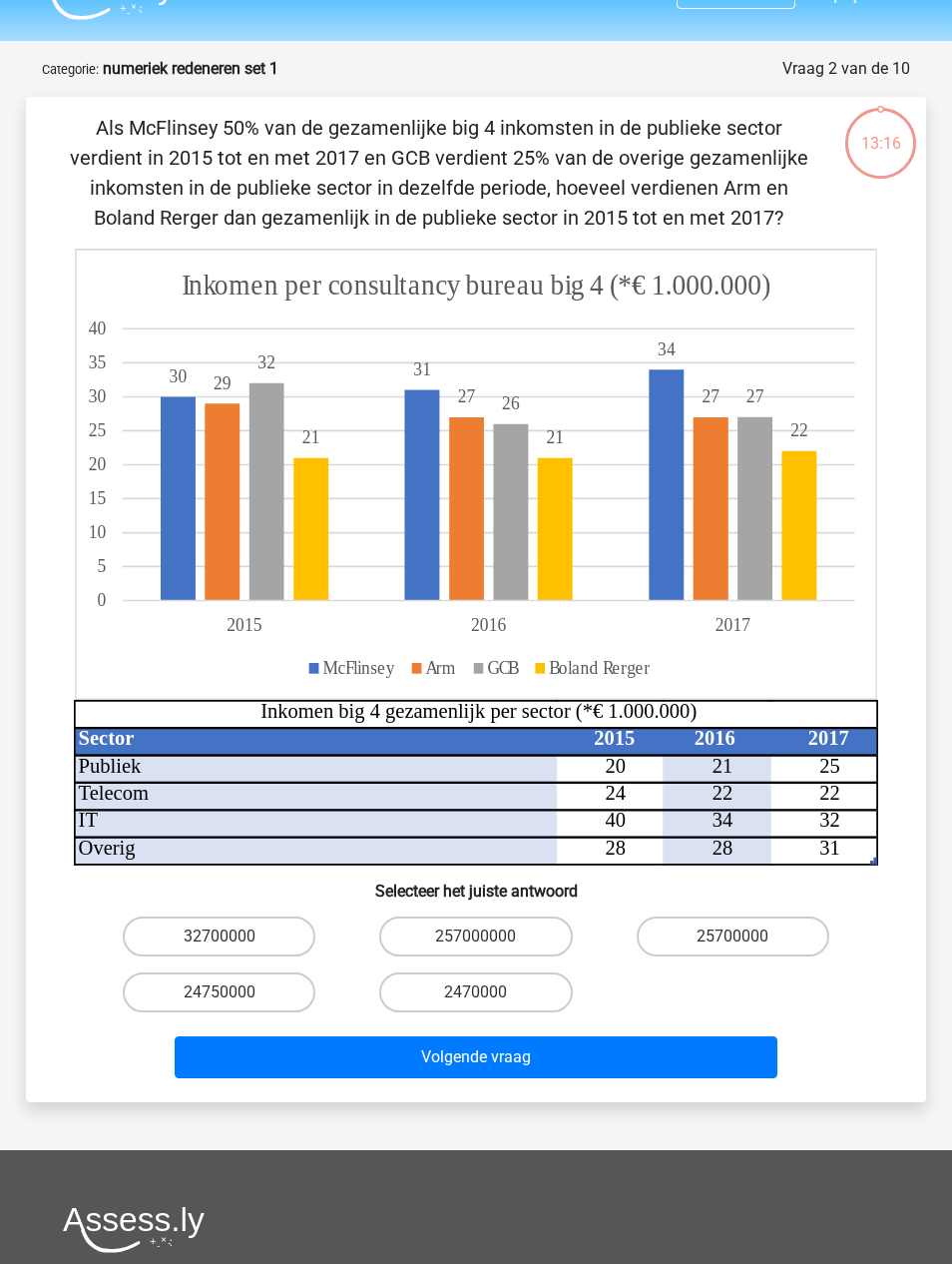 scroll, scrollTop: 100, scrollLeft: 0, axis: vertical 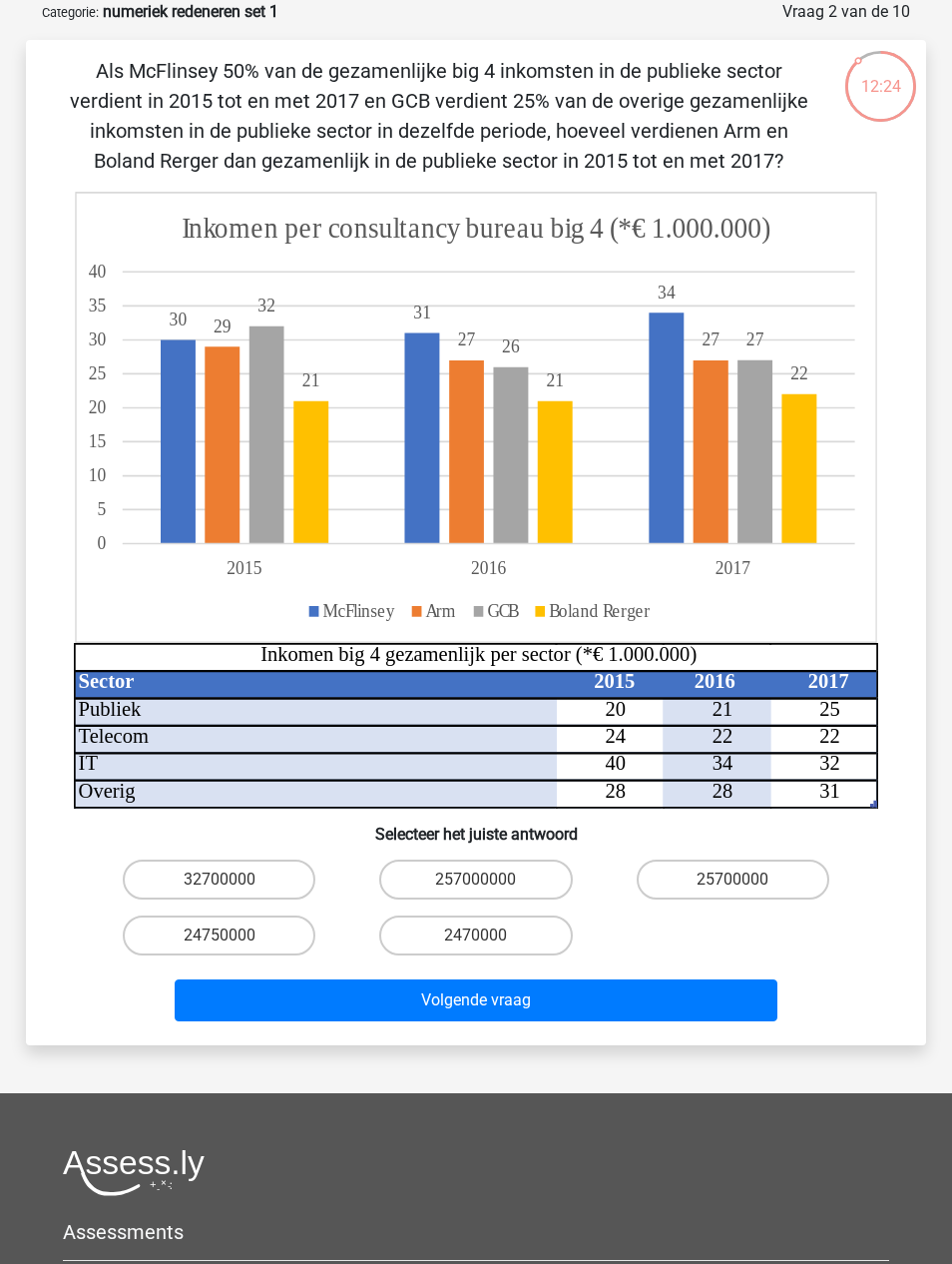click on "32700000" at bounding box center (219, 880) 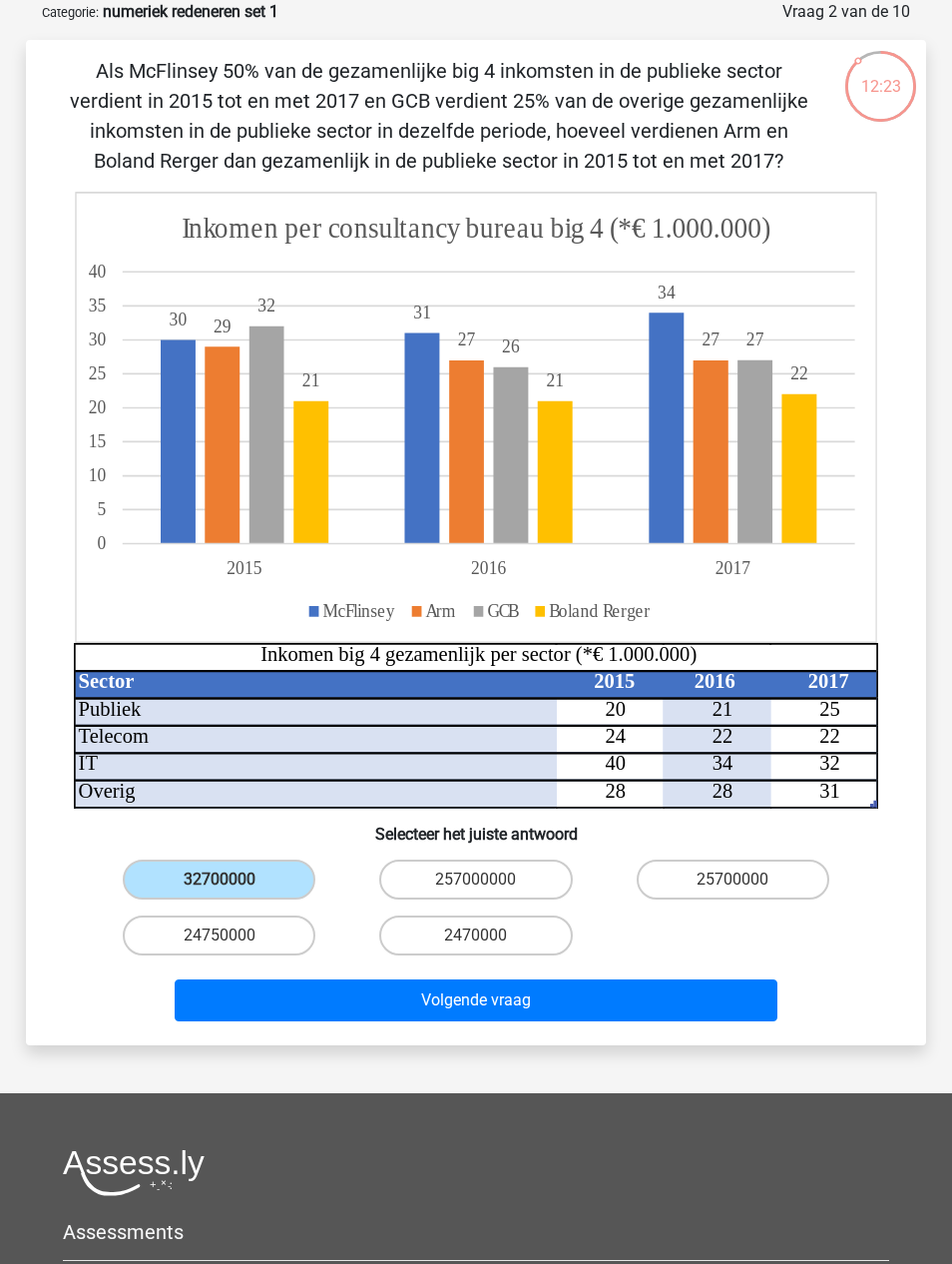 click on "Volgende vraag" at bounding box center (476, 1000) 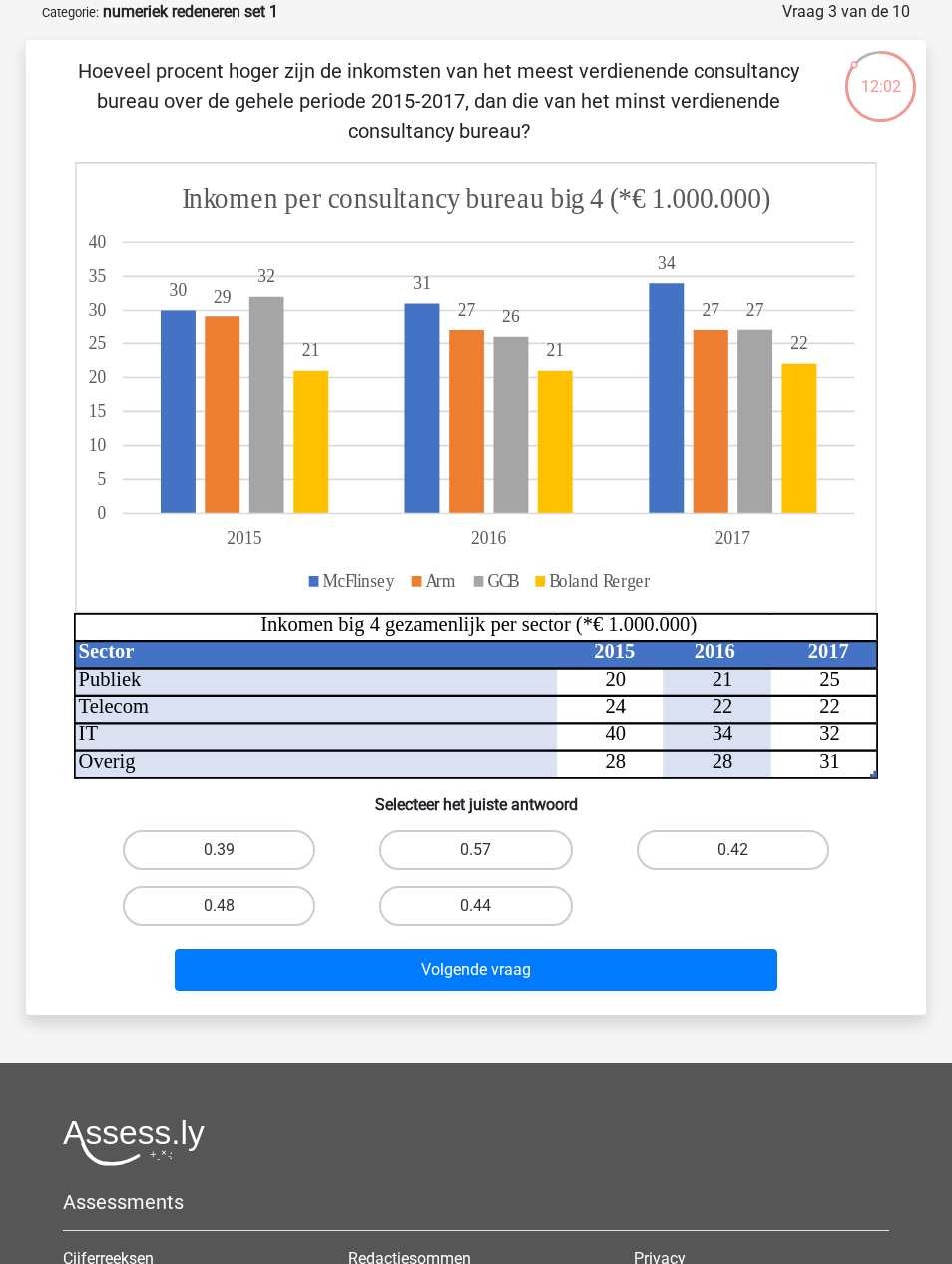 click on "0.39" at bounding box center (219, 850) 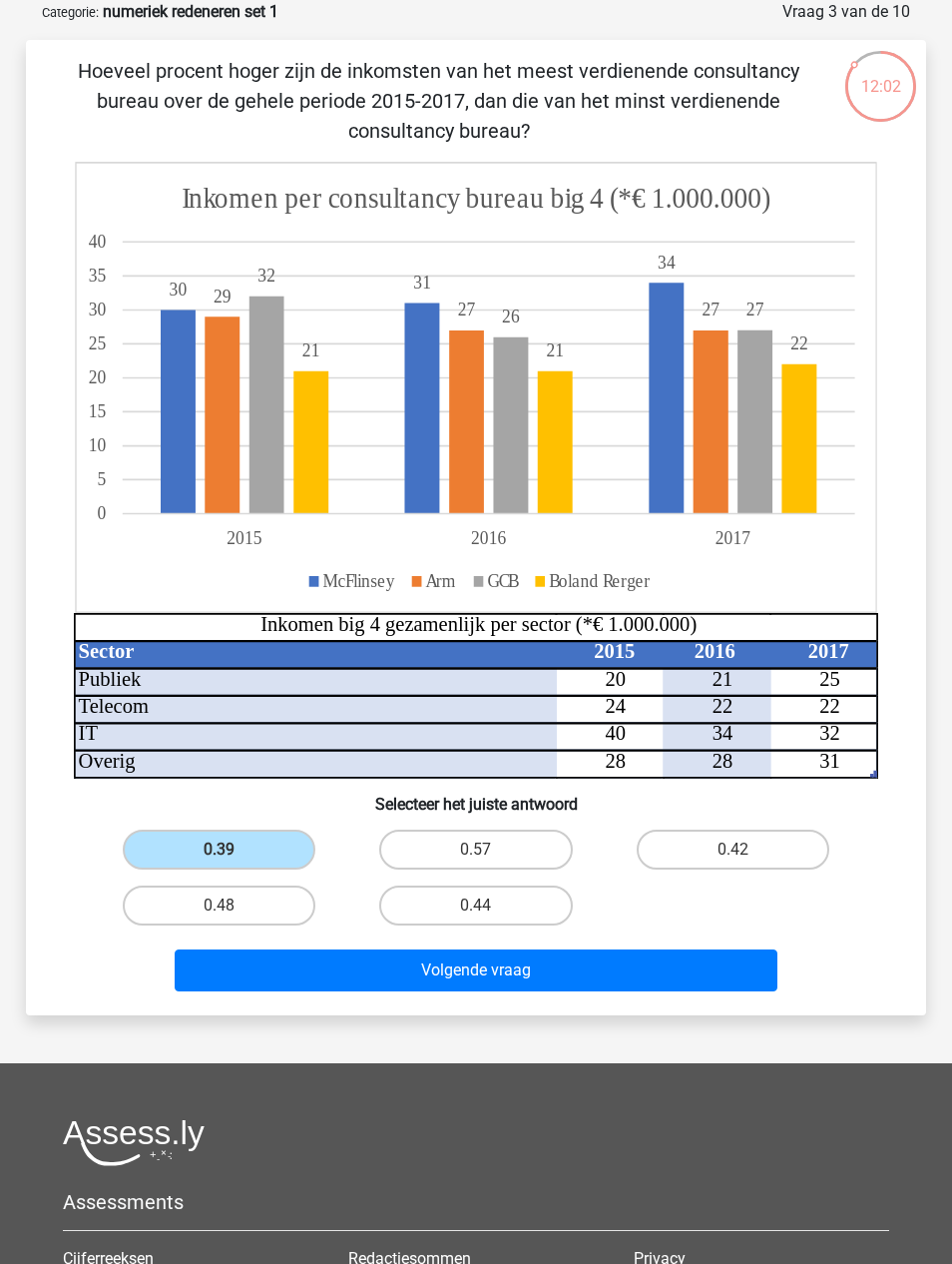 click on "Volgende vraag" at bounding box center (476, 970) 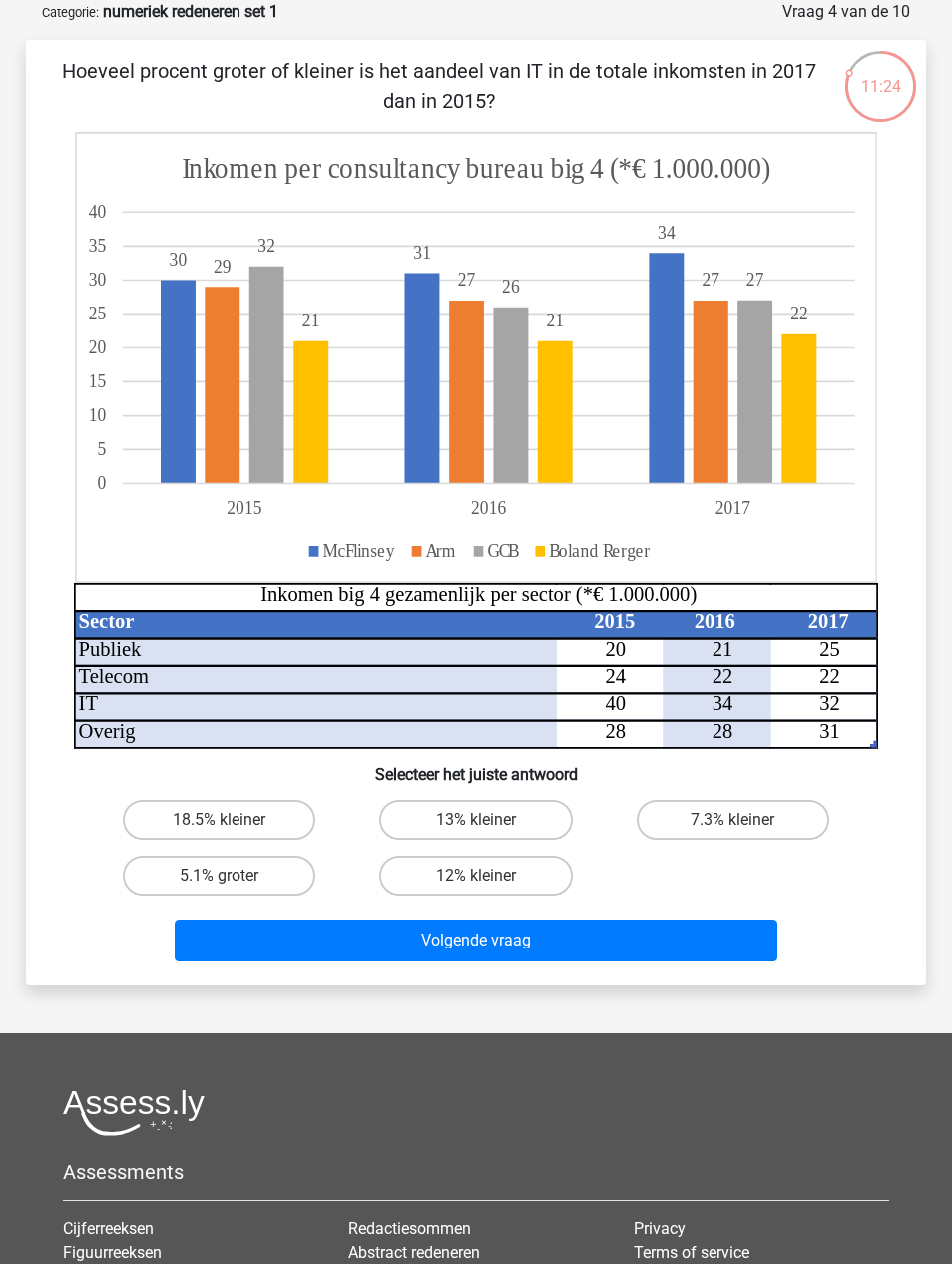 click on "7.3% kleiner" at bounding box center (732, 820) 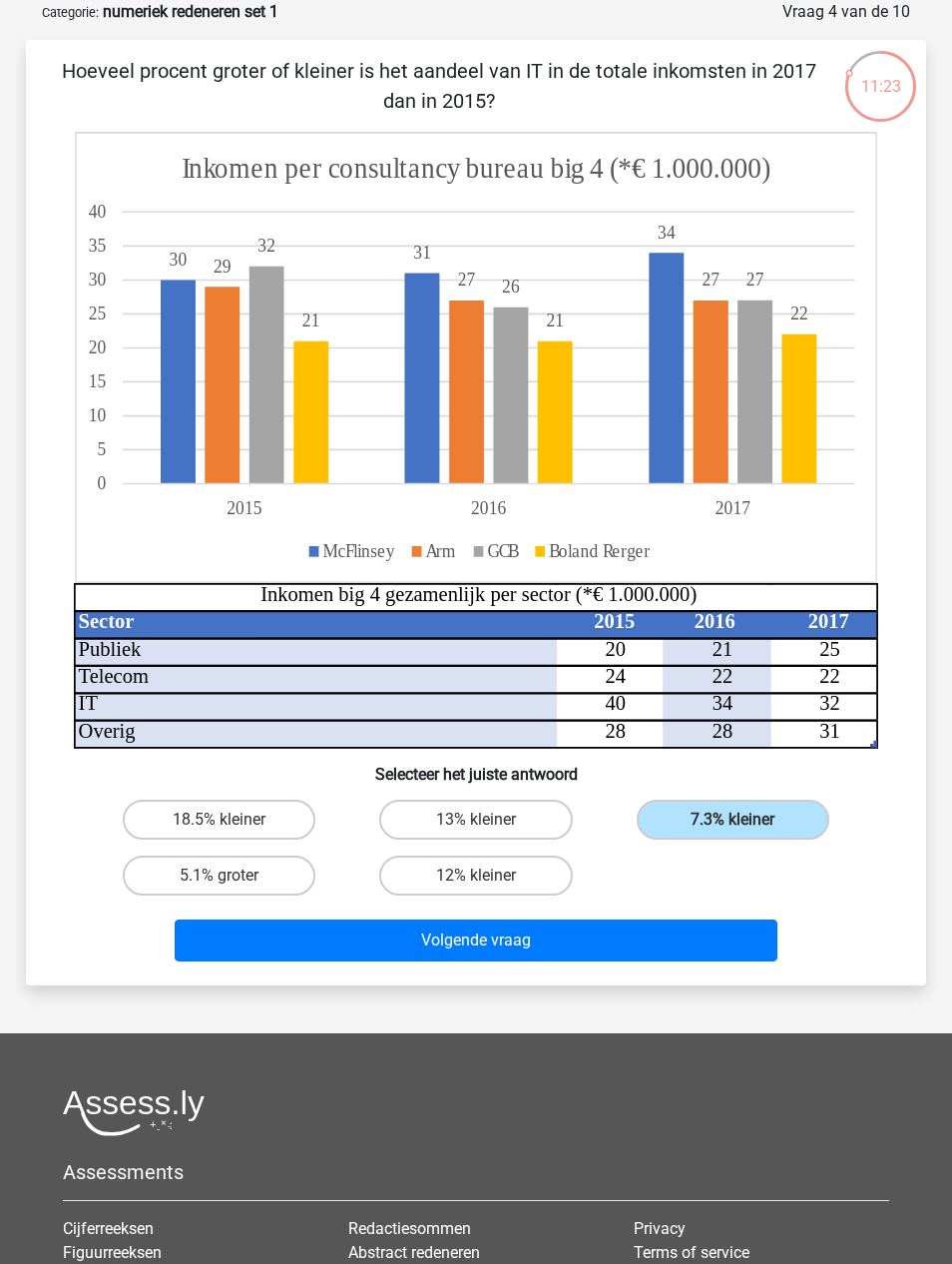click on "Volgende vraag" at bounding box center (476, 941) 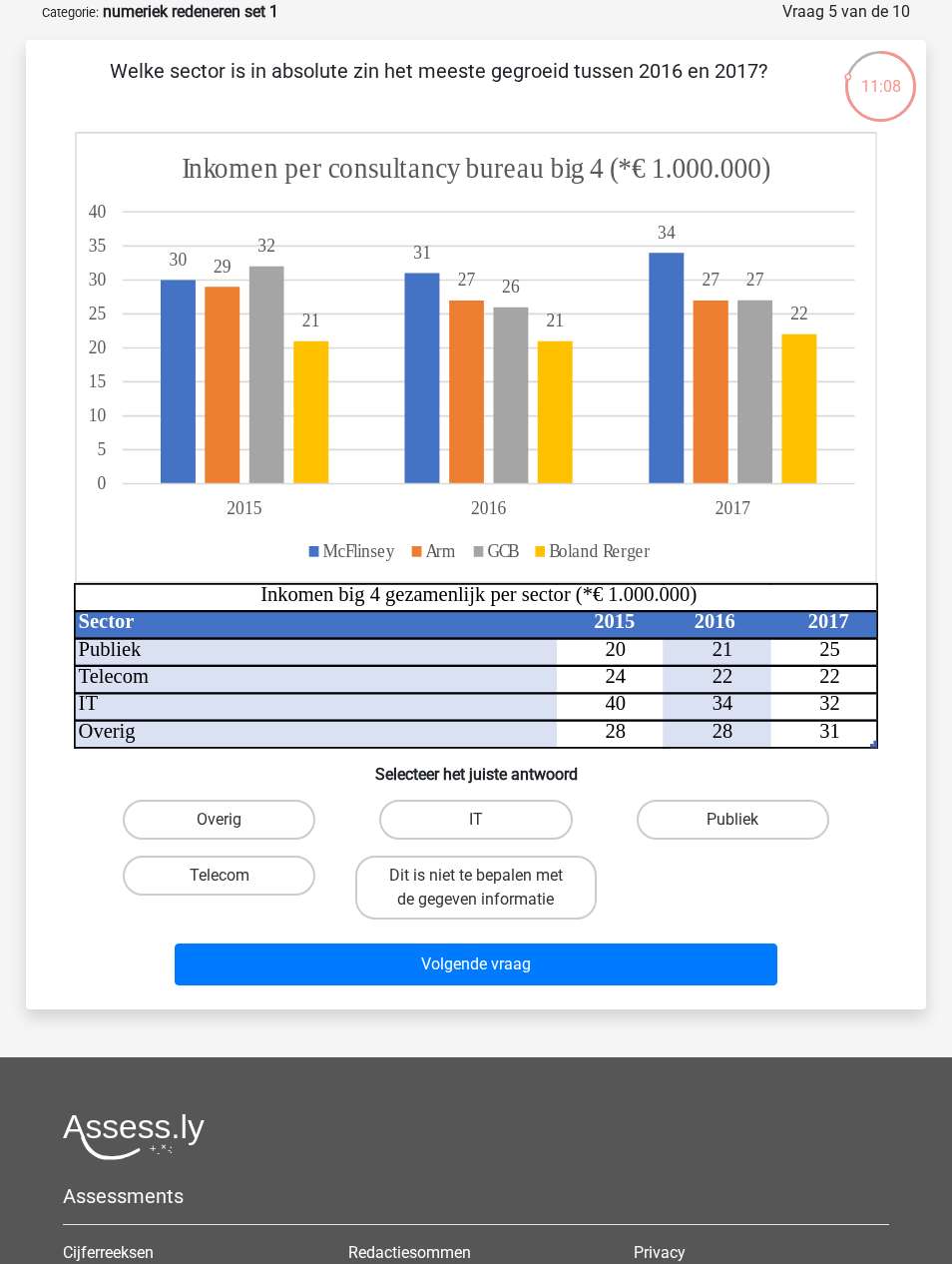 click on "Publiek" at bounding box center (732, 820) 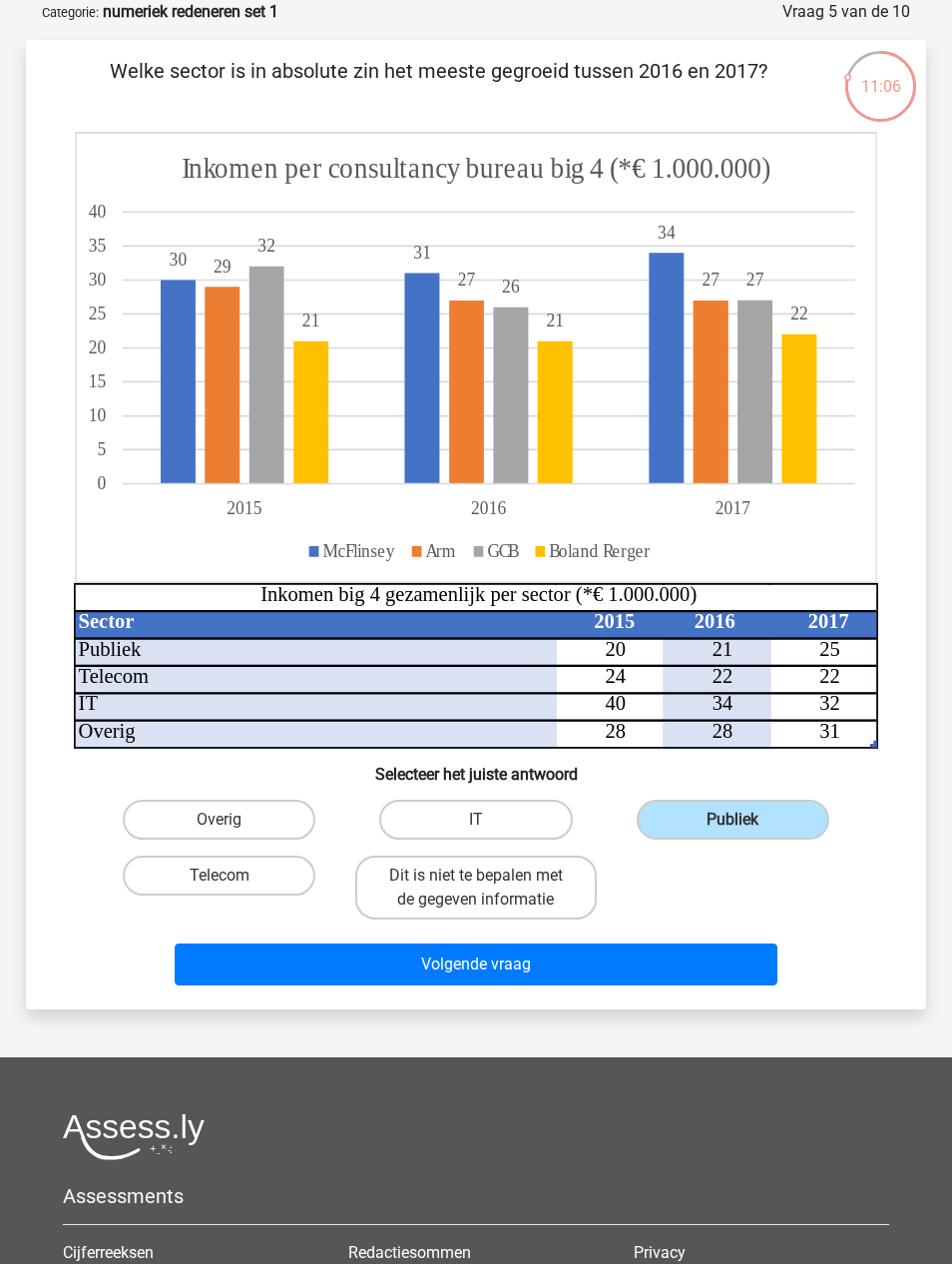 click on "Volgende vraag" at bounding box center [476, 964] 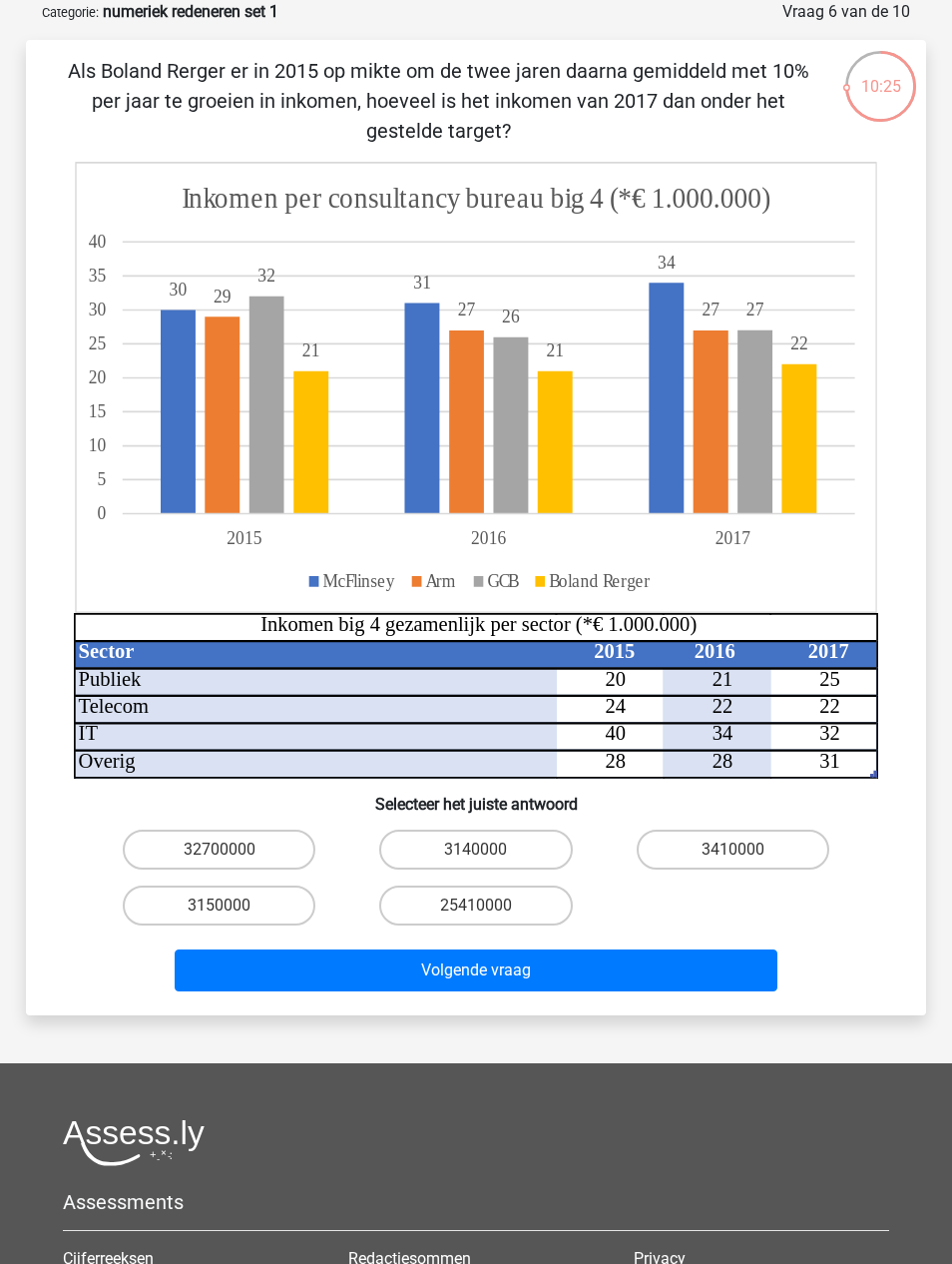 click on "32700000" at bounding box center (219, 850) 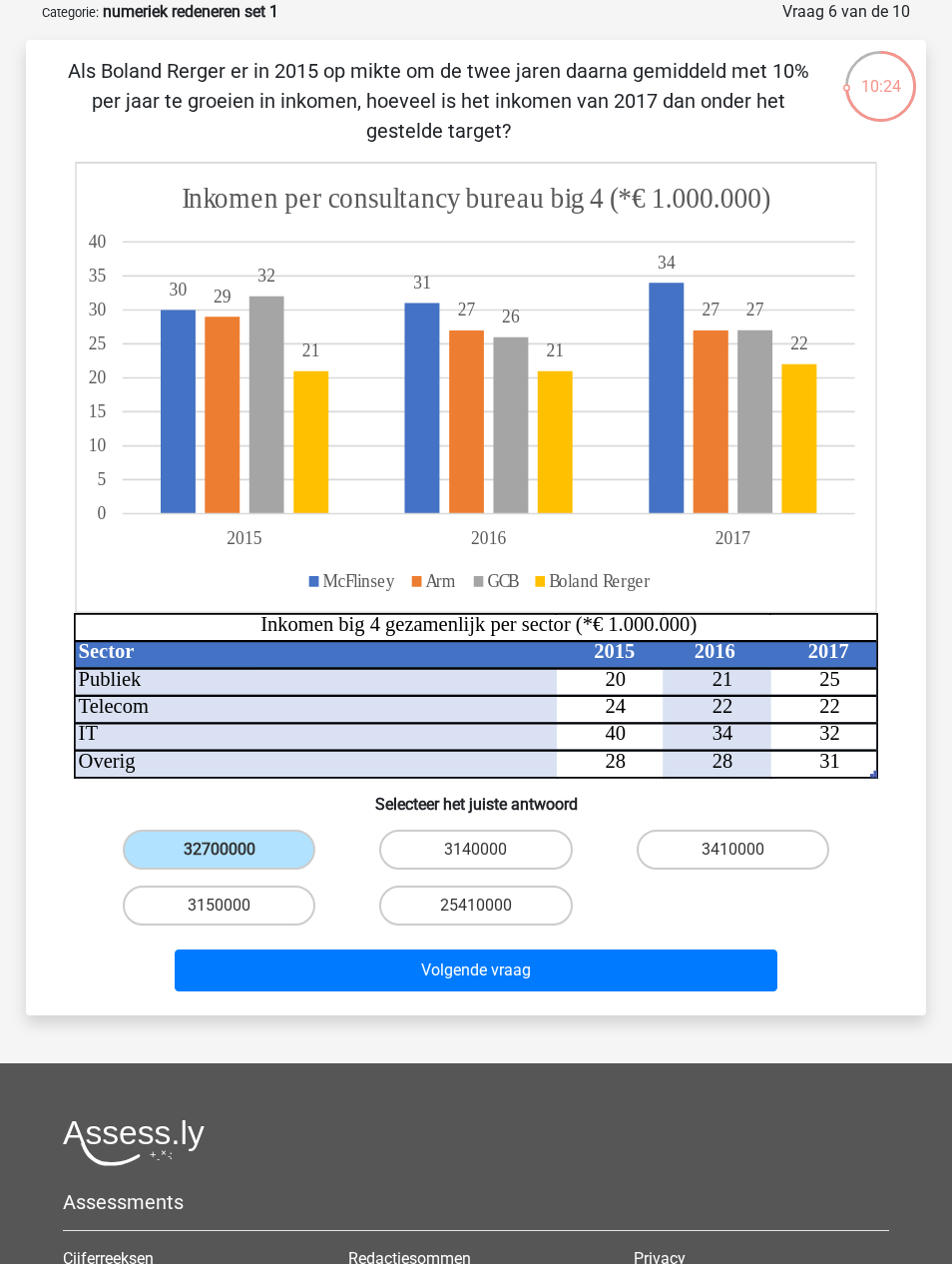 click on "Volgende vraag" at bounding box center (476, 970) 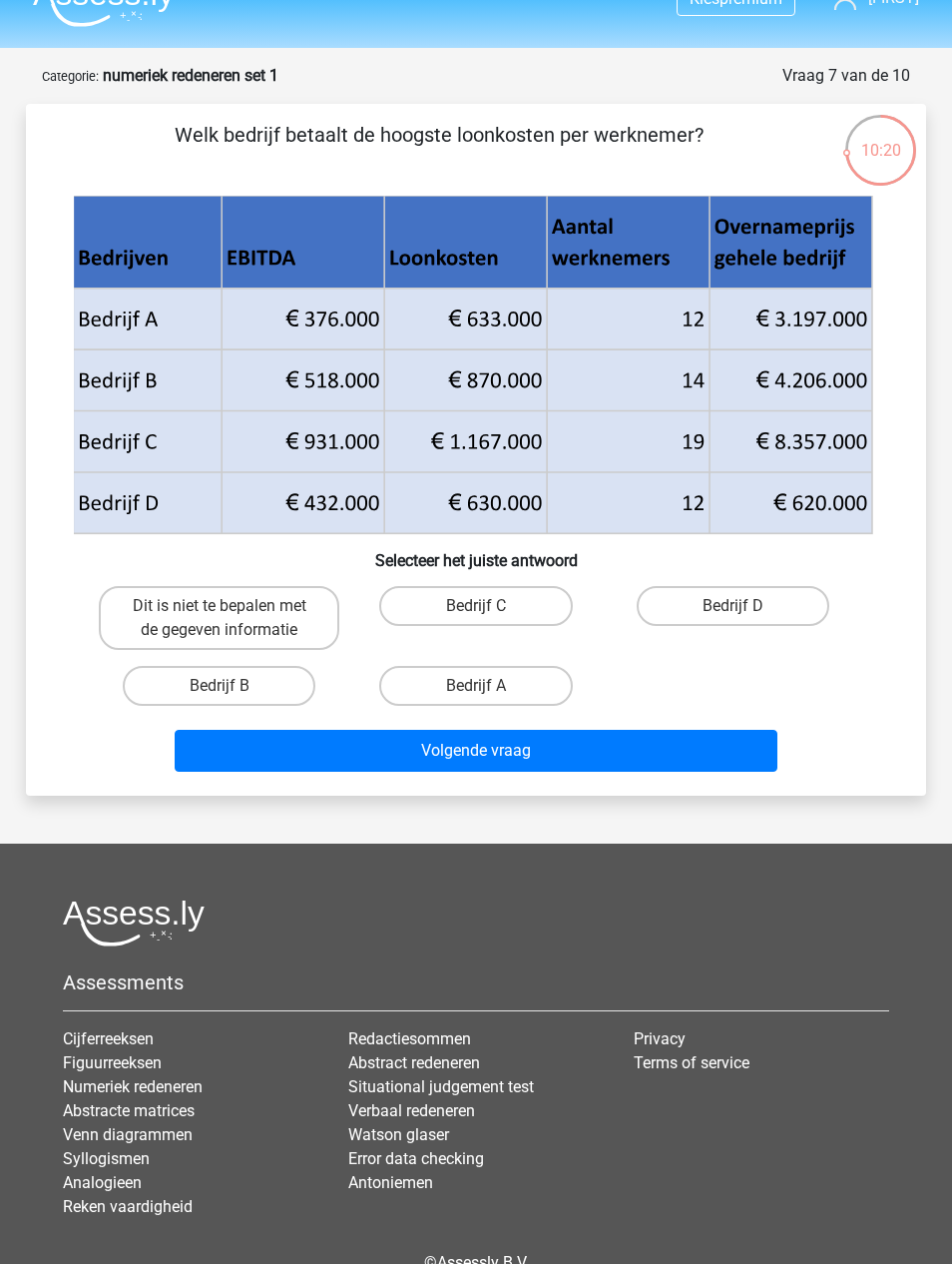 scroll, scrollTop: 35, scrollLeft: 0, axis: vertical 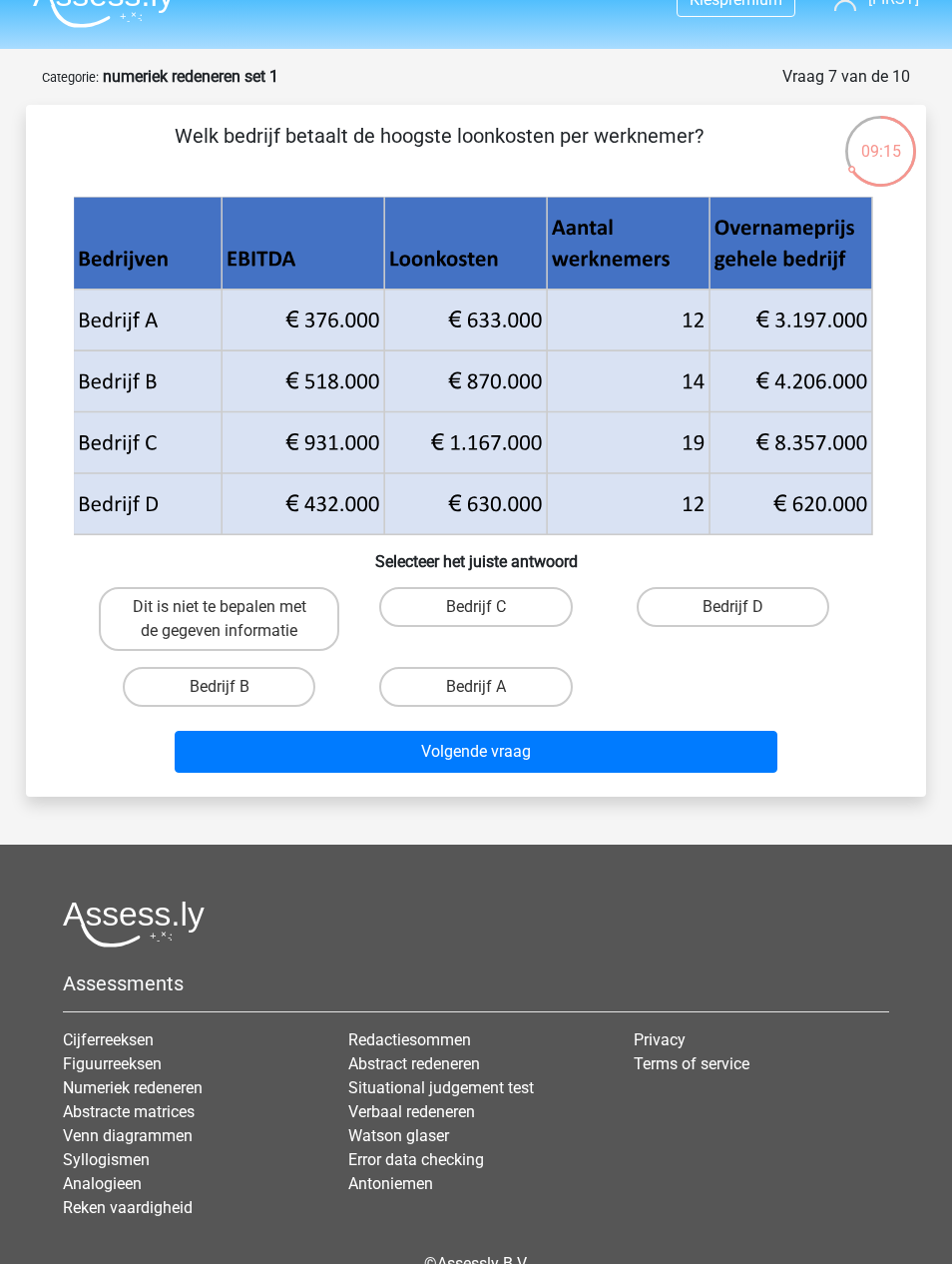 click on "Bedrijf B" at bounding box center [219, 687] 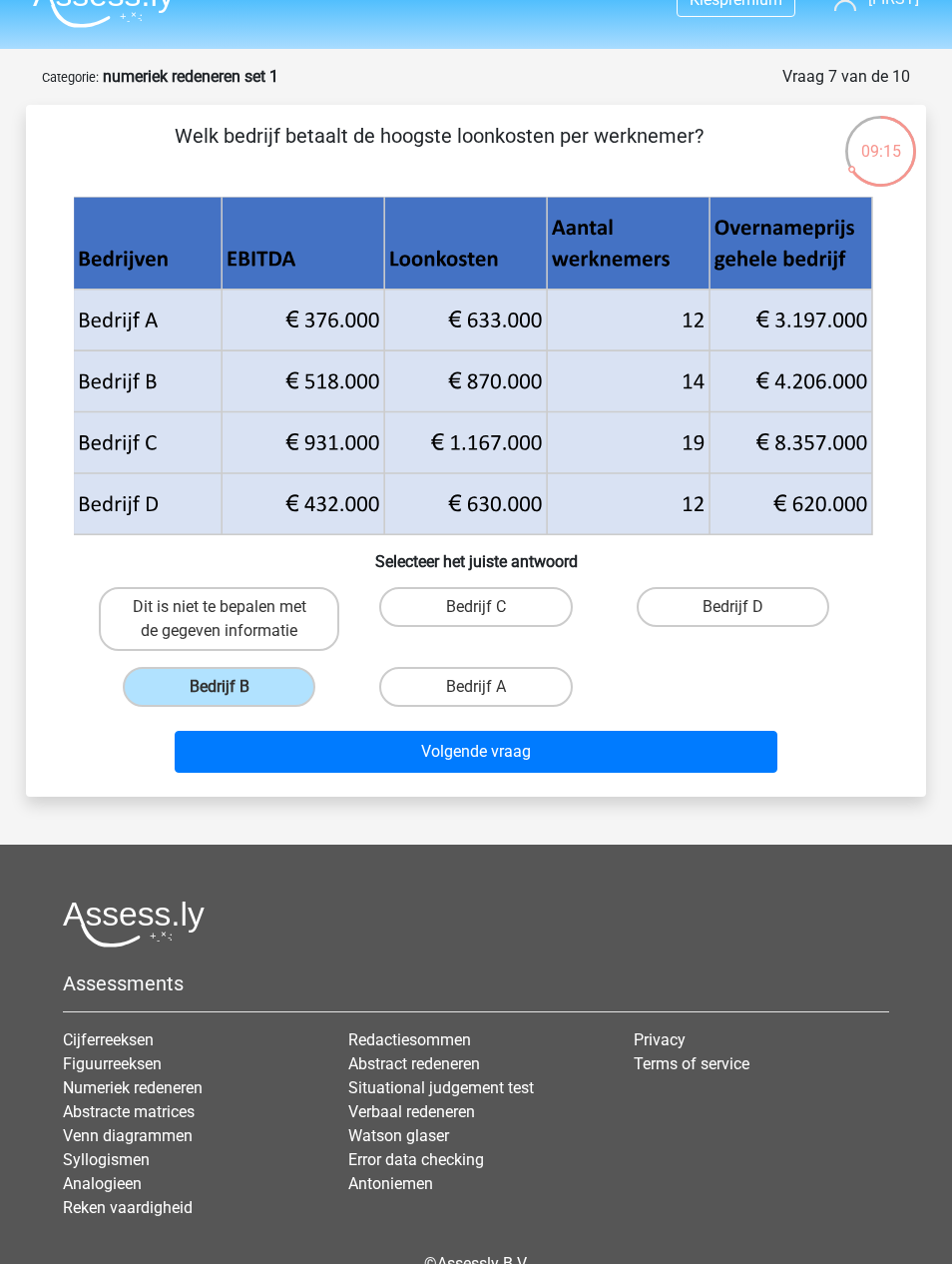 click on "Volgende vraag" at bounding box center [476, 752] 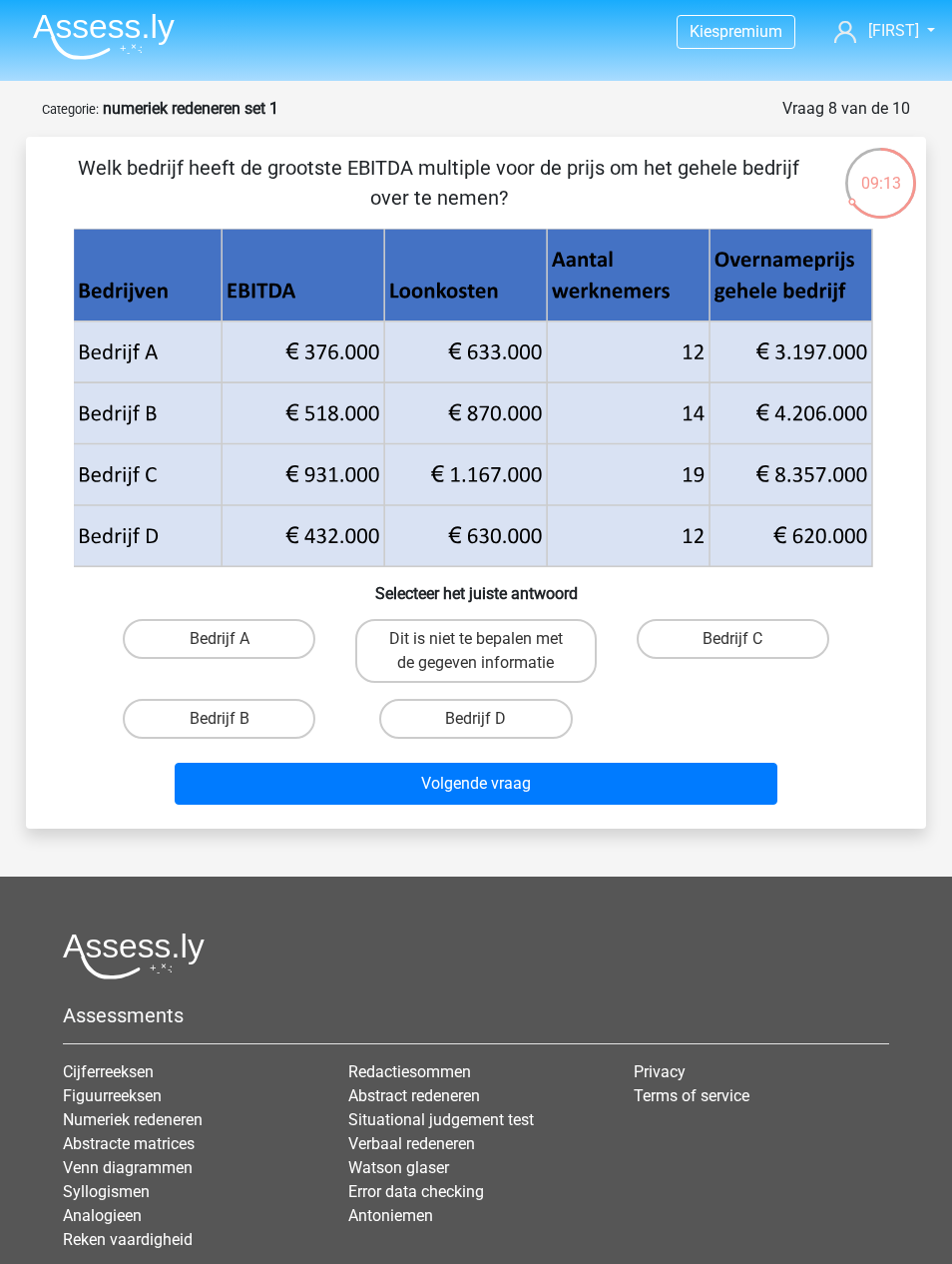 scroll, scrollTop: 0, scrollLeft: 0, axis: both 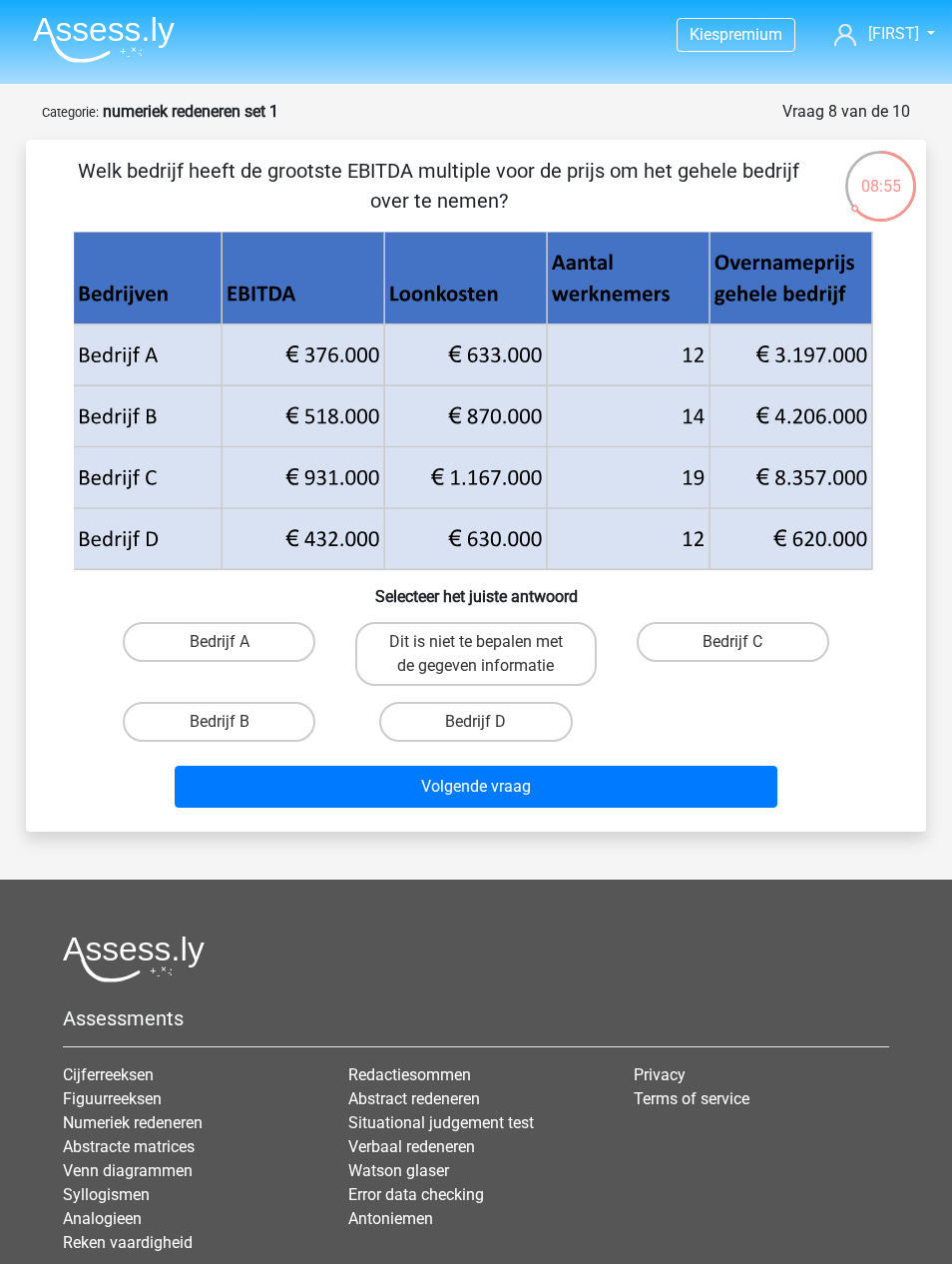 click on "Bedrijf D" at bounding box center (475, 722) 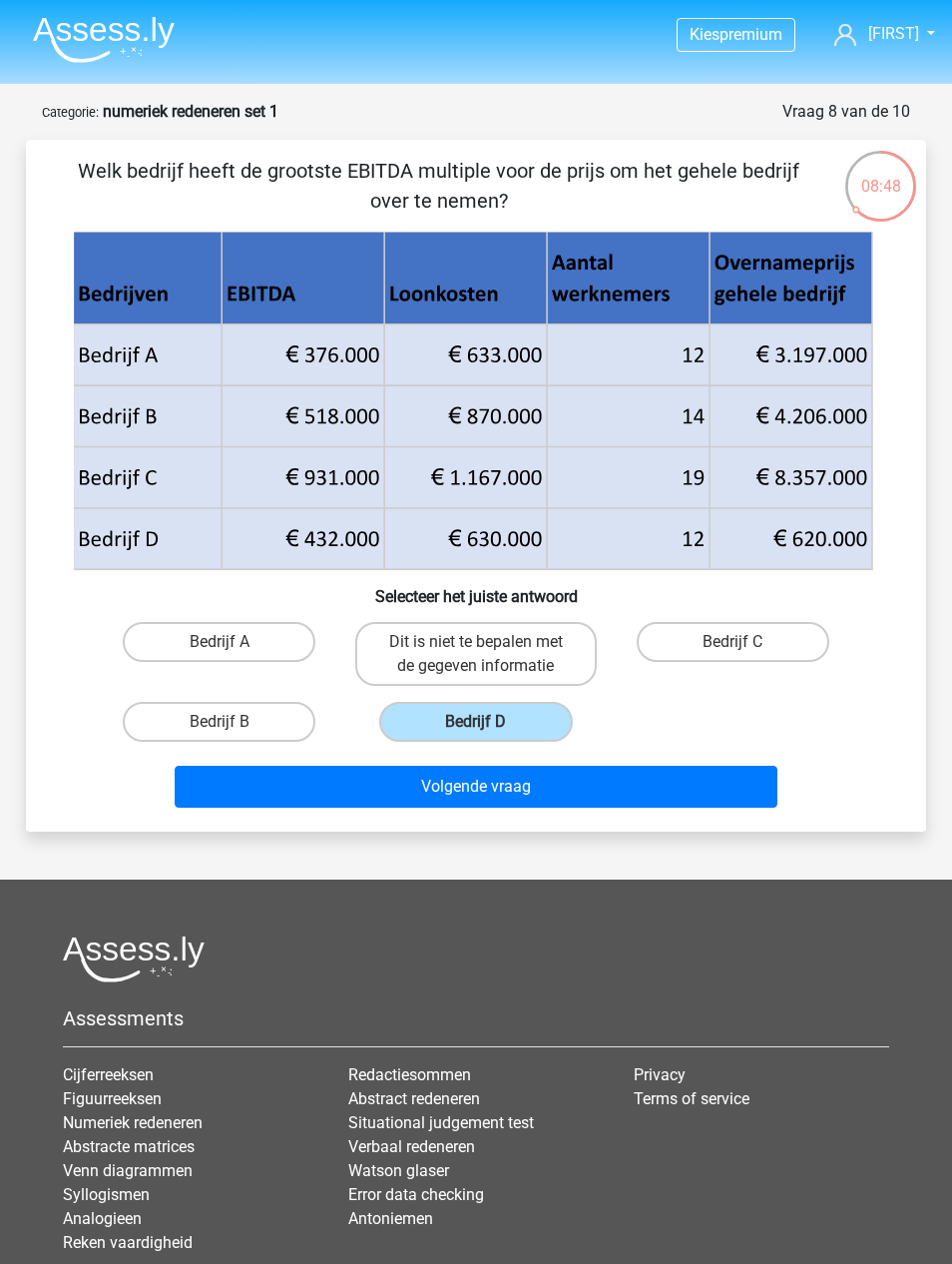 click on "Volgende vraag" at bounding box center [476, 787] 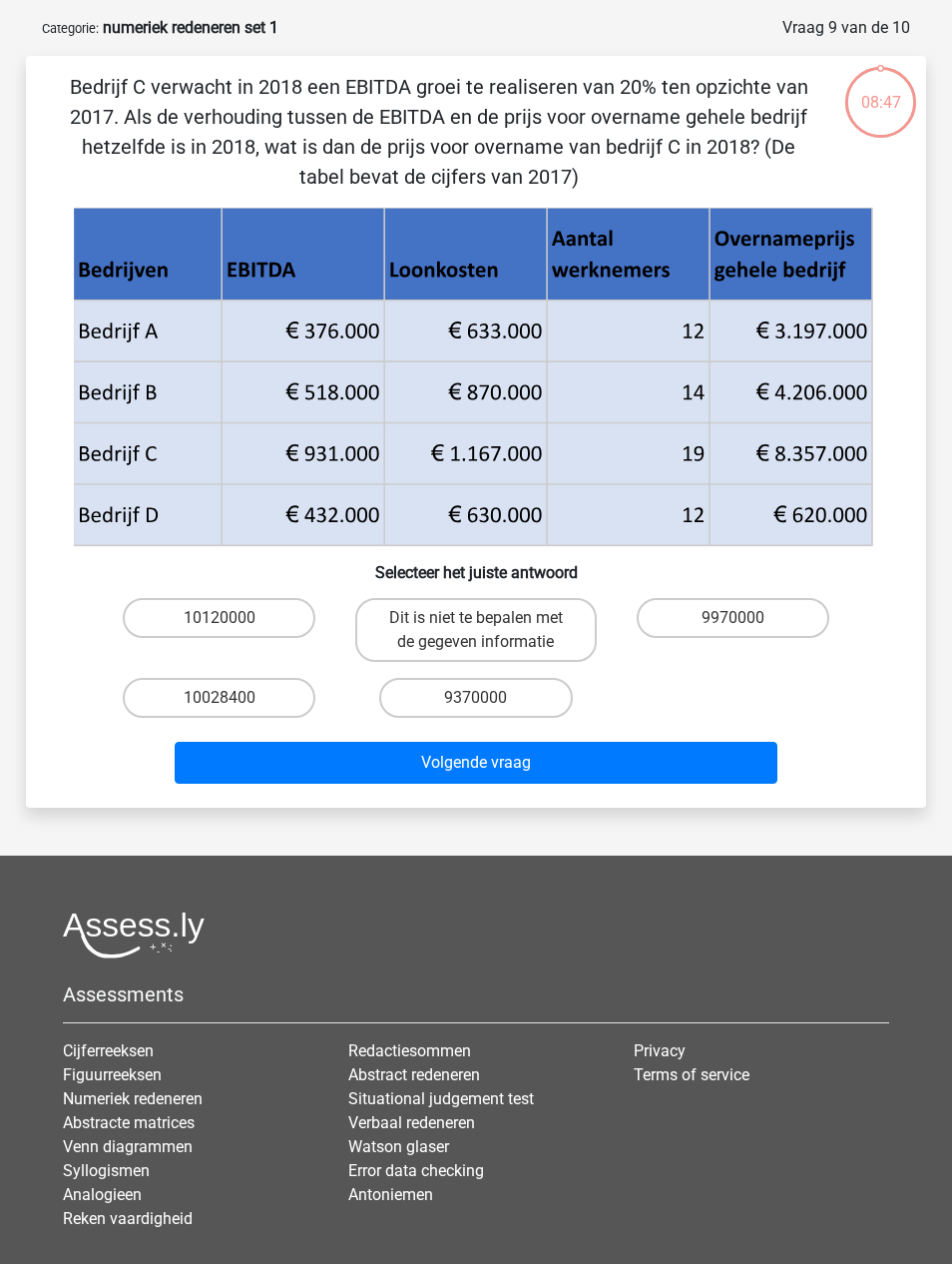 scroll, scrollTop: 100, scrollLeft: 0, axis: vertical 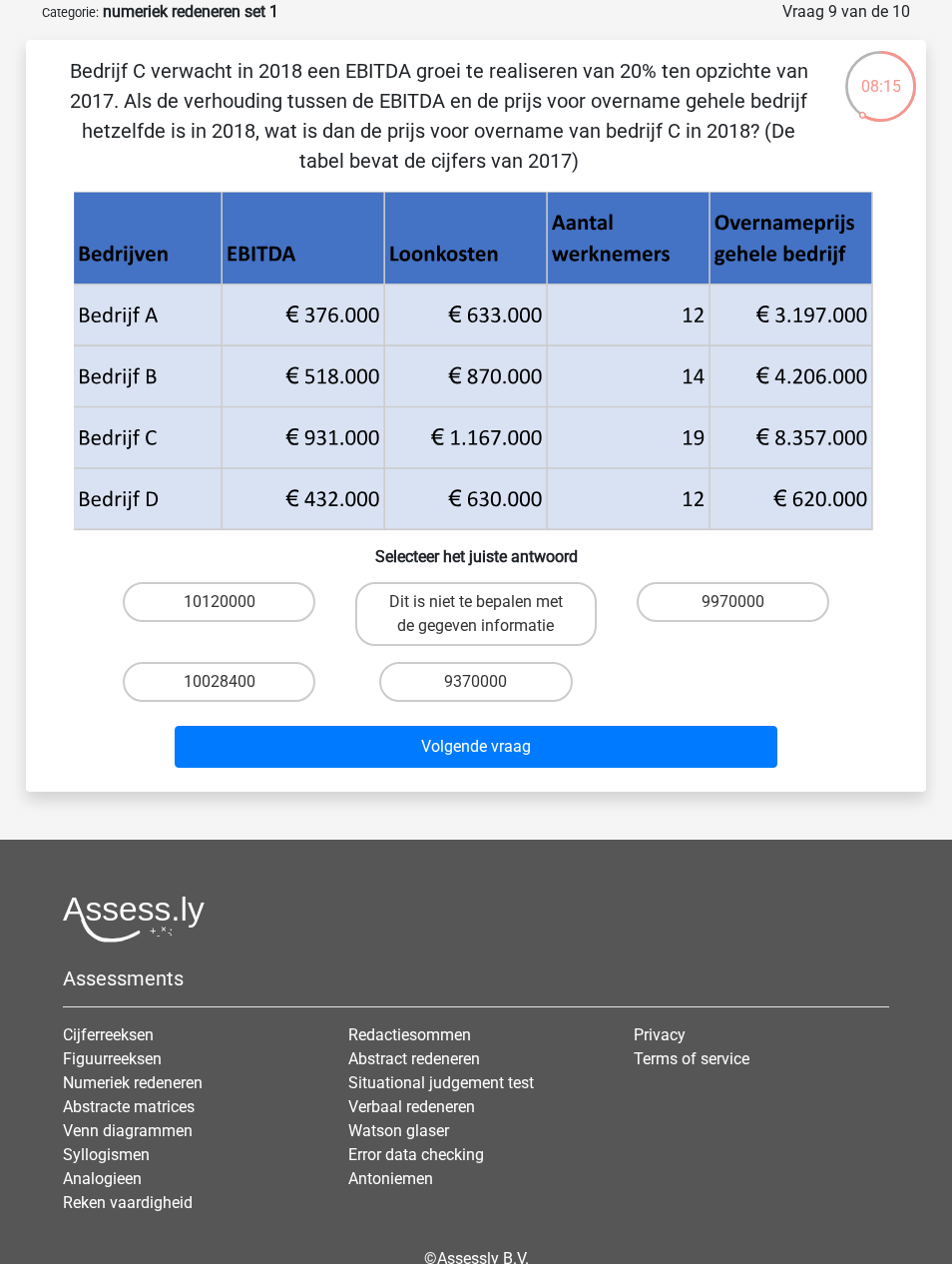click on "10028400" at bounding box center [219, 682] 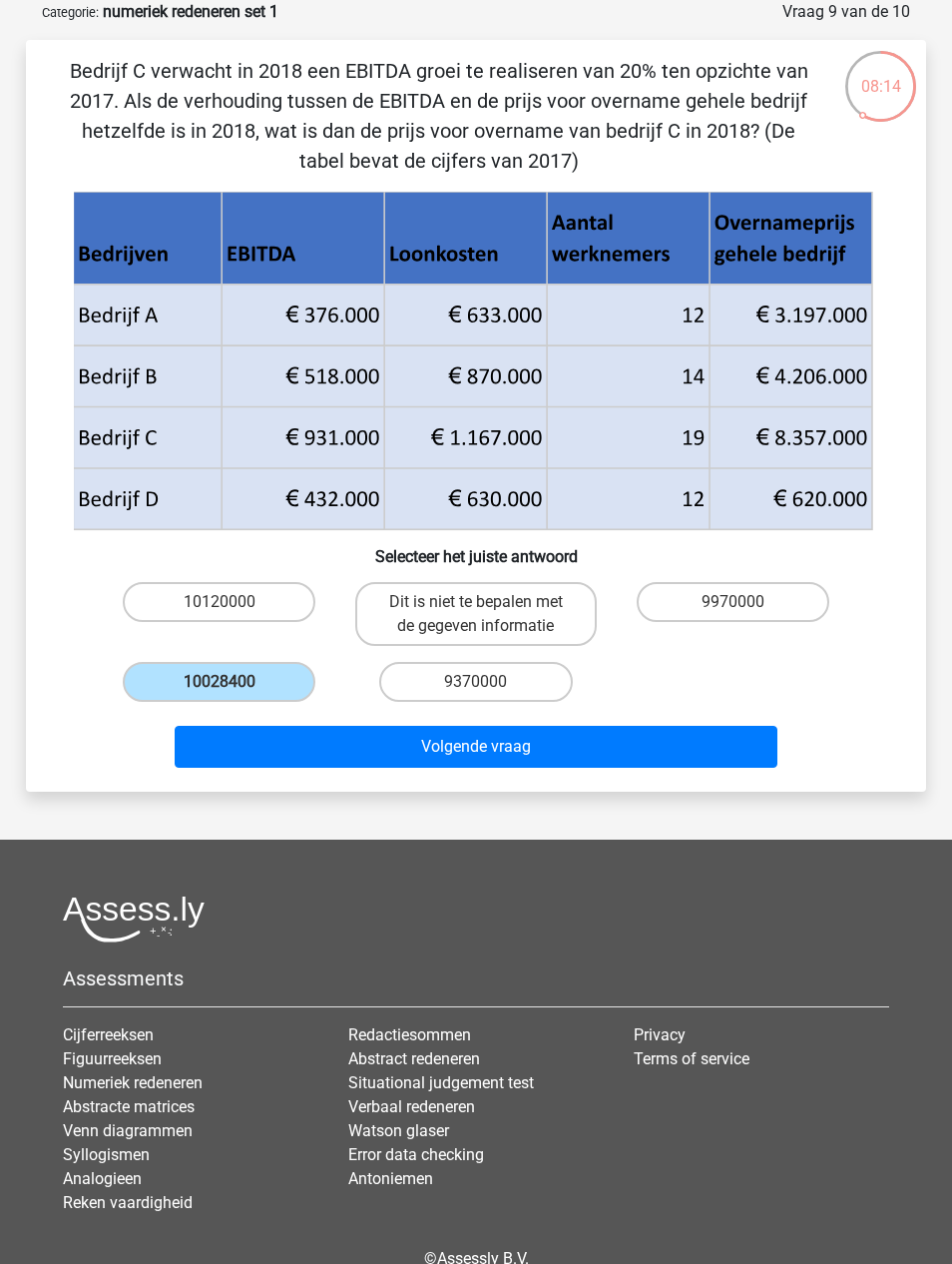 click on "Volgende vraag" at bounding box center (476, 747) 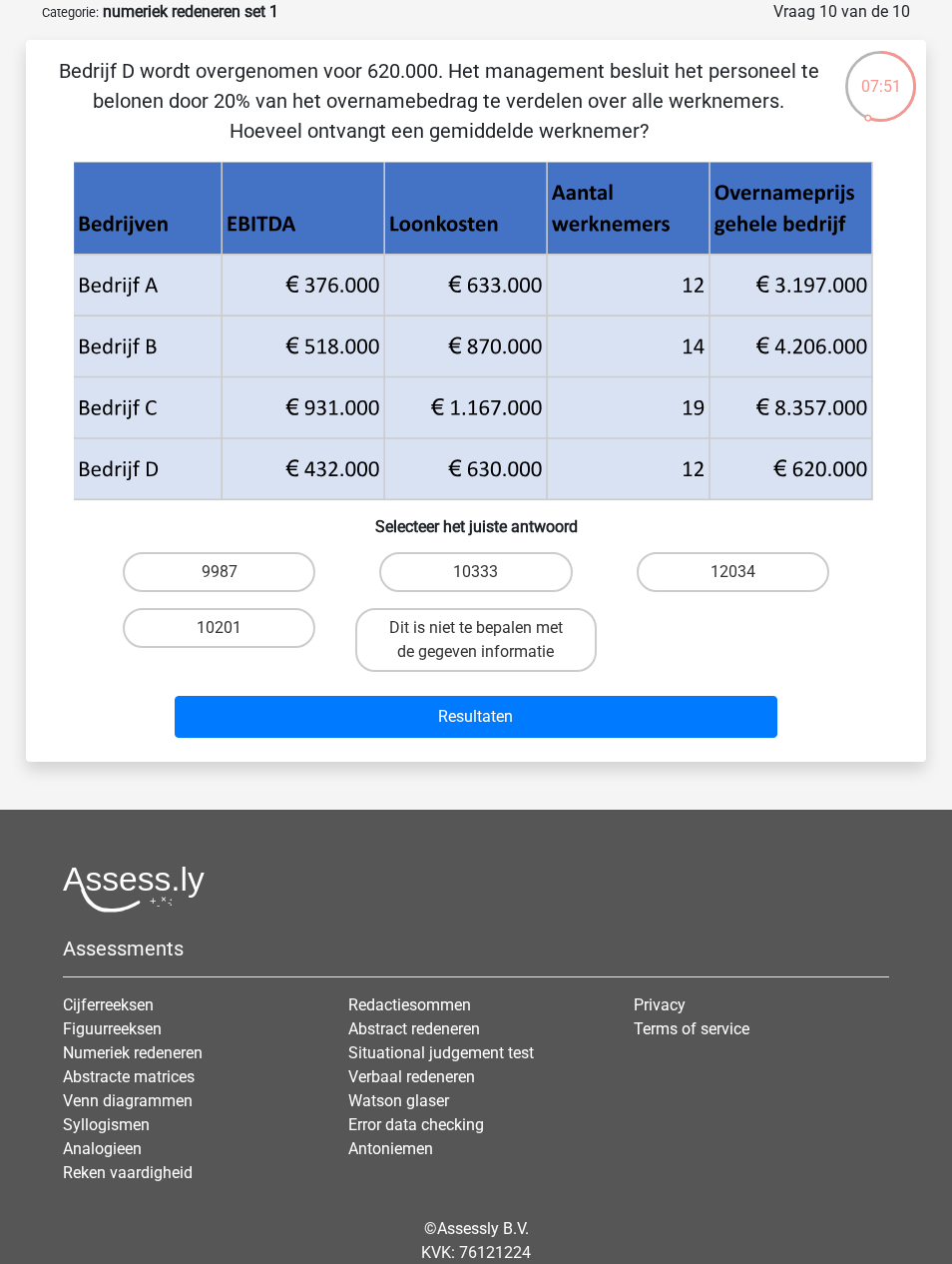 click on "10333" at bounding box center (475, 572) 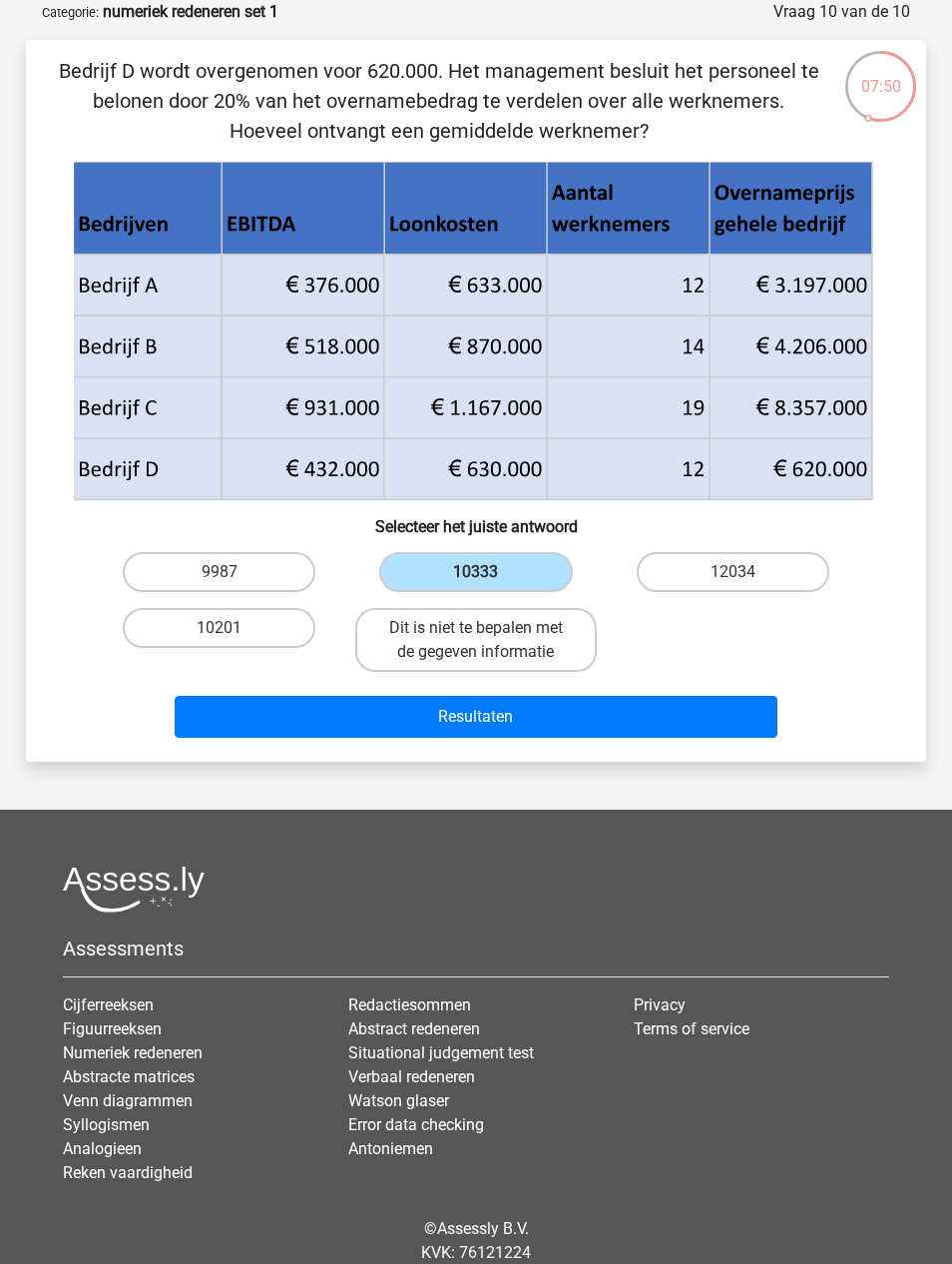 click on "Resultaten" at bounding box center [476, 717] 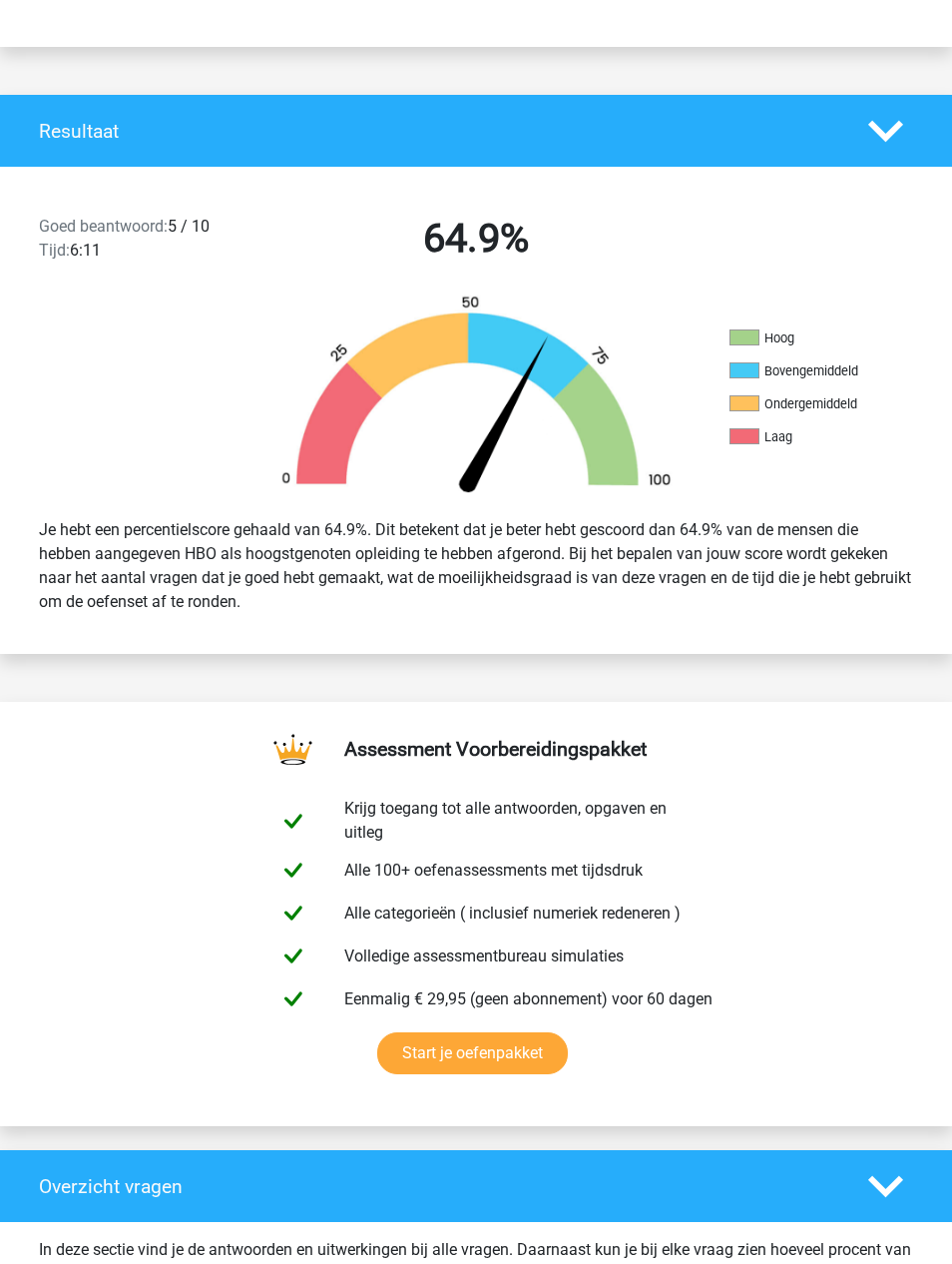 scroll, scrollTop: 0, scrollLeft: 0, axis: both 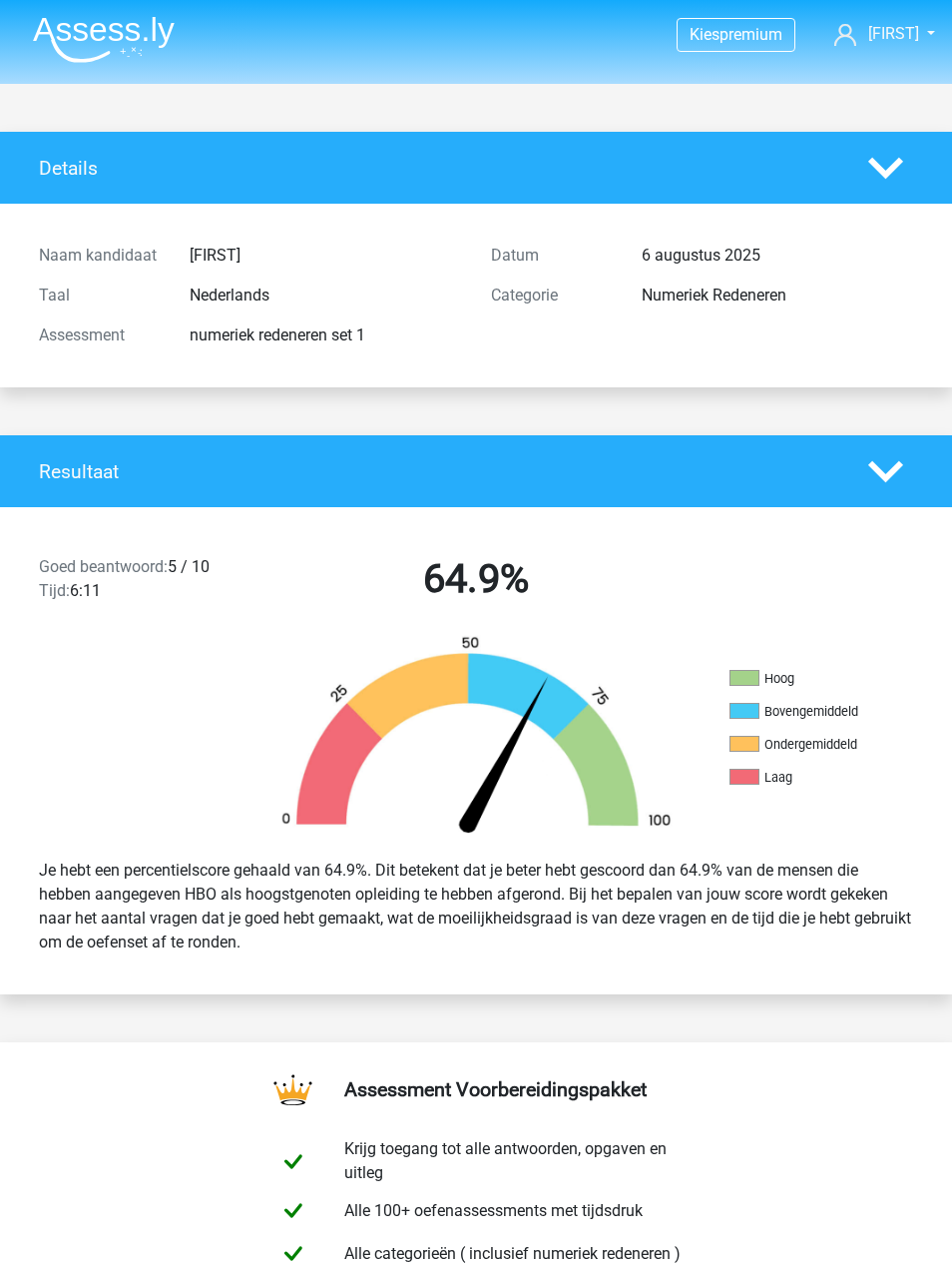 click at bounding box center [104, 39] 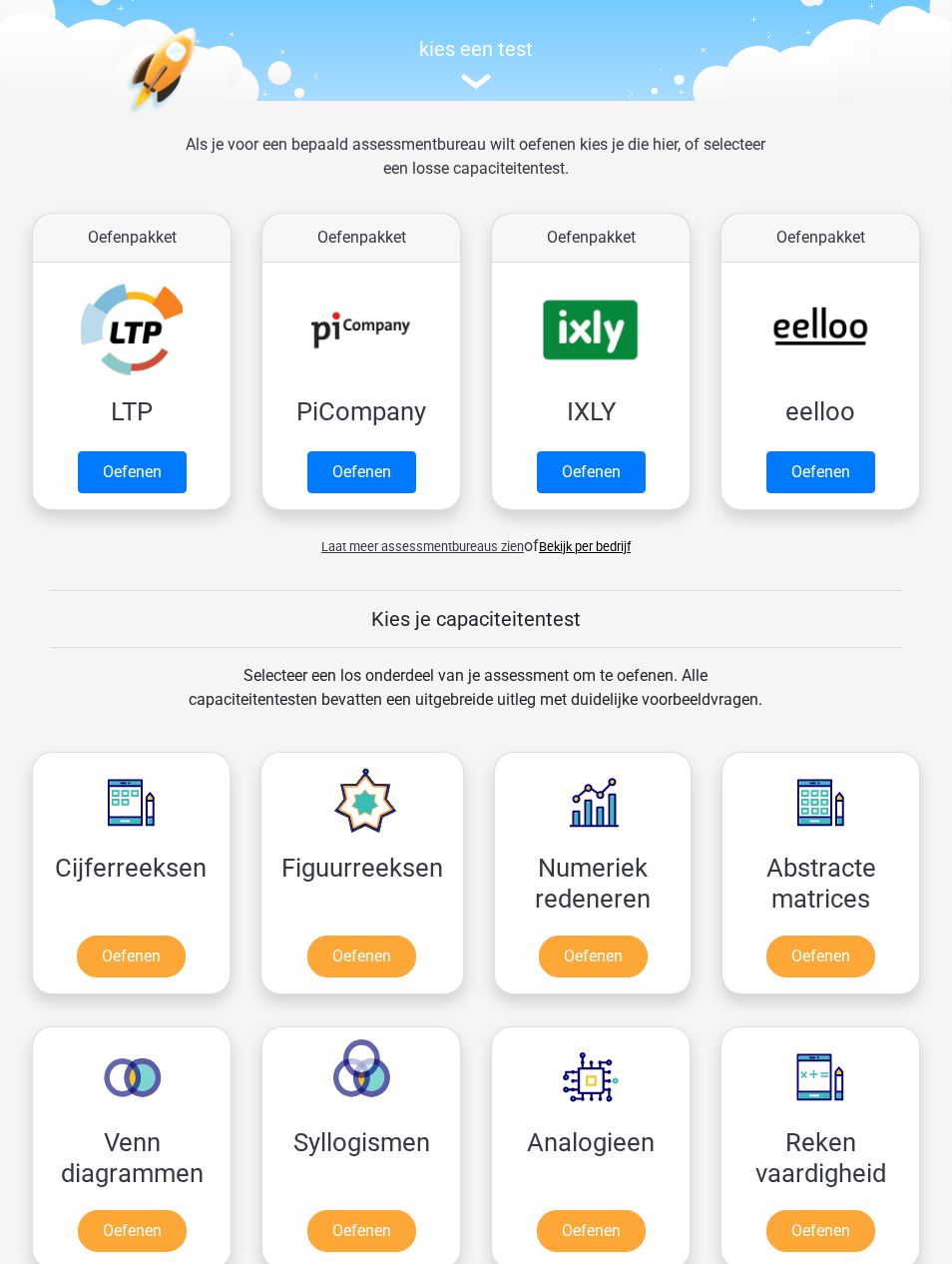 scroll, scrollTop: 259, scrollLeft: 0, axis: vertical 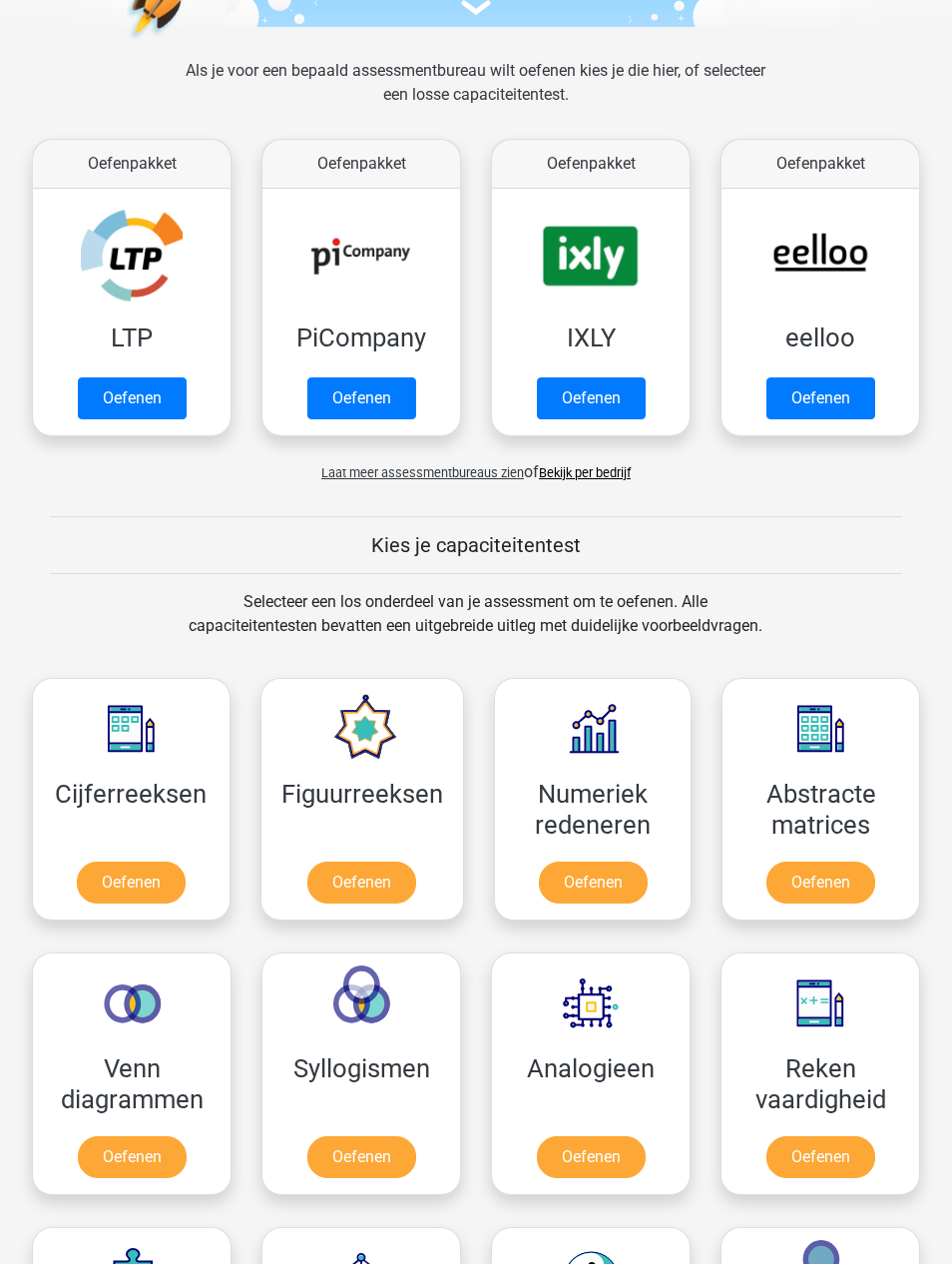 click on "Oefenen" at bounding box center [820, 883] 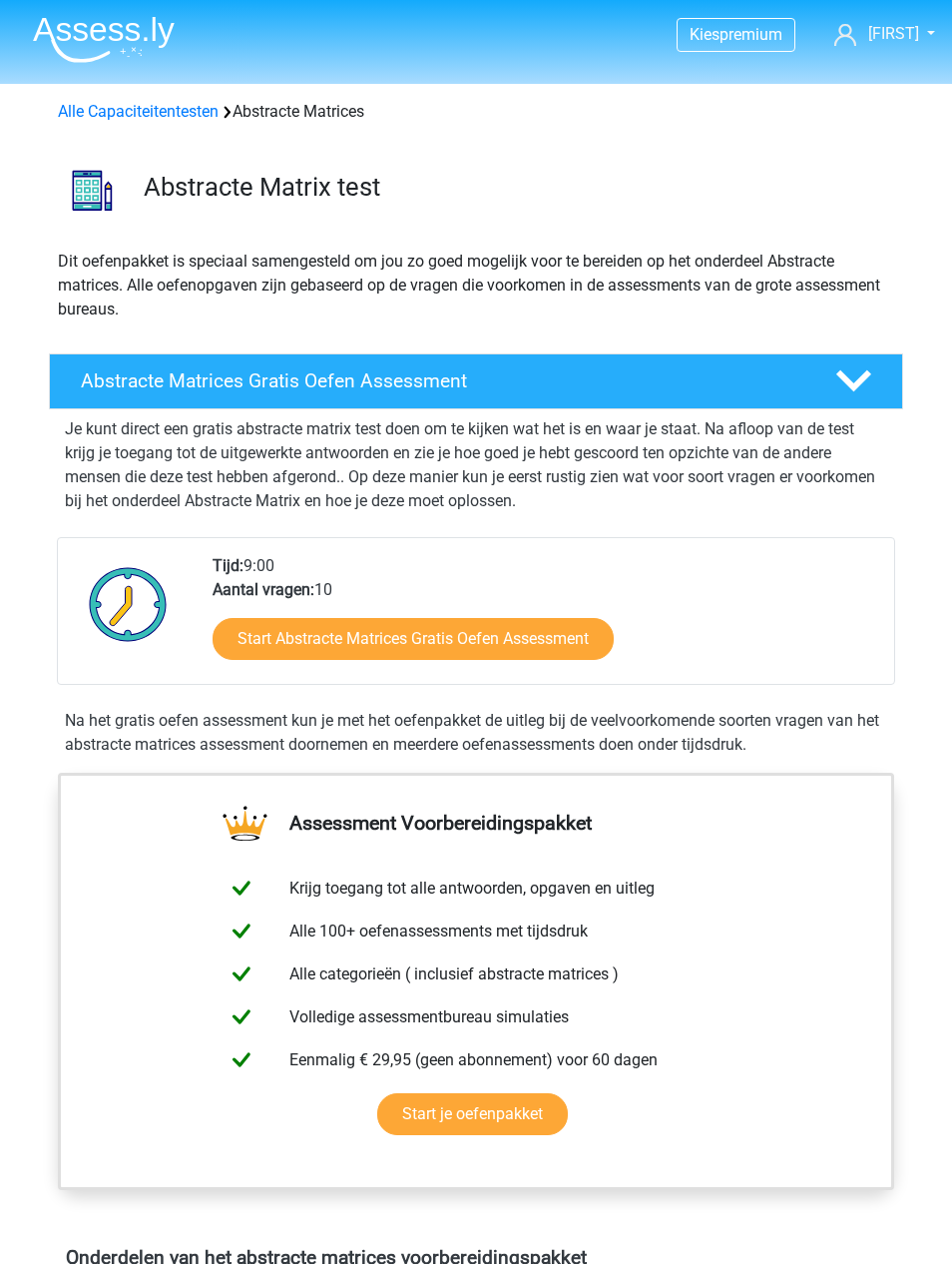 scroll, scrollTop: 0, scrollLeft: 0, axis: both 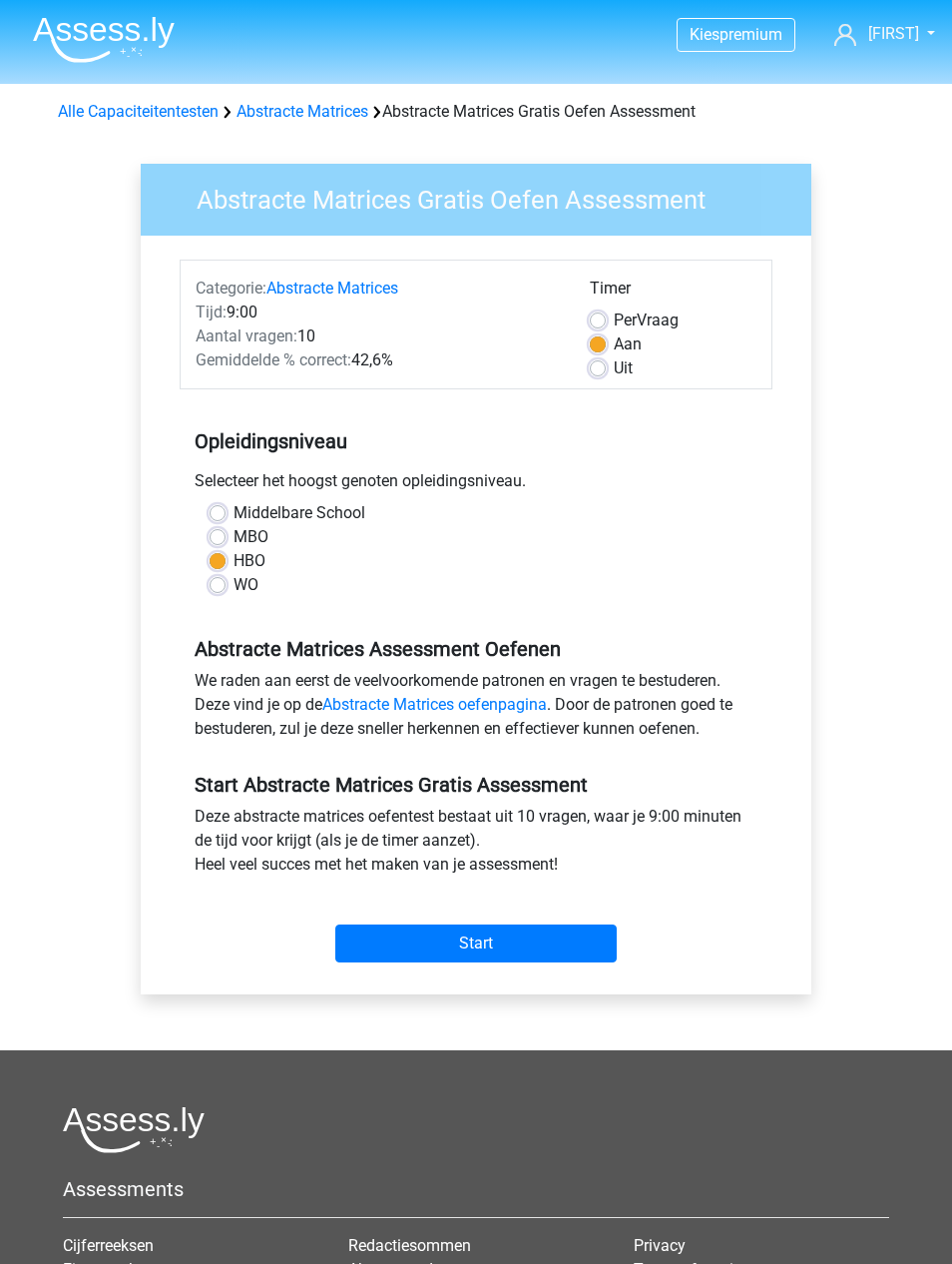 click on "Start" at bounding box center (476, 944) 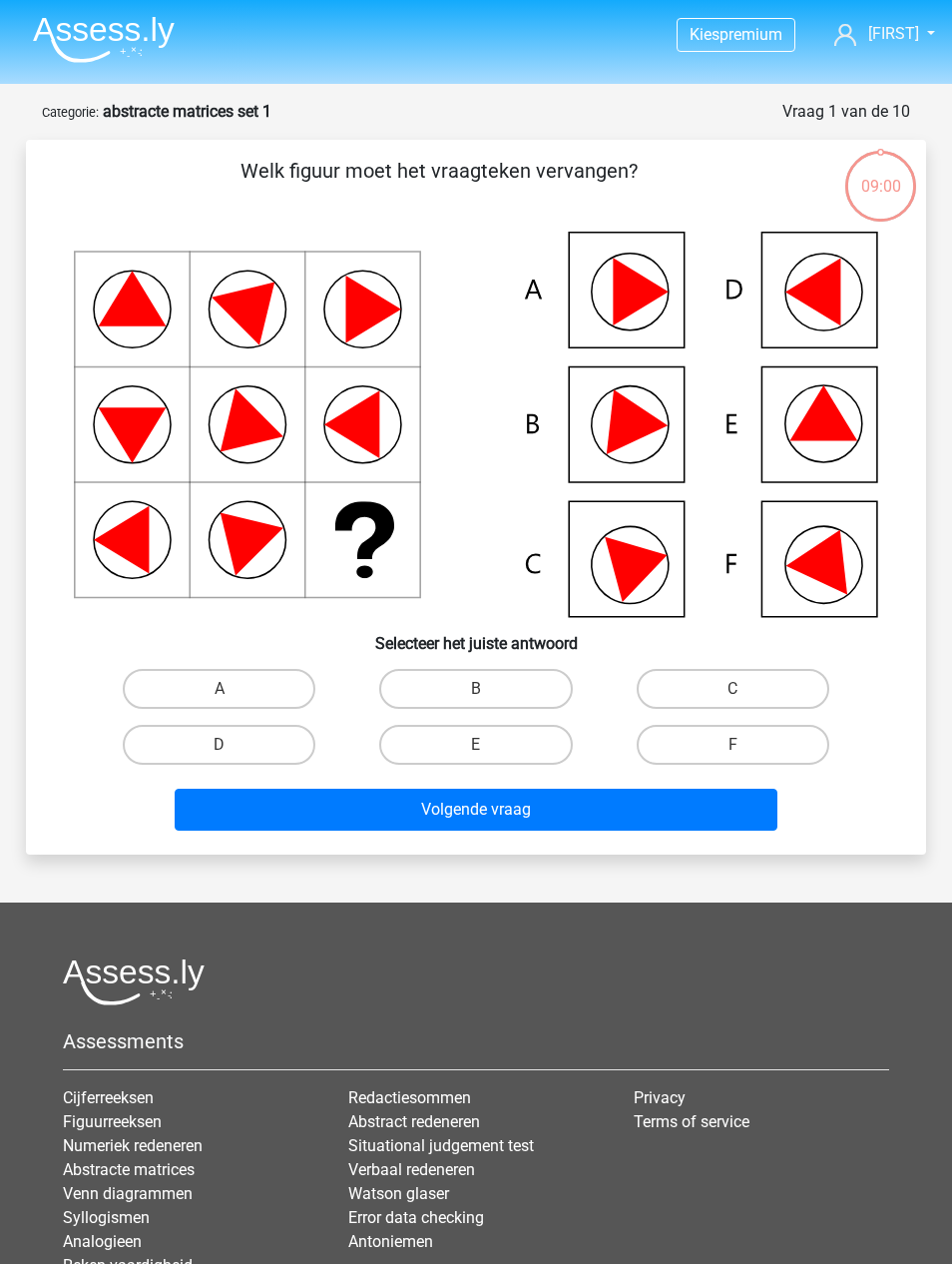 scroll, scrollTop: 0, scrollLeft: 0, axis: both 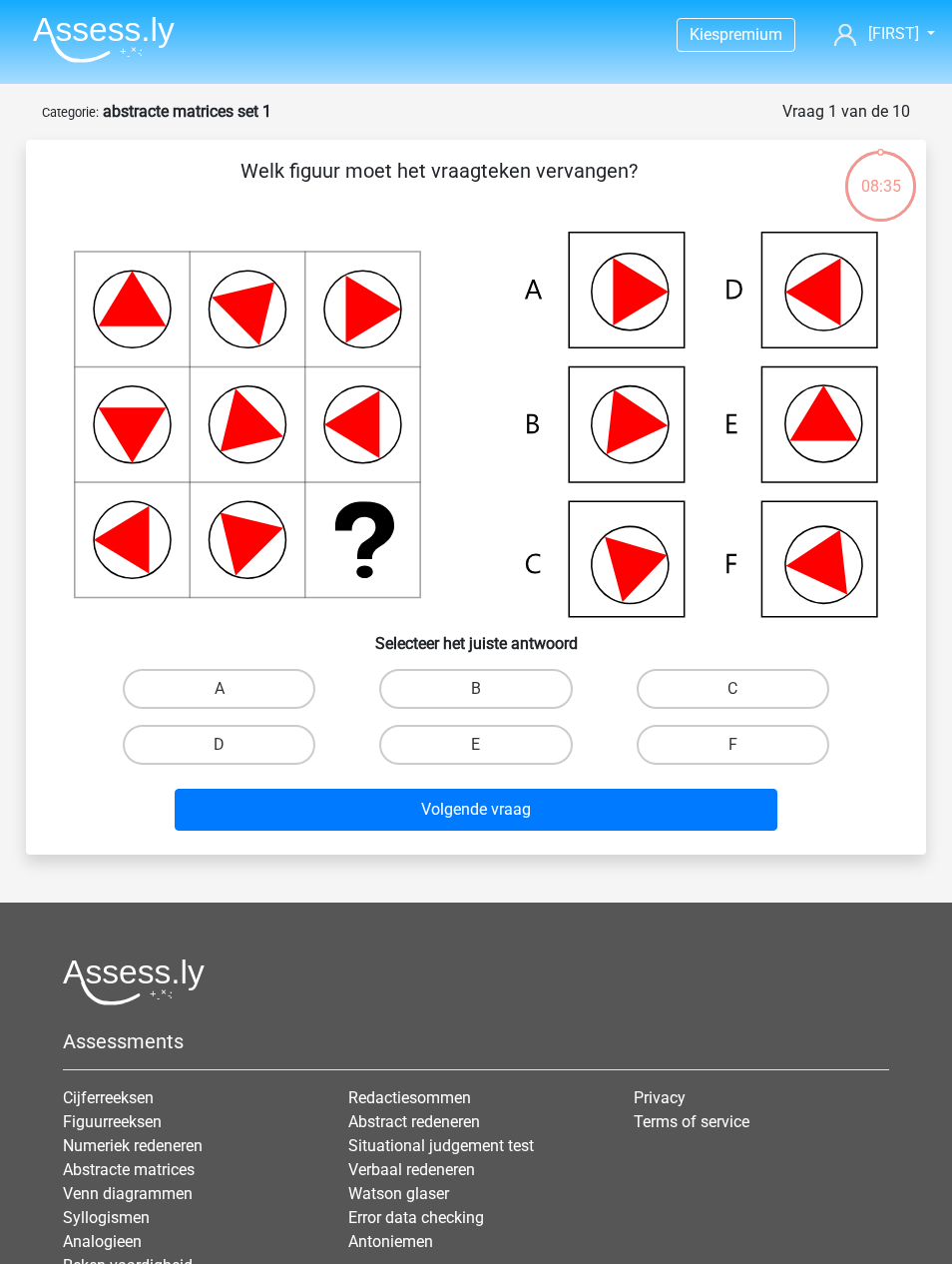 click on "F" at bounding box center (732, 745) 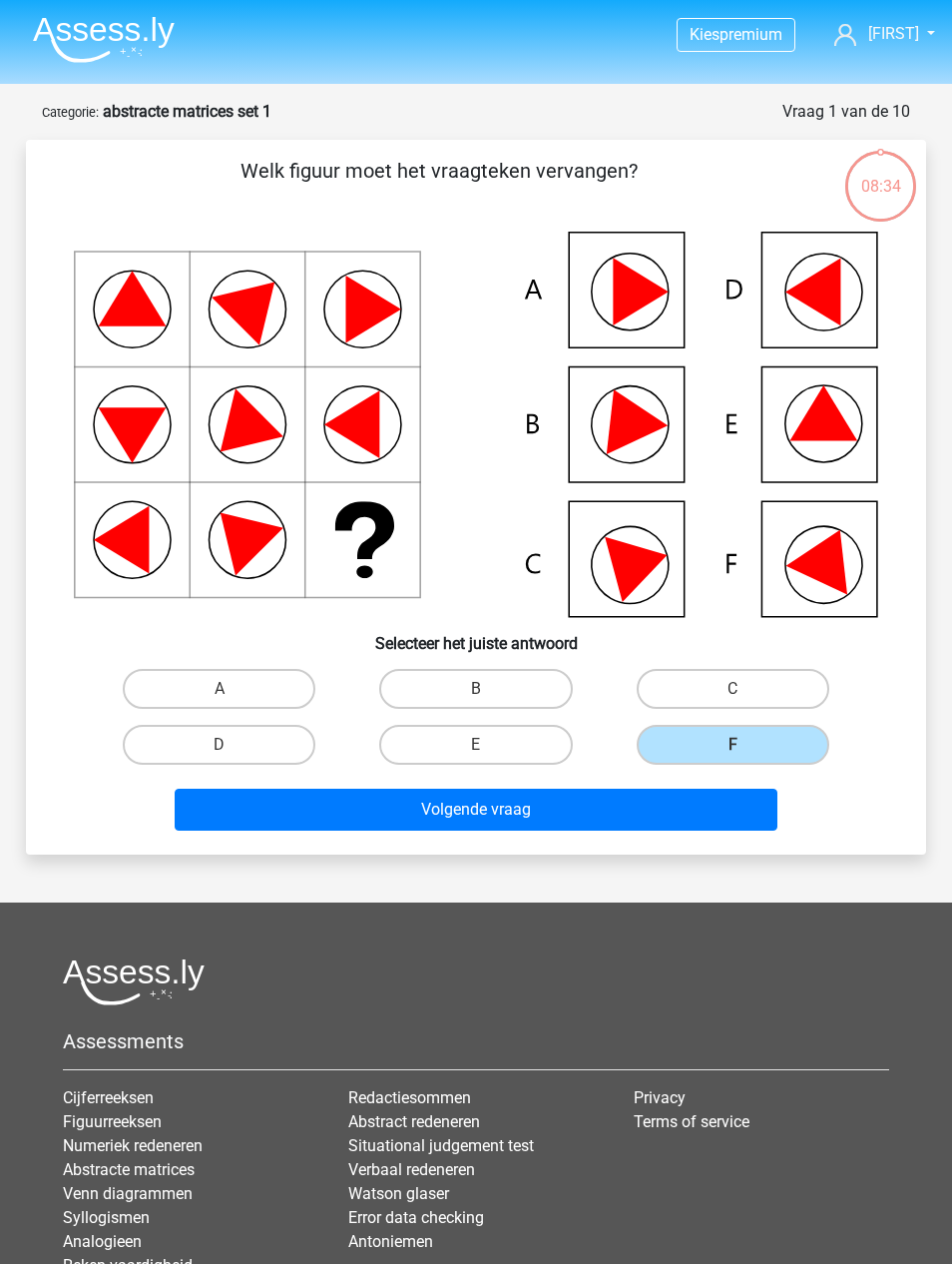 click on "Volgende vraag" at bounding box center [476, 810] 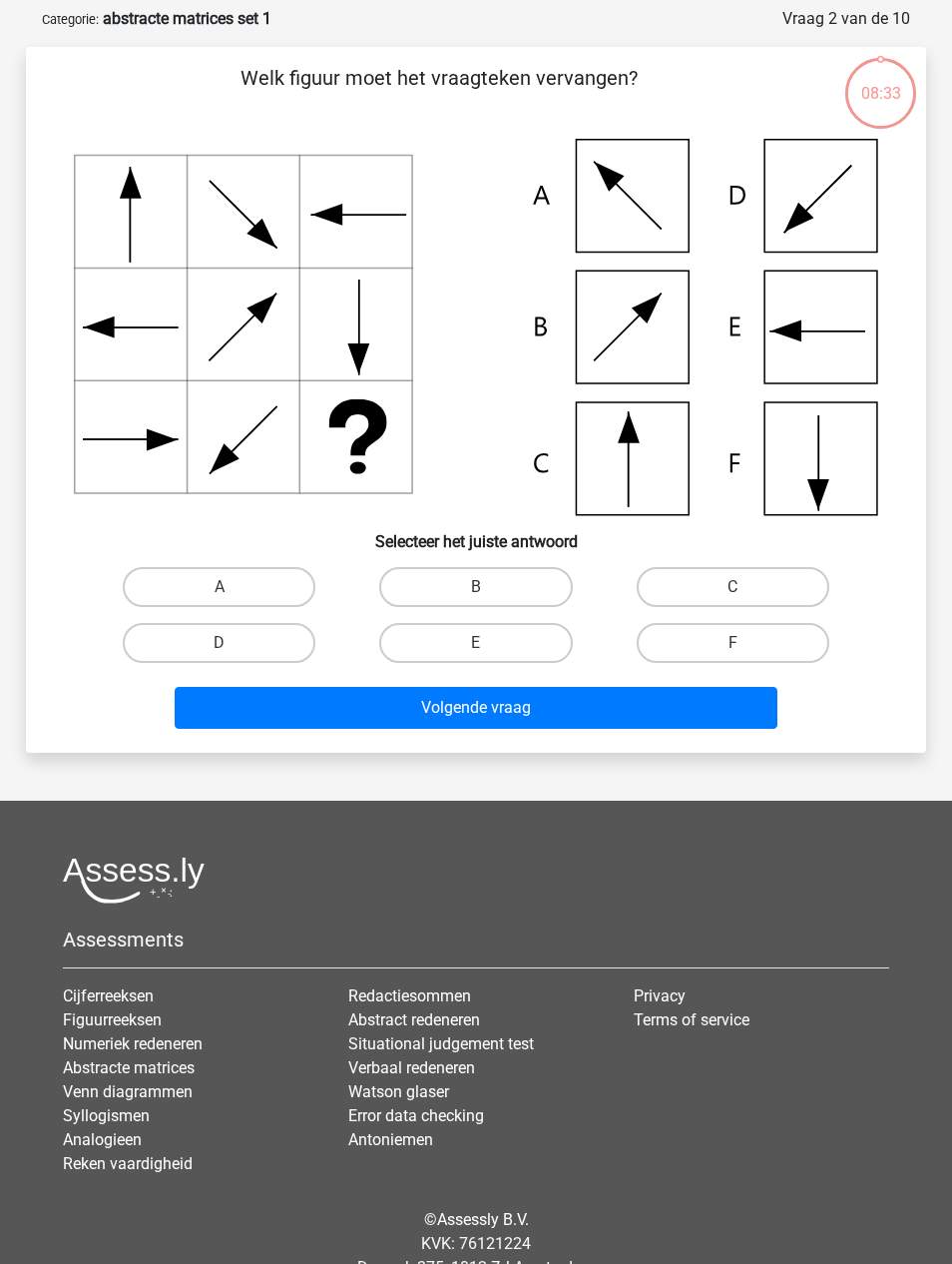 scroll, scrollTop: 100, scrollLeft: 0, axis: vertical 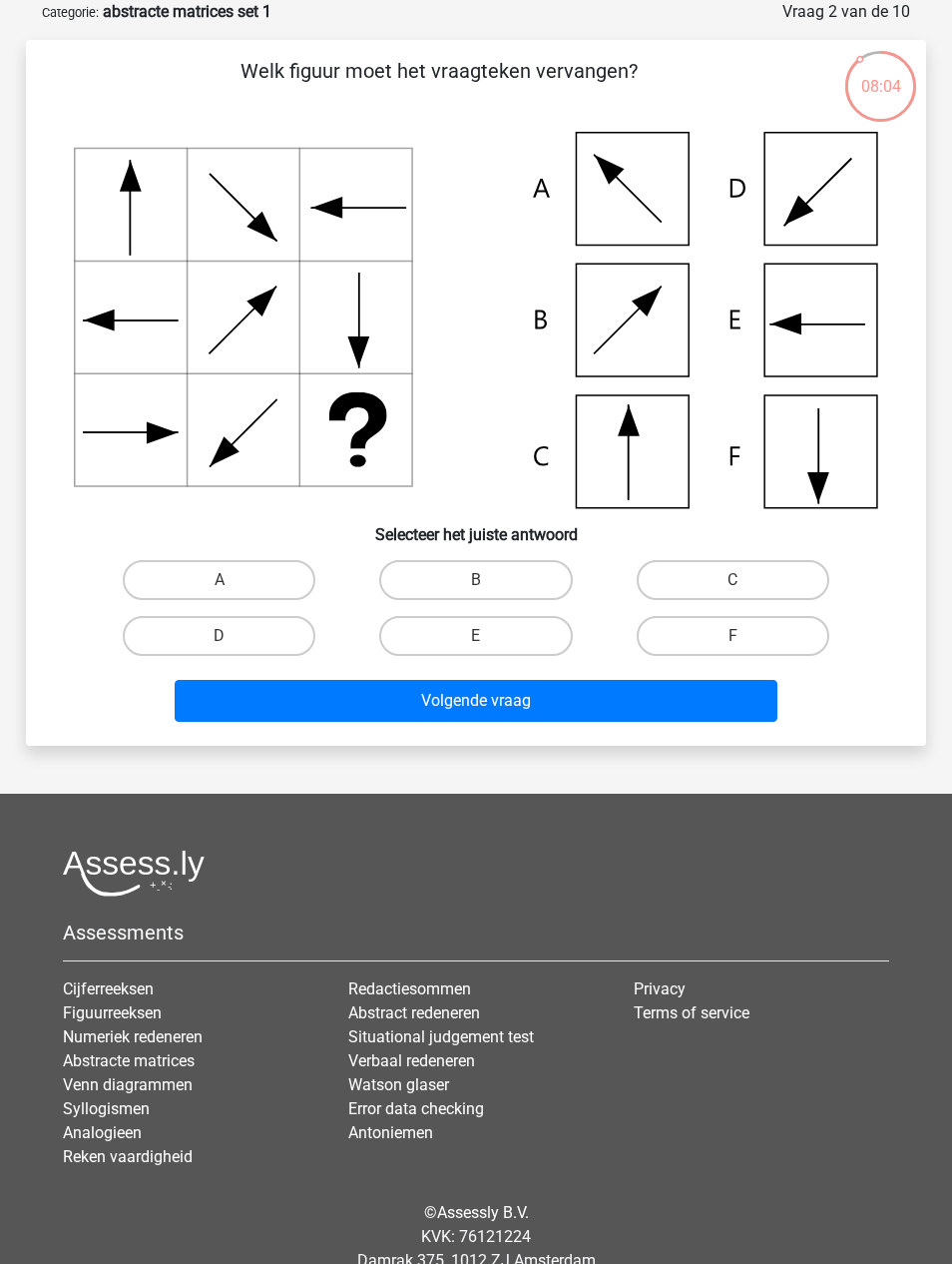 click on "C" at bounding box center (732, 580) 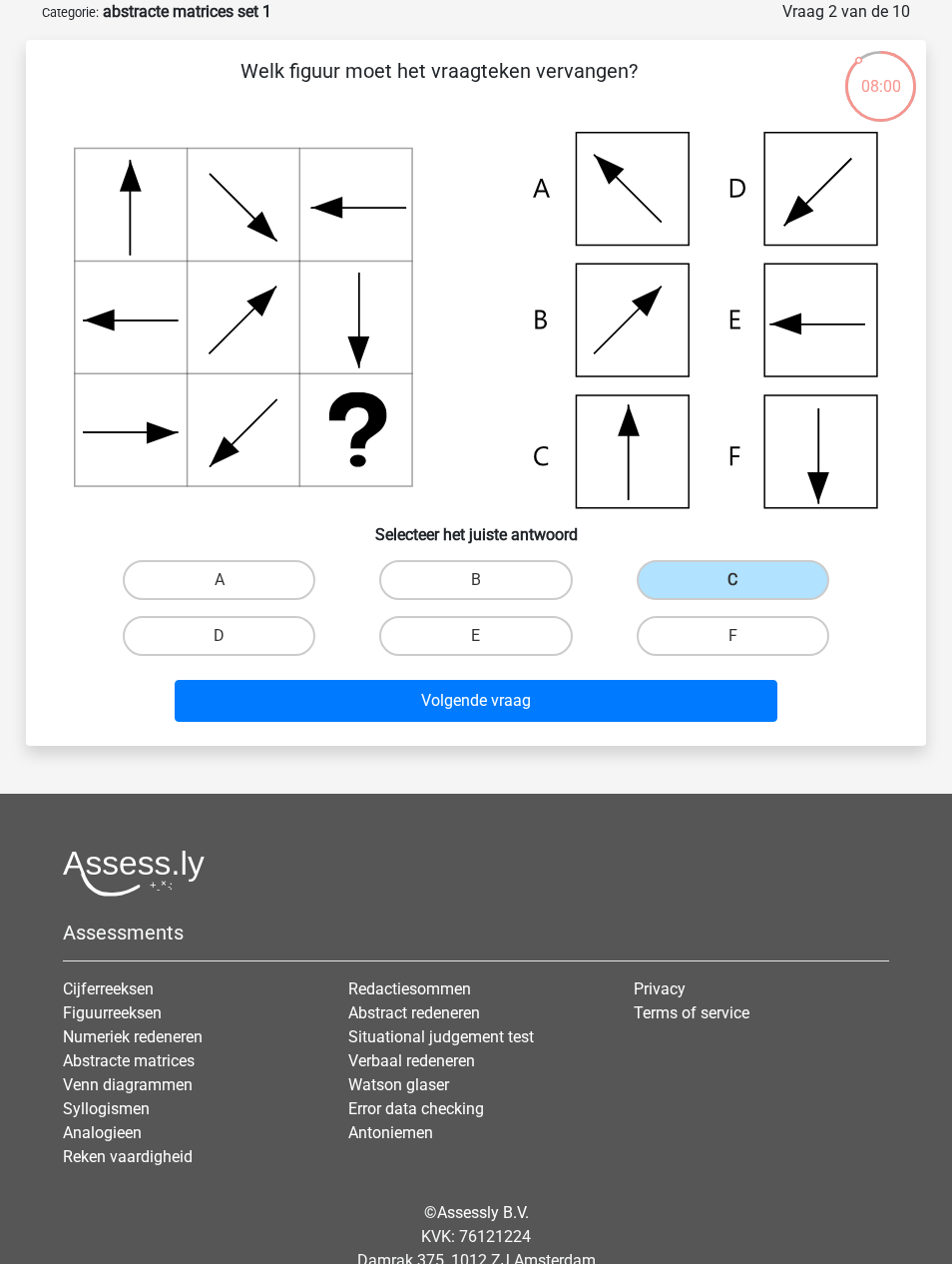 click on "Volgende vraag" at bounding box center (476, 701) 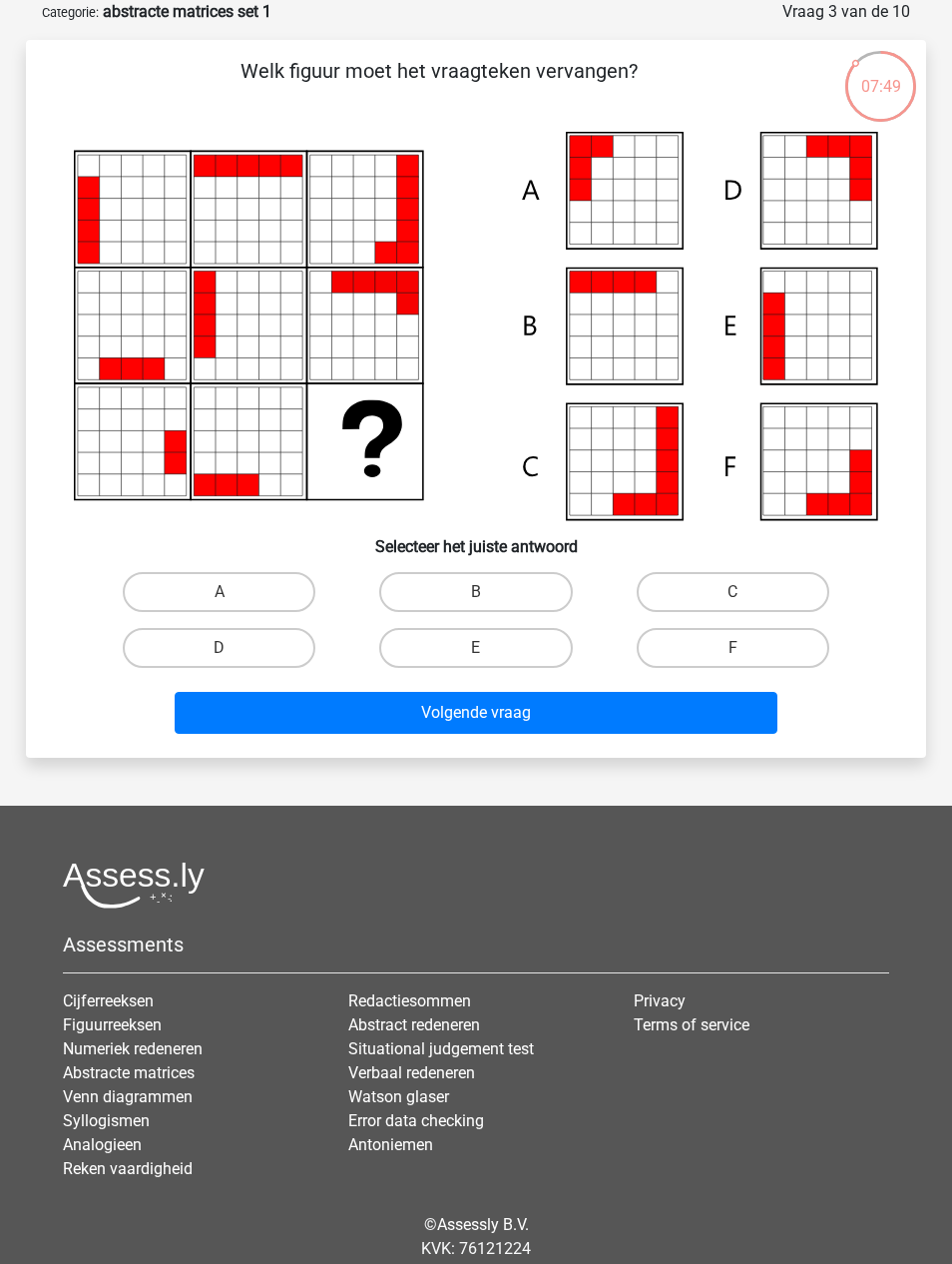 click on "A" at bounding box center (219, 592) 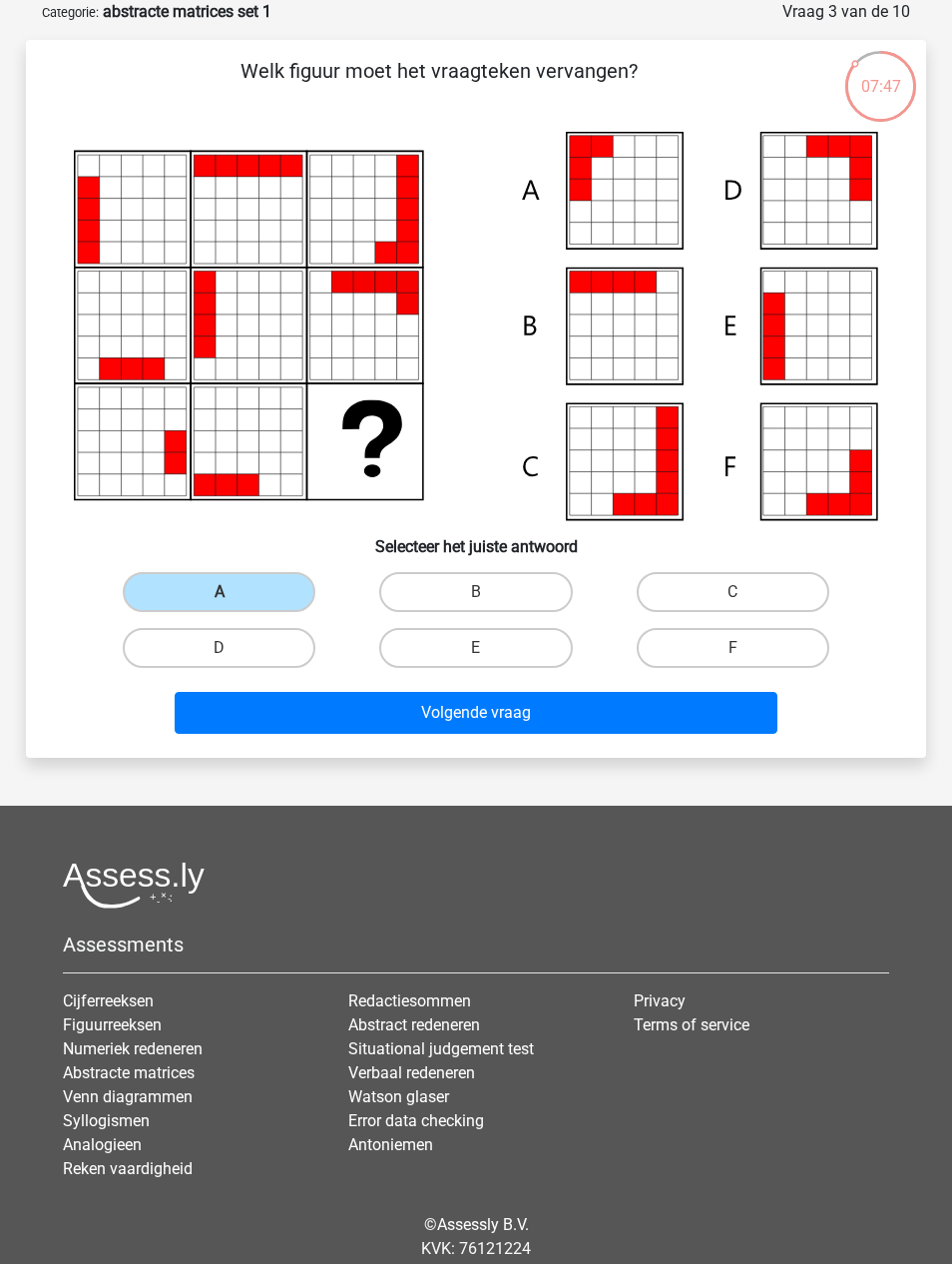 click on "Volgende vraag" at bounding box center (476, 713) 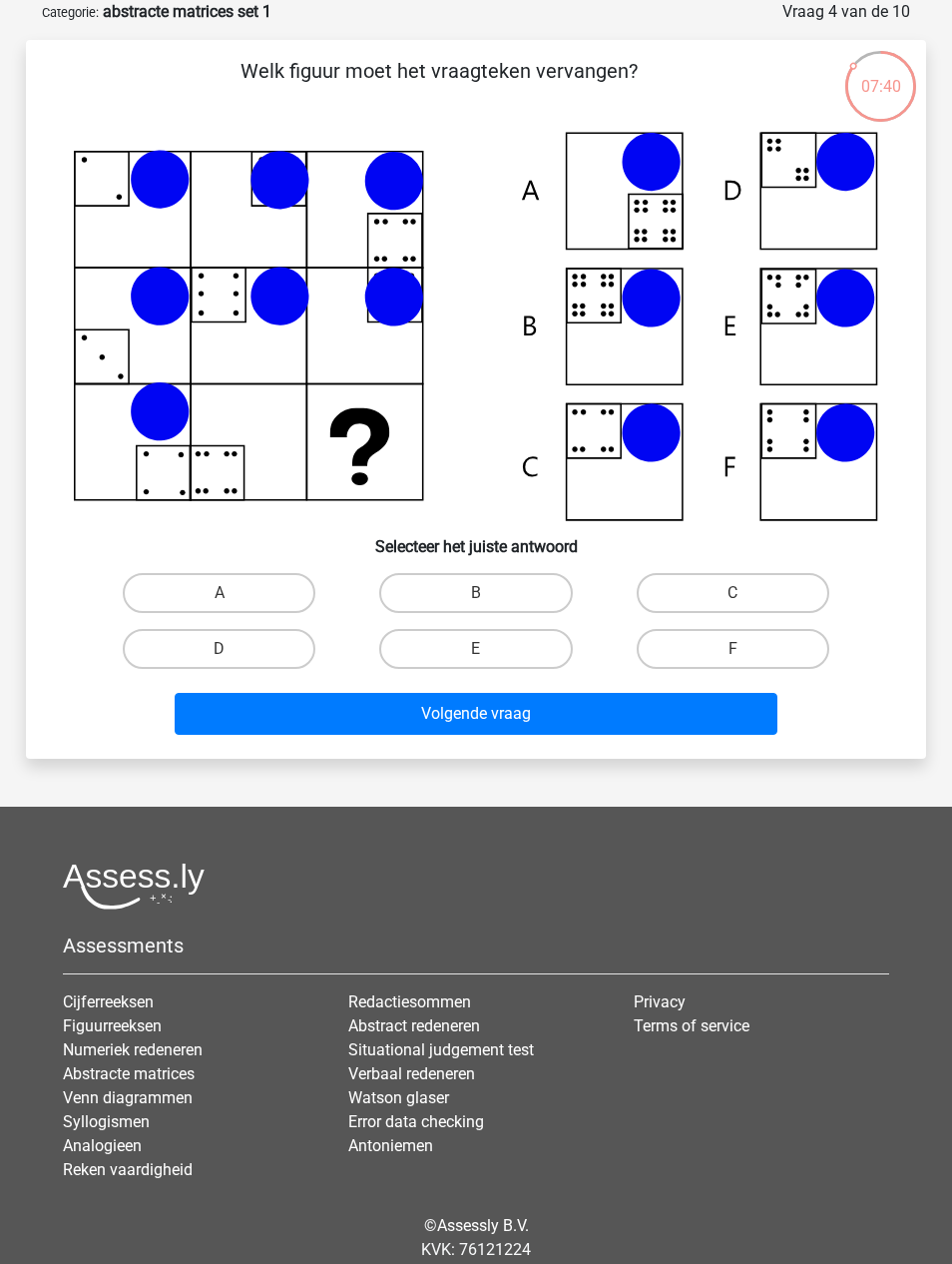 click on "B" at bounding box center (475, 593) 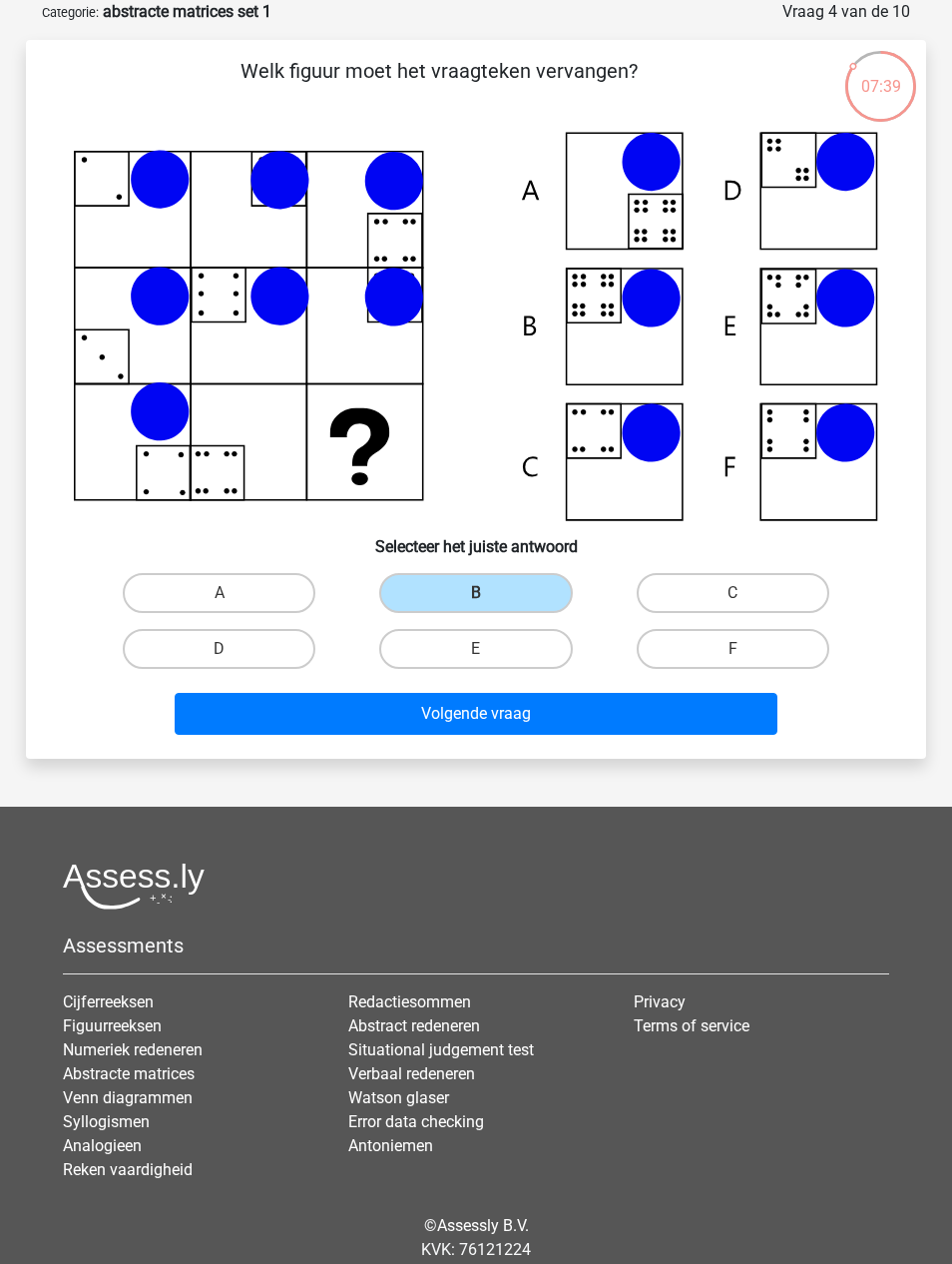 click on "Volgende vraag" at bounding box center (476, 714) 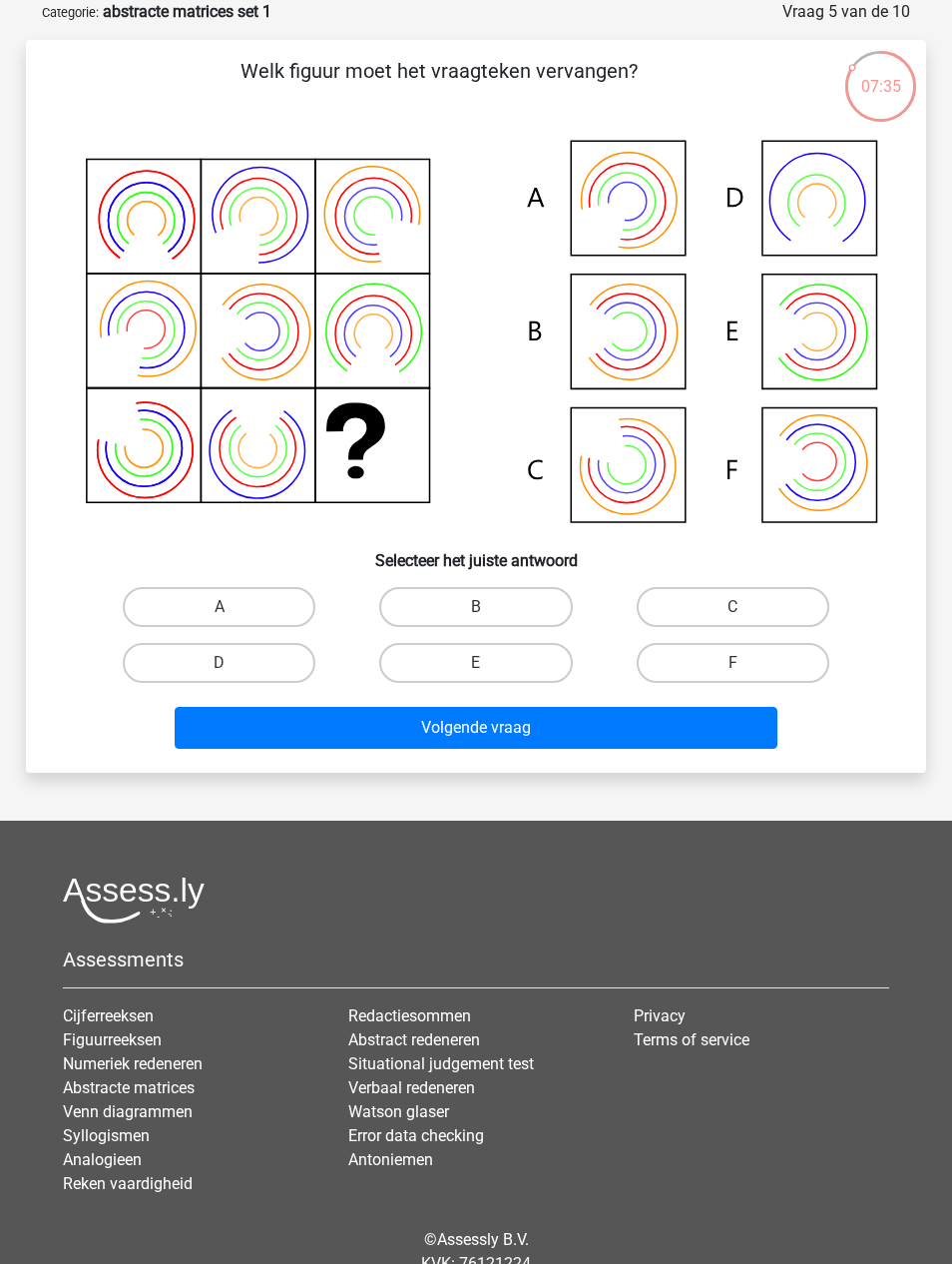 click on "B" at bounding box center (475, 607) 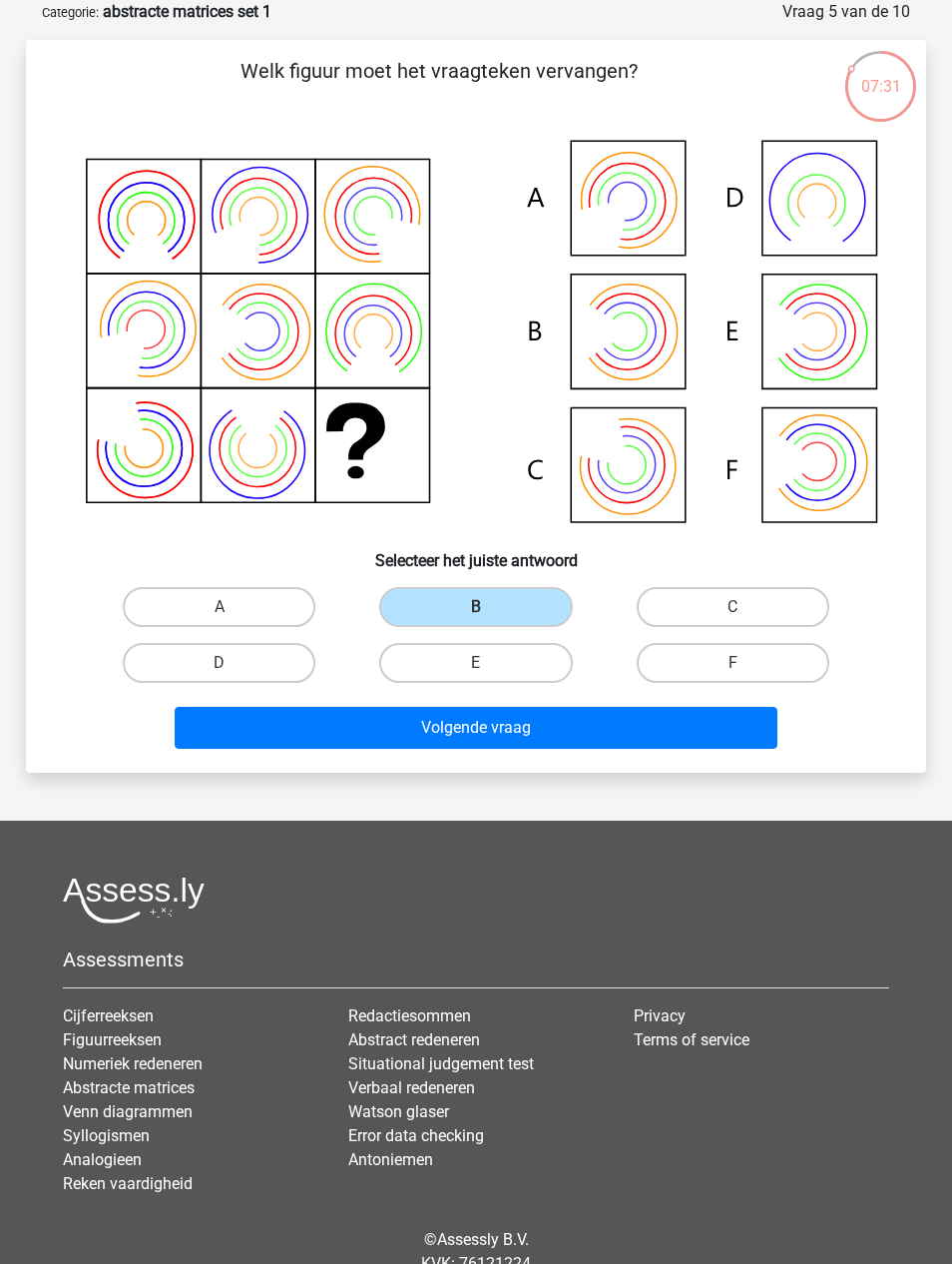 click on "Volgende vraag" at bounding box center [476, 728] 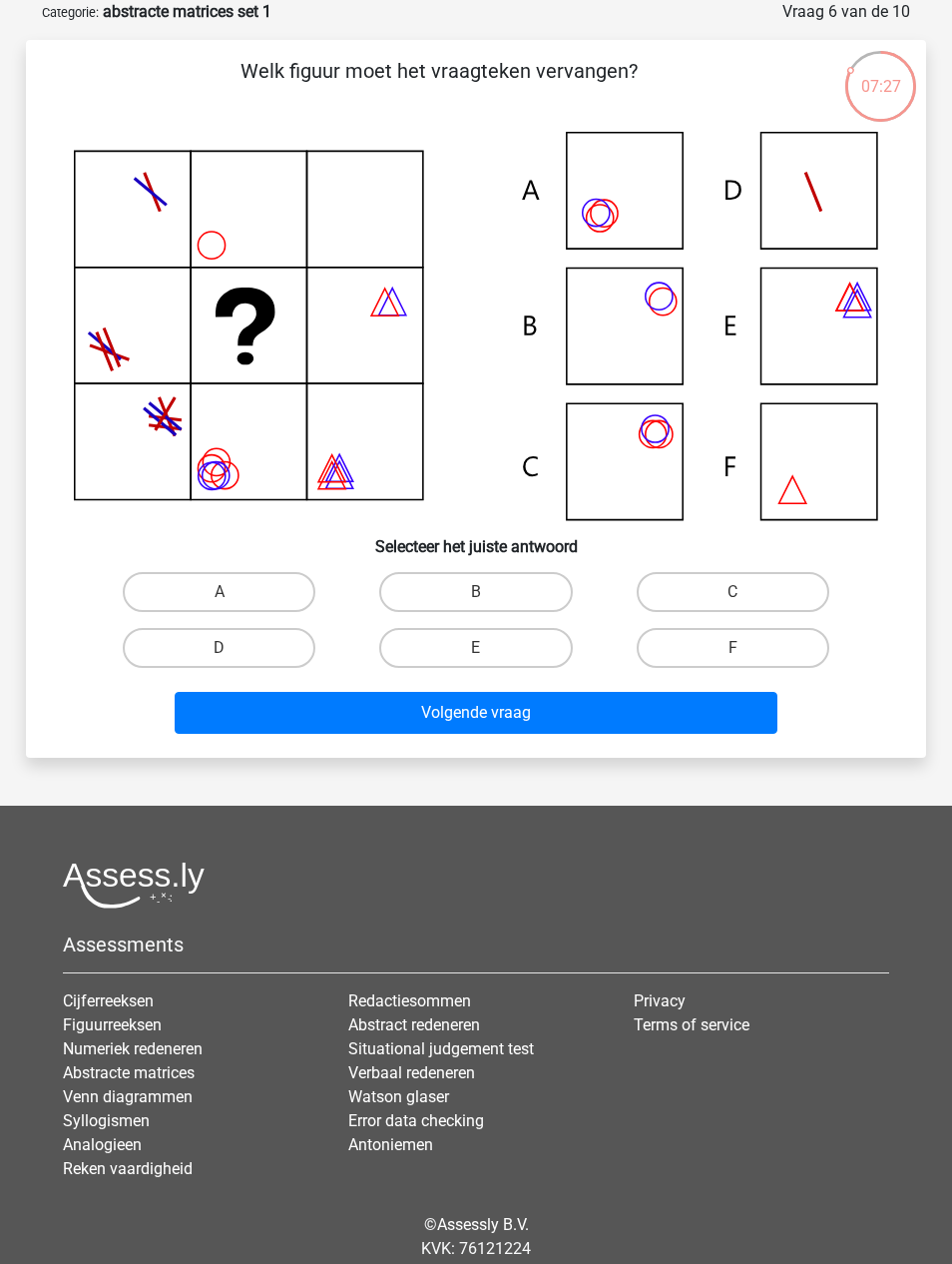 click on "C" at bounding box center (732, 592) 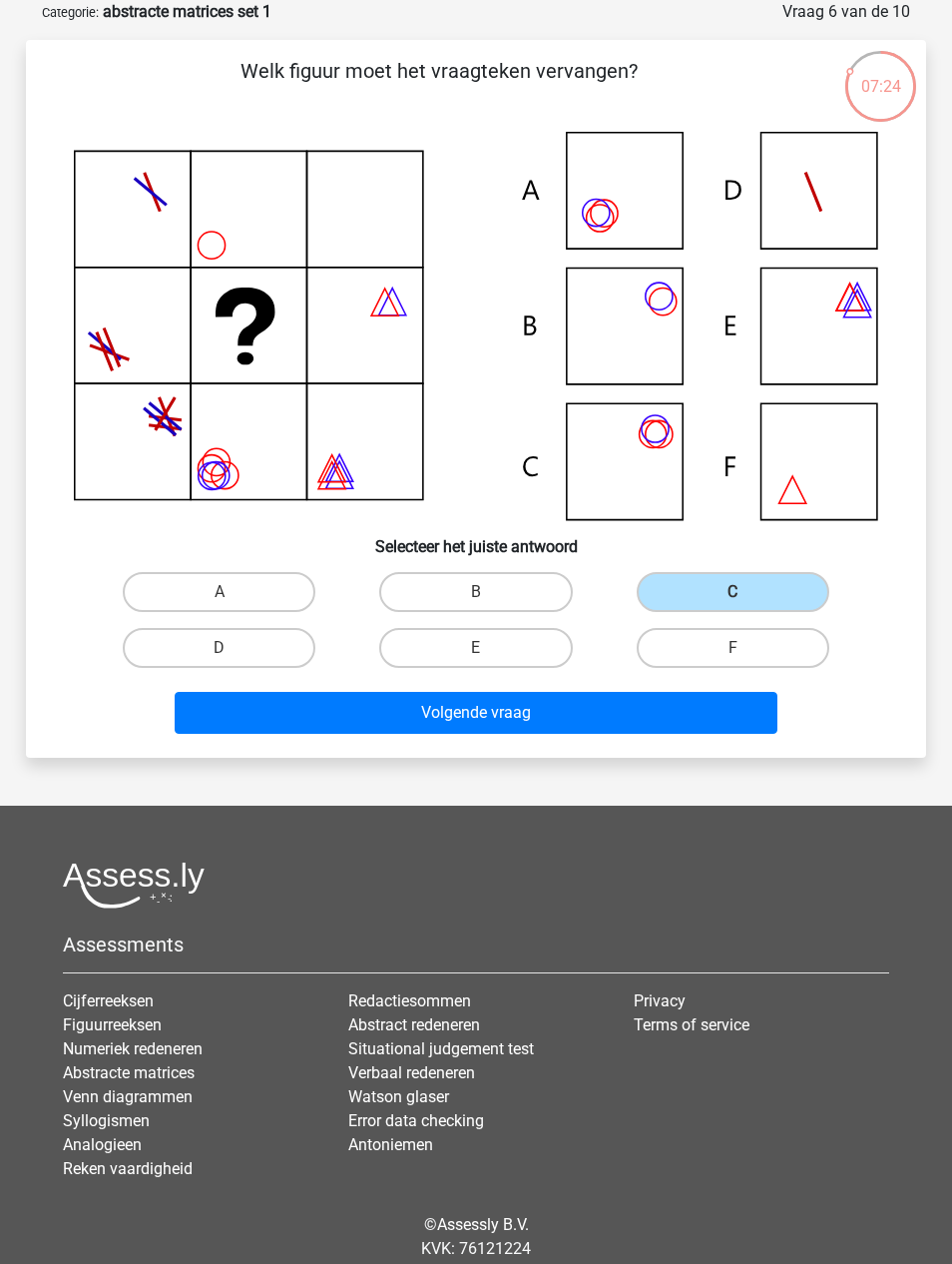 click on "Volgende vraag" at bounding box center (476, 713) 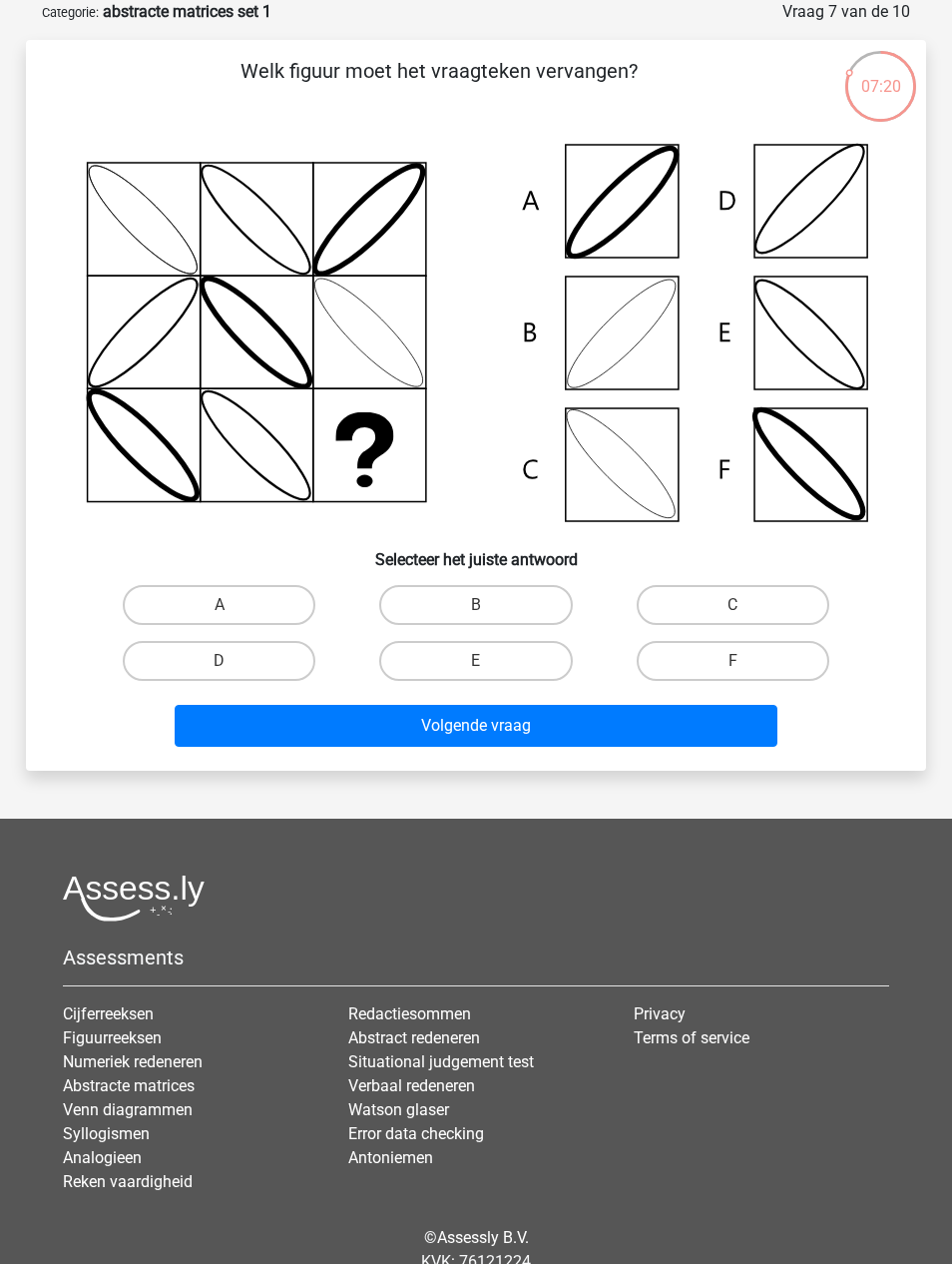 click on "B" at bounding box center [475, 605] 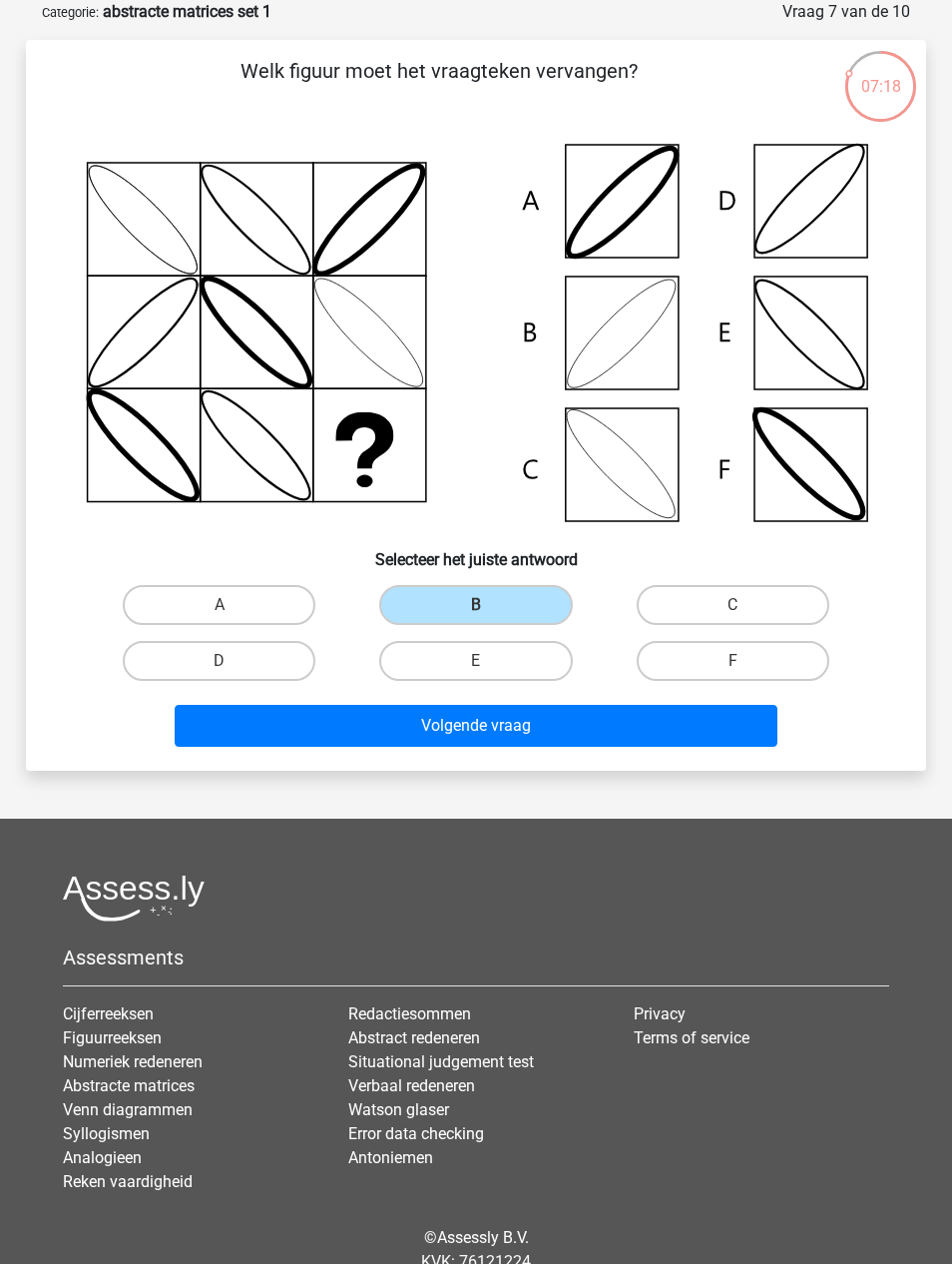 click on "Volgende vraag" at bounding box center (476, 726) 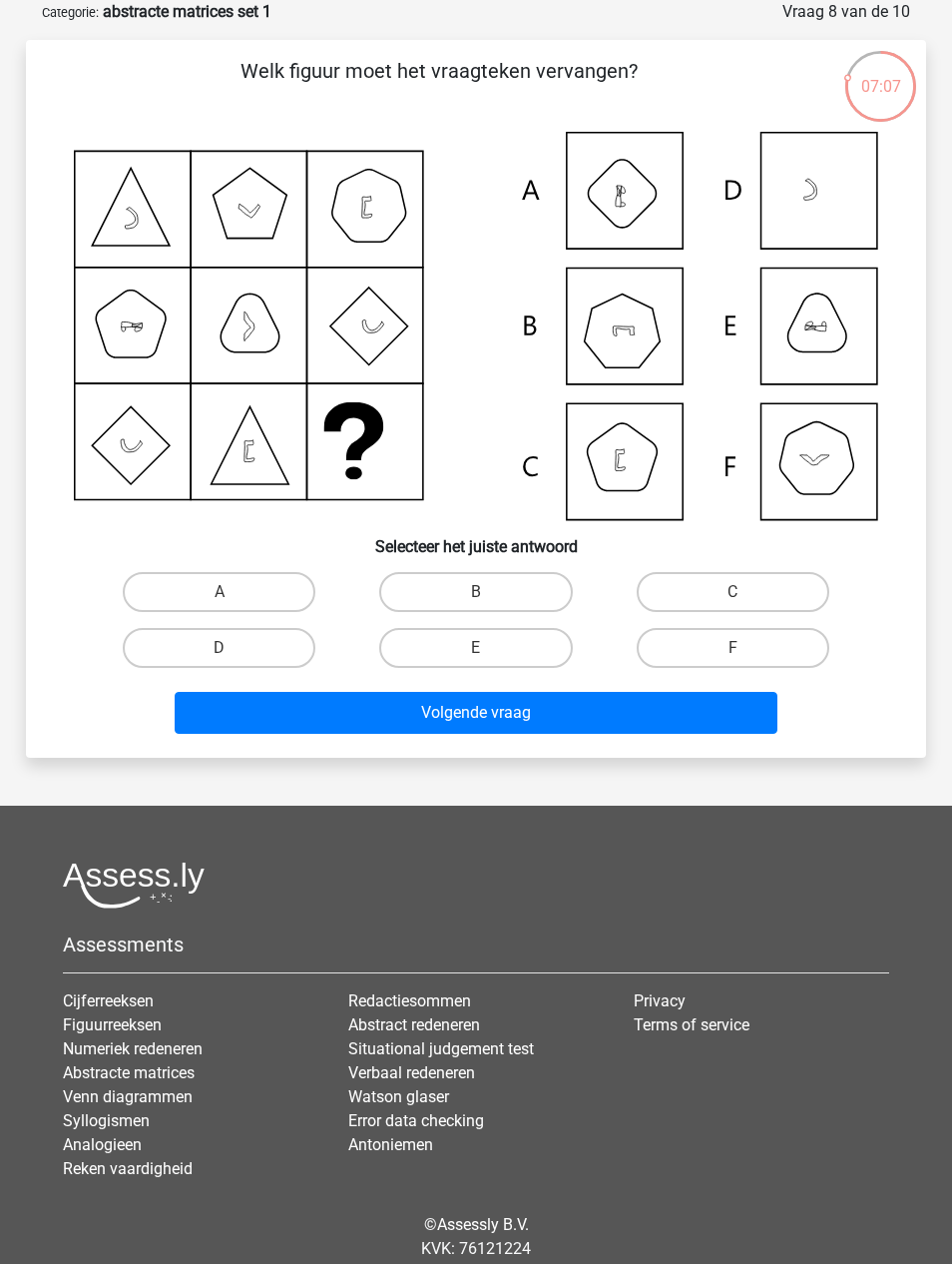 click on "B" at bounding box center (475, 592) 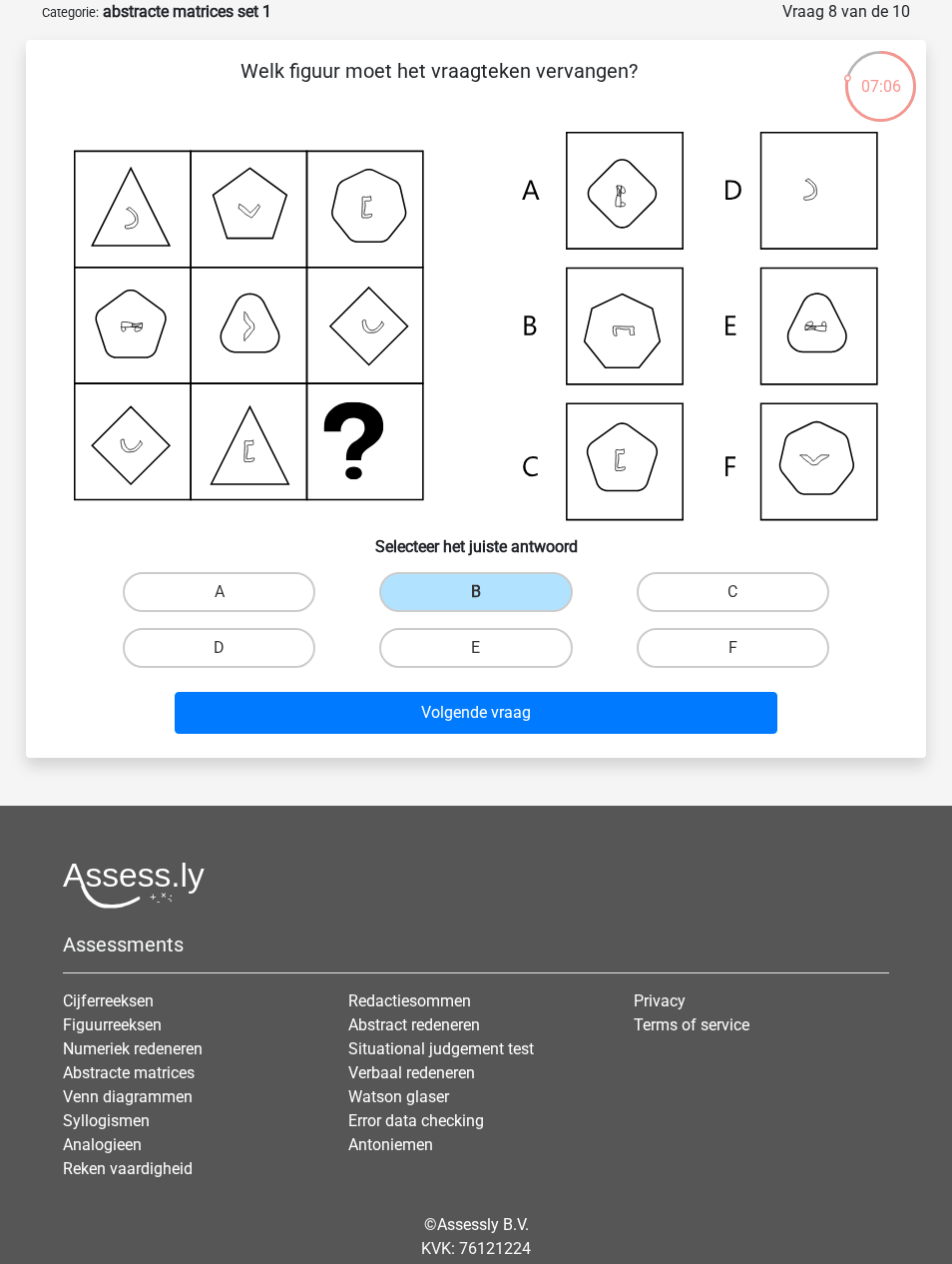 click on "Volgende vraag" at bounding box center [476, 713] 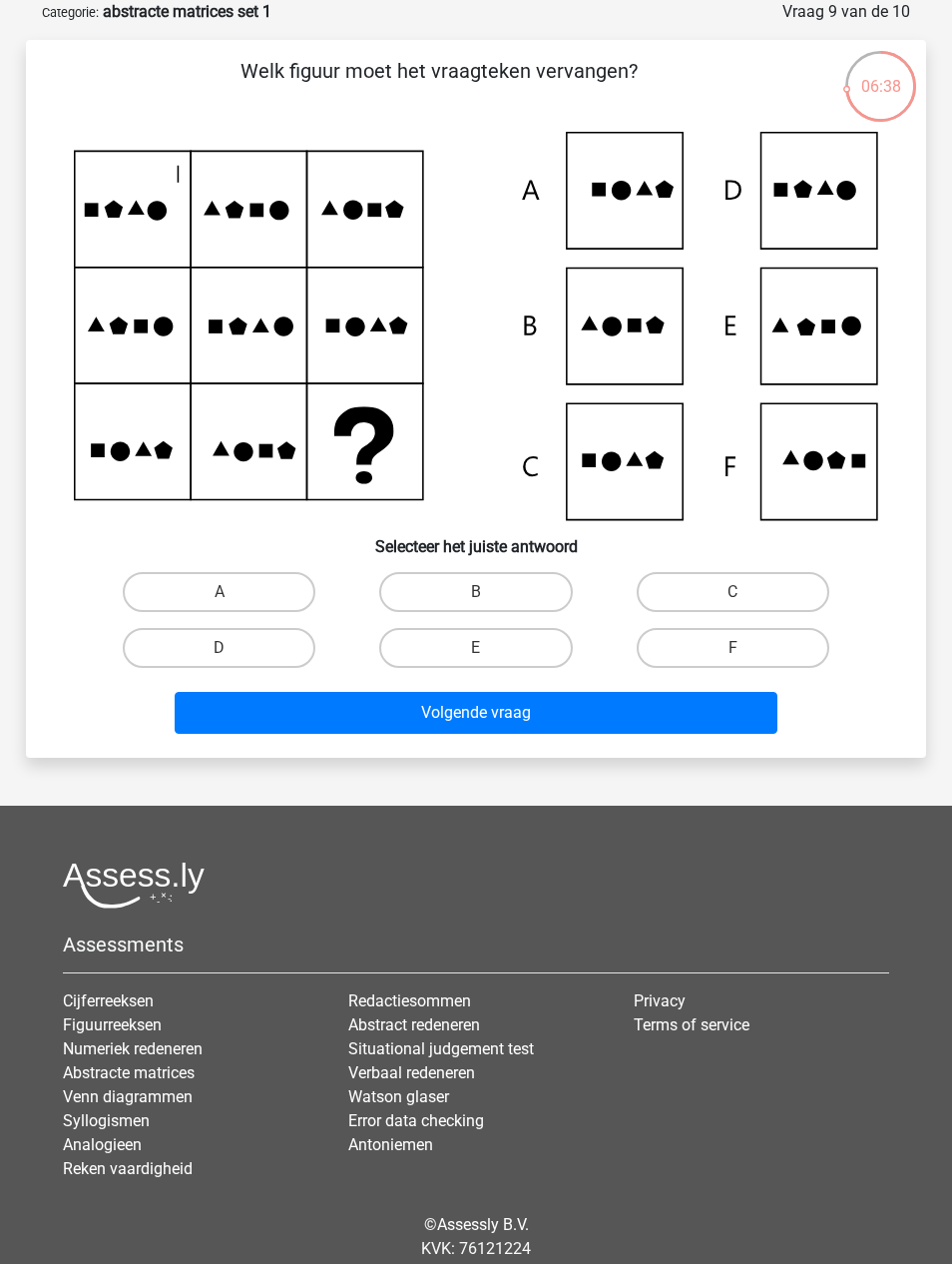 click on "E" at bounding box center (475, 648) 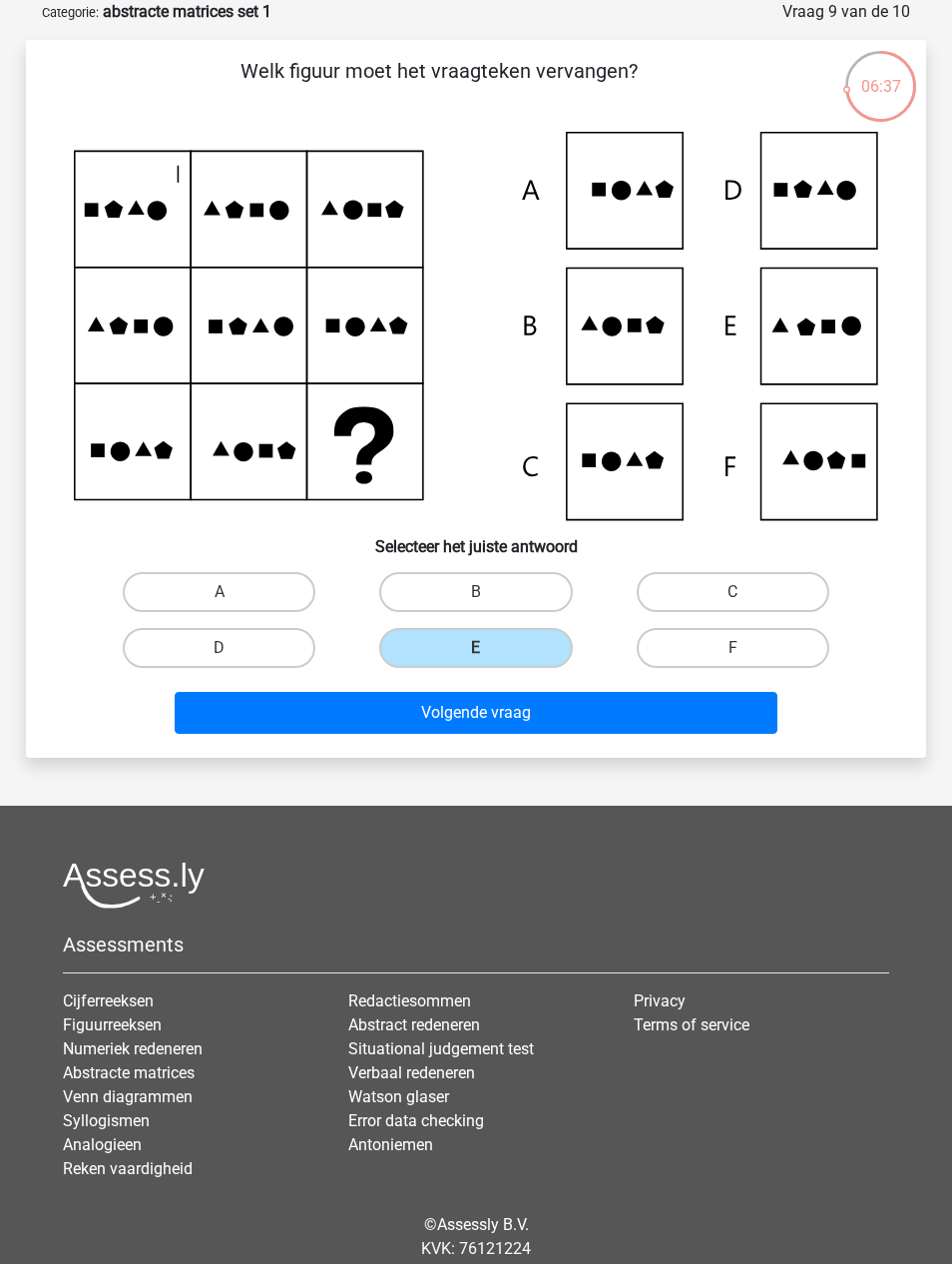 click on "Volgende vraag" at bounding box center (476, 713) 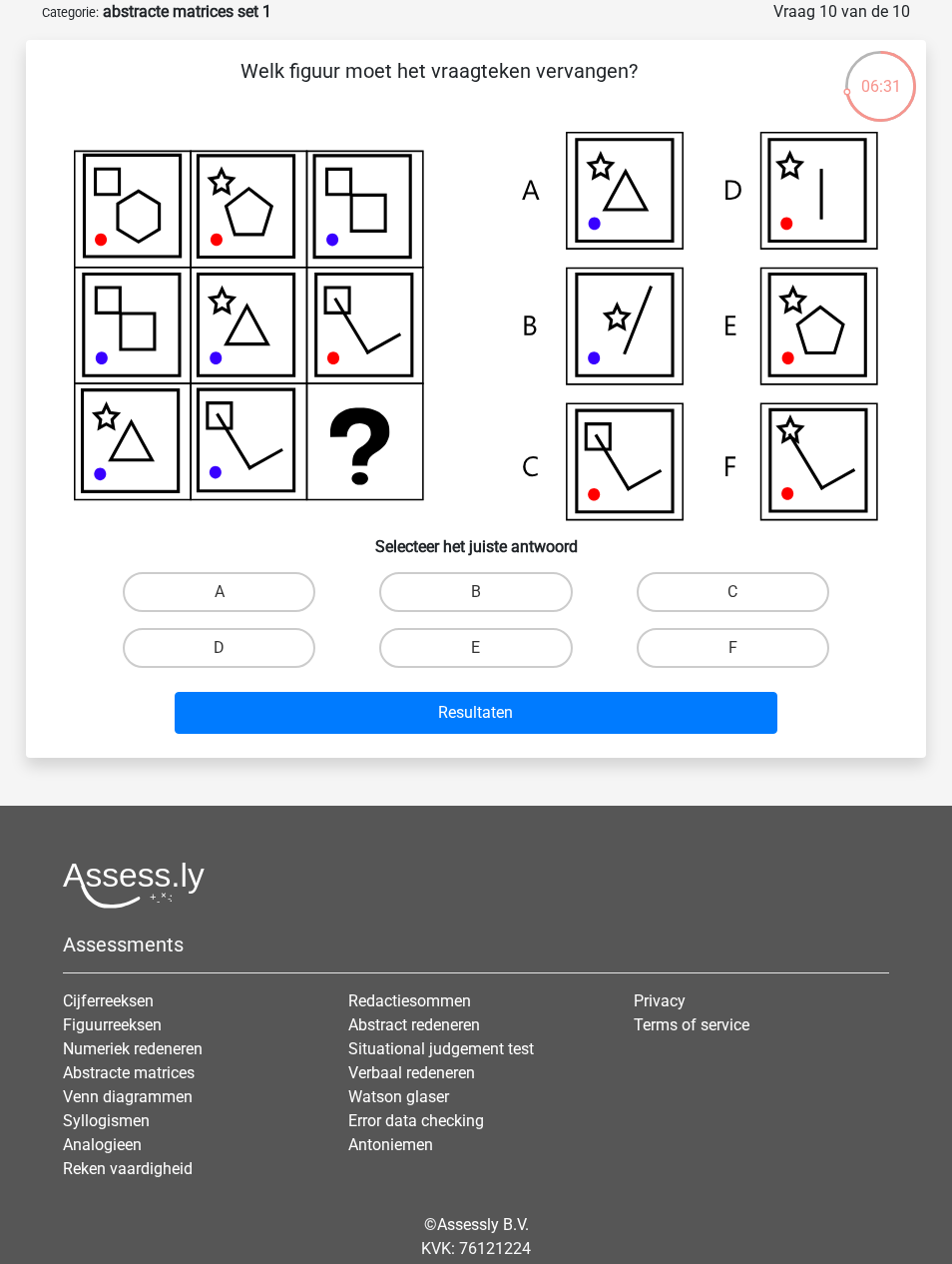 click on "D" at bounding box center (219, 648) 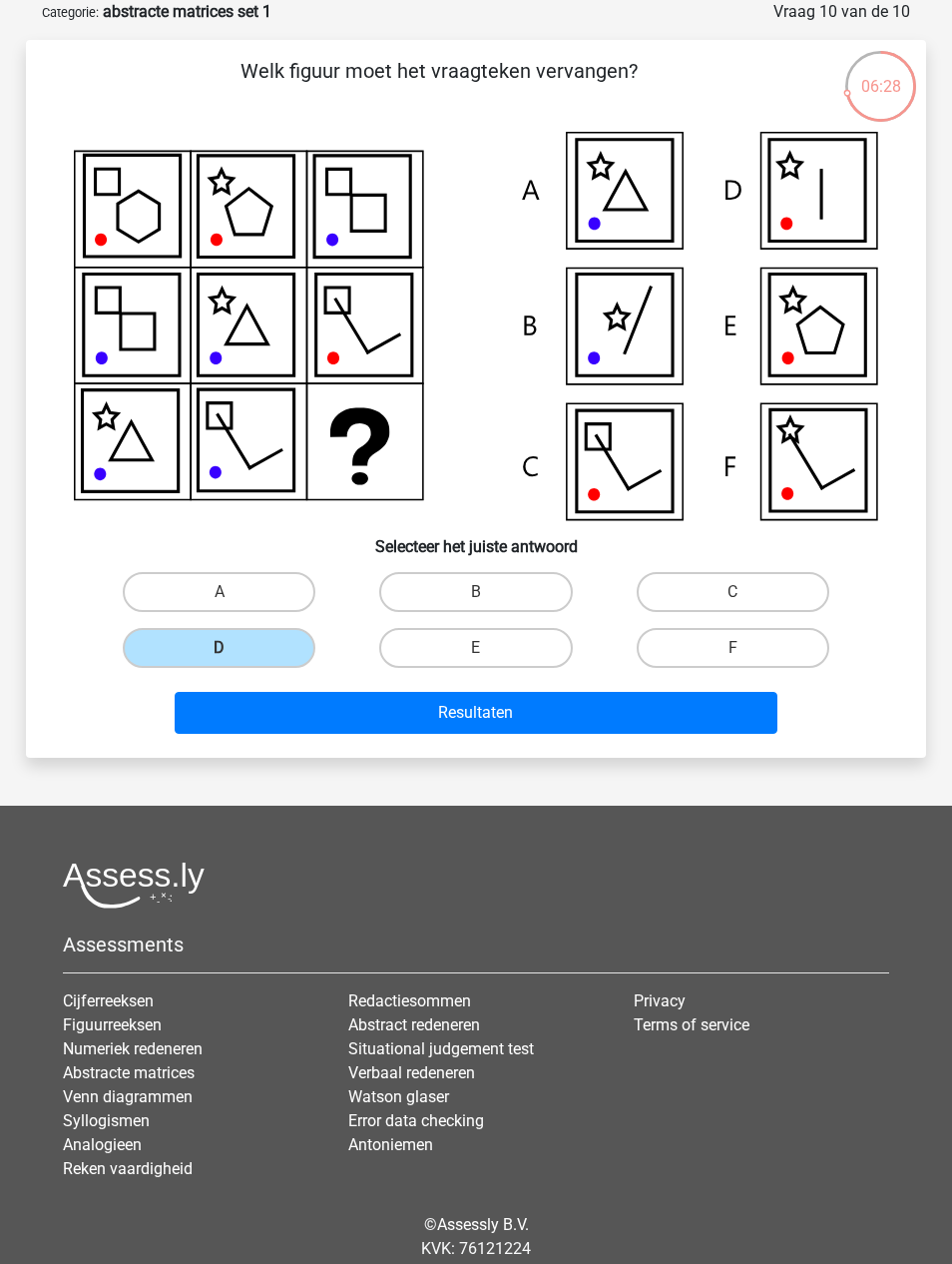 click on "Resultaten" at bounding box center [476, 713] 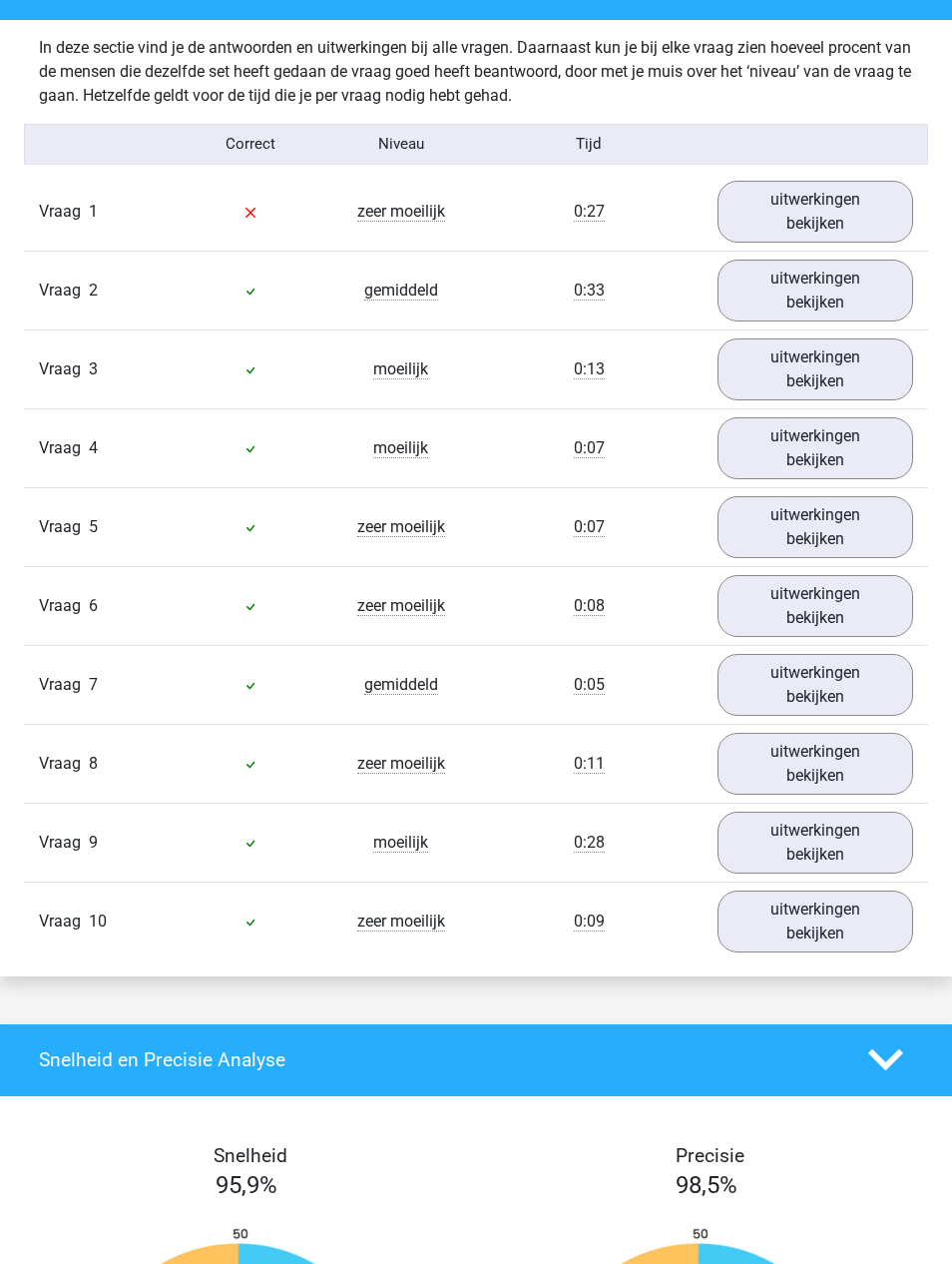 scroll, scrollTop: 1482, scrollLeft: 0, axis: vertical 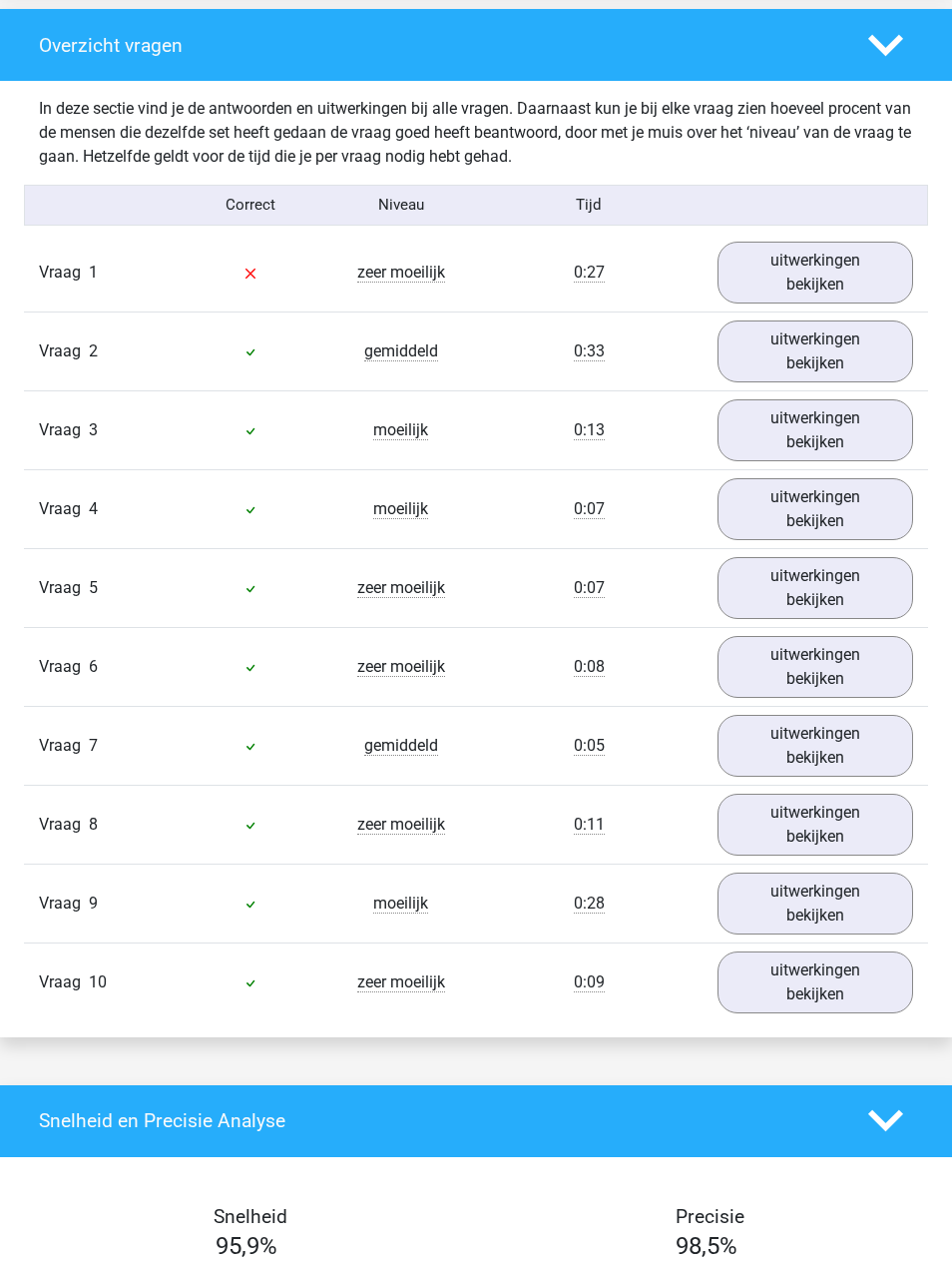 click on "uitwerkingen bekijken" at bounding box center [815, 982] 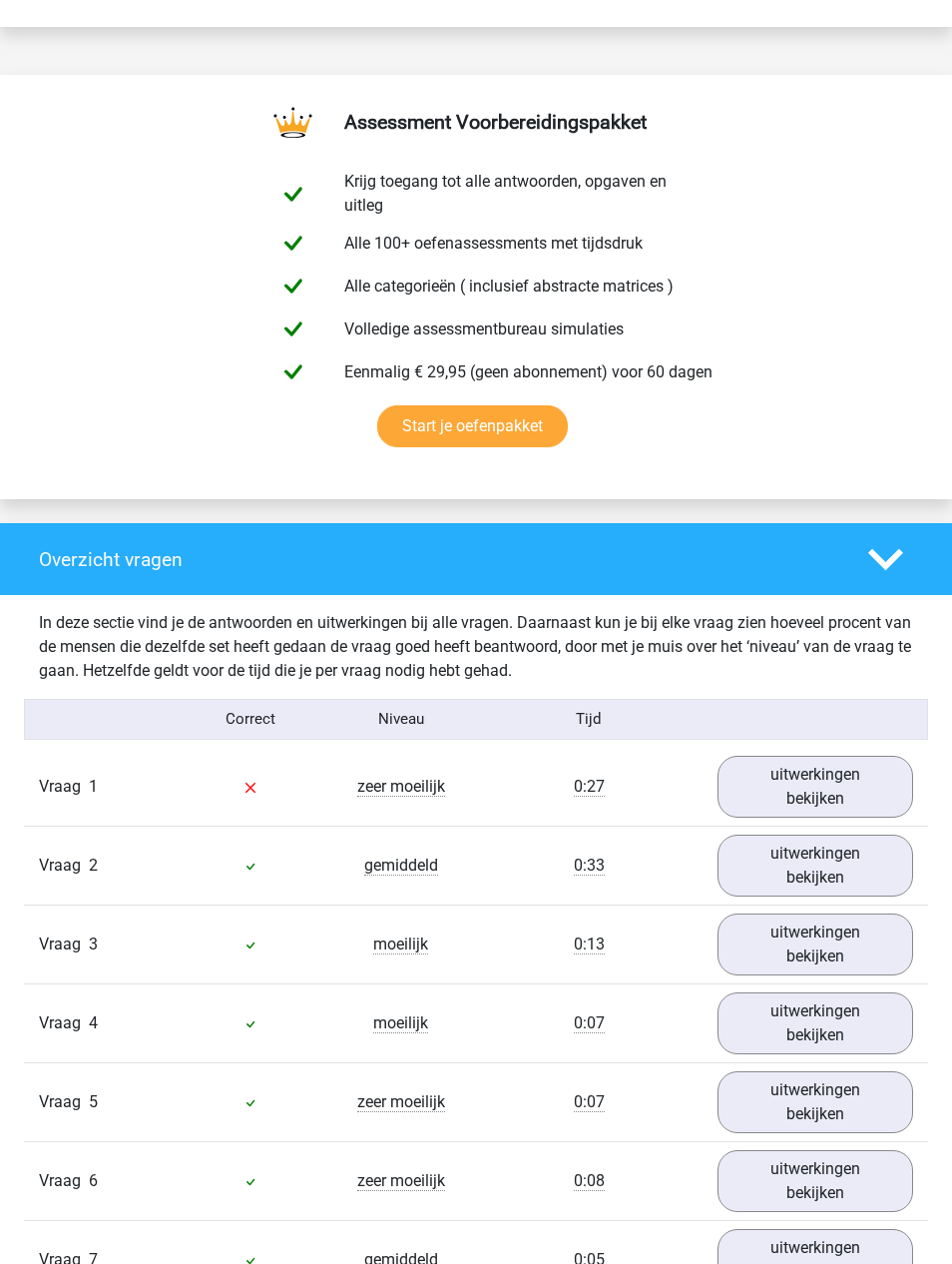 click on "uitwerkingen bekijken" at bounding box center [815, 787] 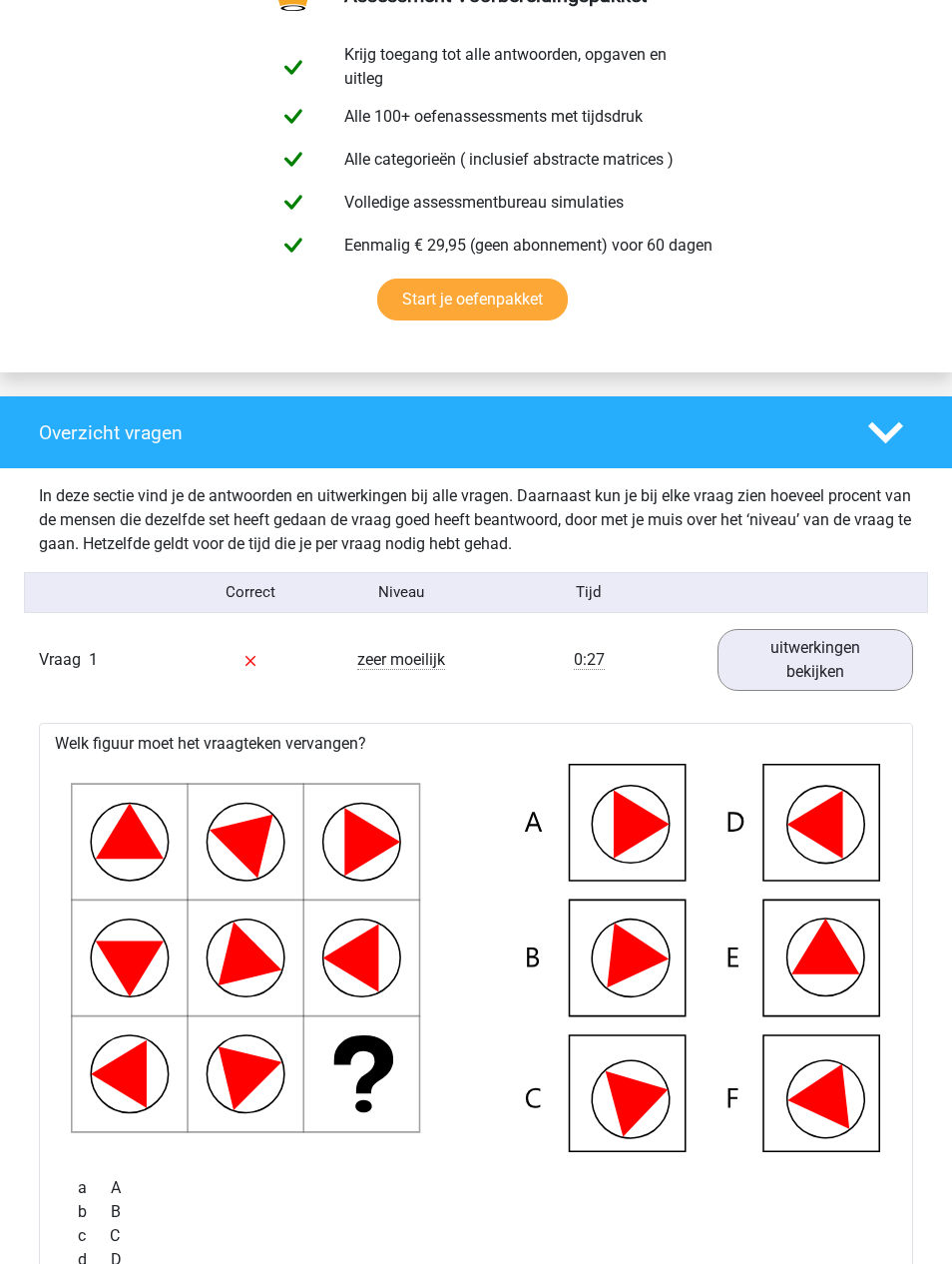 scroll, scrollTop: 1093, scrollLeft: 0, axis: vertical 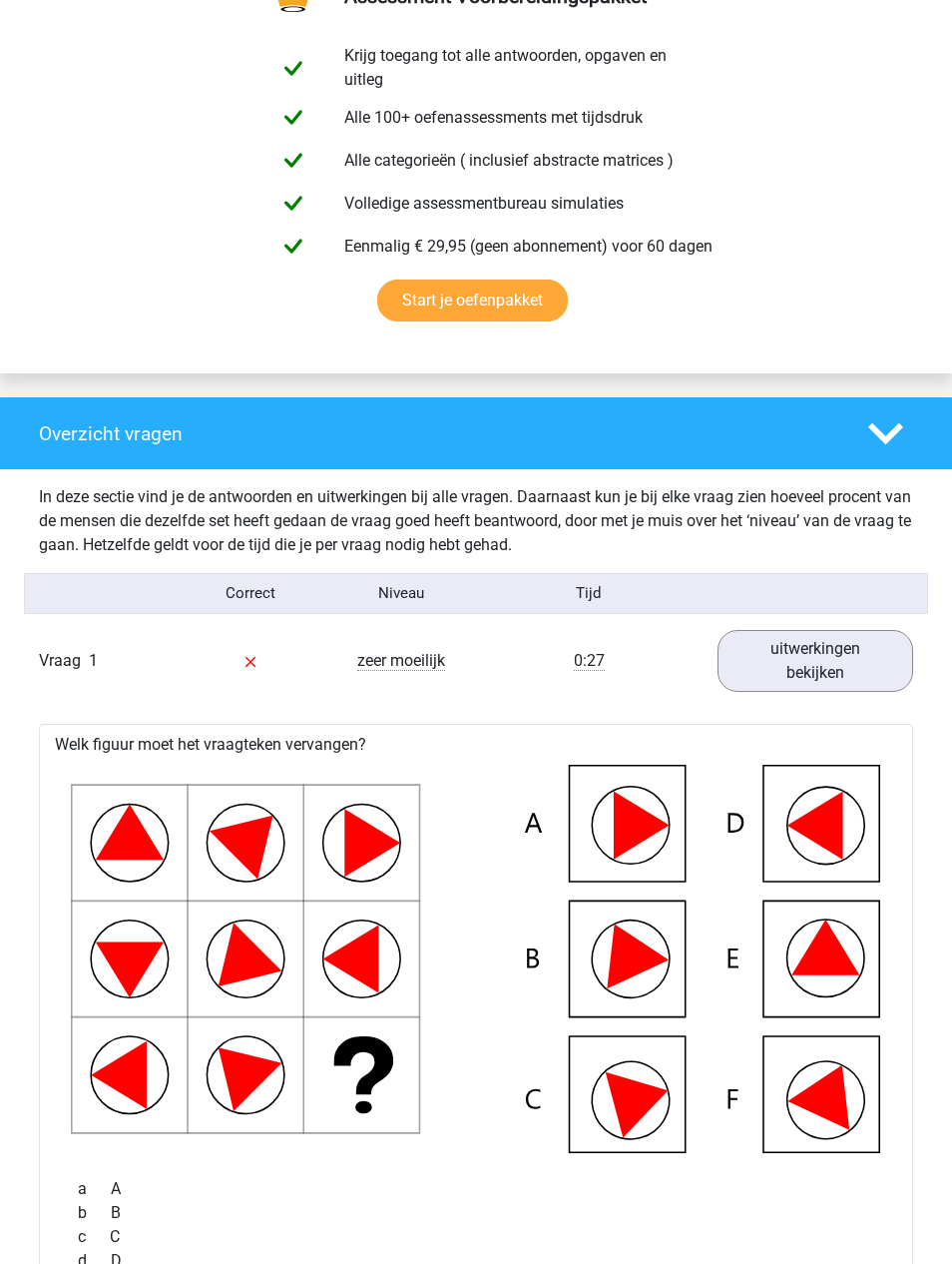 click 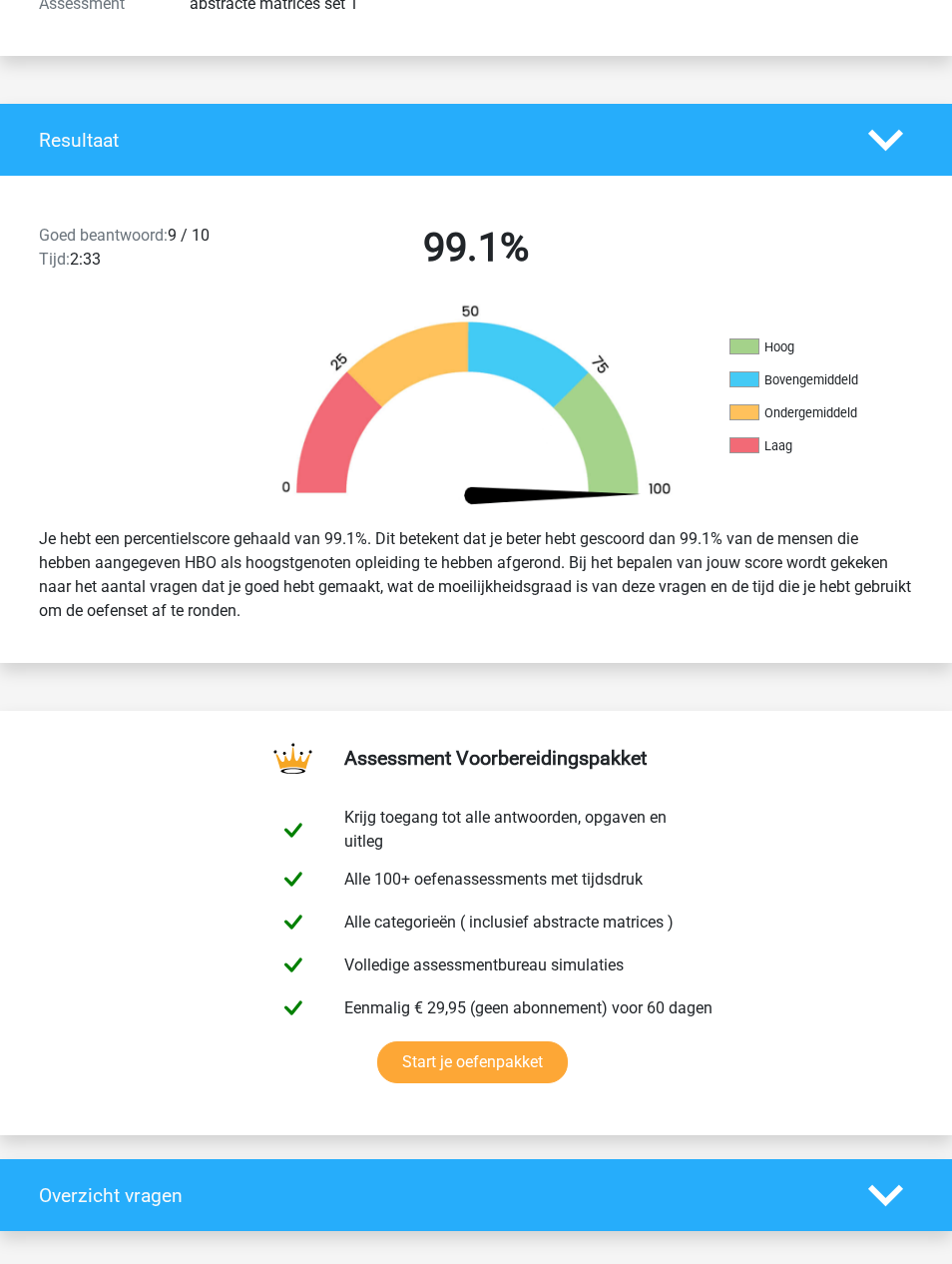 scroll, scrollTop: 0, scrollLeft: 0, axis: both 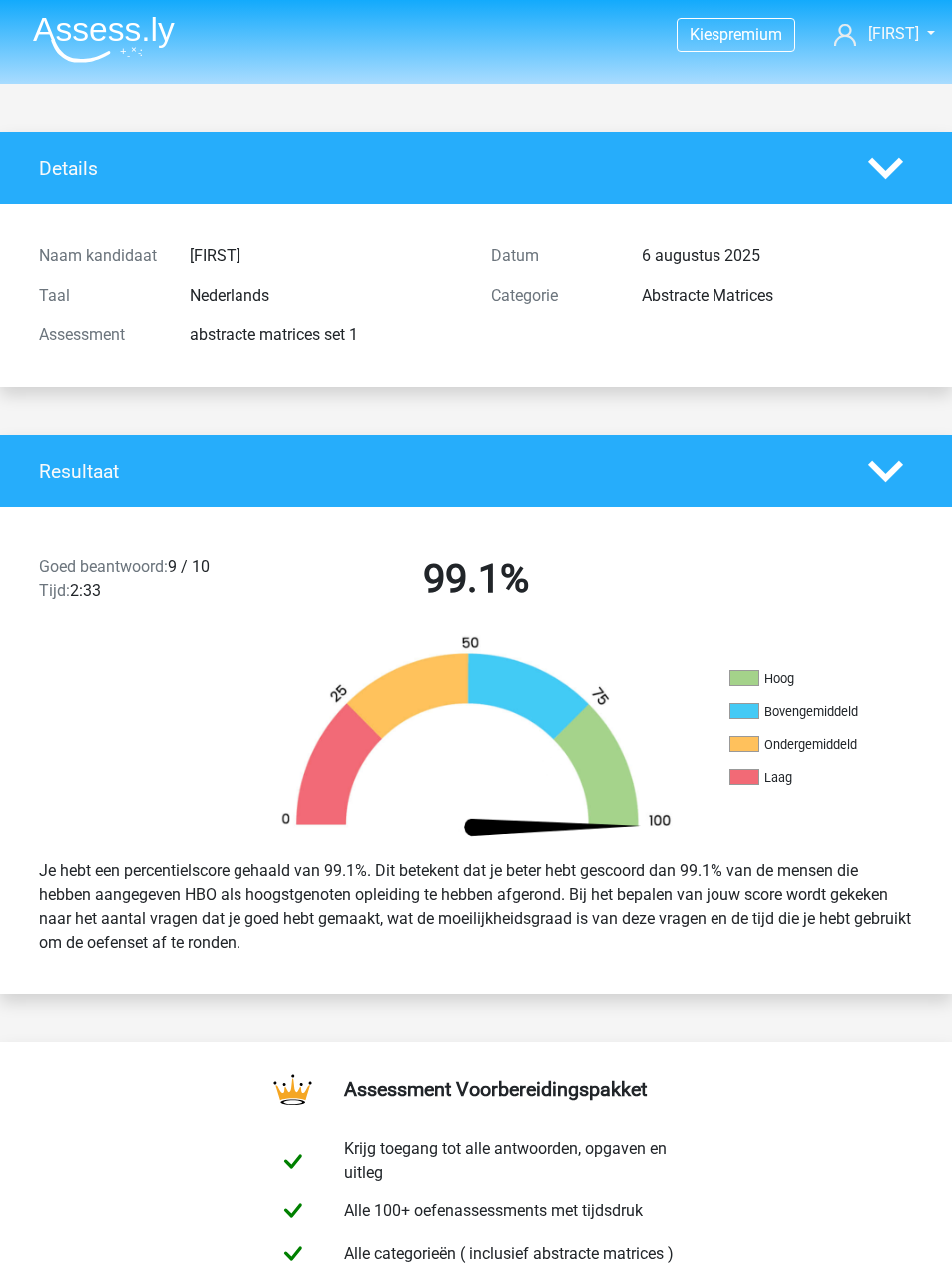 click at bounding box center (104, 39) 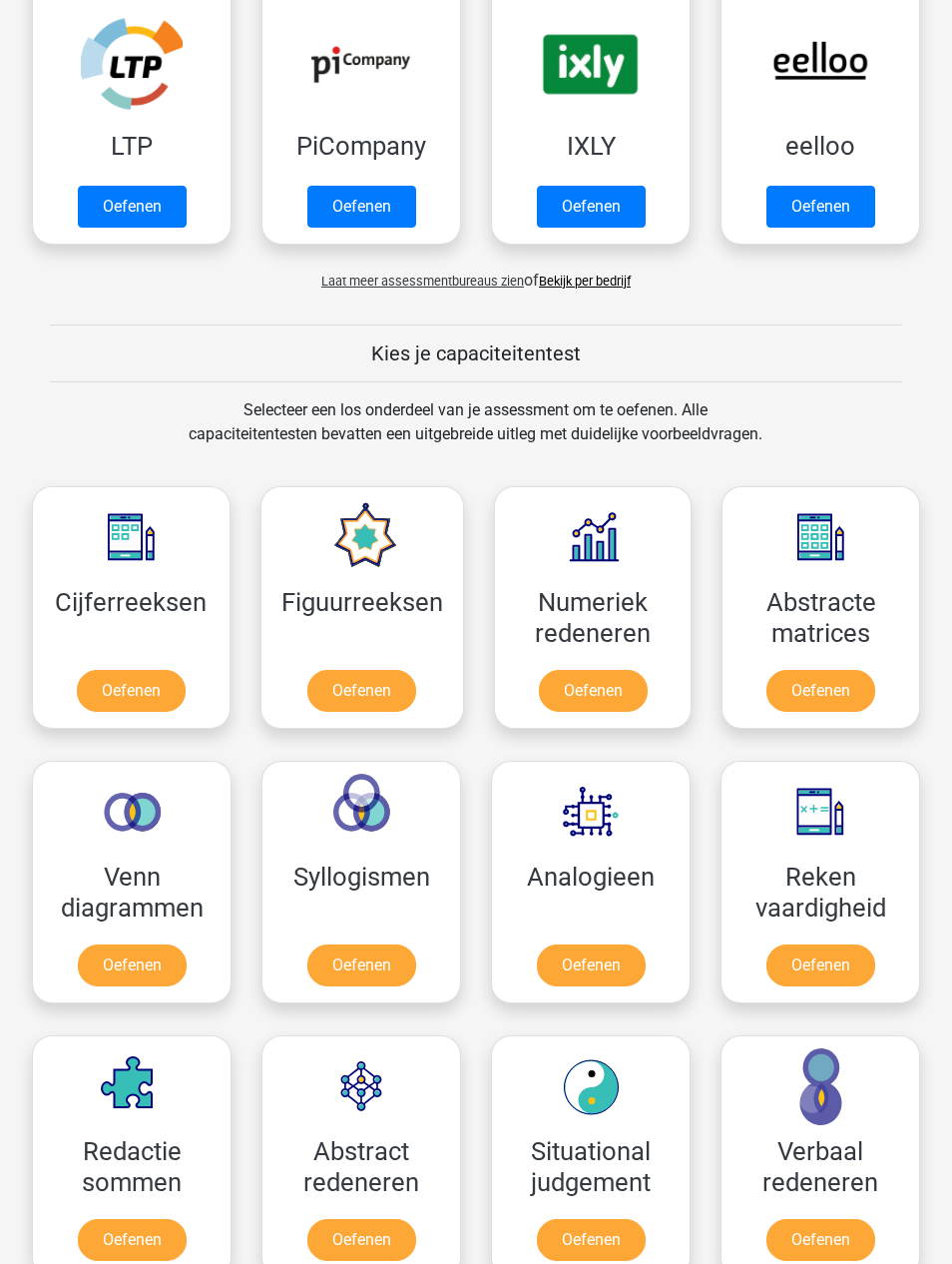 scroll, scrollTop: 453, scrollLeft: 0, axis: vertical 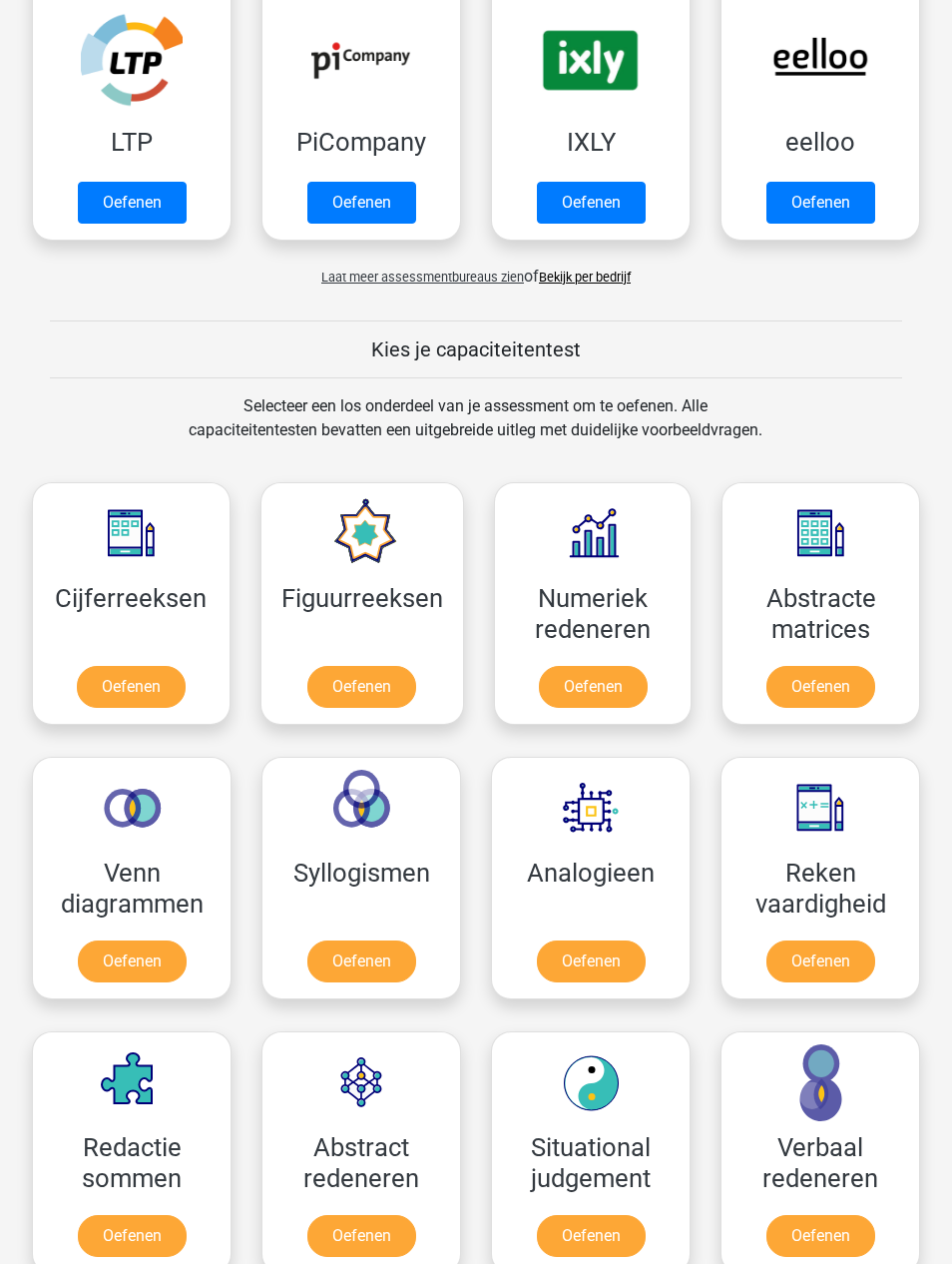click on "Oefenen" at bounding box center (132, 962) 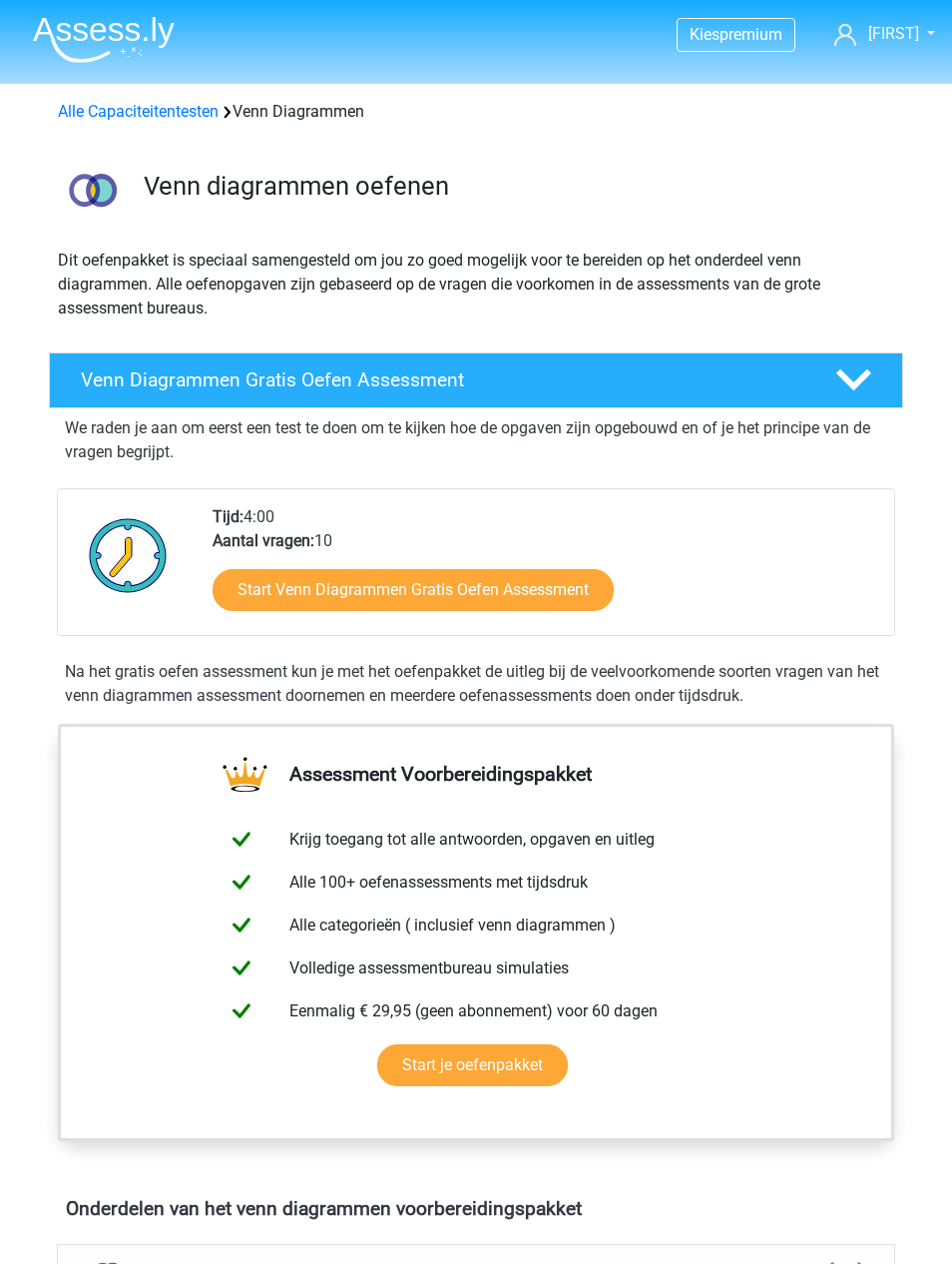 scroll, scrollTop: 0, scrollLeft: 0, axis: both 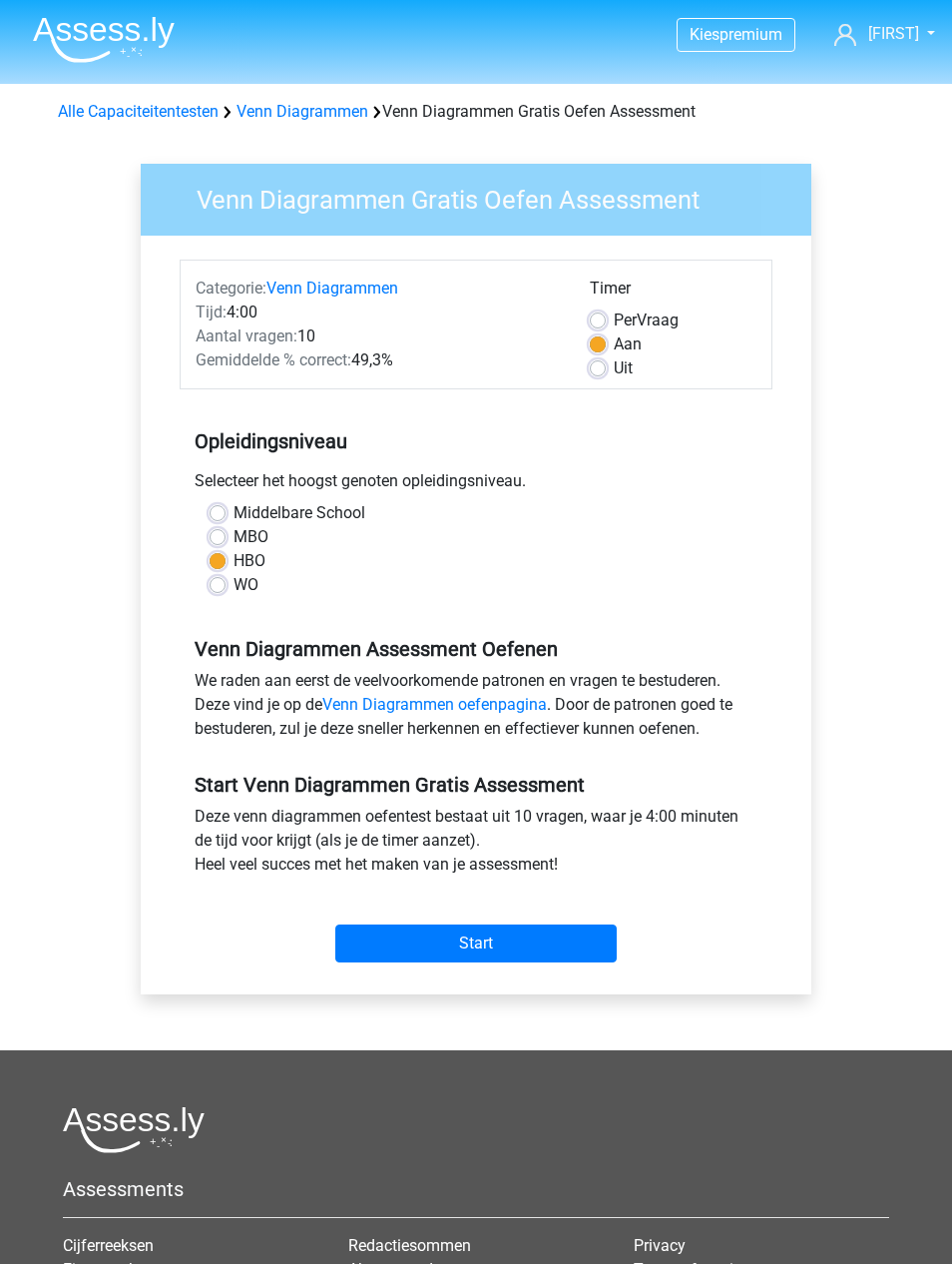 click on "Start" at bounding box center [476, 944] 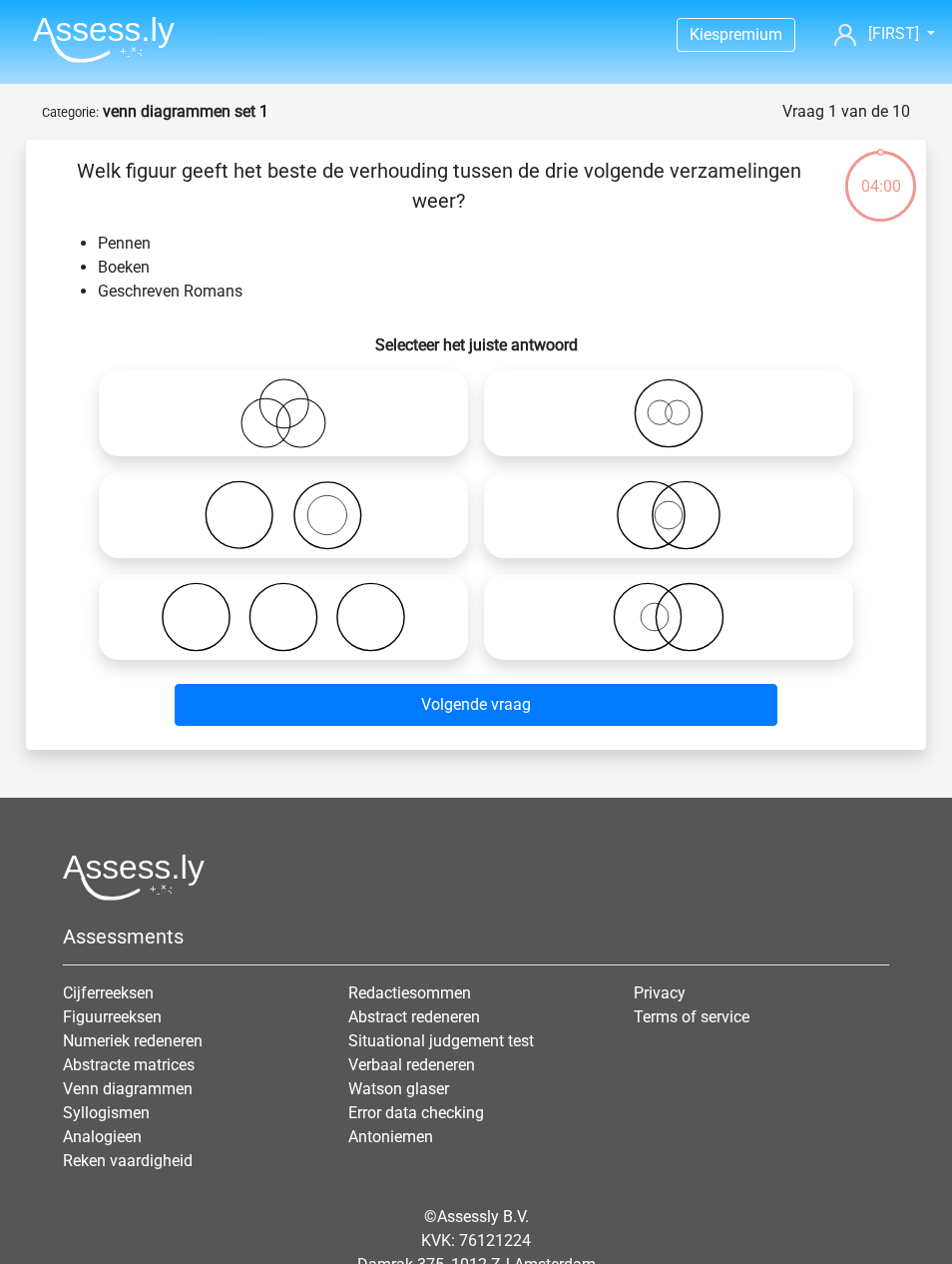 scroll, scrollTop: 0, scrollLeft: 0, axis: both 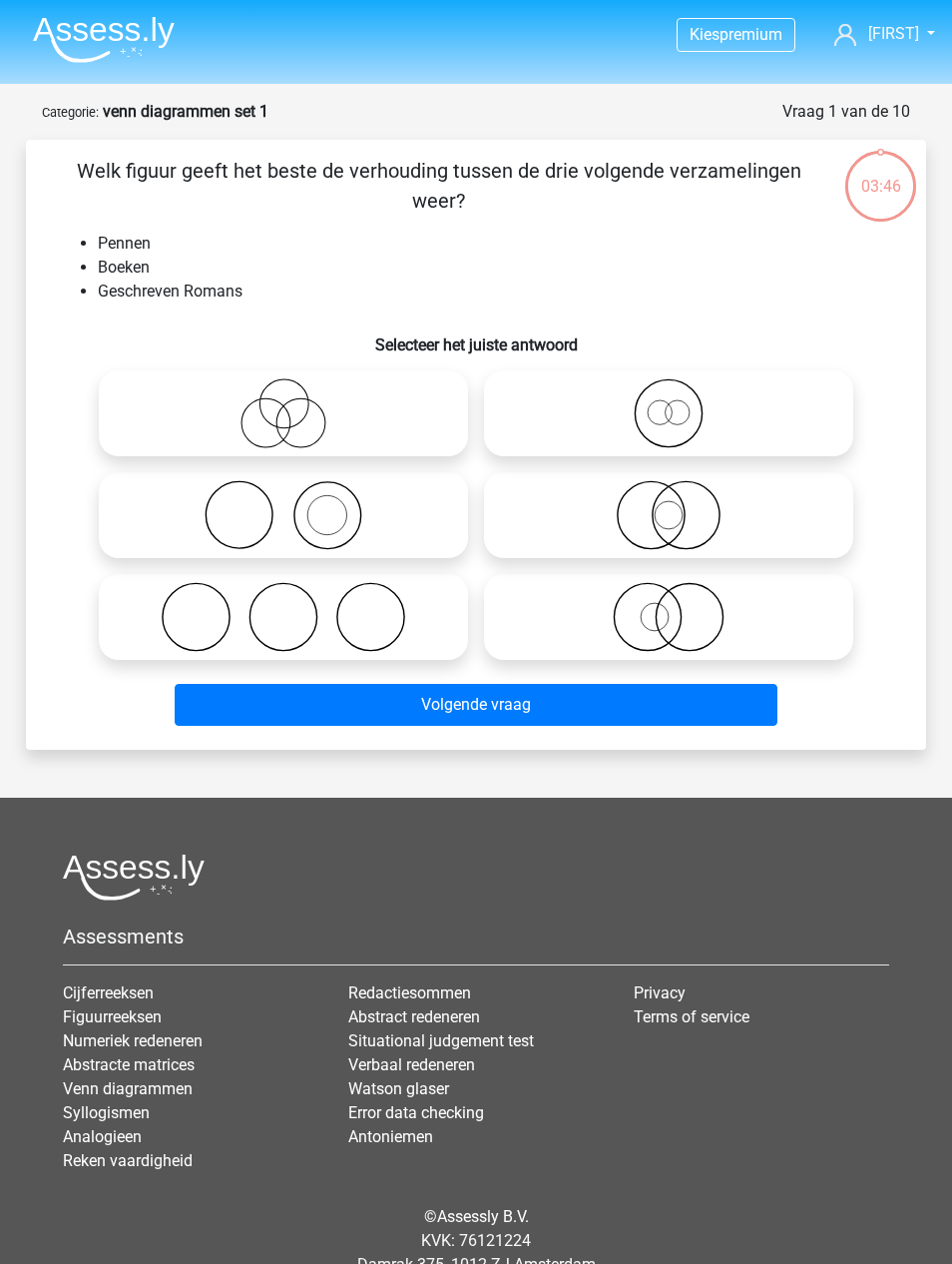 click 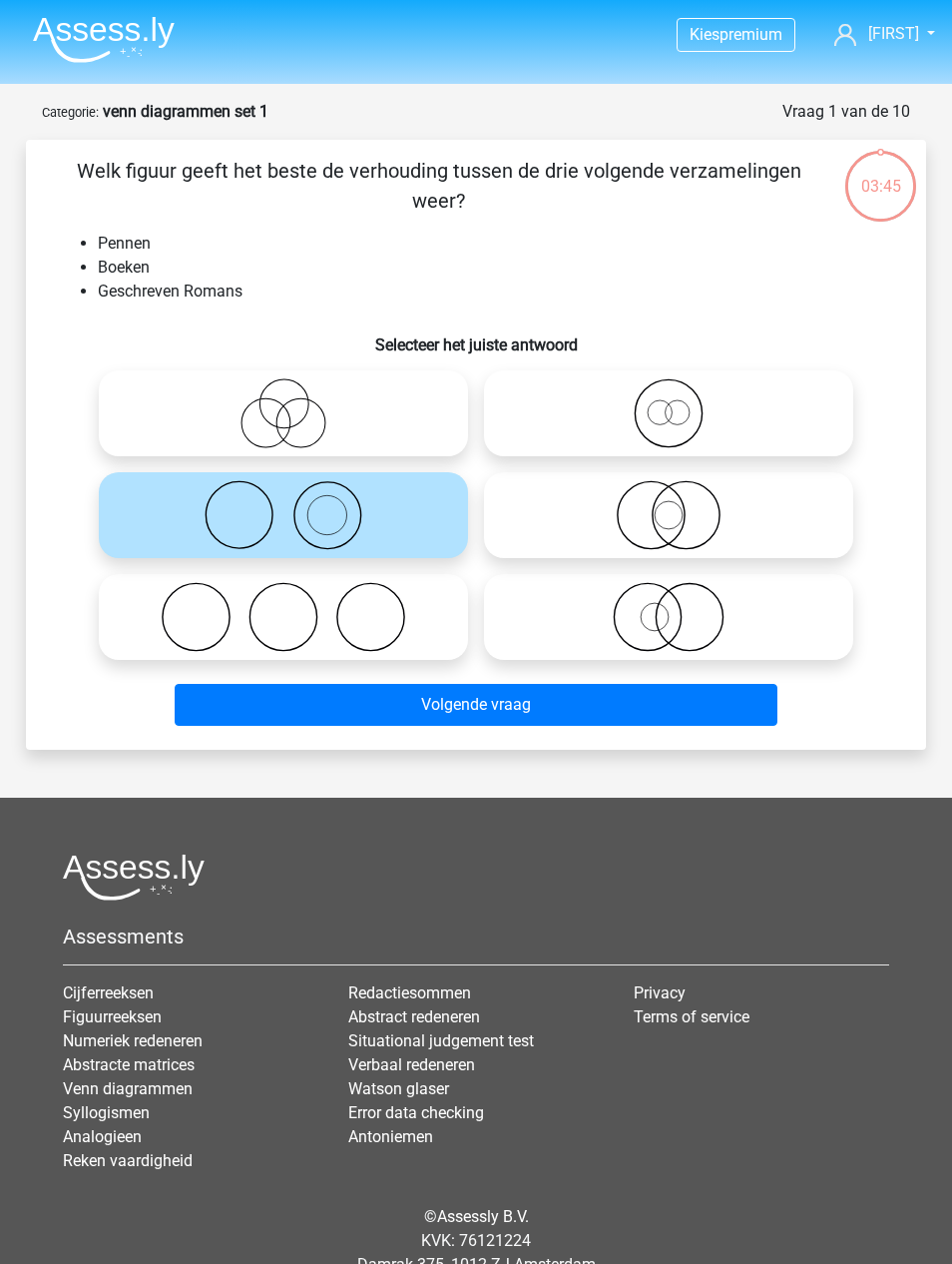 click on "Volgende vraag" at bounding box center (476, 705) 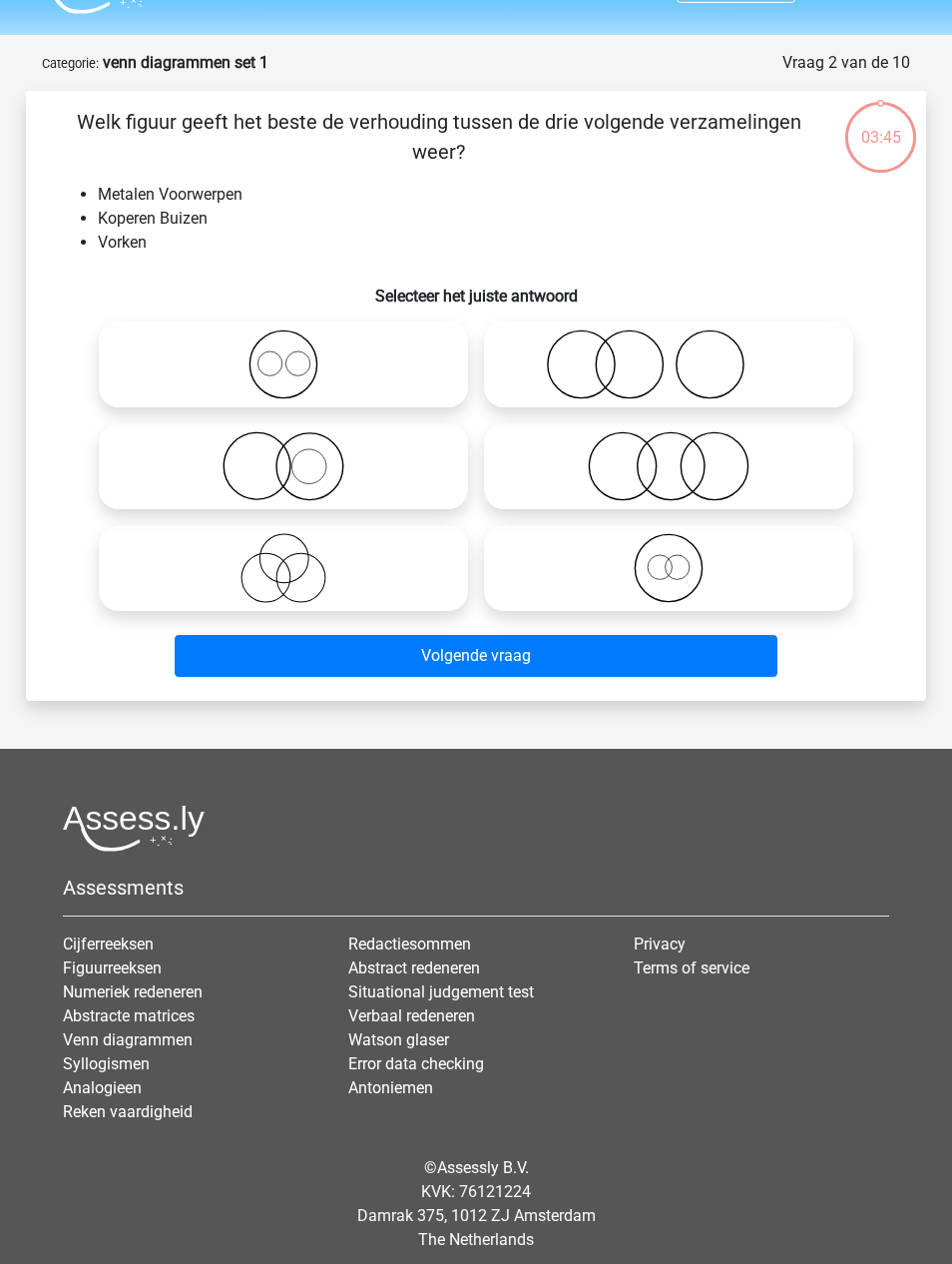 scroll, scrollTop: 64, scrollLeft: 0, axis: vertical 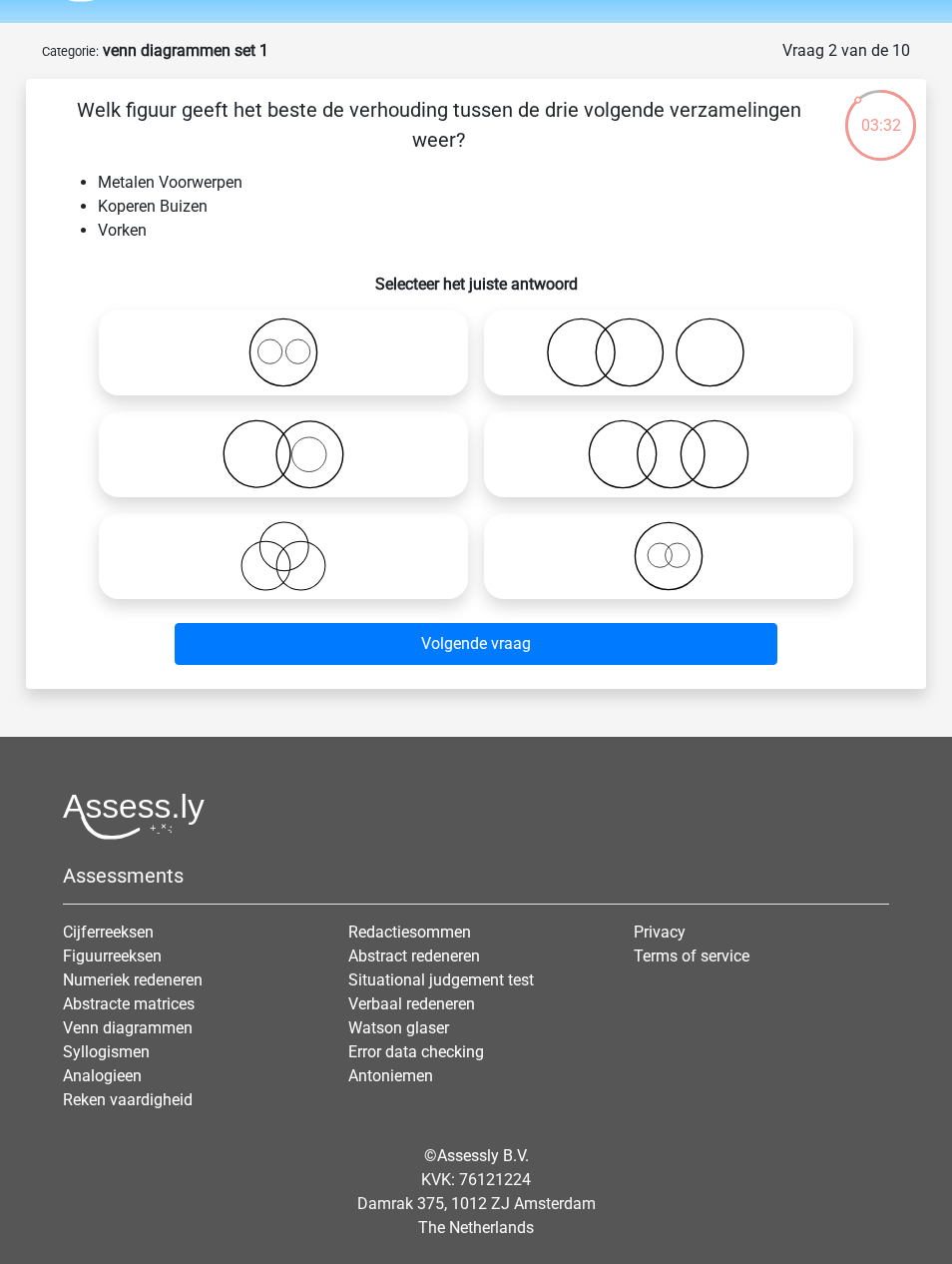 click 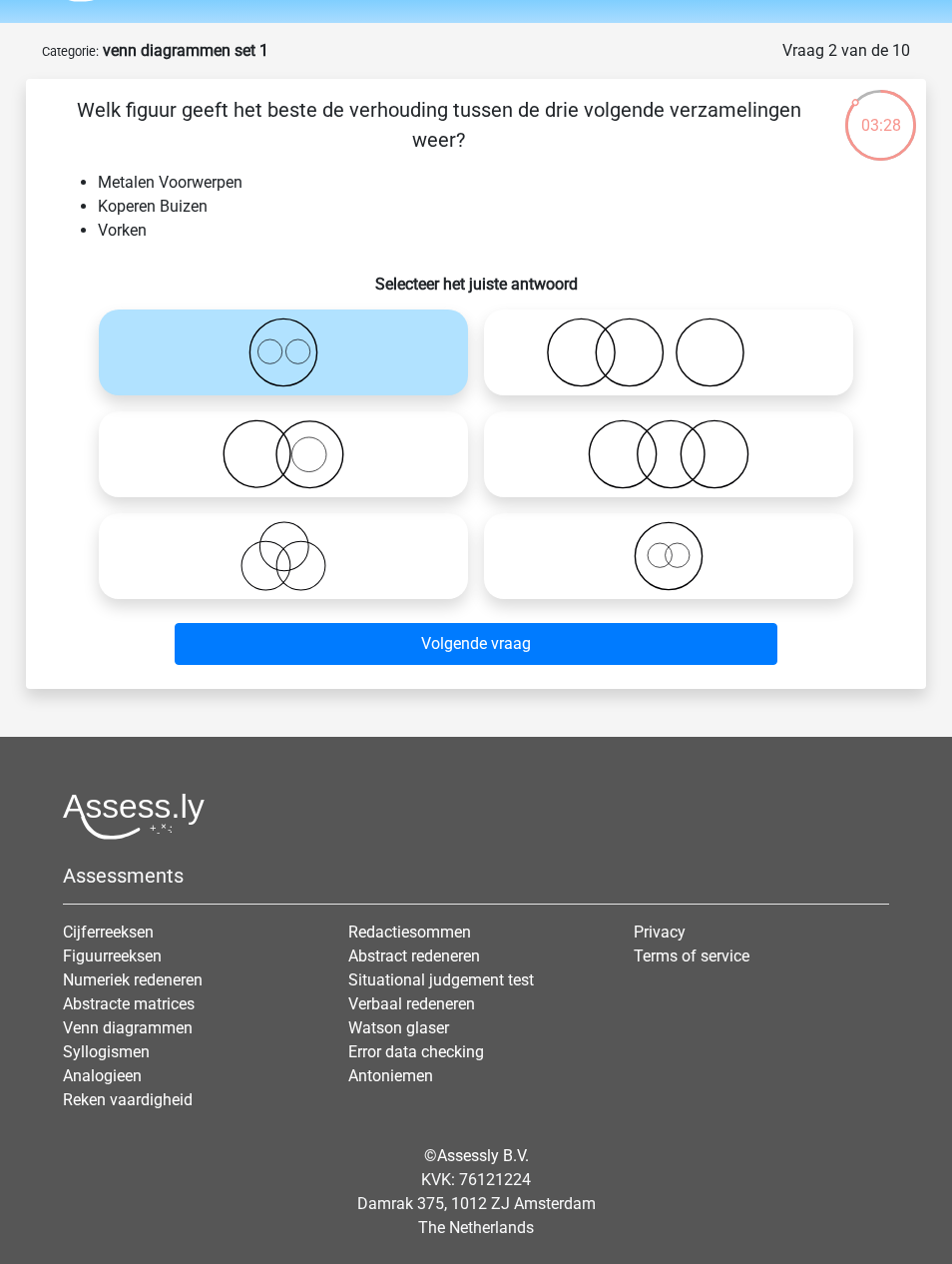 click on "Volgende vraag" at bounding box center [476, 644] 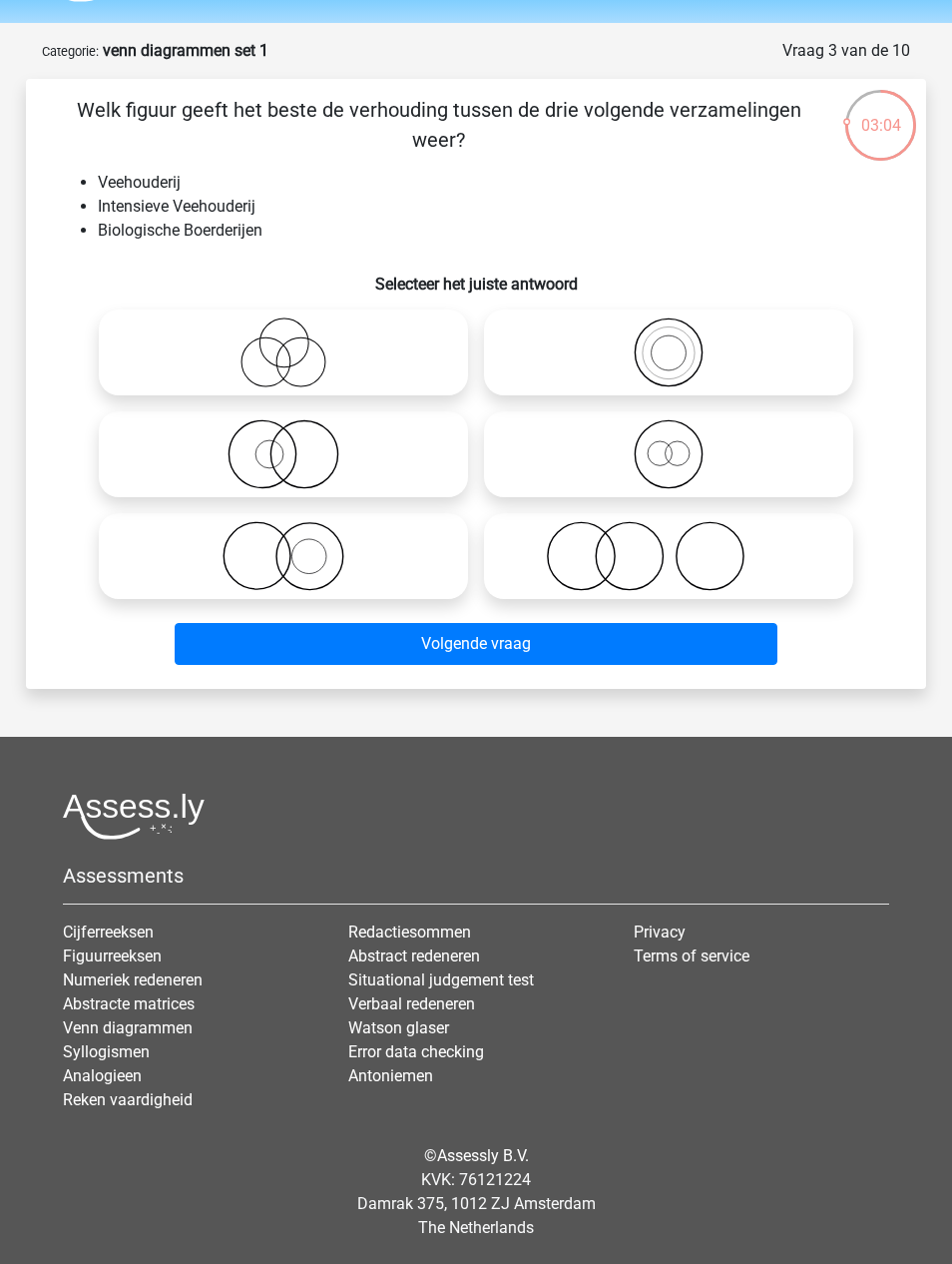 click 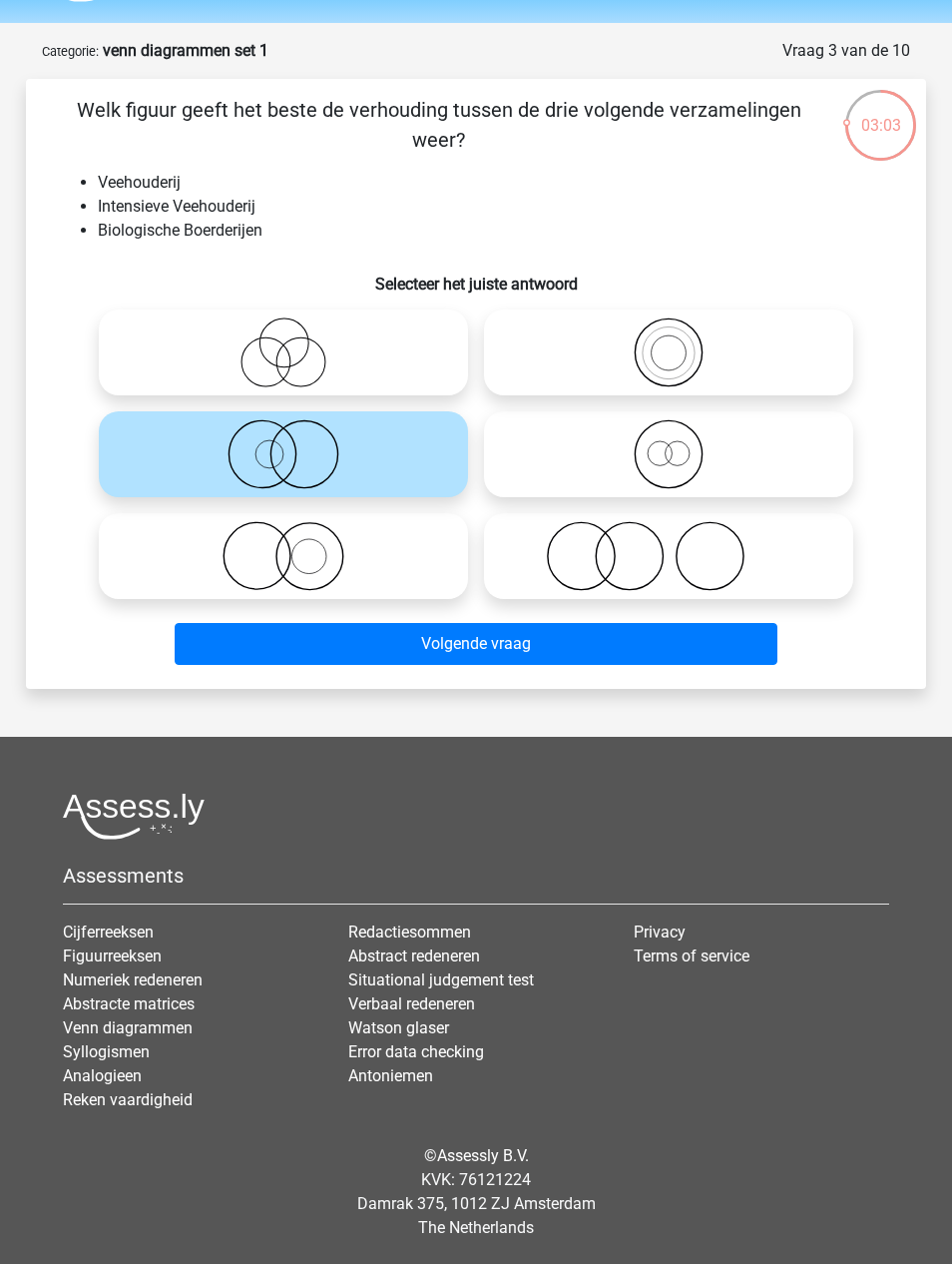 click on "Volgende vraag" at bounding box center (476, 644) 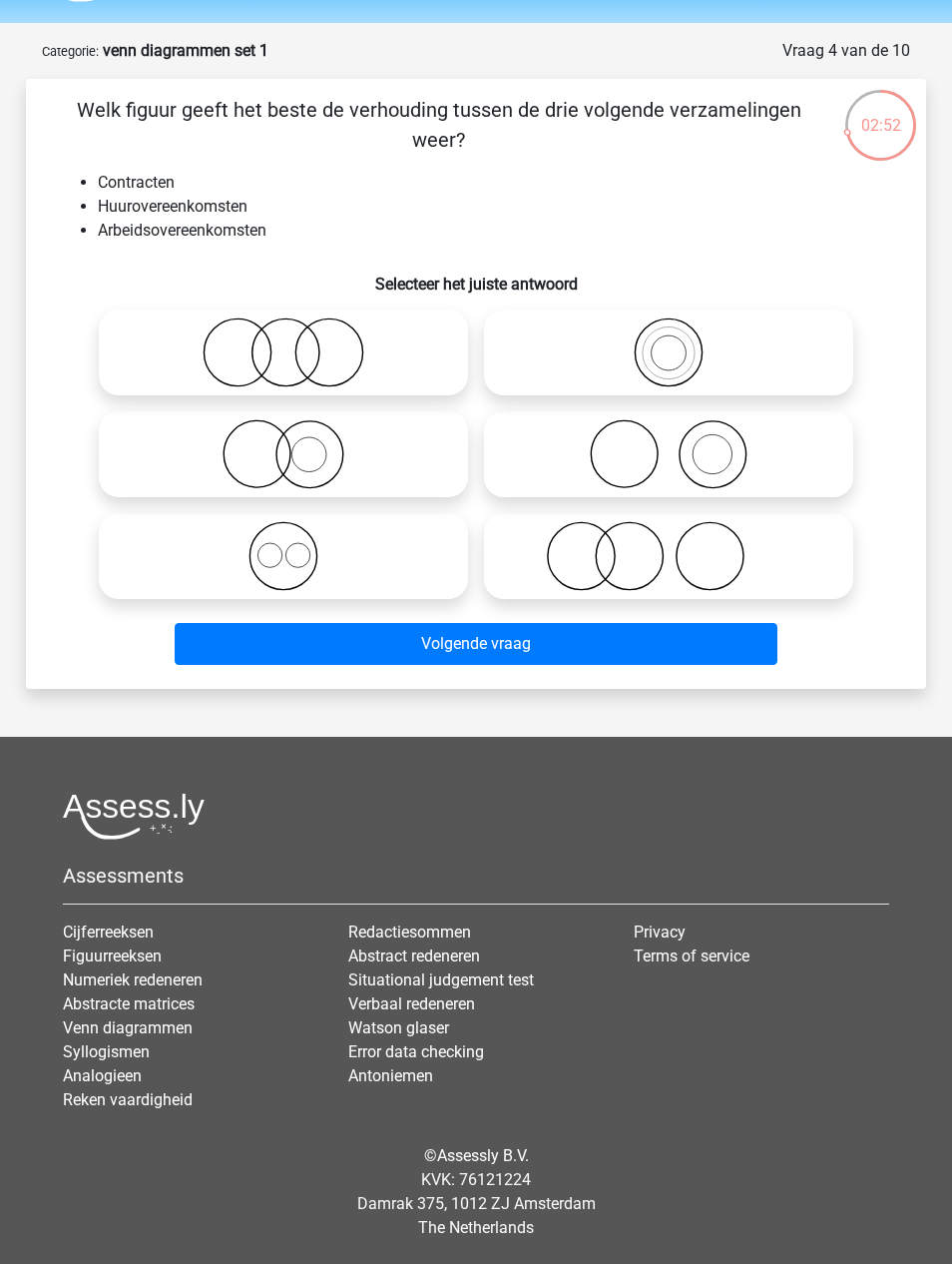 click 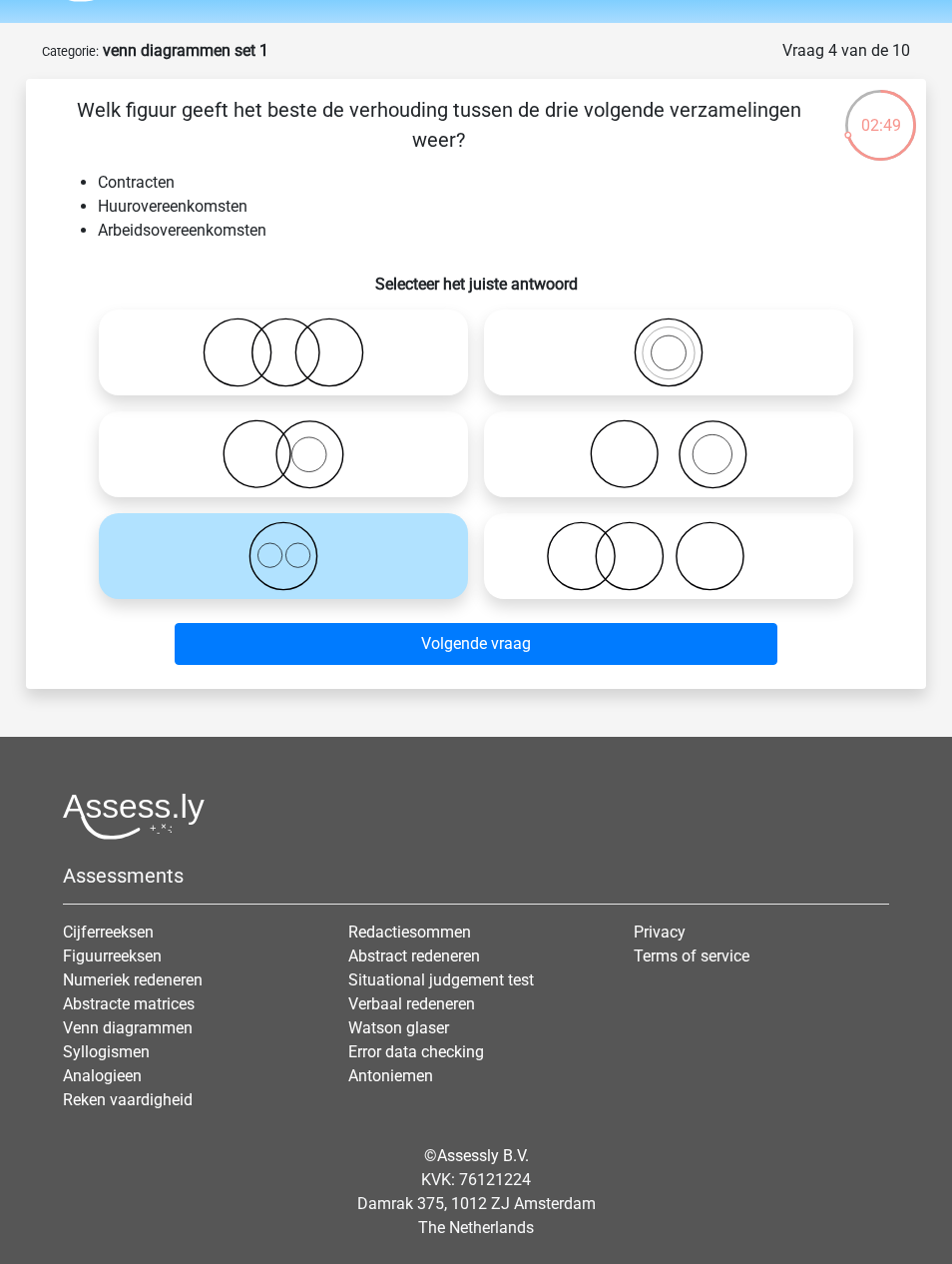 click on "Volgende vraag" at bounding box center [476, 644] 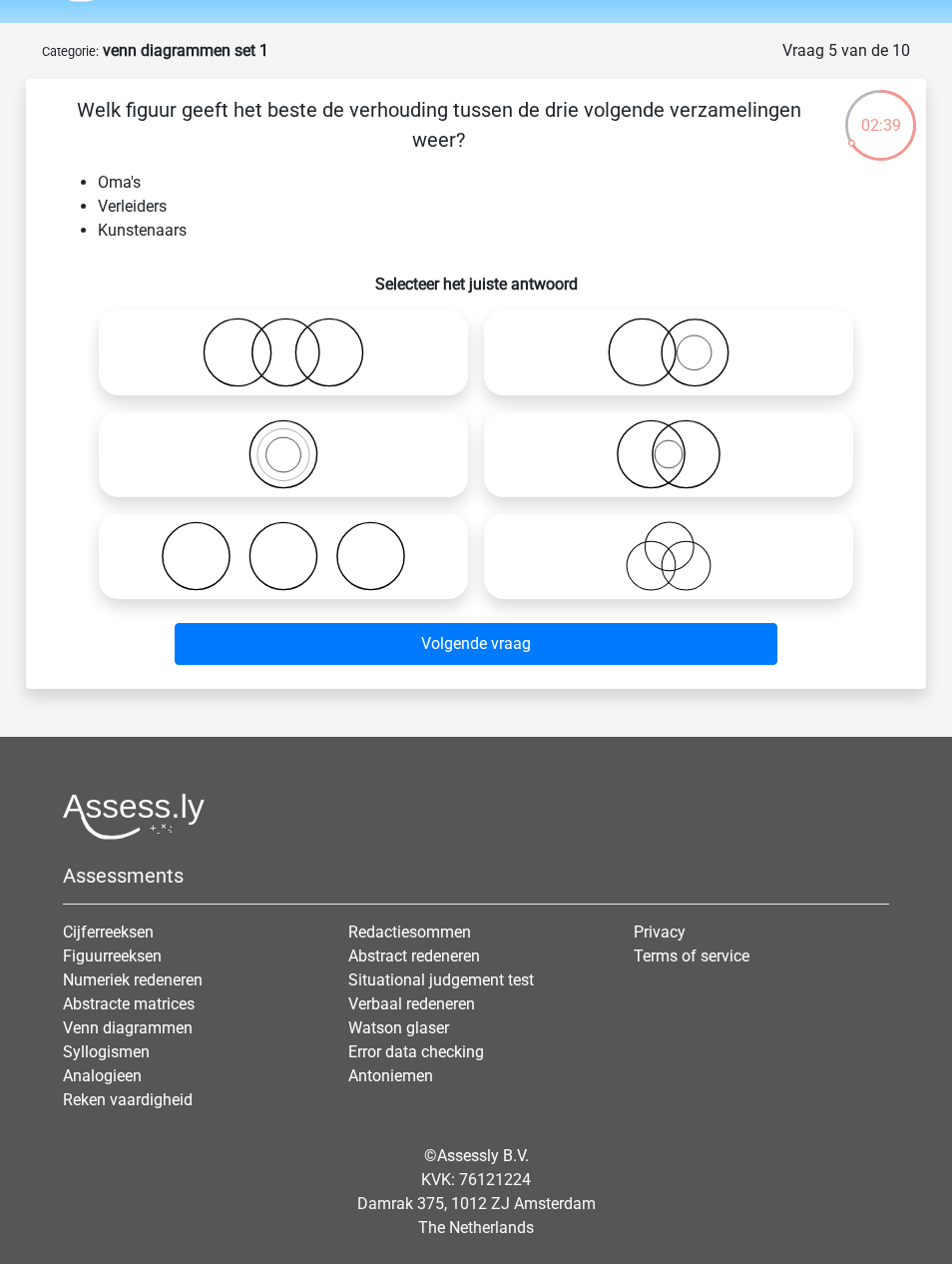 click 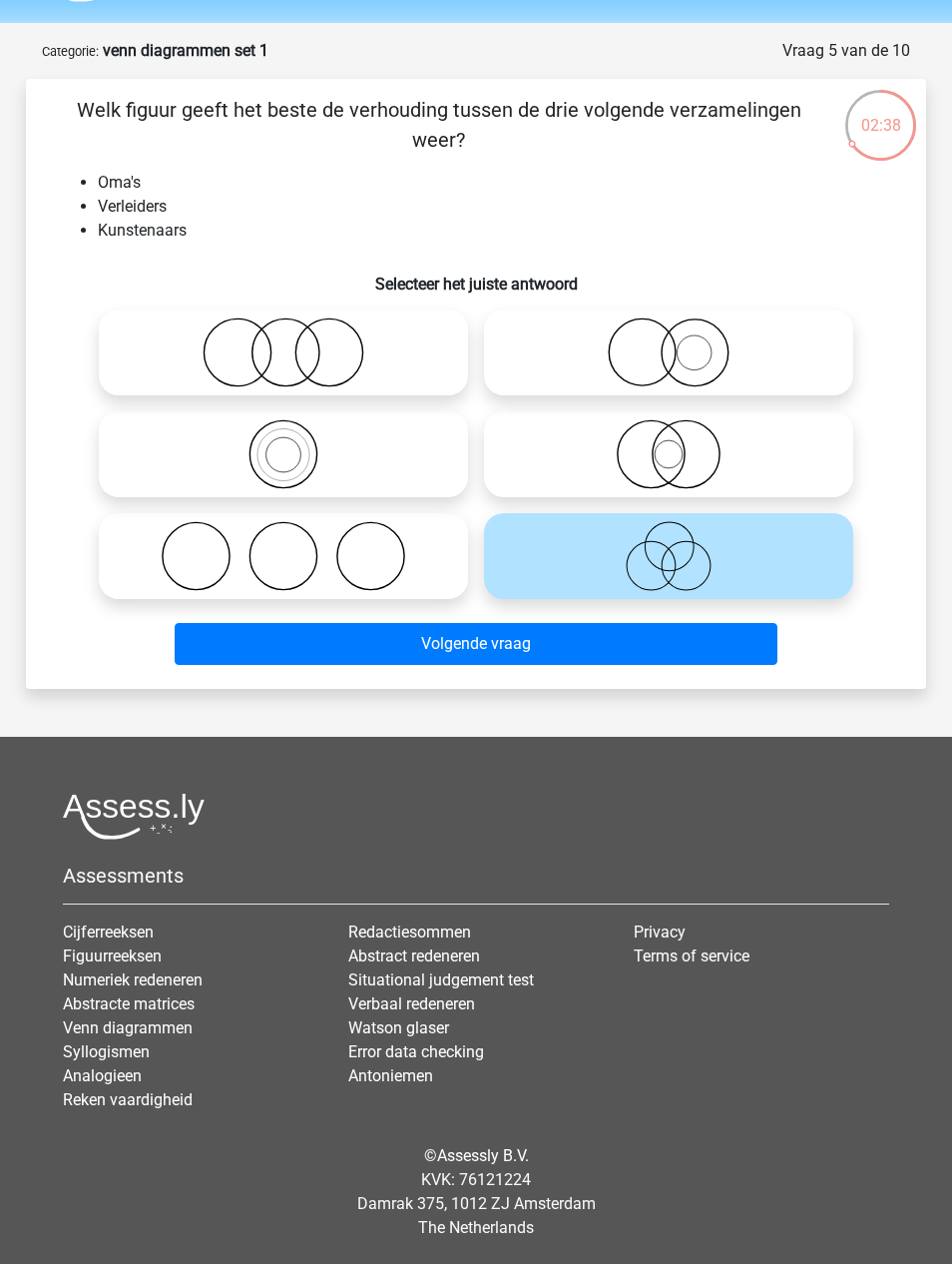 click on "Volgende vraag" at bounding box center (476, 644) 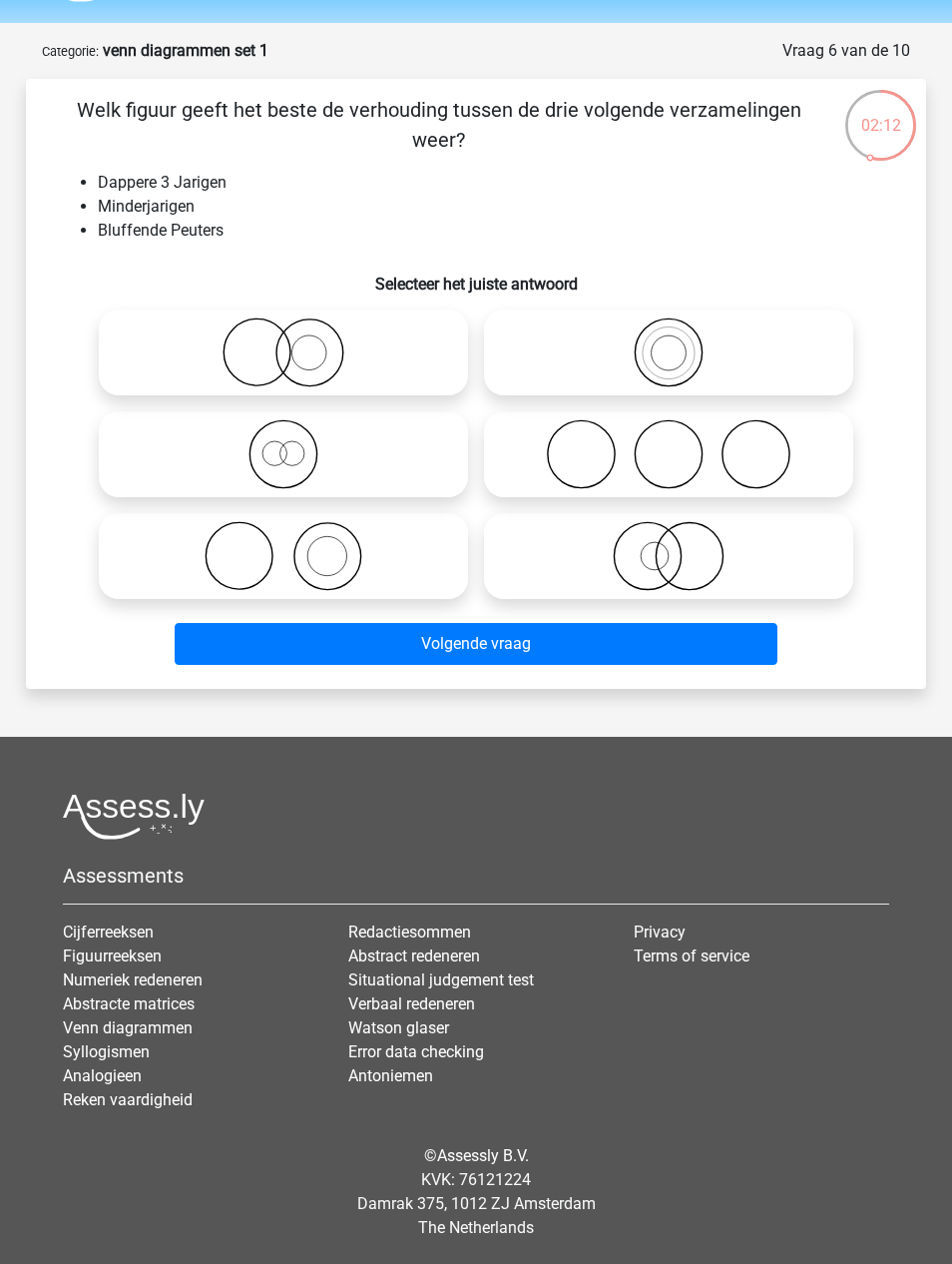 click 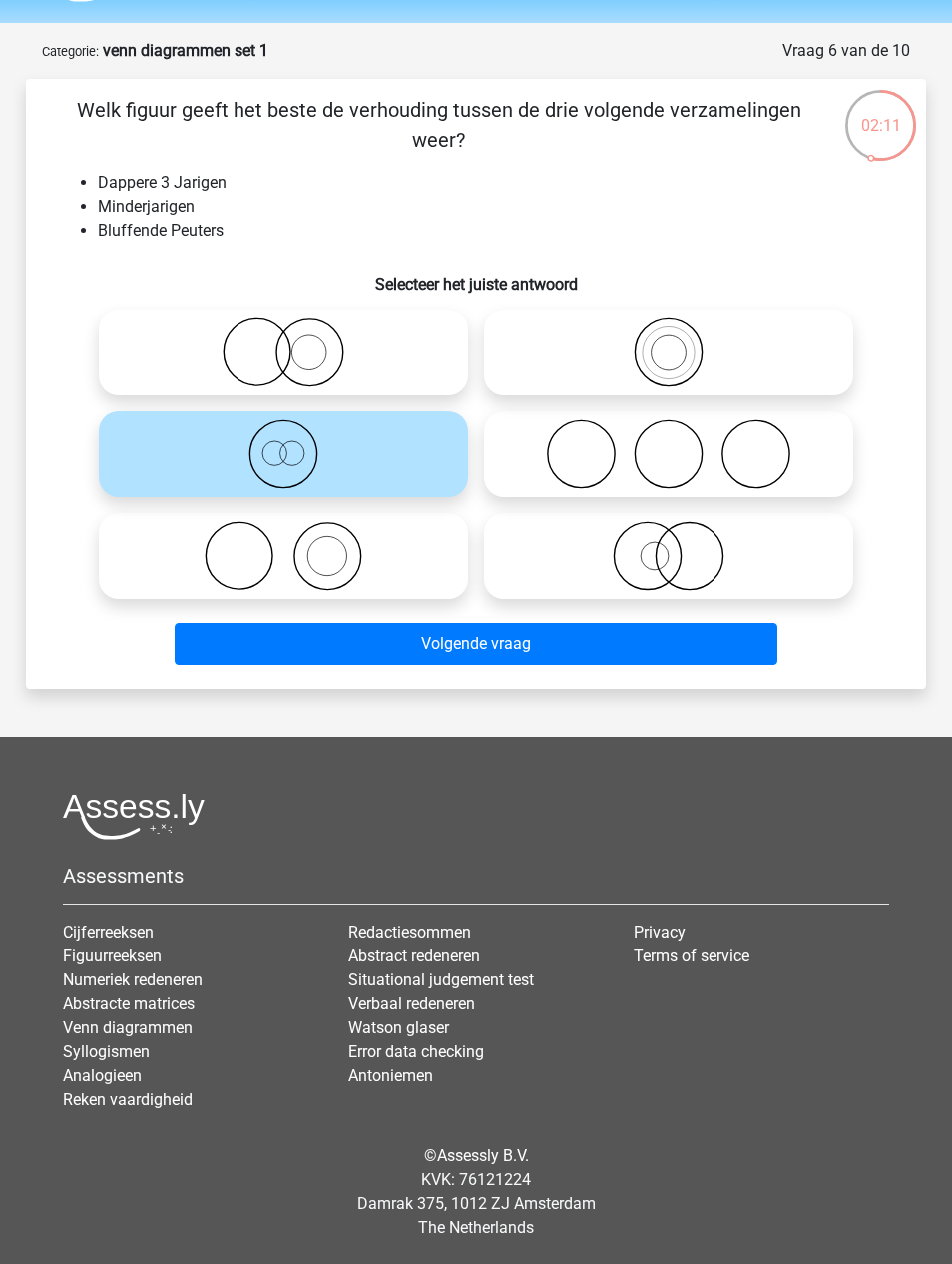 click on "Volgende vraag" at bounding box center (476, 644) 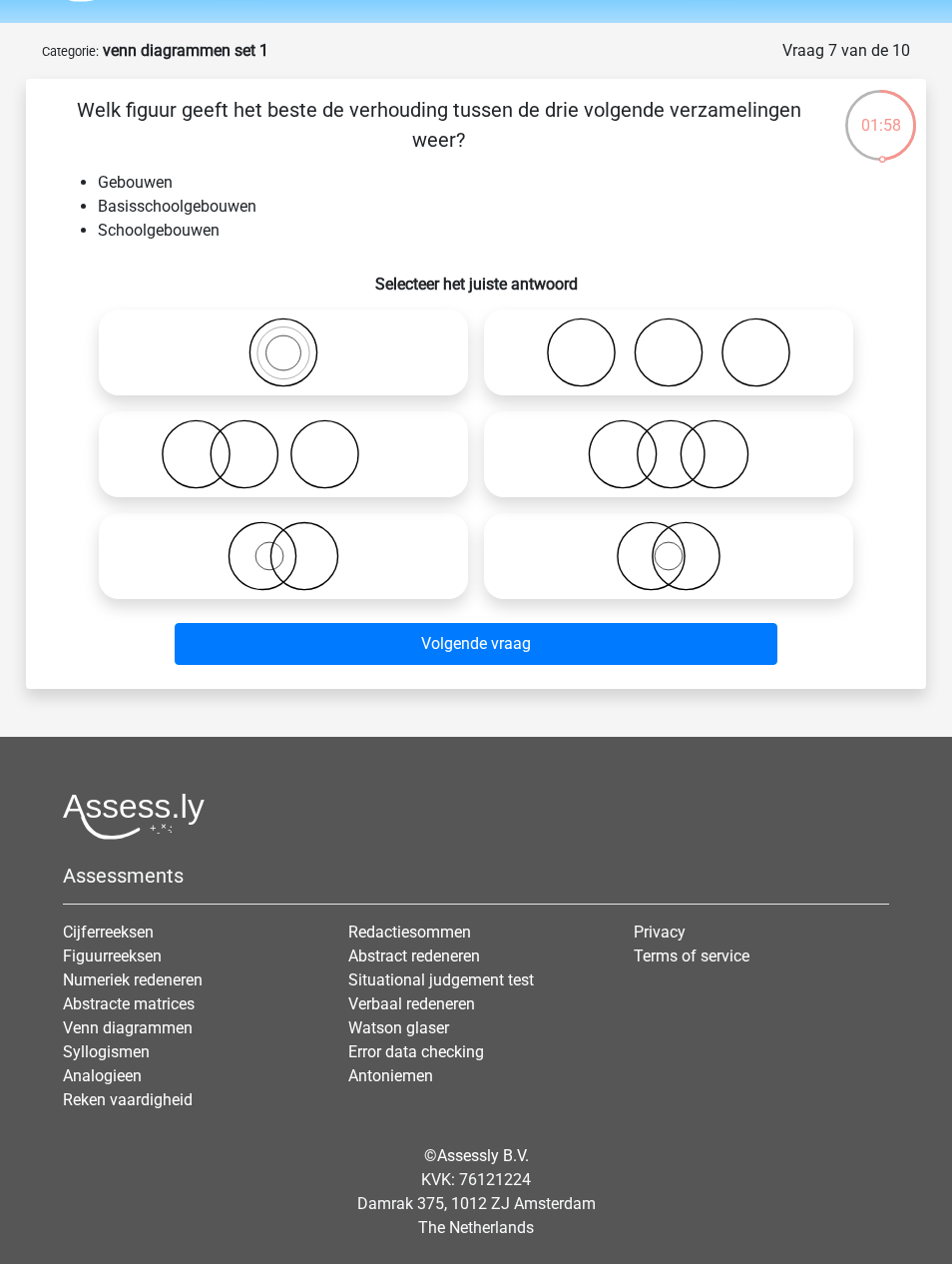 click 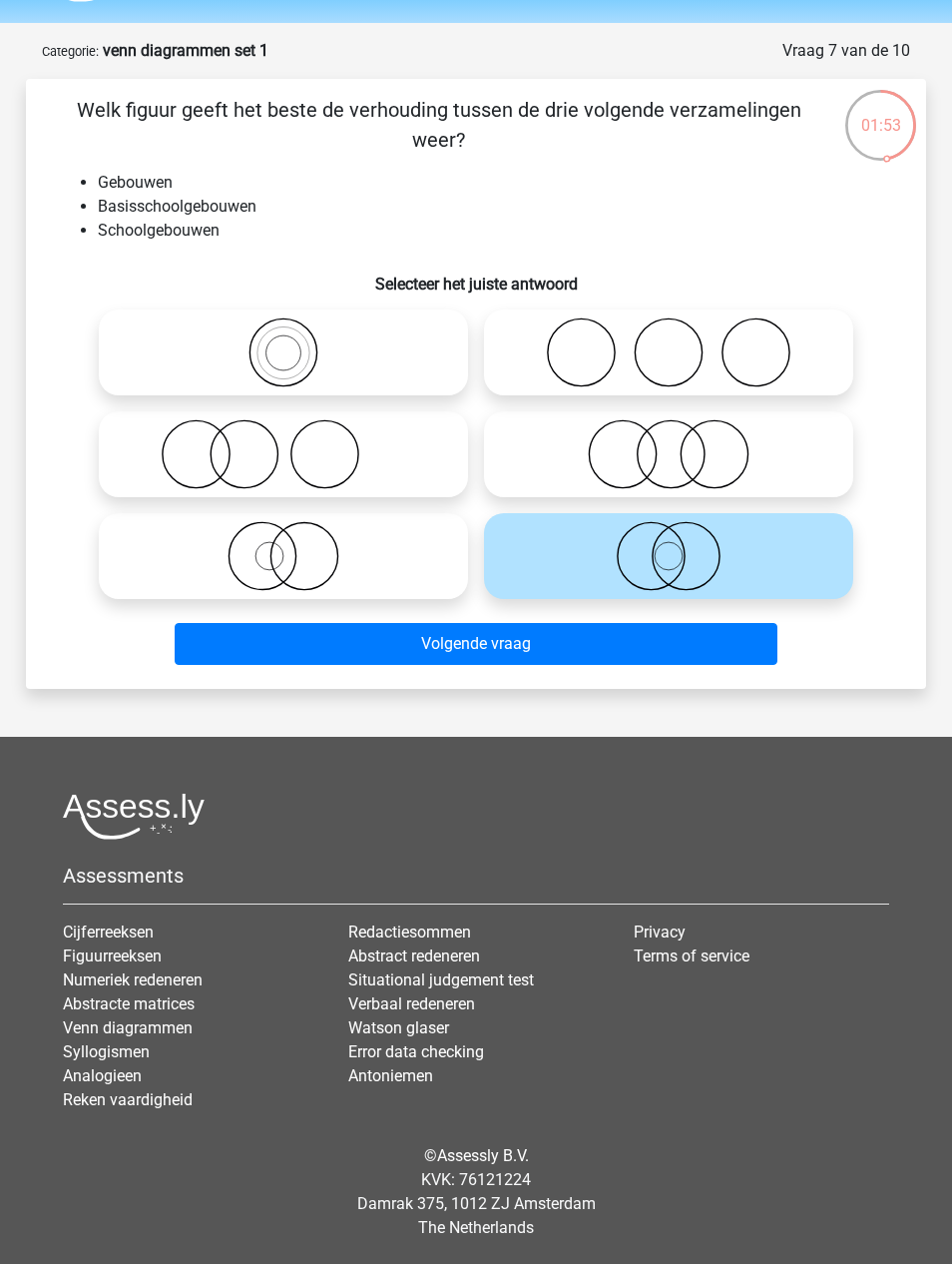 click 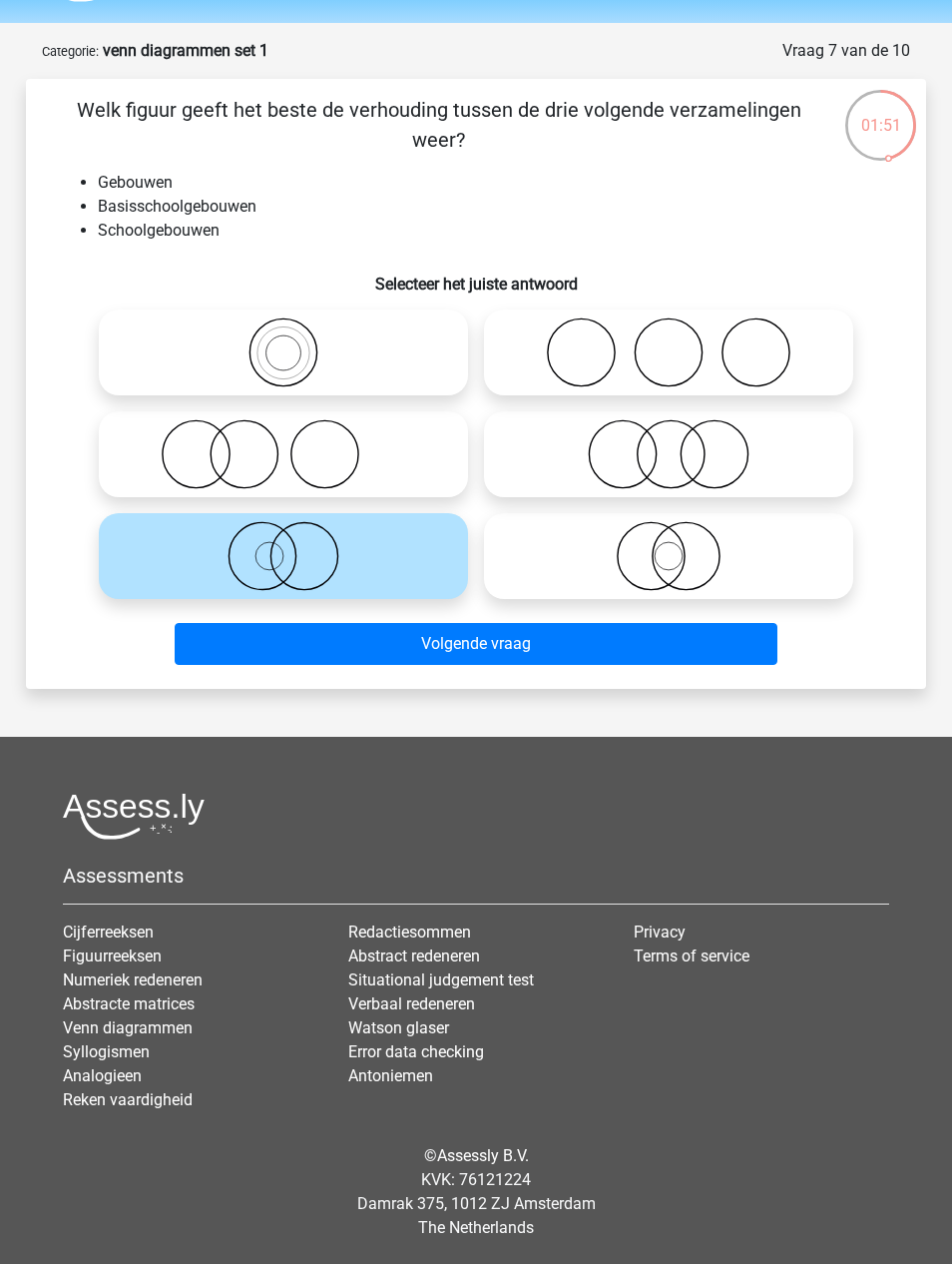 click on "Volgende vraag" at bounding box center (476, 644) 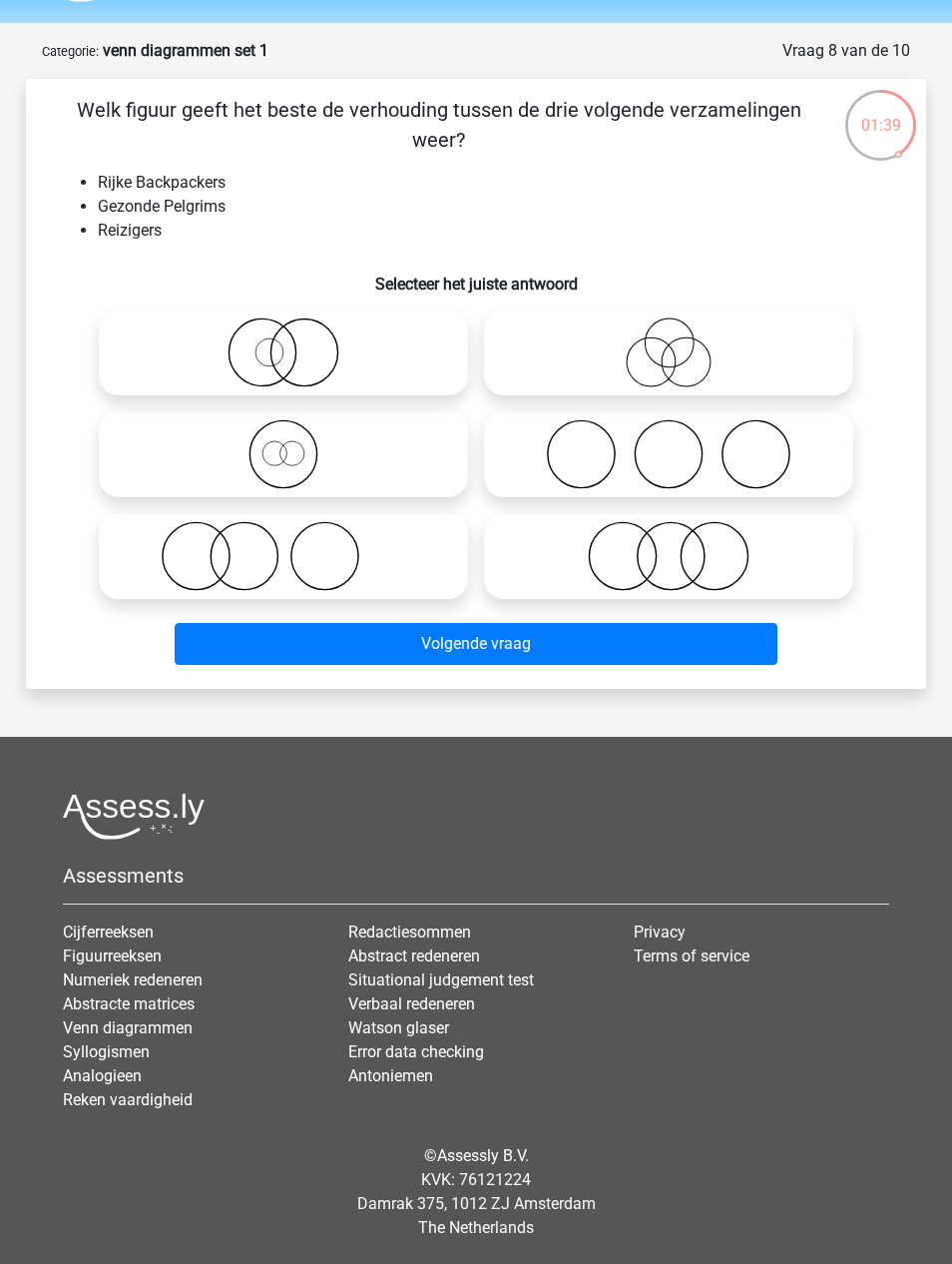 click 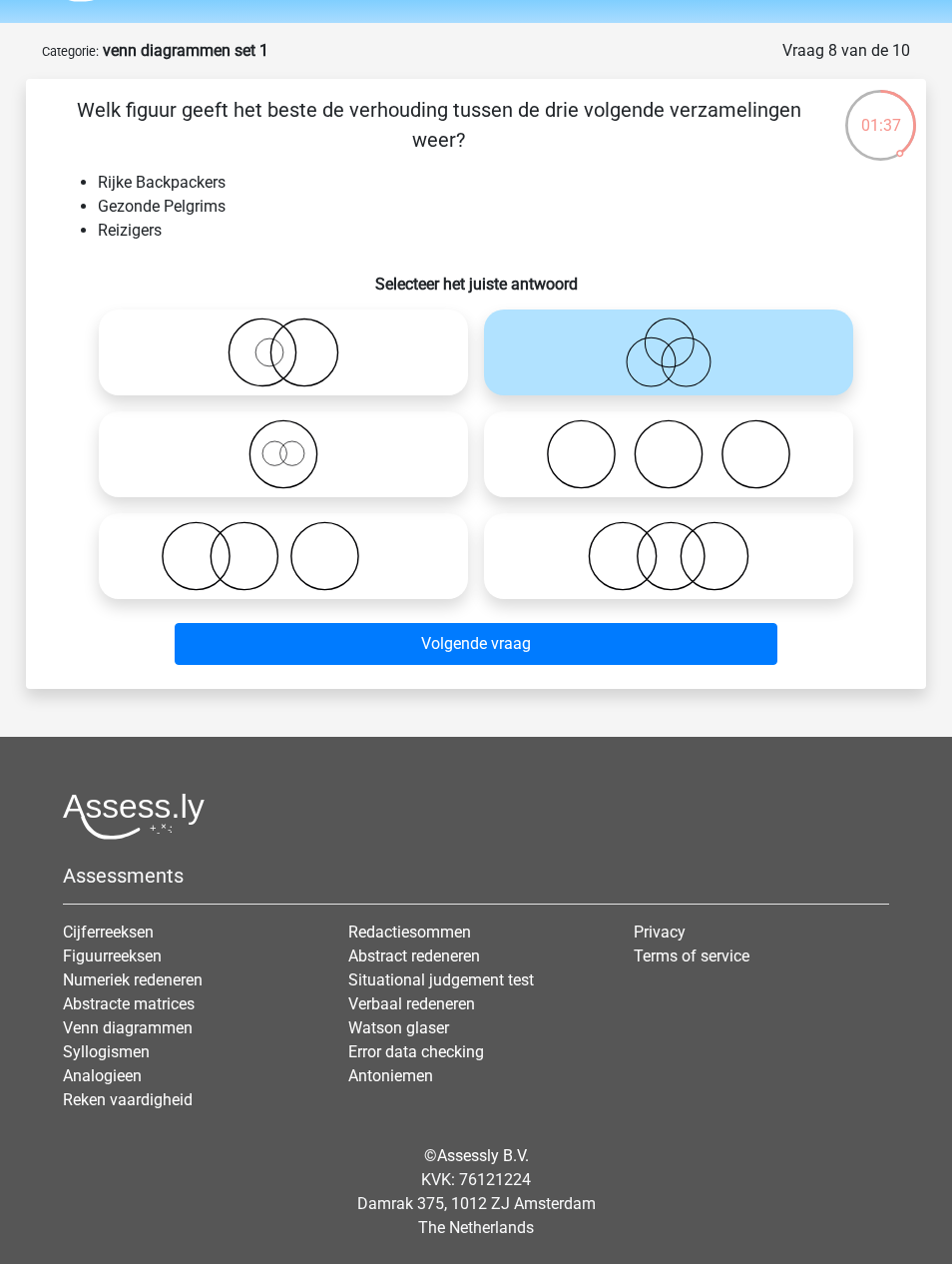 click on "Volgende vraag" at bounding box center [476, 644] 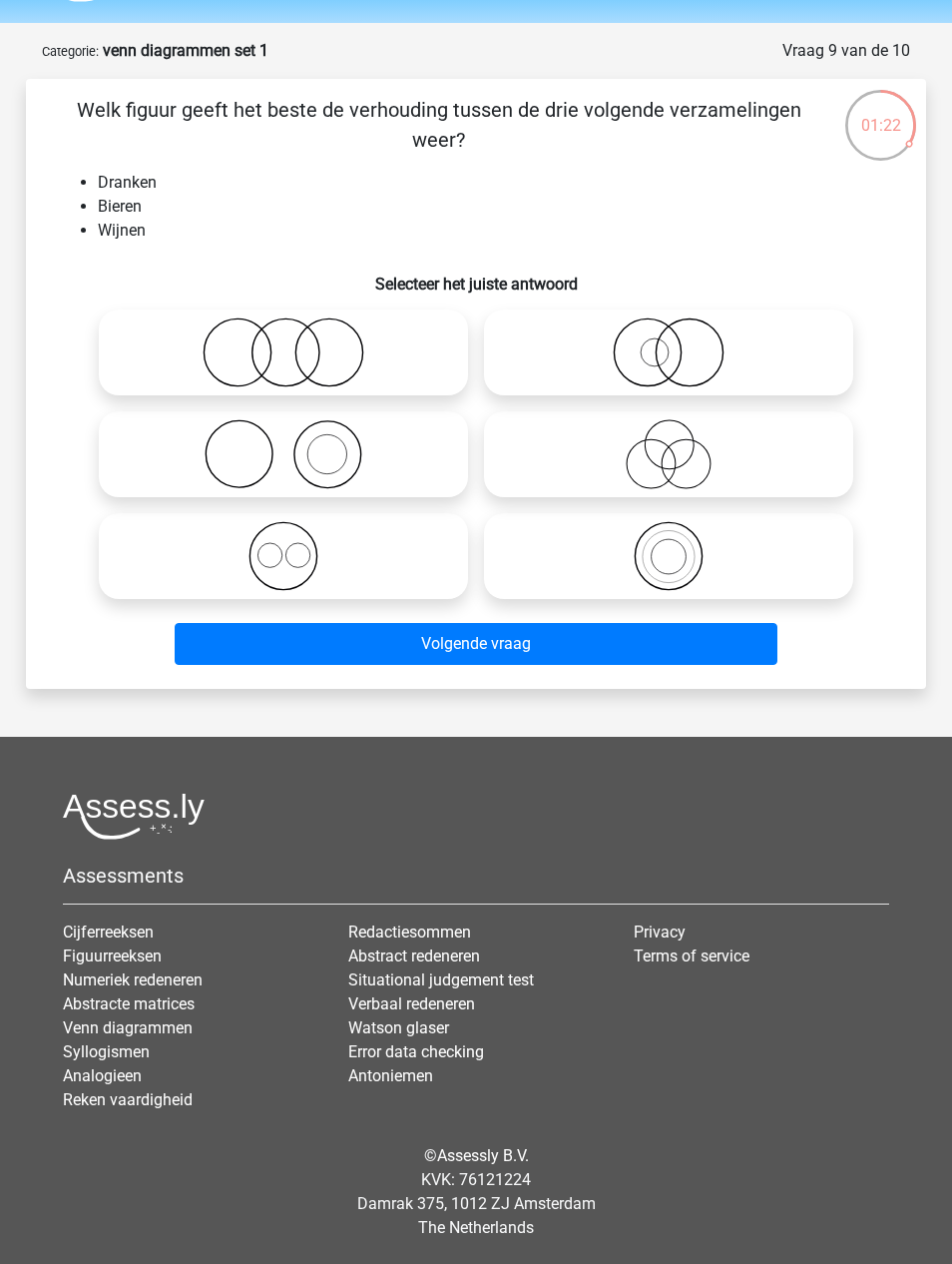 click 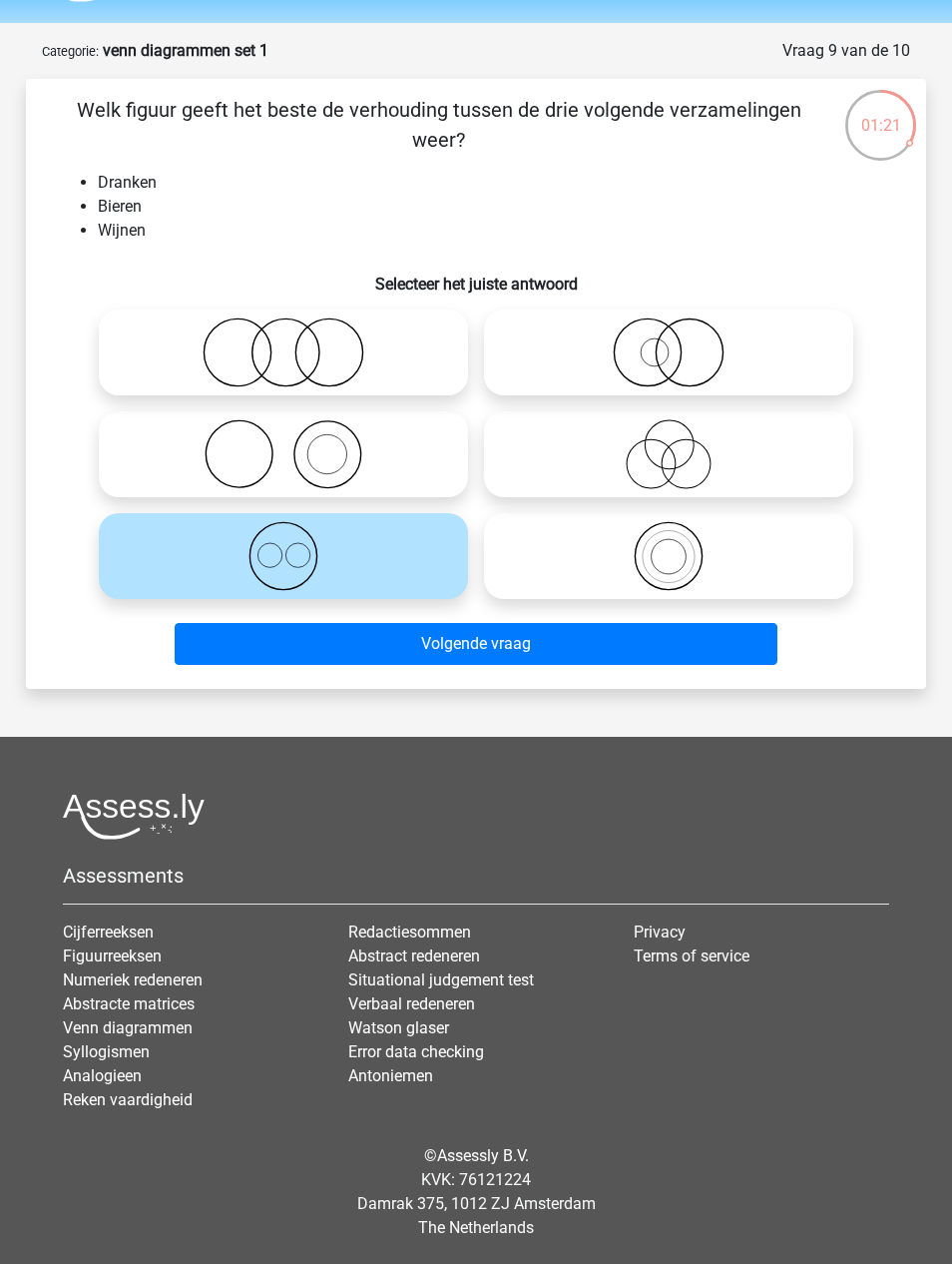 click on "Volgende vraag" at bounding box center (476, 644) 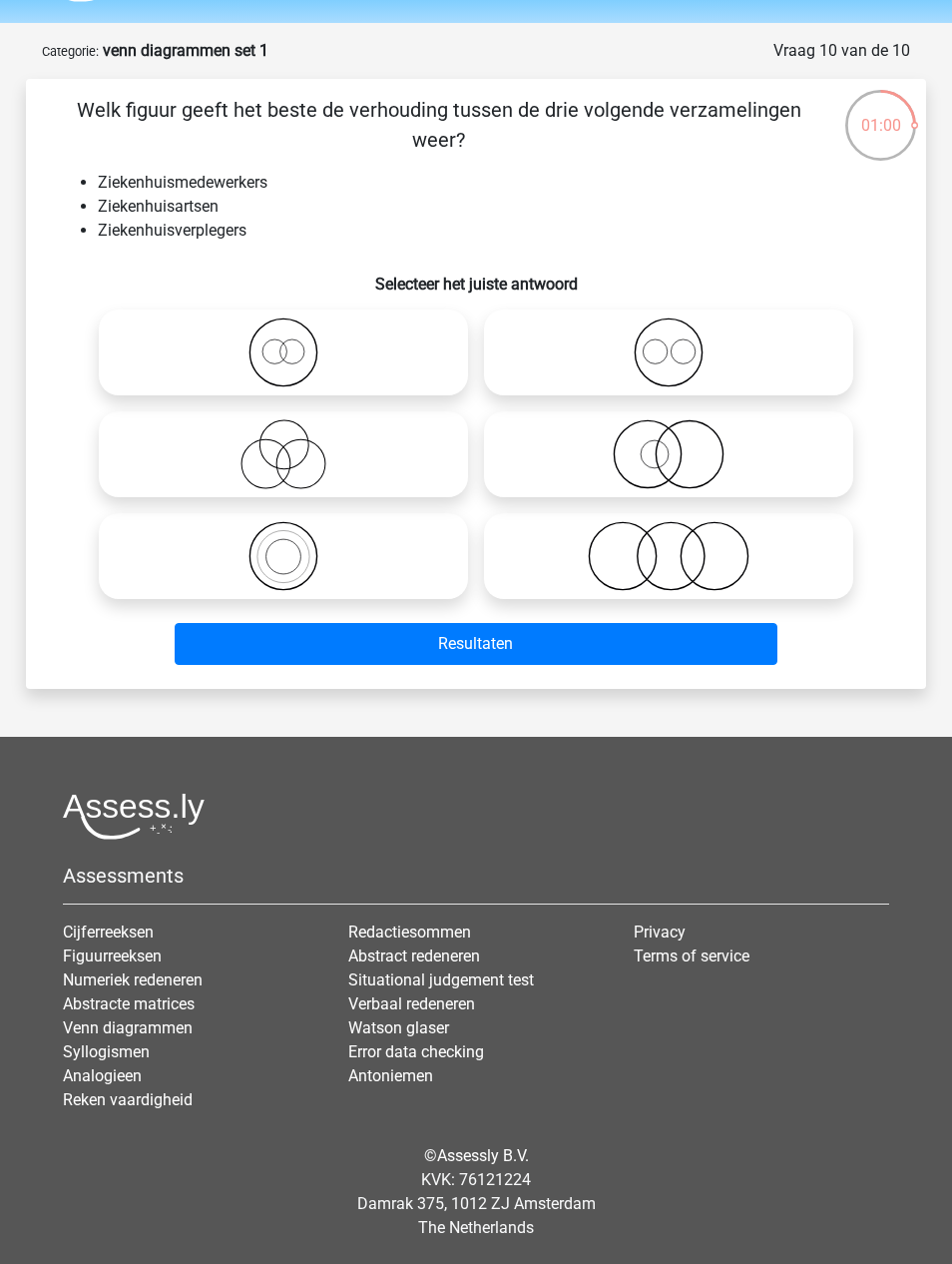 click 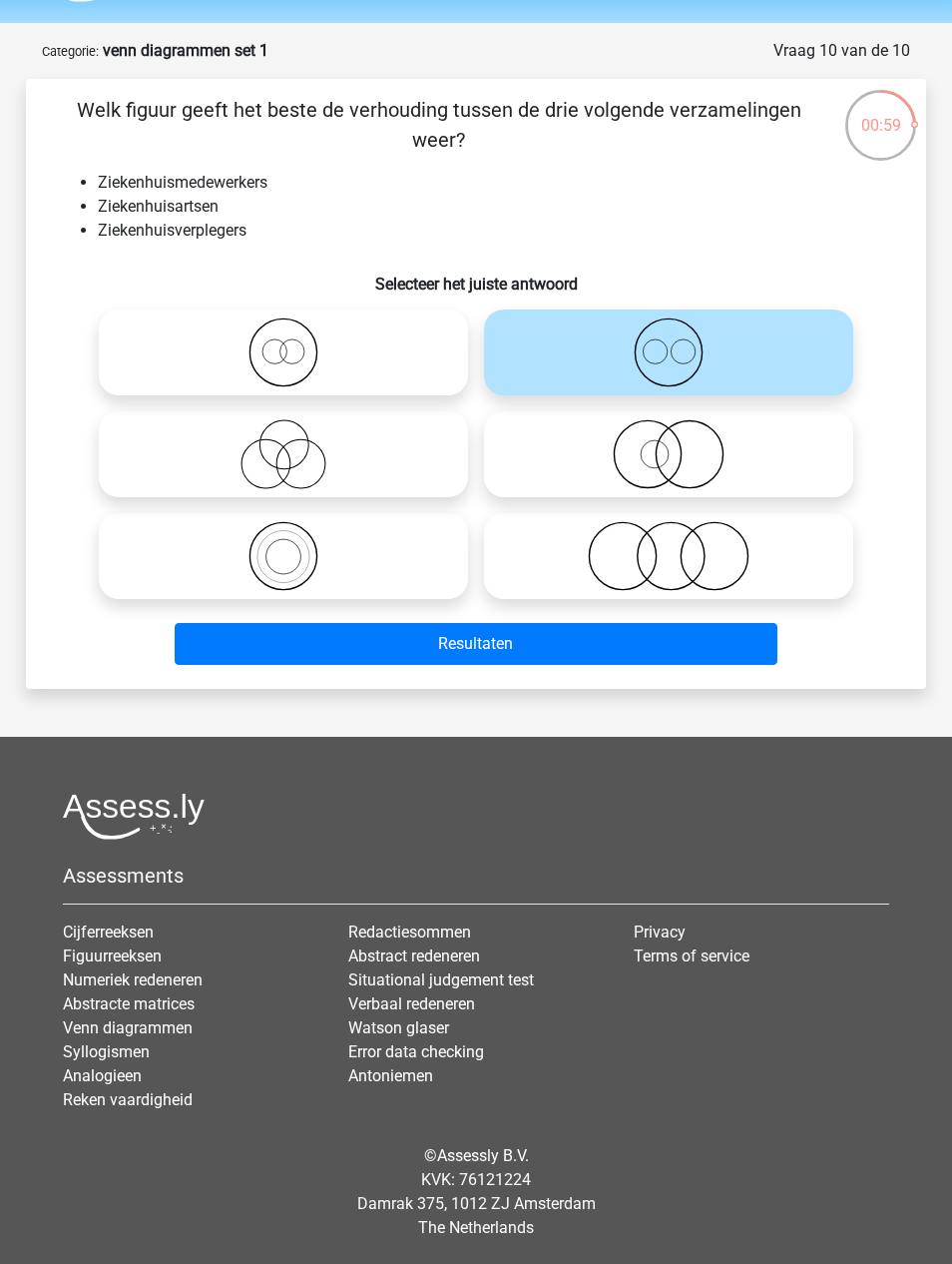 click on "Resultaten" at bounding box center (476, 644) 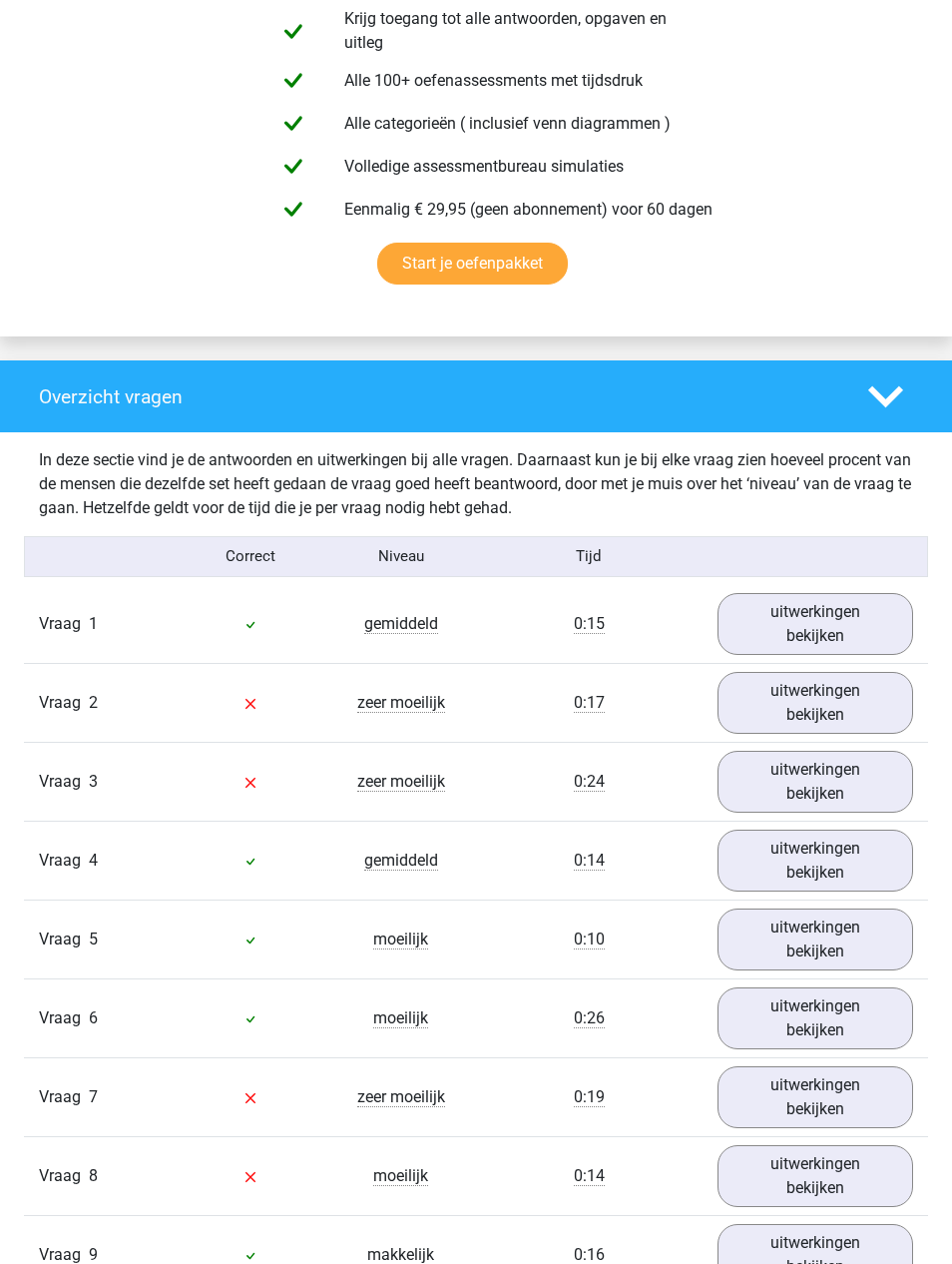 scroll, scrollTop: 1145, scrollLeft: 0, axis: vertical 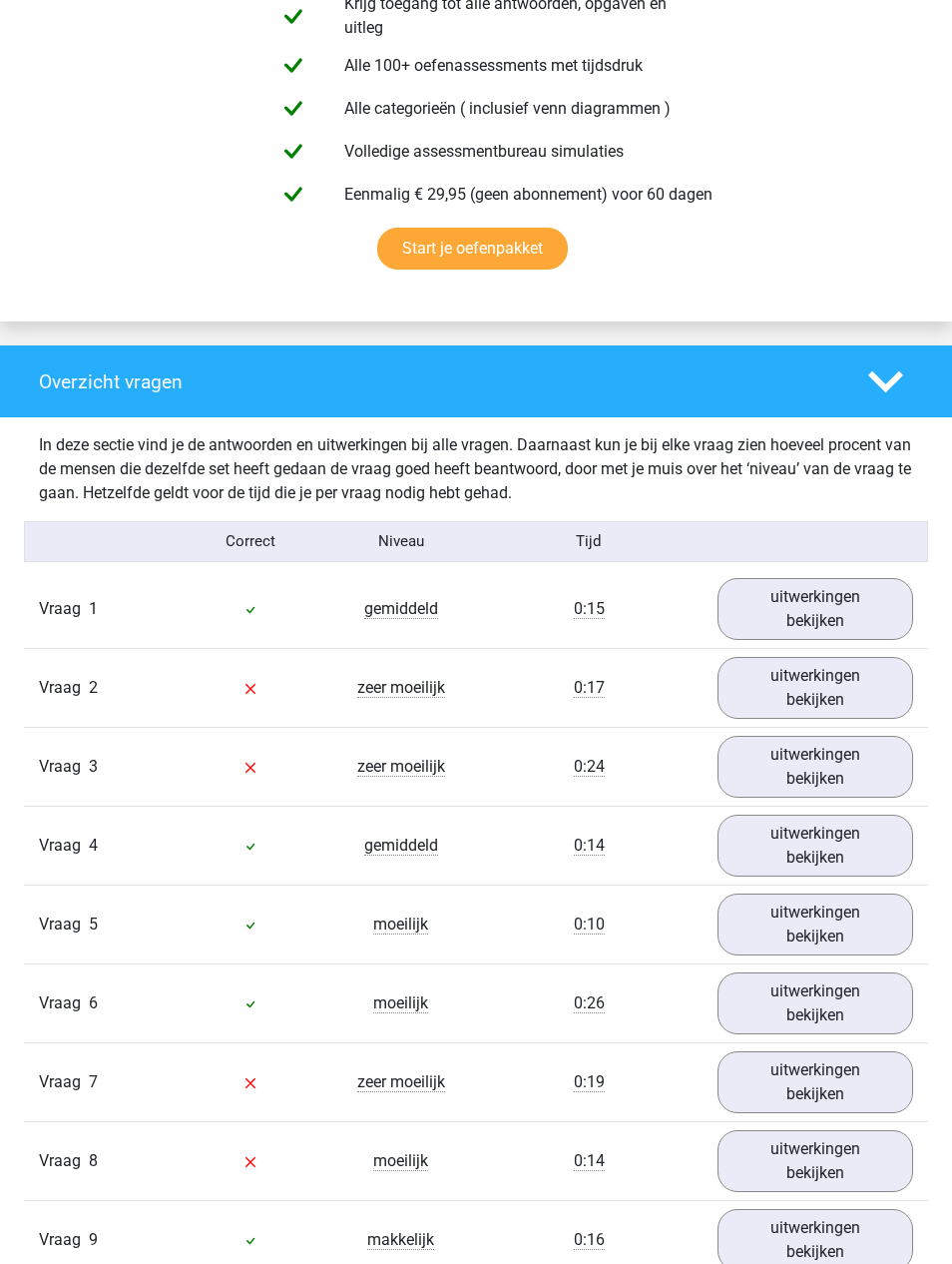 click on "uitwerkingen bekijken" at bounding box center (815, 688) 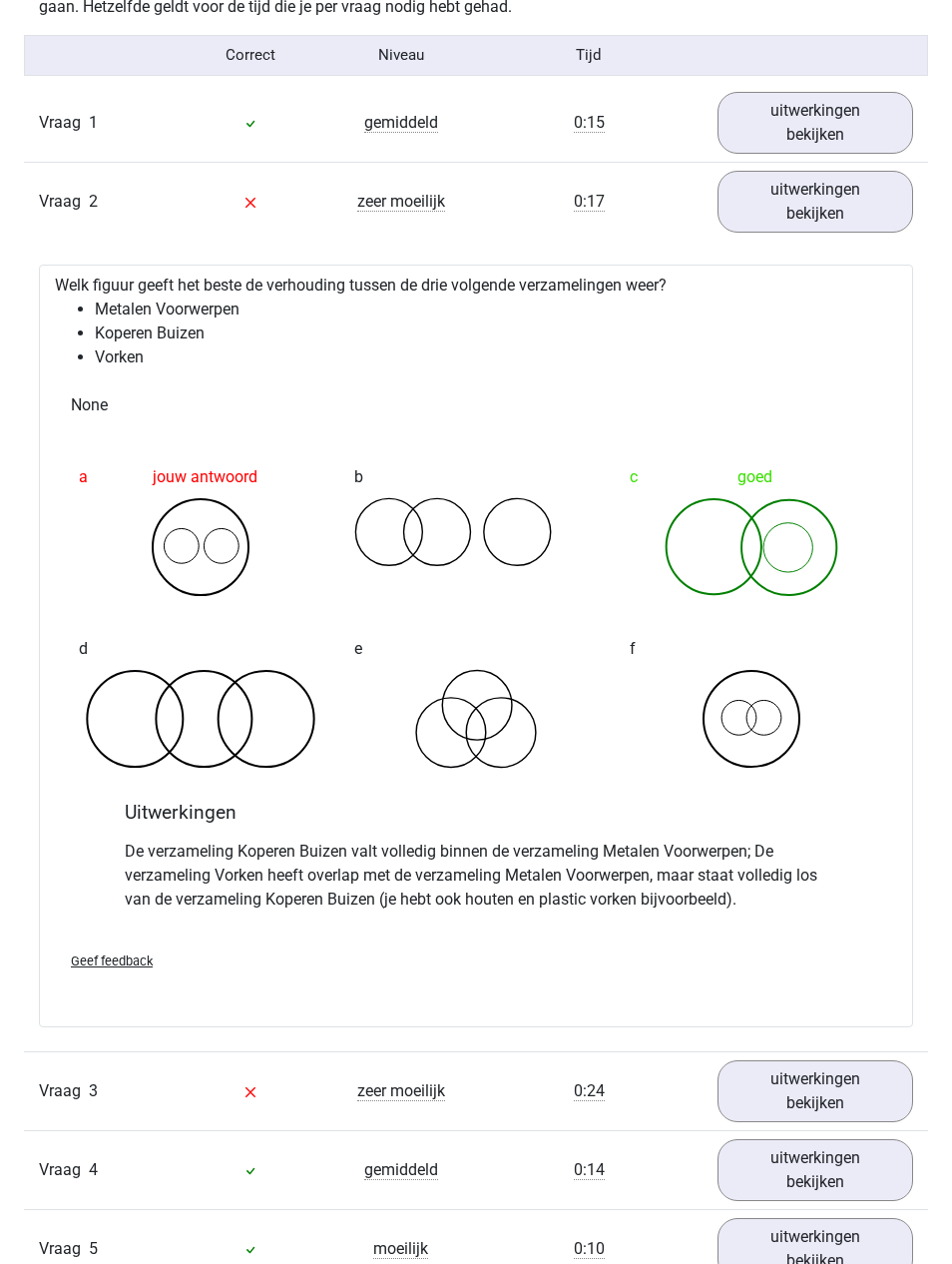 scroll, scrollTop: 1631, scrollLeft: 0, axis: vertical 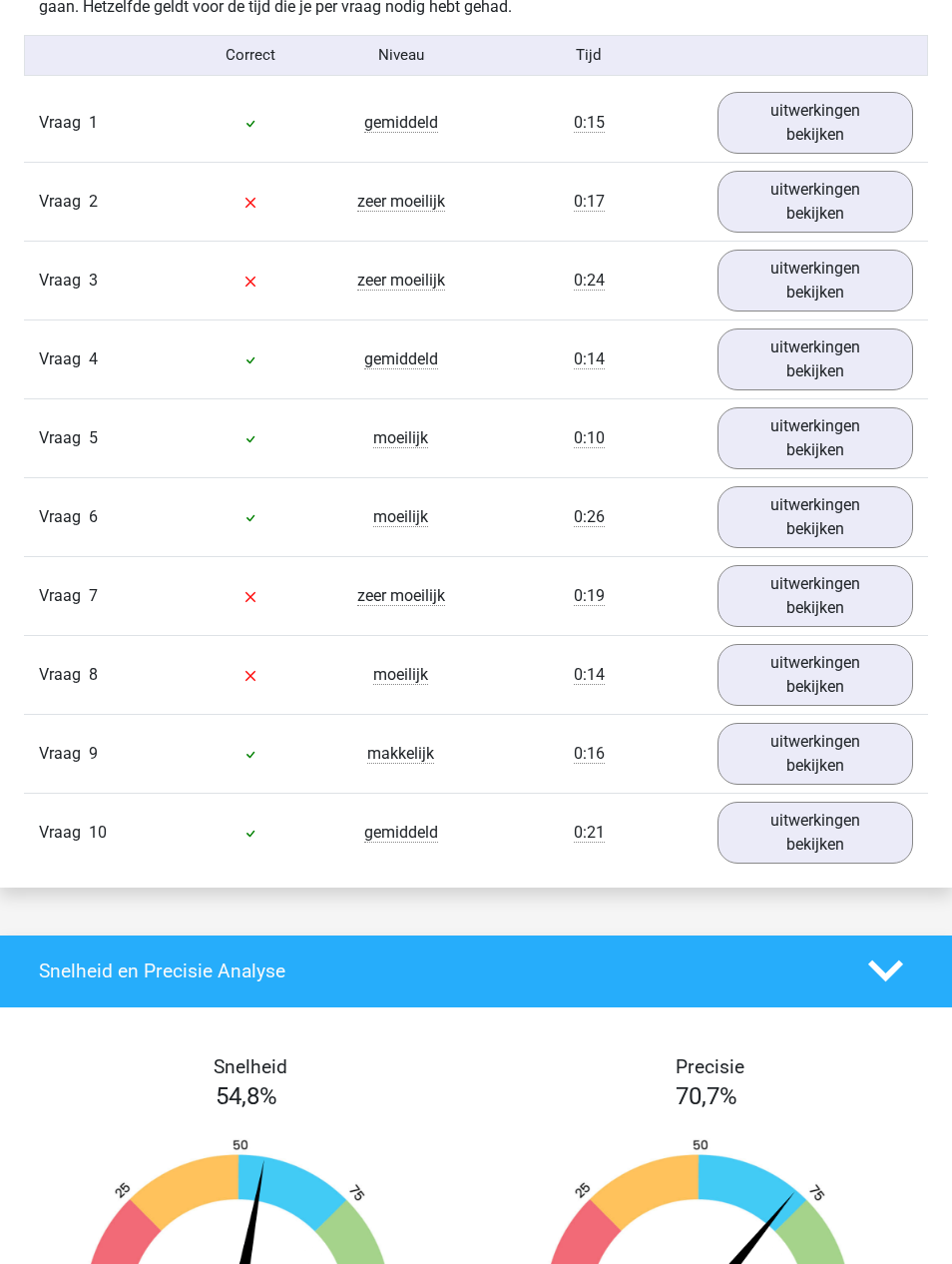 click on "uitwerkingen bekijken" at bounding box center (815, 281) 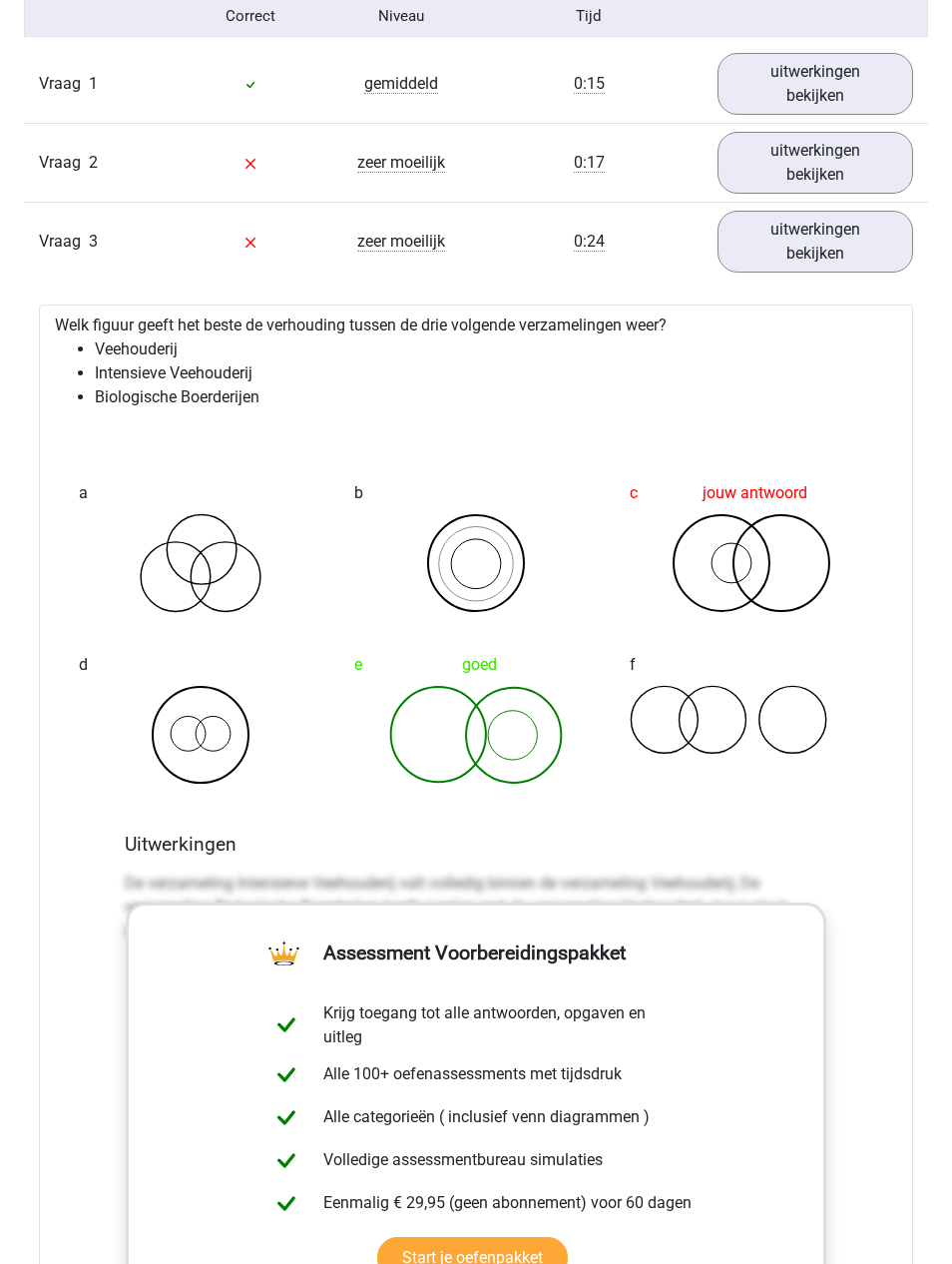 scroll, scrollTop: 1670, scrollLeft: 0, axis: vertical 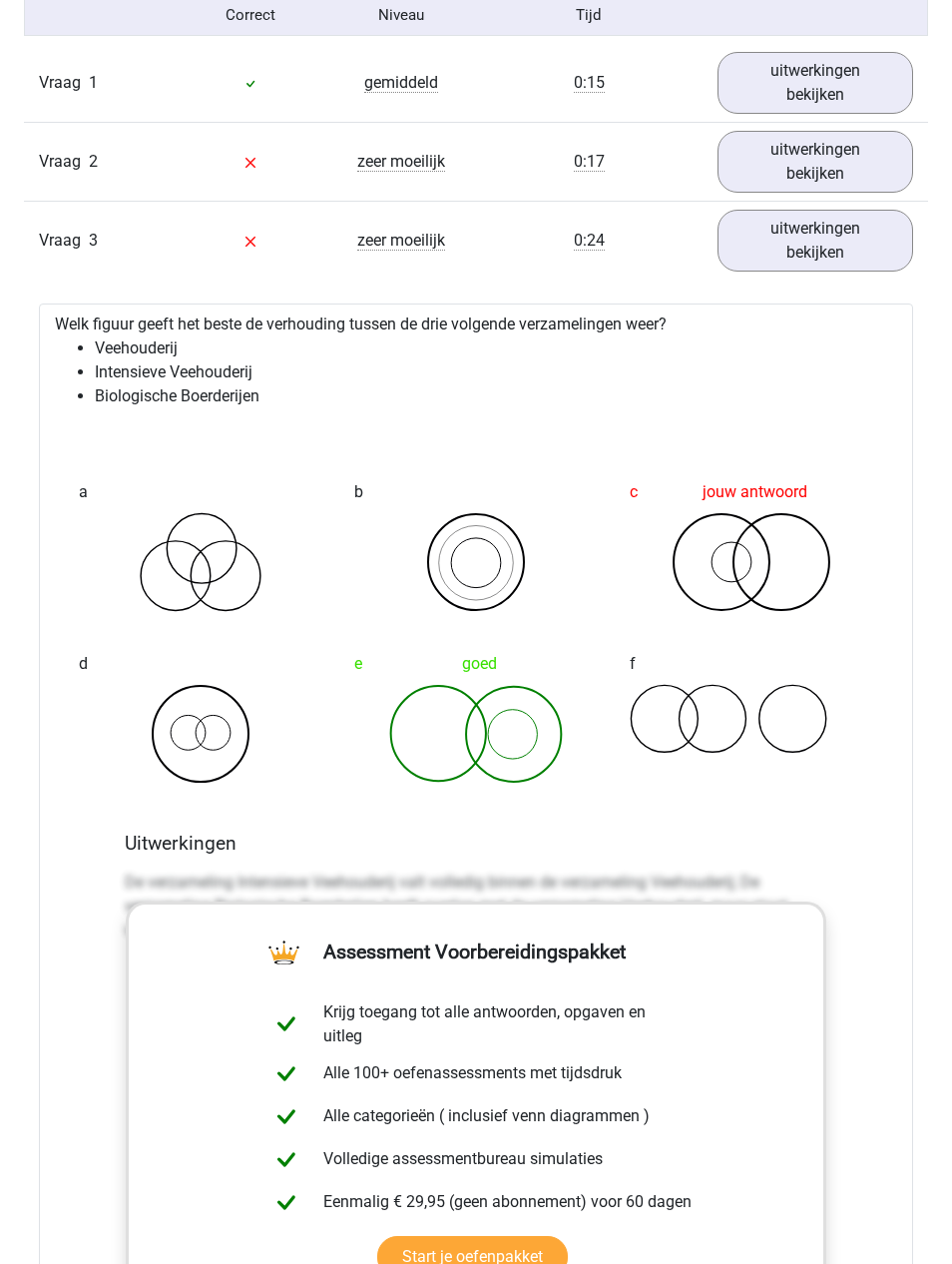 click on "uitwerkingen bekijken" at bounding box center (815, 242) 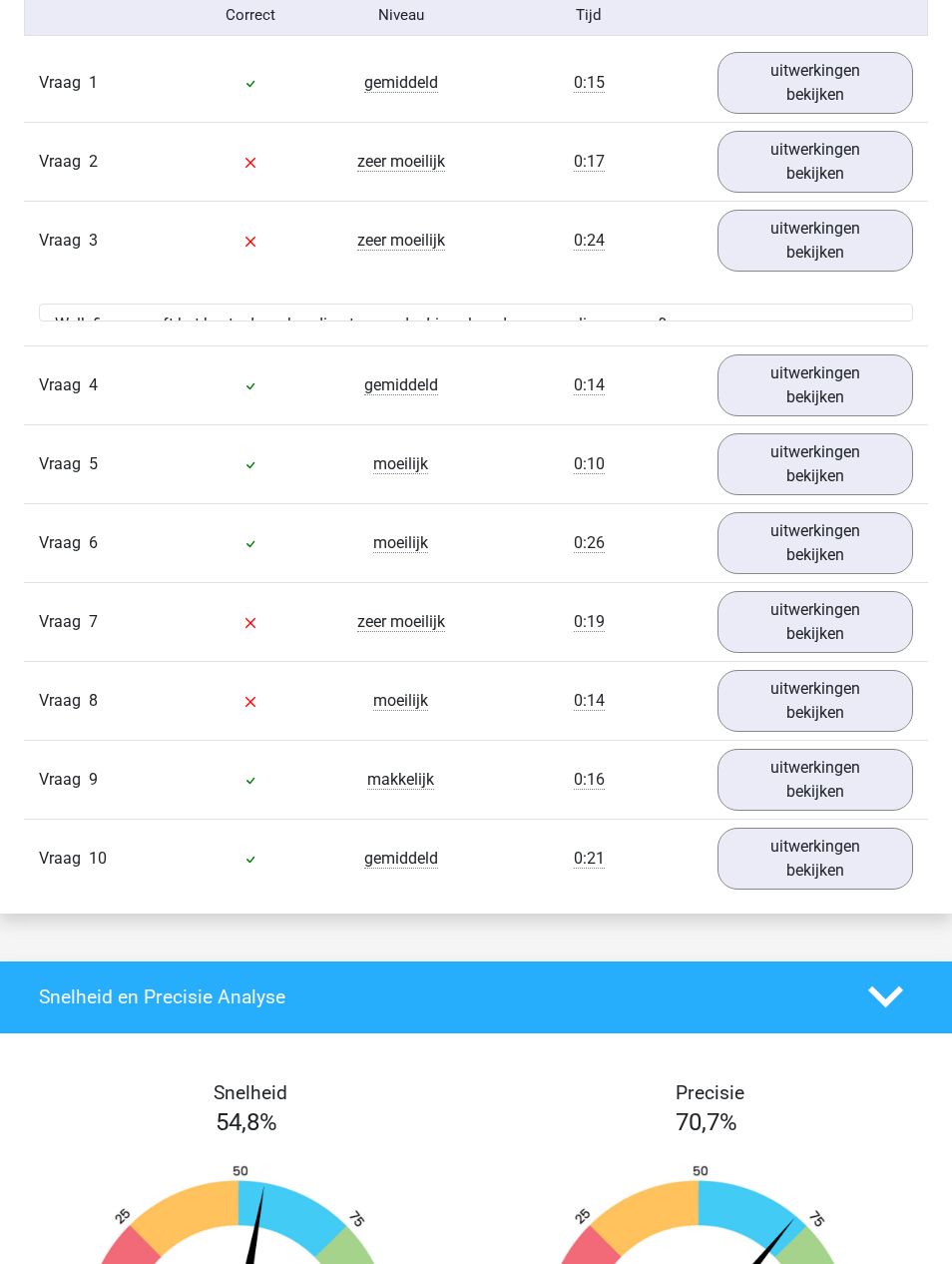 scroll, scrollTop: 1671, scrollLeft: 0, axis: vertical 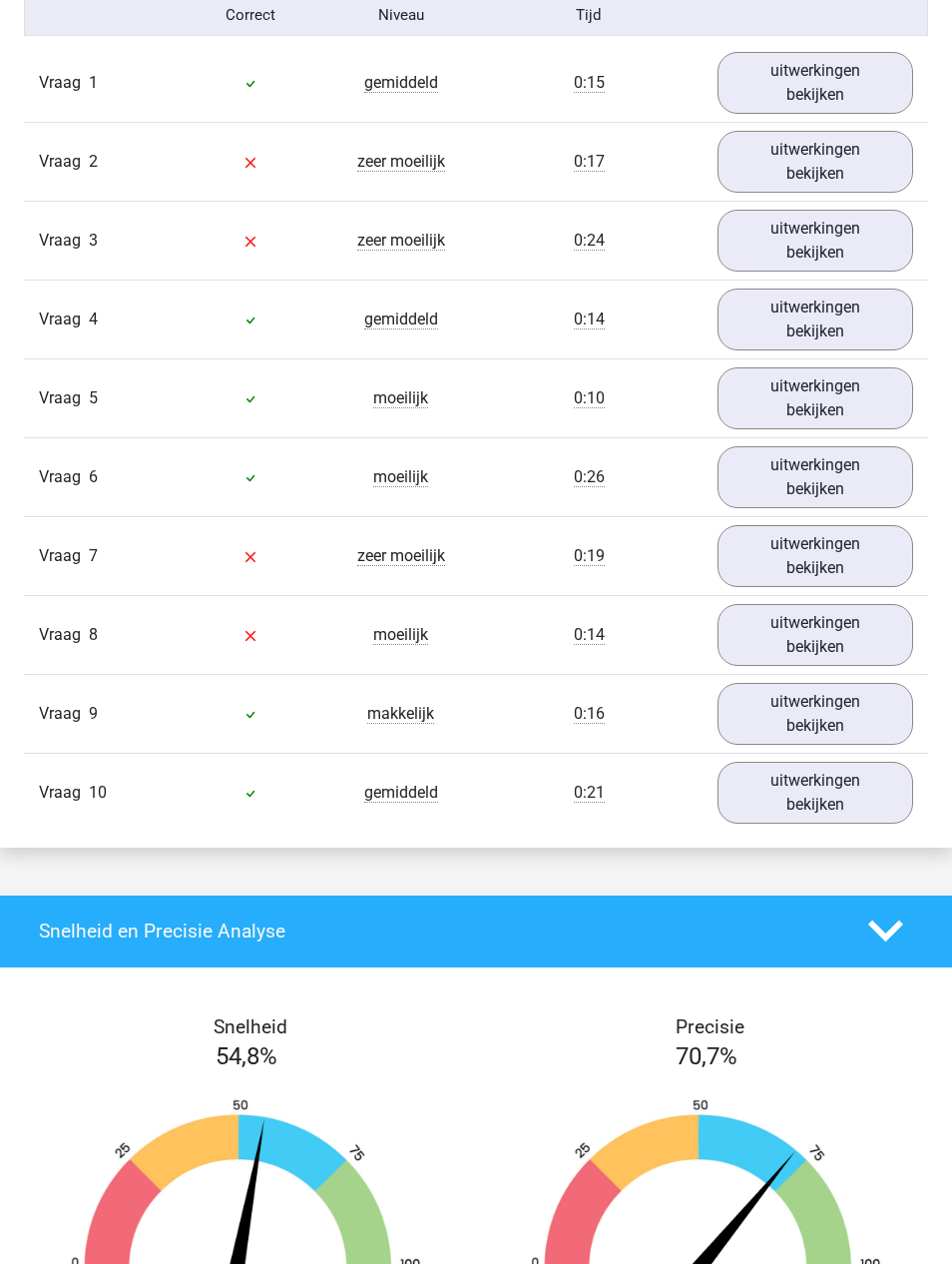 click on "uitwerkingen bekijken" at bounding box center (815, 556) 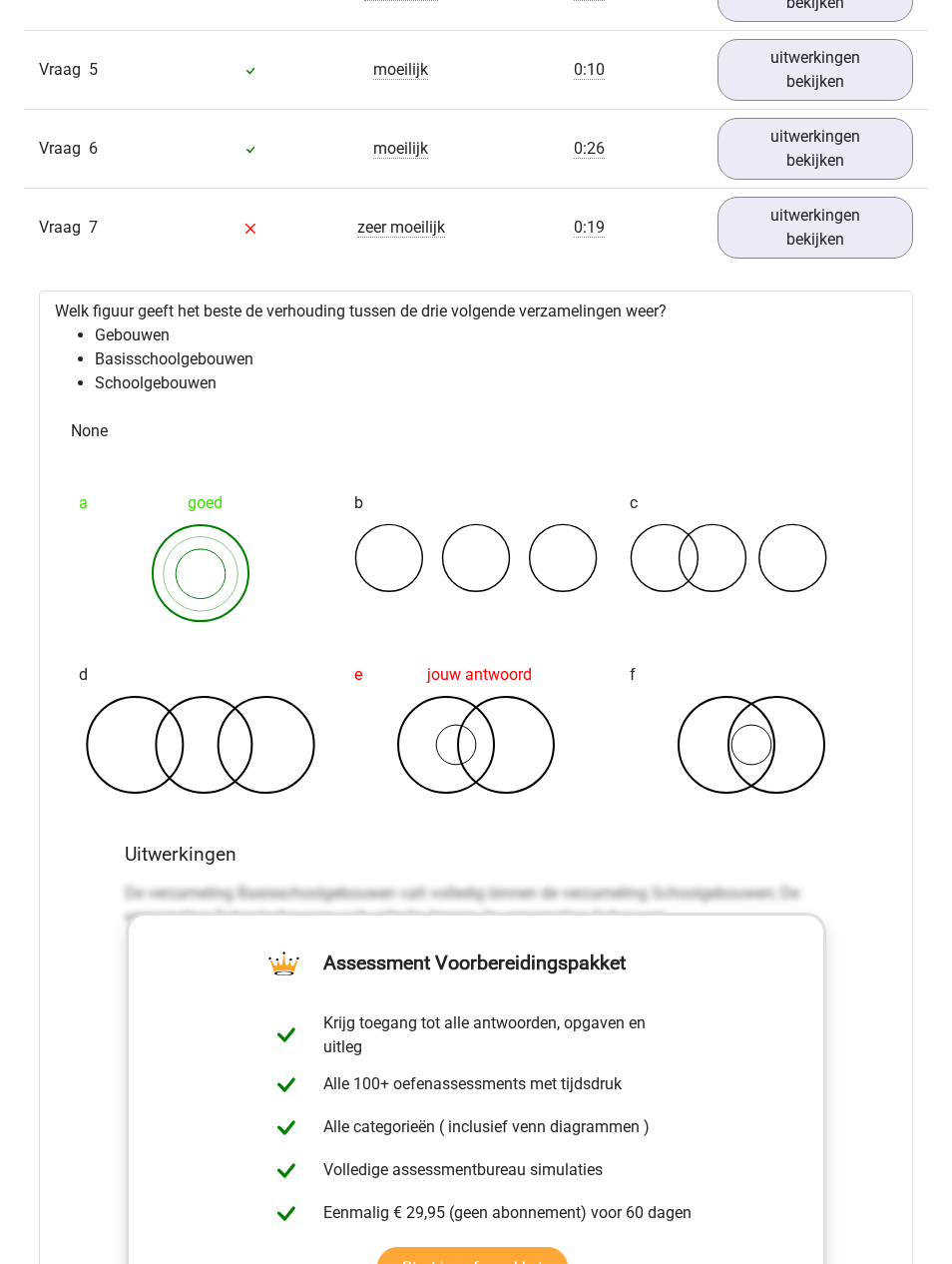 scroll, scrollTop: 2017, scrollLeft: 0, axis: vertical 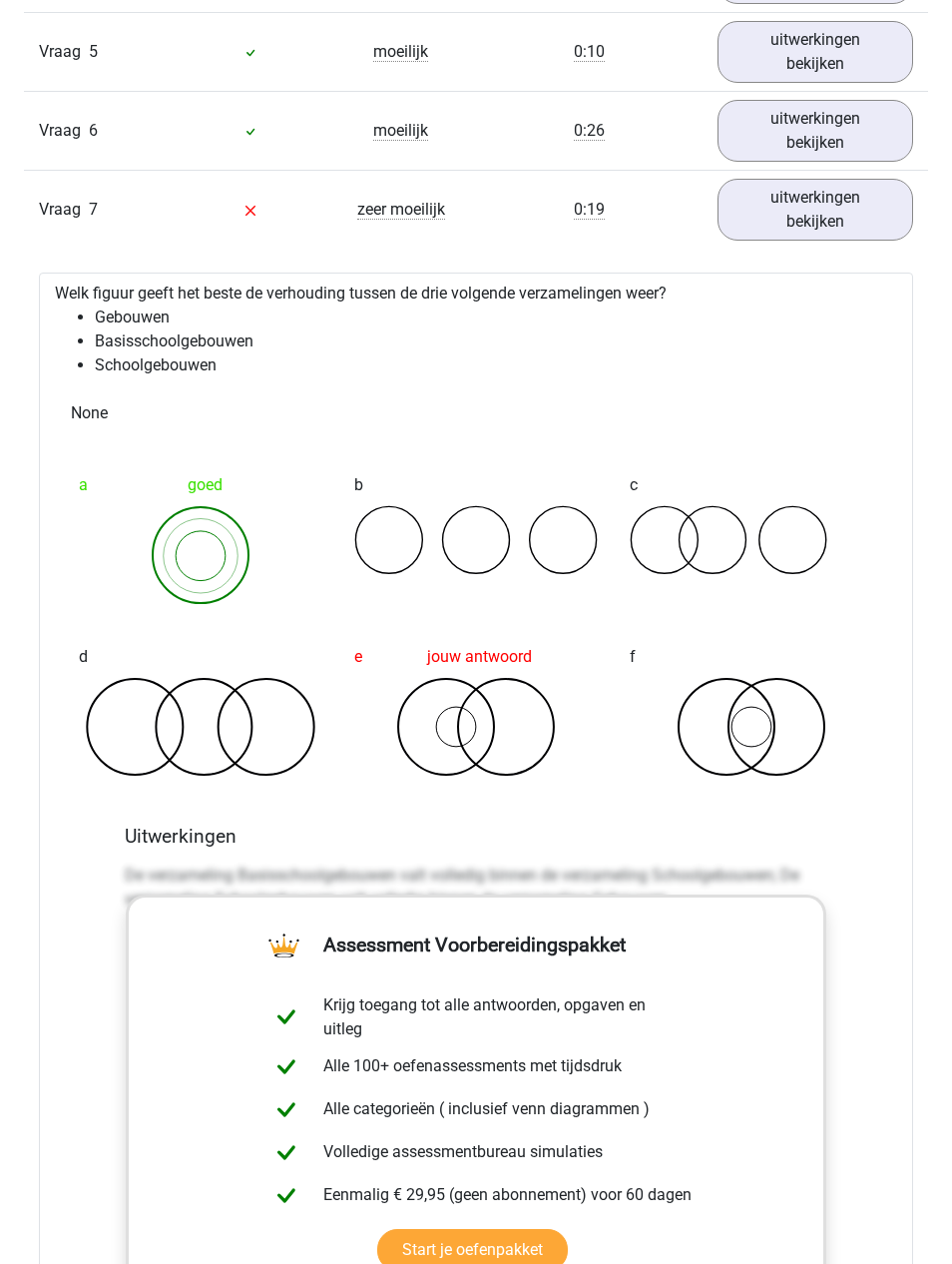 click on "uitwerkingen bekijken" at bounding box center [815, 211] 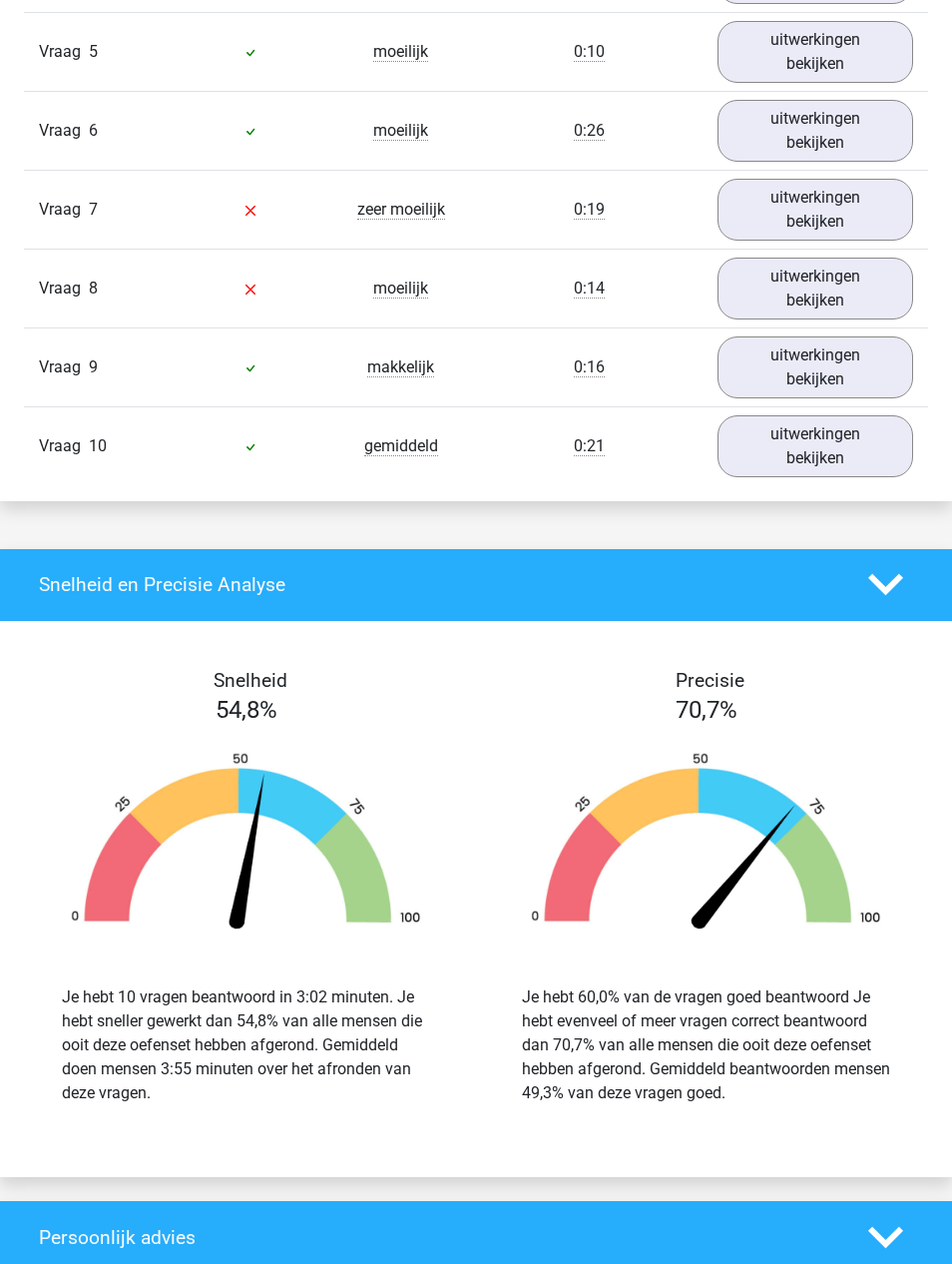 click on "uitwerkingen bekijken" at bounding box center (815, 289) 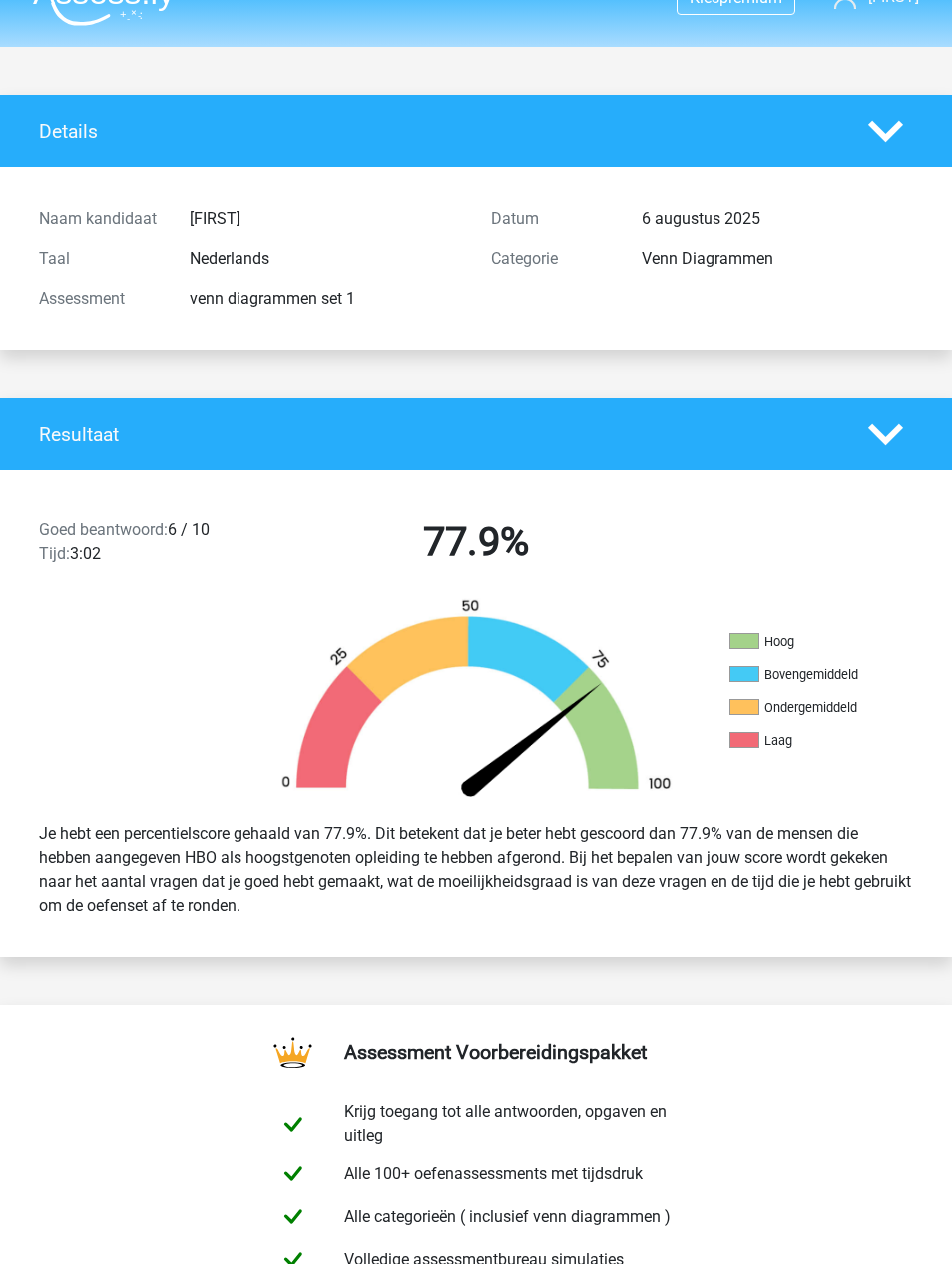 scroll, scrollTop: 0, scrollLeft: 0, axis: both 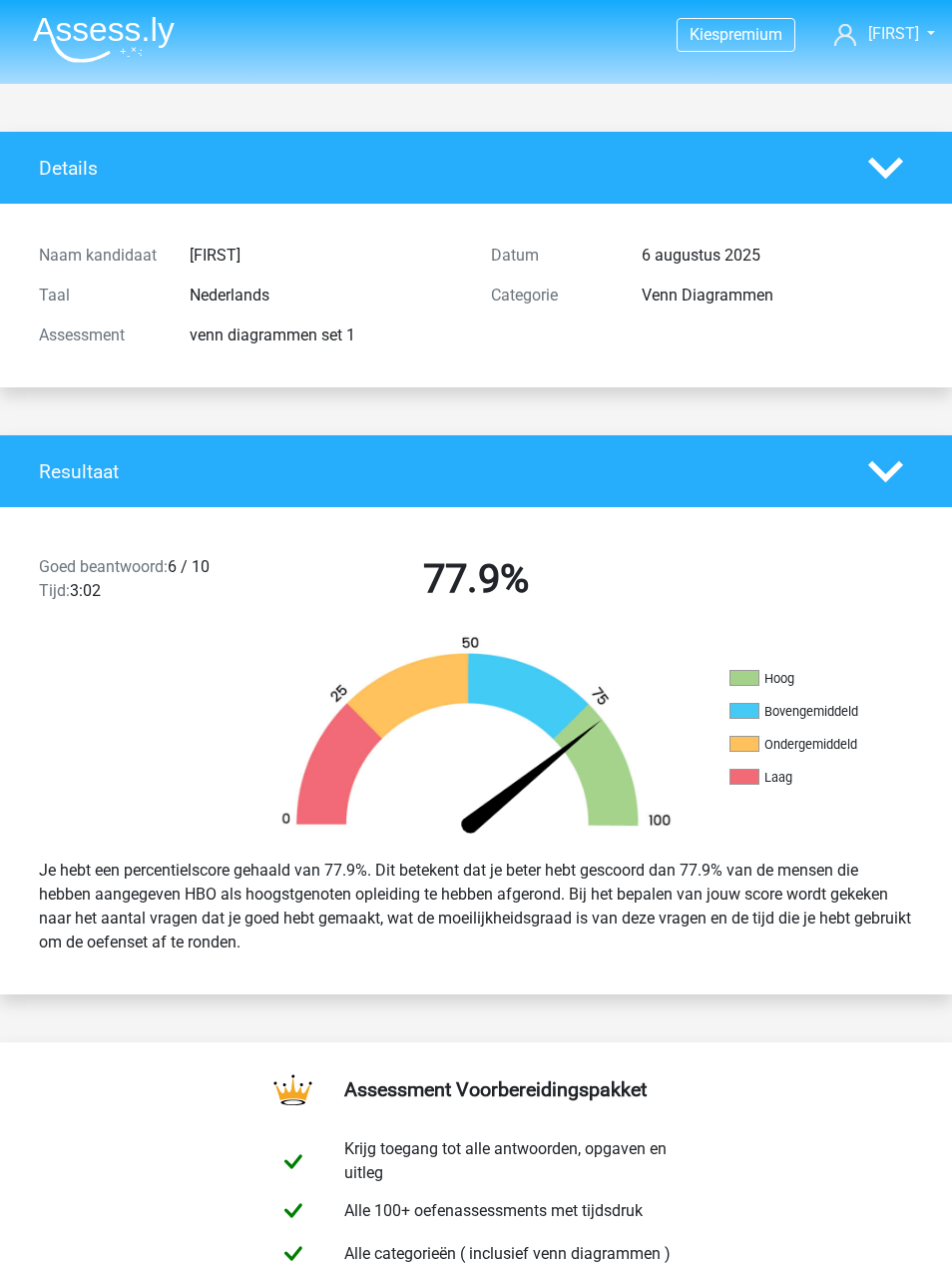 click at bounding box center (104, 39) 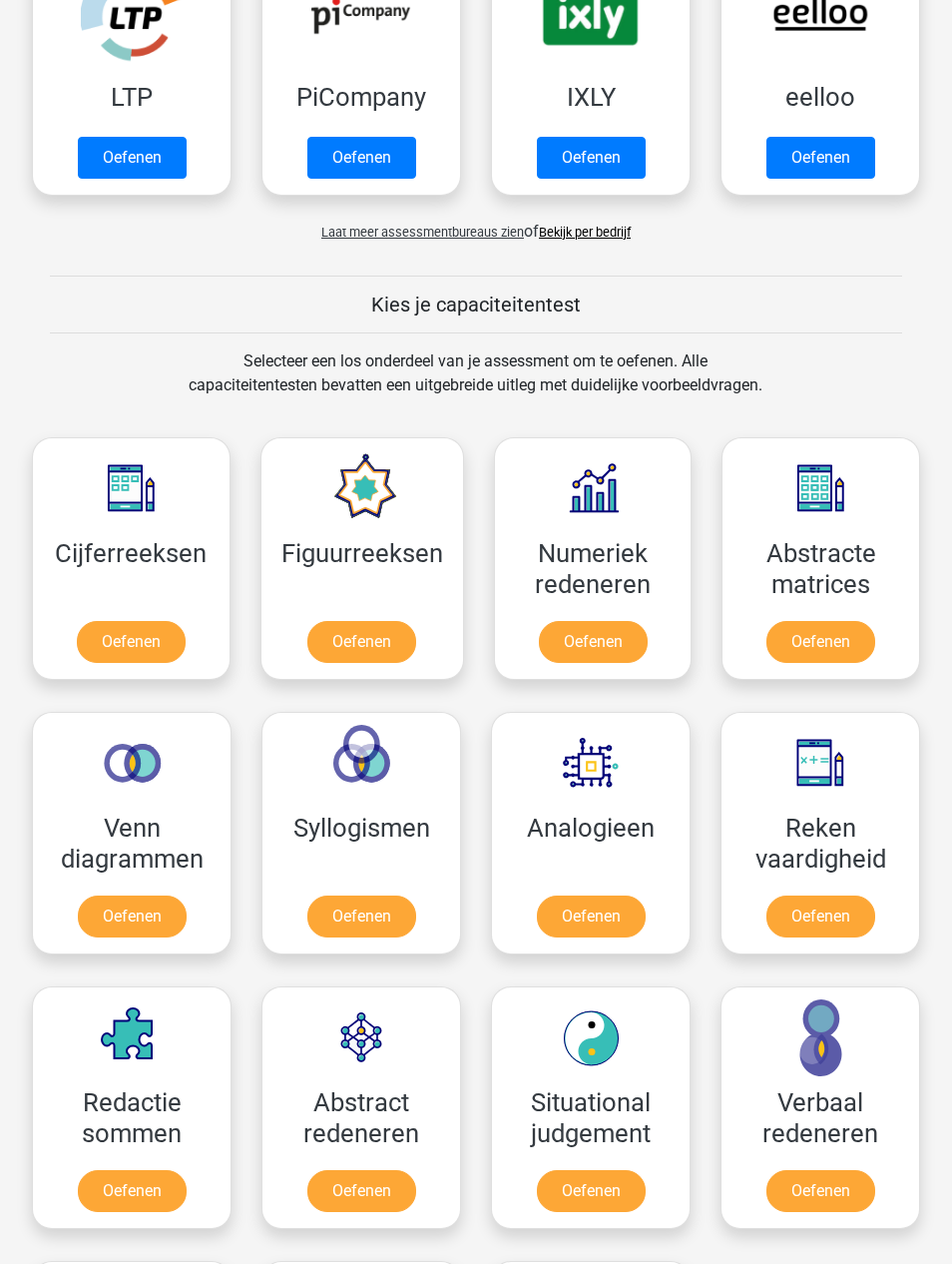 scroll, scrollTop: 499, scrollLeft: 0, axis: vertical 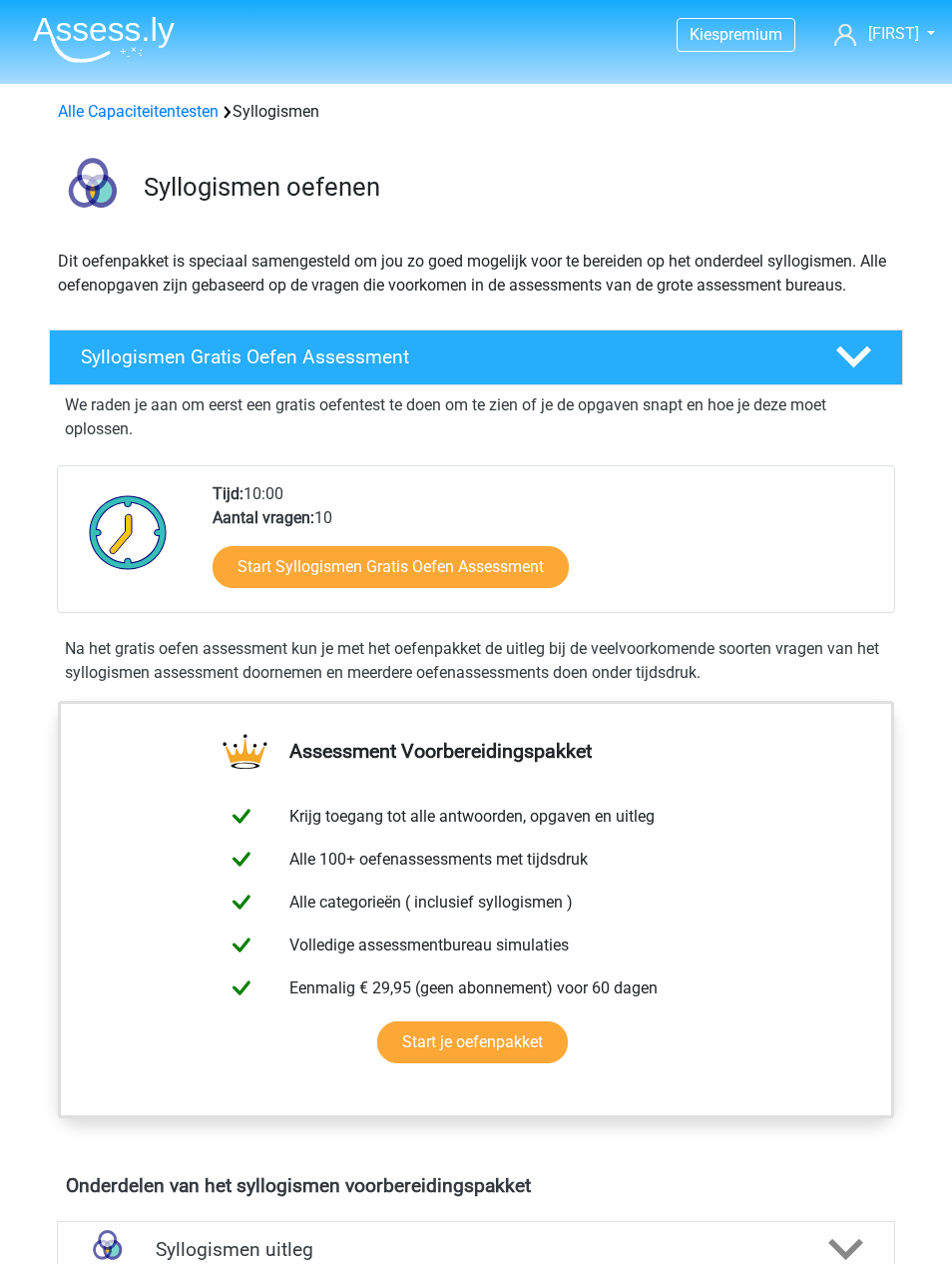 click on "Start Syllogismen
Gratis Oefen Assessment" at bounding box center (390, 567) 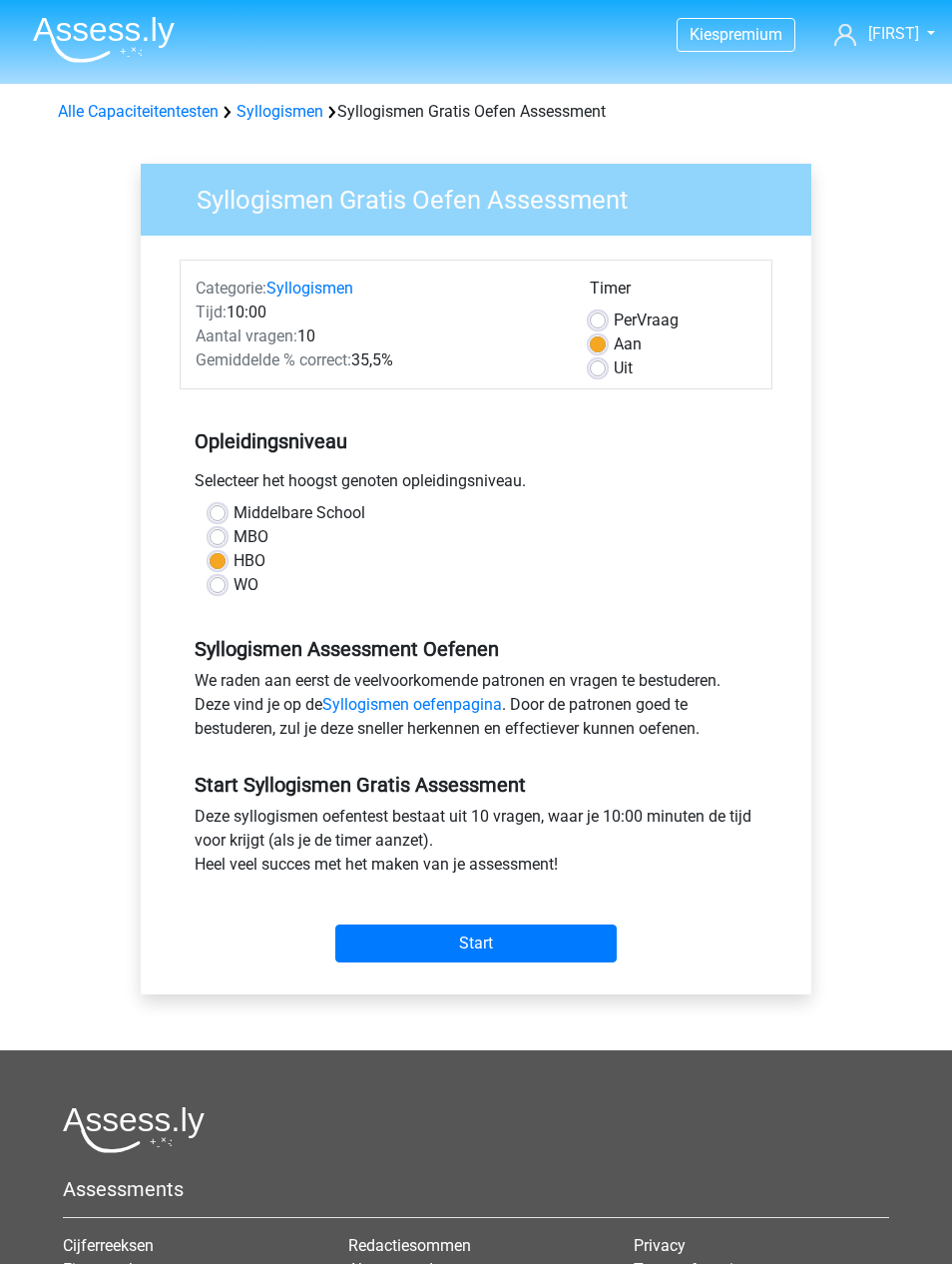 scroll, scrollTop: 0, scrollLeft: 0, axis: both 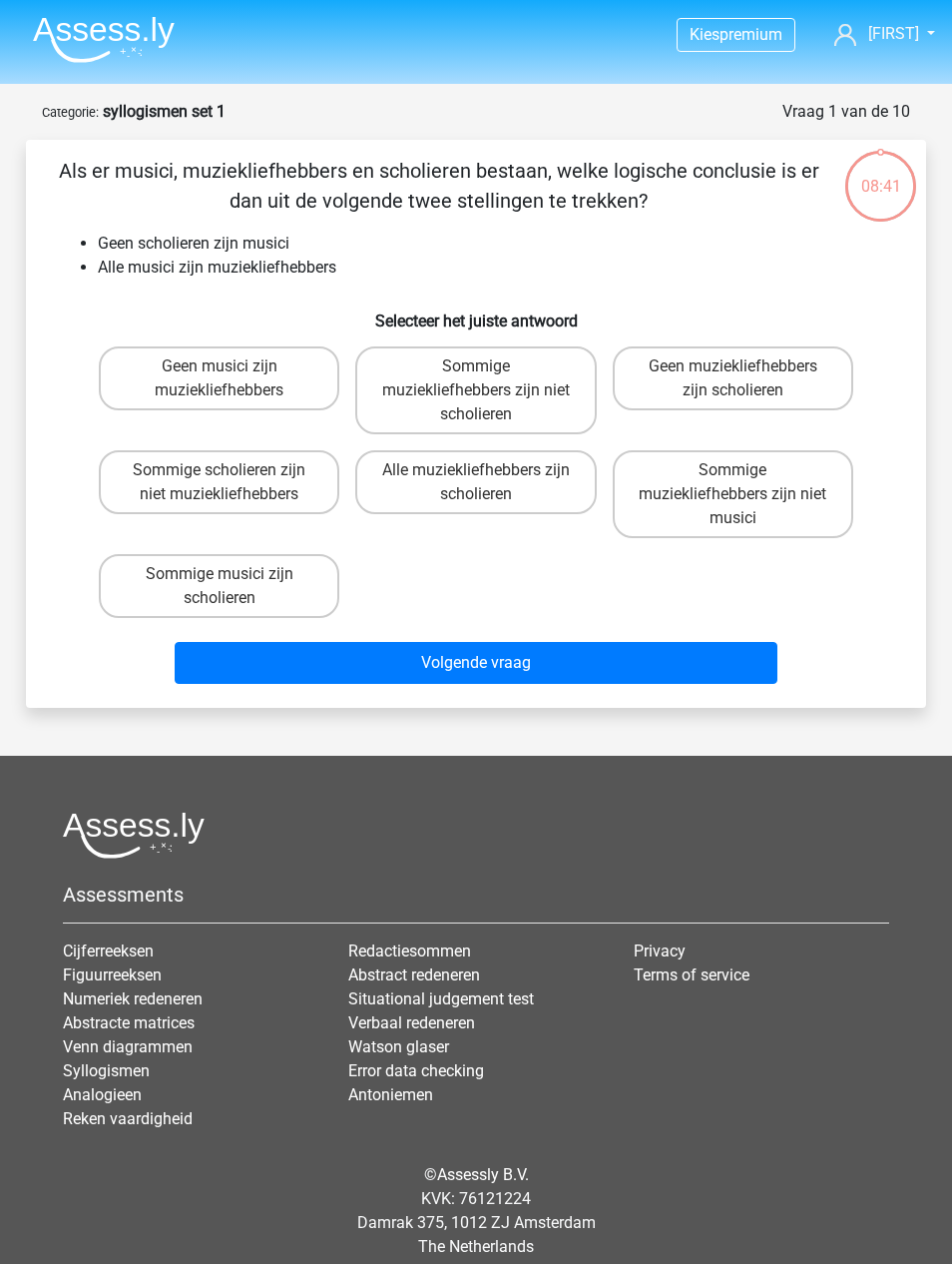click on "Sommige muziekliefhebbers zijn niet scholieren" at bounding box center [475, 390] 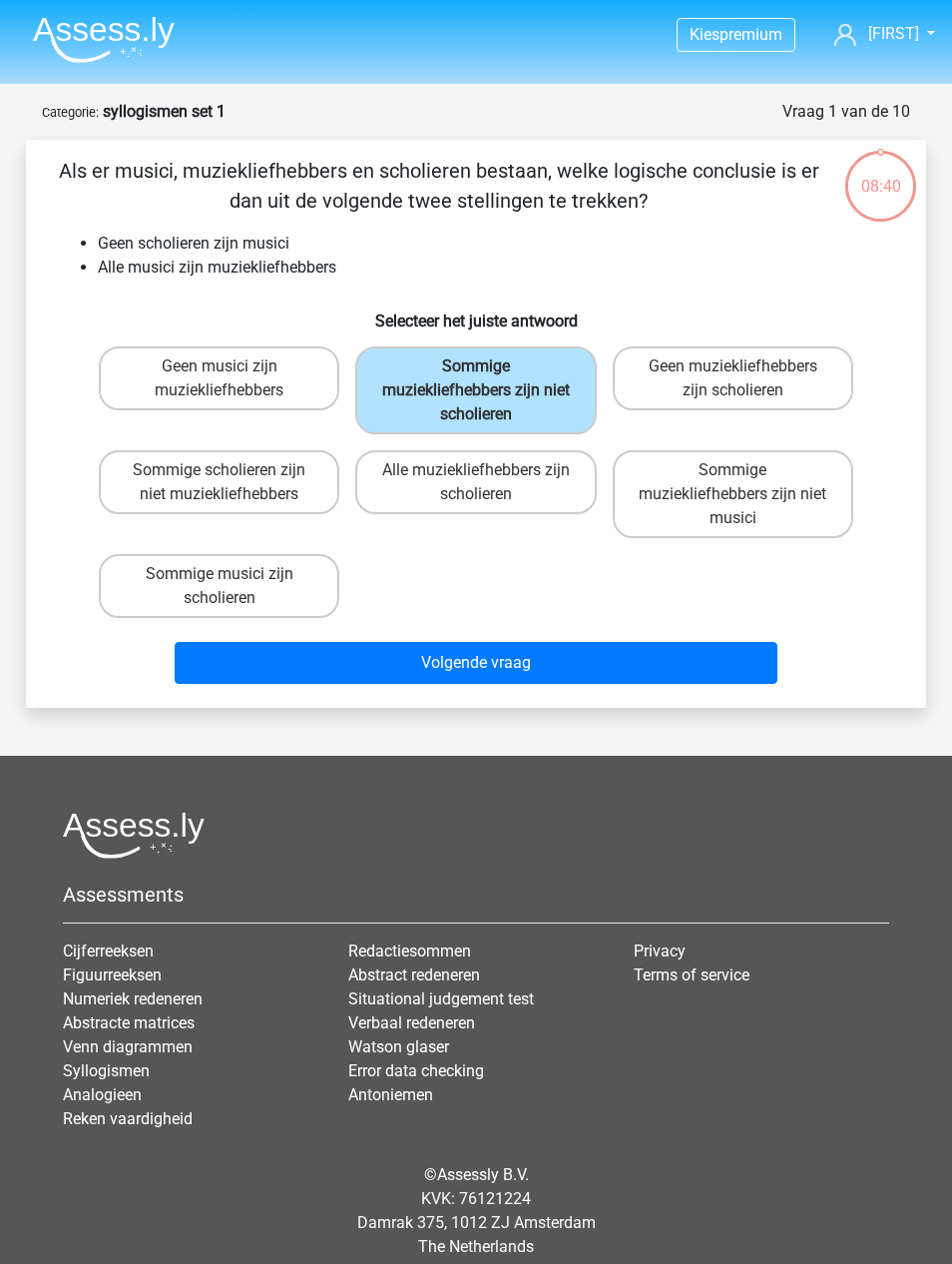 click on "Volgende vraag" at bounding box center (476, 663) 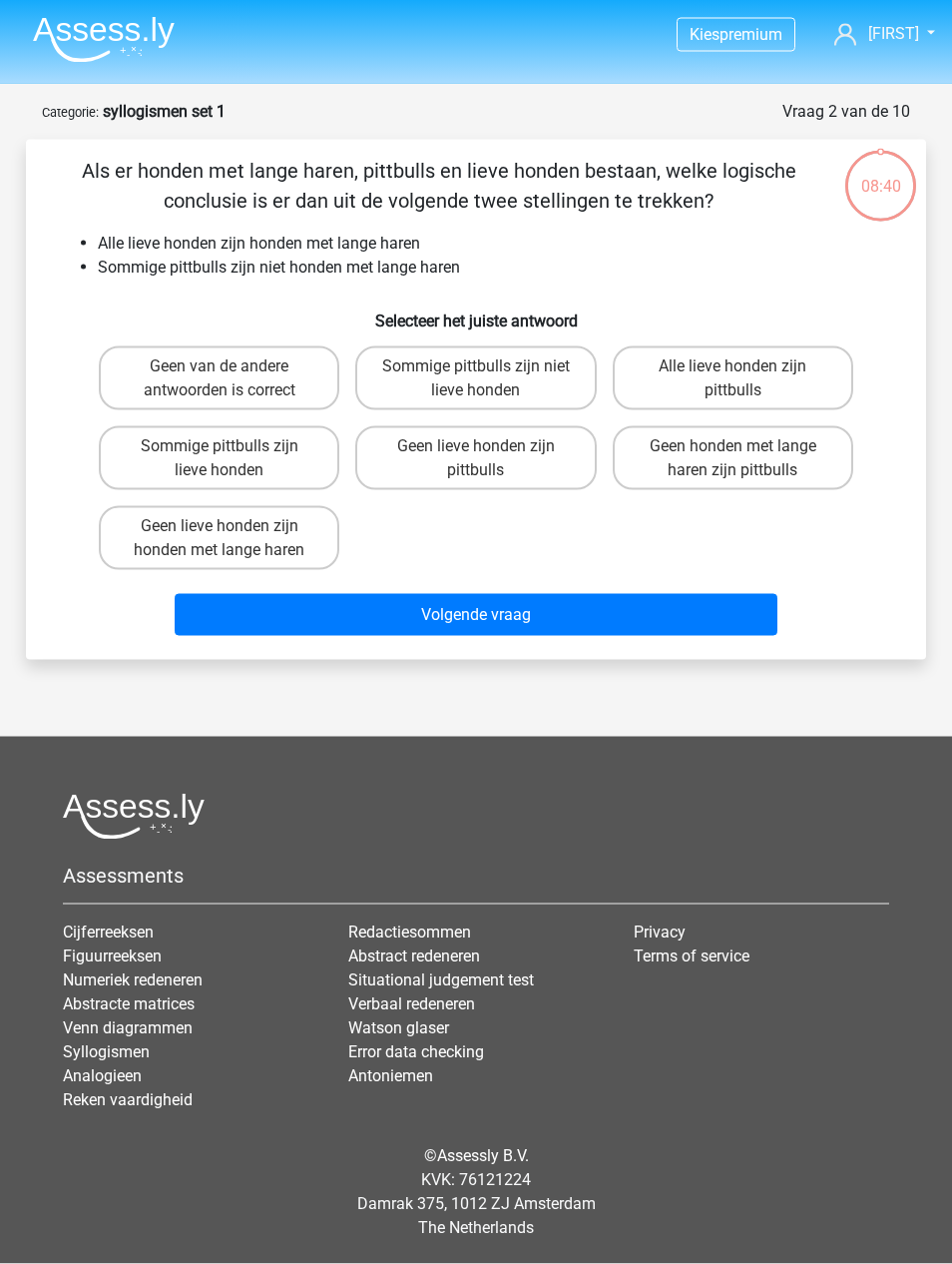 scroll, scrollTop: 64, scrollLeft: 0, axis: vertical 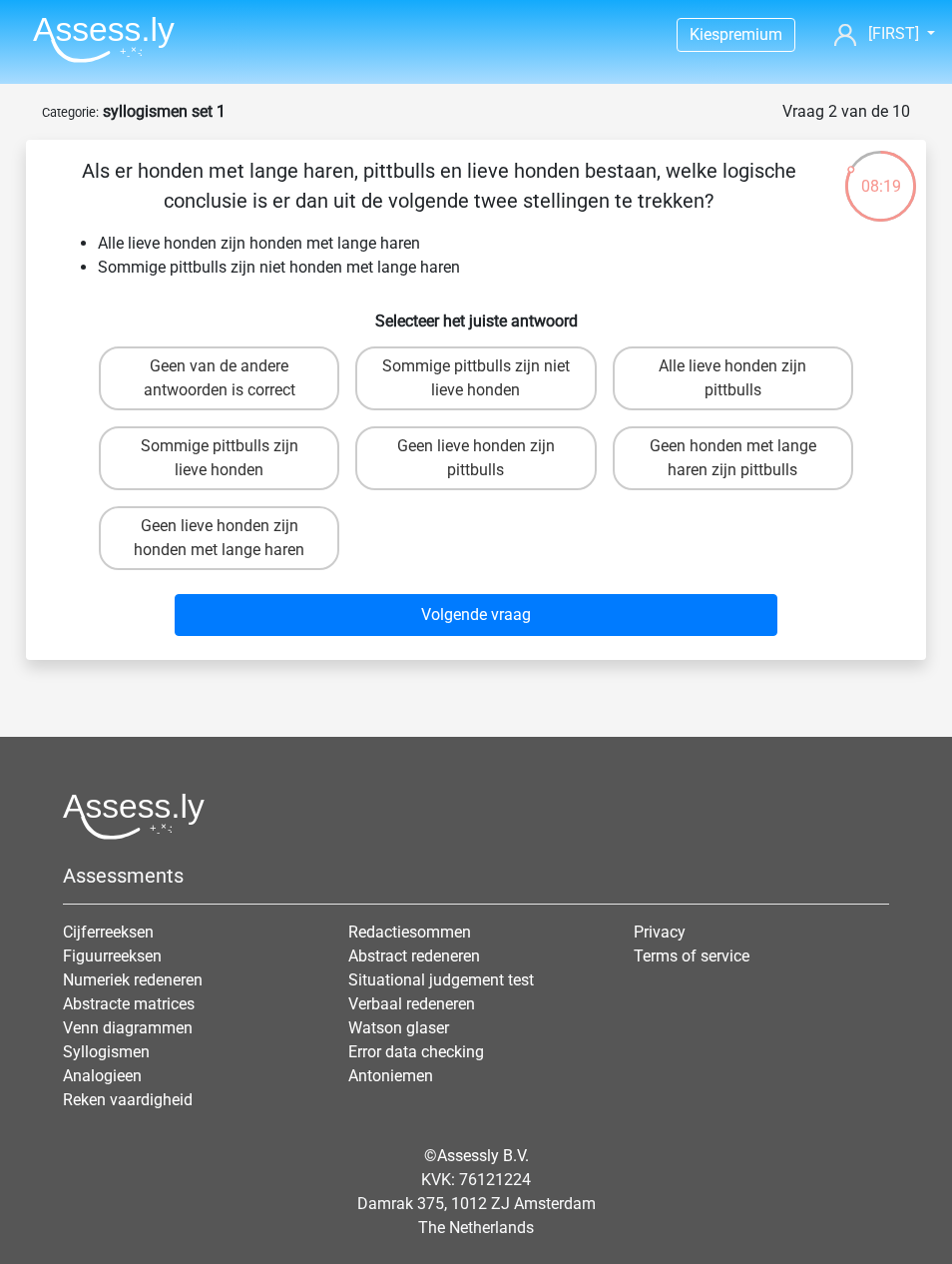 click on "Sommige pittbulls zijn niet lieve honden" at bounding box center (475, 378) 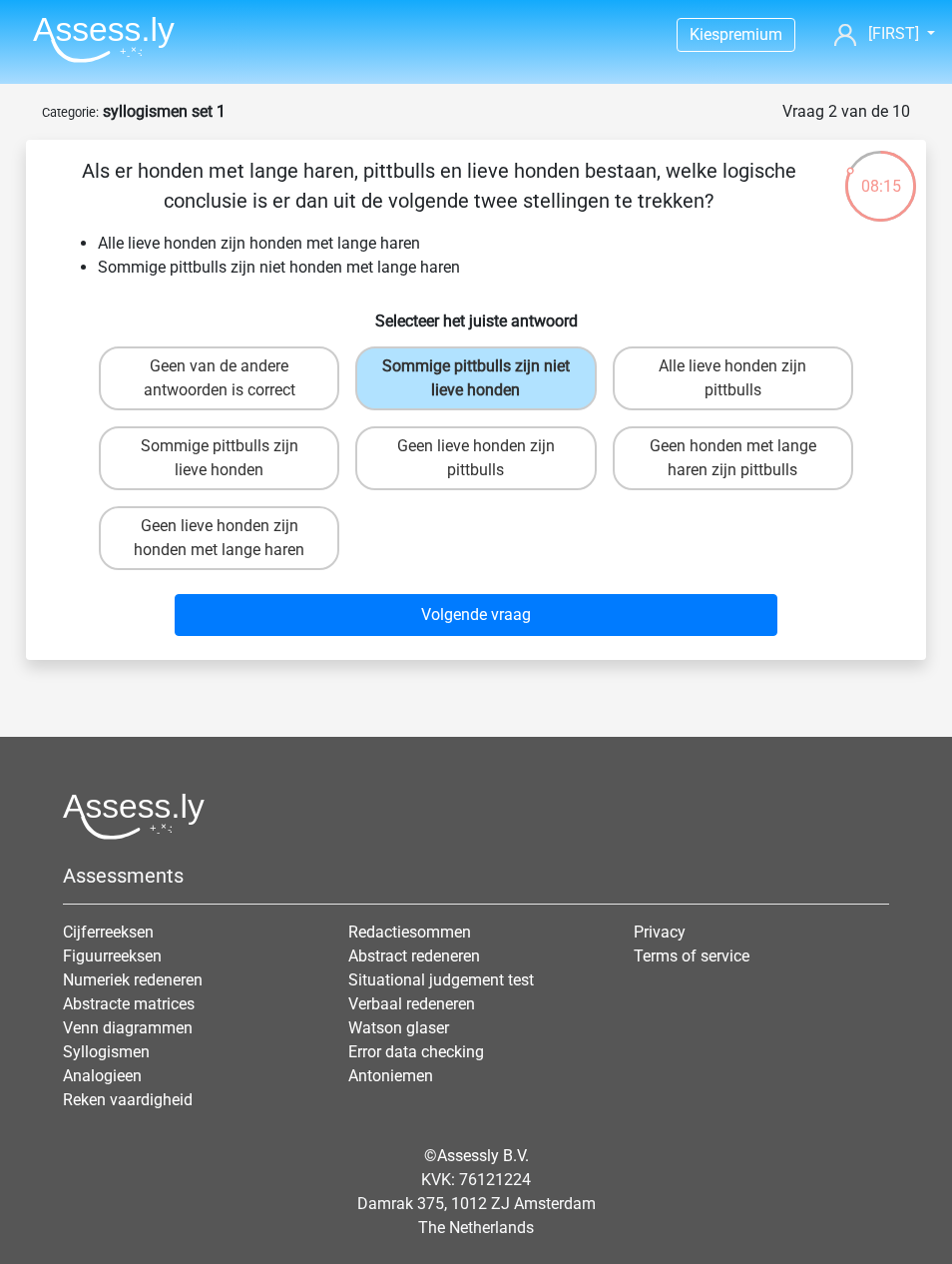 click on "Volgende vraag" at bounding box center [476, 615] 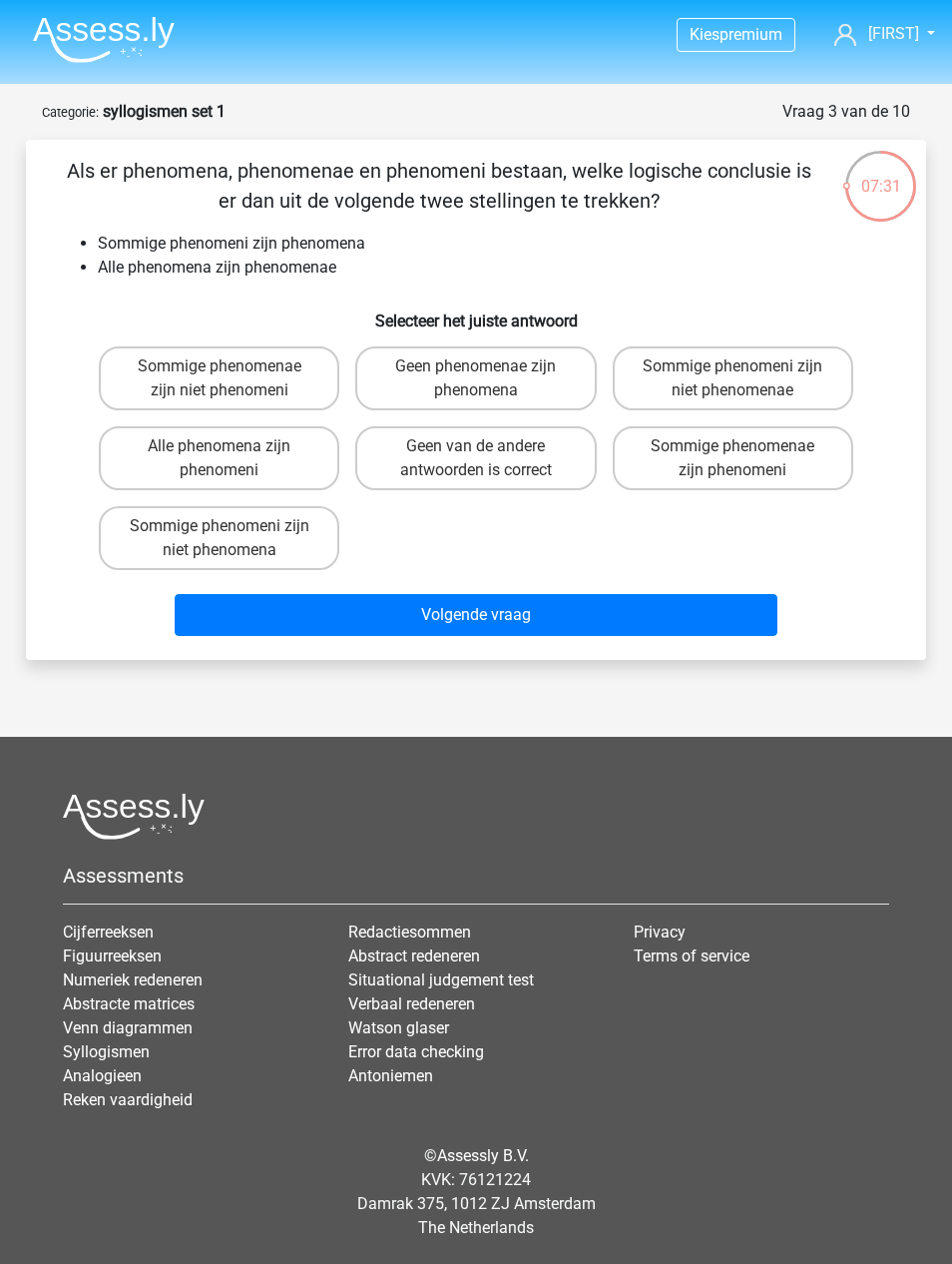 click on "Sommige phenomeni zijn niet phenomenae" at bounding box center (732, 378) 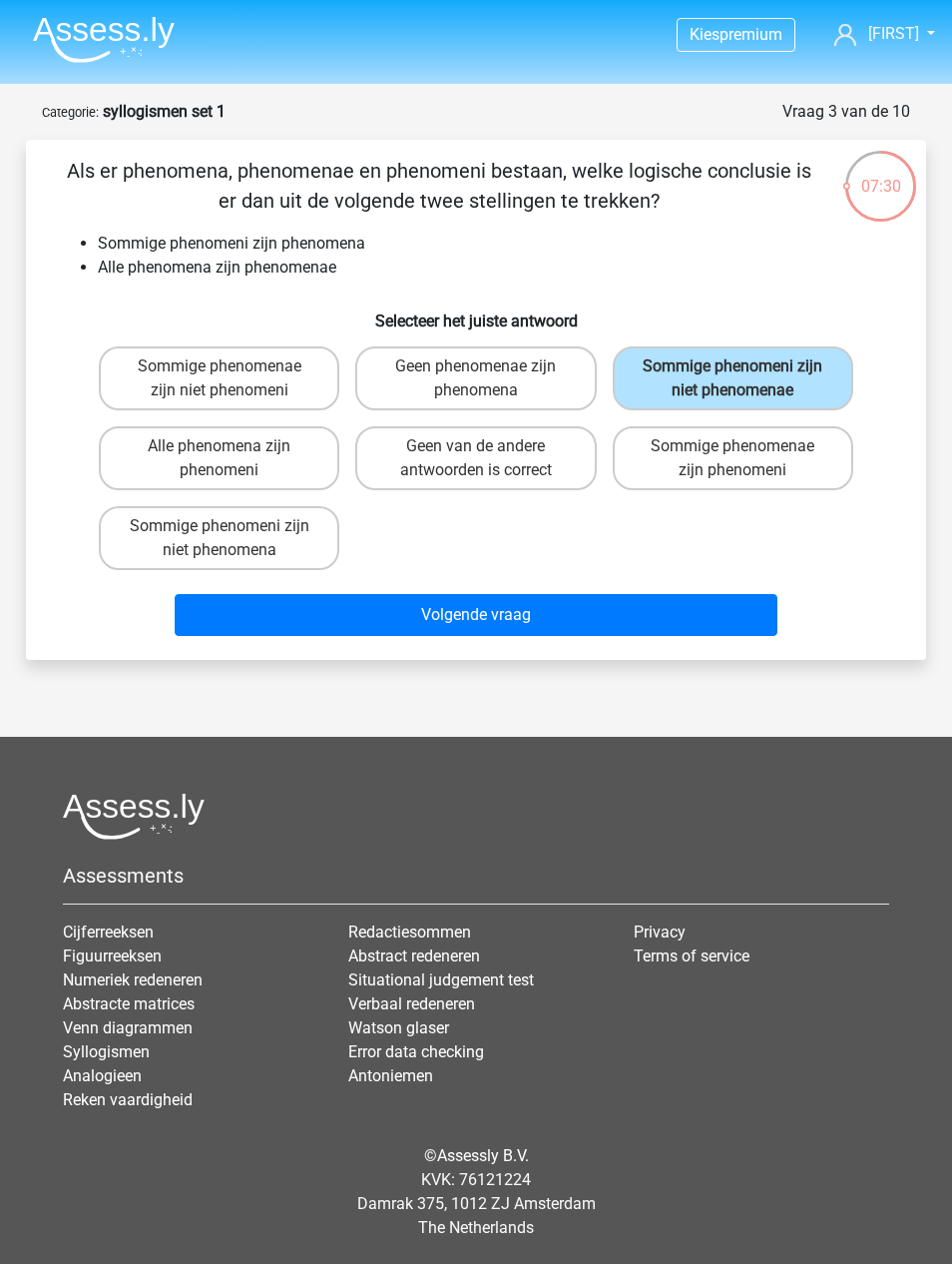 click on "Volgende vraag" at bounding box center (476, 615) 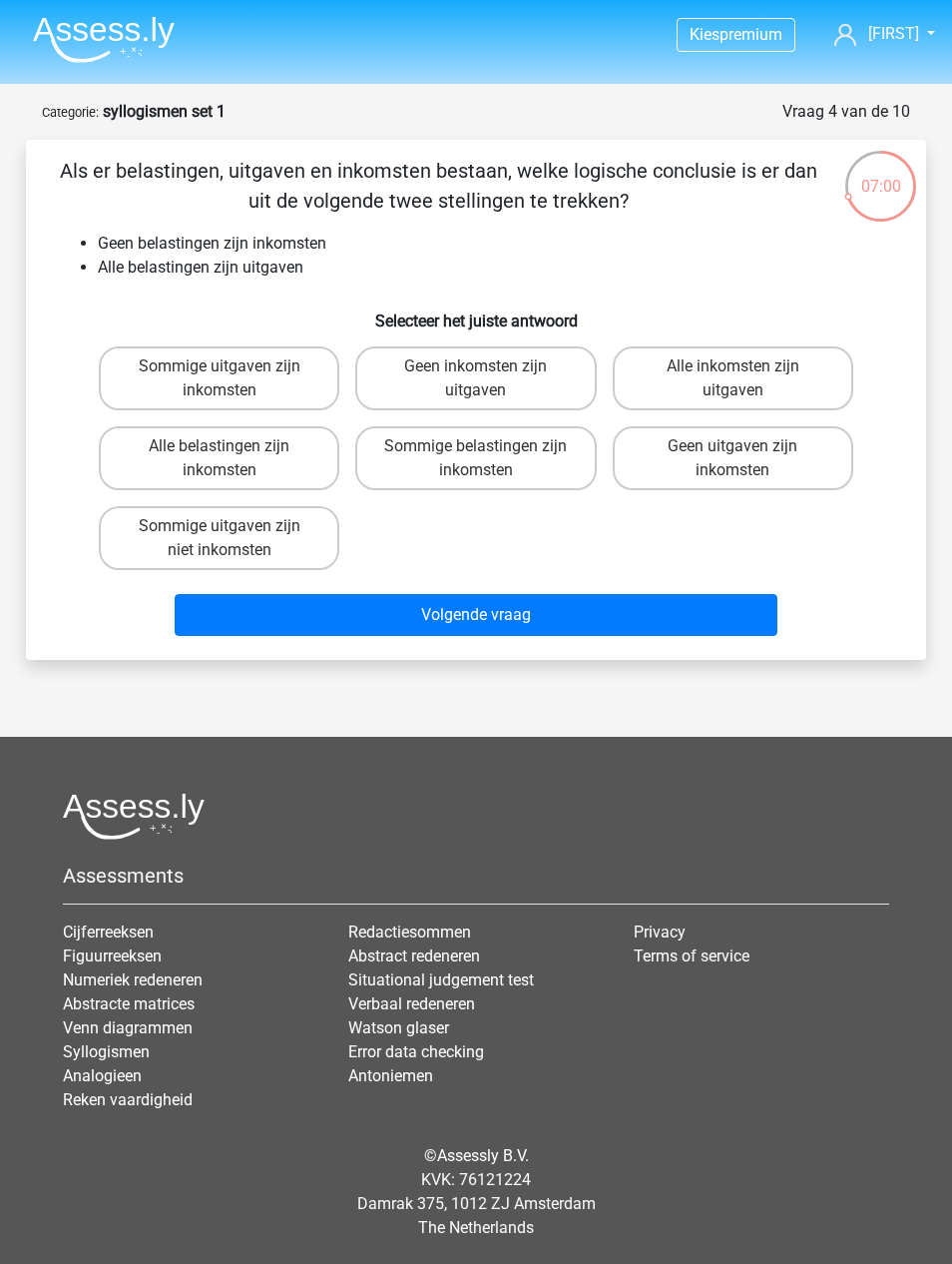 click on "Geen inkomsten zijn uitgaven" at bounding box center (475, 378) 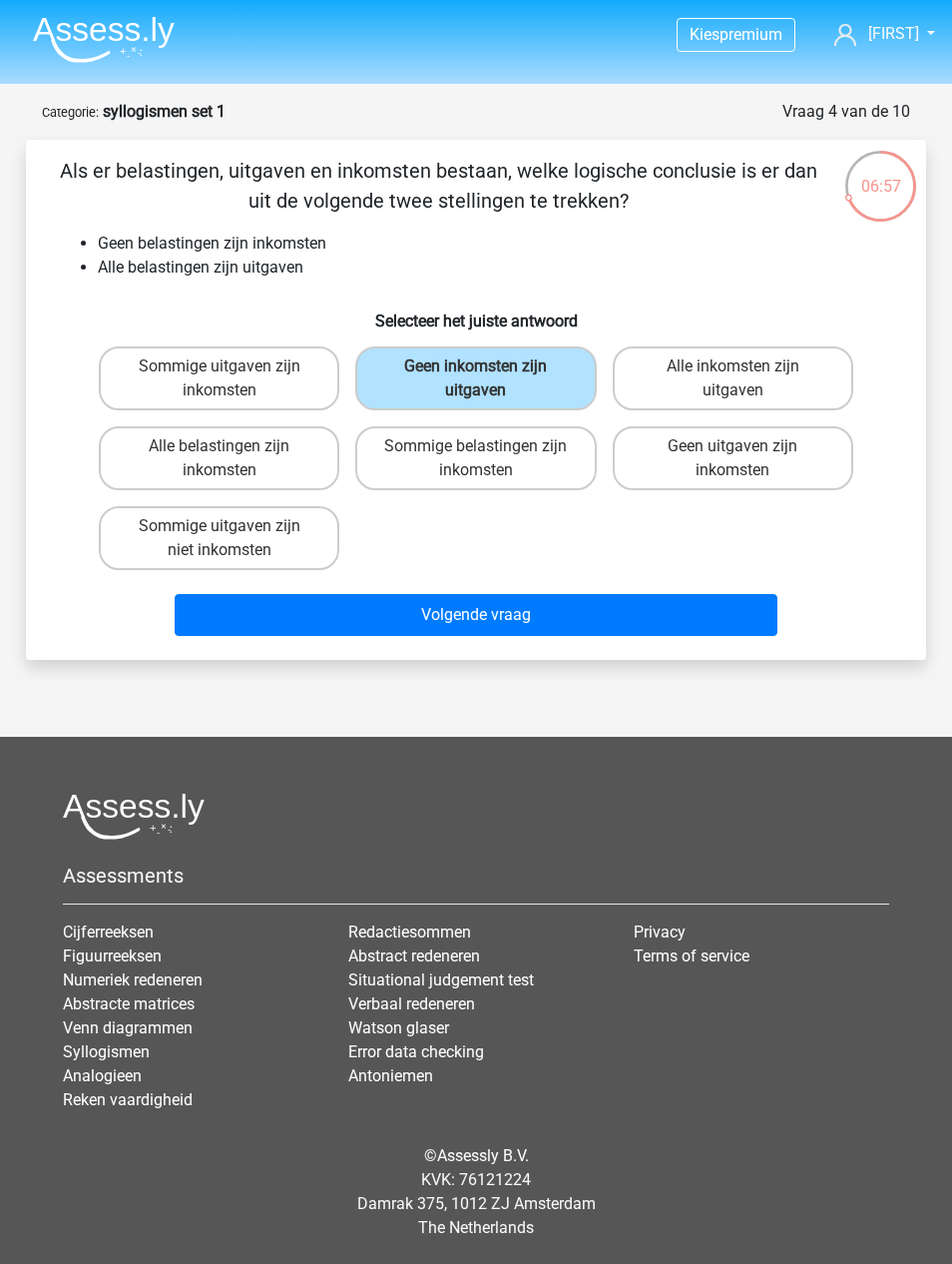 click on "Volgende vraag" at bounding box center [476, 615] 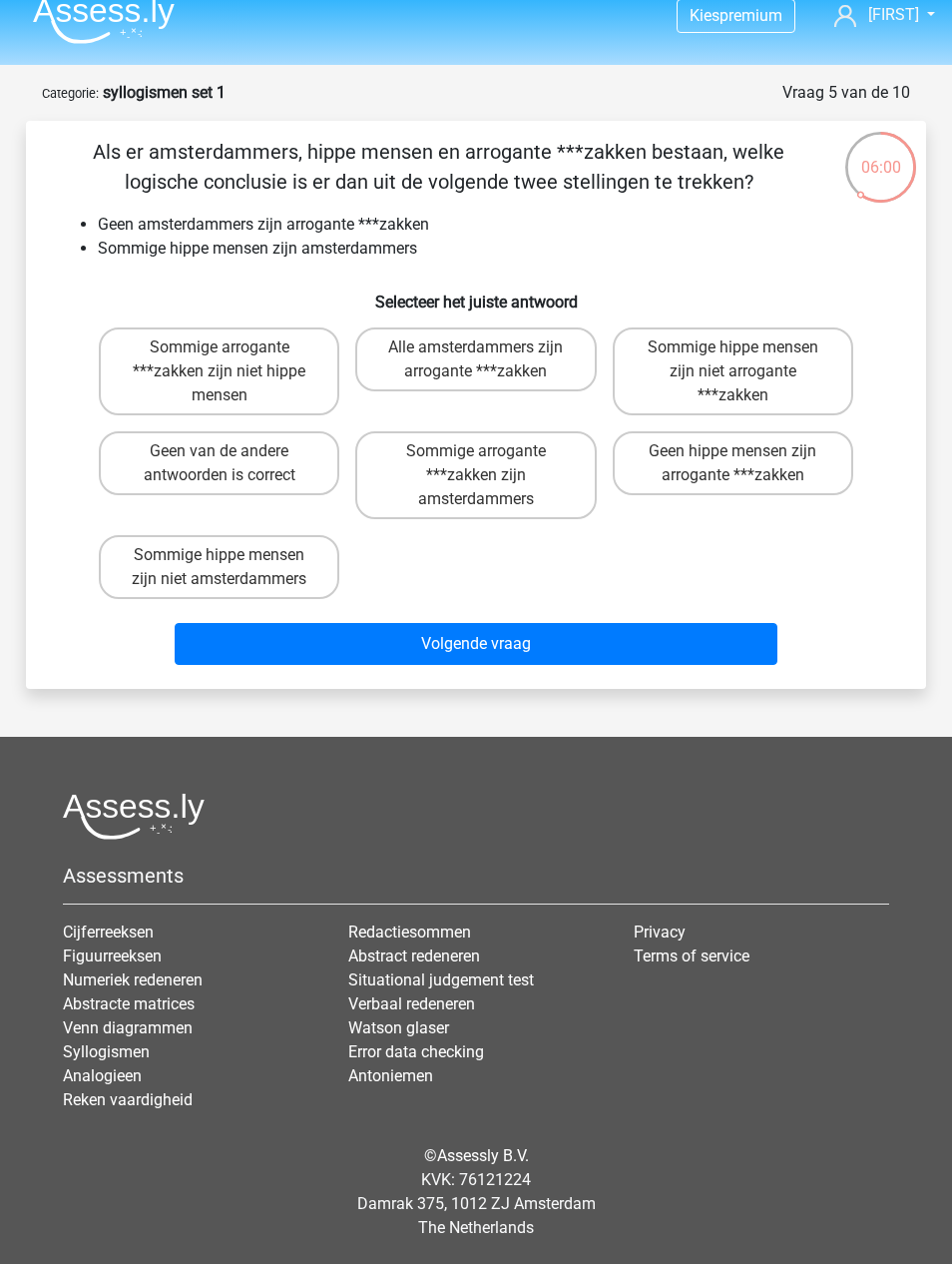 click on "Sommige hippe mensen zijn niet amsterdammers" at bounding box center (219, 567) 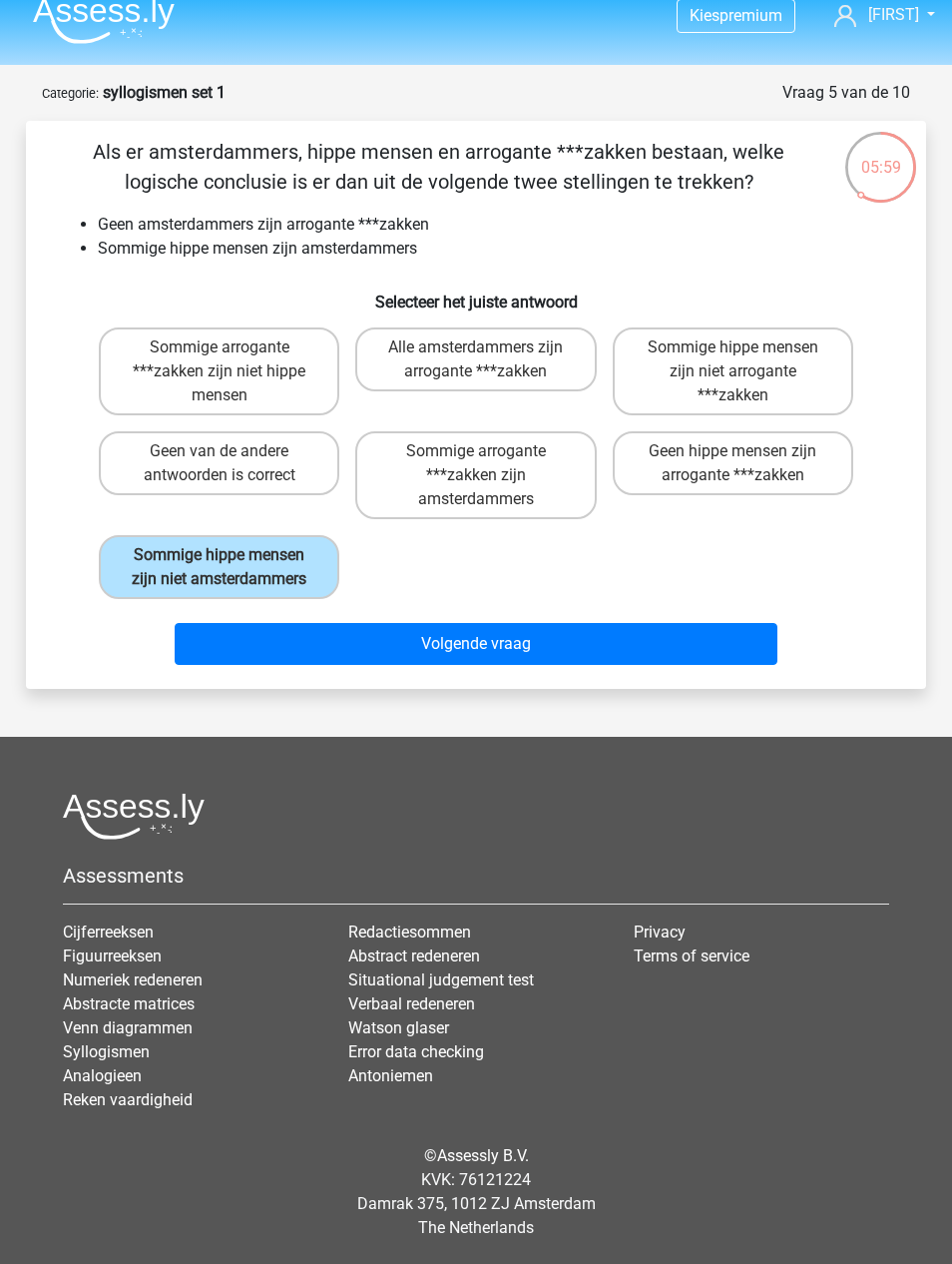 click on "Volgende vraag" at bounding box center (476, 644) 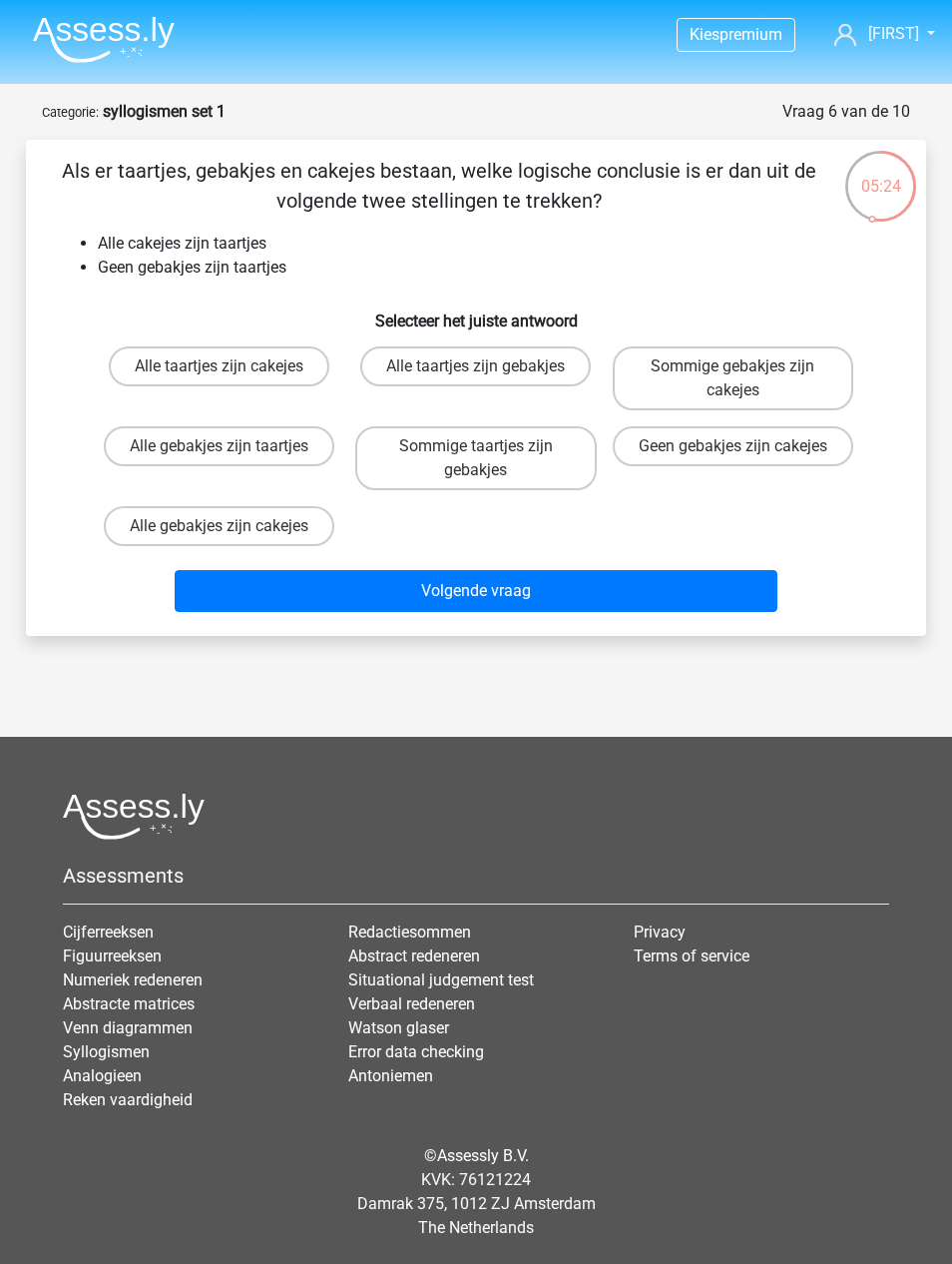 click on "Geen gebakjes zijn cakejes" at bounding box center [732, 446] 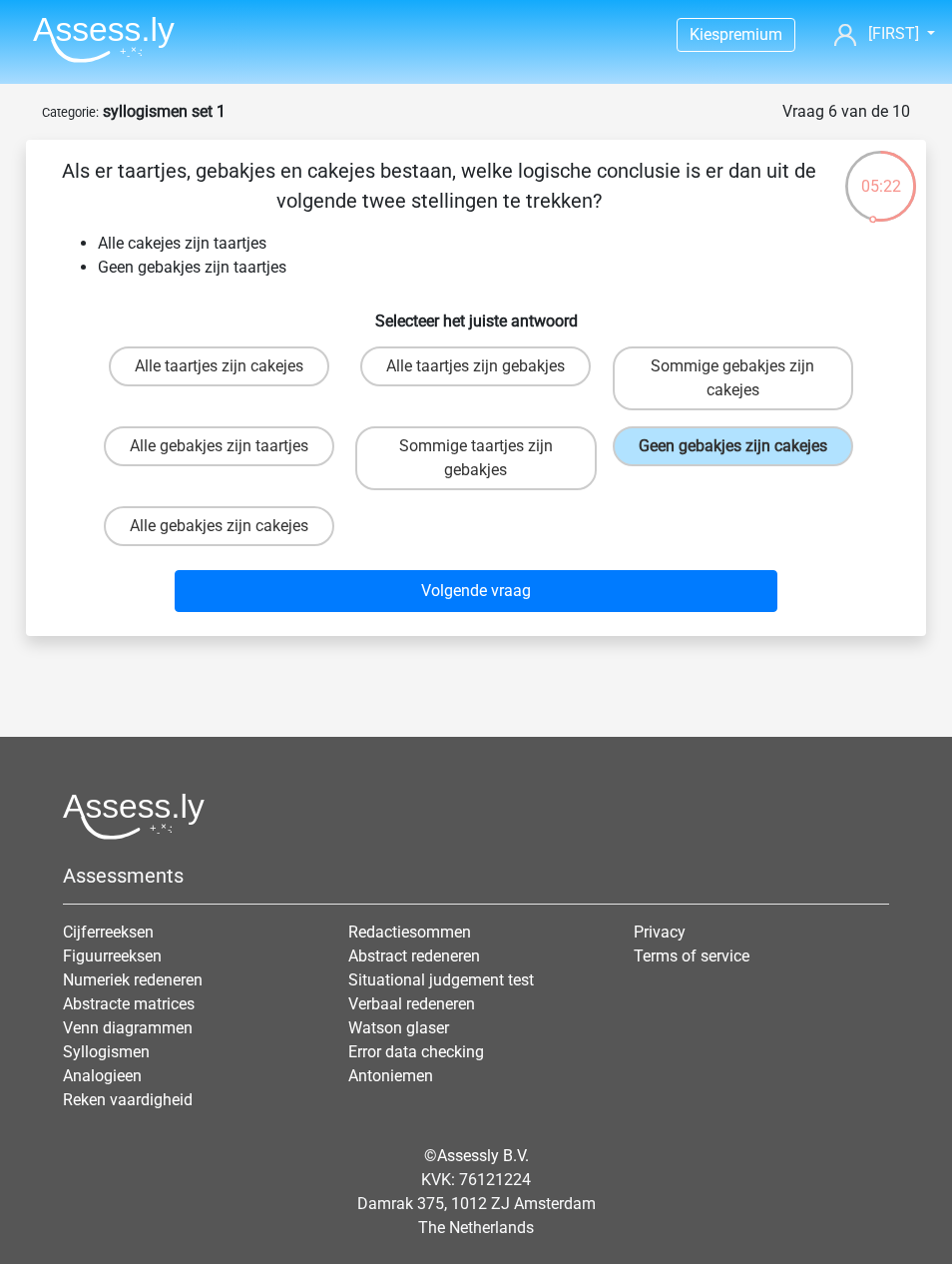 click on "Volgende vraag" at bounding box center [476, 591] 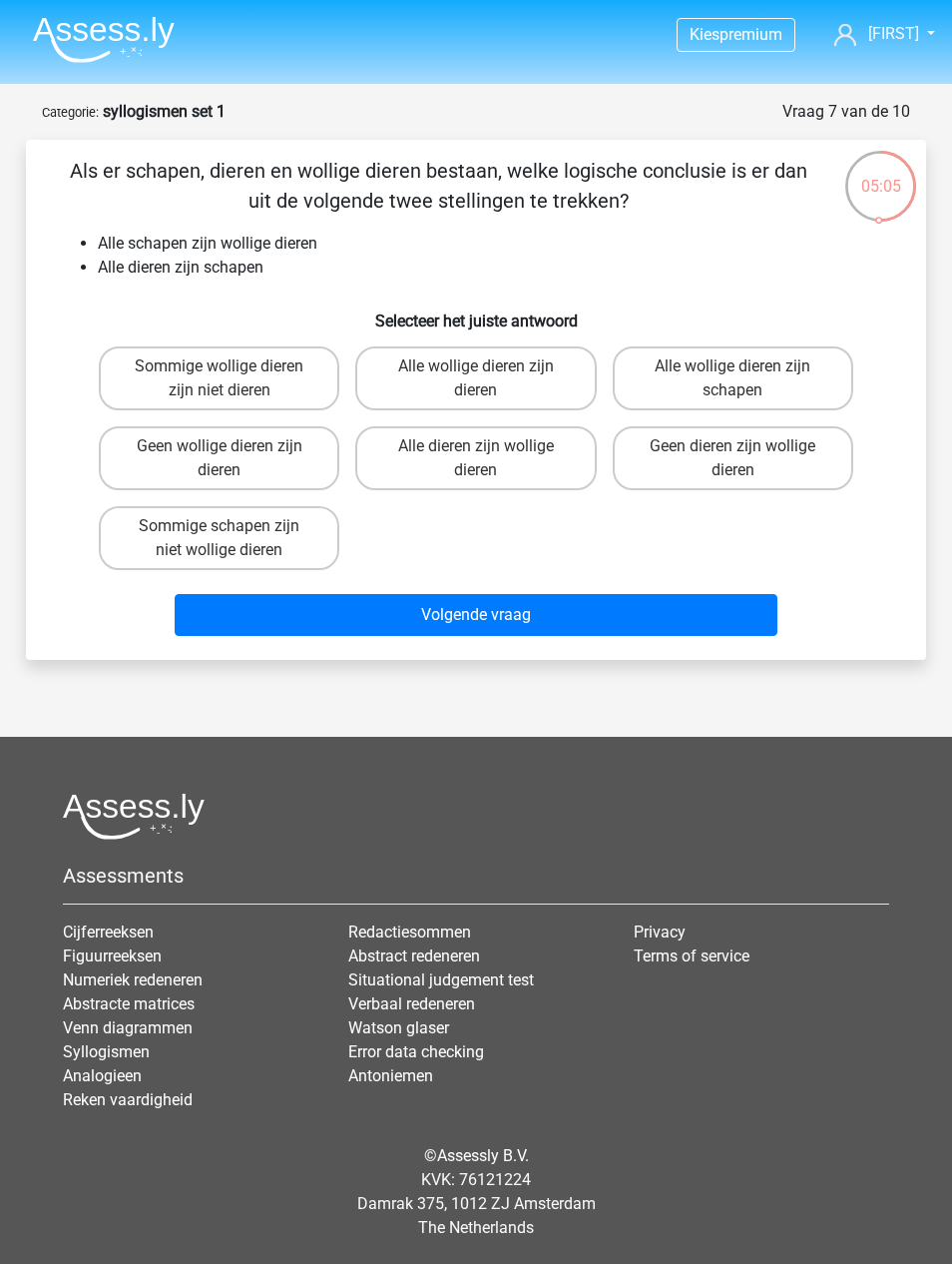 click on "Alle dieren zijn wollige dieren" at bounding box center (475, 458) 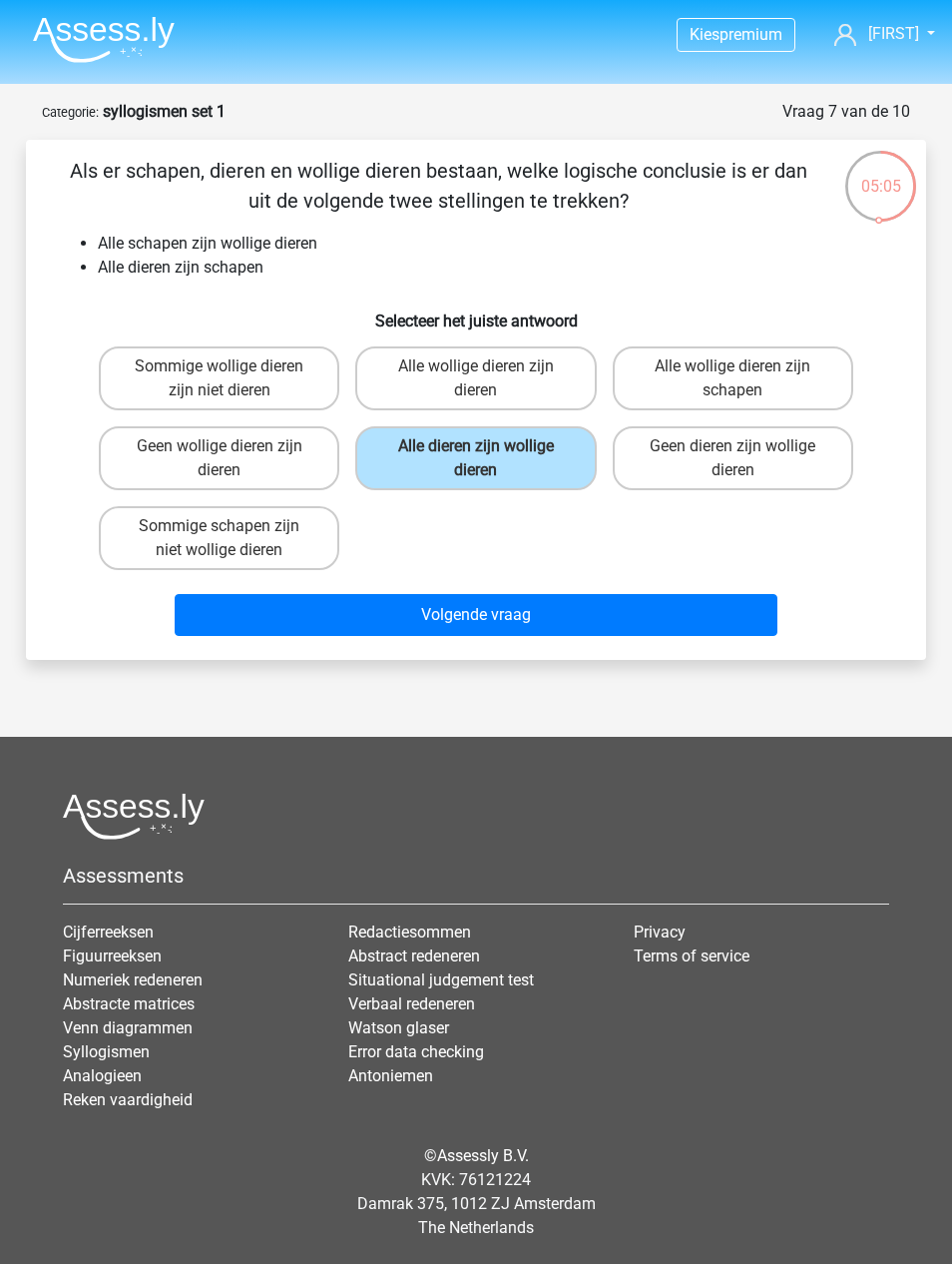 click on "Volgende vraag" at bounding box center [476, 615] 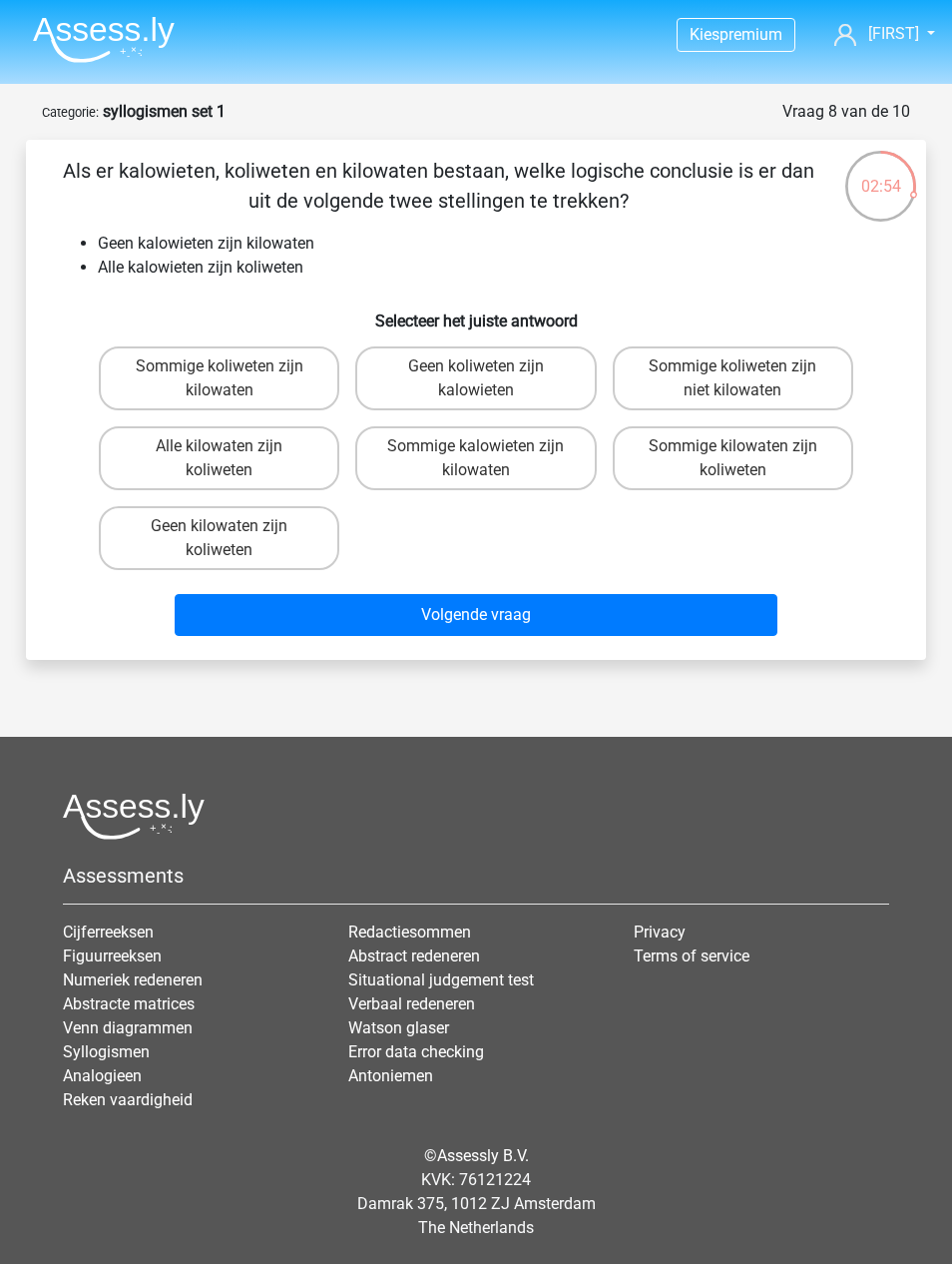 click on "Geen kilowaten zijn koliweten" at bounding box center (219, 538) 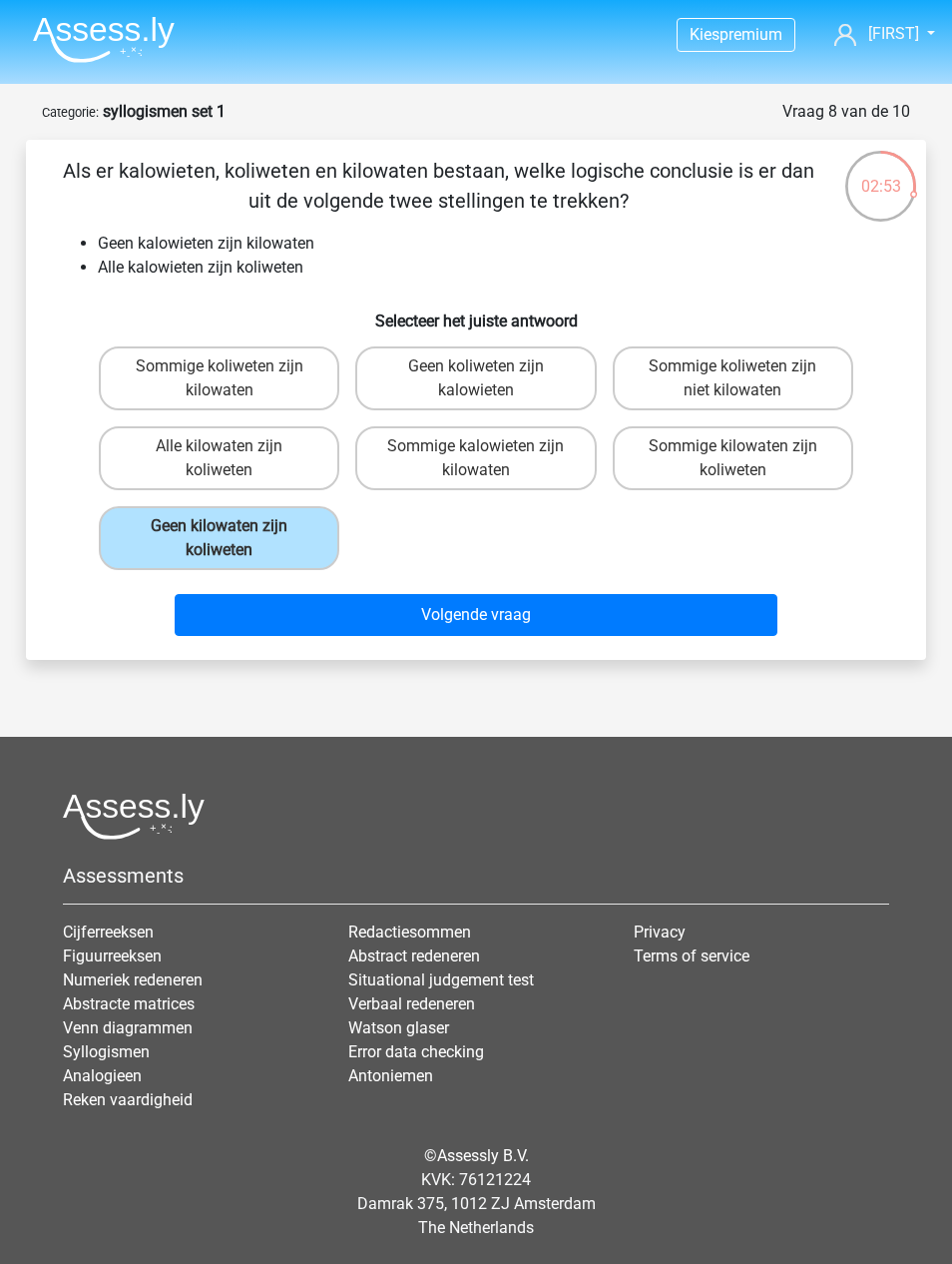 click on "Volgende vraag" at bounding box center [476, 615] 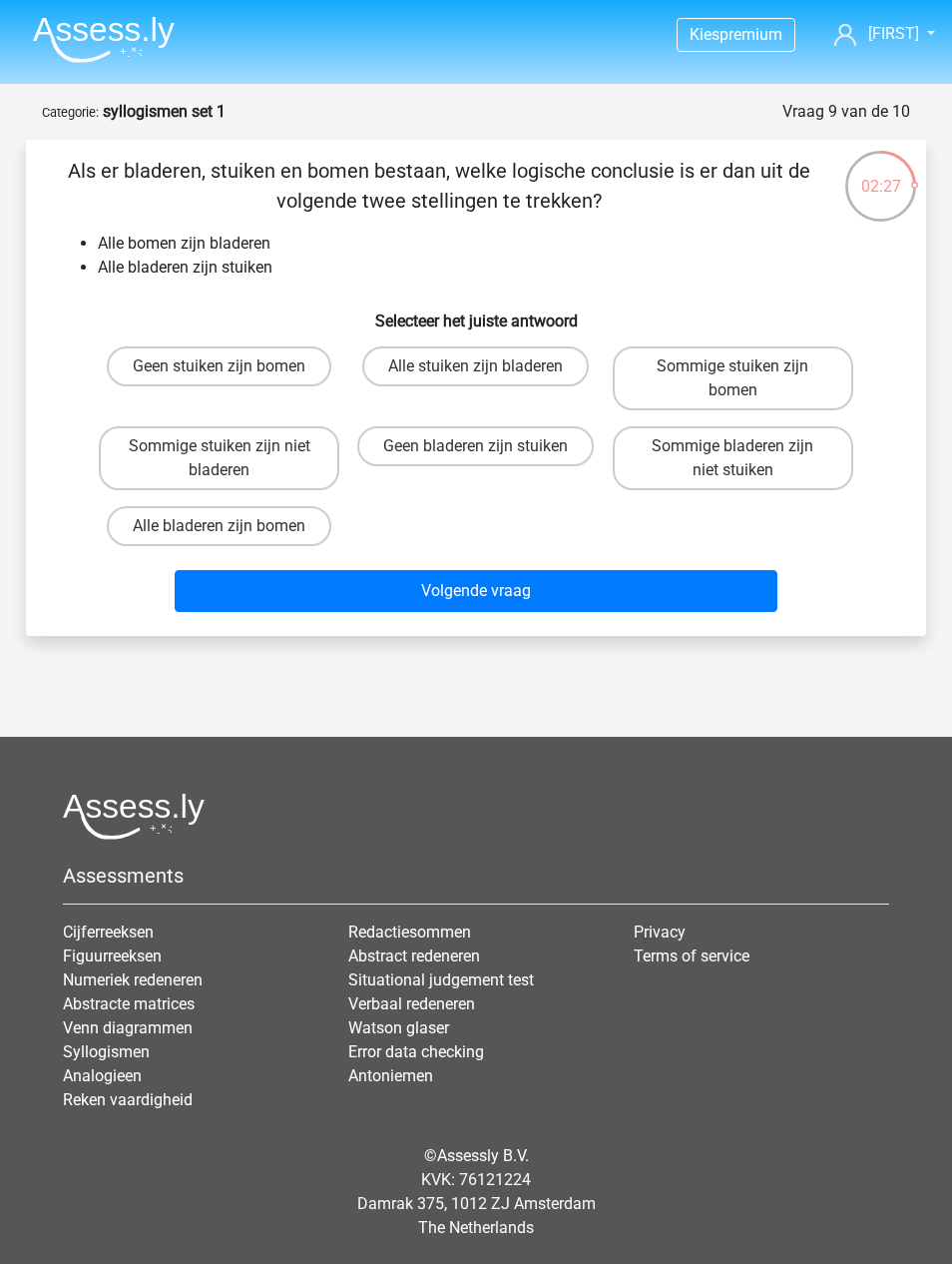 click on "Geen stuiken zijn bomen" at bounding box center (219, 366) 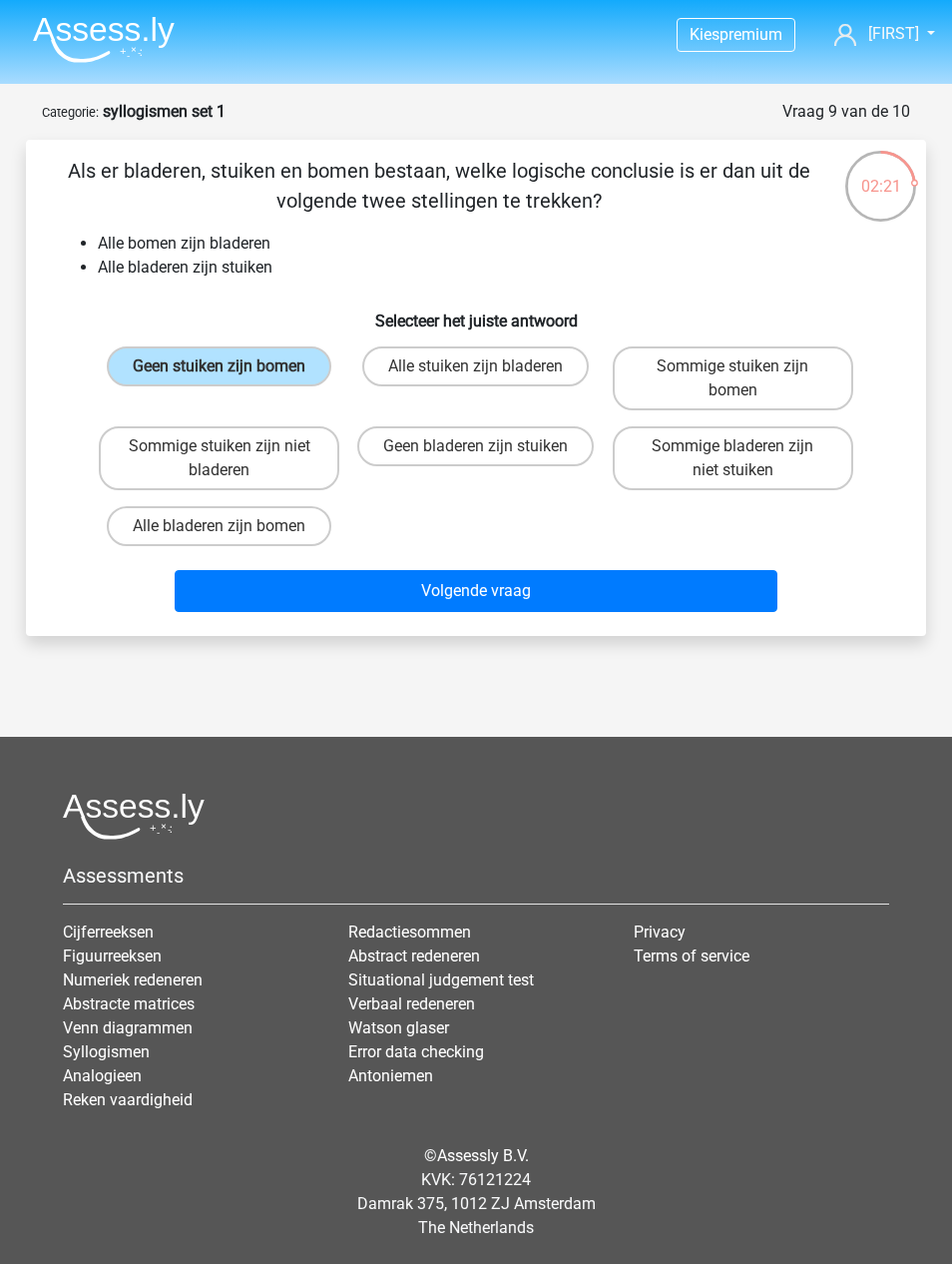 click on "Volgende vraag" at bounding box center [476, 591] 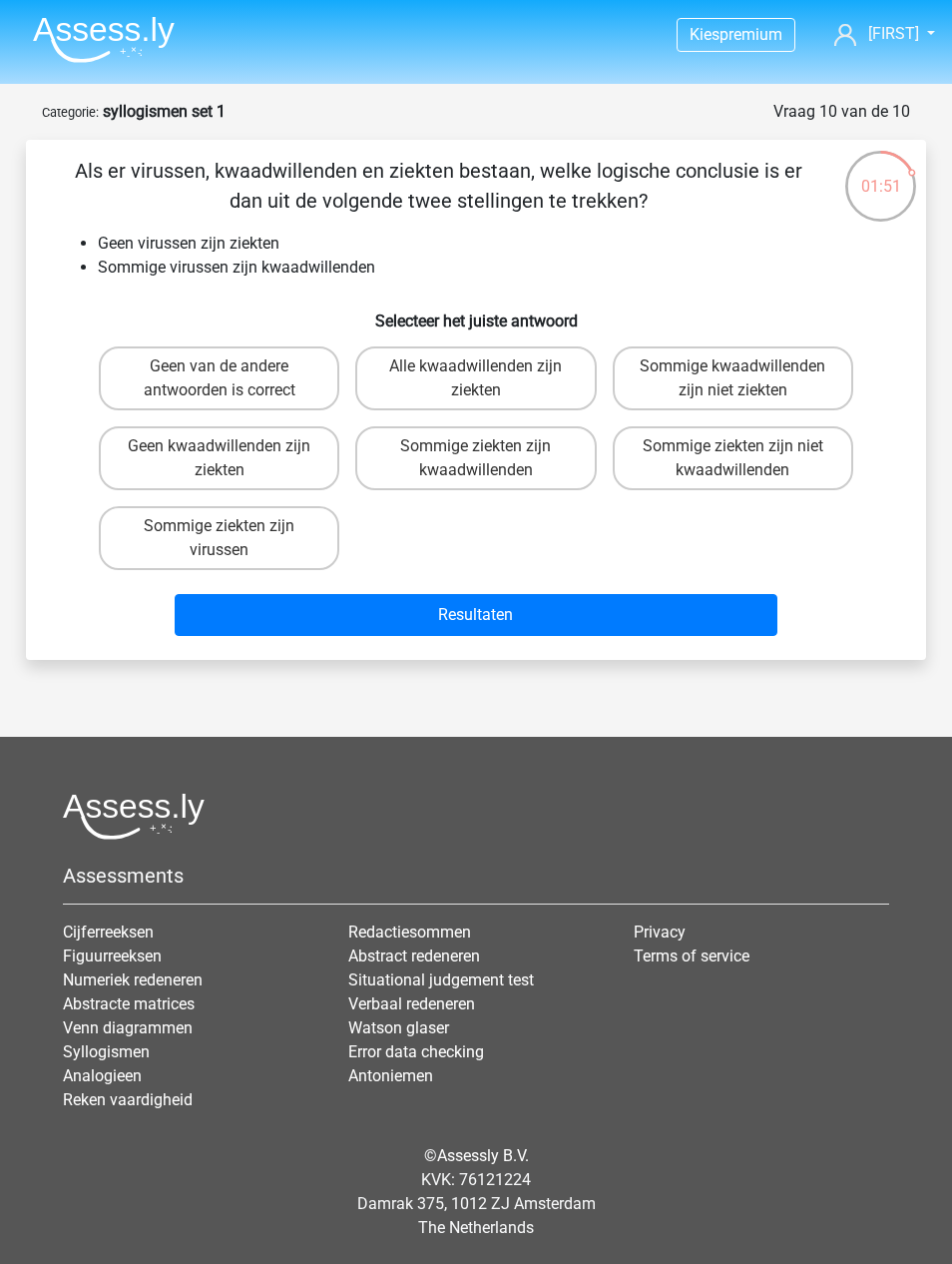 click on "Sommige kwaadwillenden zijn niet ziekten" at bounding box center (732, 378) 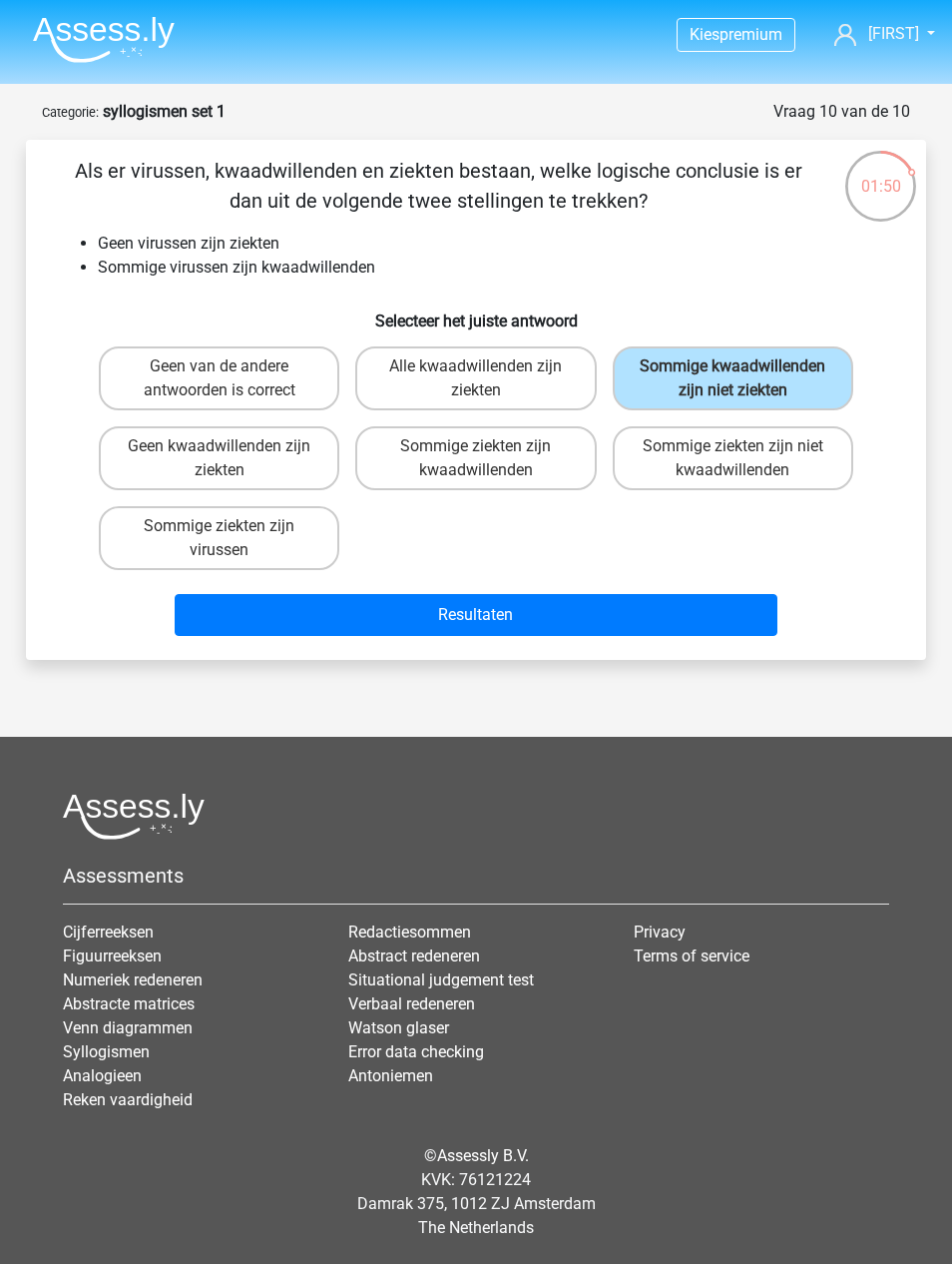 click on "Resultaten" at bounding box center (476, 615) 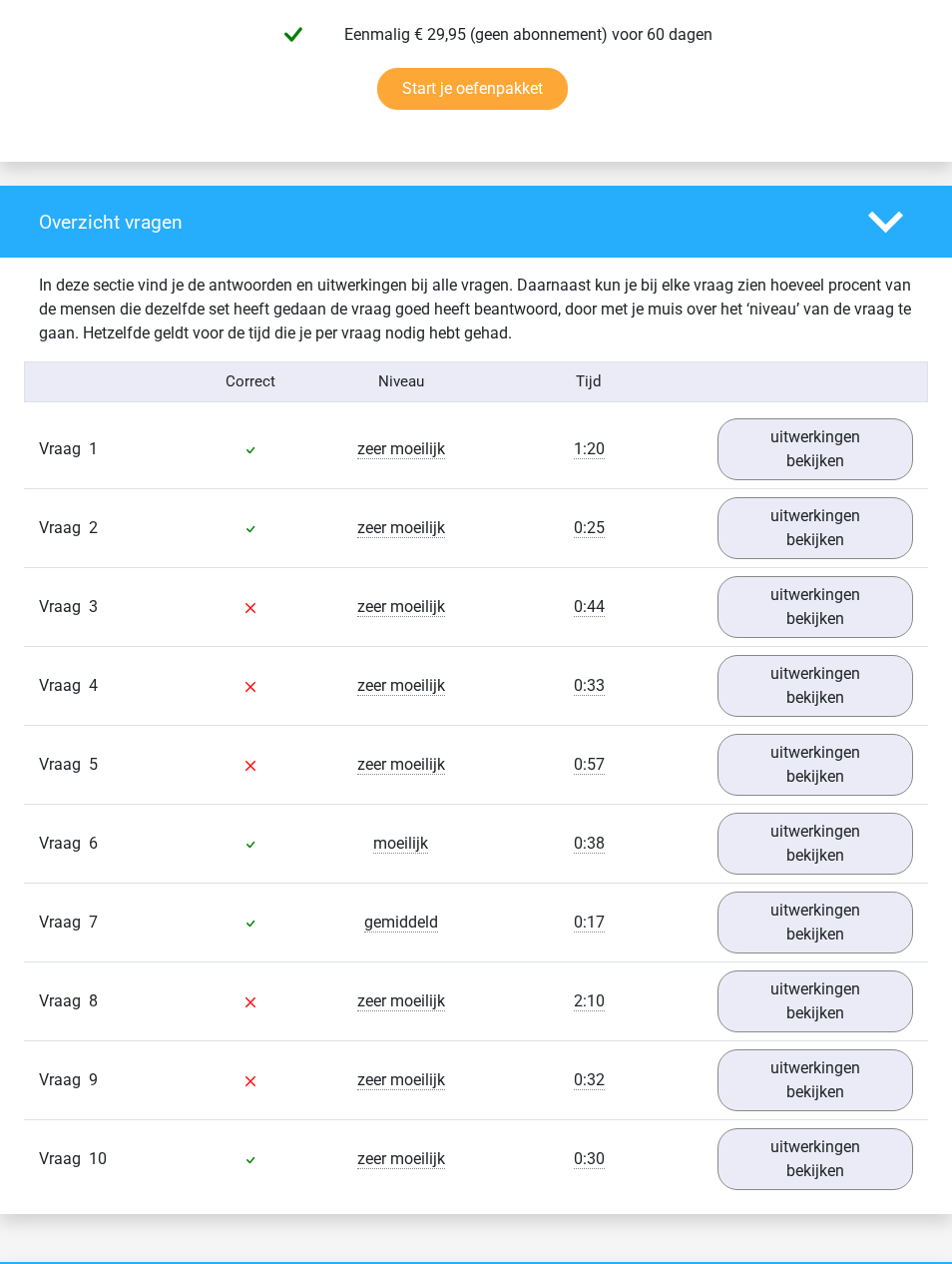 scroll, scrollTop: 1306, scrollLeft: 0, axis: vertical 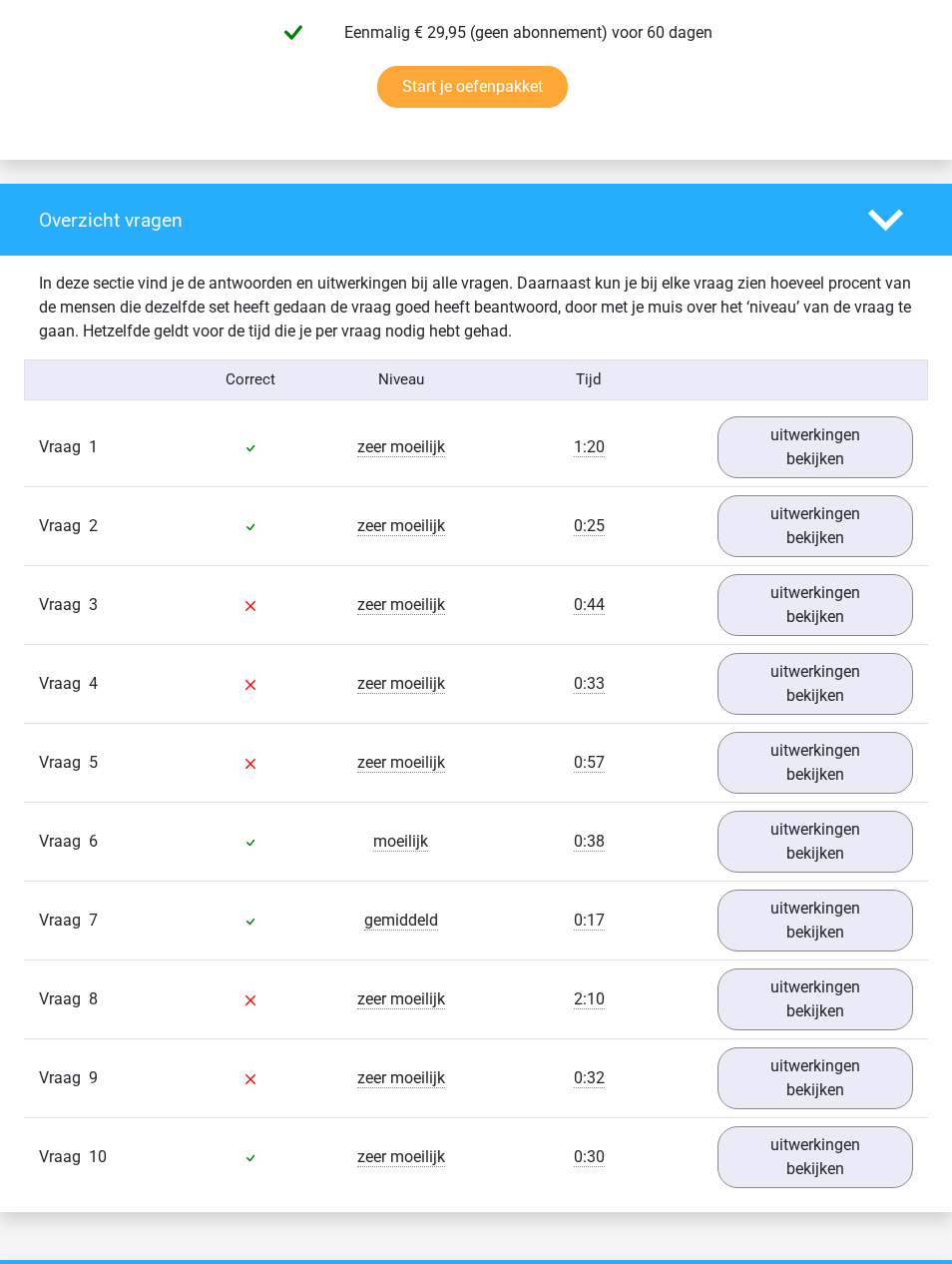 click on "uitwerkingen bekijken" at bounding box center [815, 606] 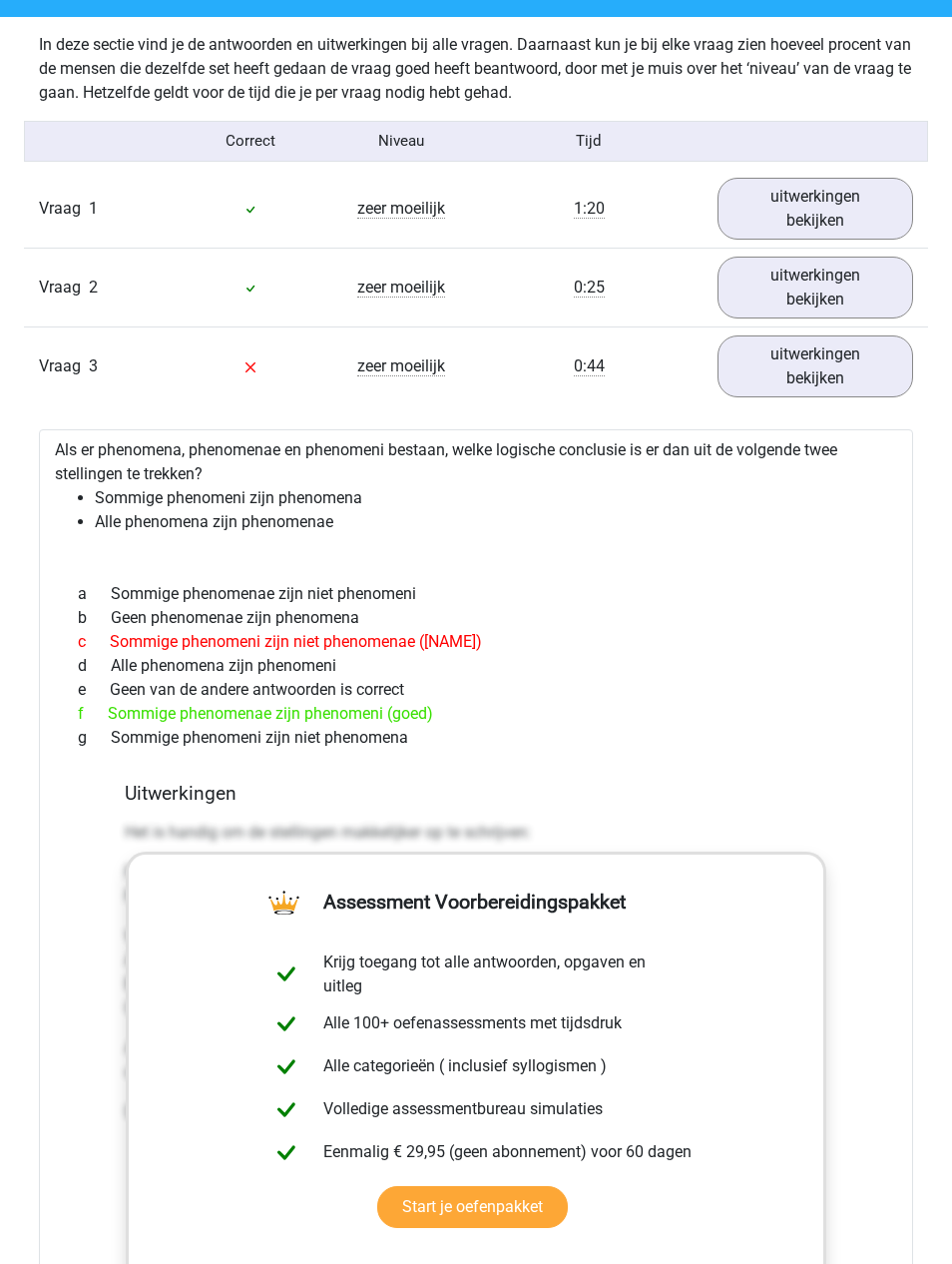 scroll, scrollTop: 1551, scrollLeft: 0, axis: vertical 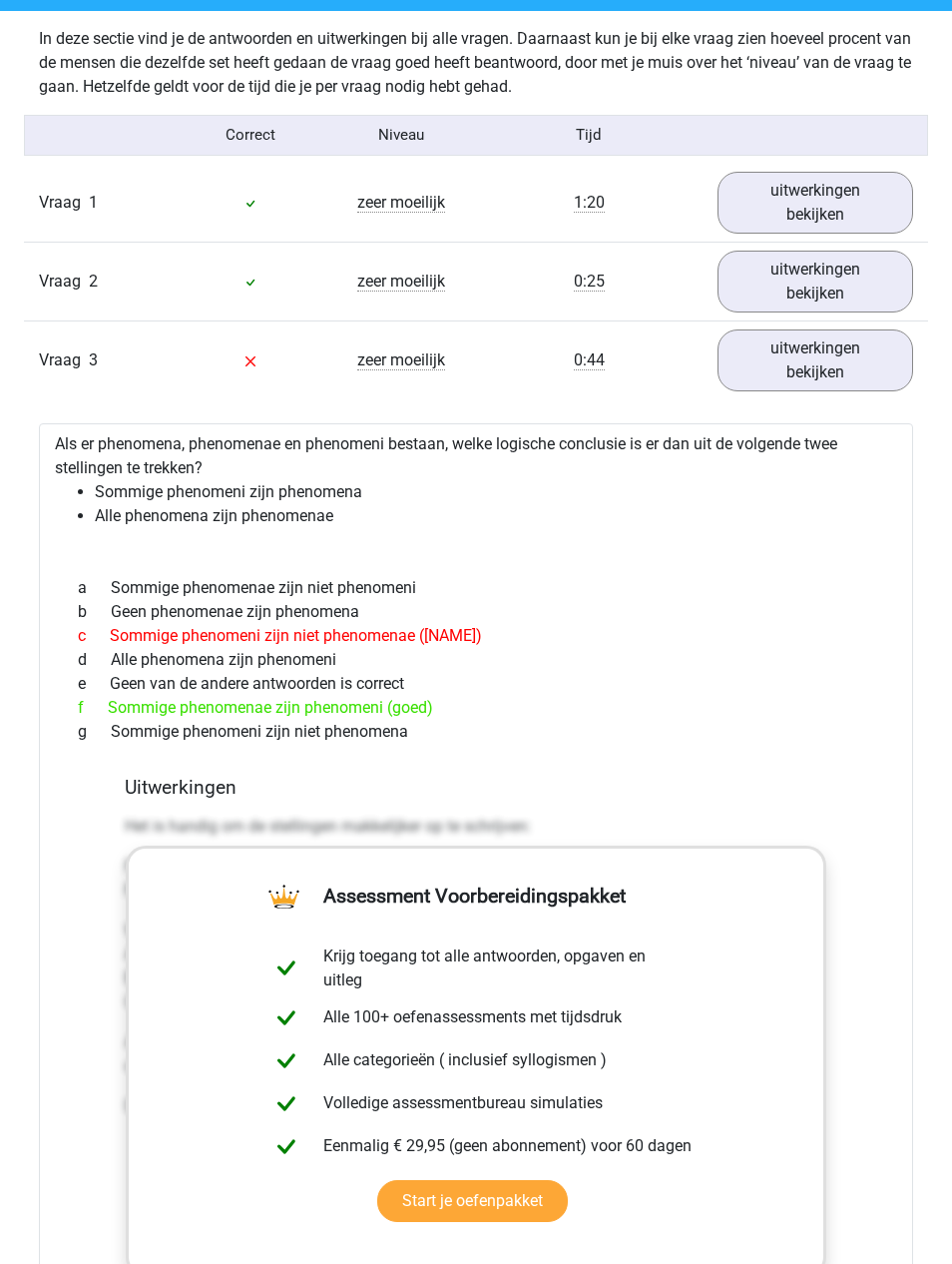 click on "uitwerkingen bekijken" at bounding box center [815, 361] 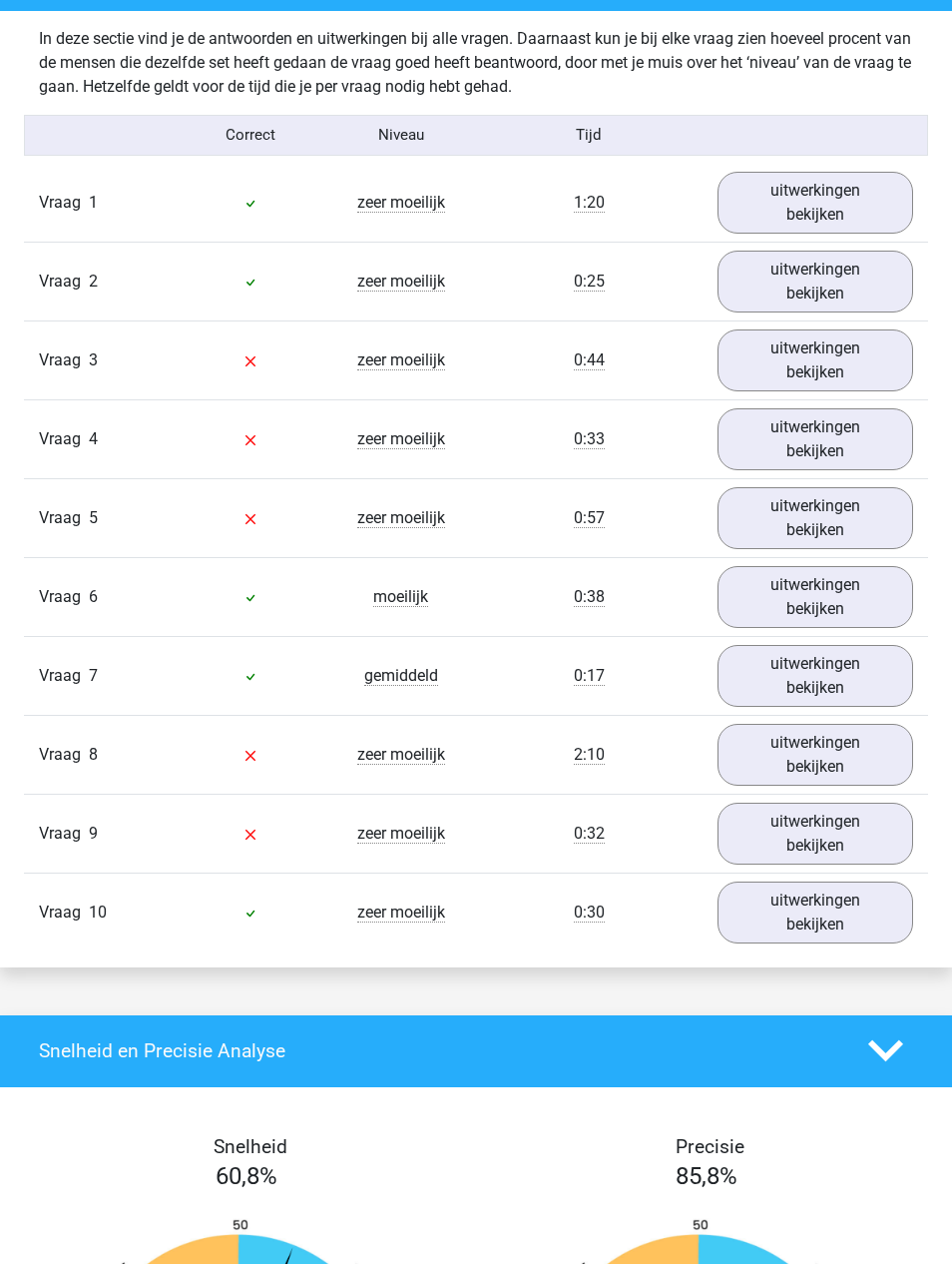 click on "uitwerkingen bekijken" at bounding box center [815, 439] 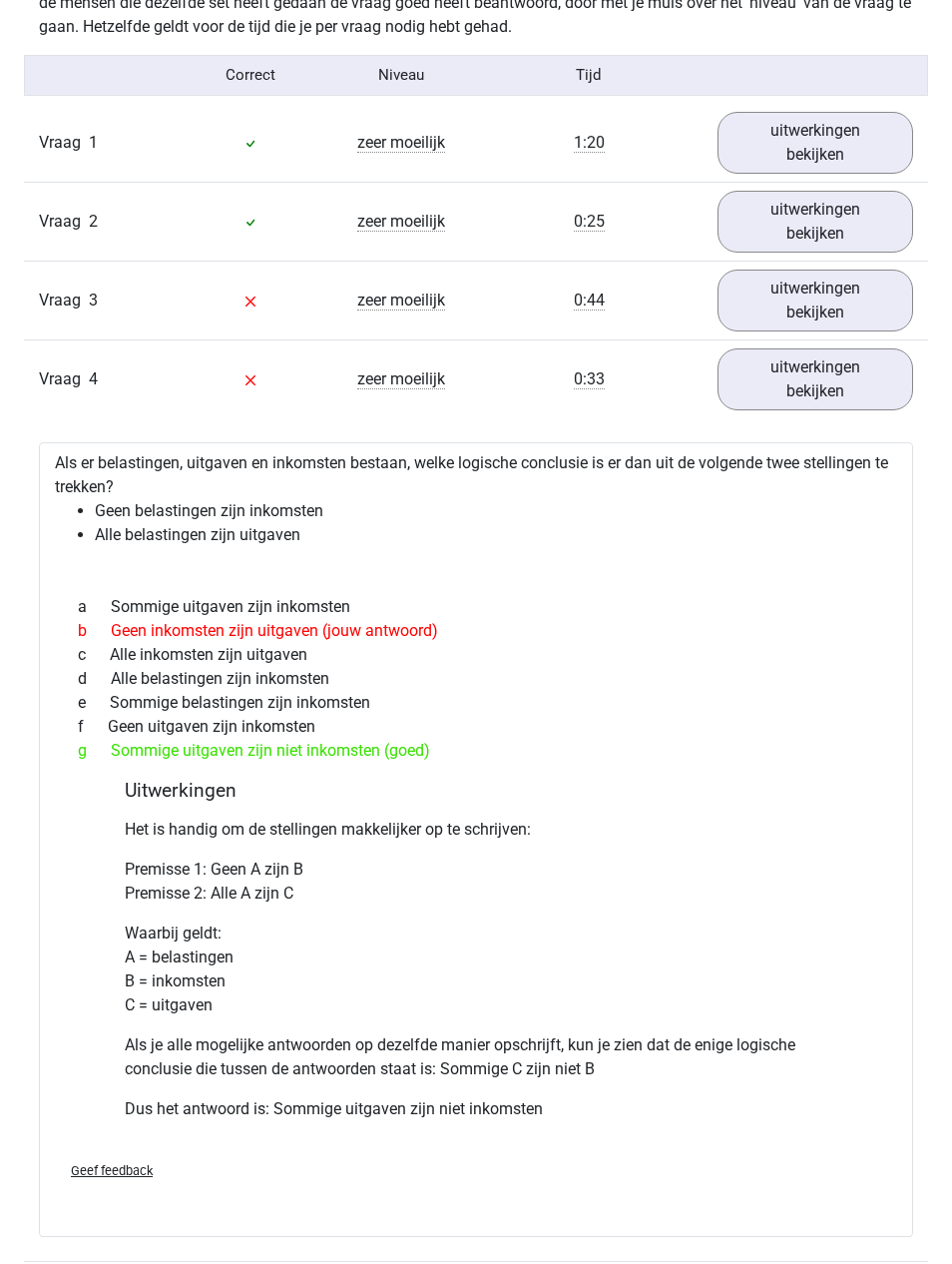 scroll, scrollTop: 1611, scrollLeft: 0, axis: vertical 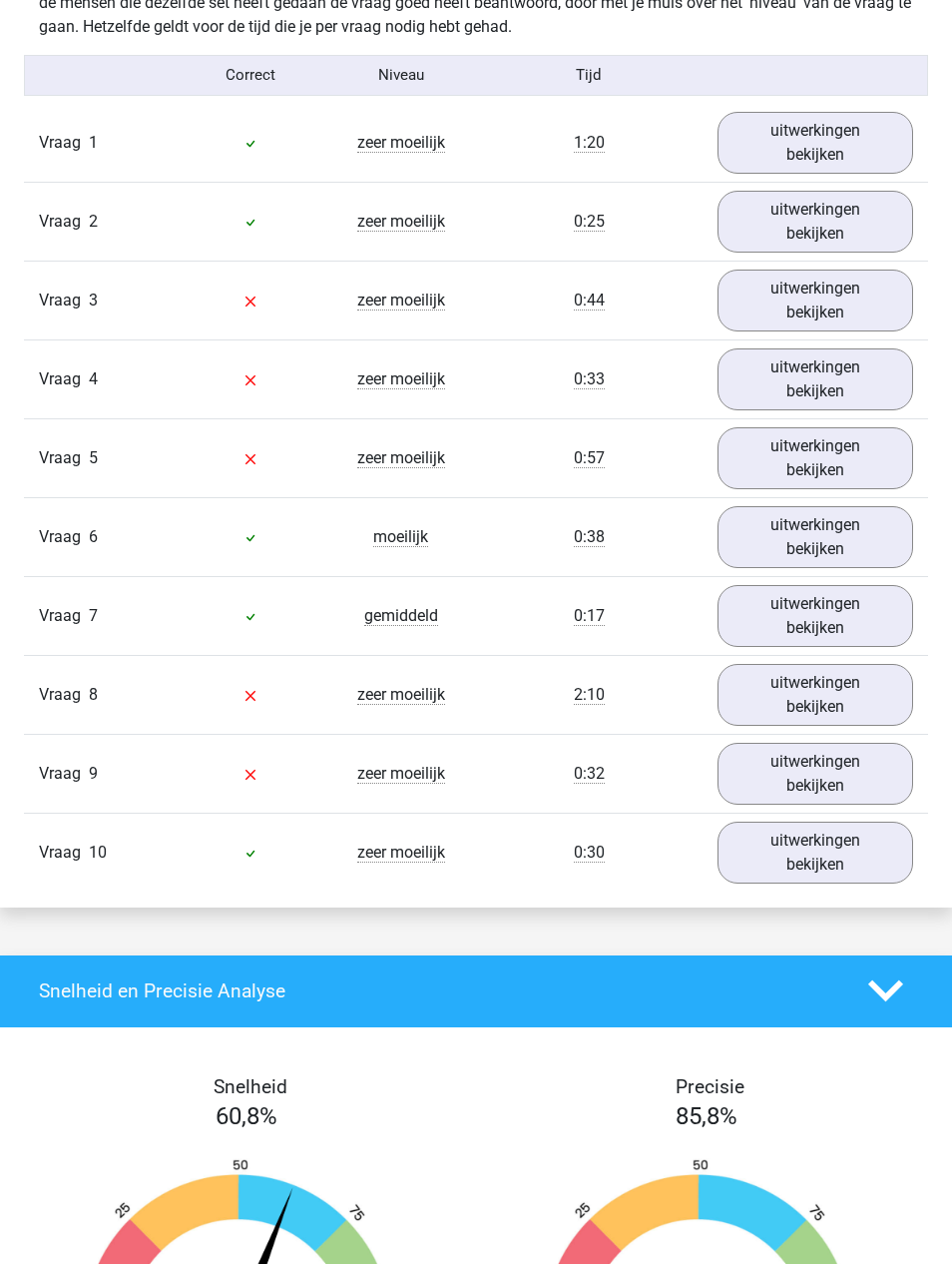 click on "uitwerkingen bekijken" at bounding box center [815, 458] 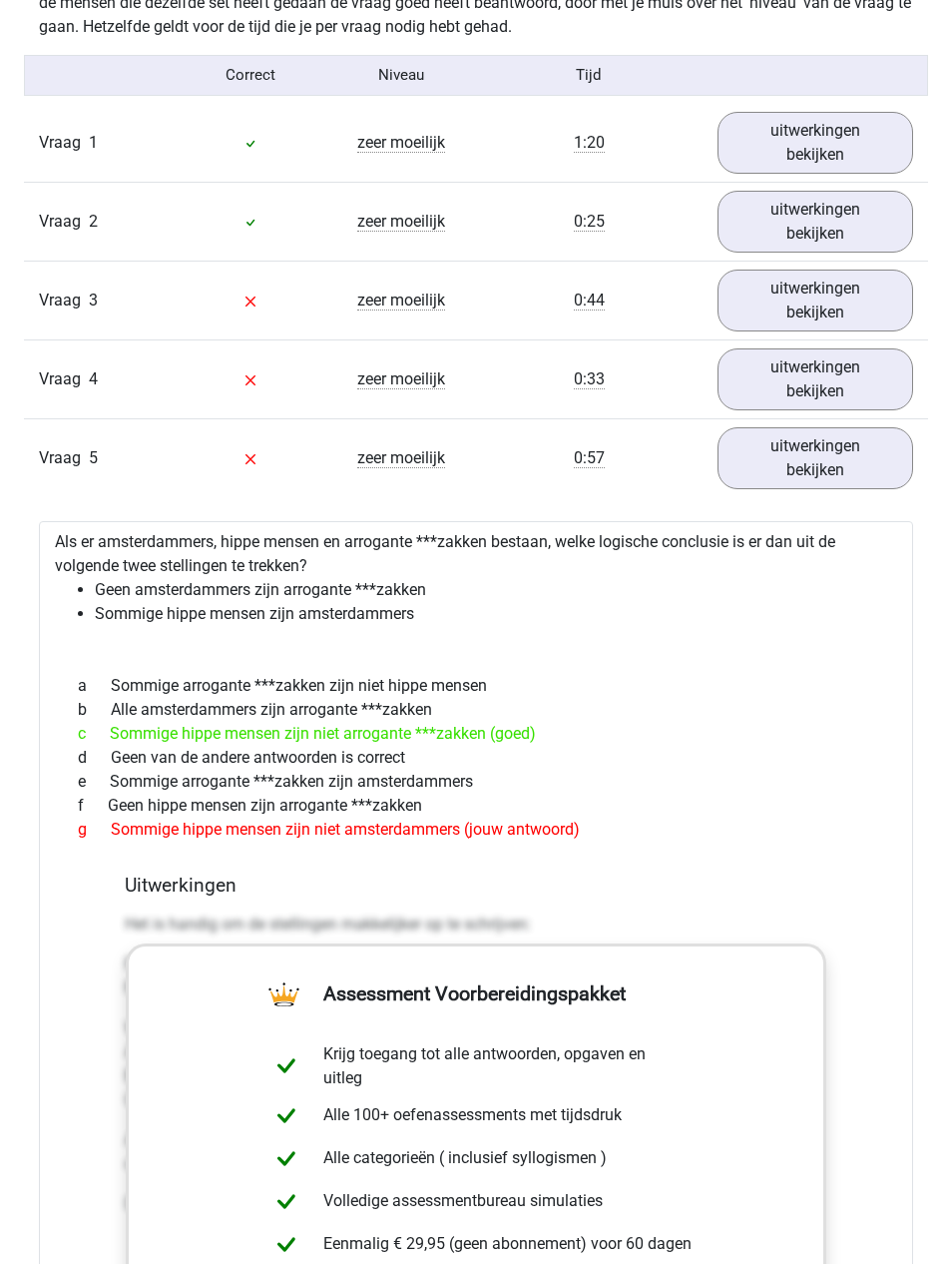 click on "uitwerkingen bekijken" at bounding box center (815, 458) 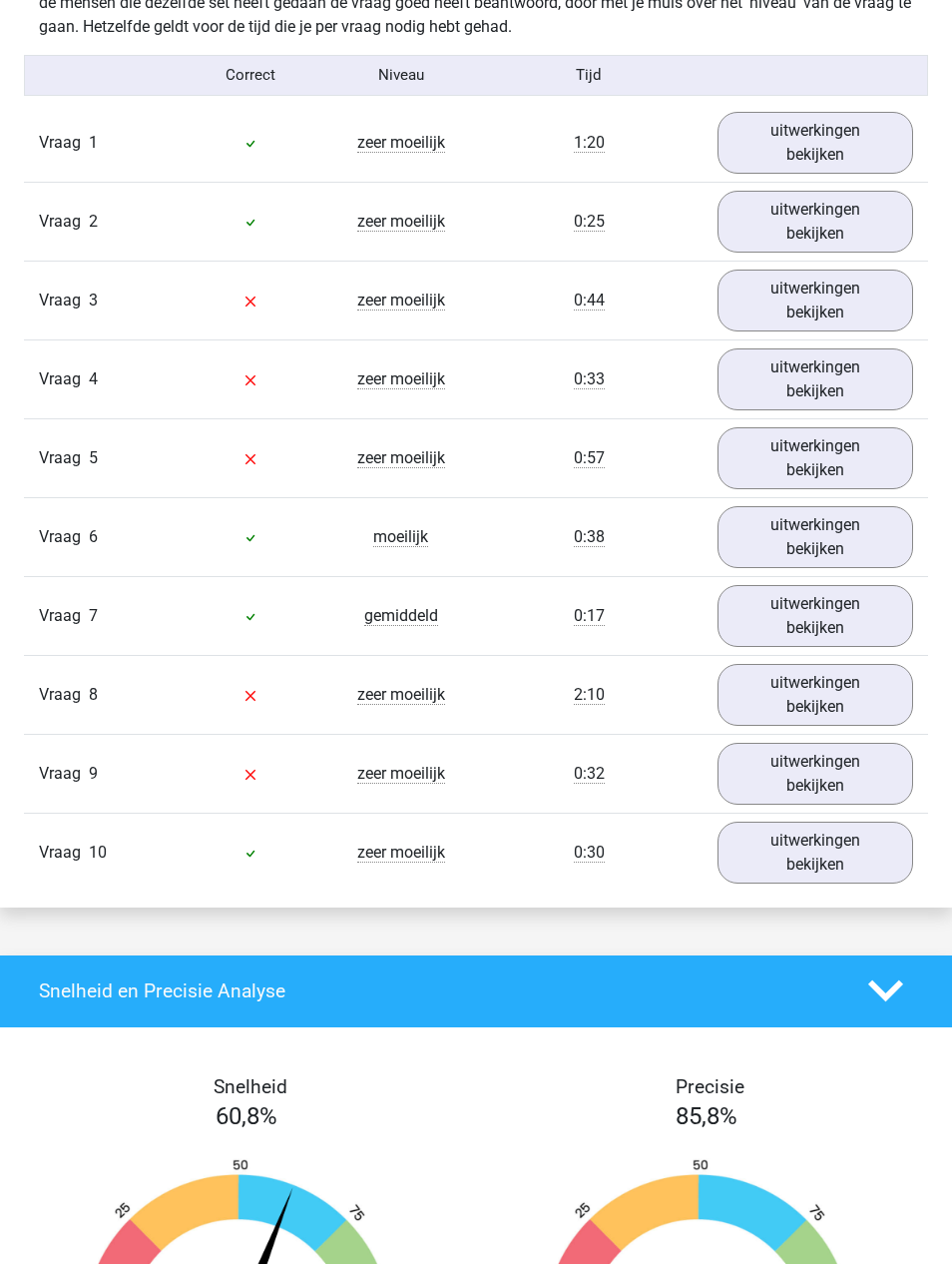 click on "uitwerkingen bekijken" at bounding box center [815, 695] 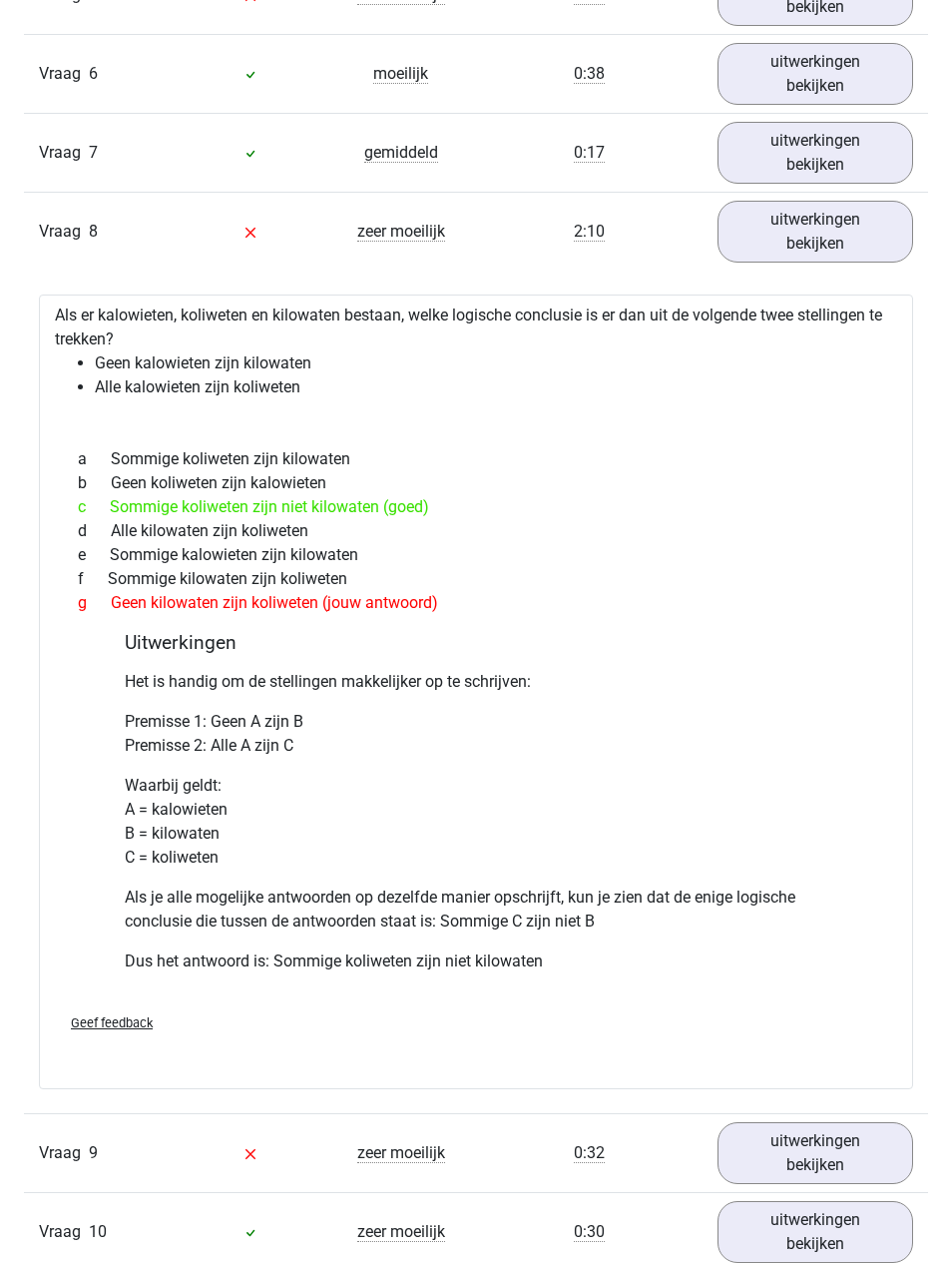 scroll, scrollTop: 2095, scrollLeft: 0, axis: vertical 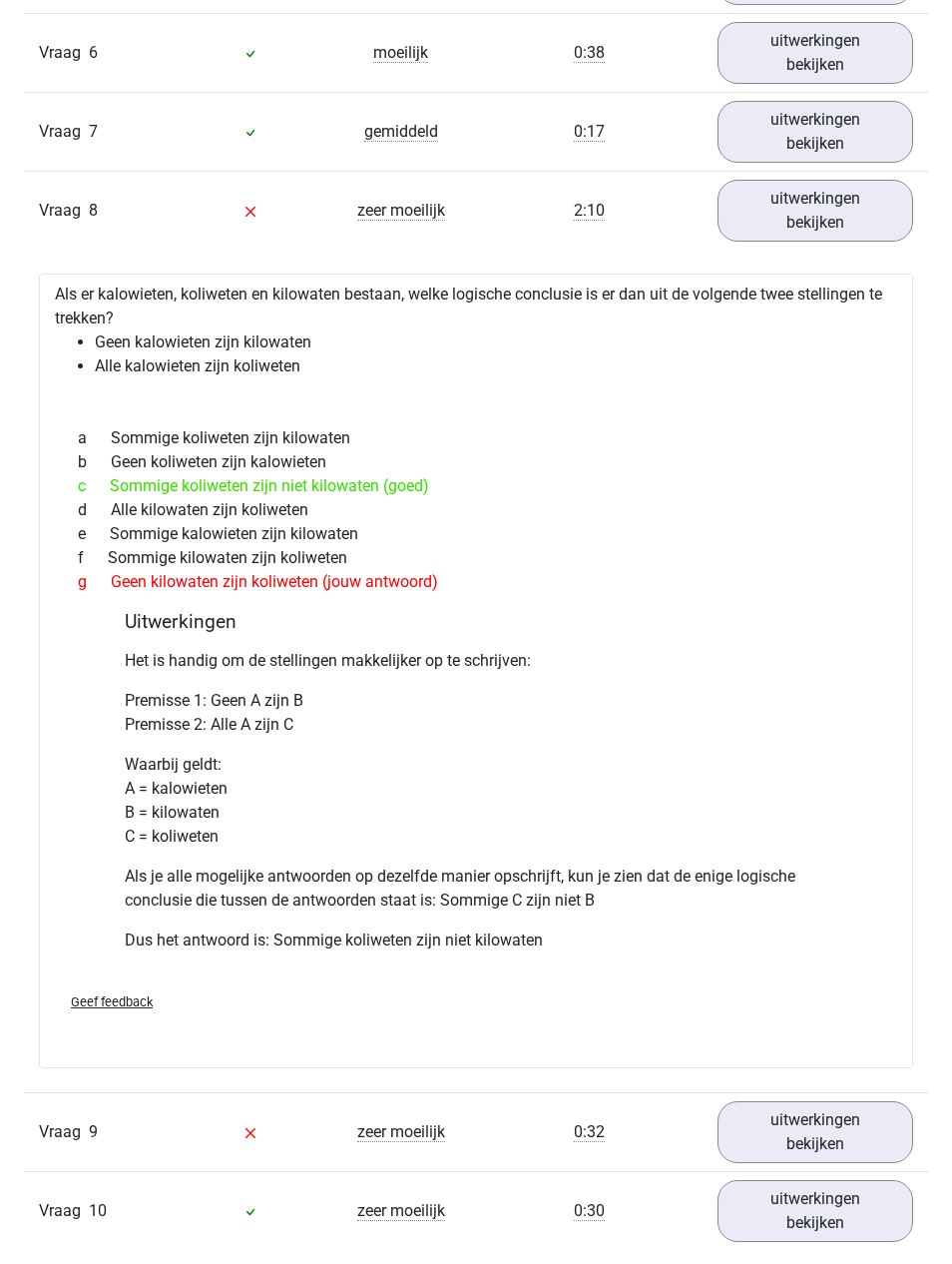 click on "uitwerkingen bekijken" at bounding box center [815, 212] 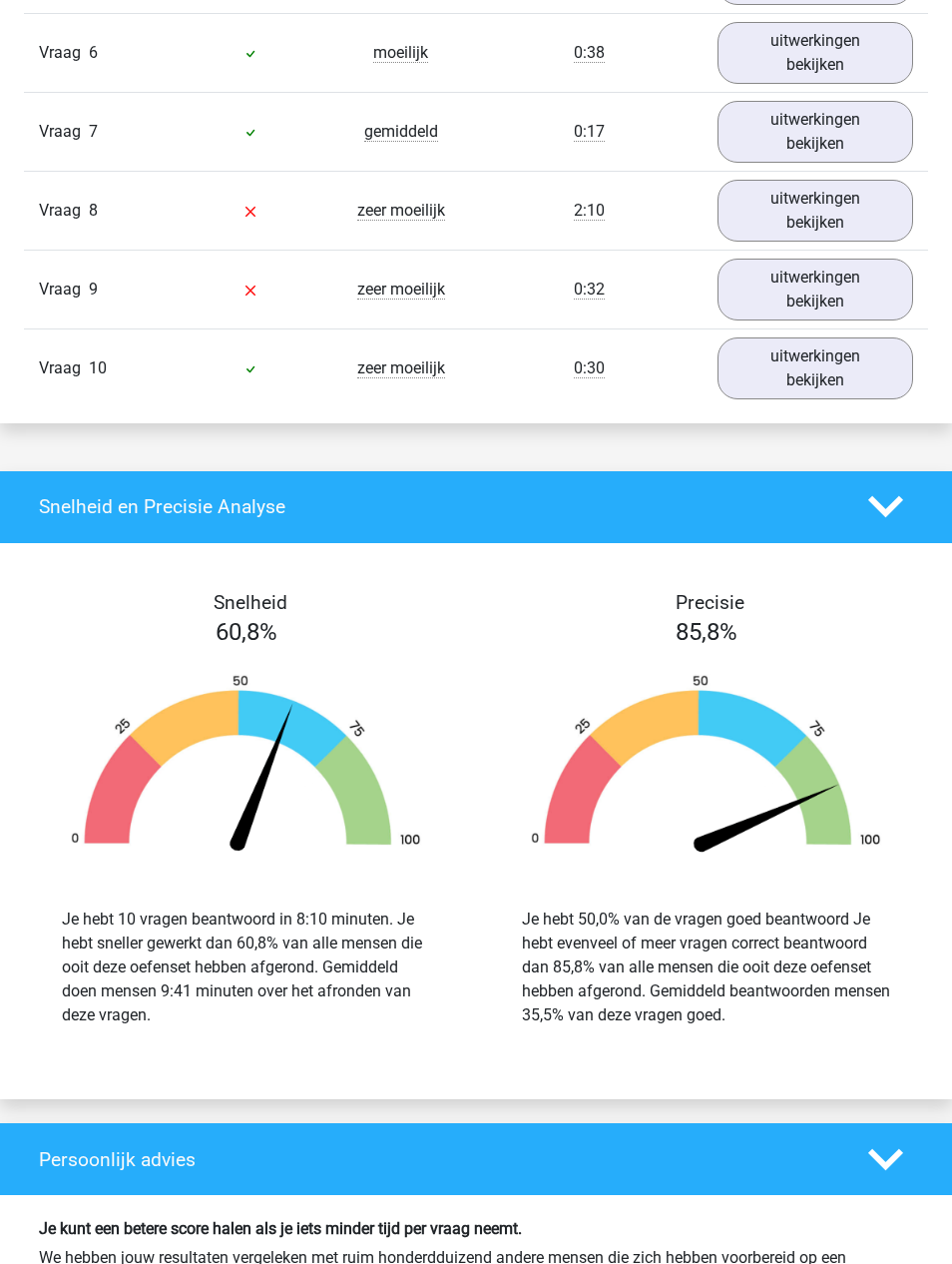 click on "uitwerkingen bekijken" at bounding box center (815, 290) 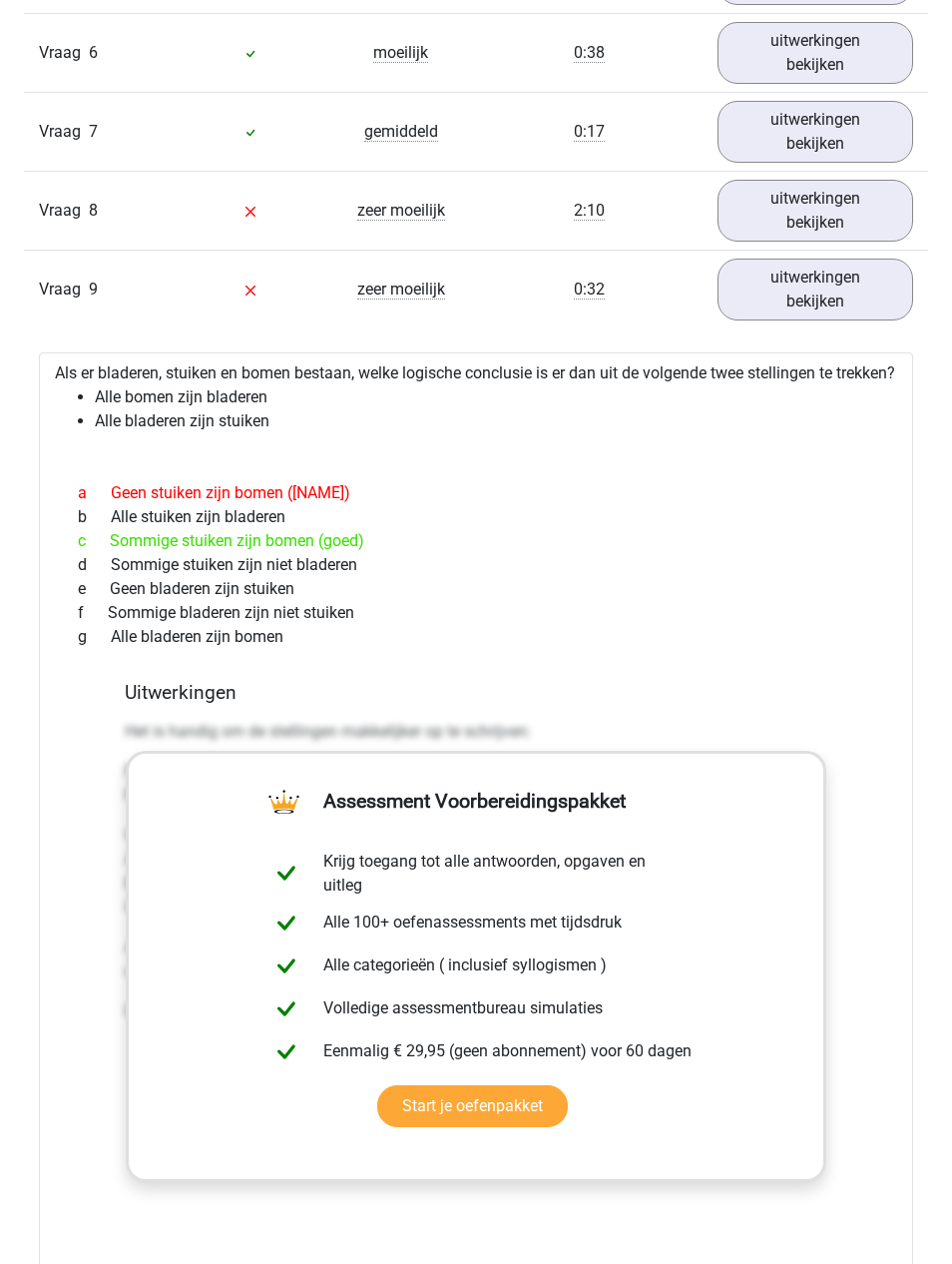click on "uitwerkingen bekijken" at bounding box center [815, 290] 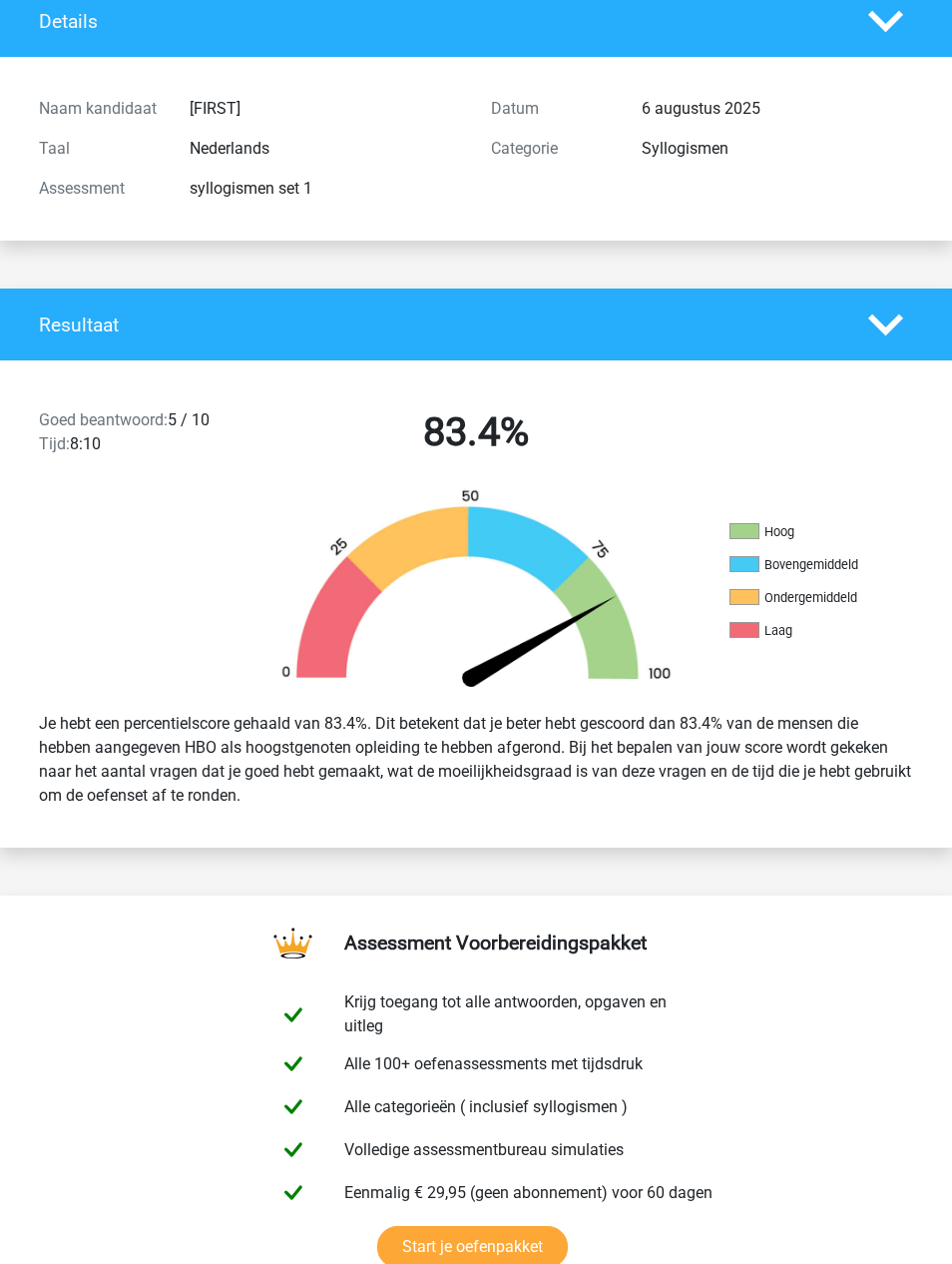 scroll, scrollTop: 0, scrollLeft: 0, axis: both 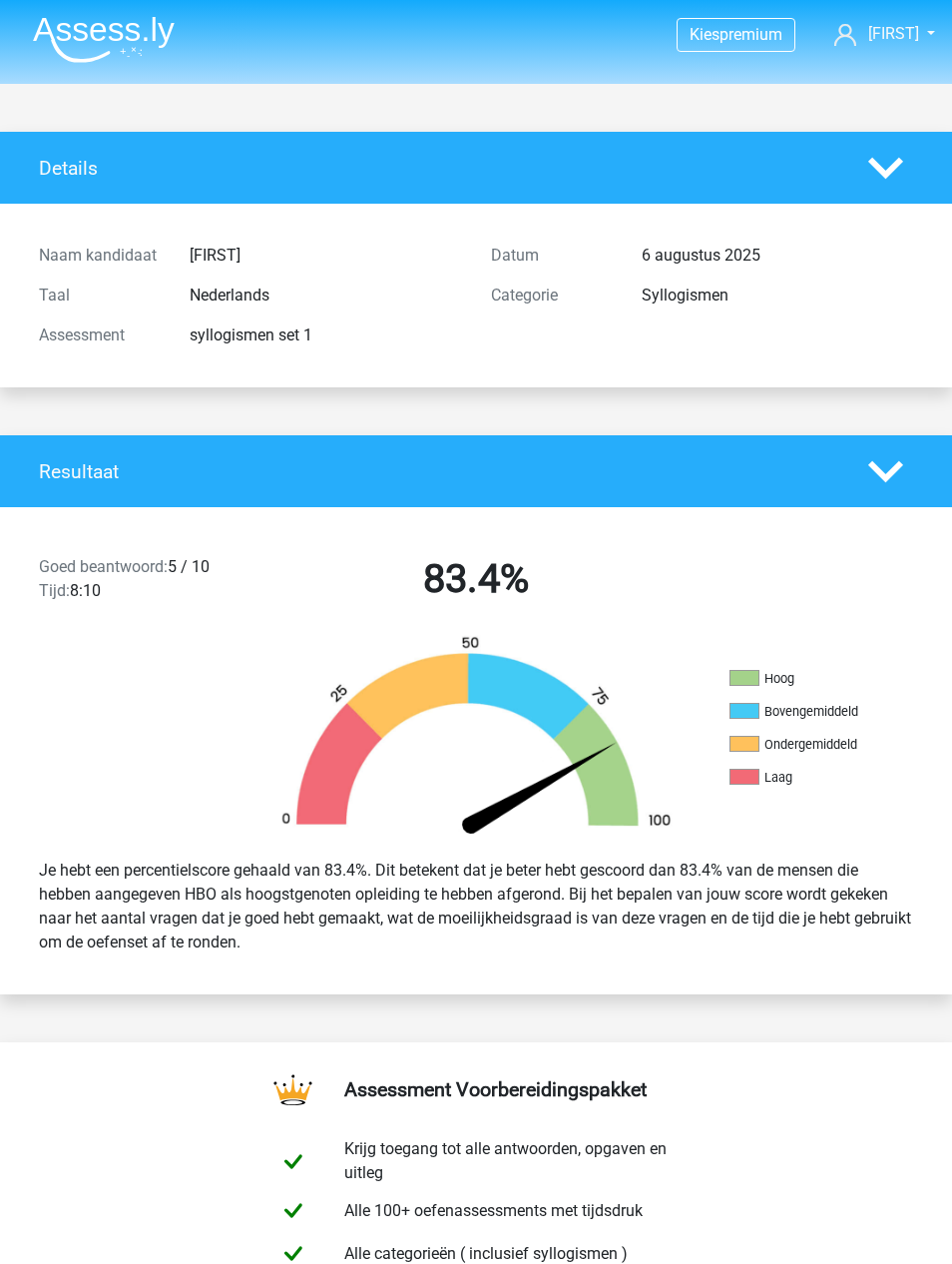 click at bounding box center (104, 39) 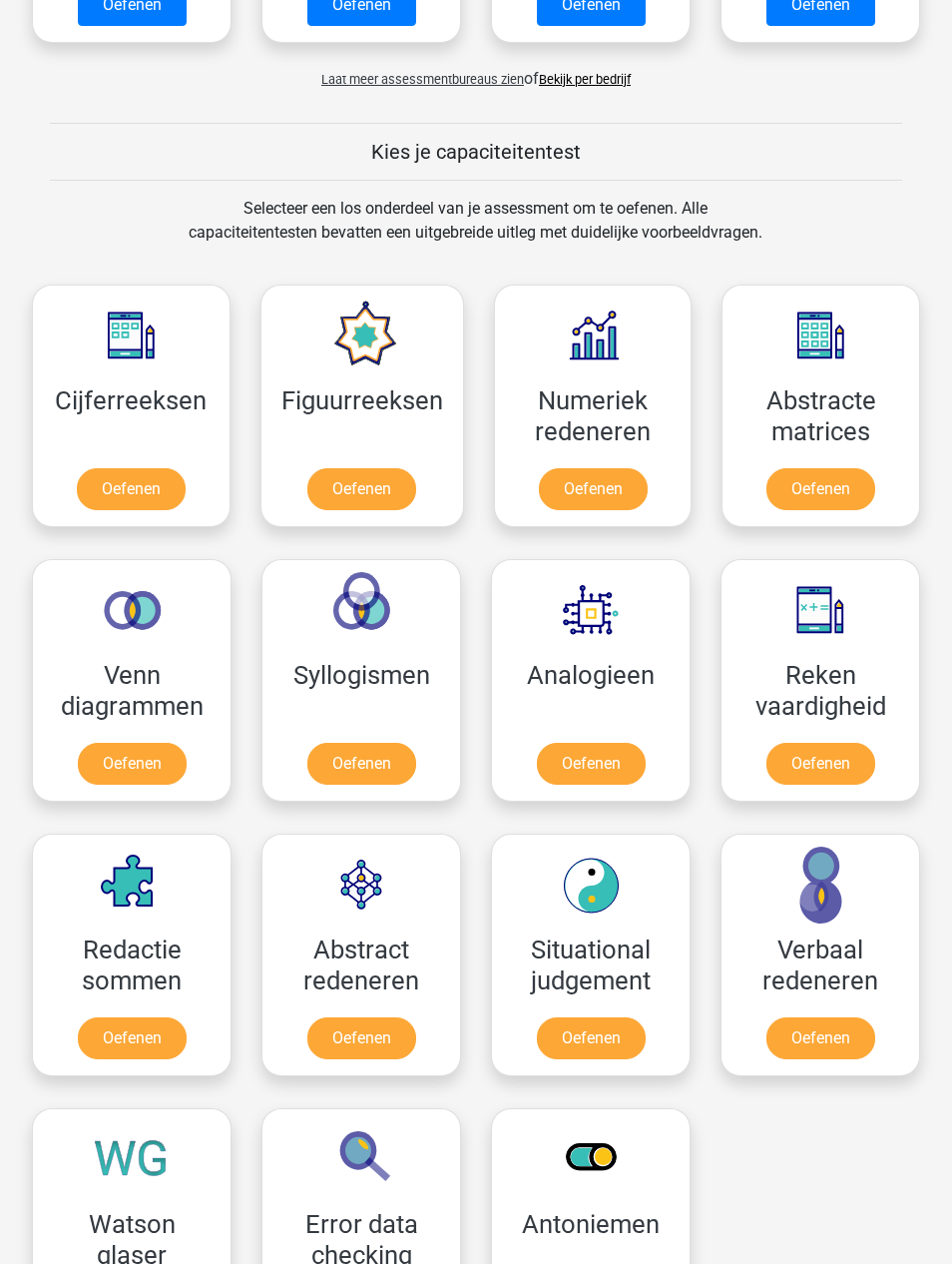 scroll, scrollTop: 668, scrollLeft: 0, axis: vertical 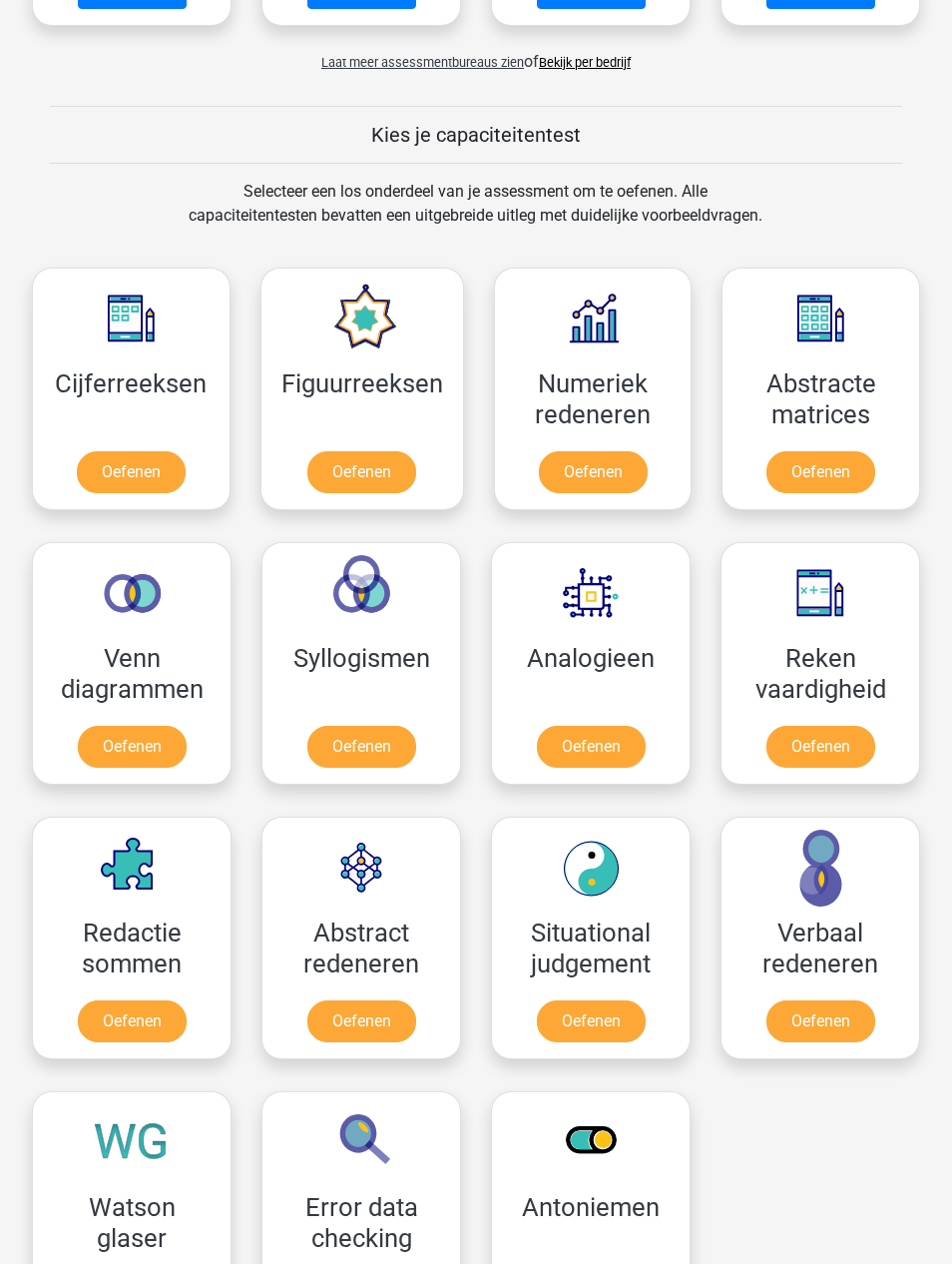 click on "Oefenen" at bounding box center [591, 748] 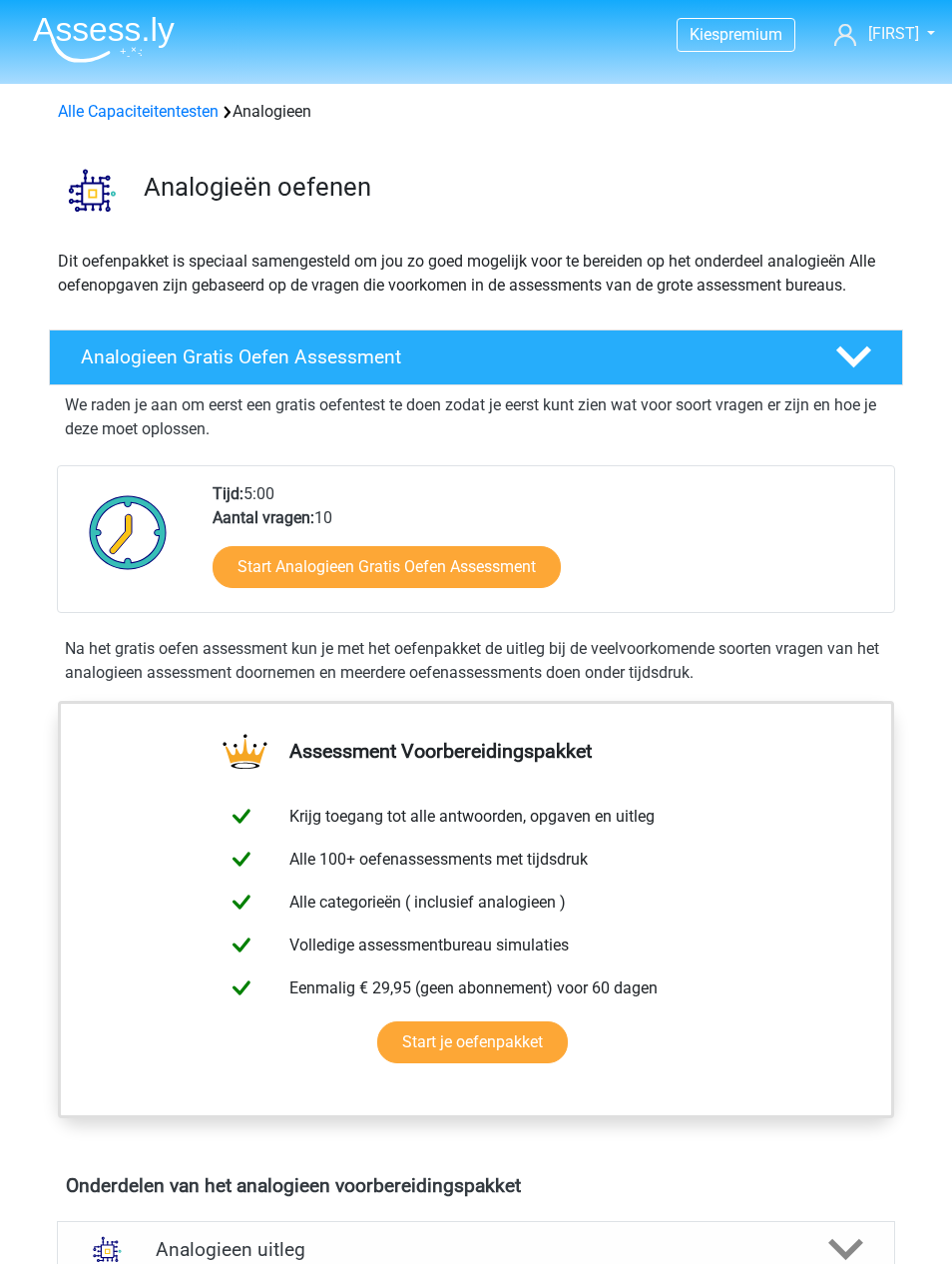 scroll, scrollTop: 0, scrollLeft: 0, axis: both 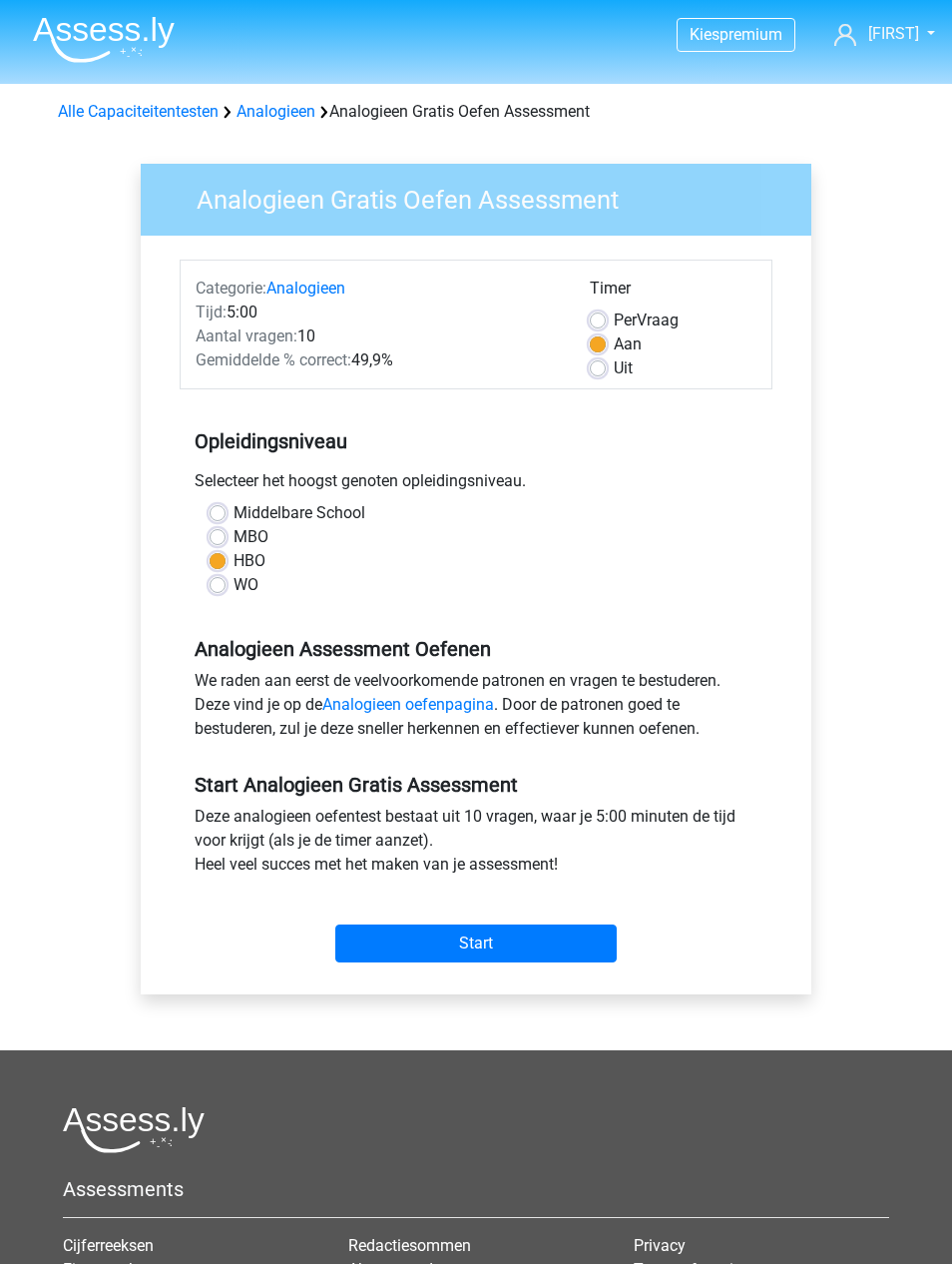 click on "Start" at bounding box center [476, 944] 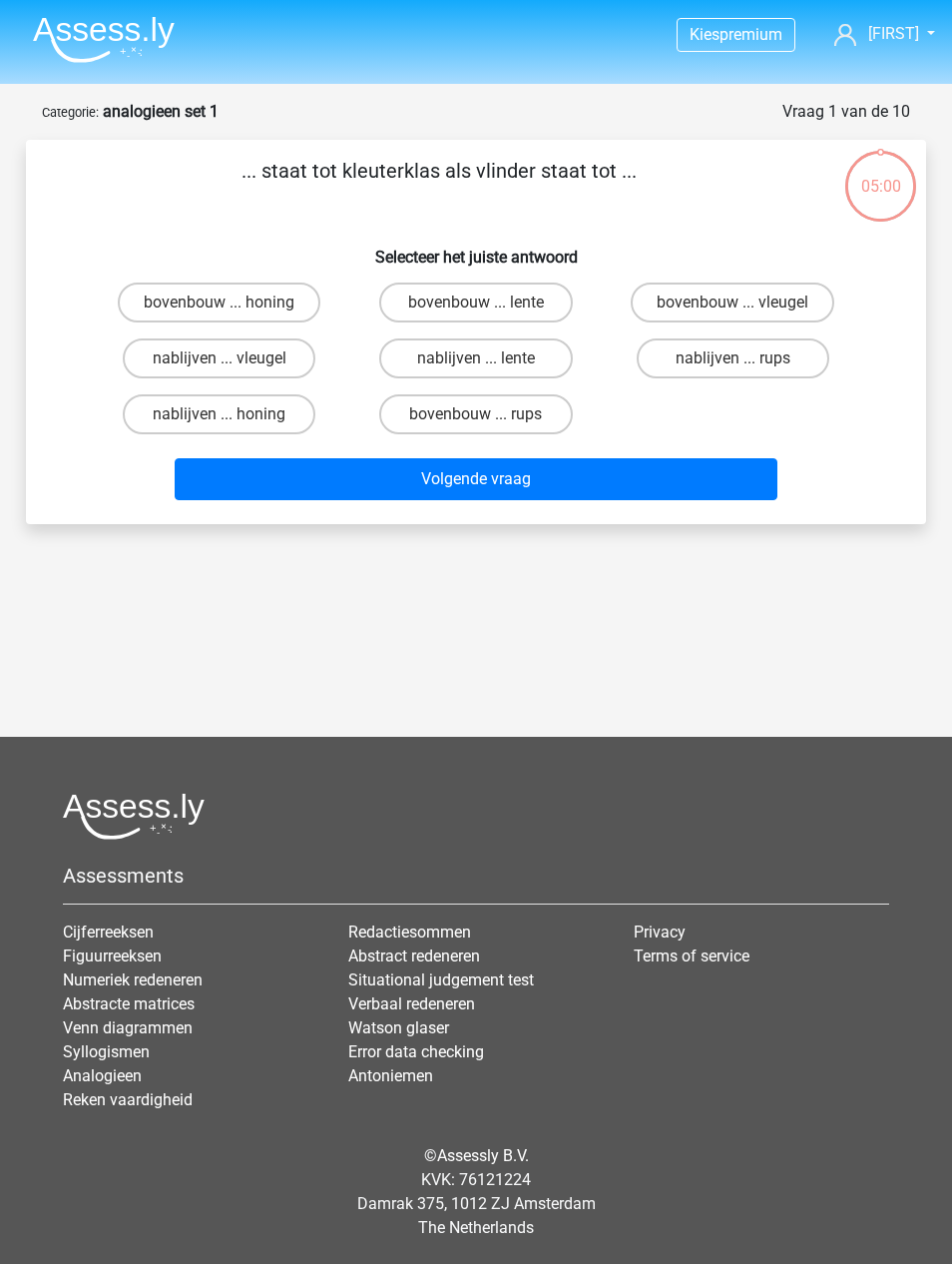 scroll, scrollTop: 0, scrollLeft: 0, axis: both 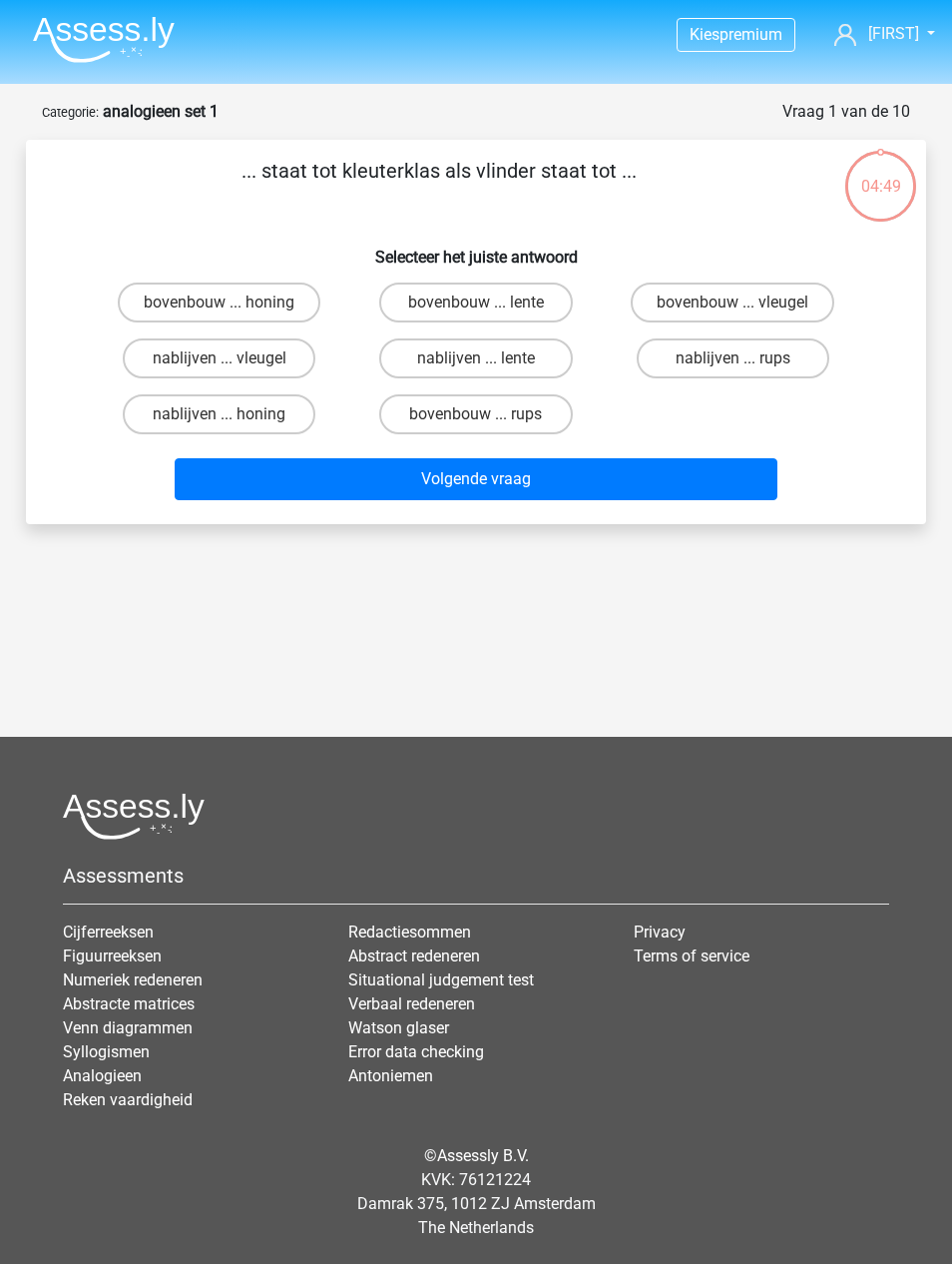 click on "bovenbouw ... rups" at bounding box center [475, 414] 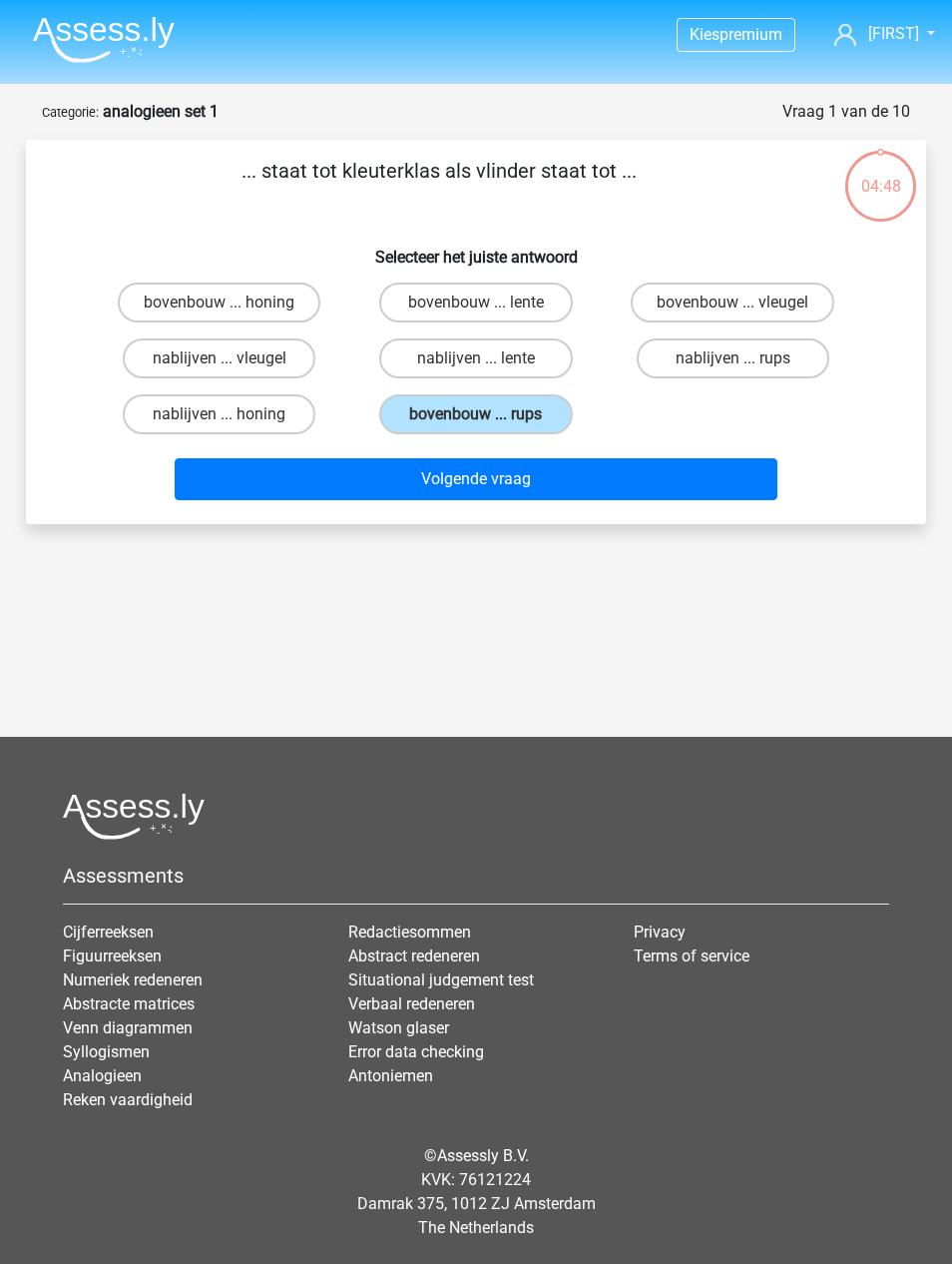 click on "Volgende vraag" at bounding box center (476, 479) 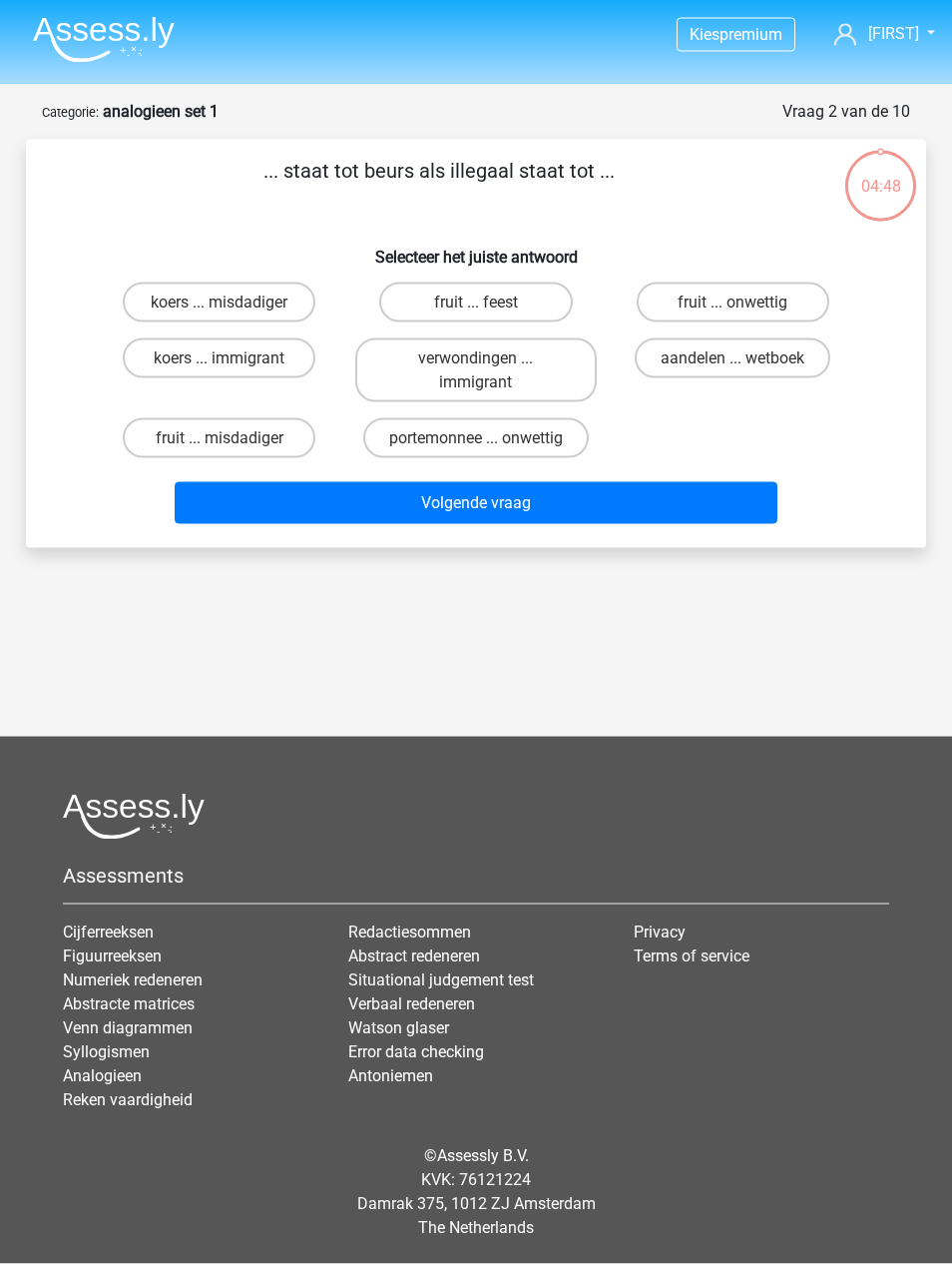 scroll, scrollTop: 64, scrollLeft: 0, axis: vertical 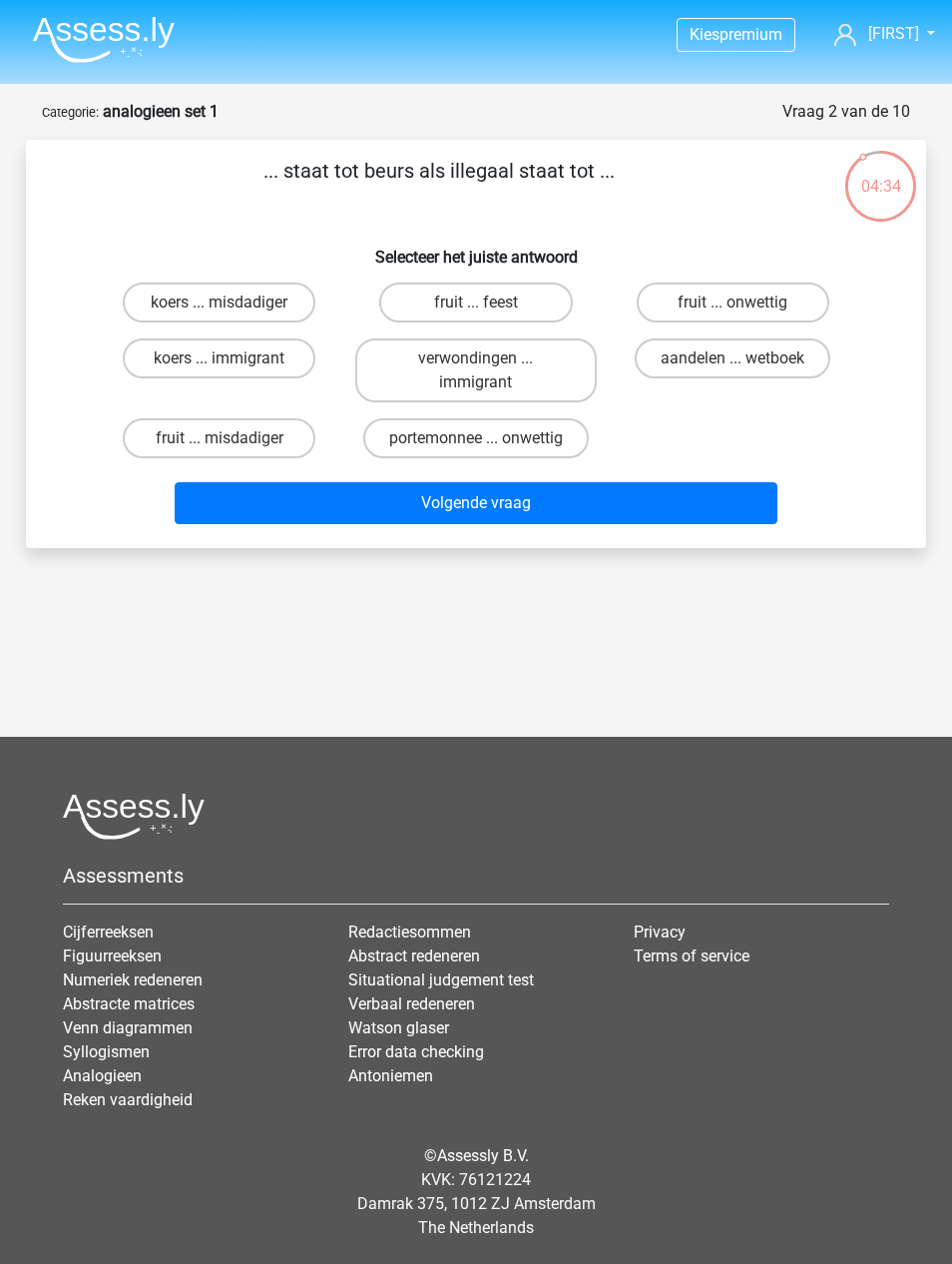 click on "portemonnee ... onwettig" at bounding box center [476, 438] 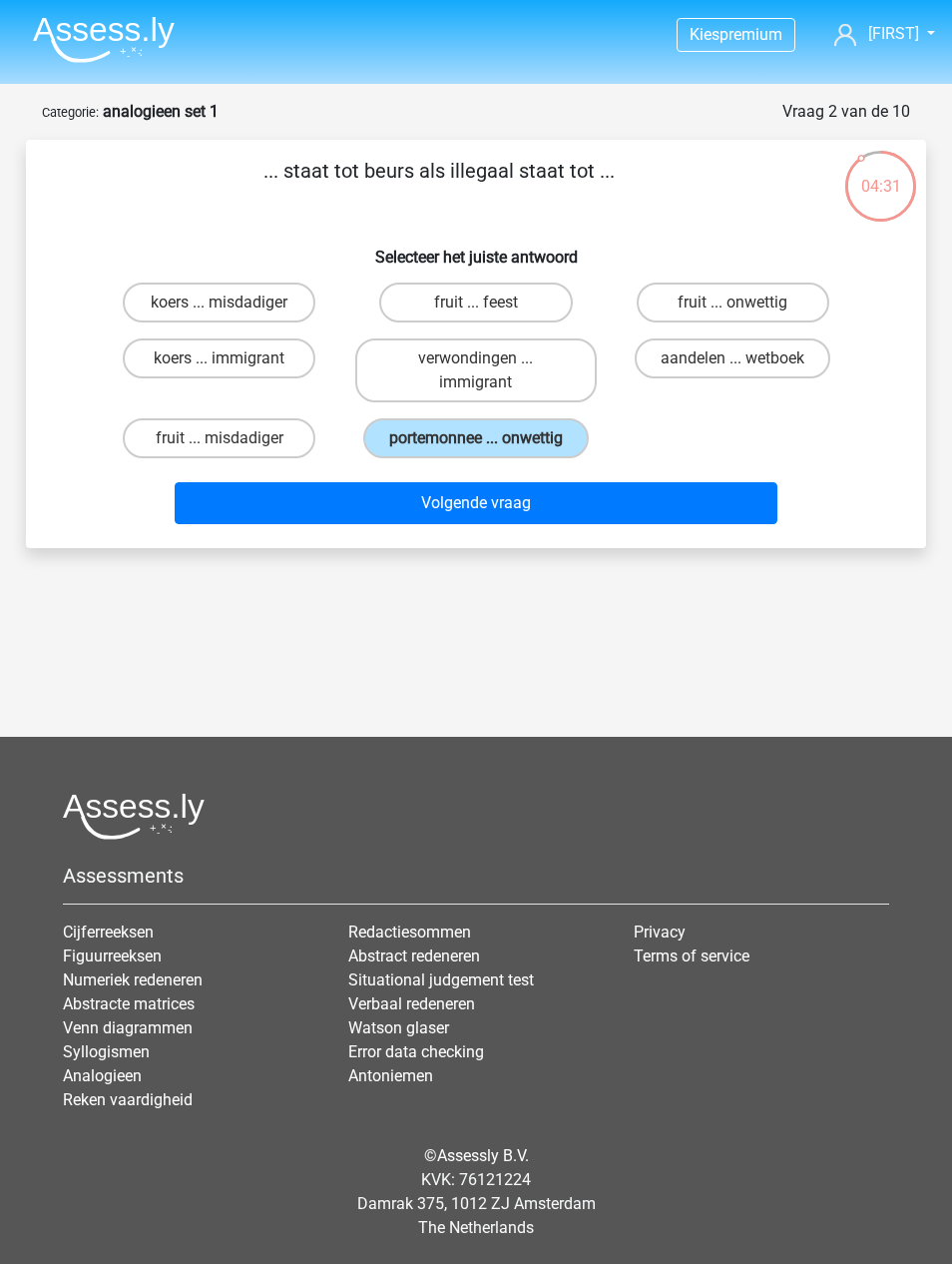 click on "Volgende vraag" at bounding box center [476, 503] 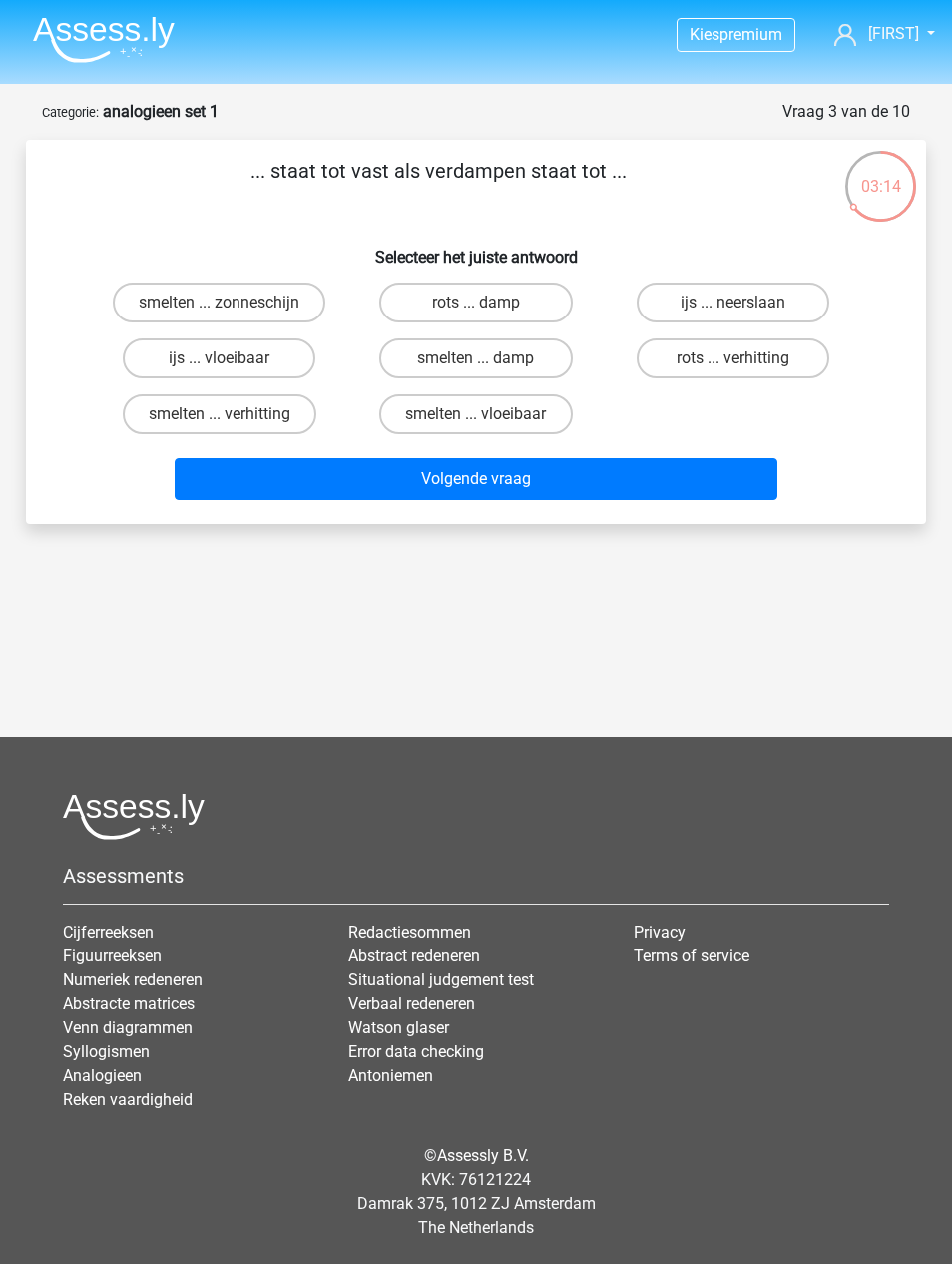 click on "smelten ... vloeibaar" at bounding box center (475, 414) 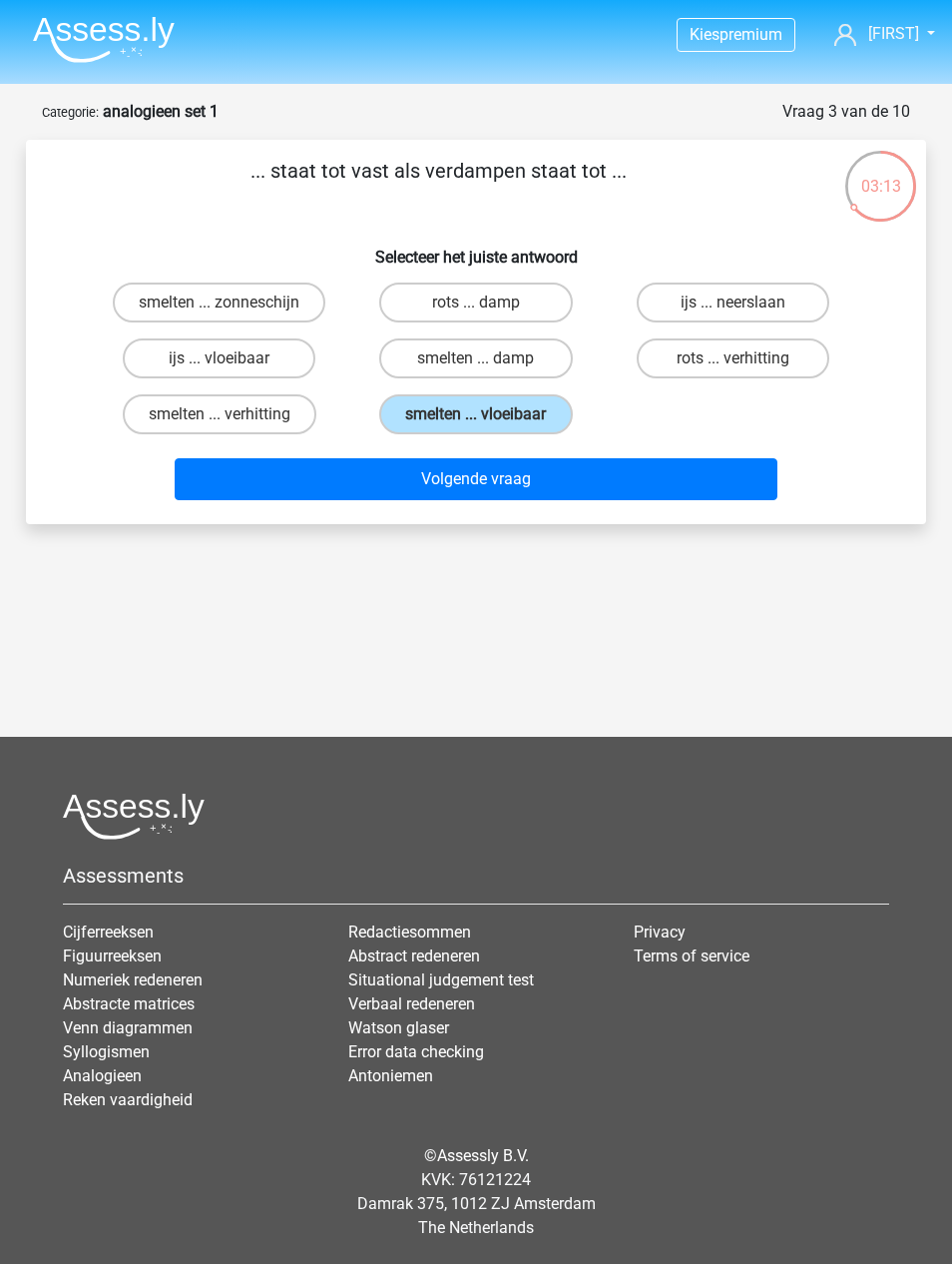 click on "Volgende vraag" at bounding box center (476, 479) 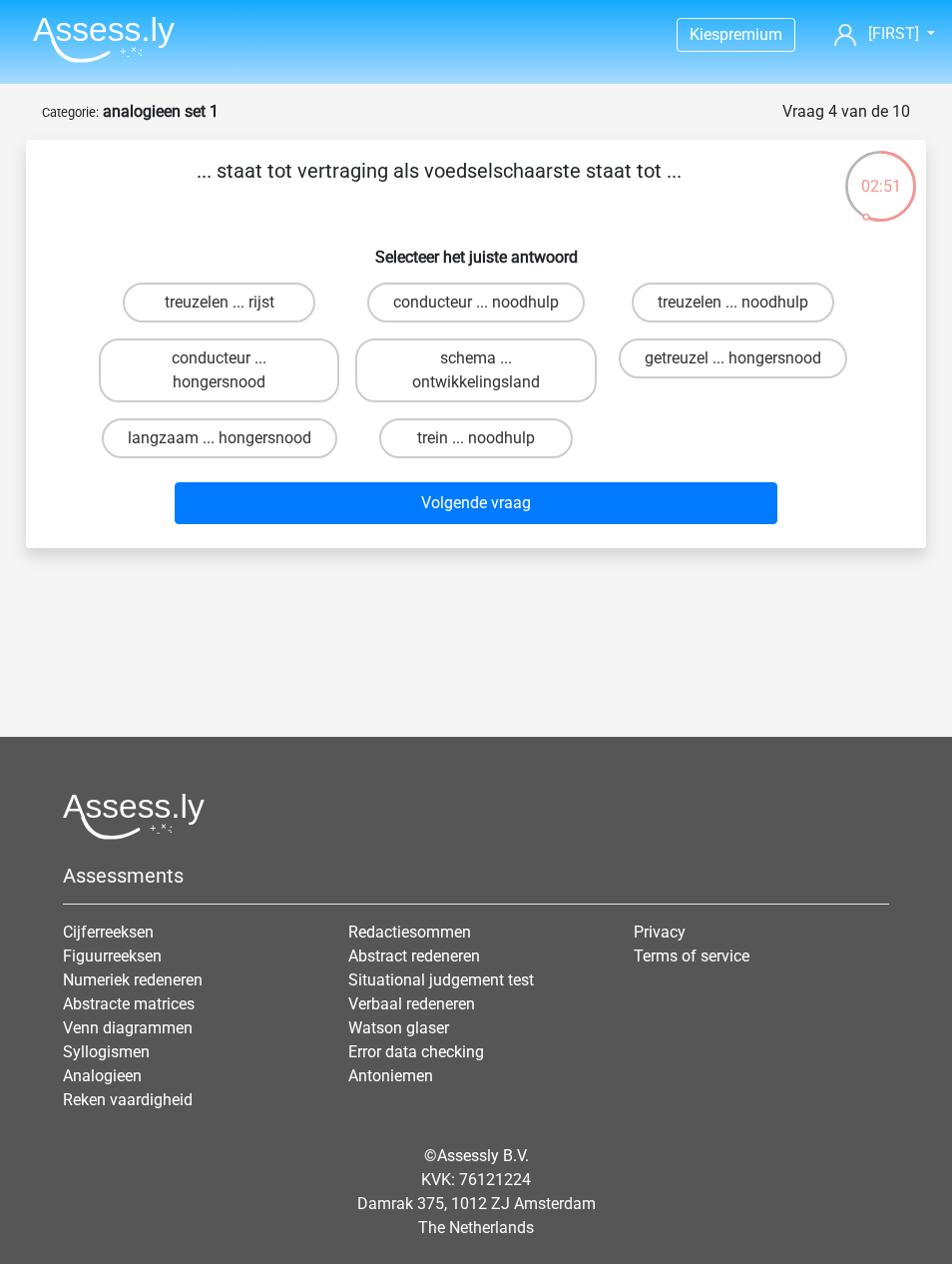 click on "getreuzel ... hongersnood" at bounding box center [732, 358] 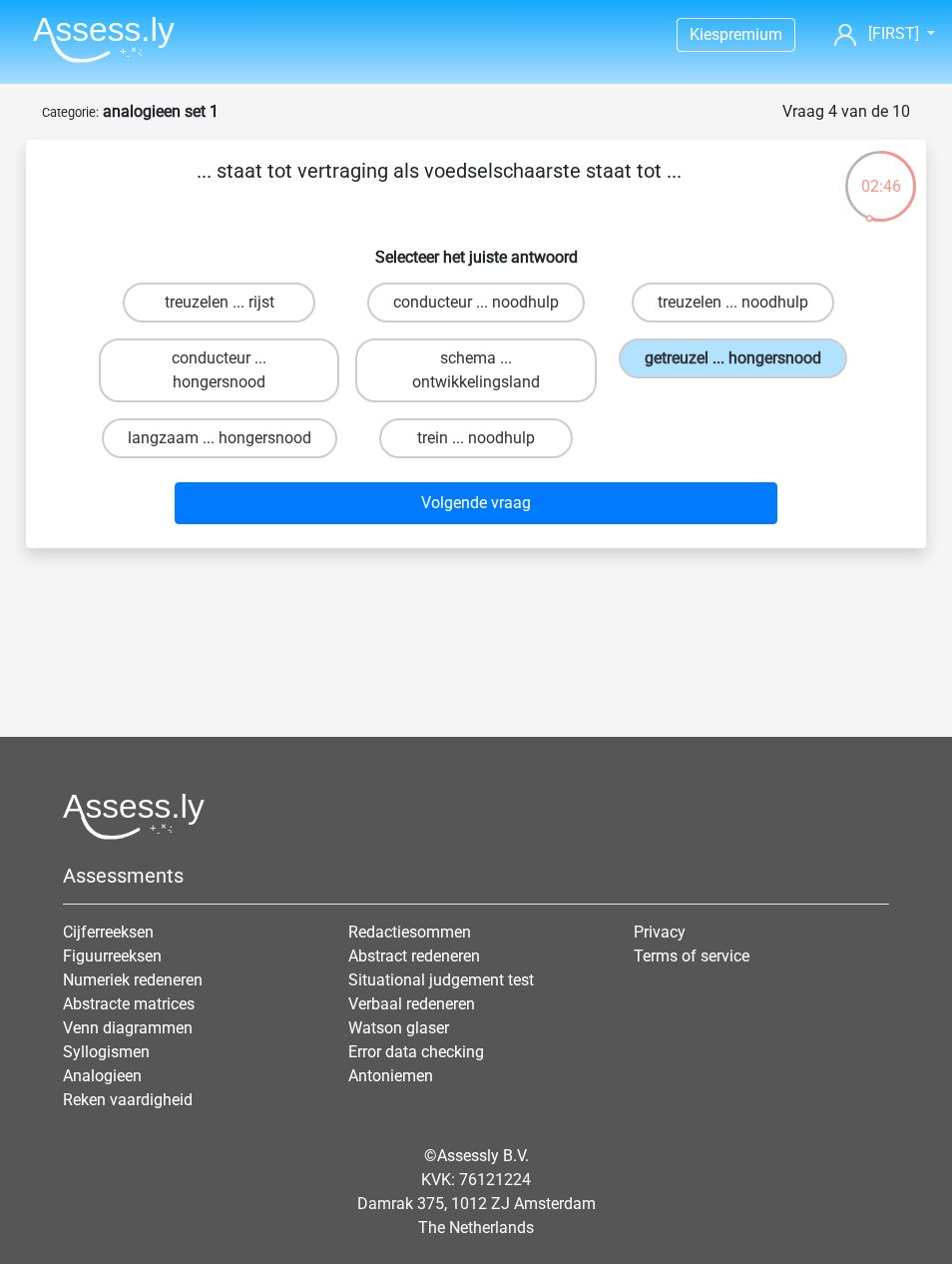 click on "Volgende vraag" at bounding box center (476, 503) 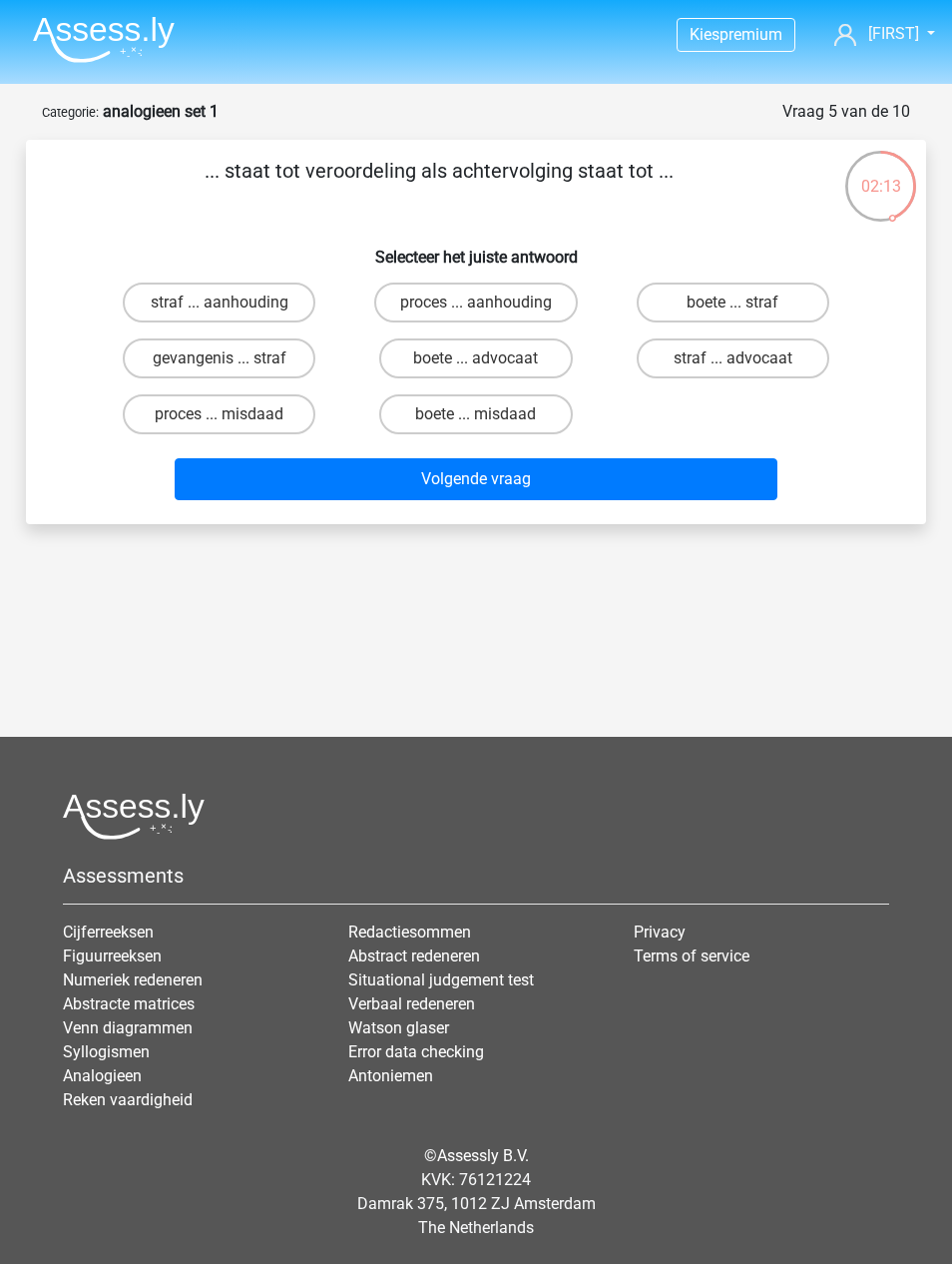 click on "straf ... aanhouding" at bounding box center (219, 303) 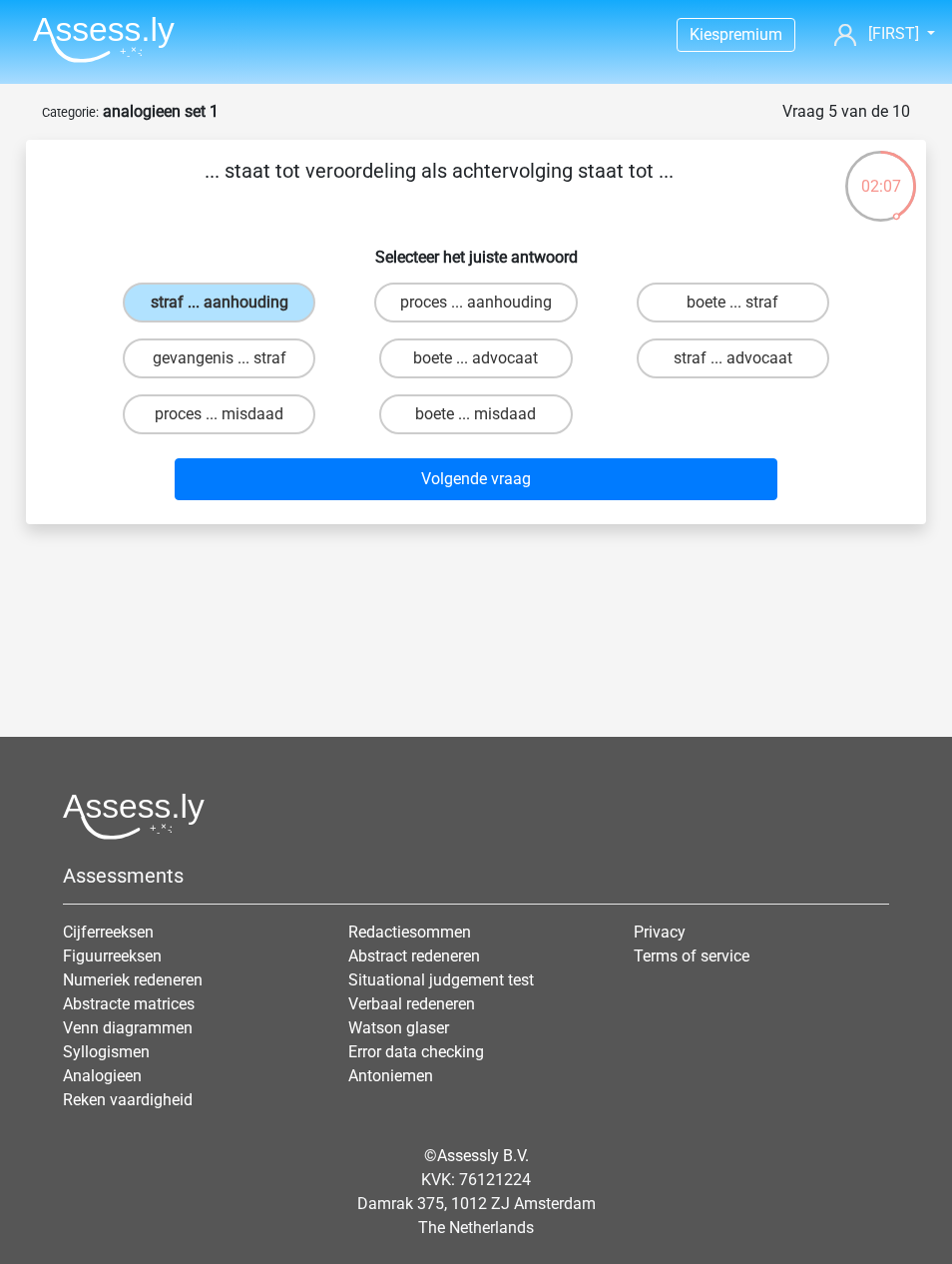 click on "Volgende vraag" at bounding box center [476, 479] 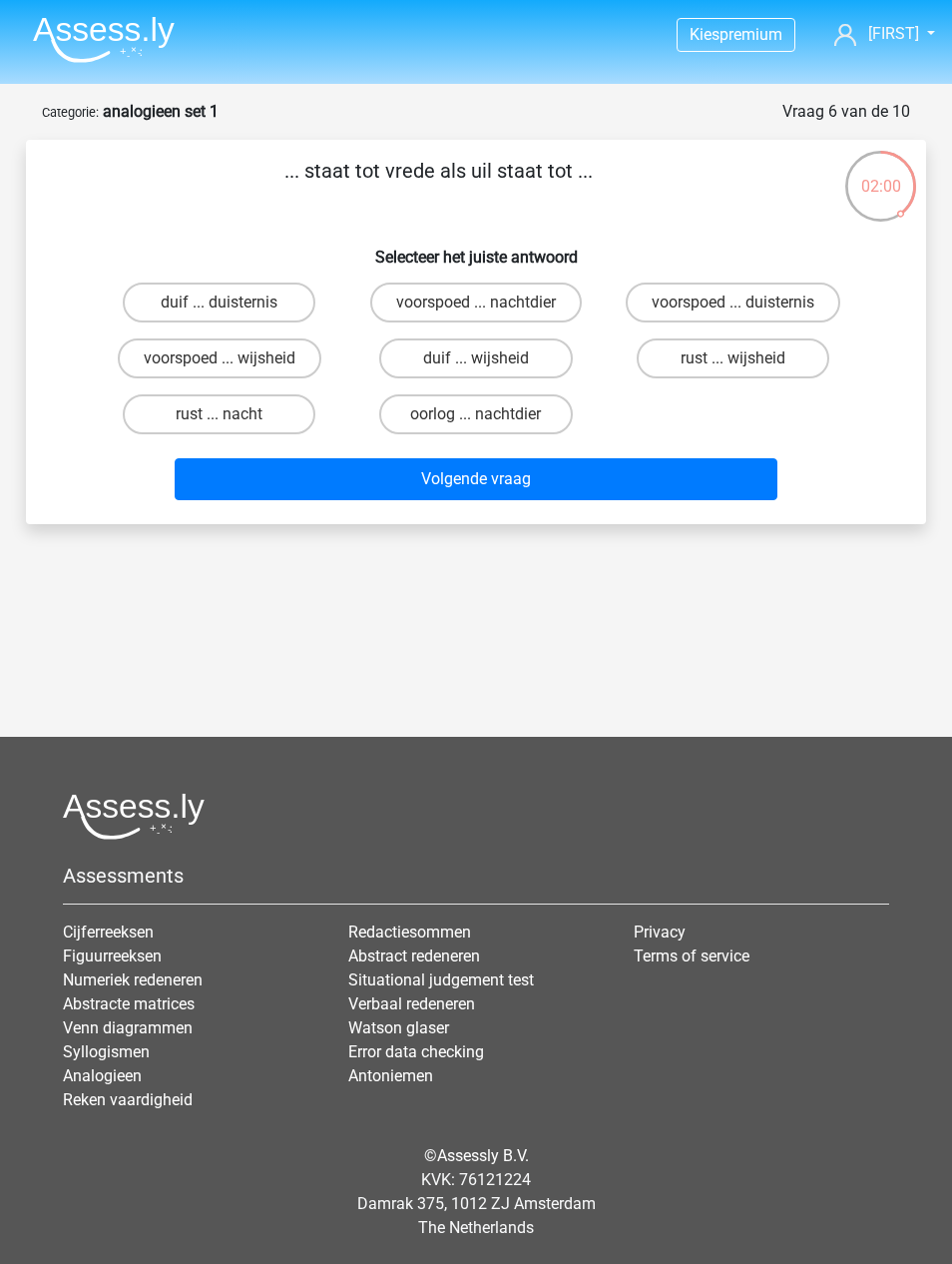 click on "duif ... wijsheid" at bounding box center [475, 358] 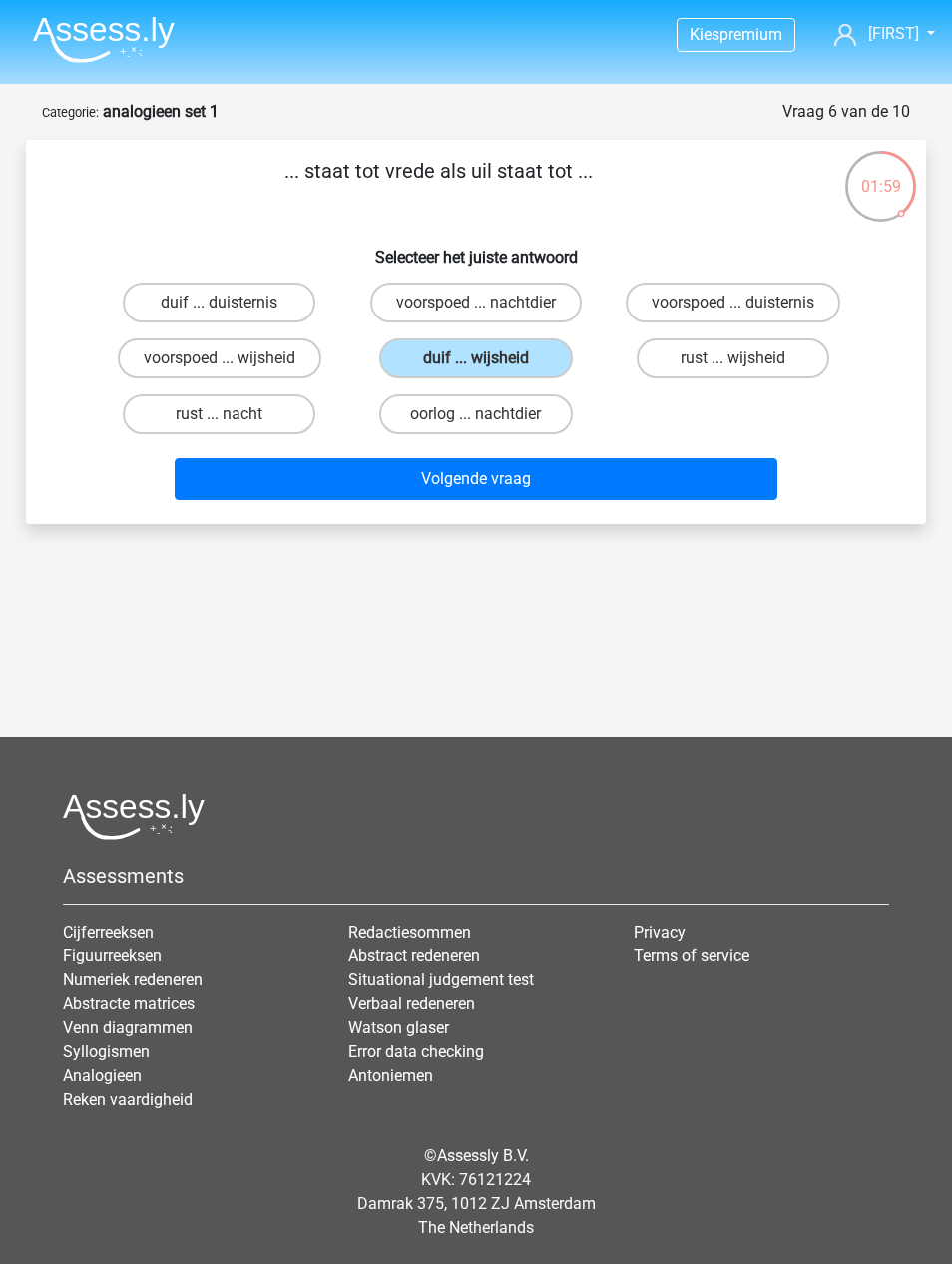click on "Volgende vraag" at bounding box center (476, 479) 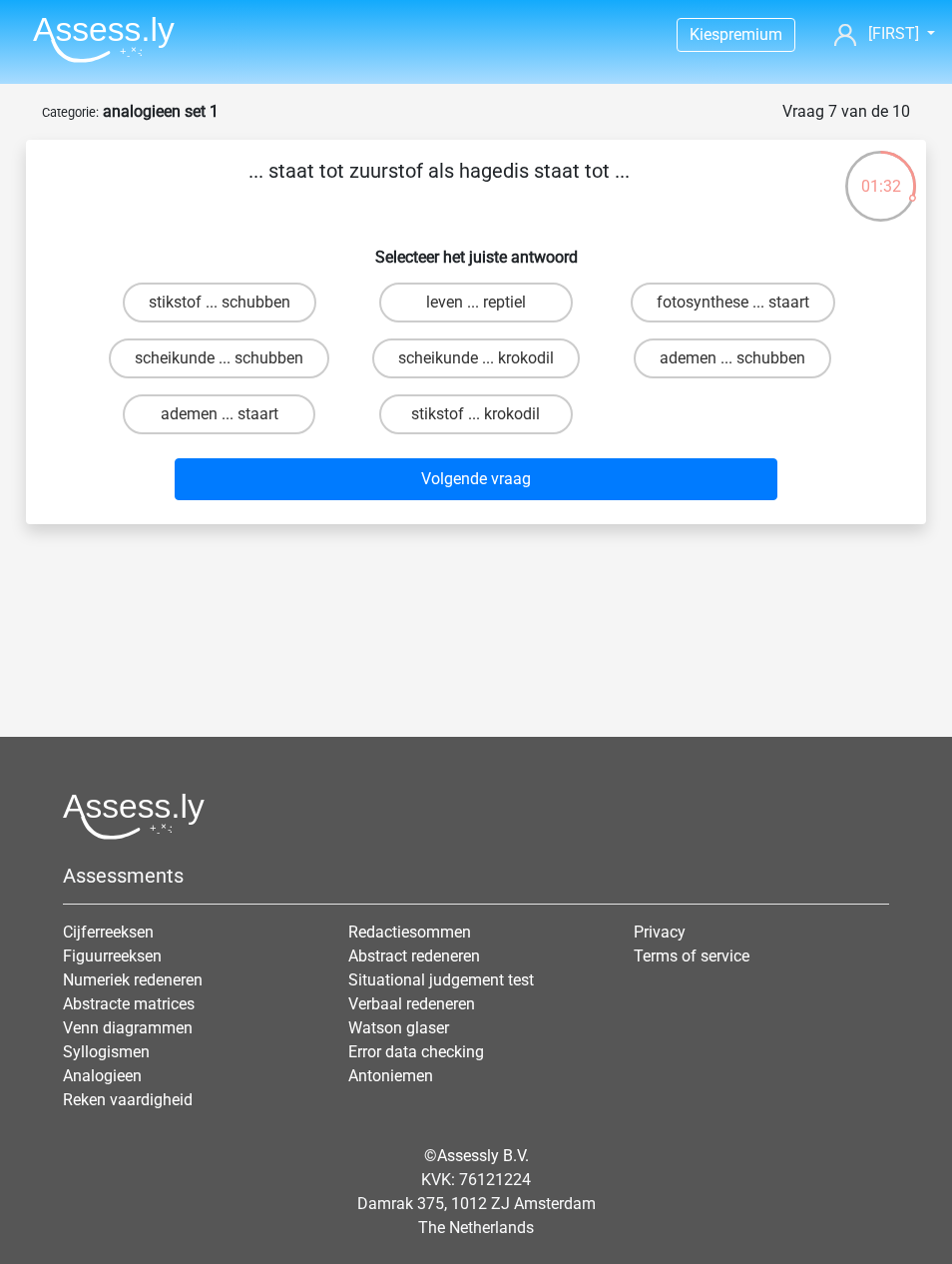 click on "stikstof ... krokodil" at bounding box center [475, 414] 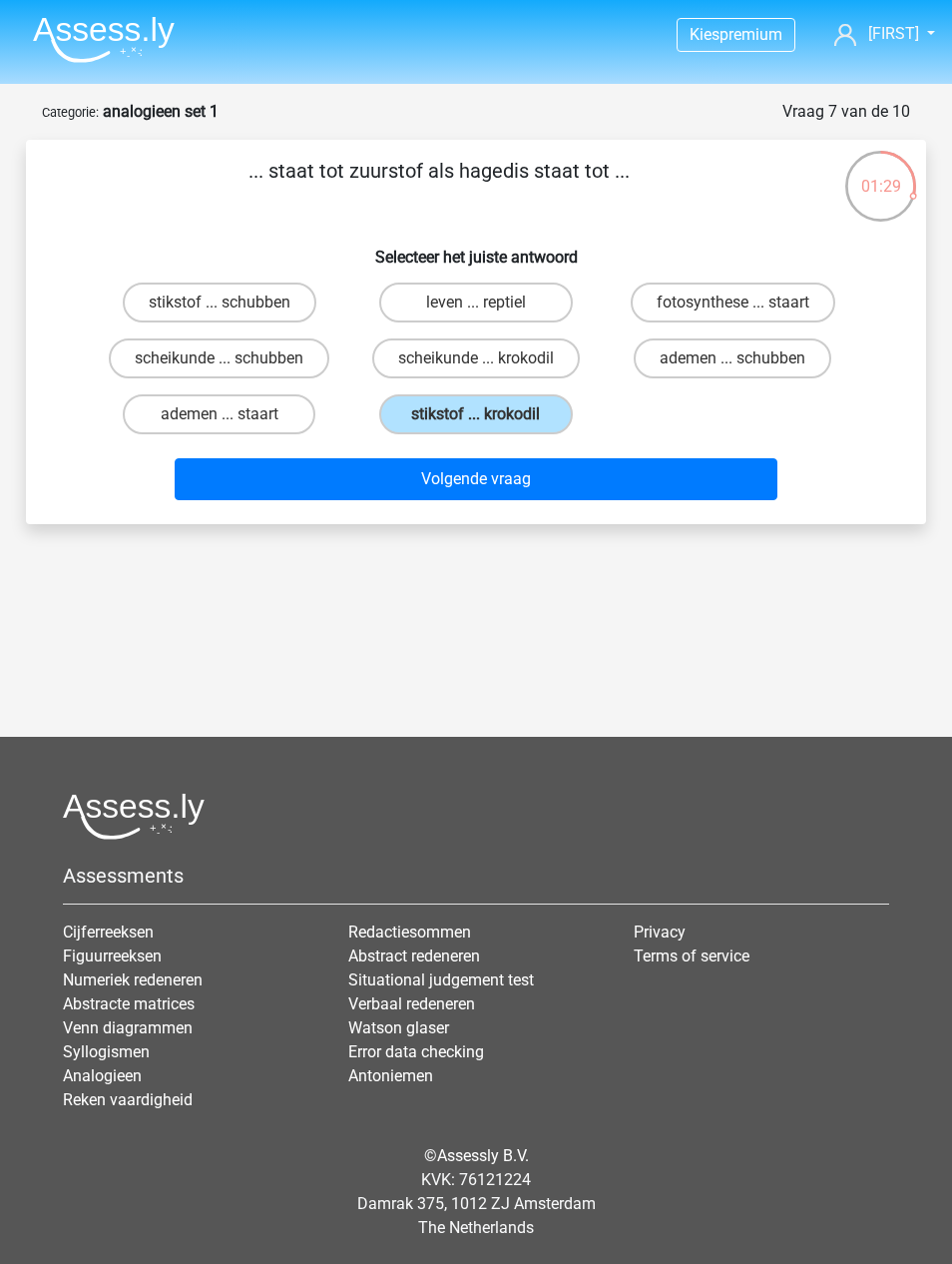 click on "Volgende vraag" at bounding box center [476, 479] 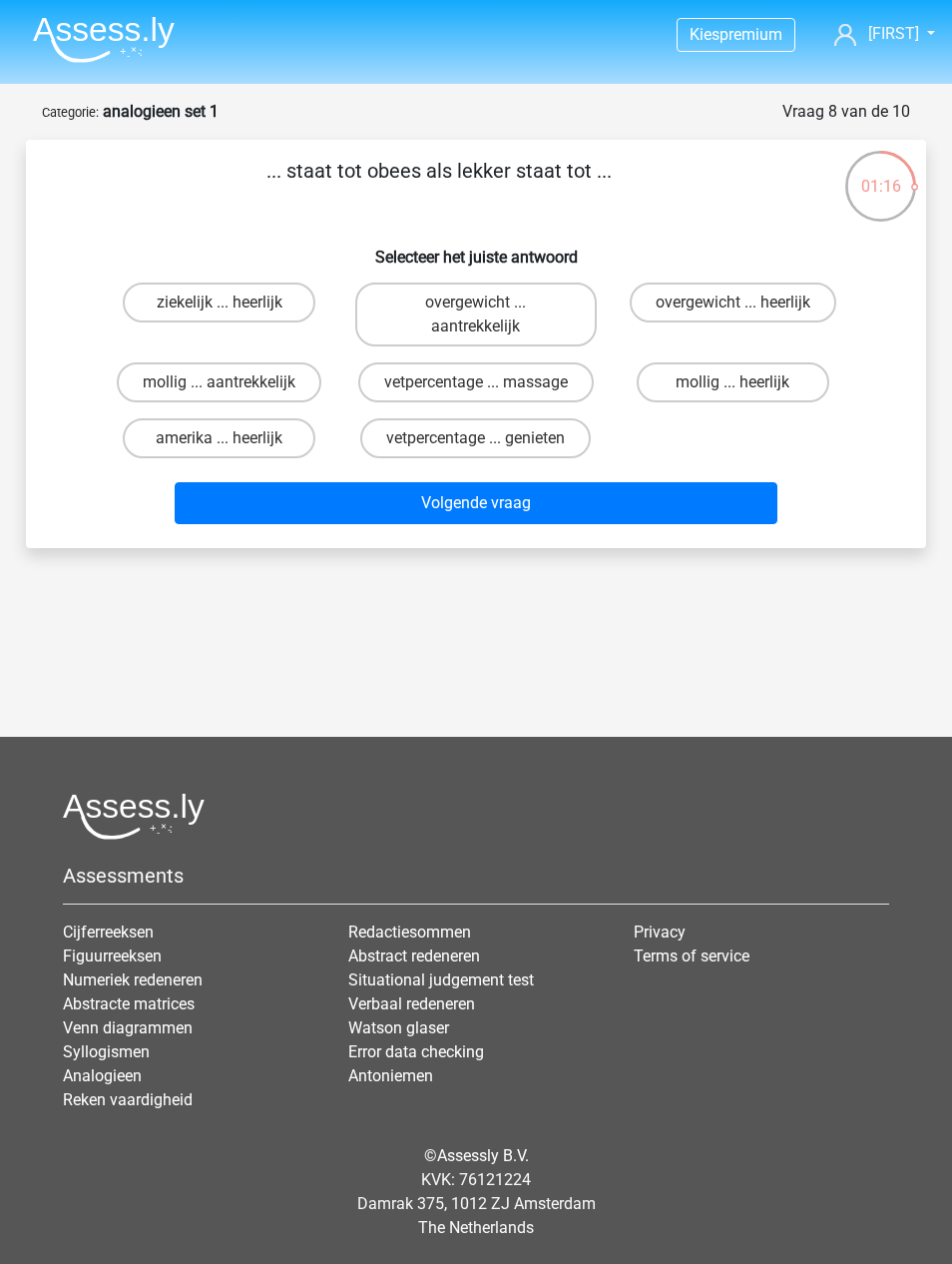 click on "overgewicht ... heerlijk" at bounding box center (732, 303) 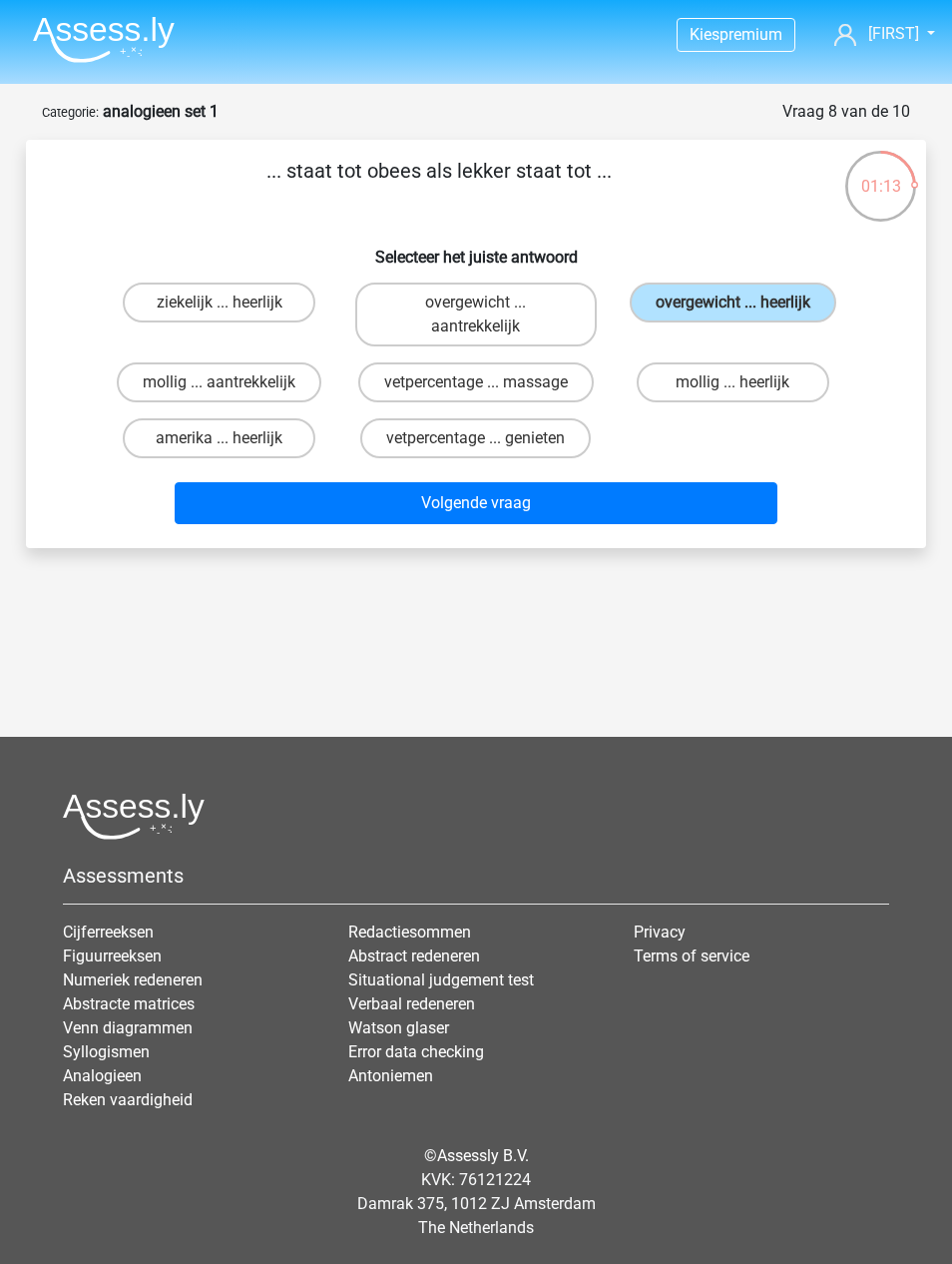 click on "Volgende vraag" at bounding box center (476, 503) 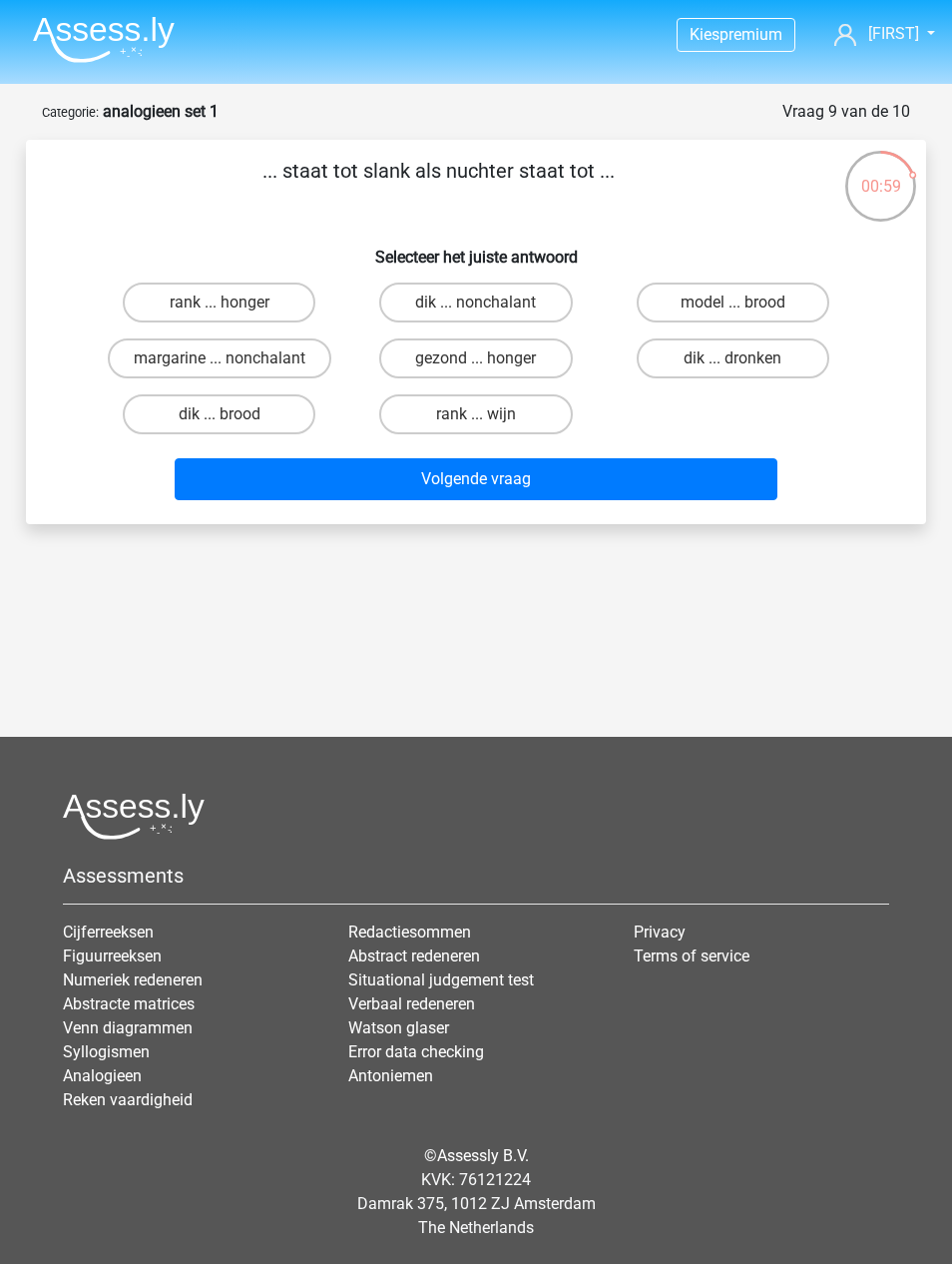 click on "dik ... dronken" at bounding box center [732, 358] 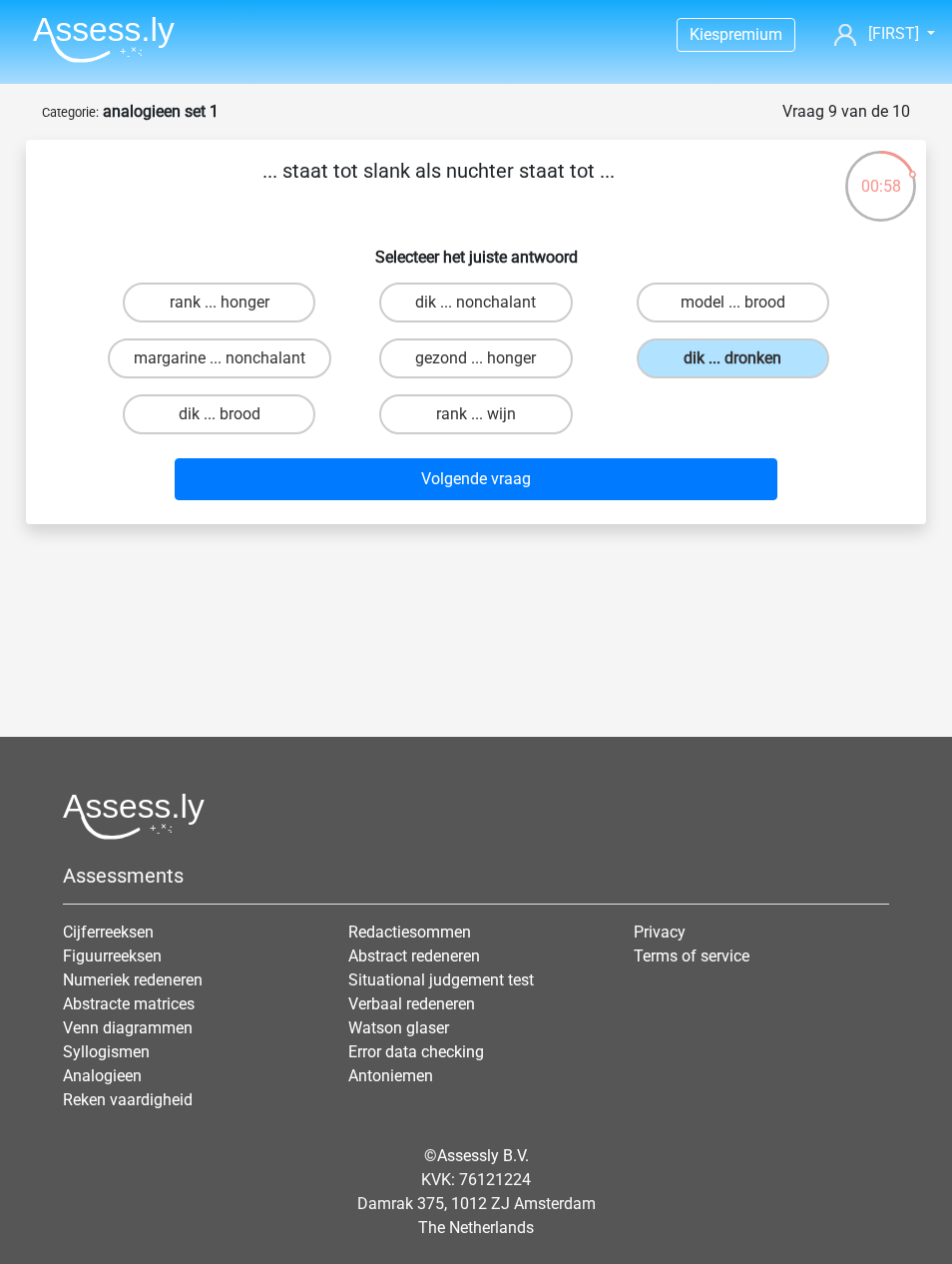 click on "Volgende vraag" at bounding box center [476, 479] 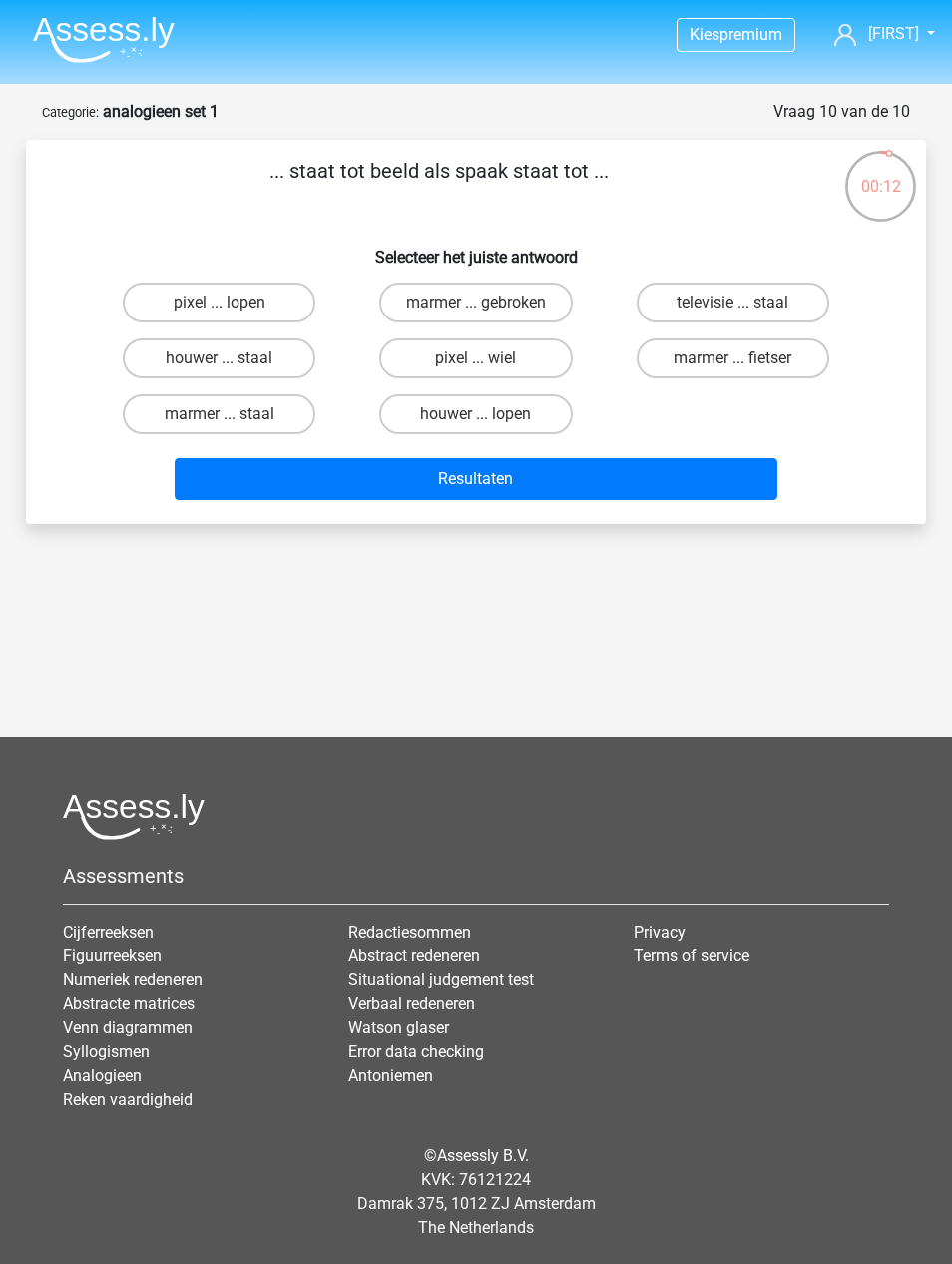click on "televisie ... staal" at bounding box center (732, 303) 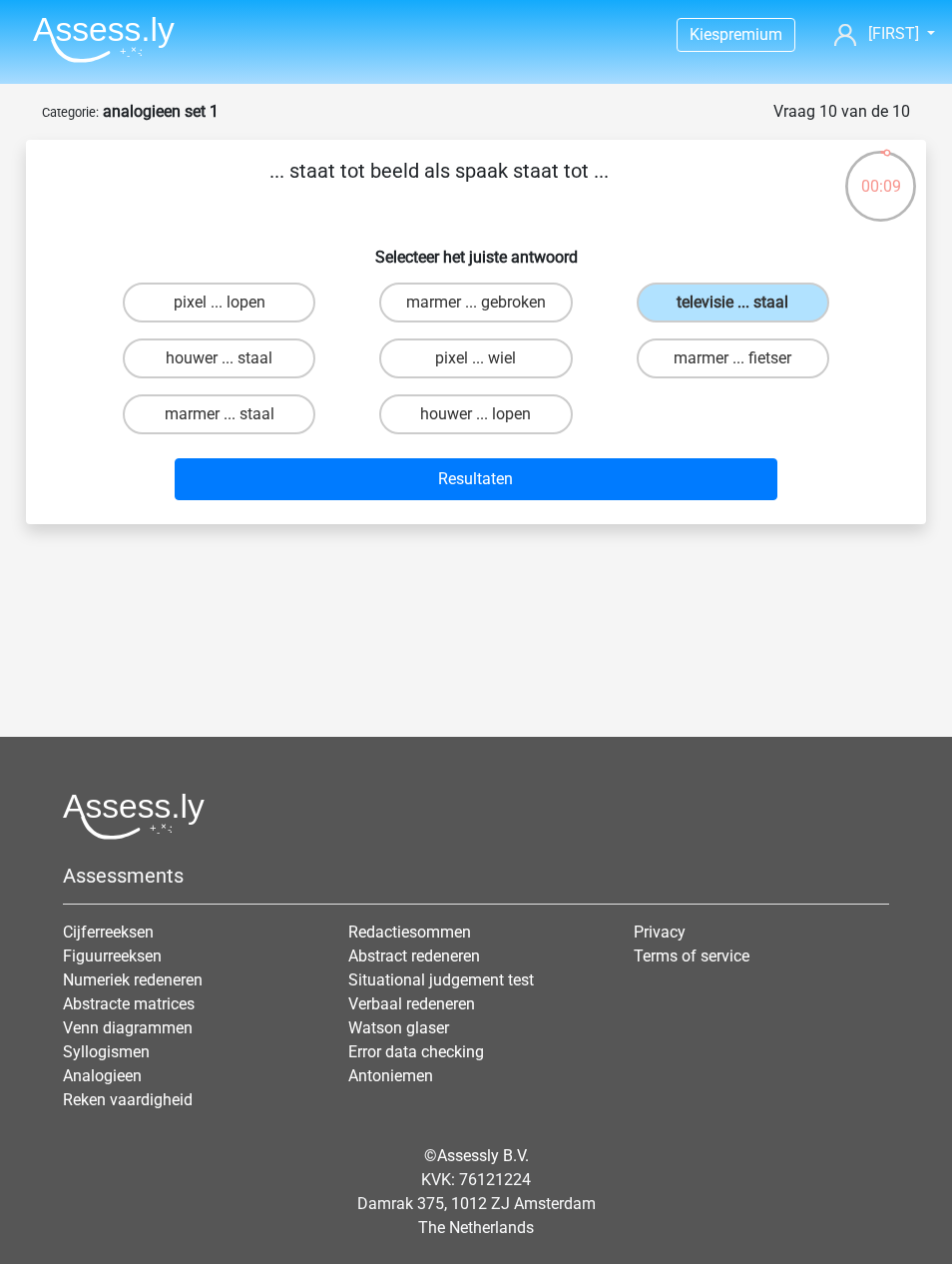 click on "Resultaten" at bounding box center (476, 479) 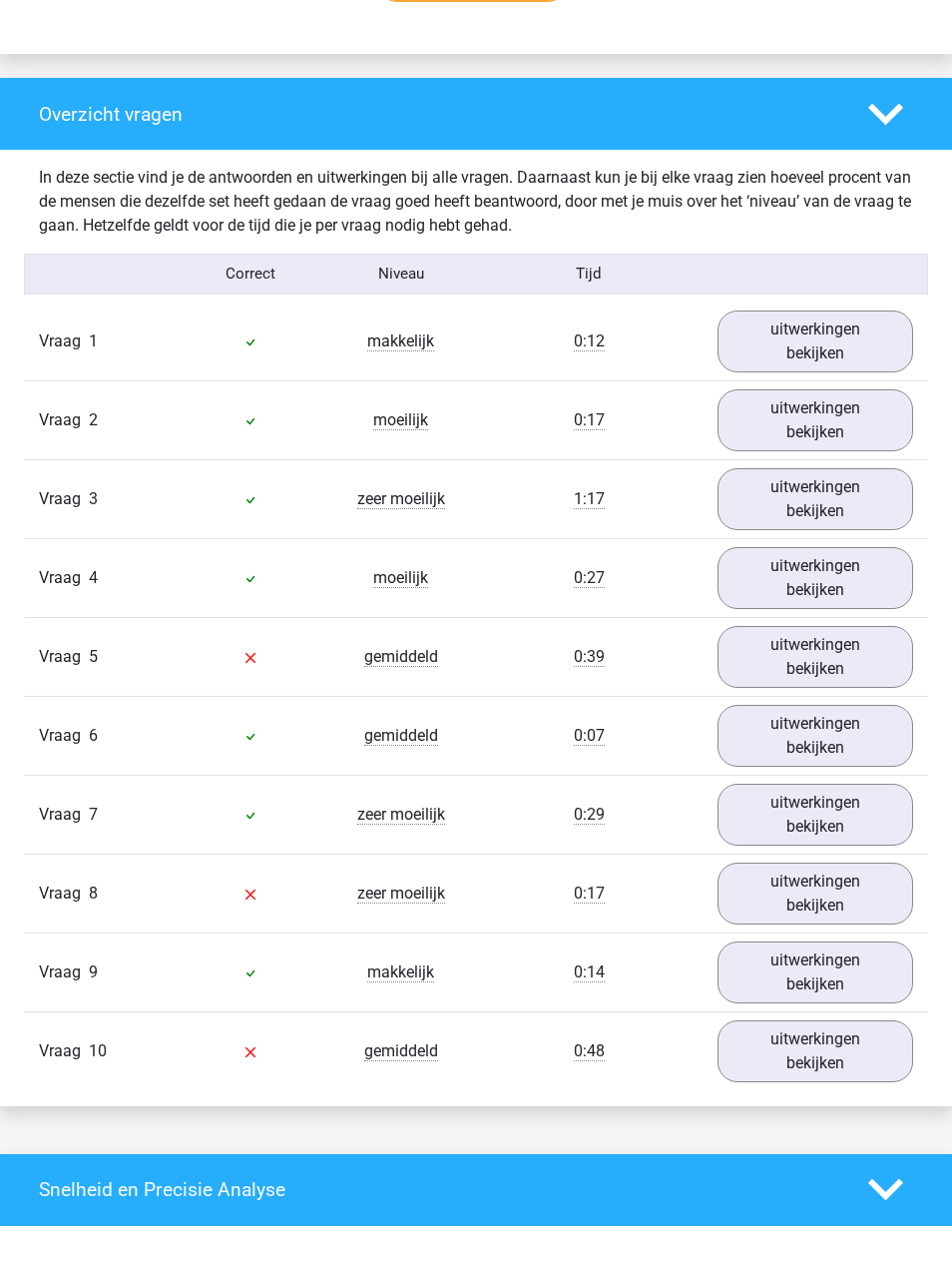scroll, scrollTop: 1455, scrollLeft: 0, axis: vertical 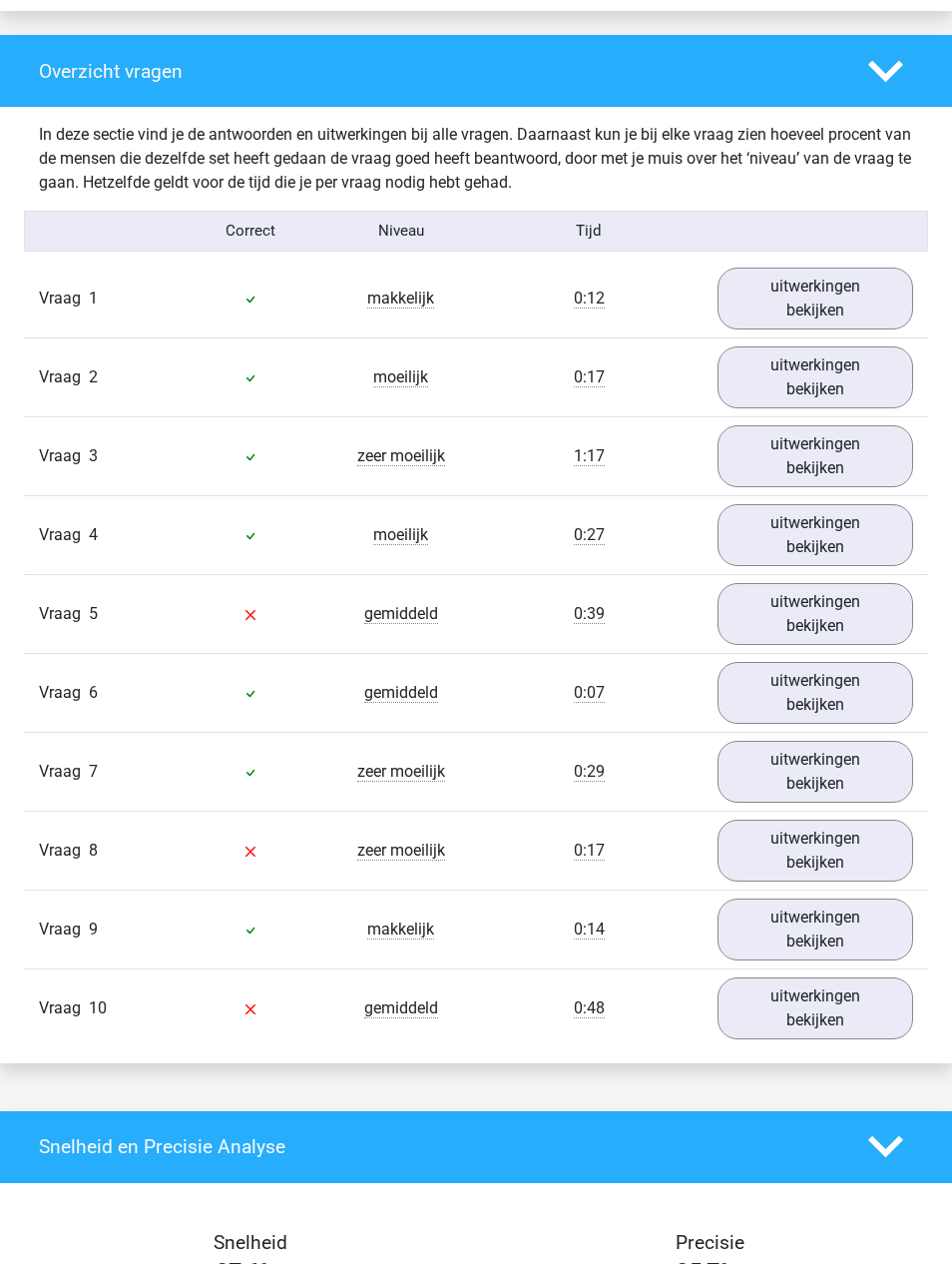 click on "uitwerkingen bekijken" at bounding box center [815, 615] 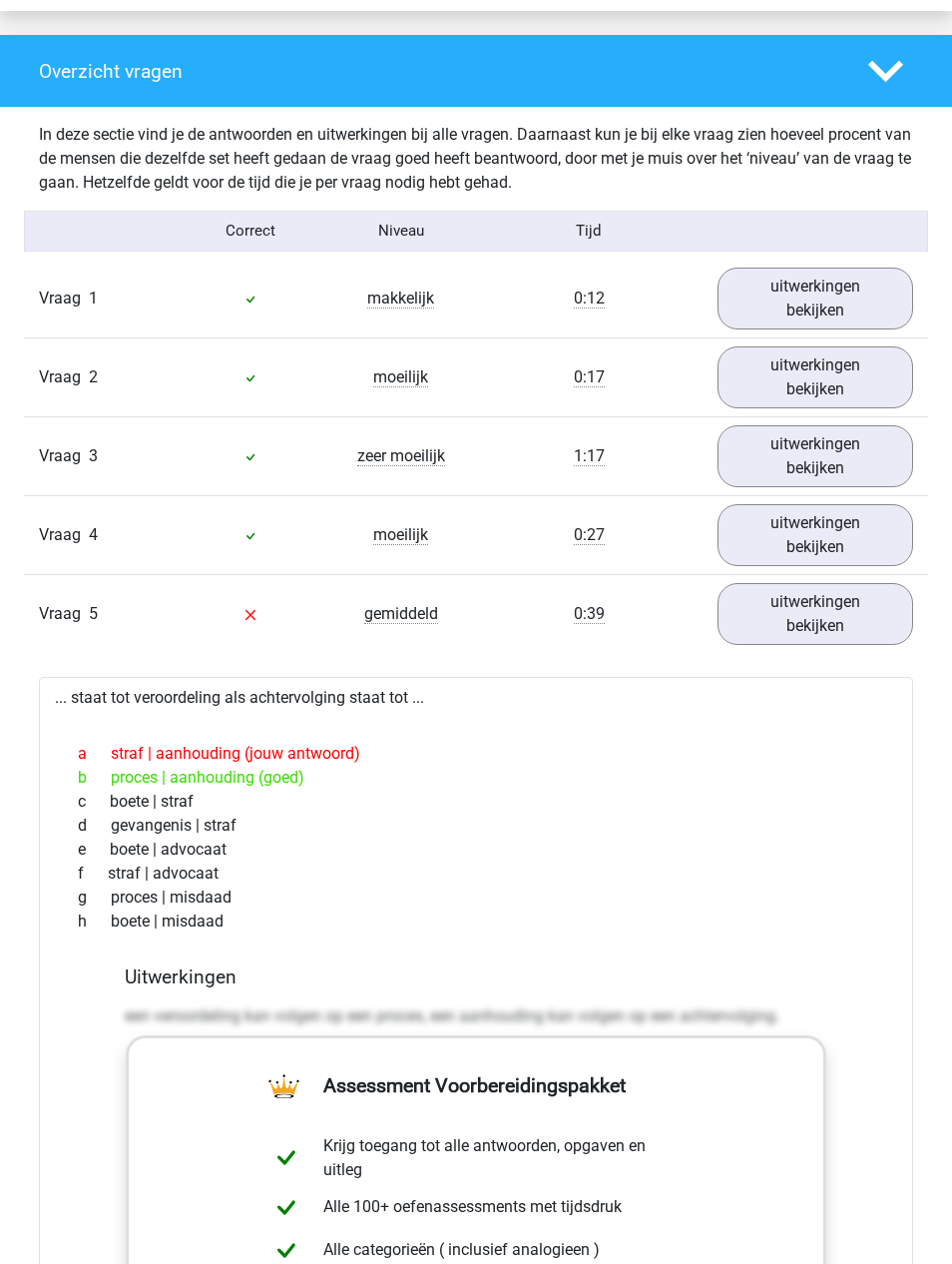 click on "uitwerkingen bekijken" at bounding box center (815, 614) 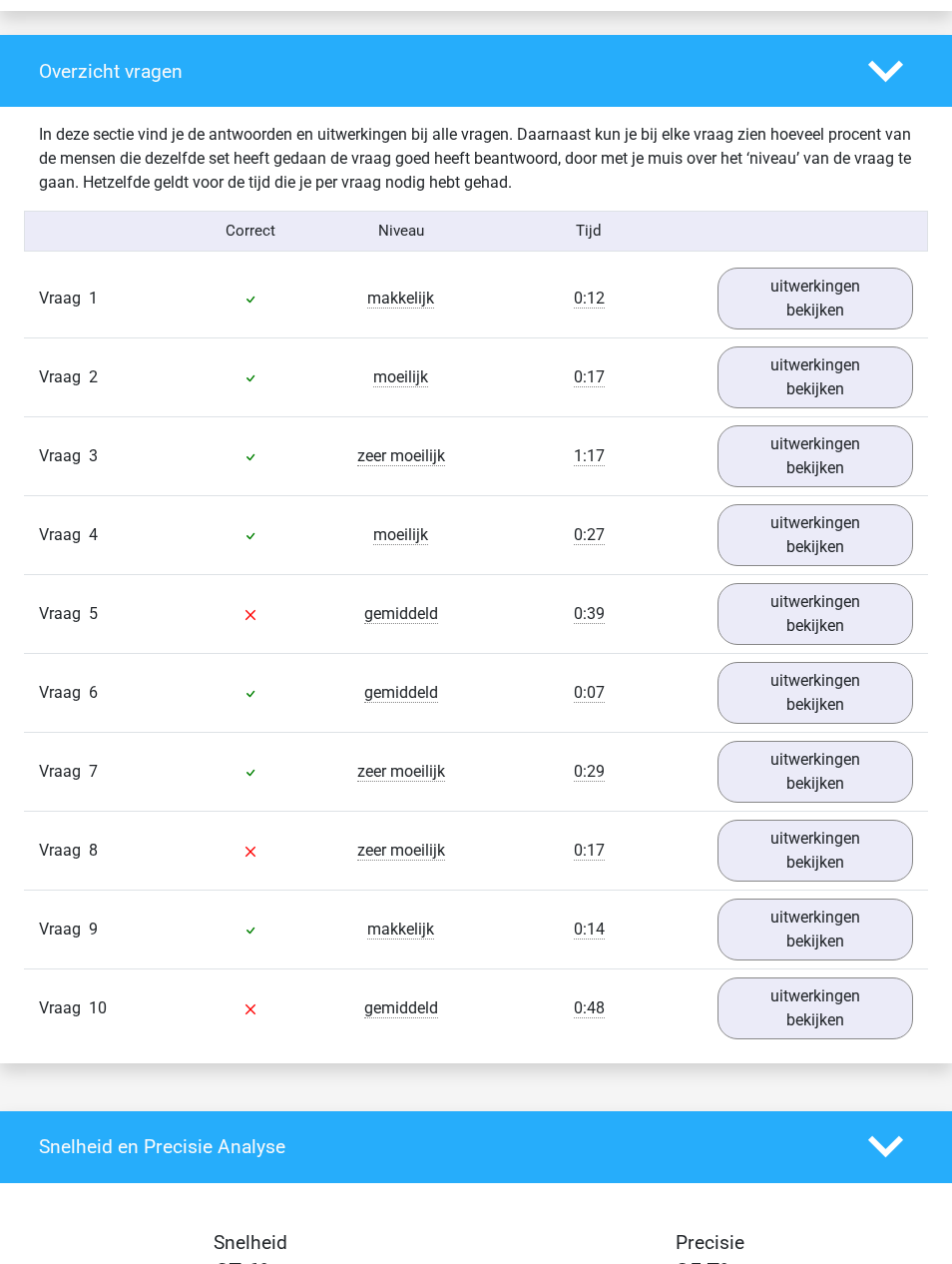 click on "uitwerkingen bekijken" at bounding box center (815, 851) 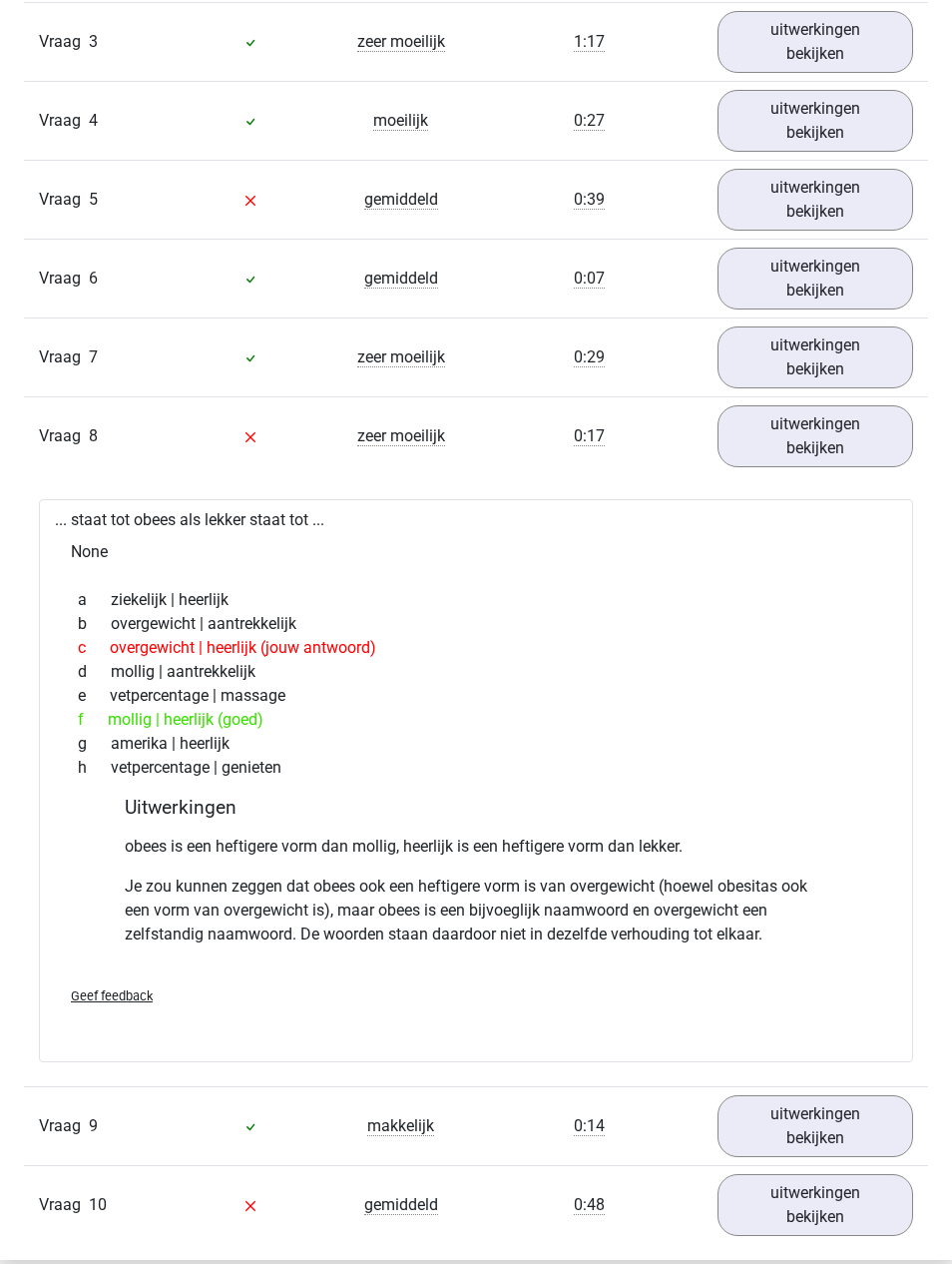 scroll, scrollTop: 1870, scrollLeft: 0, axis: vertical 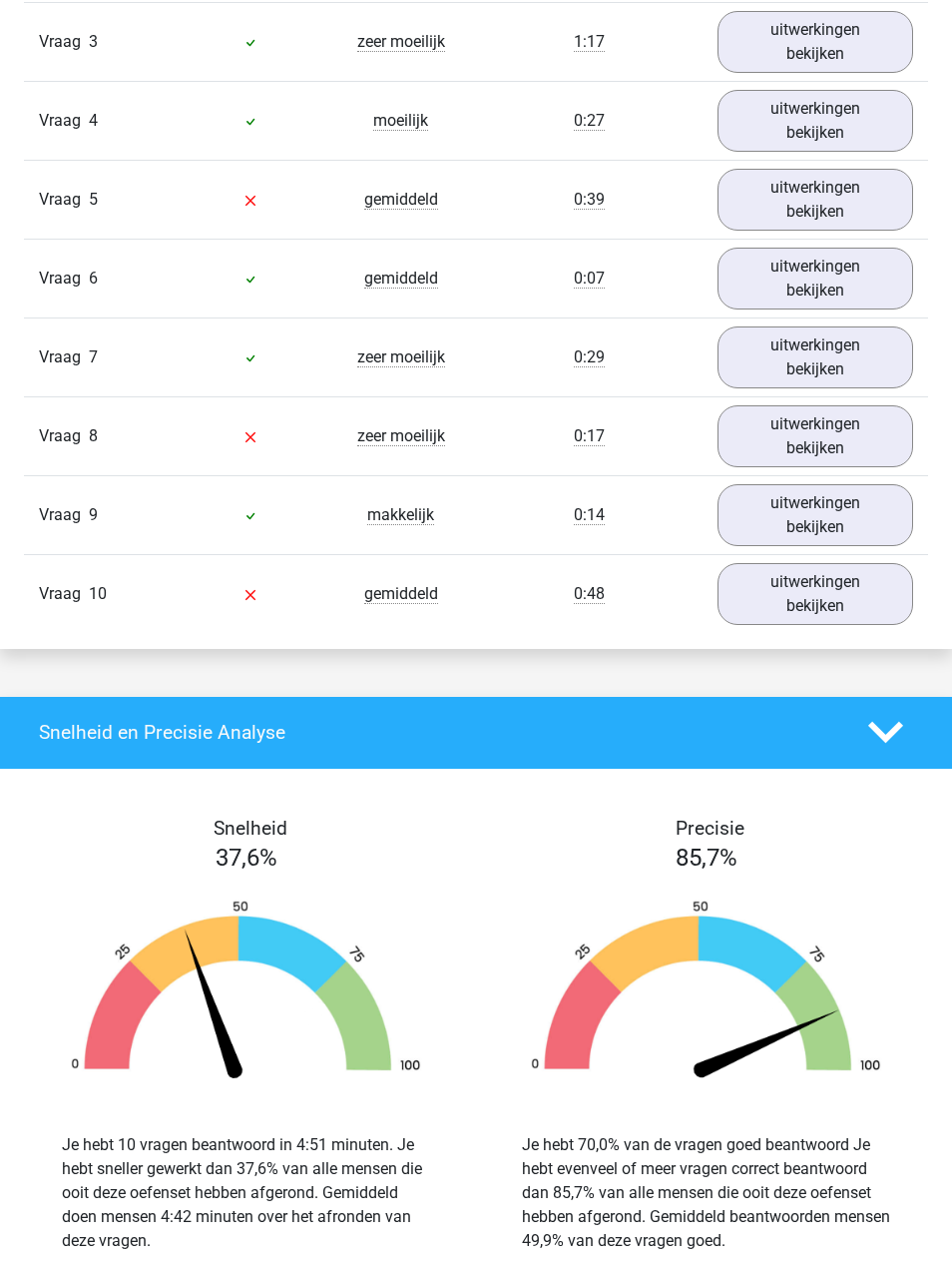 click on "uitwerkingen bekijken" at bounding box center (815, 594) 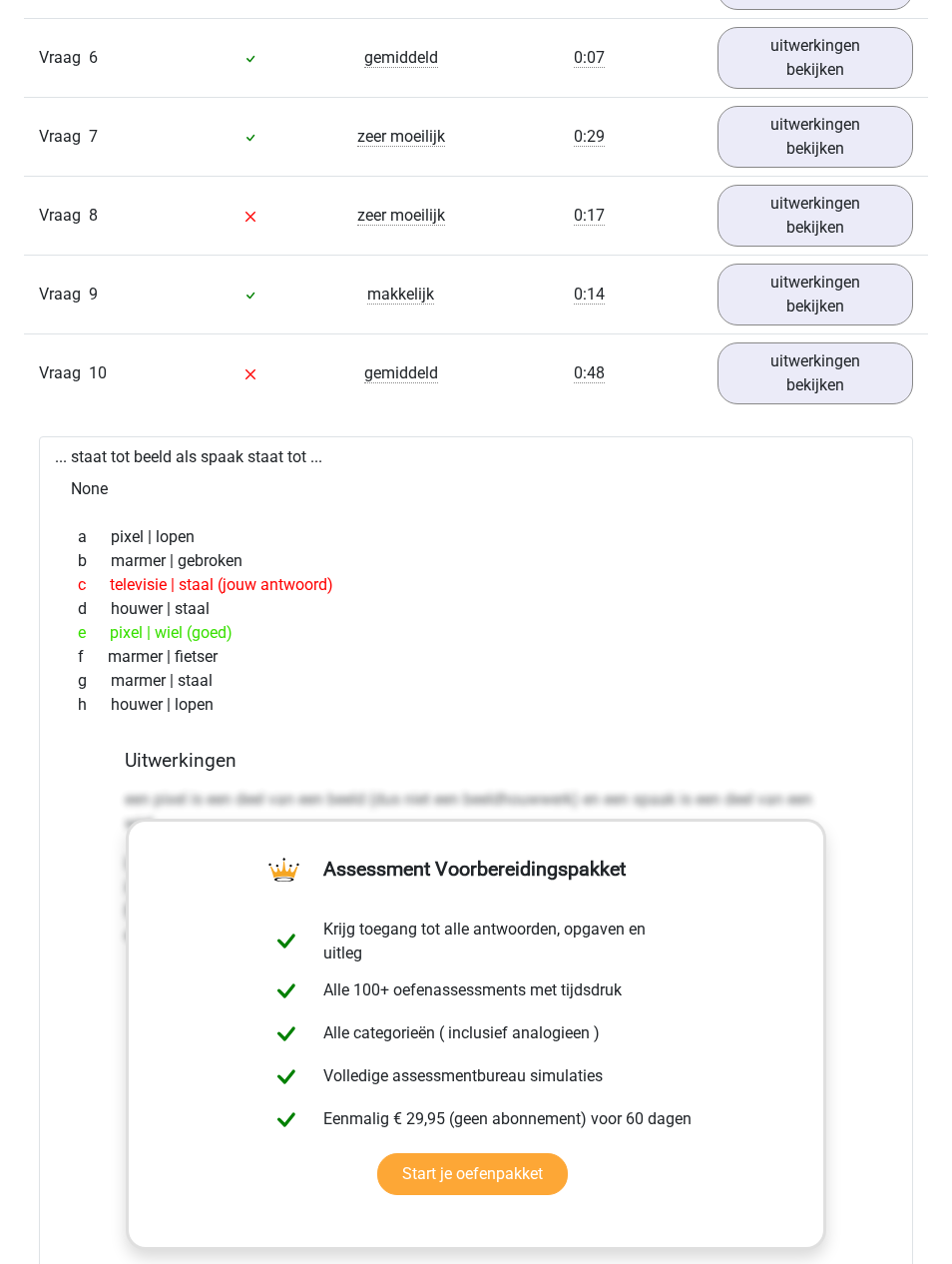 scroll, scrollTop: 2091, scrollLeft: 0, axis: vertical 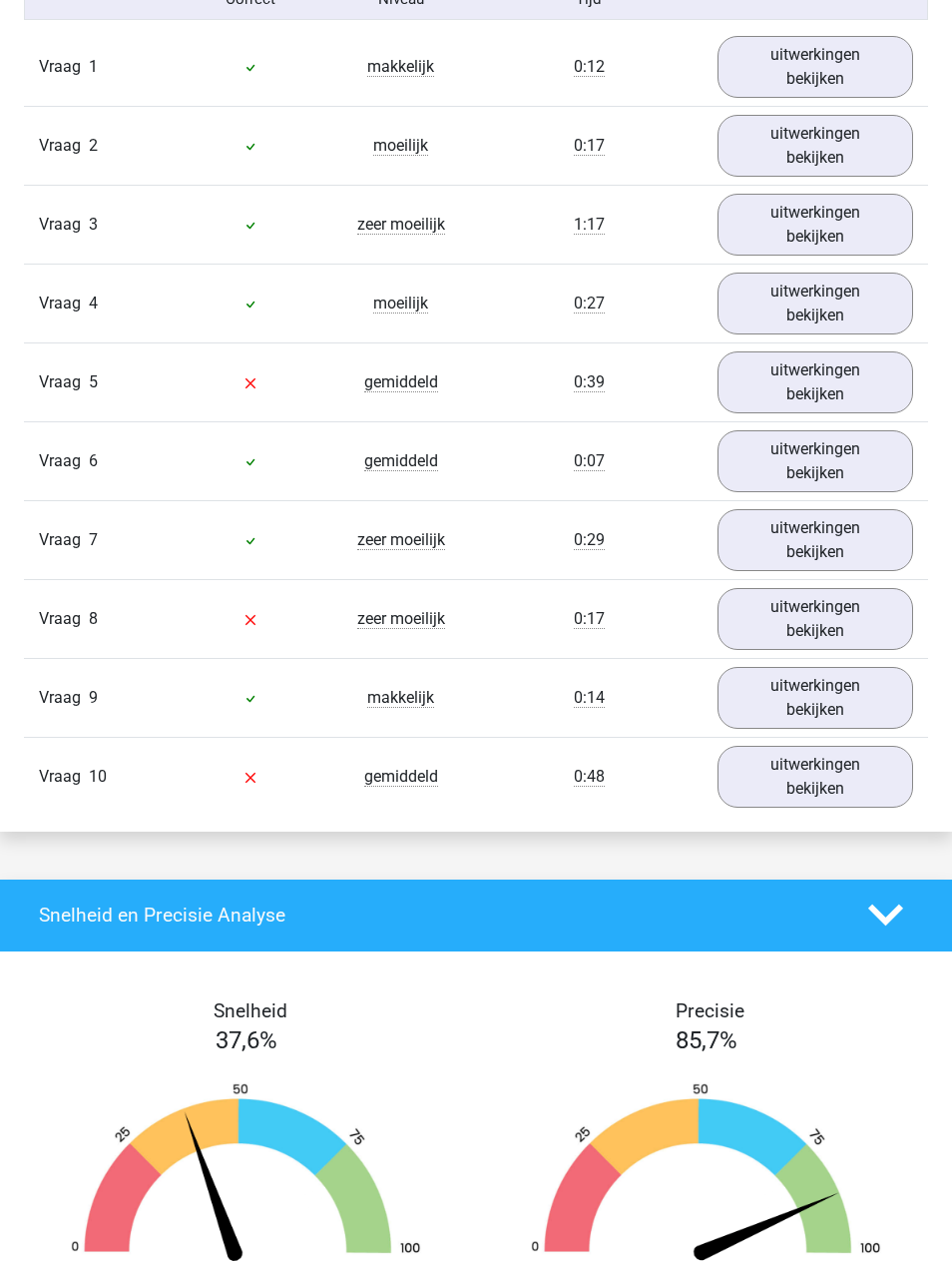 click on "uitwerkingen bekijken" at bounding box center [815, 540] 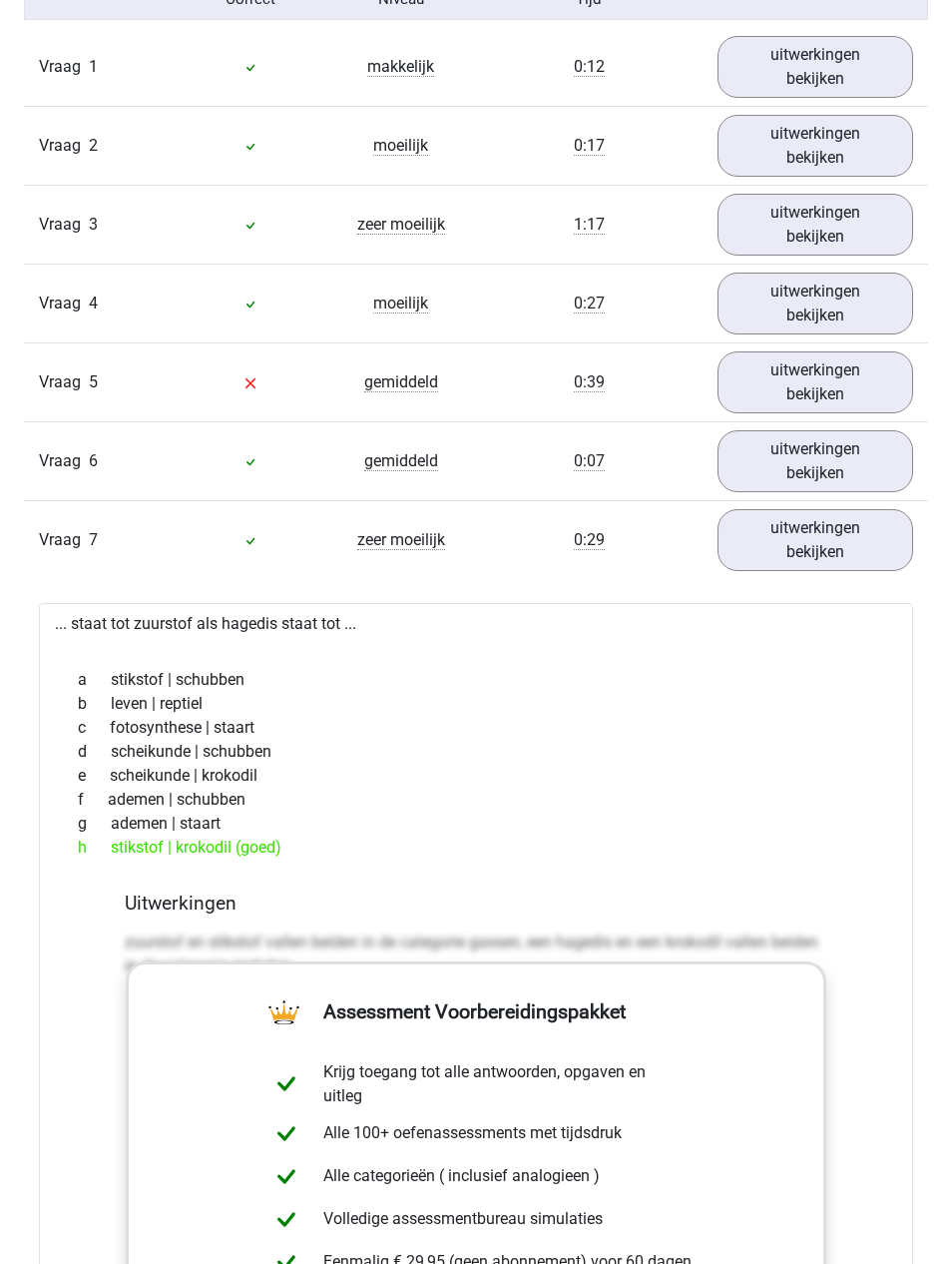 click on "uitwerkingen bekijken" at bounding box center (815, 540) 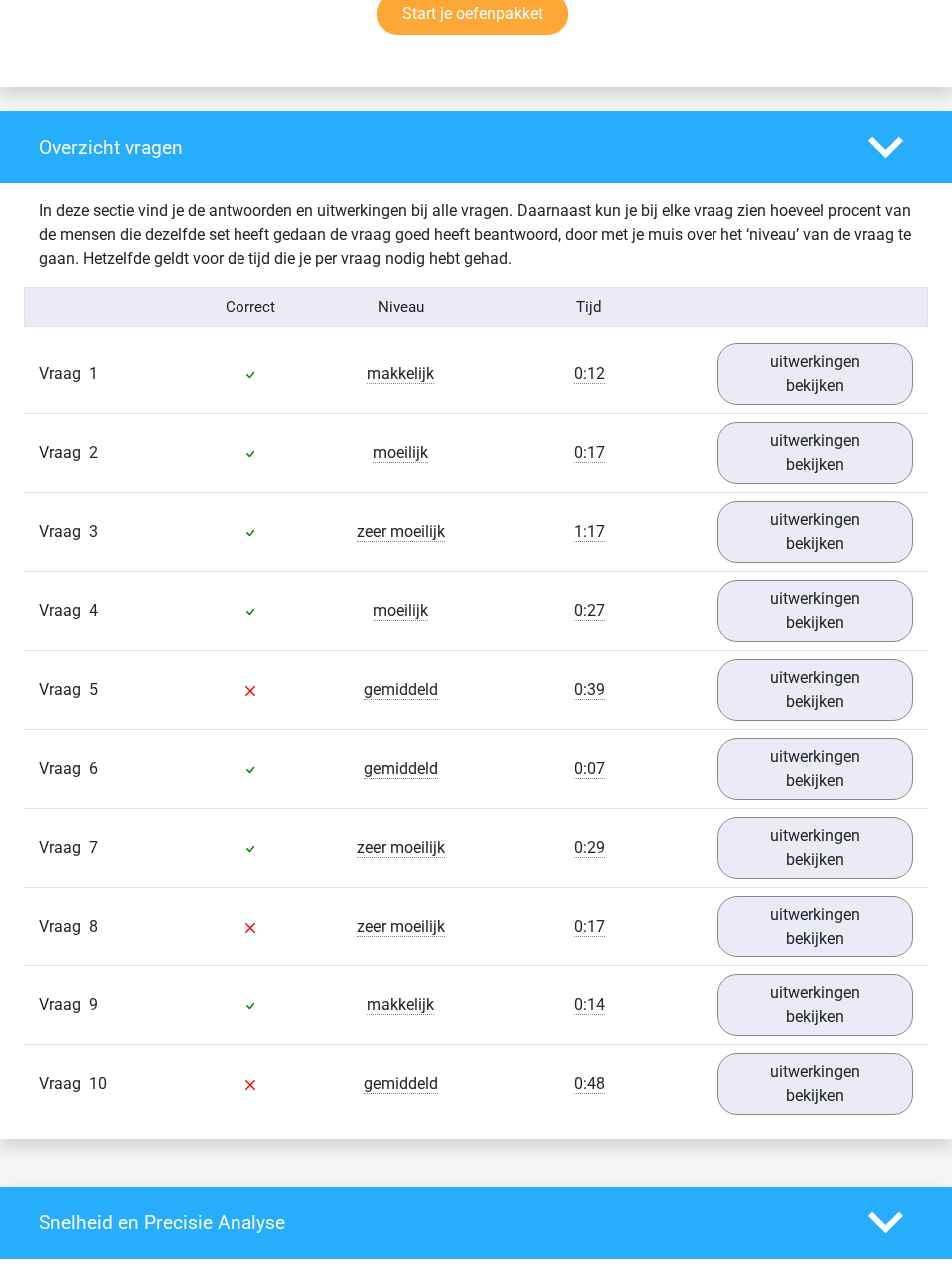 click on "uitwerkingen bekijken" at bounding box center (815, 533) 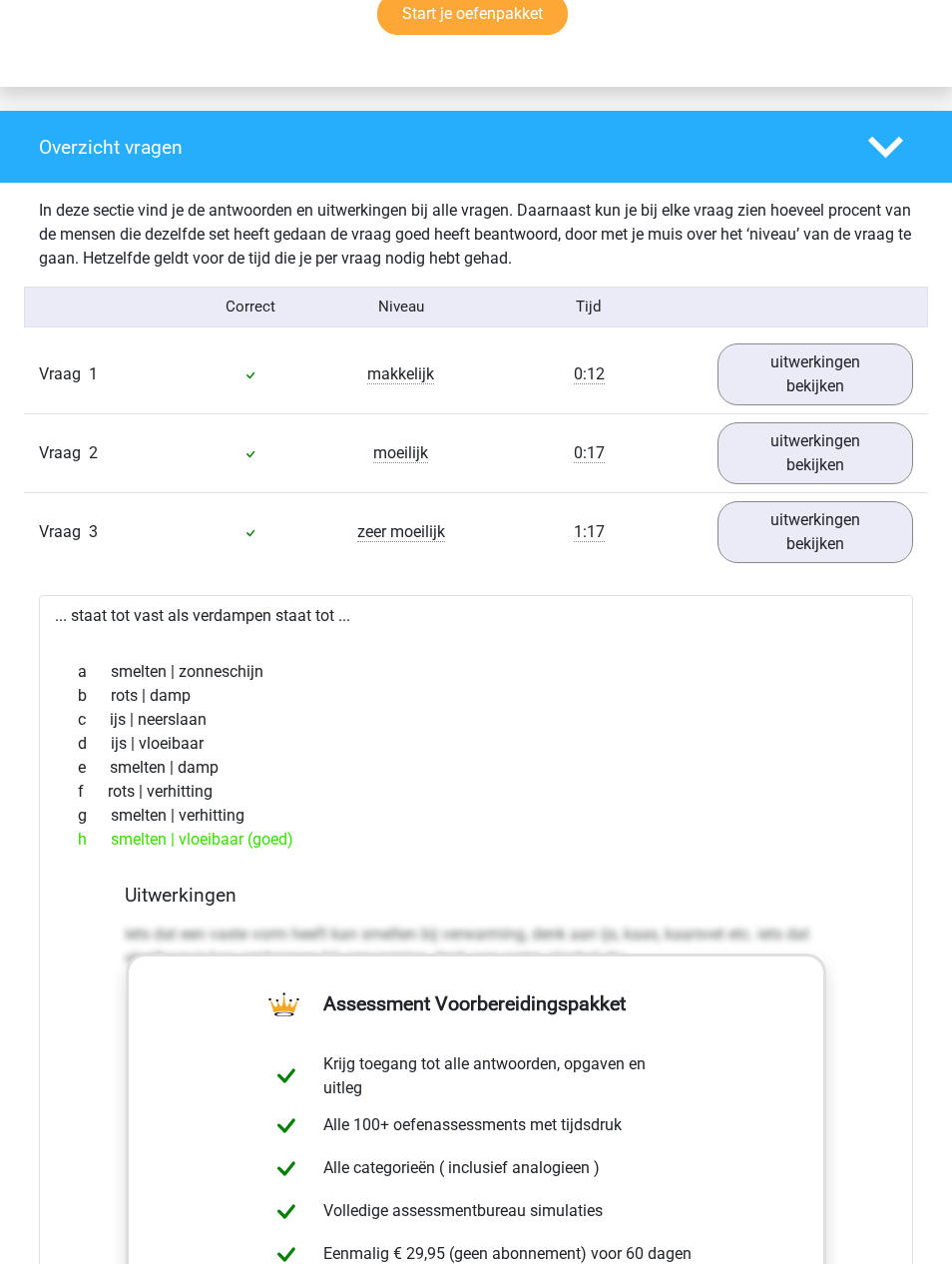 click on "uitwerkingen bekijken" at bounding box center [815, 532] 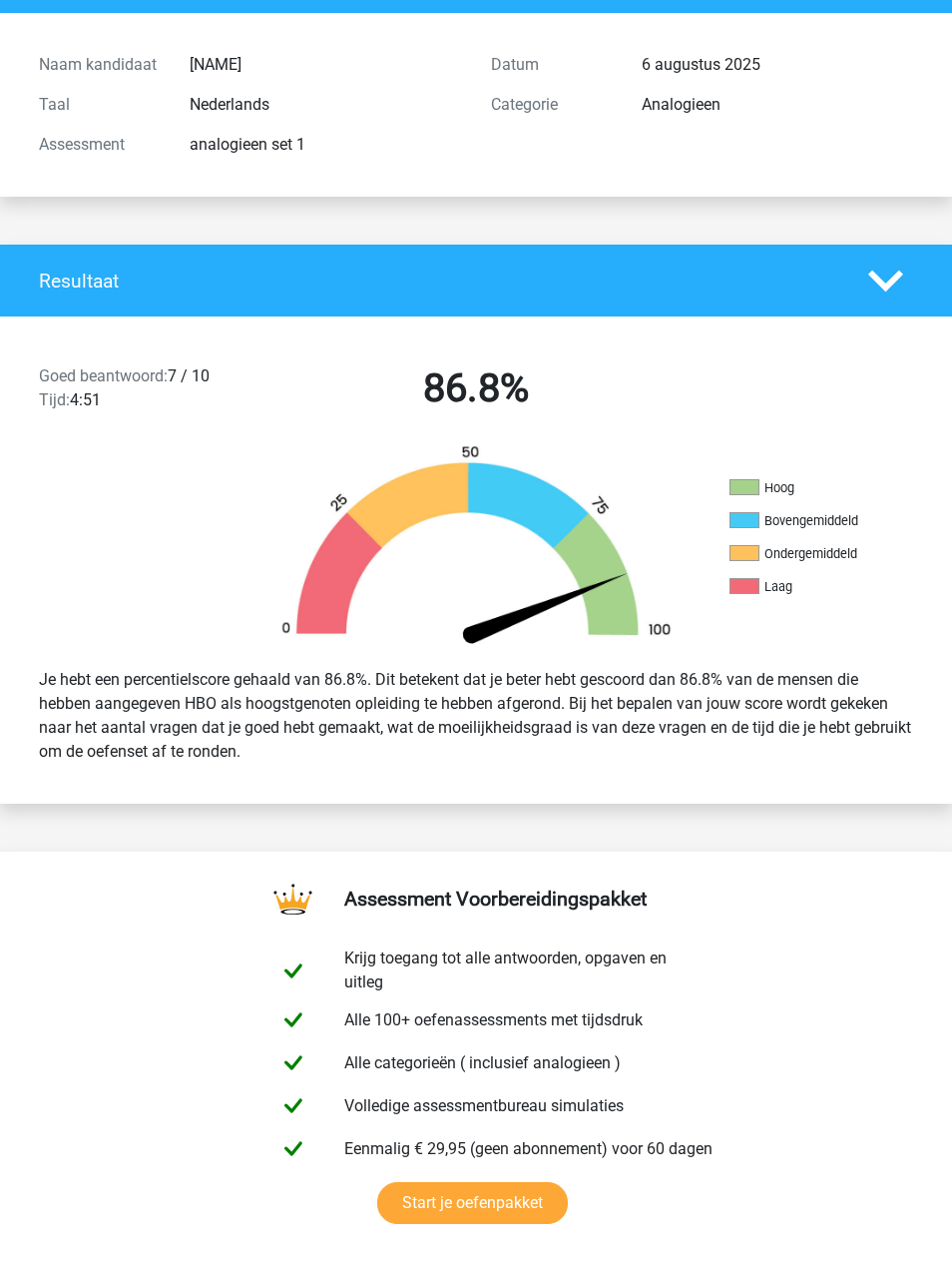 scroll, scrollTop: 0, scrollLeft: 0, axis: both 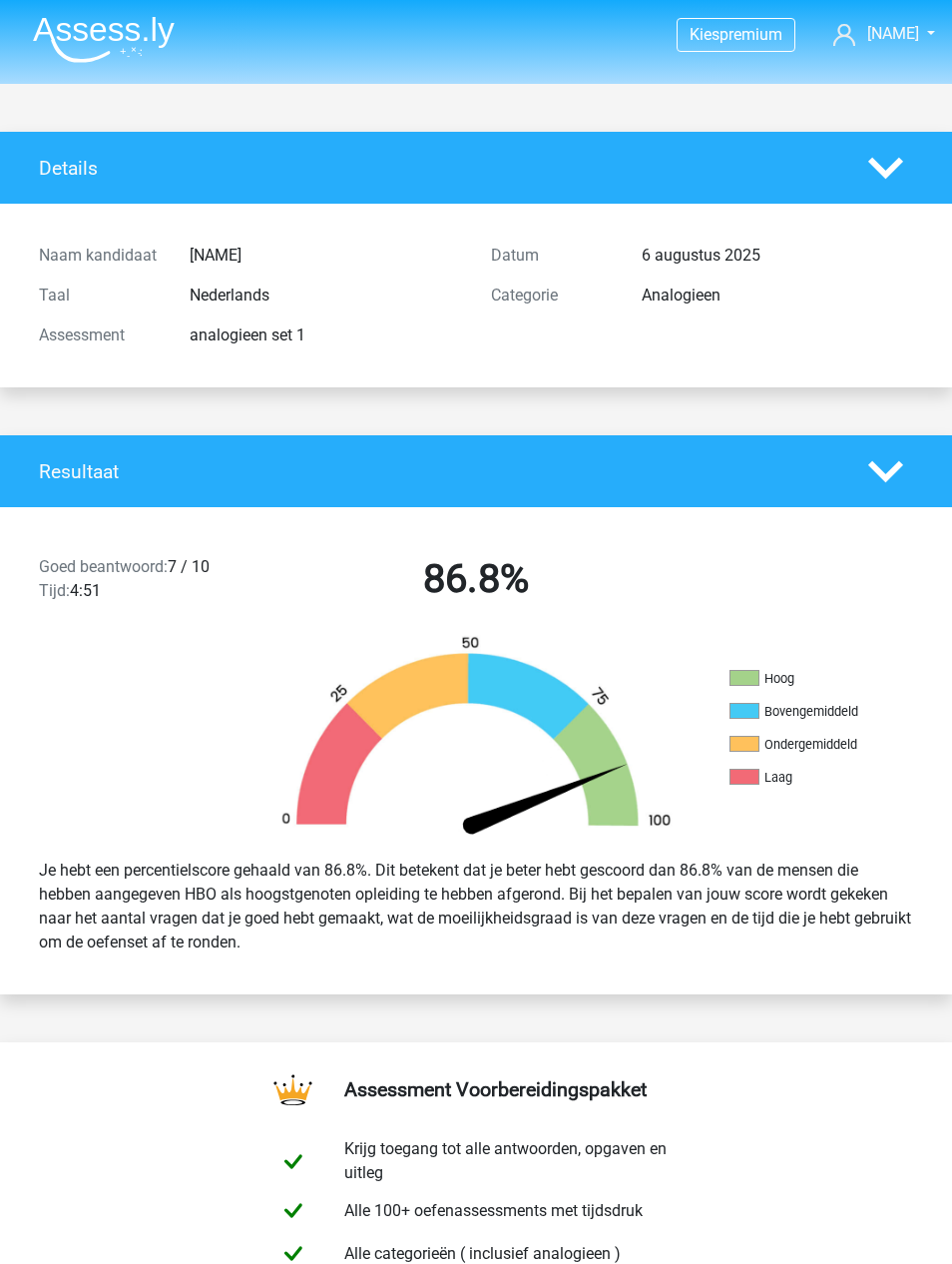 click at bounding box center (104, 39) 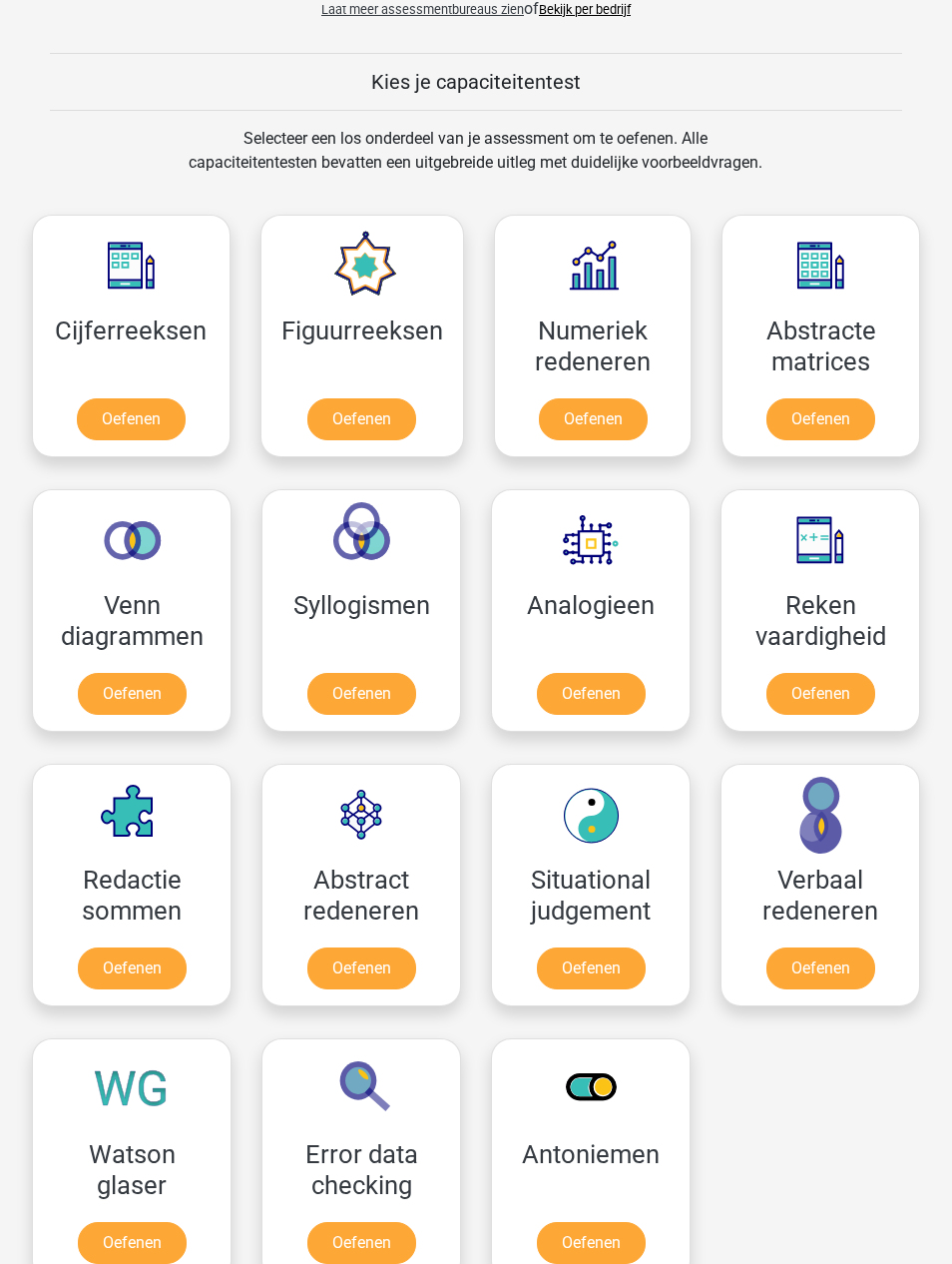 scroll, scrollTop: 760, scrollLeft: 0, axis: vertical 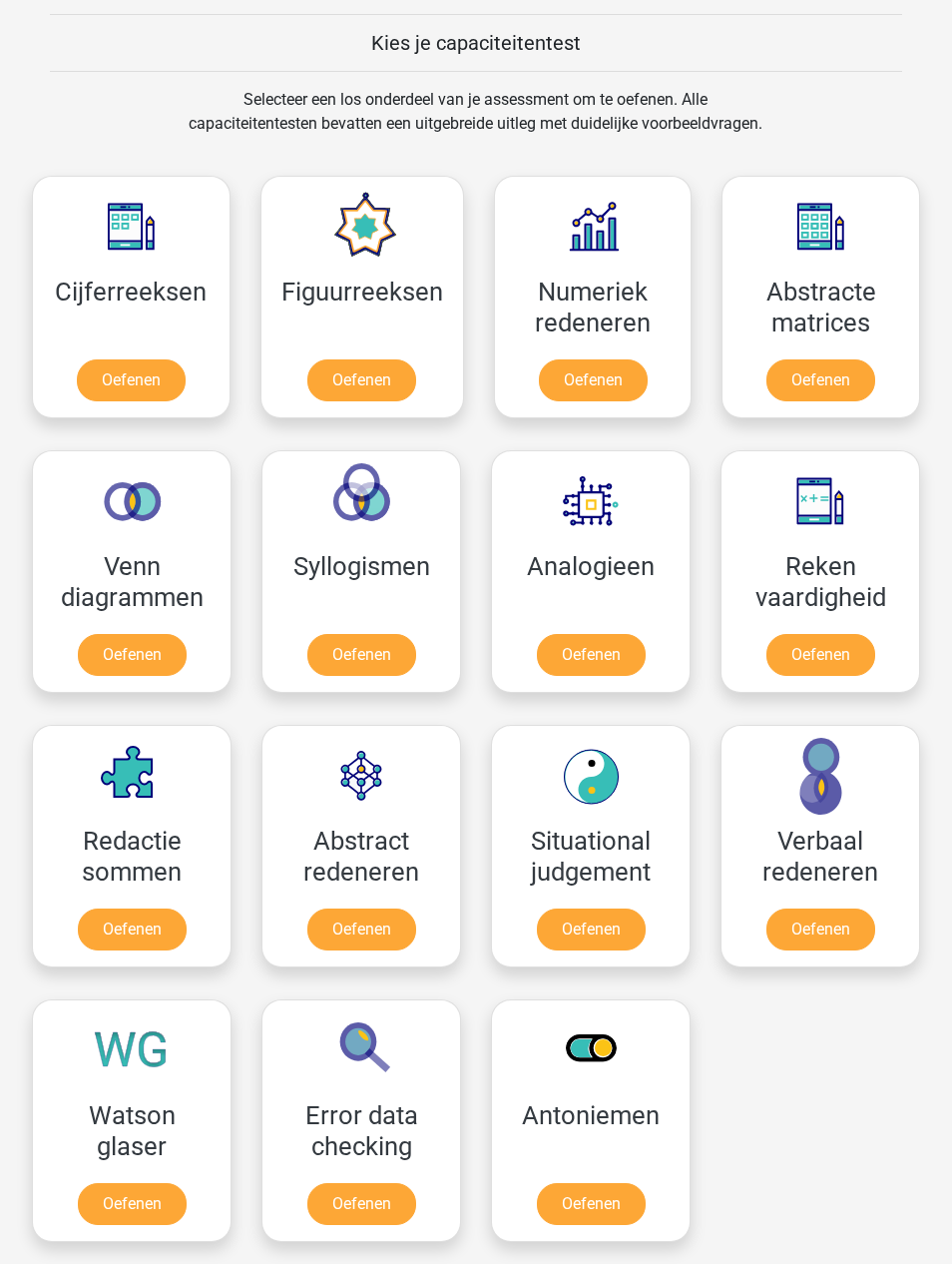 click on "Oefenen" at bounding box center (820, 656) 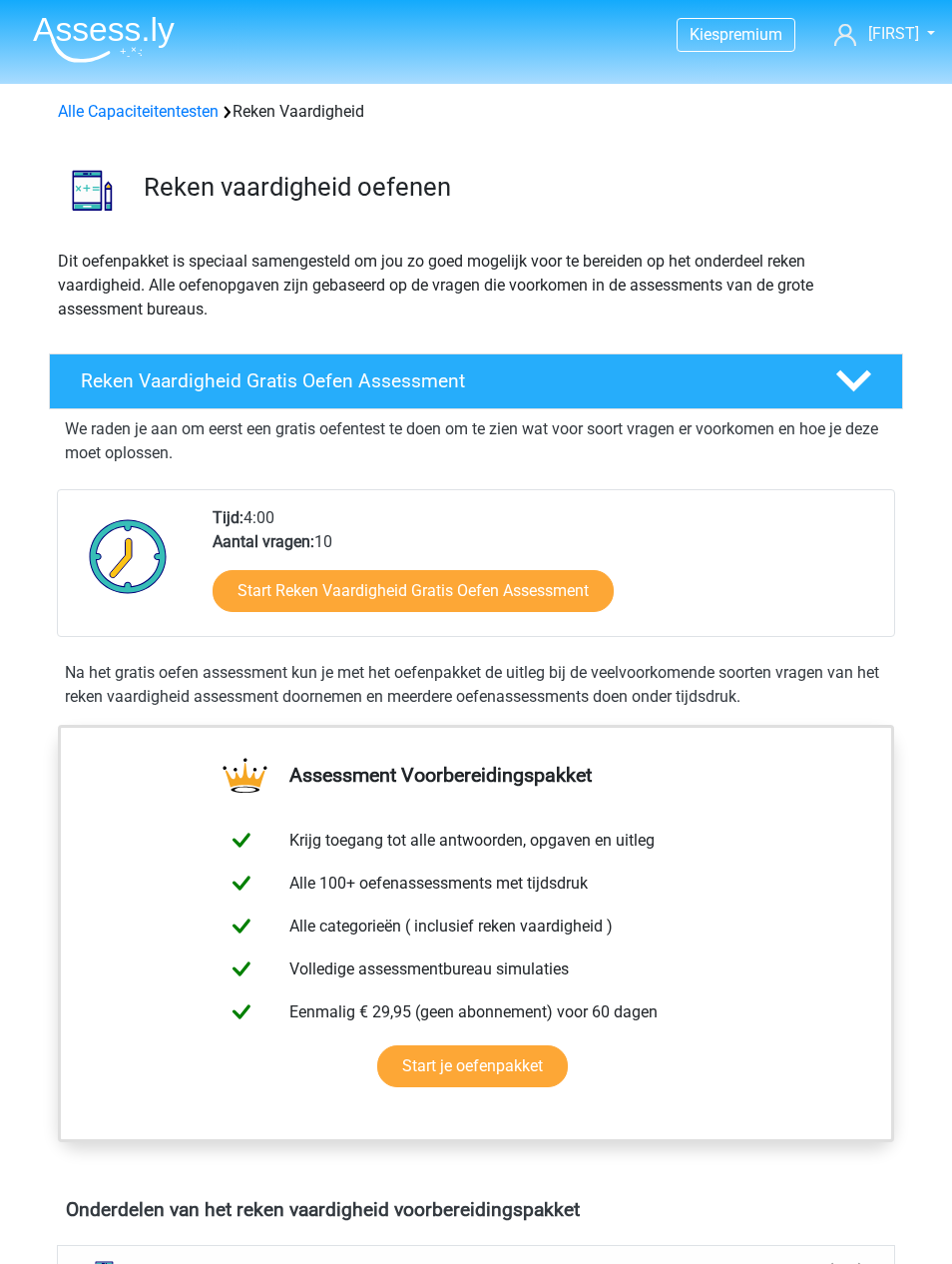 scroll, scrollTop: 0, scrollLeft: 0, axis: both 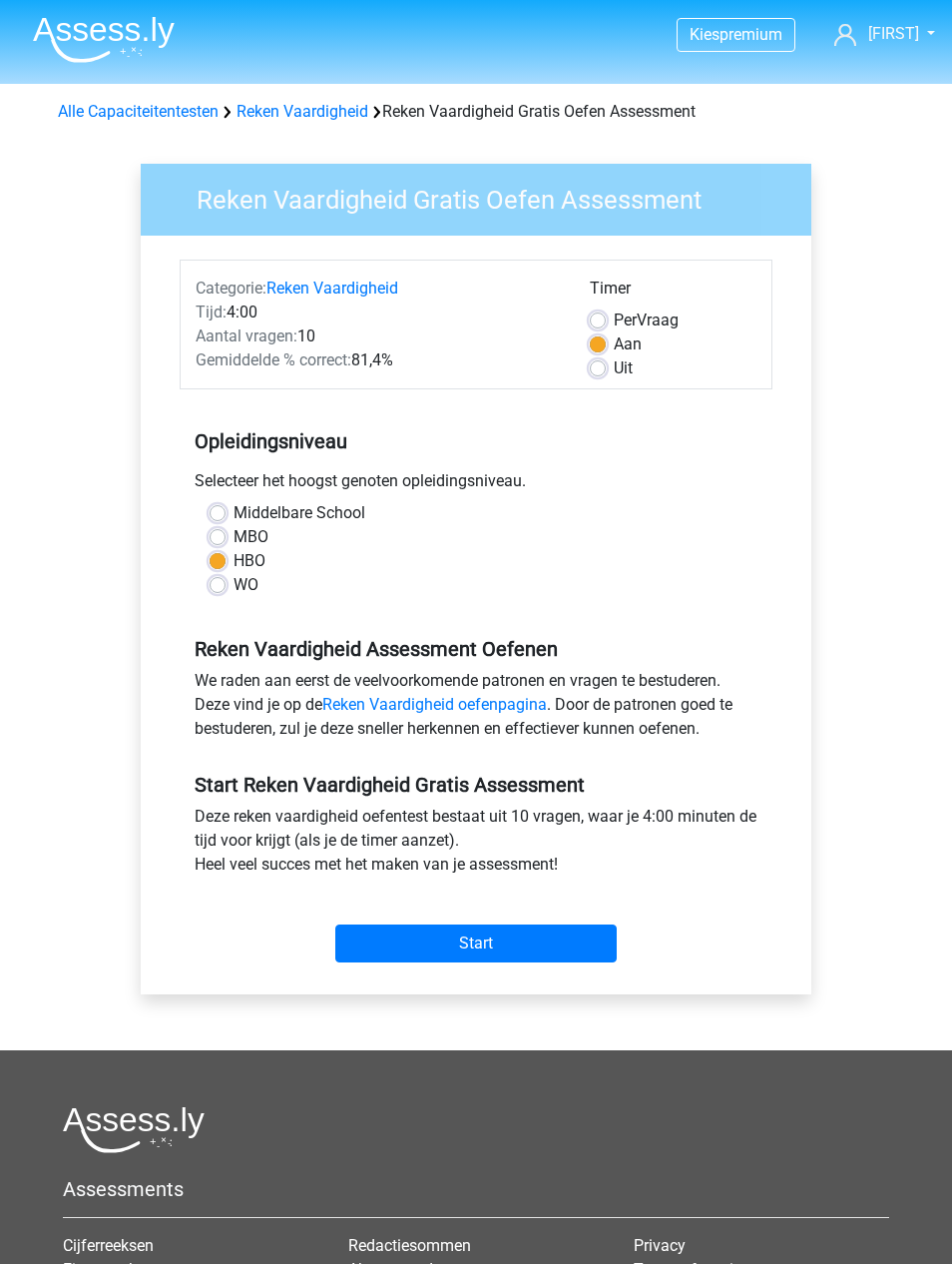 click on "Start" at bounding box center (476, 944) 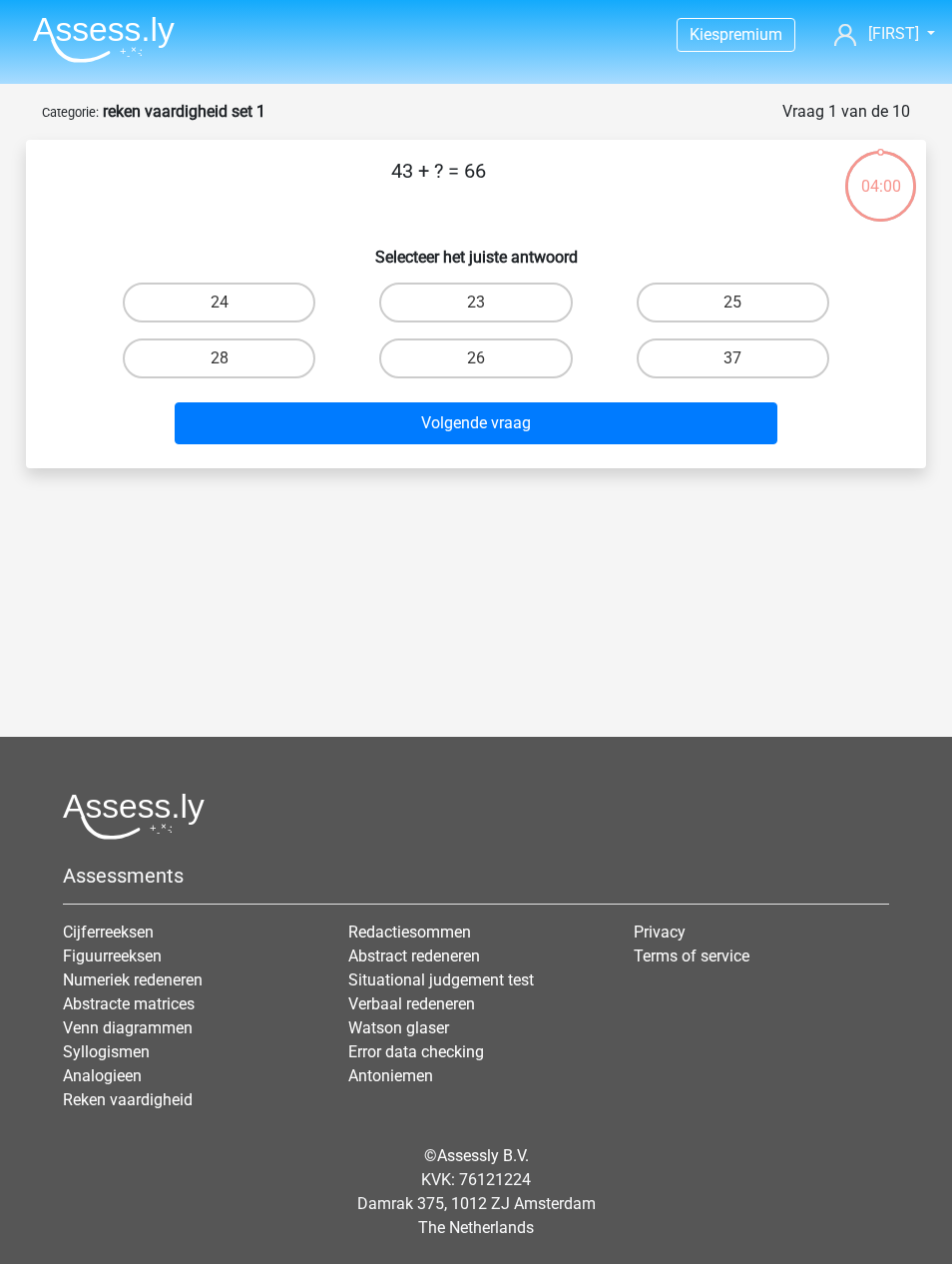 scroll, scrollTop: 0, scrollLeft: 0, axis: both 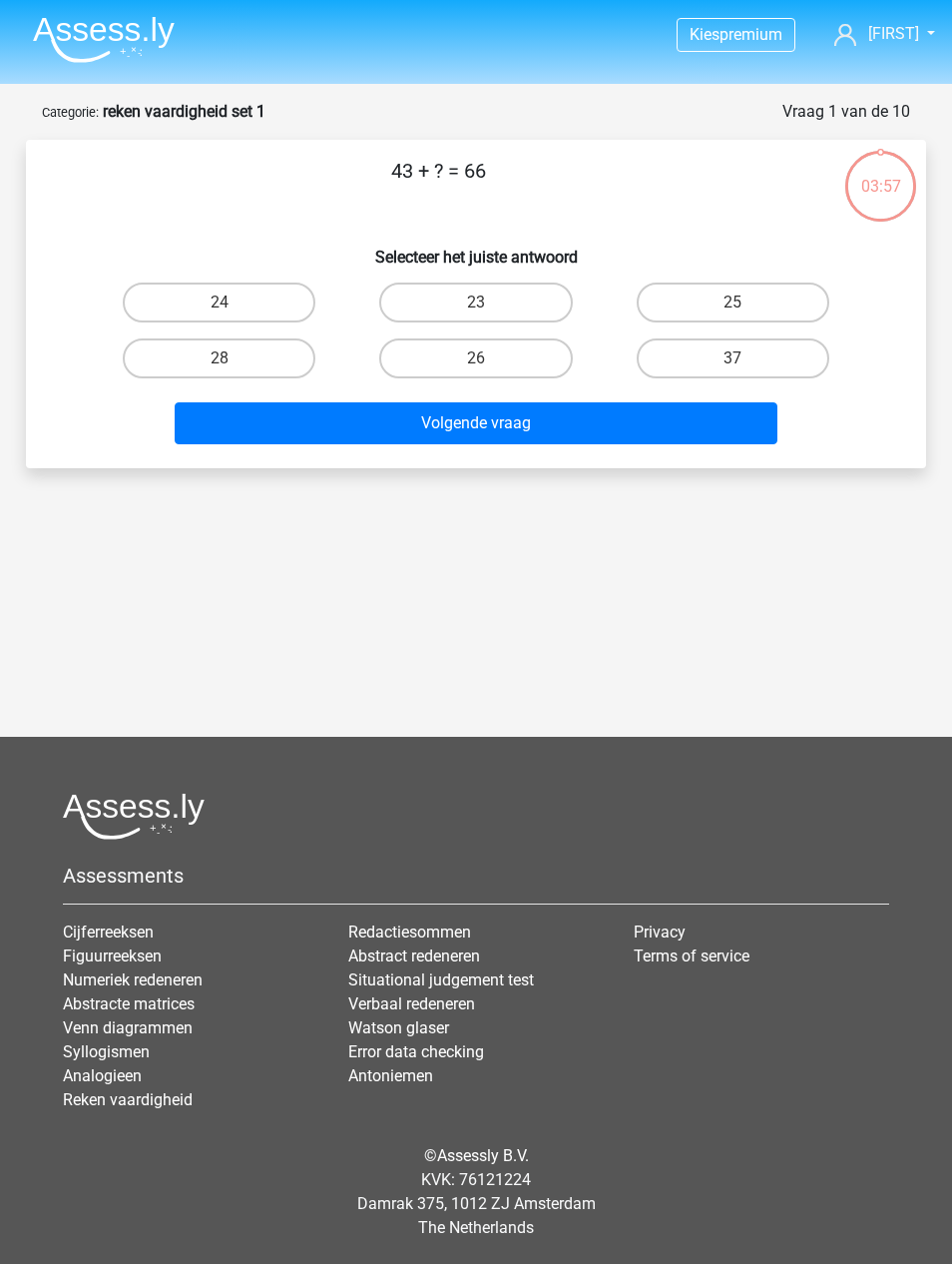 click on "23" at bounding box center (475, 303) 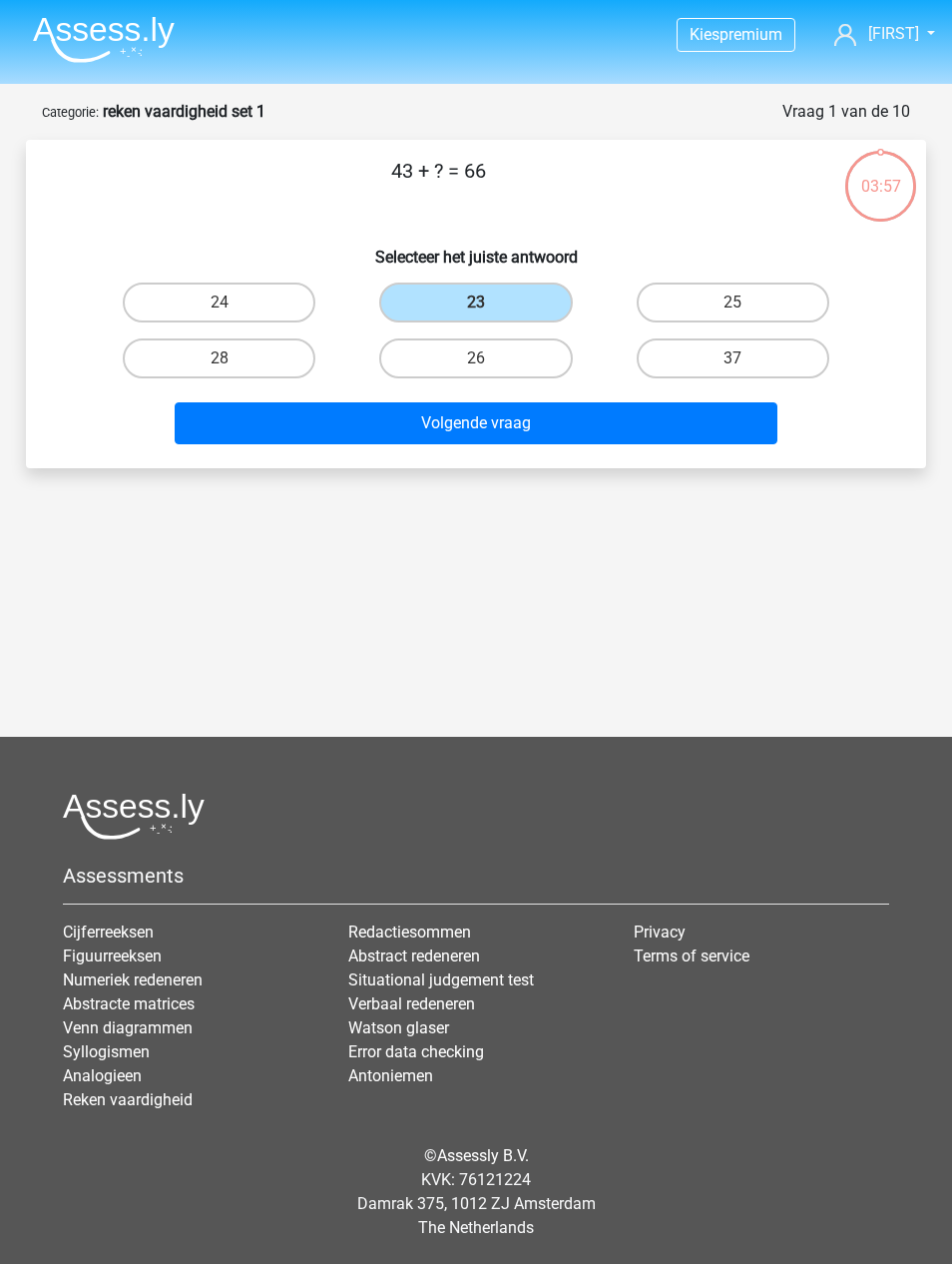 click on "Volgende vraag" at bounding box center [476, 423] 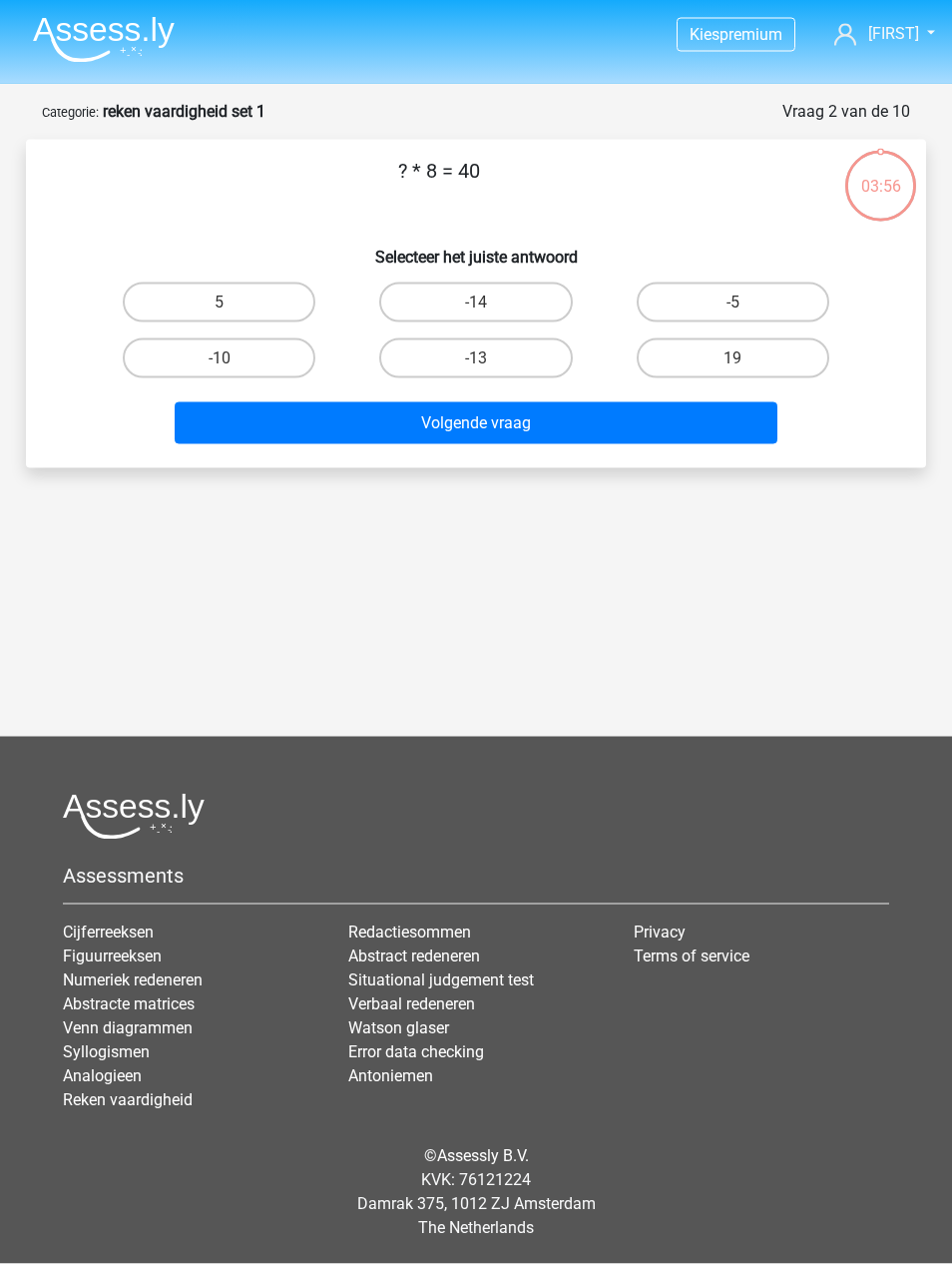 scroll, scrollTop: 64, scrollLeft: 0, axis: vertical 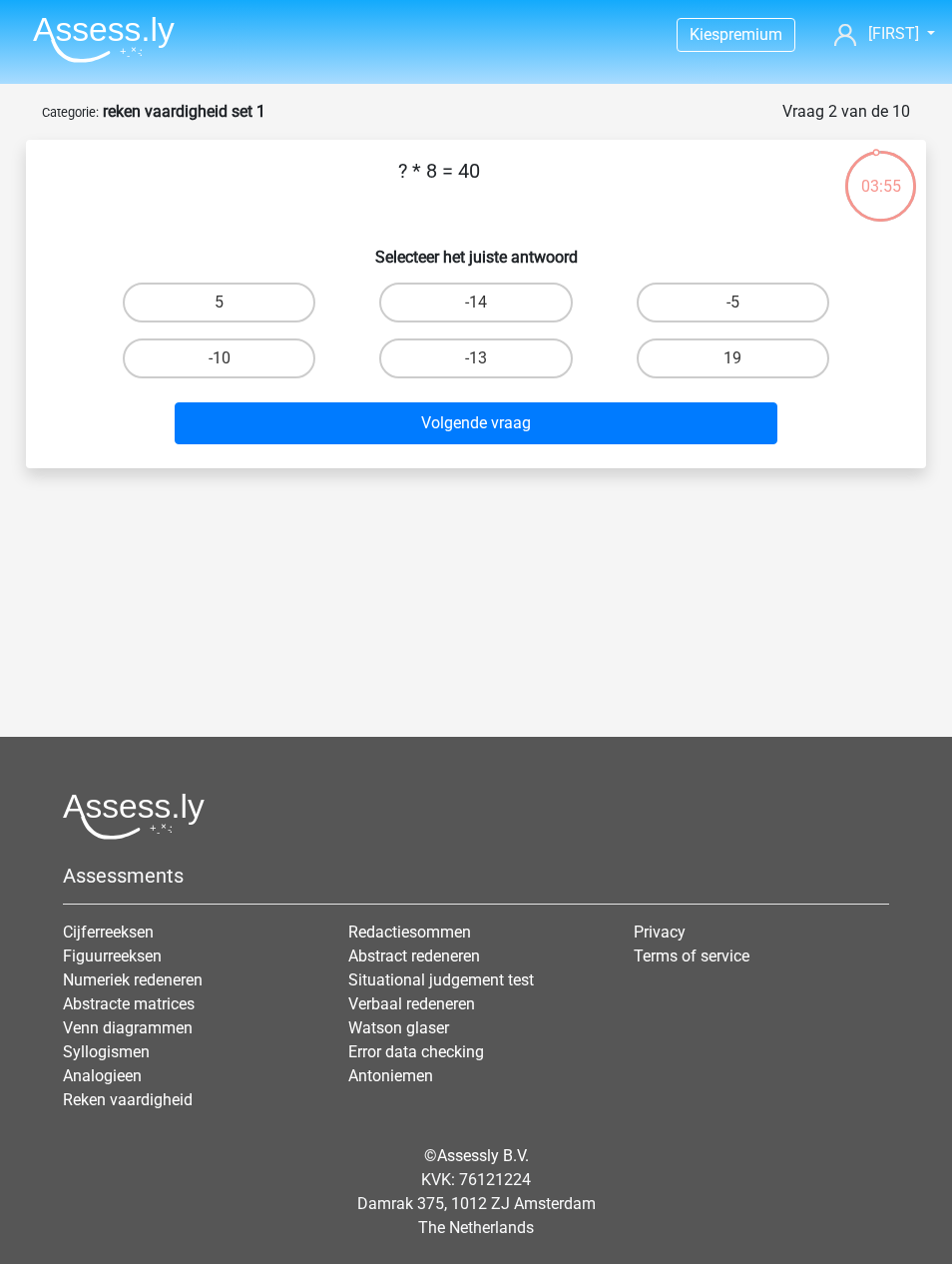 click on "5" at bounding box center [219, 303] 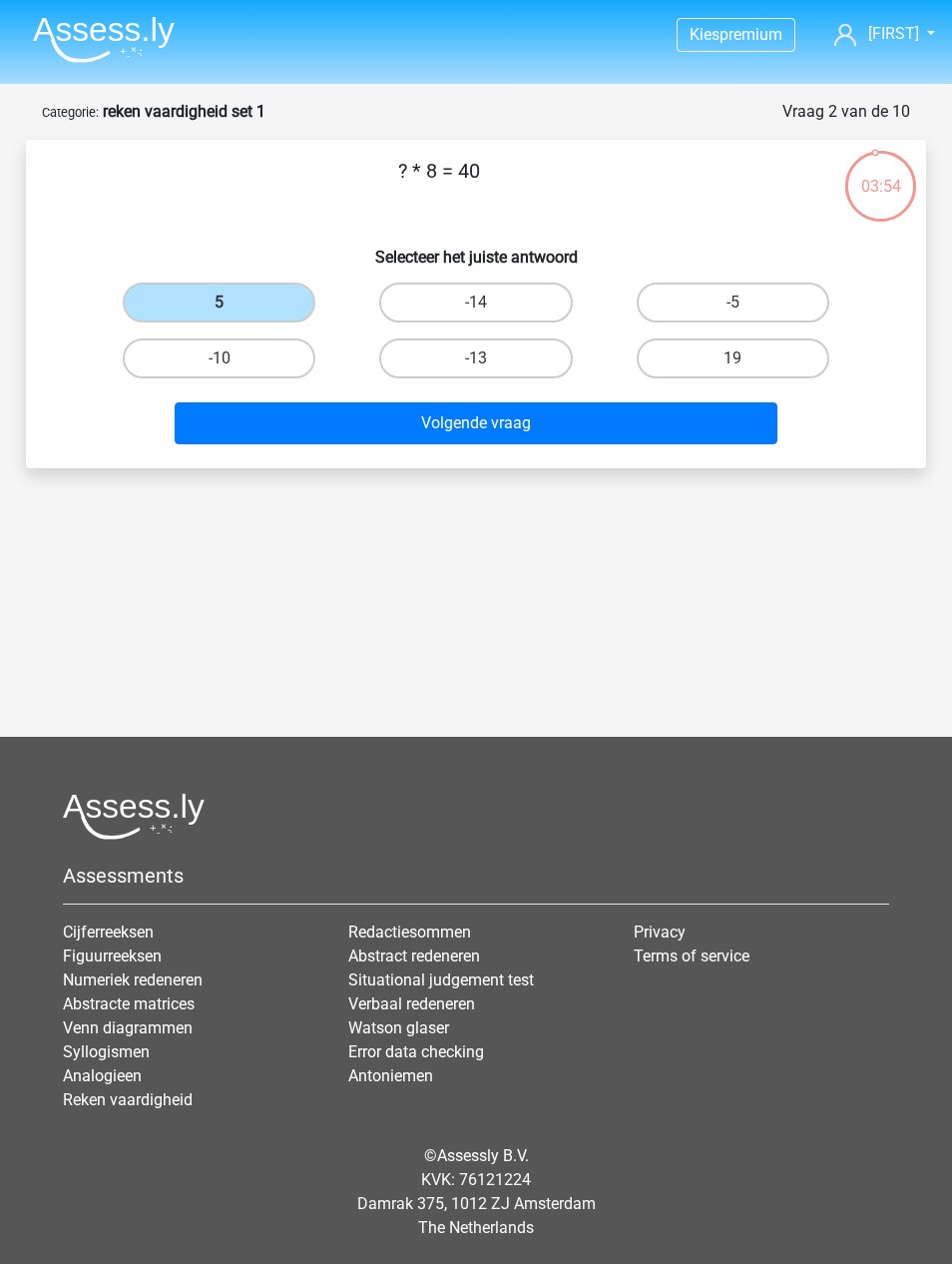 click on "Volgende vraag" at bounding box center (476, 423) 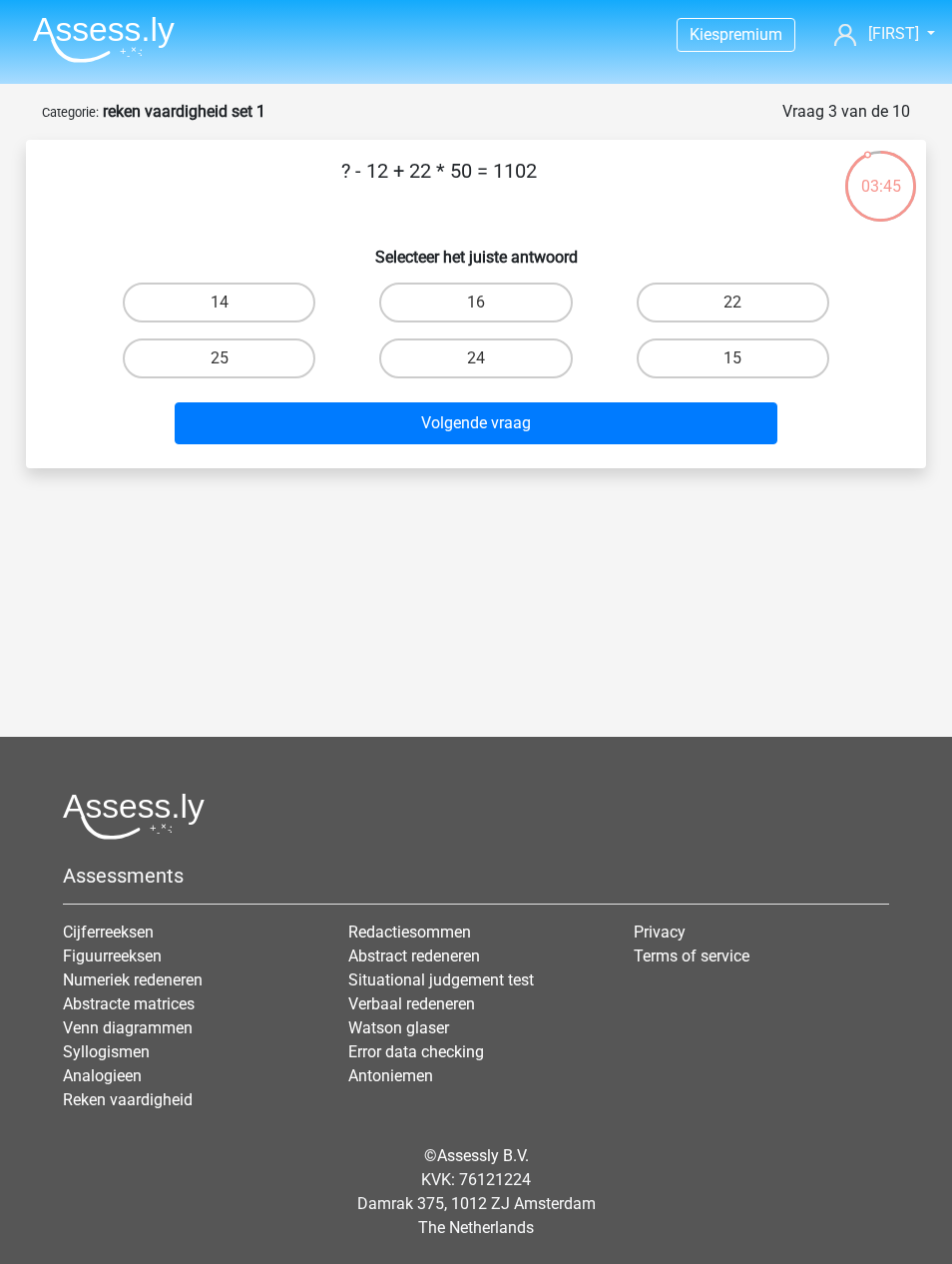 click on "14" at bounding box center (219, 303) 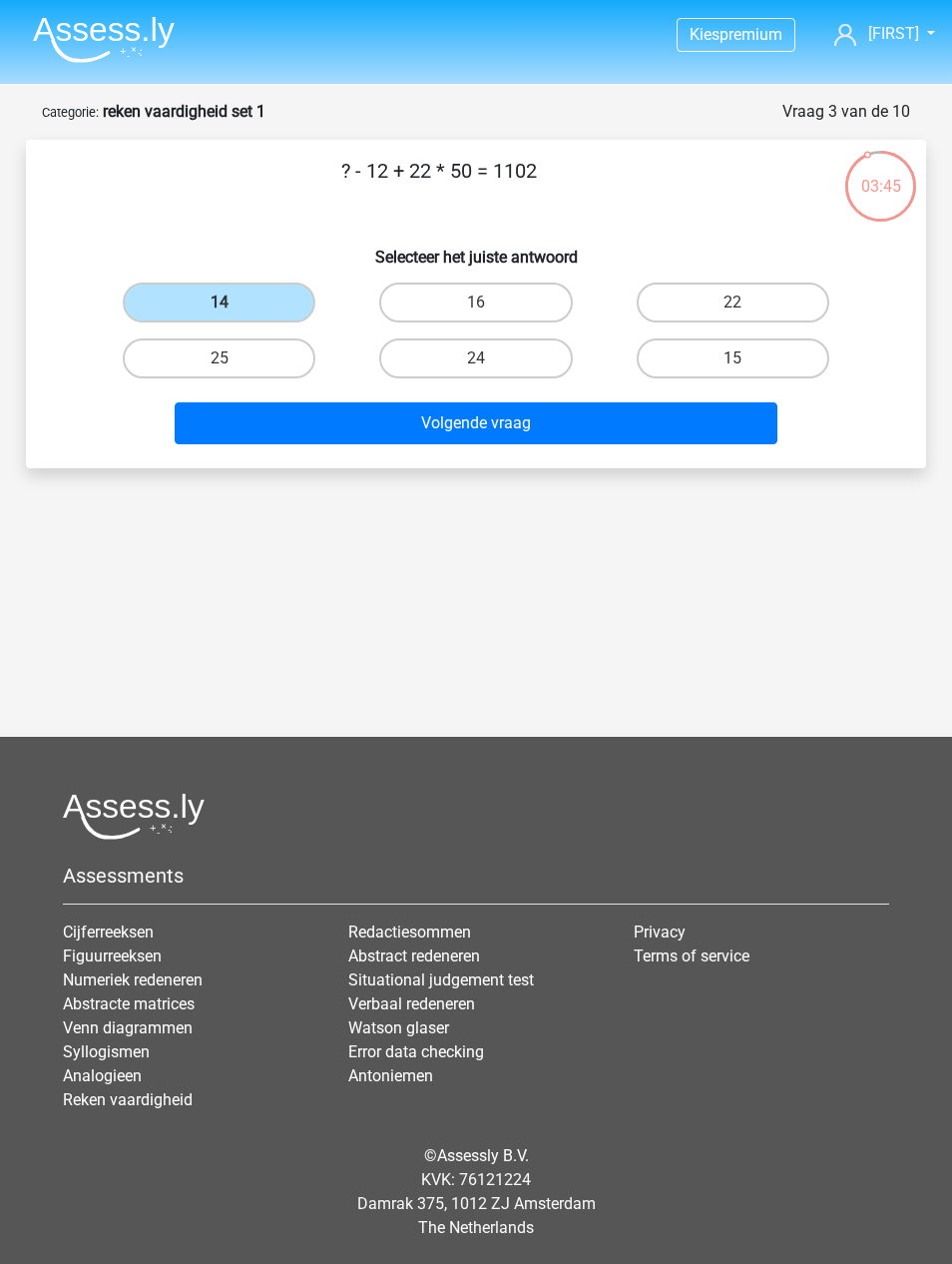 click on "Volgende vraag" at bounding box center (476, 423) 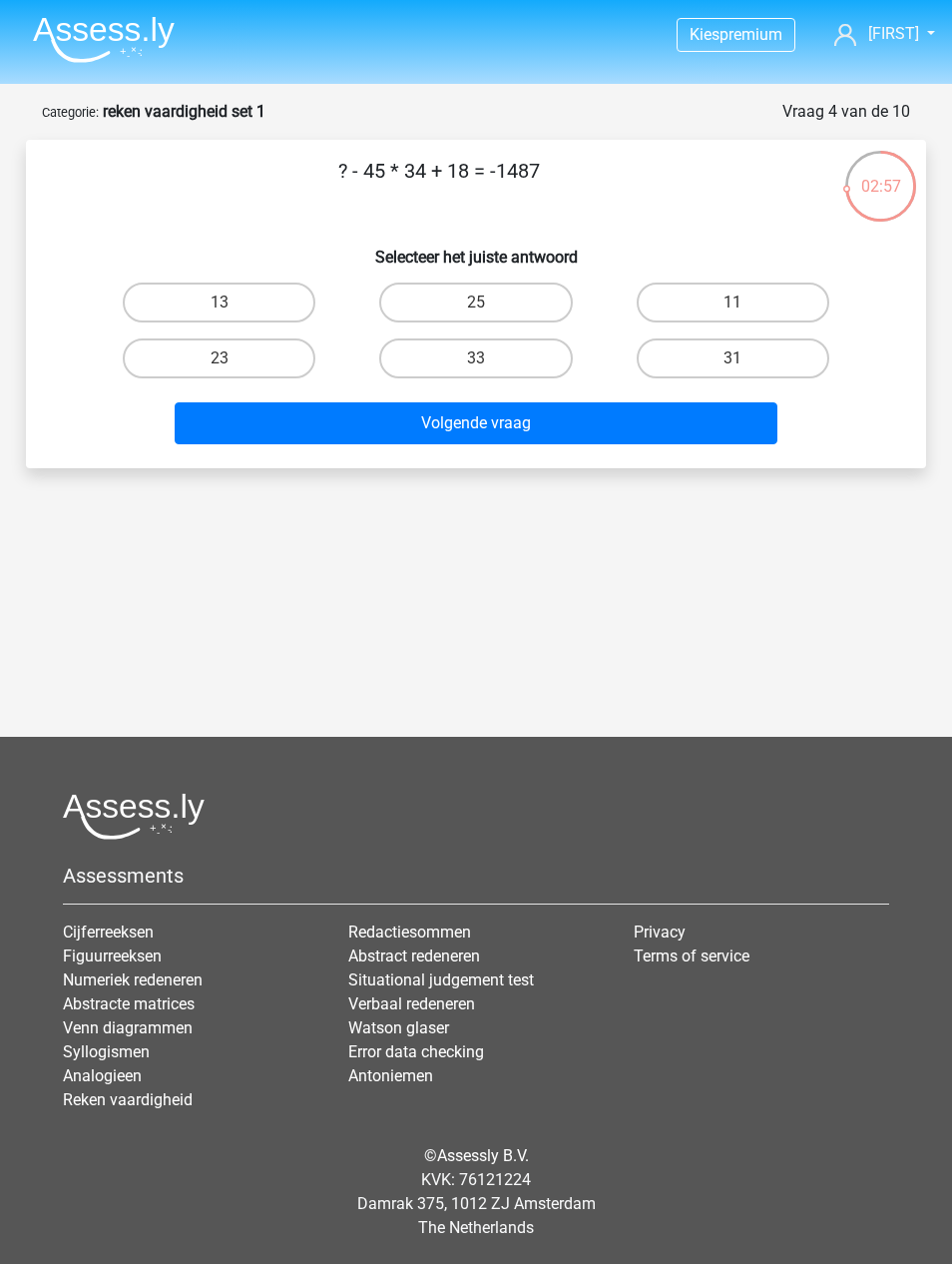 click on "25" at bounding box center (475, 303) 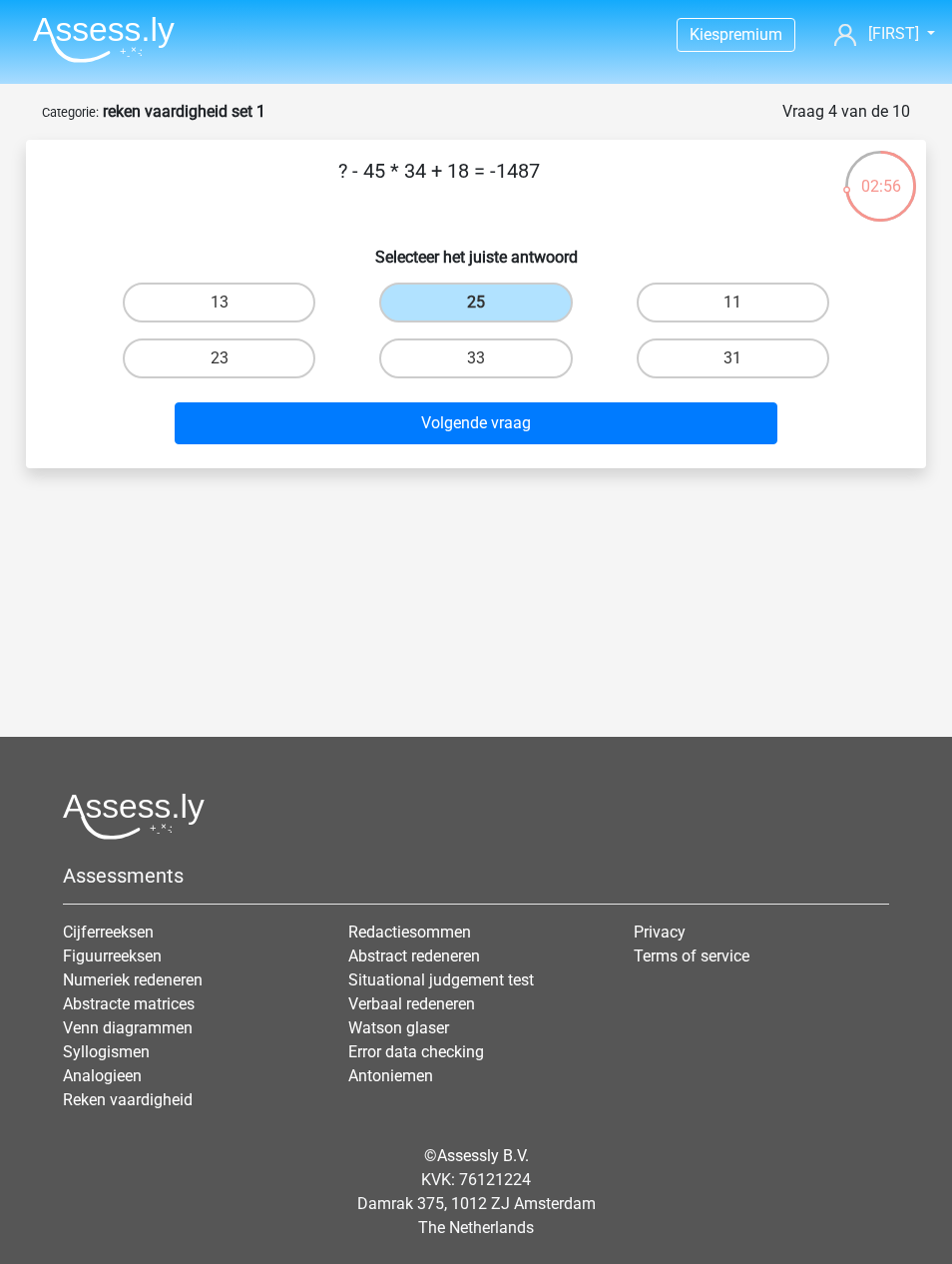 click on "Volgende vraag" at bounding box center (476, 423) 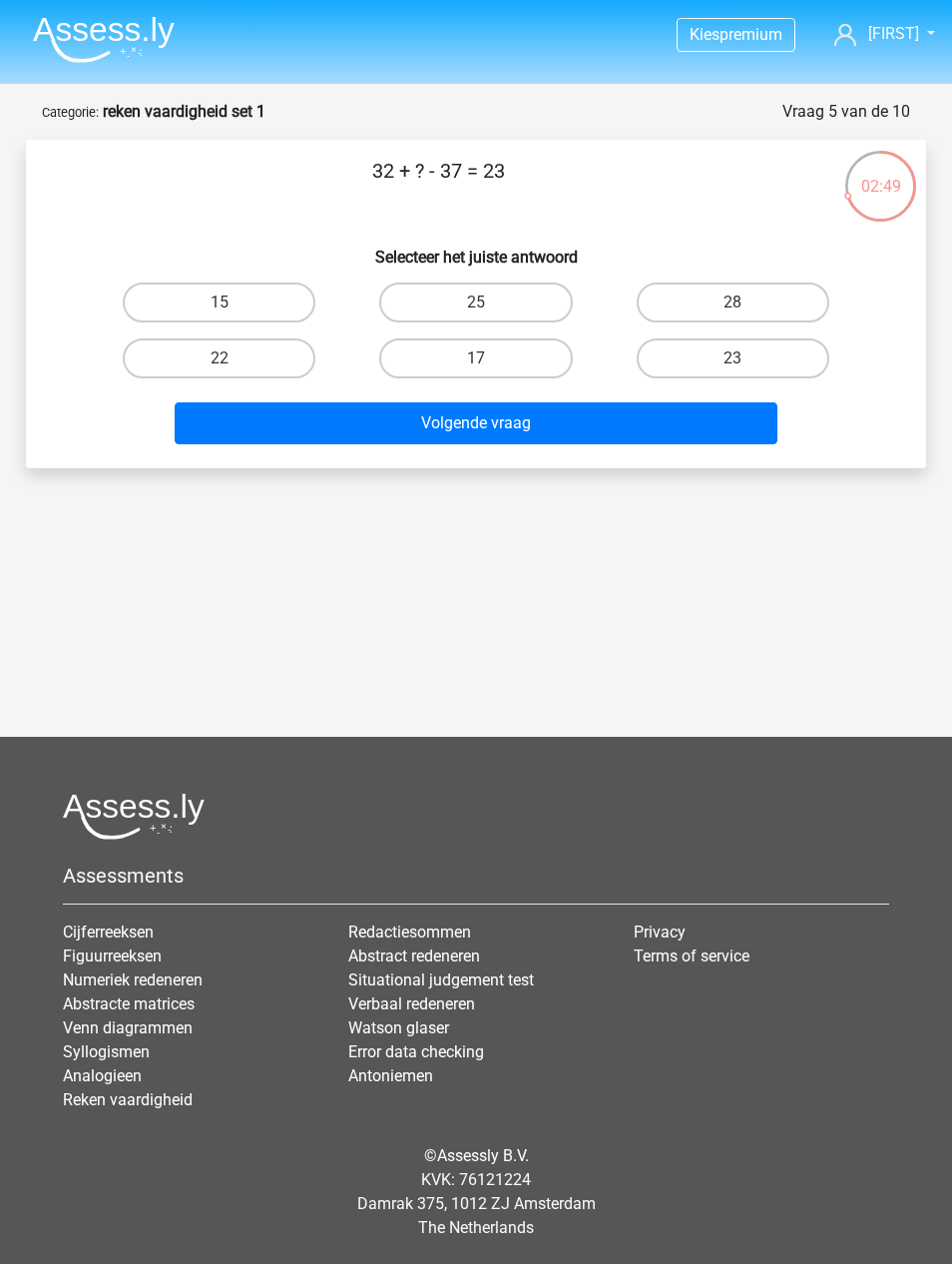 click on "28" at bounding box center [732, 303] 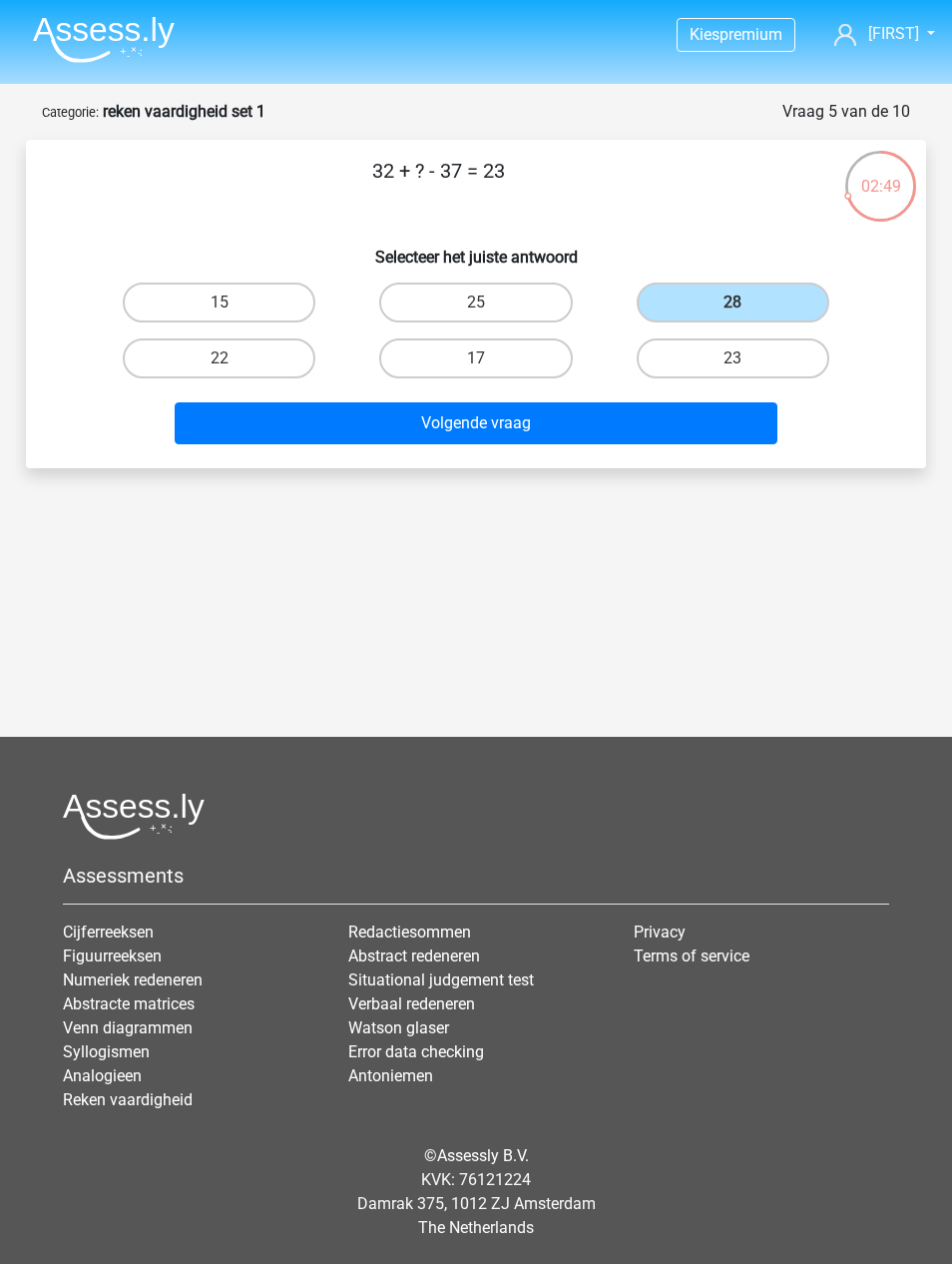 click on "Volgende vraag" at bounding box center [476, 423] 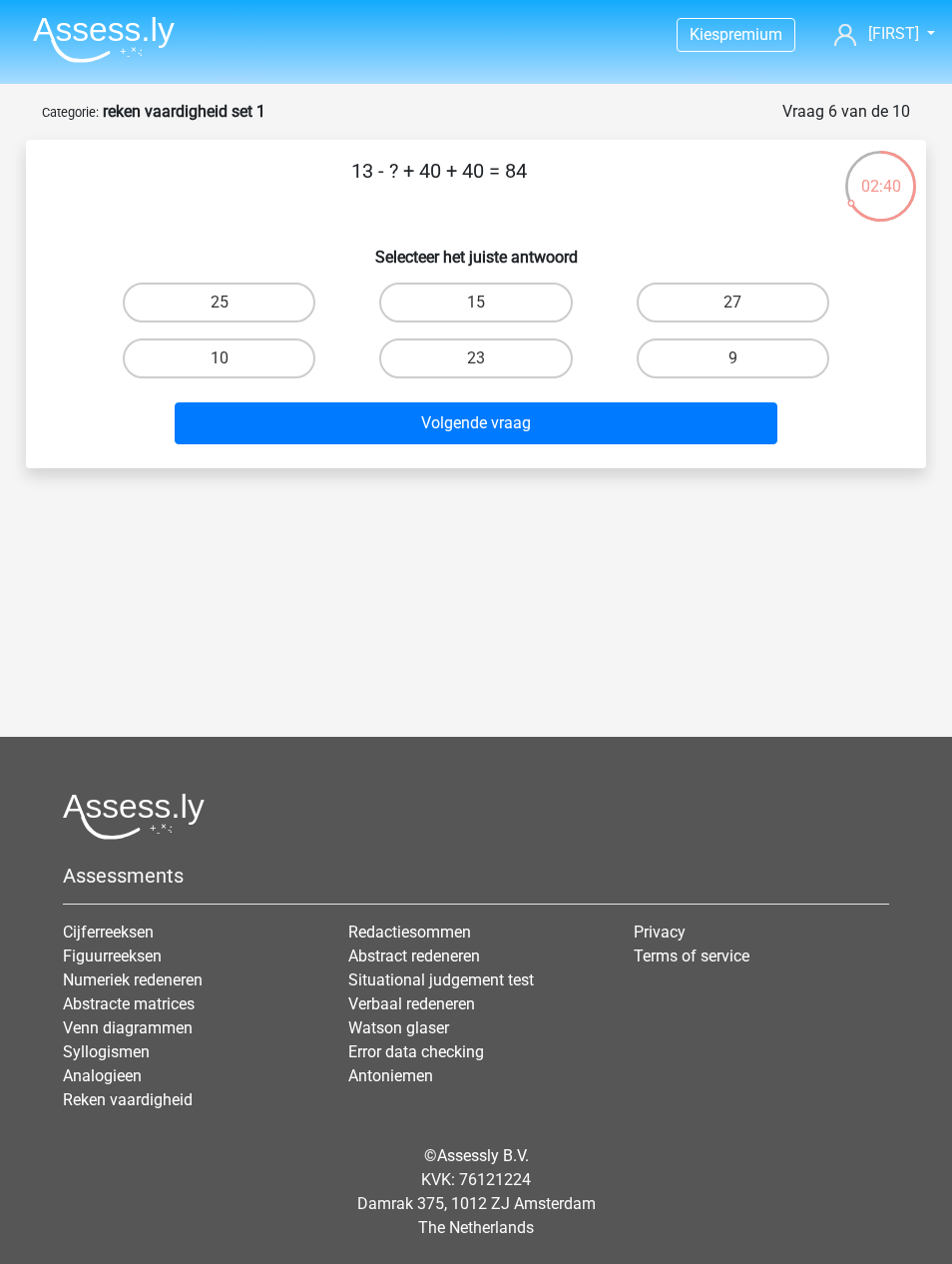 click on "9" at bounding box center (732, 358) 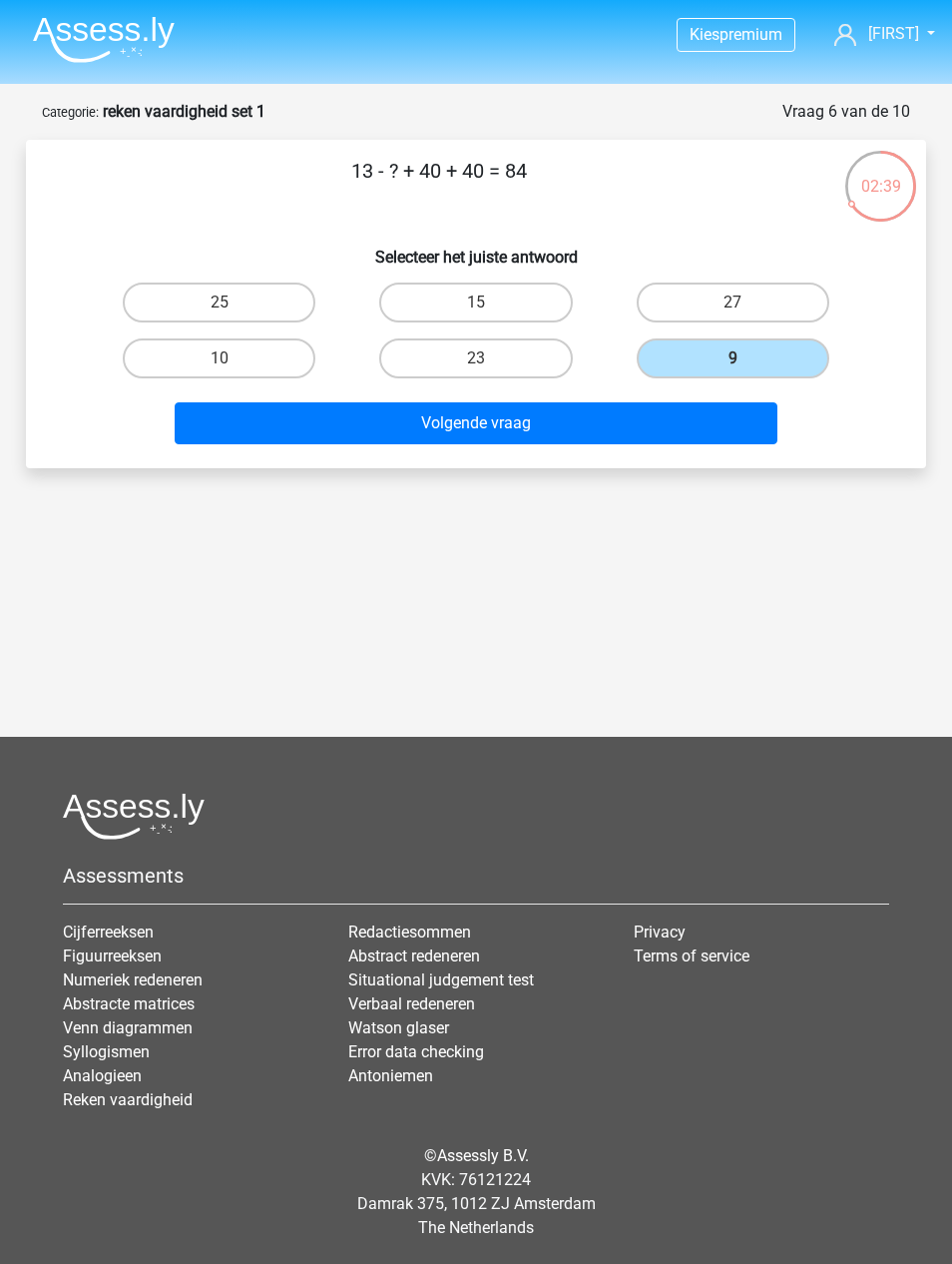 click on "Volgende vraag" at bounding box center [476, 423] 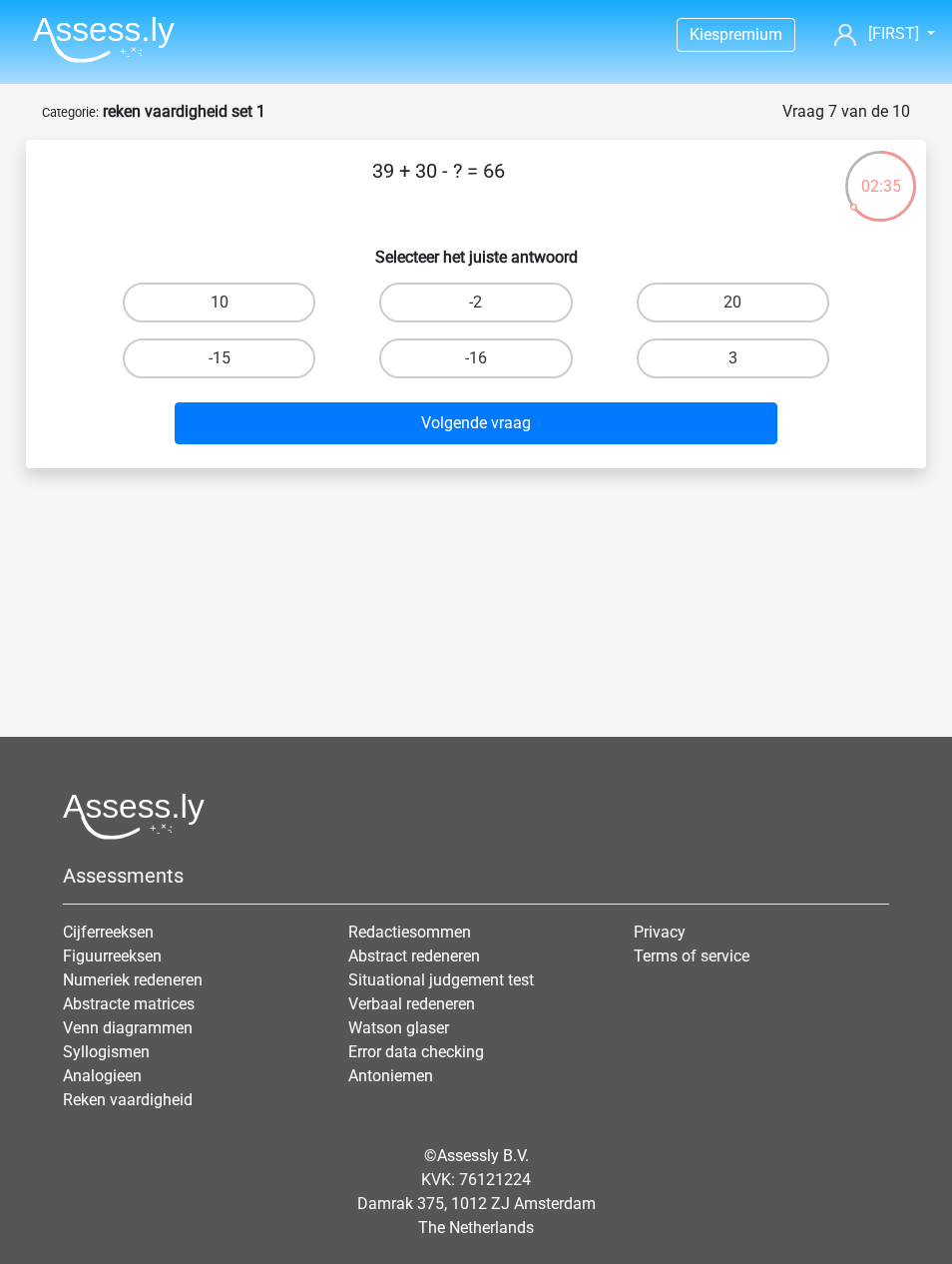 click on "3" at bounding box center (732, 358) 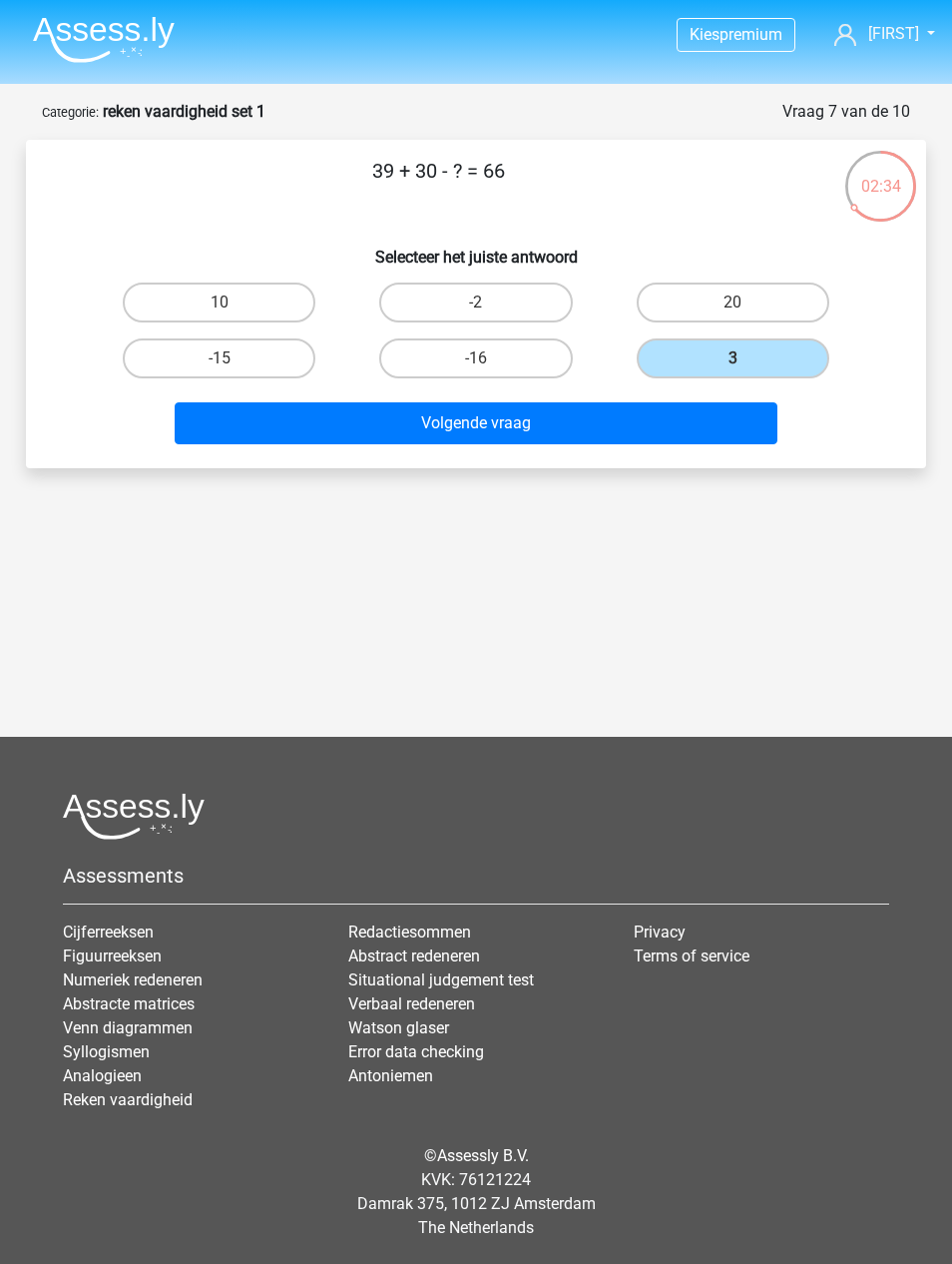 click on "Volgende vraag" at bounding box center (476, 423) 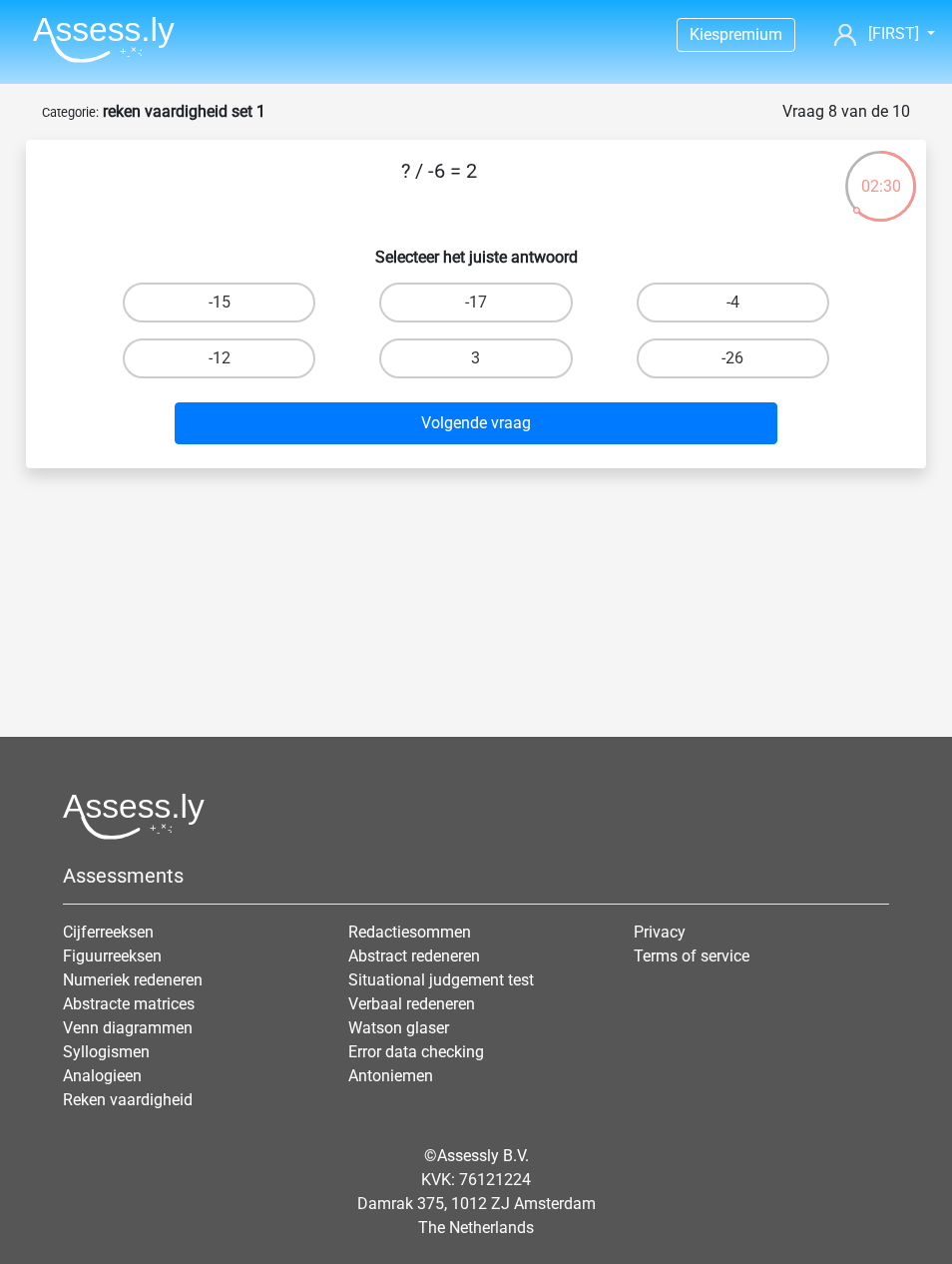 click on "-12" at bounding box center (219, 358) 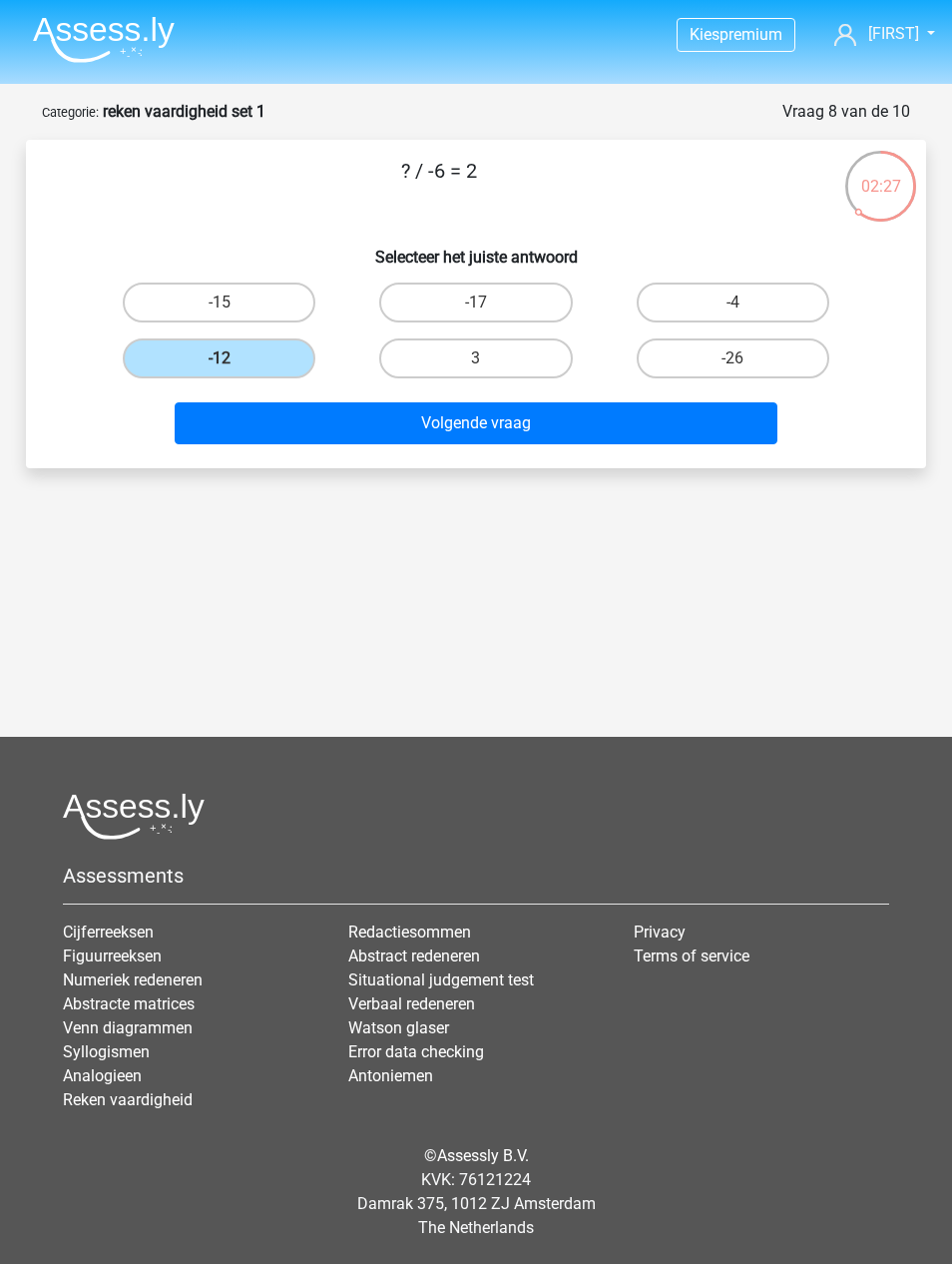 click on "Volgende vraag" at bounding box center [476, 423] 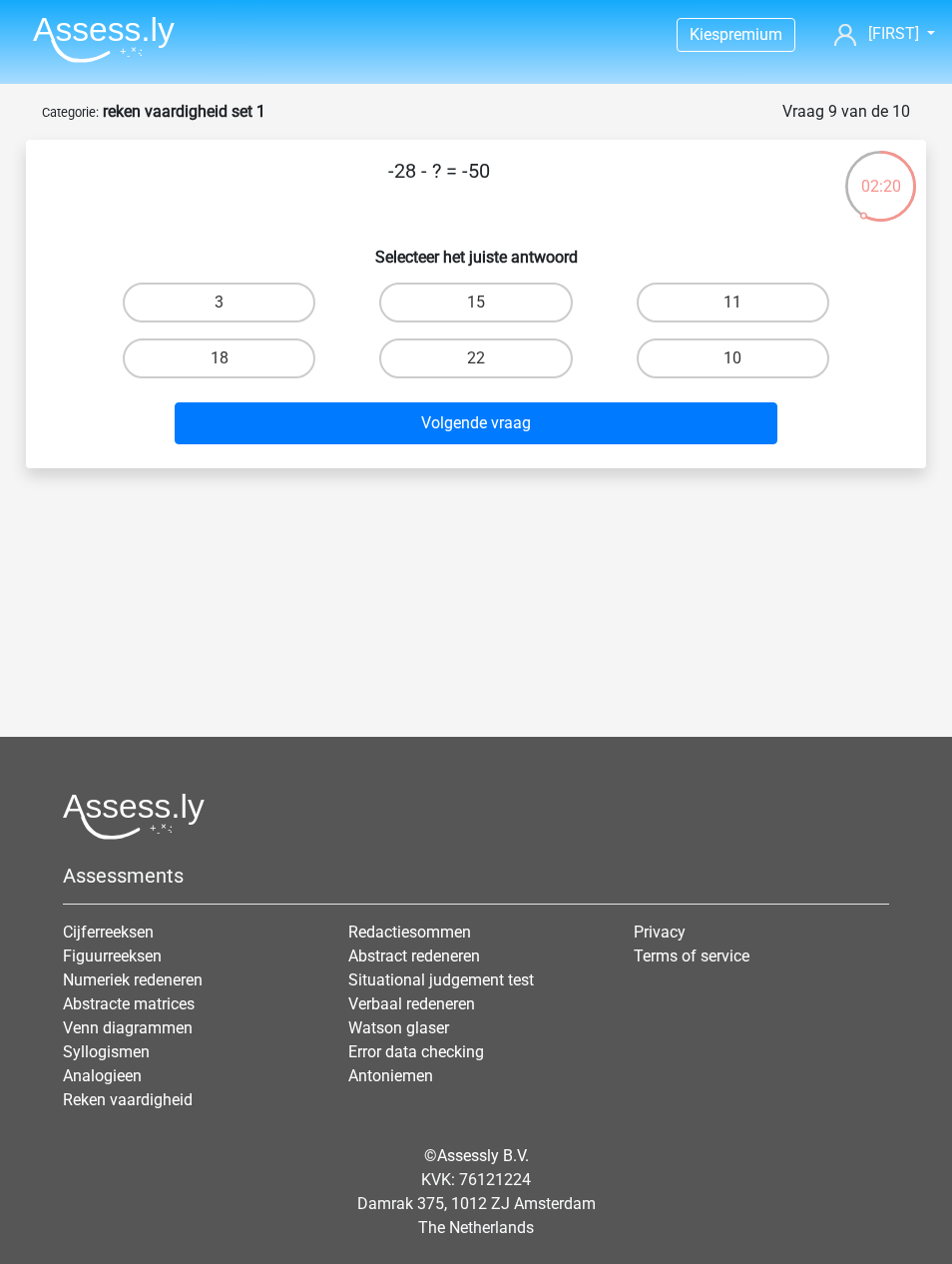 click on "22" at bounding box center (475, 358) 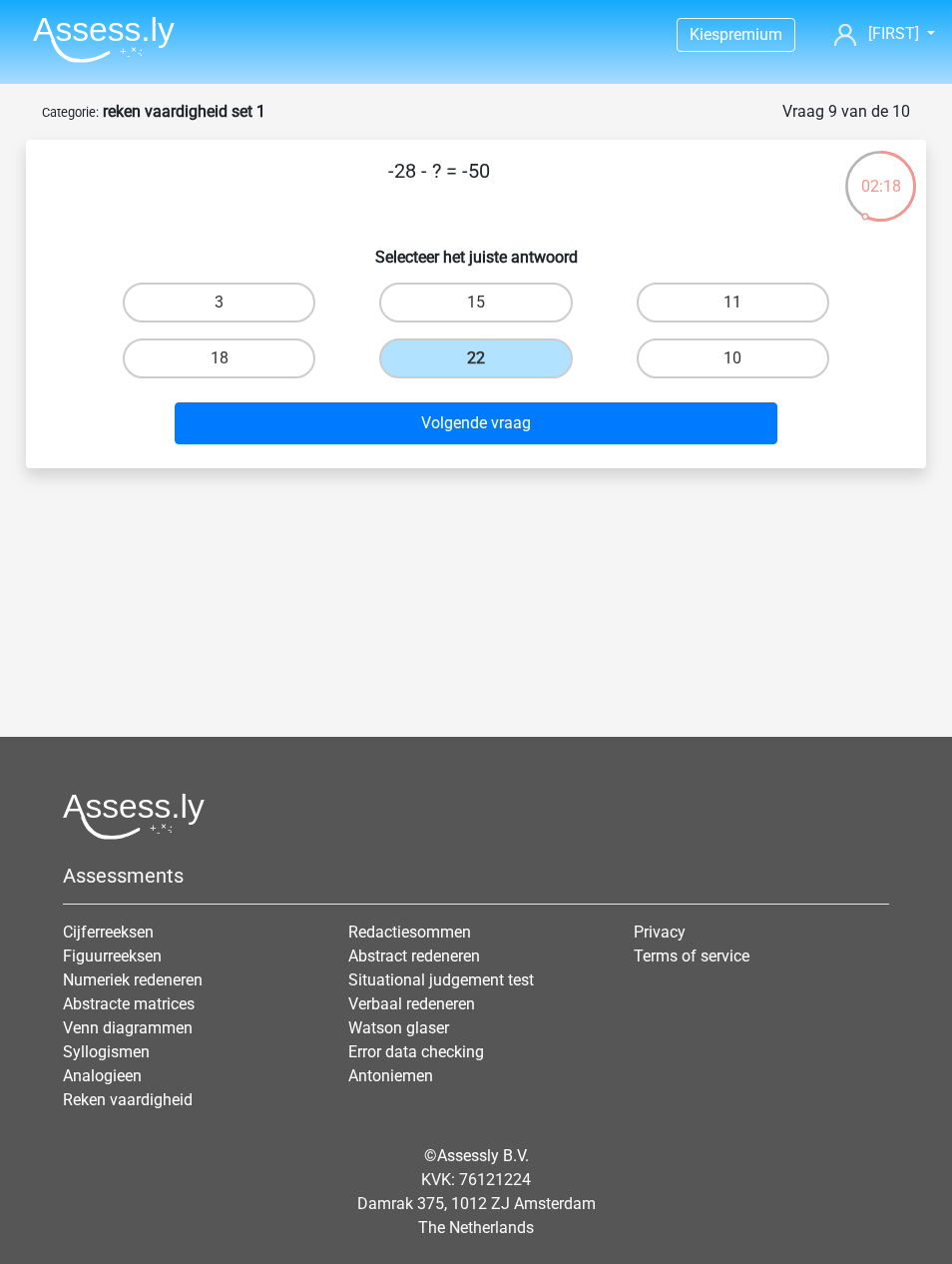 click on "Volgende vraag" at bounding box center [476, 423] 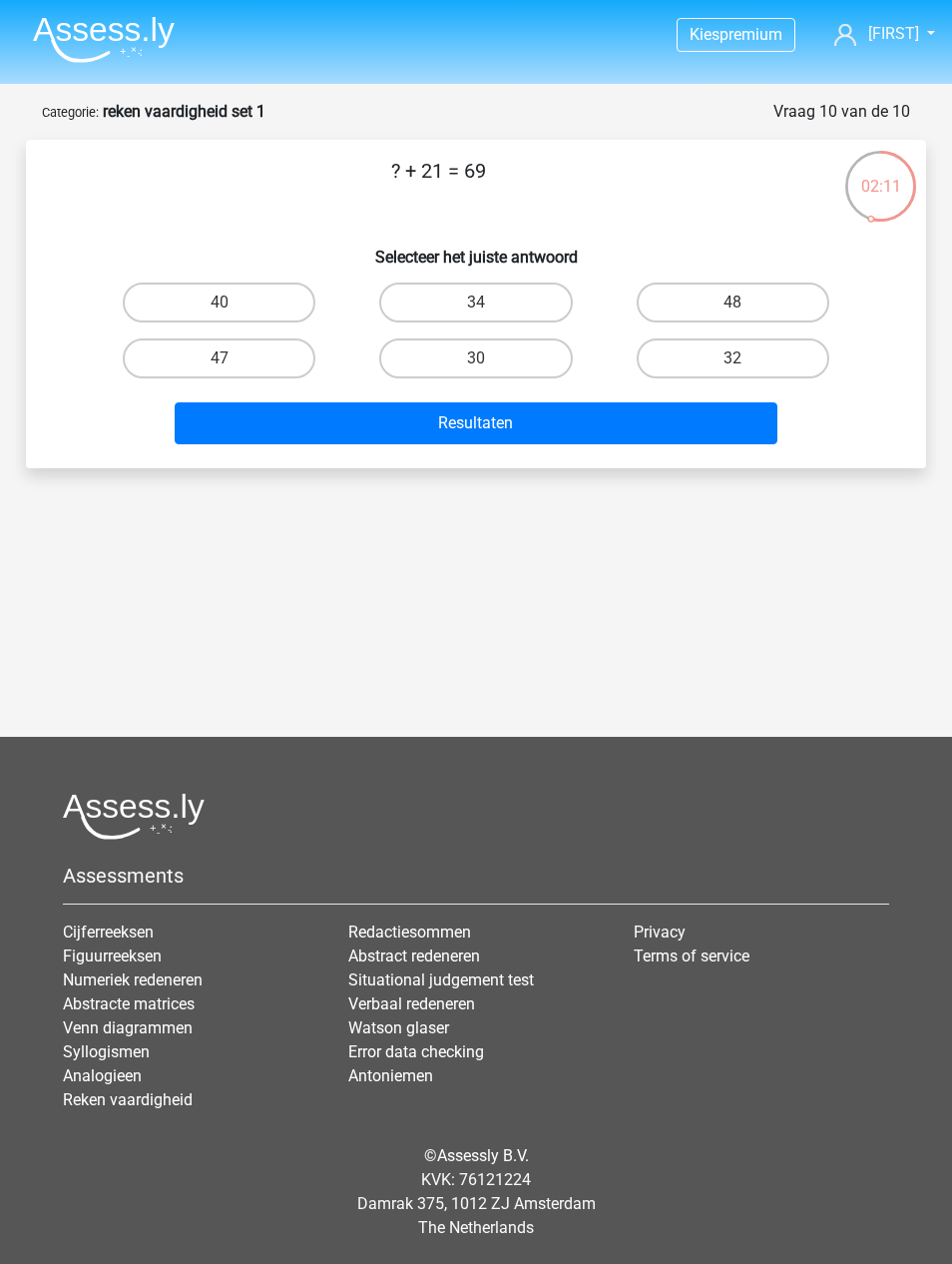 click on "48" at bounding box center (732, 303) 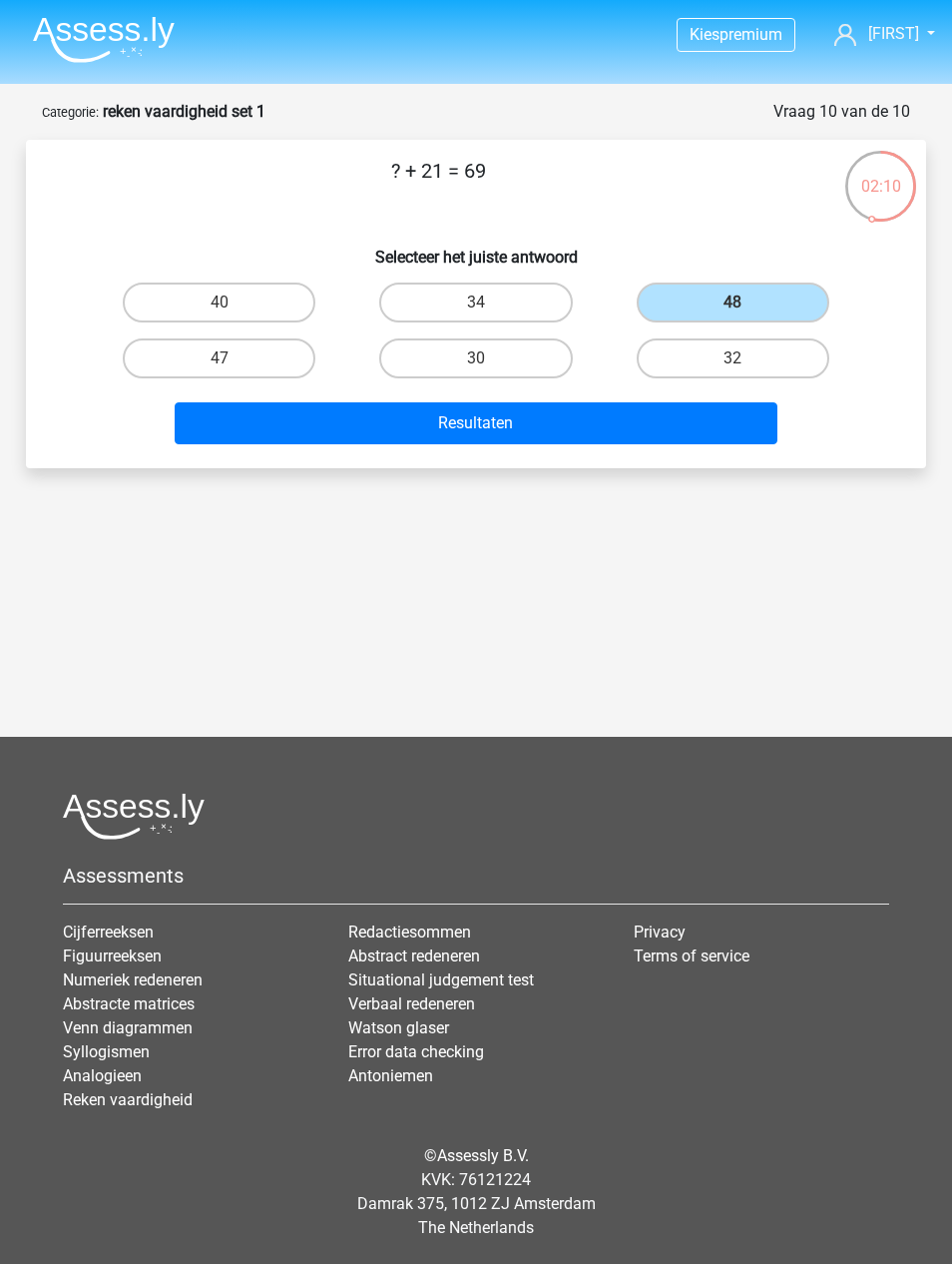 click on "Resultaten" at bounding box center (476, 423) 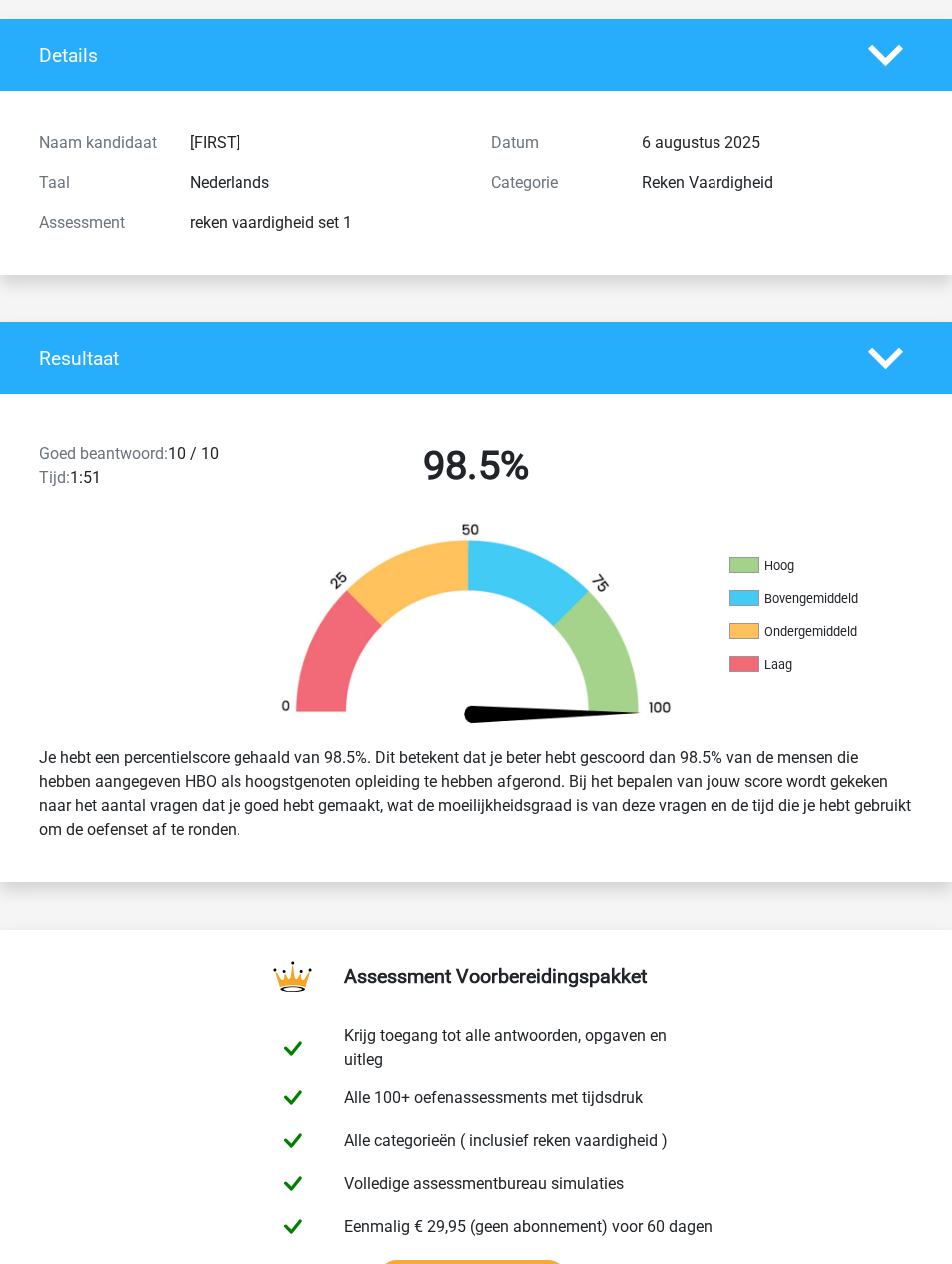 scroll, scrollTop: 0, scrollLeft: 0, axis: both 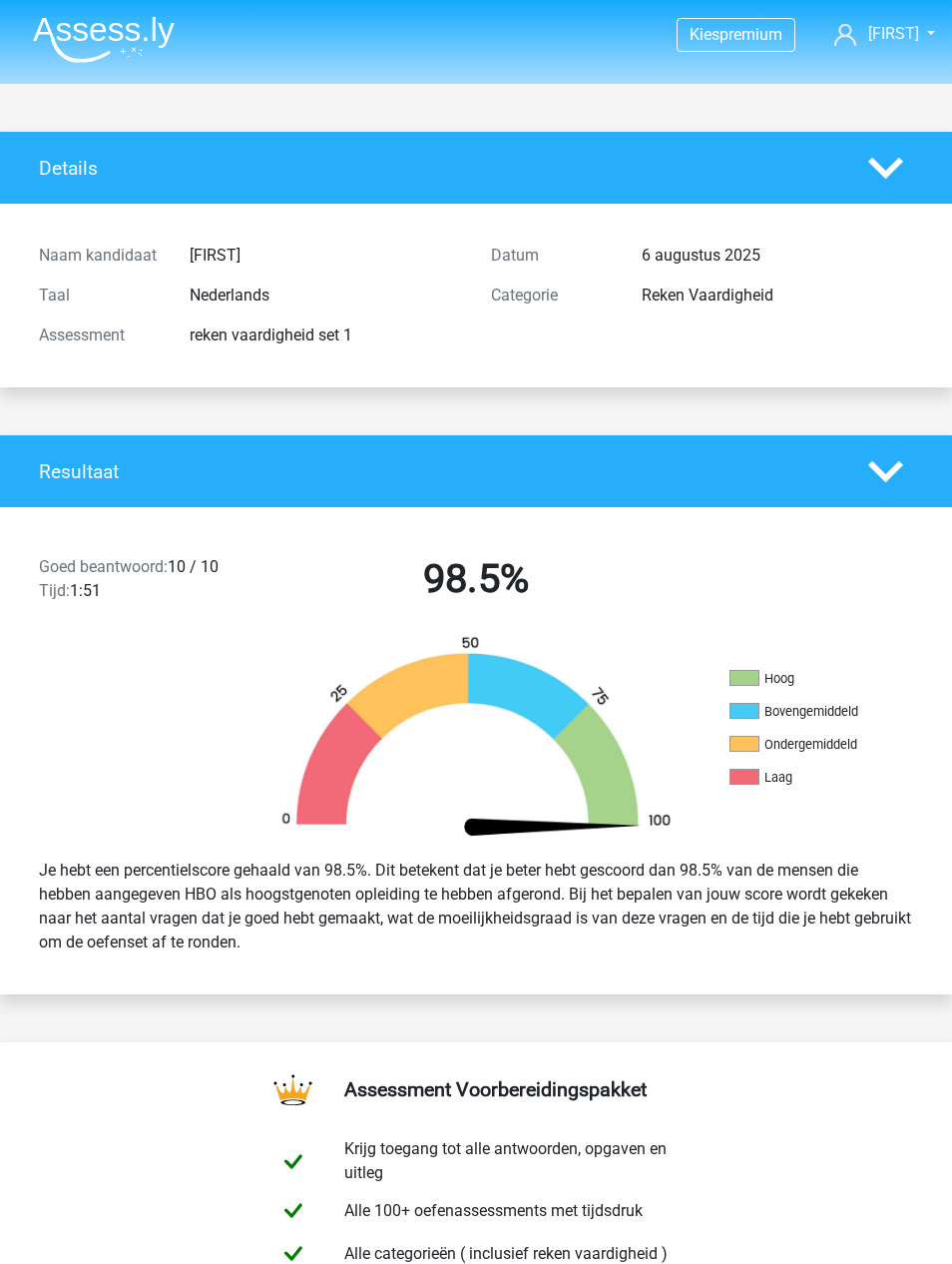 click at bounding box center [104, 39] 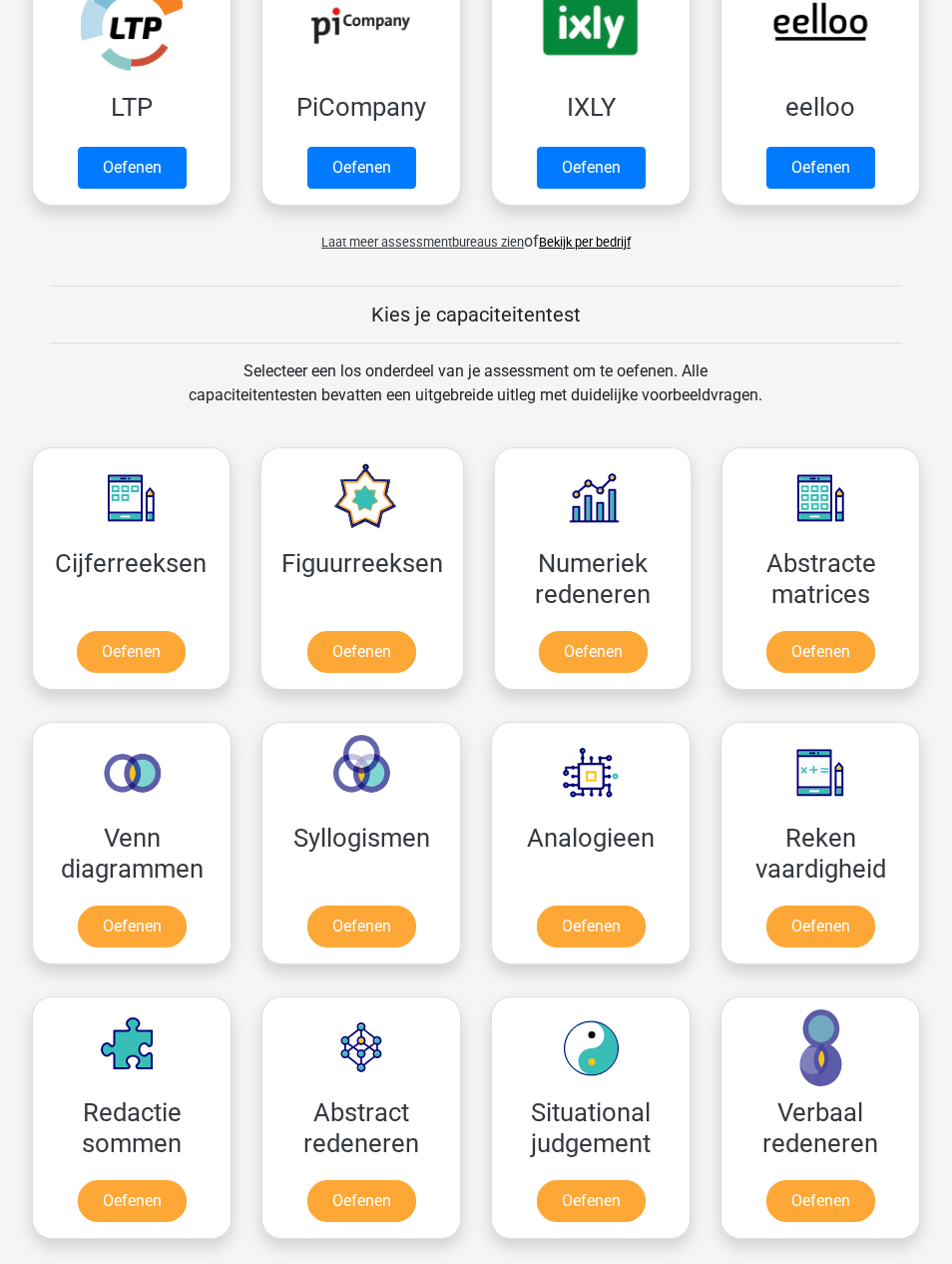 scroll, scrollTop: 489, scrollLeft: 0, axis: vertical 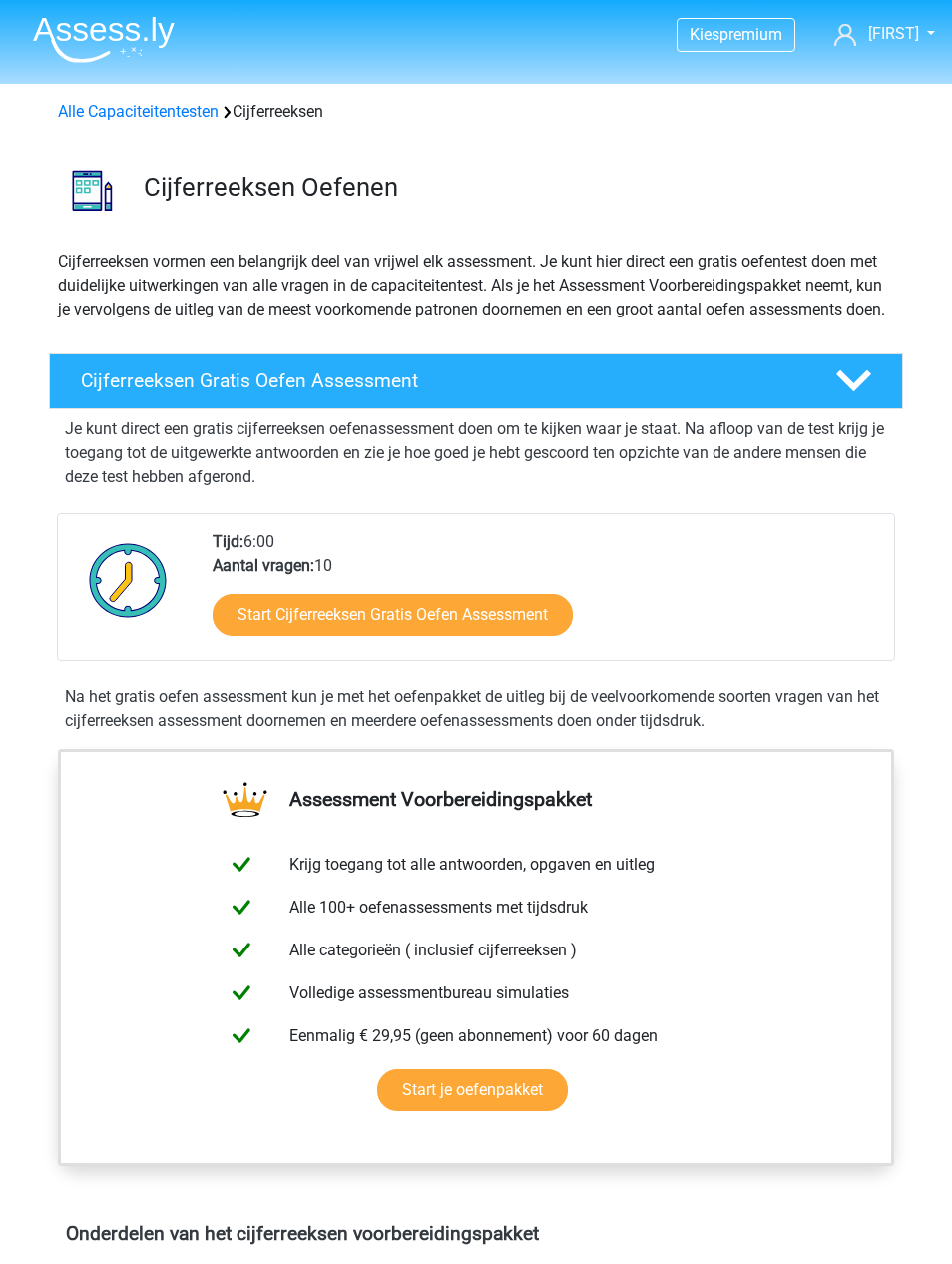 click 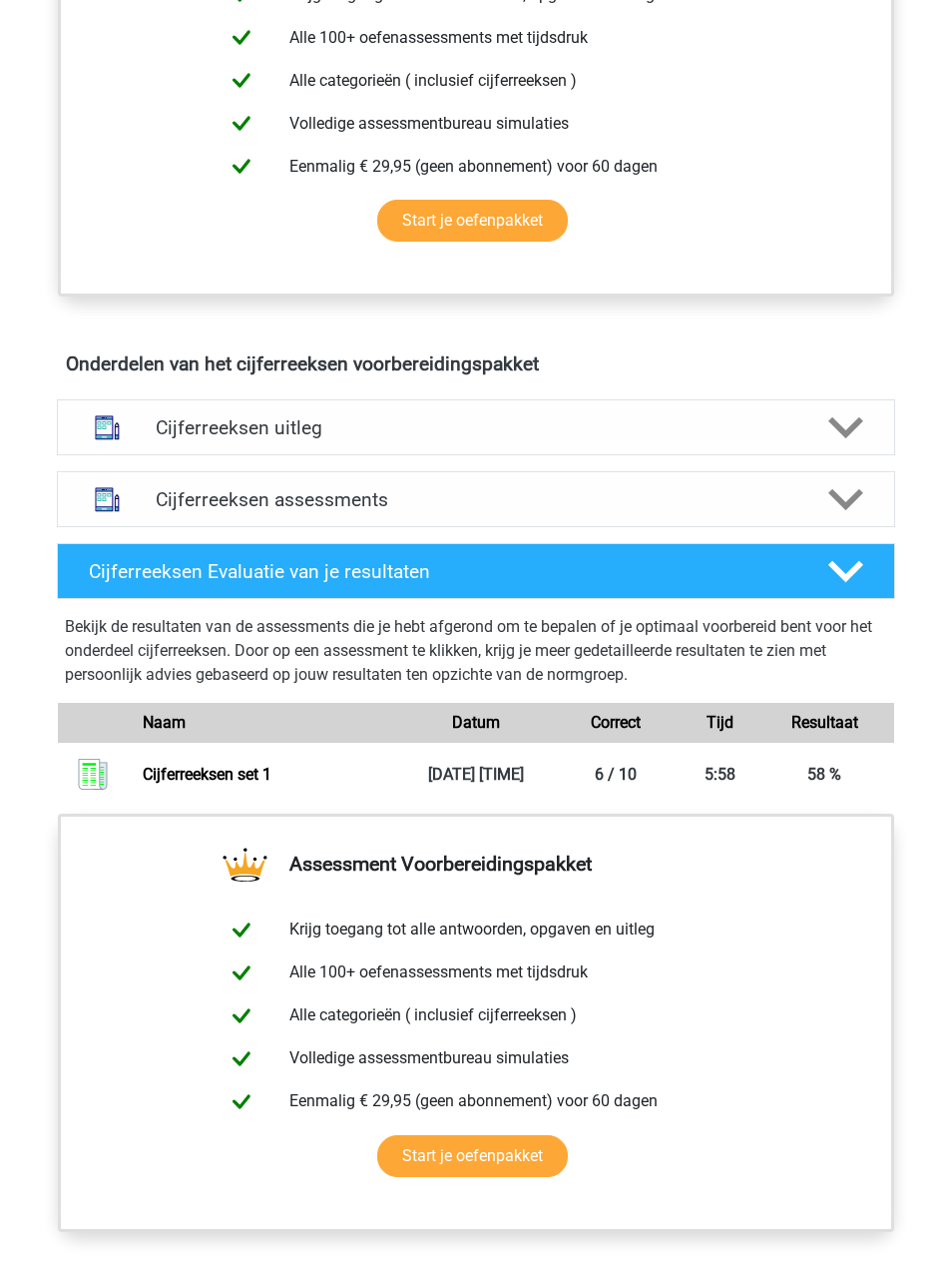 scroll, scrollTop: 0, scrollLeft: 0, axis: both 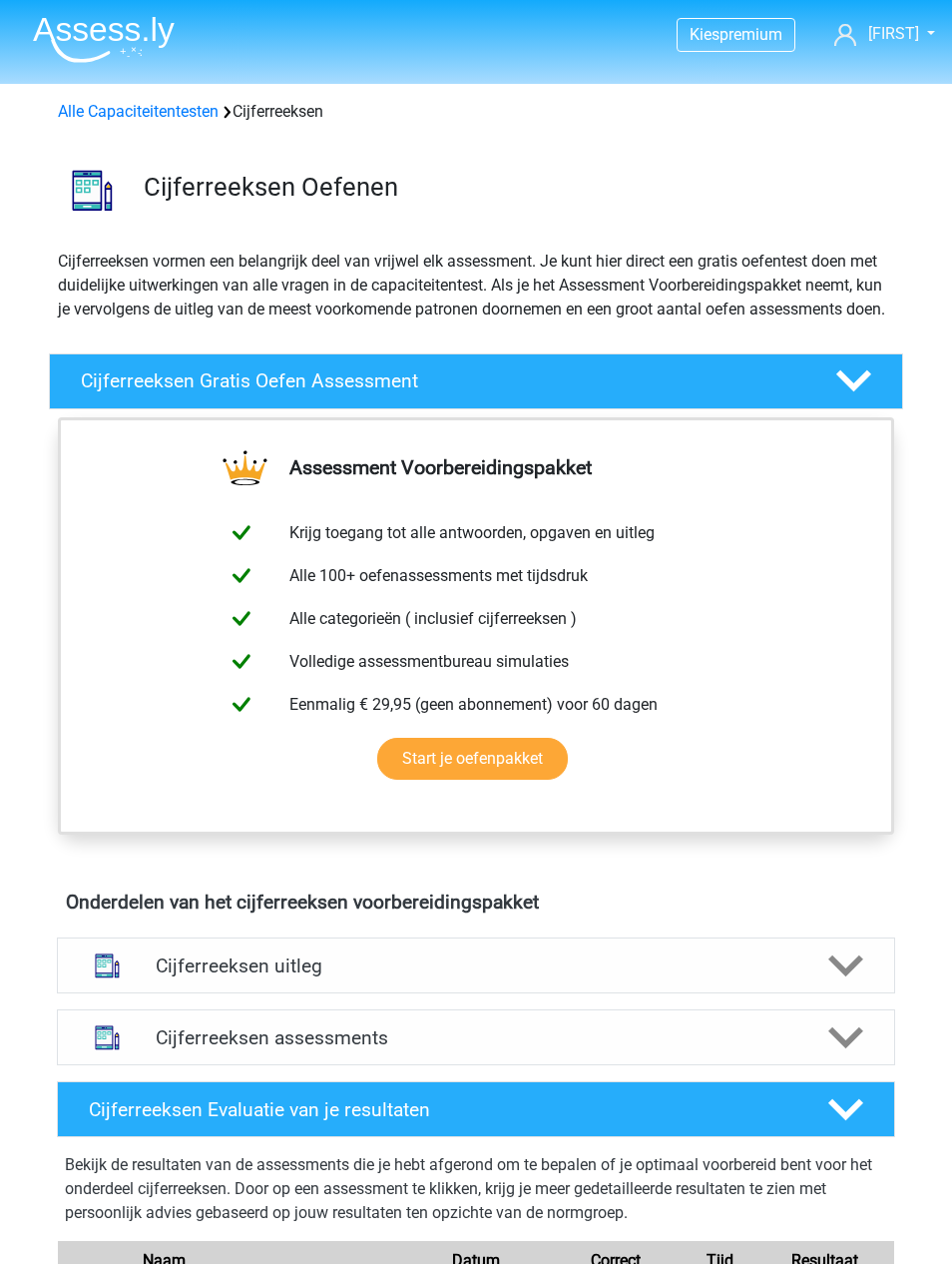 click at bounding box center [104, 39] 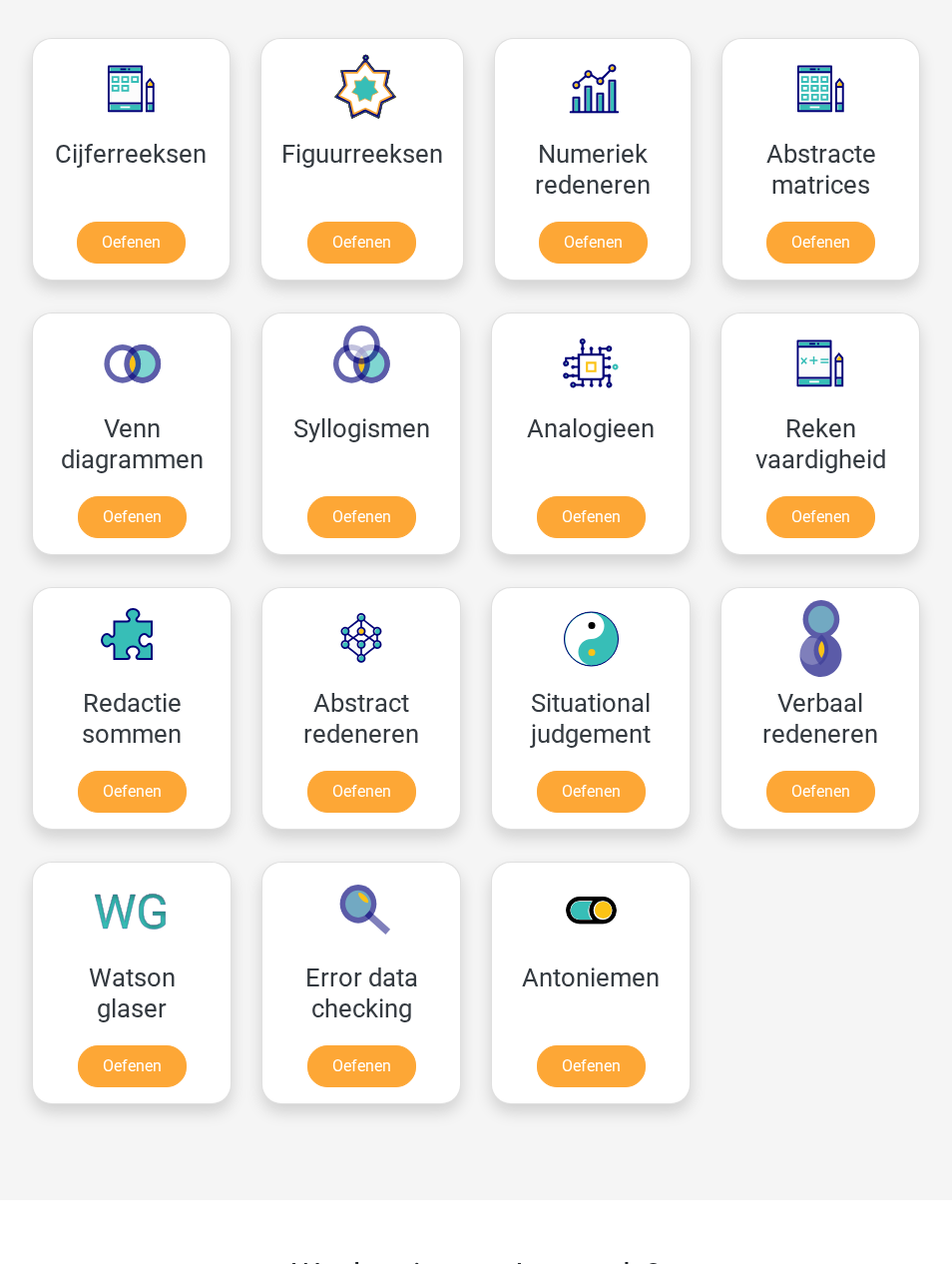 scroll, scrollTop: 903, scrollLeft: 0, axis: vertical 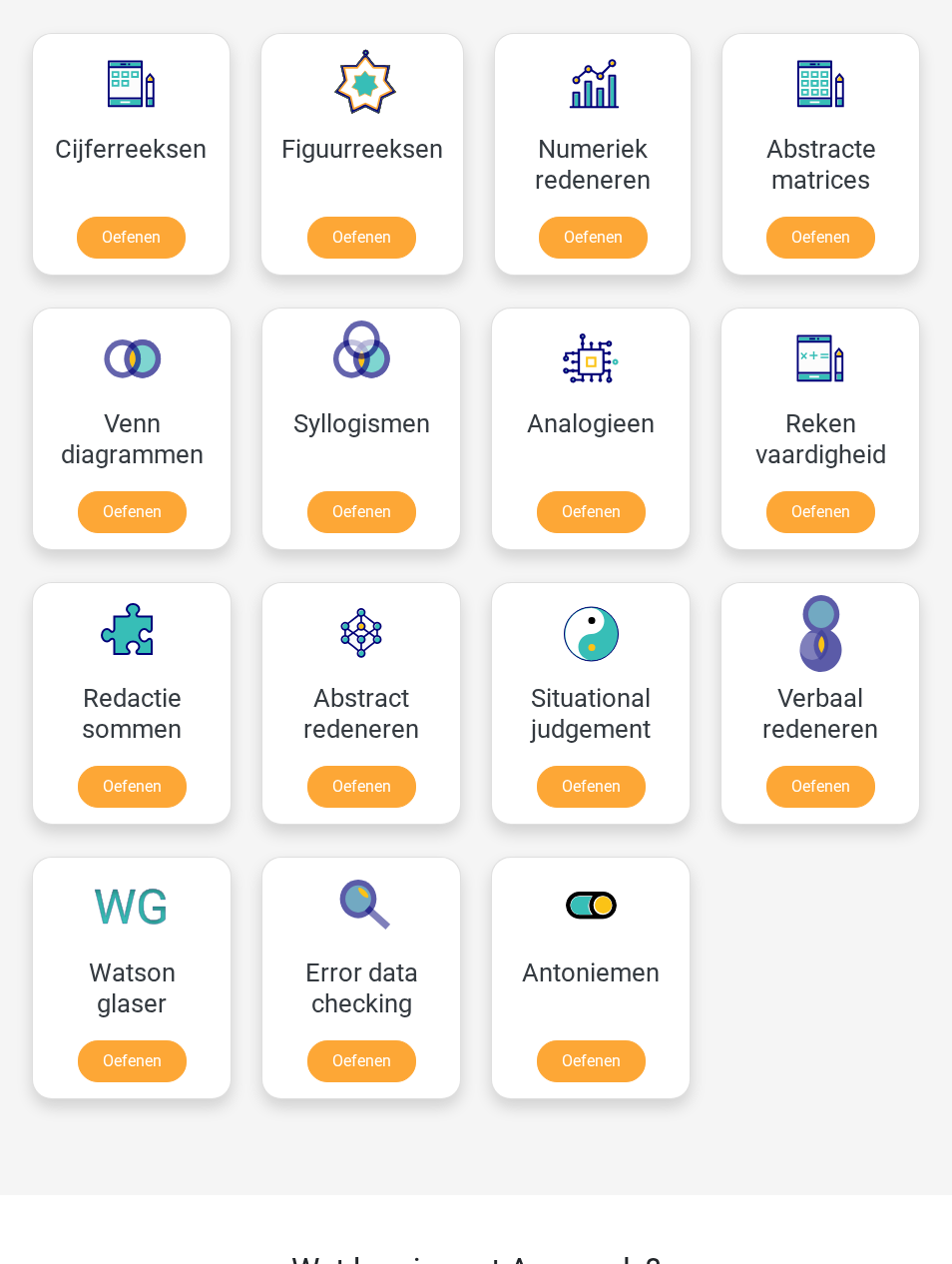 click on "Oefenen" at bounding box center [132, 788] 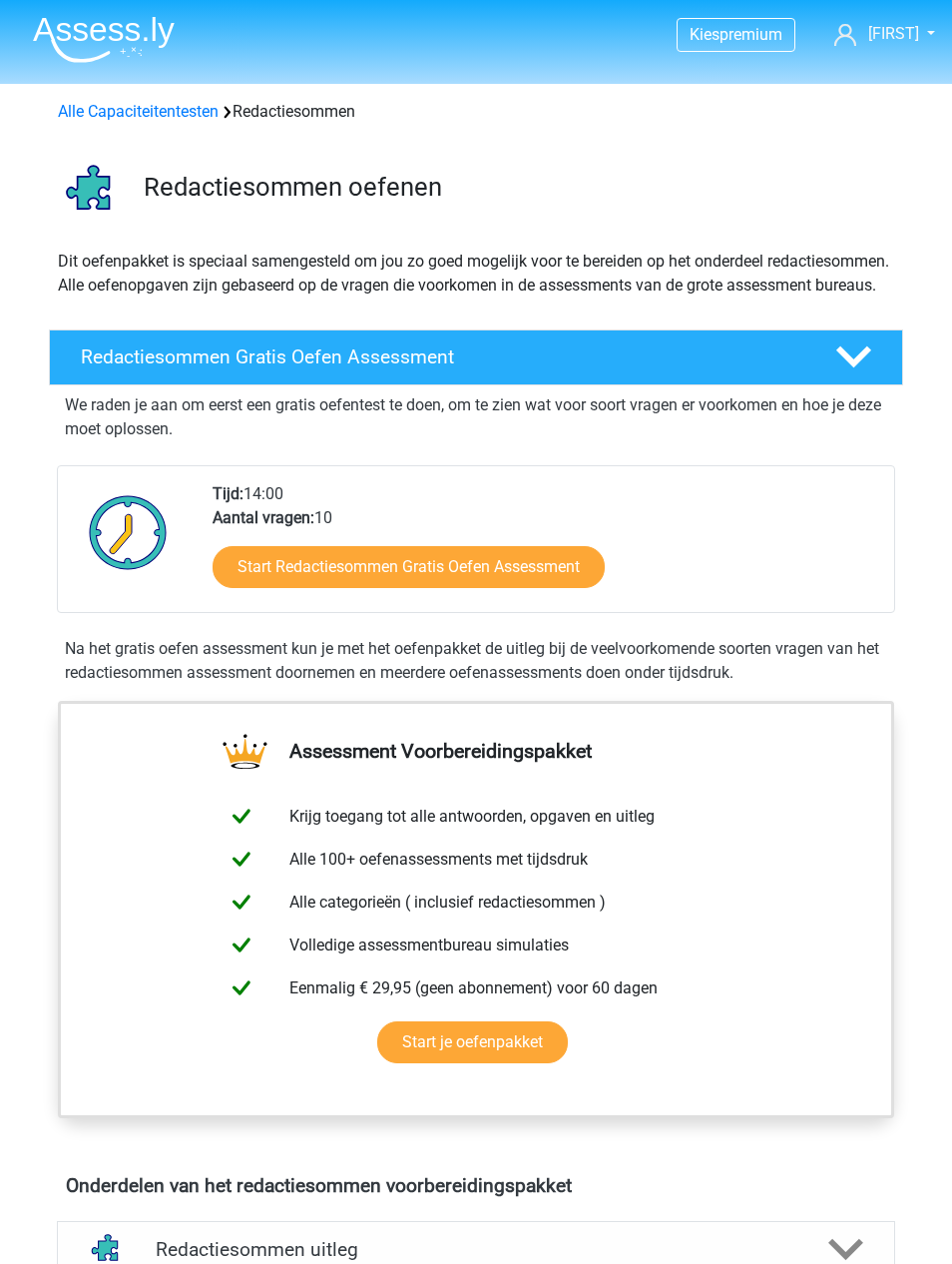 scroll, scrollTop: 0, scrollLeft: 0, axis: both 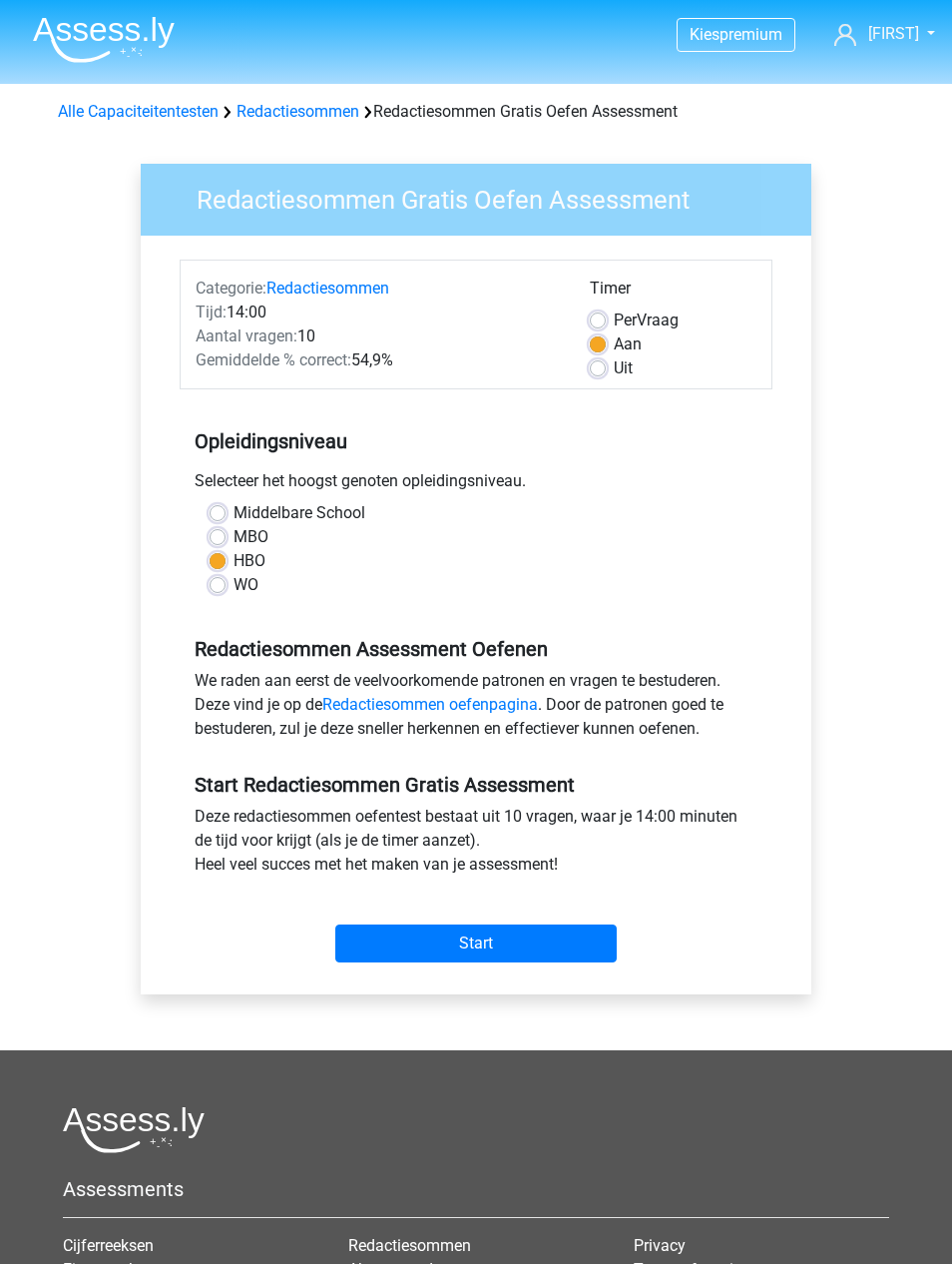 click on "Start" at bounding box center [476, 944] 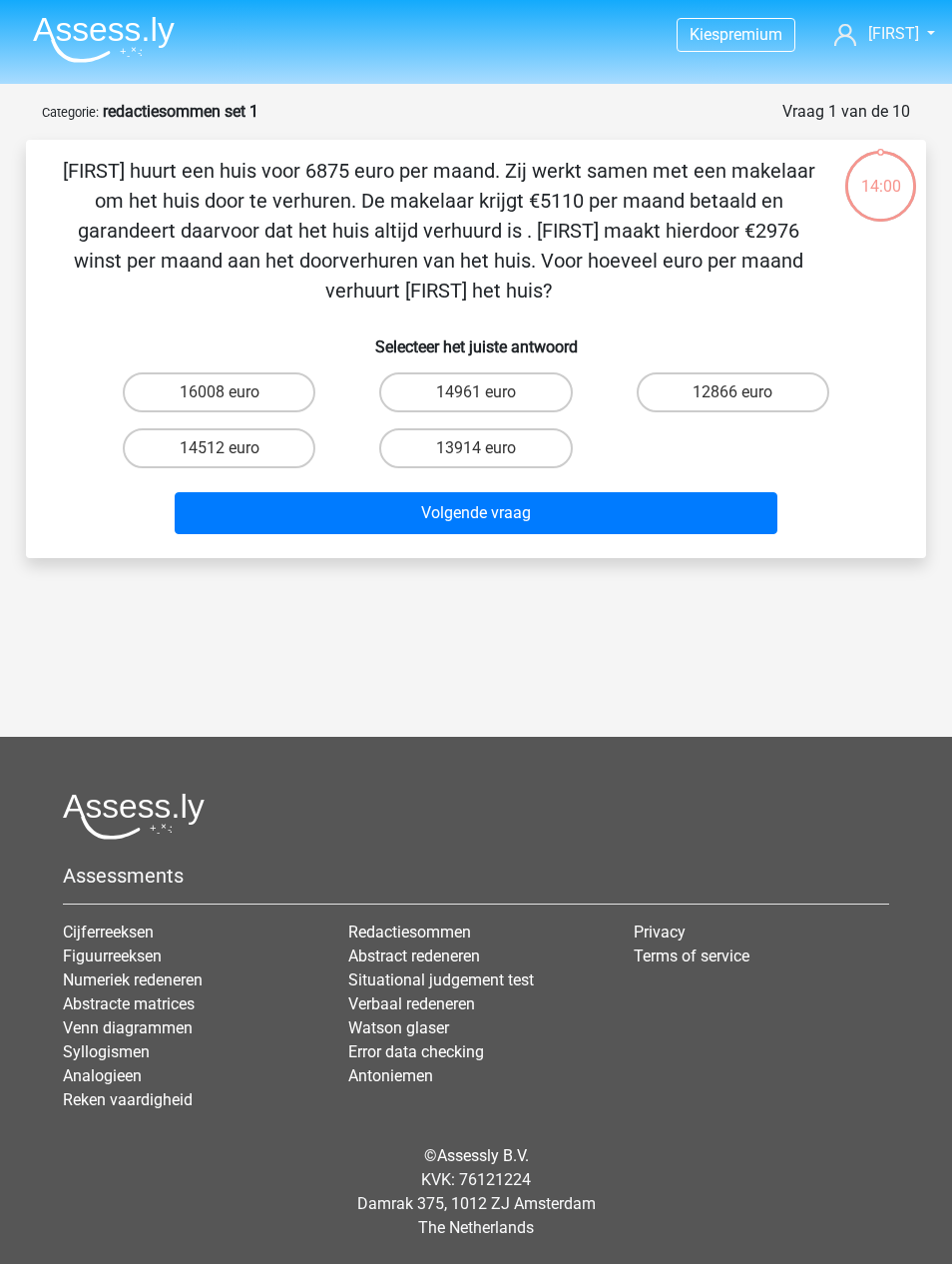 scroll, scrollTop: 0, scrollLeft: 0, axis: both 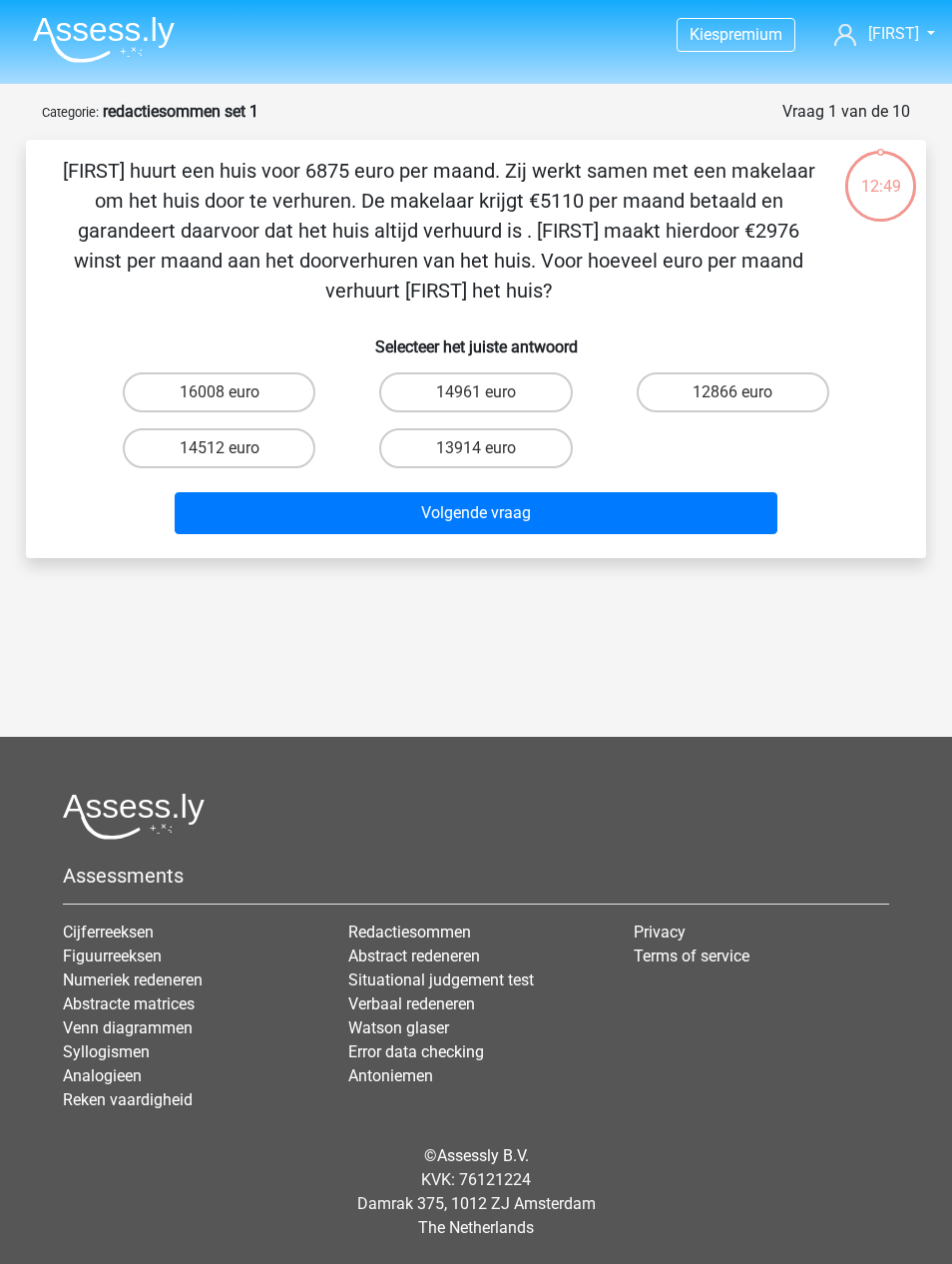 click on "14961 euro" at bounding box center [475, 392] 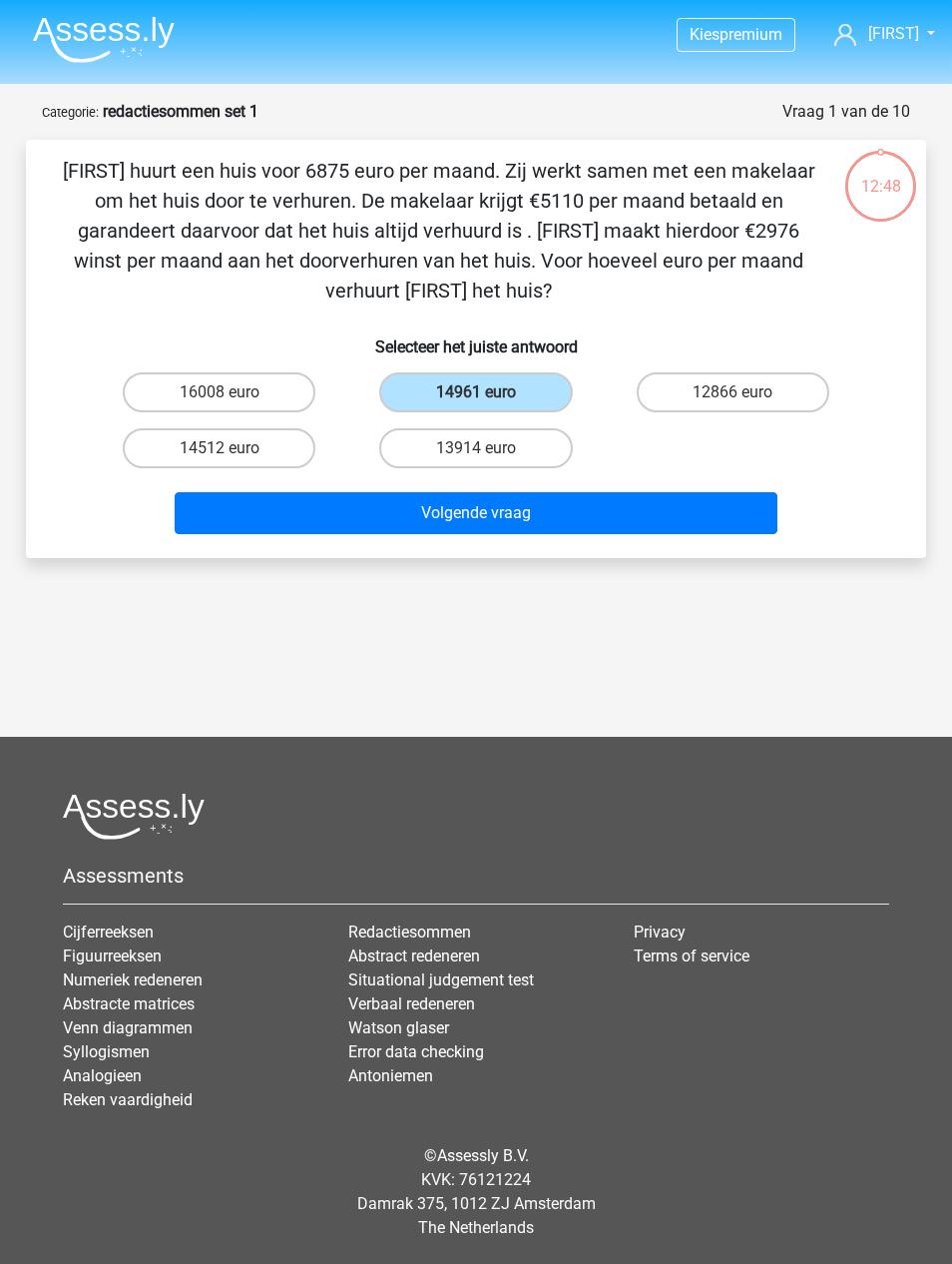 click on "Volgende vraag" at bounding box center (476, 513) 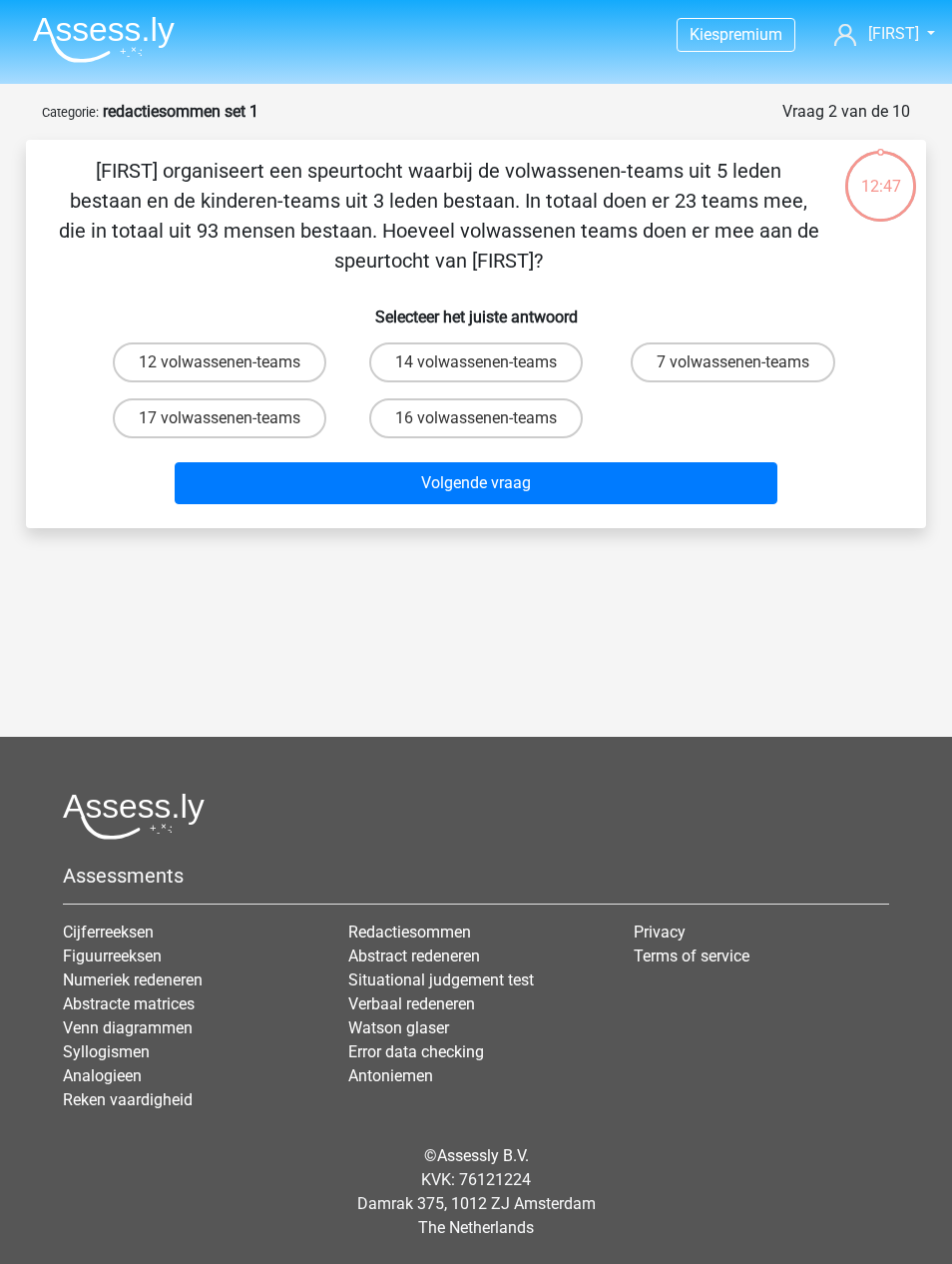 scroll, scrollTop: 64, scrollLeft: 0, axis: vertical 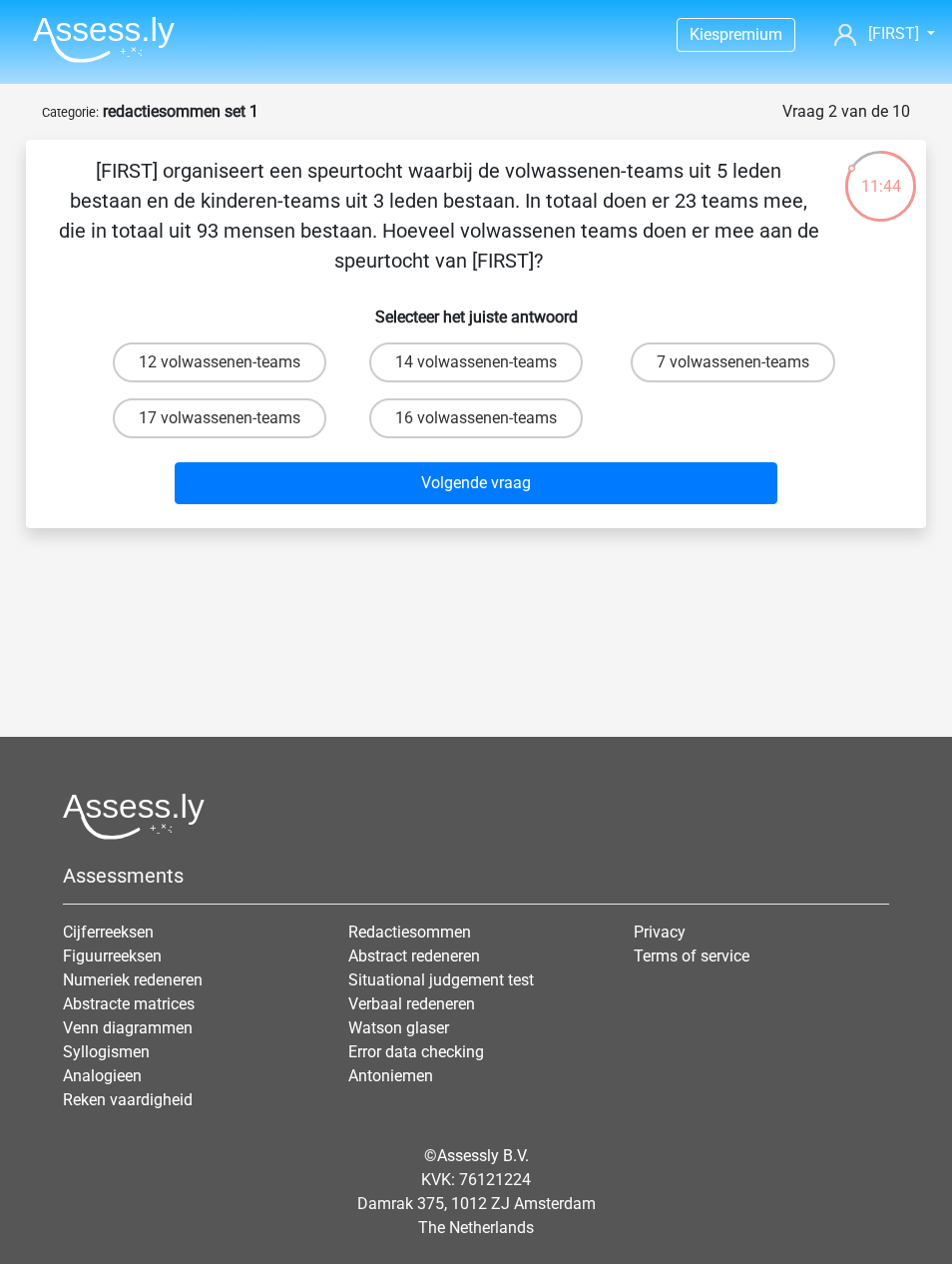 click on "12 volwassenen-teams" at bounding box center (220, 362) 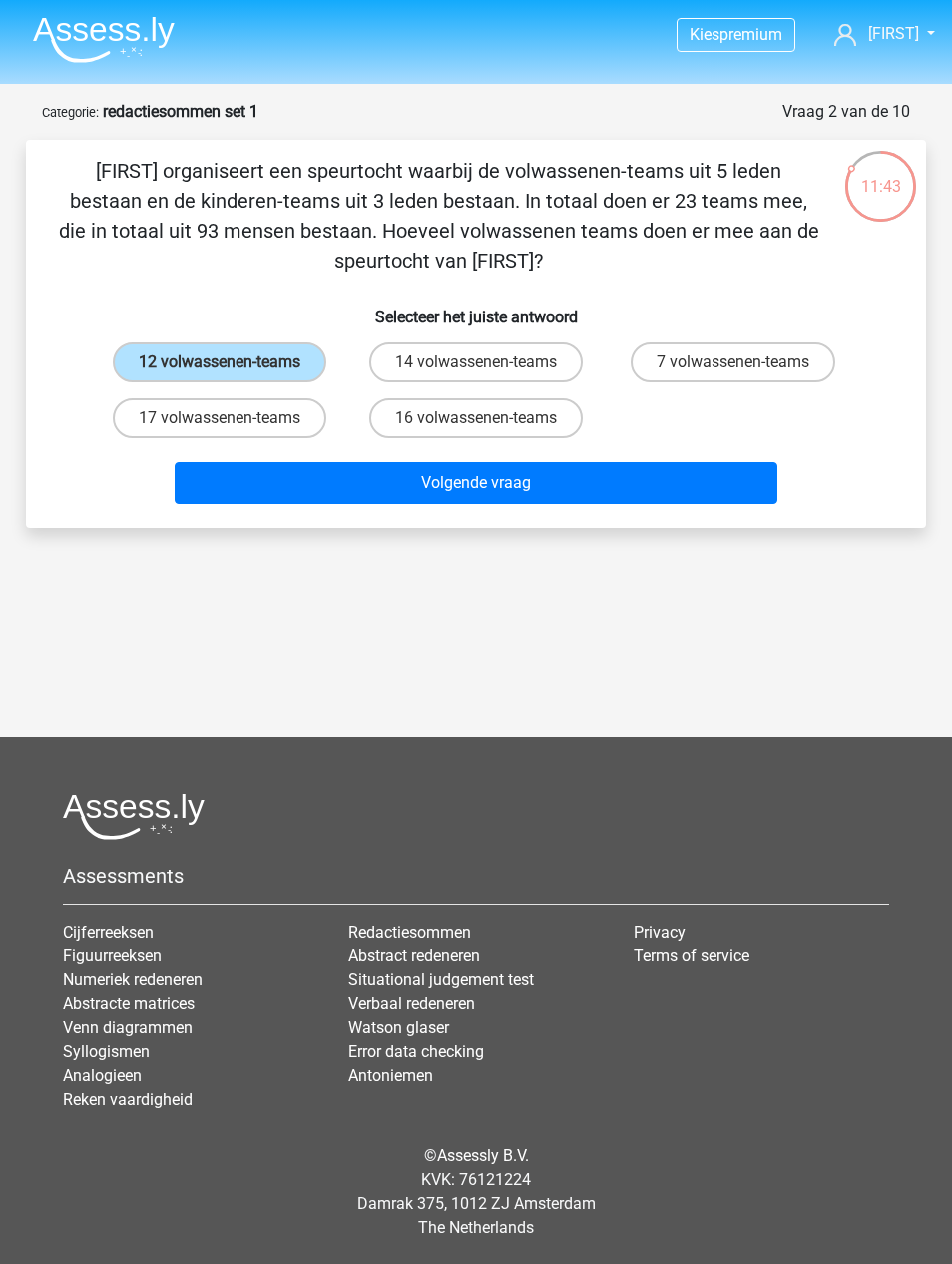 click on "Volgende vraag" at bounding box center (476, 483) 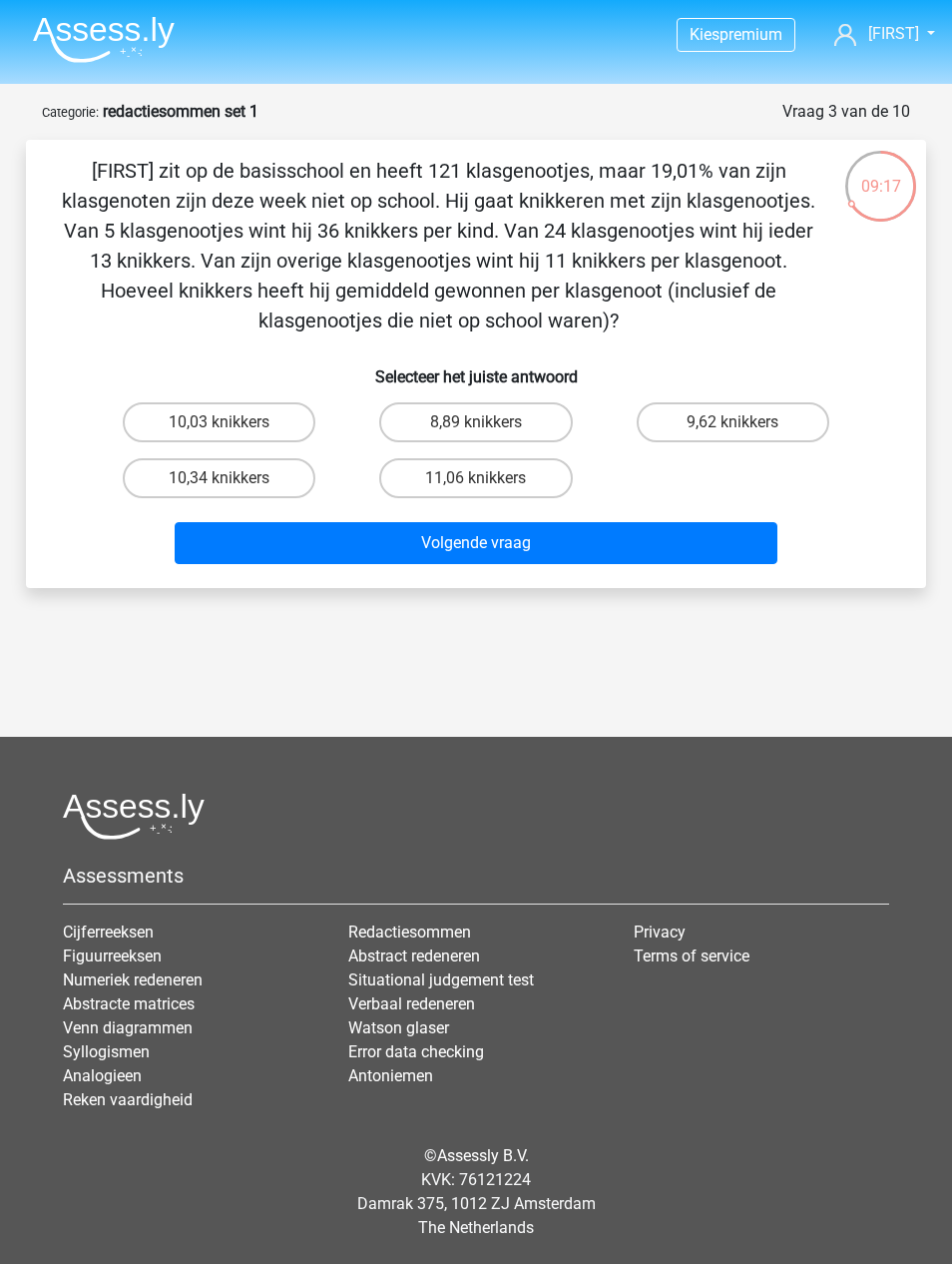 click on "11,06 knikkers" at bounding box center [475, 478] 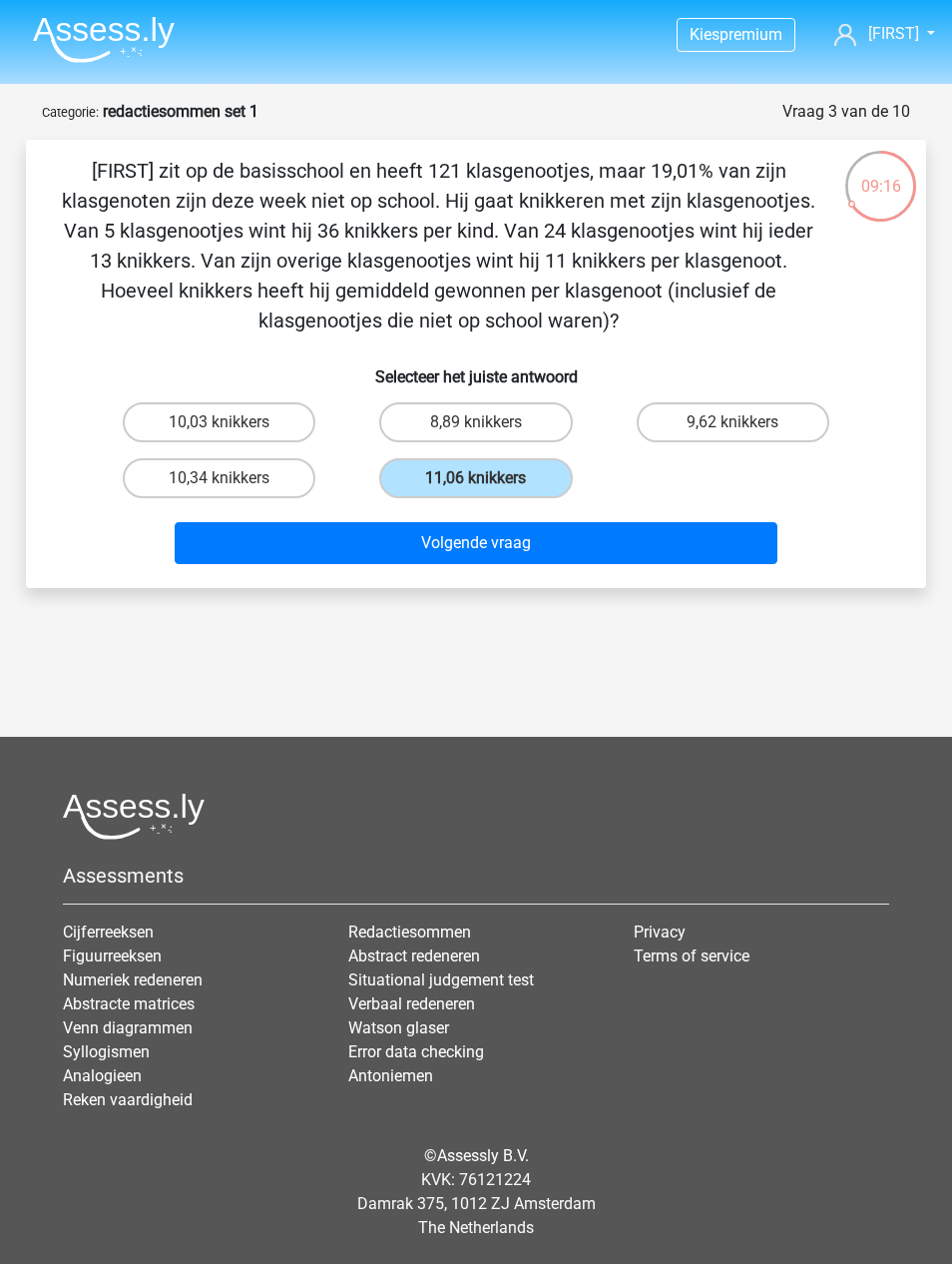 click on "Volgende vraag" at bounding box center (476, 543) 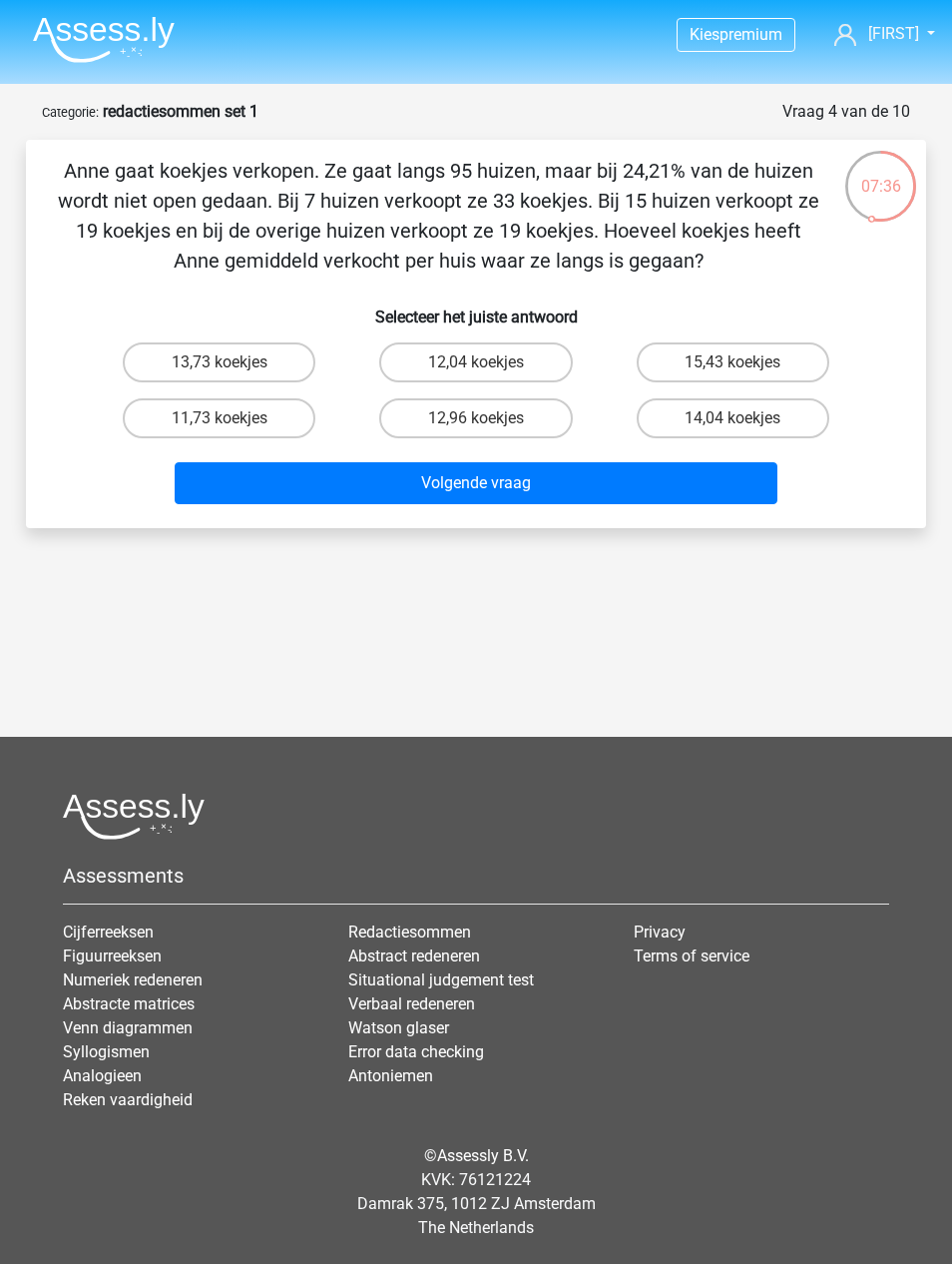 click on "15,43 koekjes" at bounding box center (738, 368) 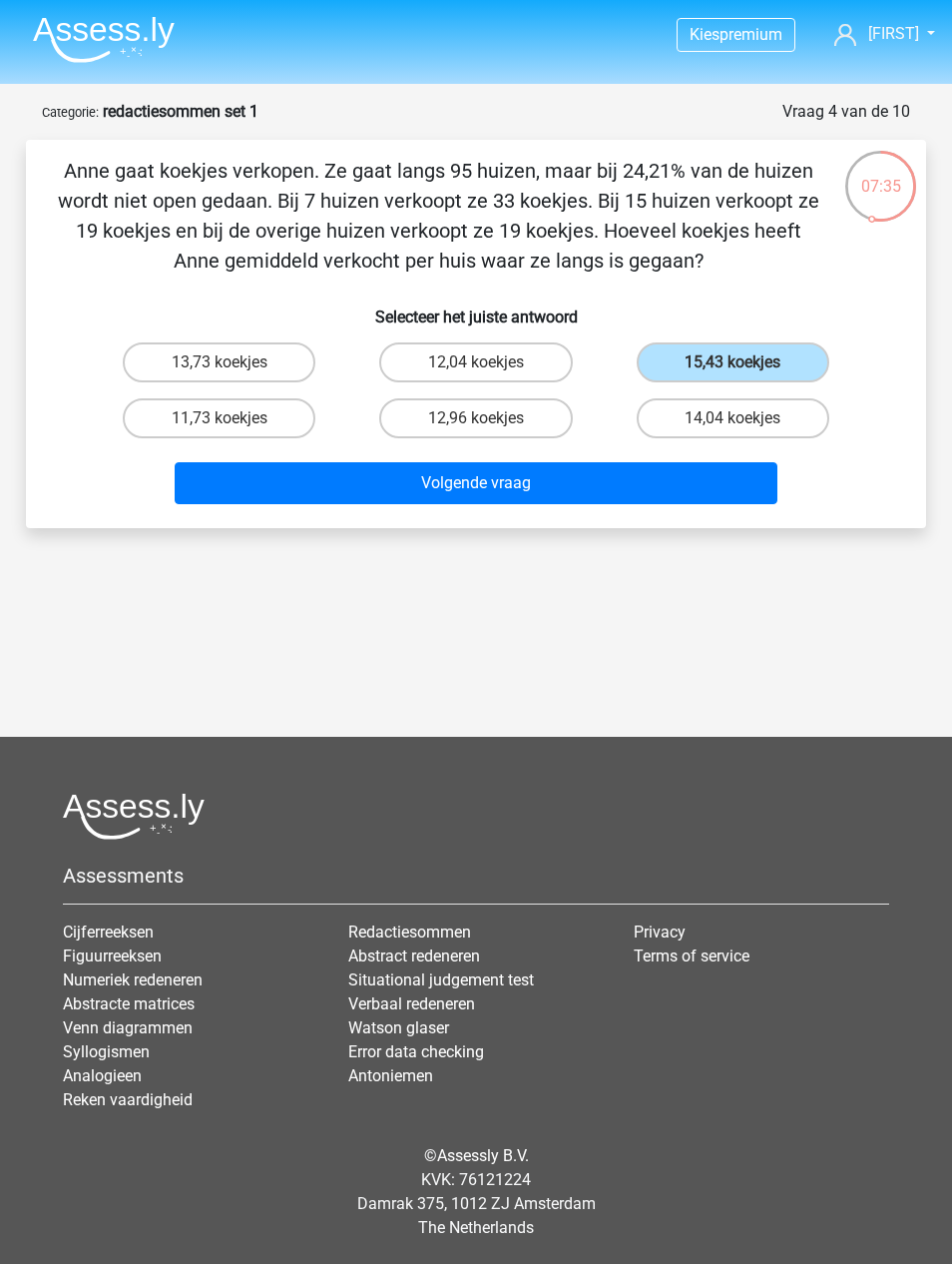 click on "Volgende vraag" at bounding box center (476, 483) 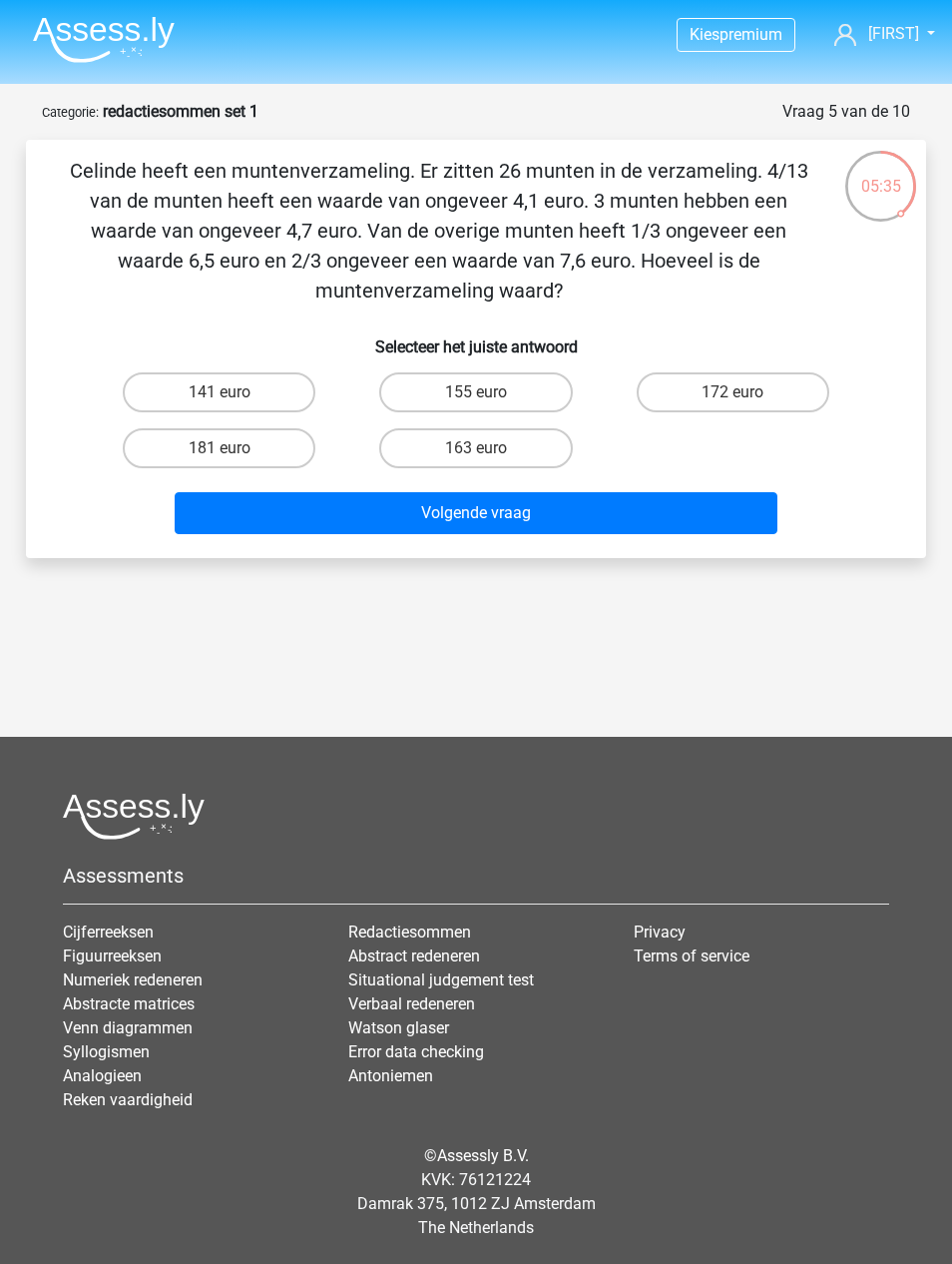 click on "155 euro" at bounding box center [475, 392] 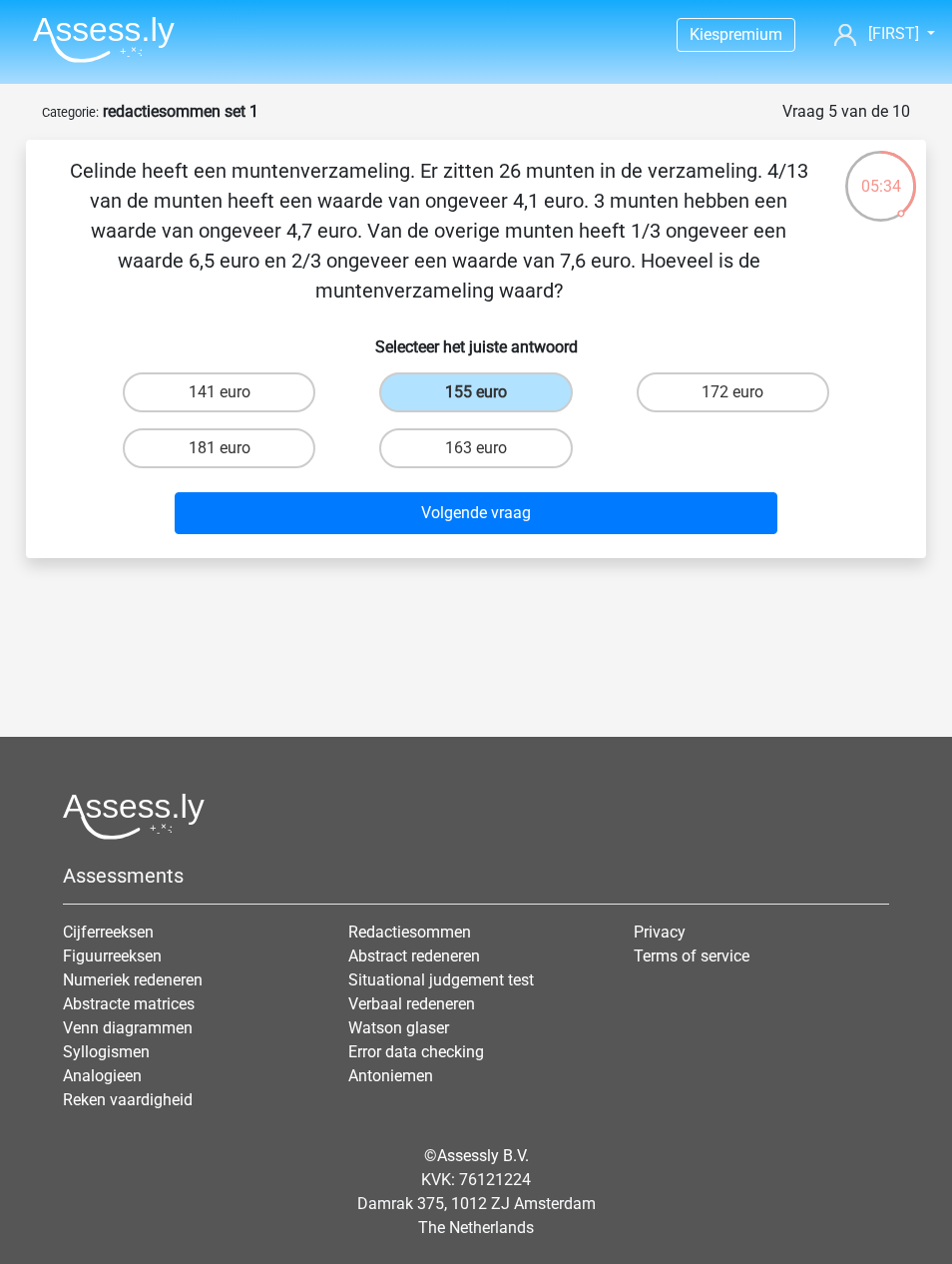 click on "Volgende vraag" at bounding box center (476, 513) 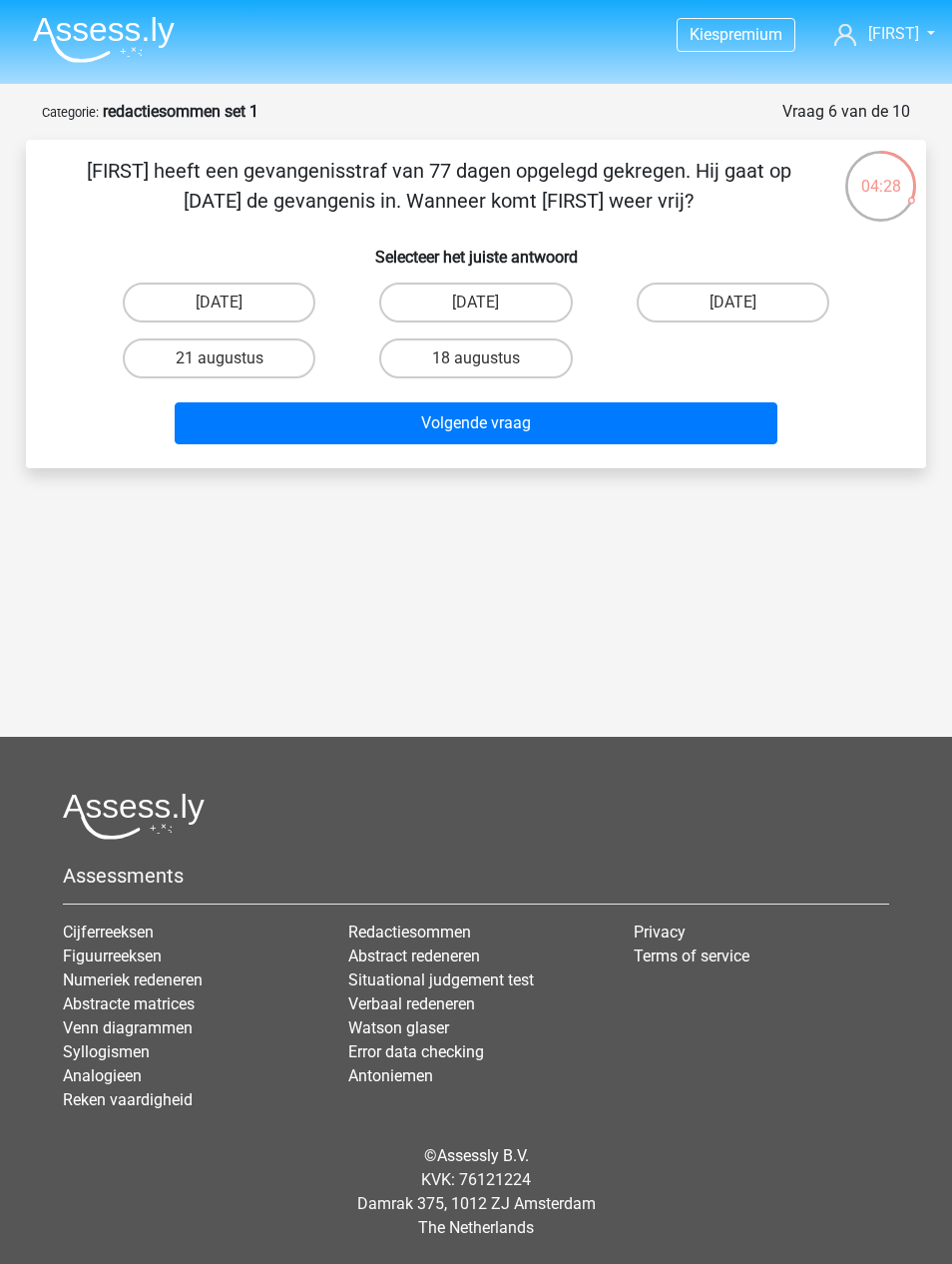 click on "13 augustus" at bounding box center [475, 303] 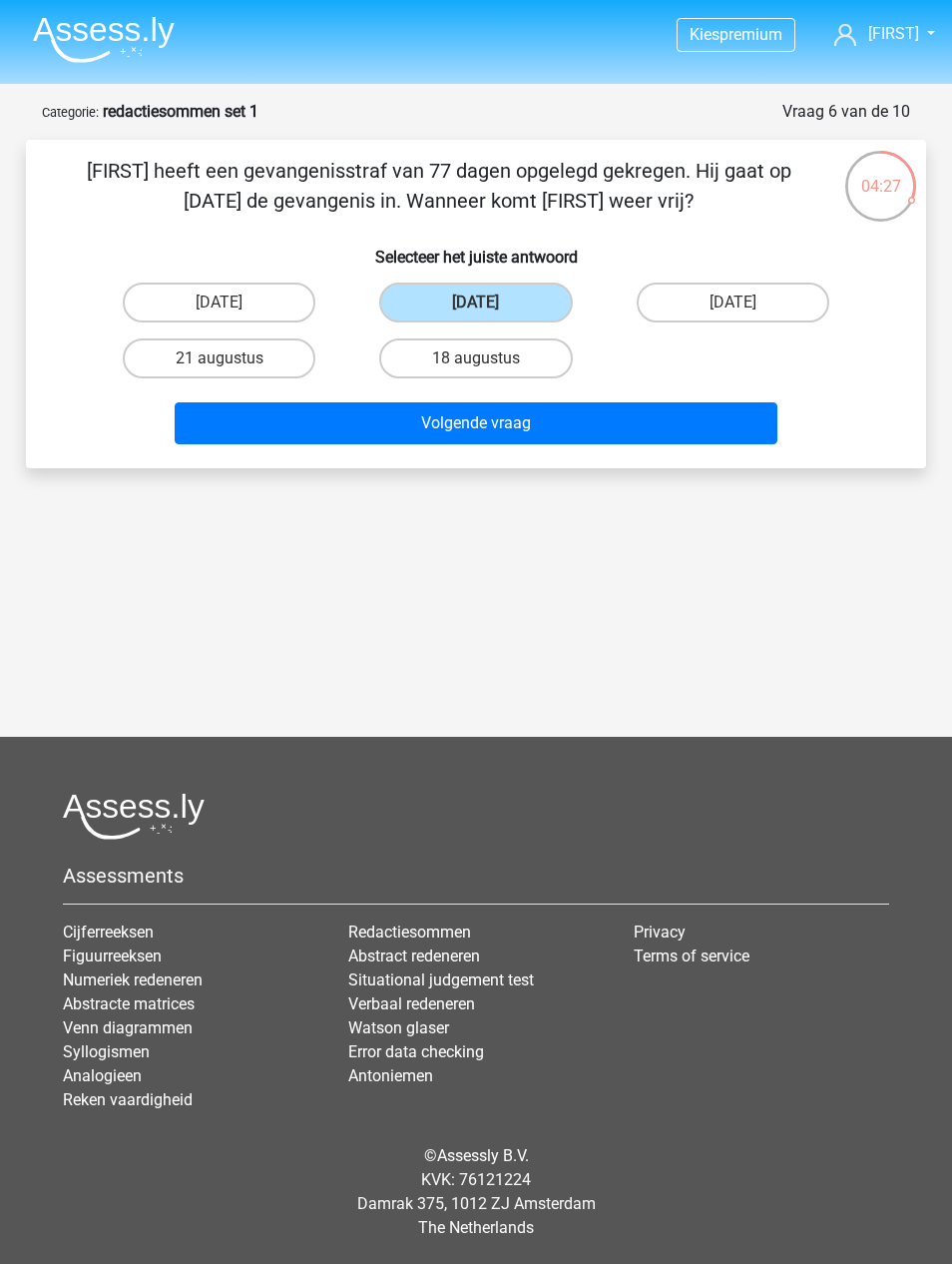 click on "Volgende vraag" at bounding box center (476, 423) 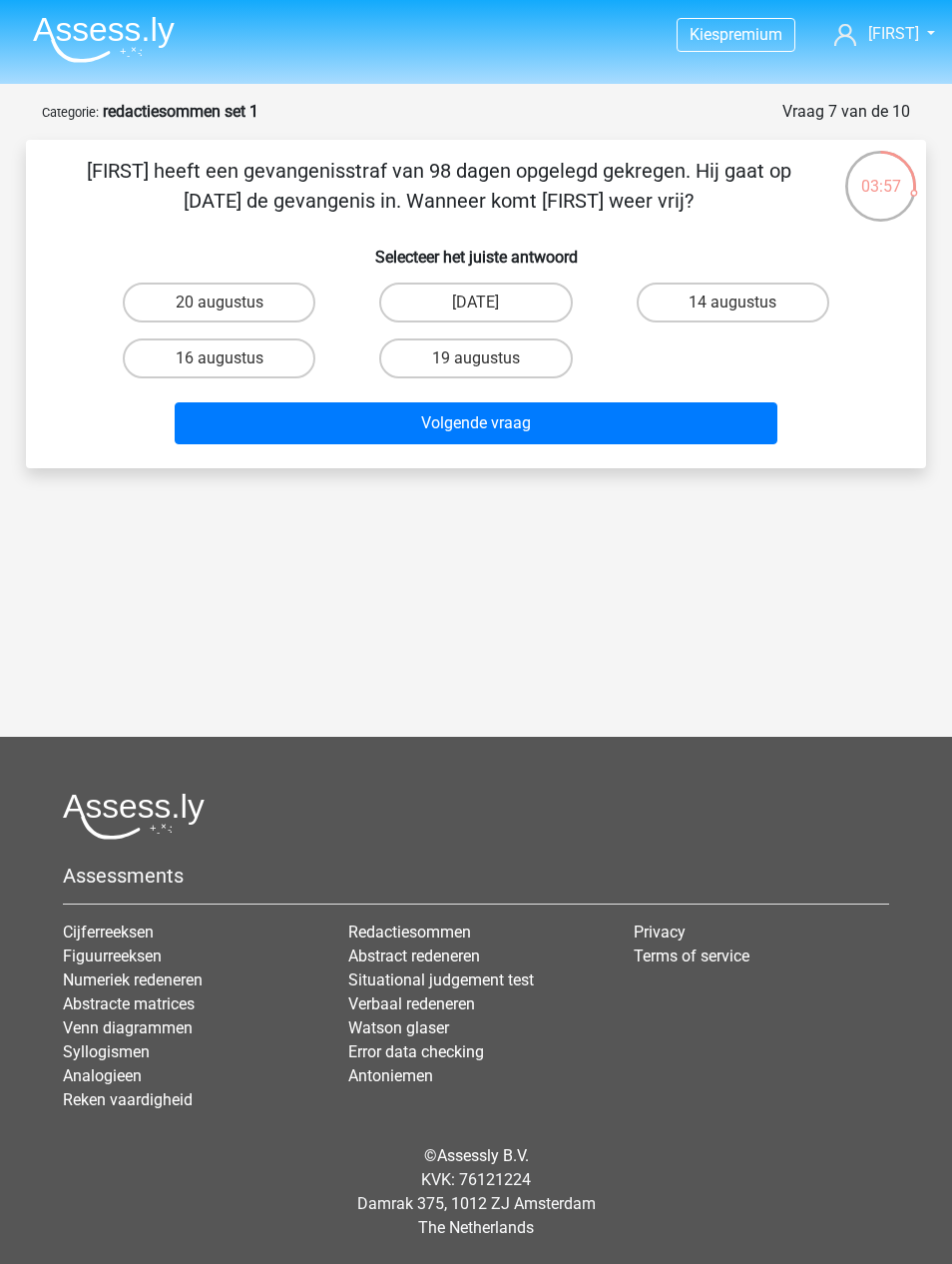 click on "22 augustus" at bounding box center (475, 303) 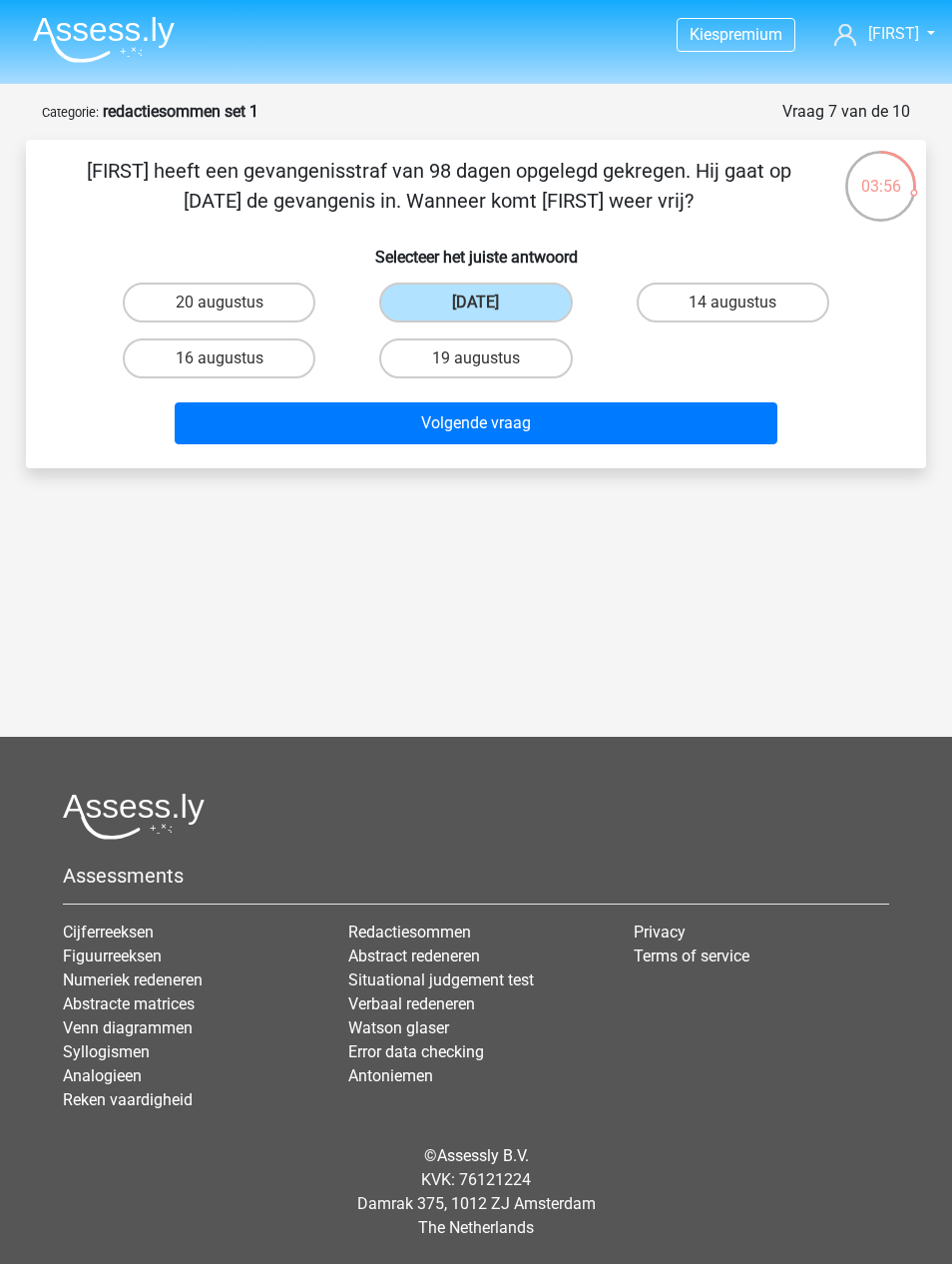 click on "Volgende vraag" at bounding box center [476, 423] 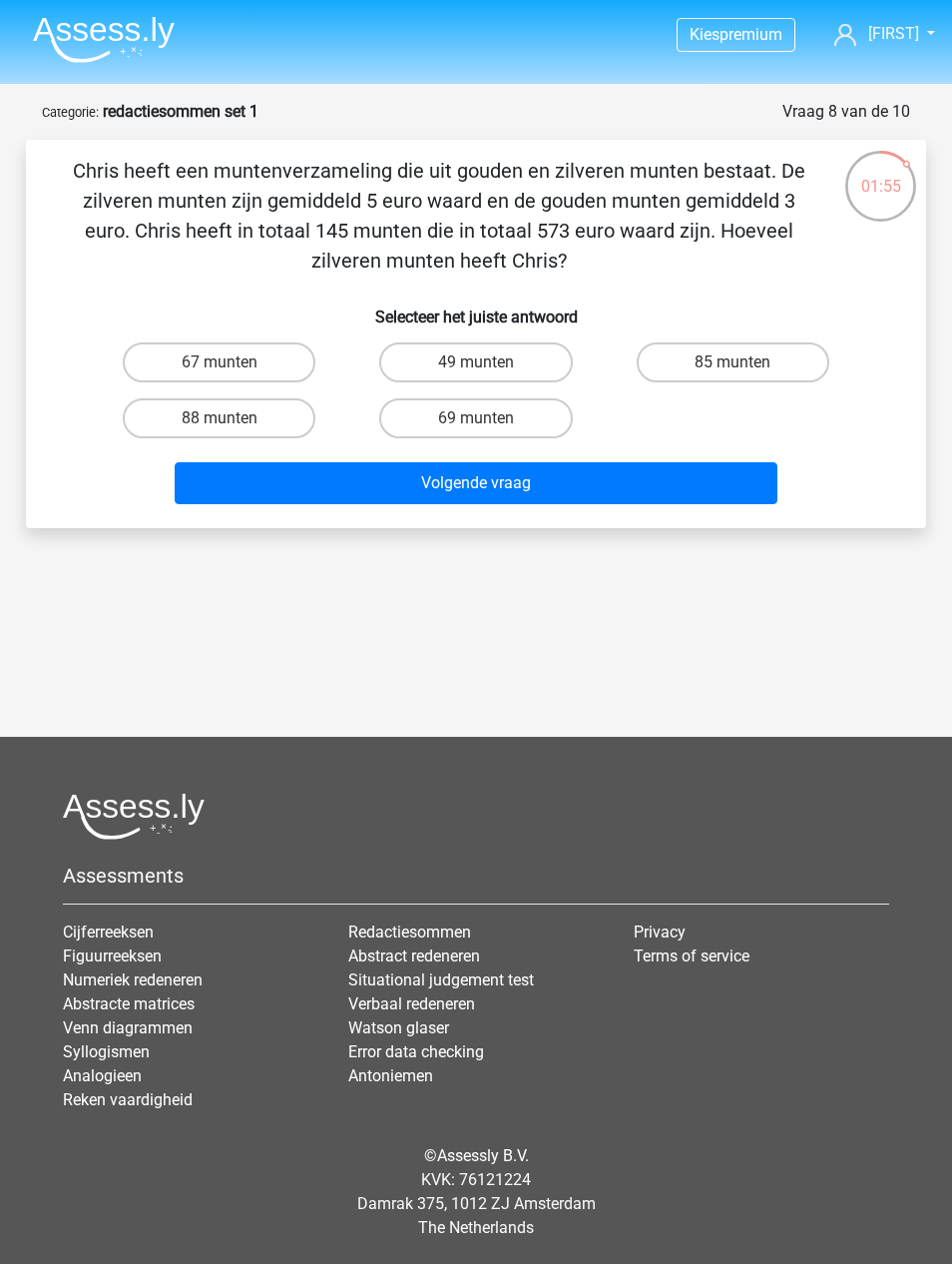 click on "69 munten" at bounding box center (475, 418) 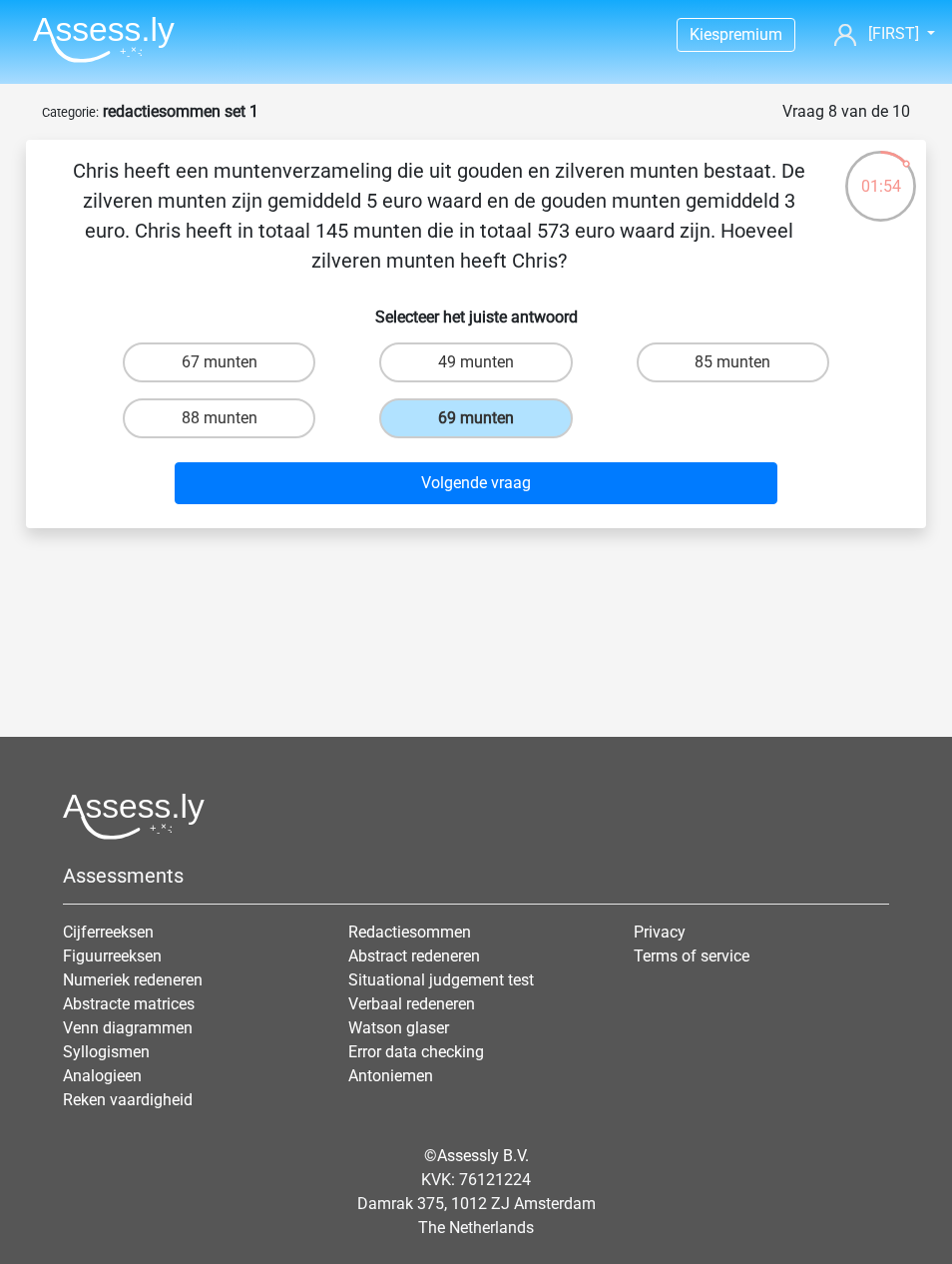 click on "Volgende vraag" at bounding box center (476, 483) 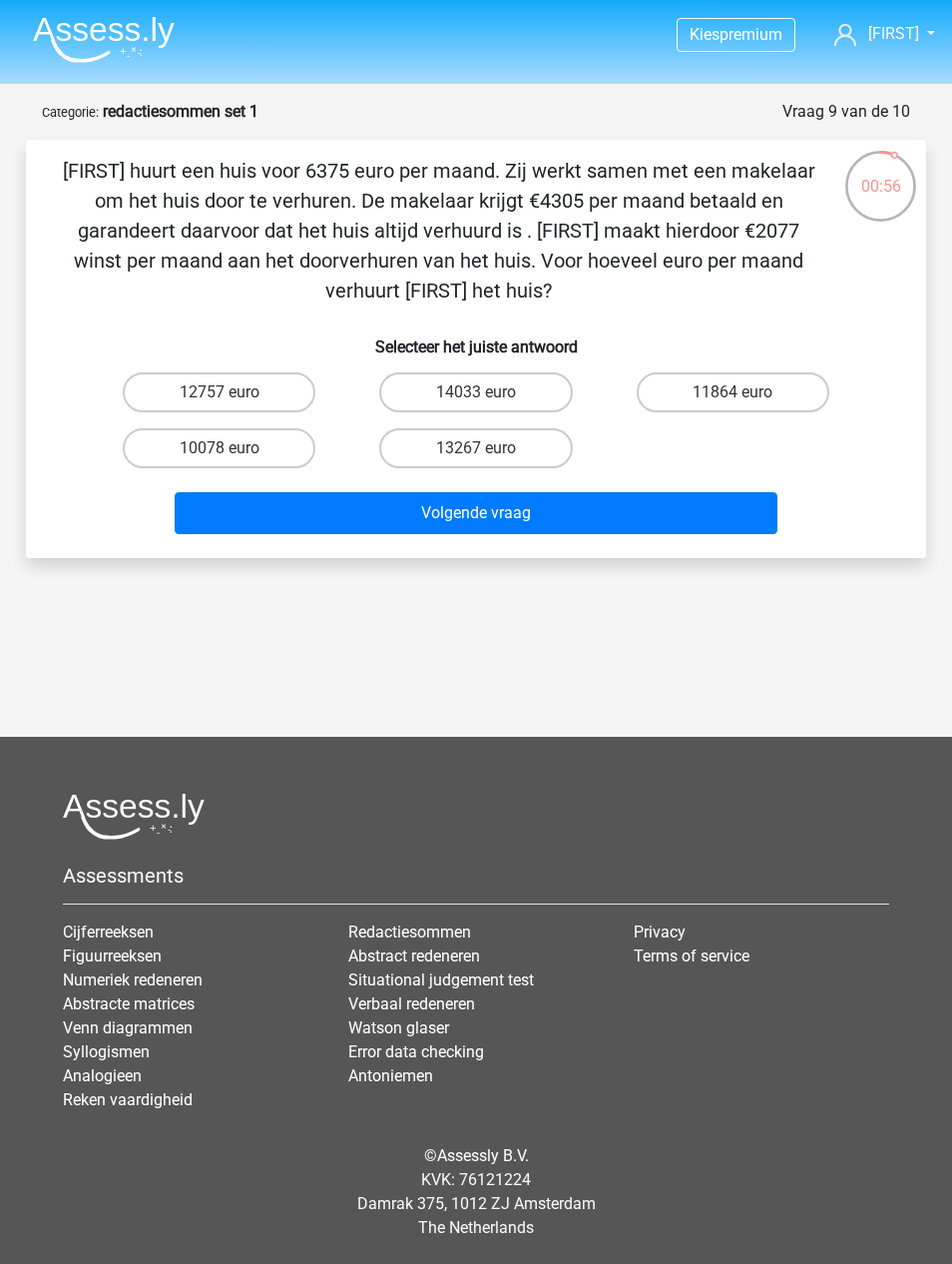 click on "12757 euro" at bounding box center (219, 392) 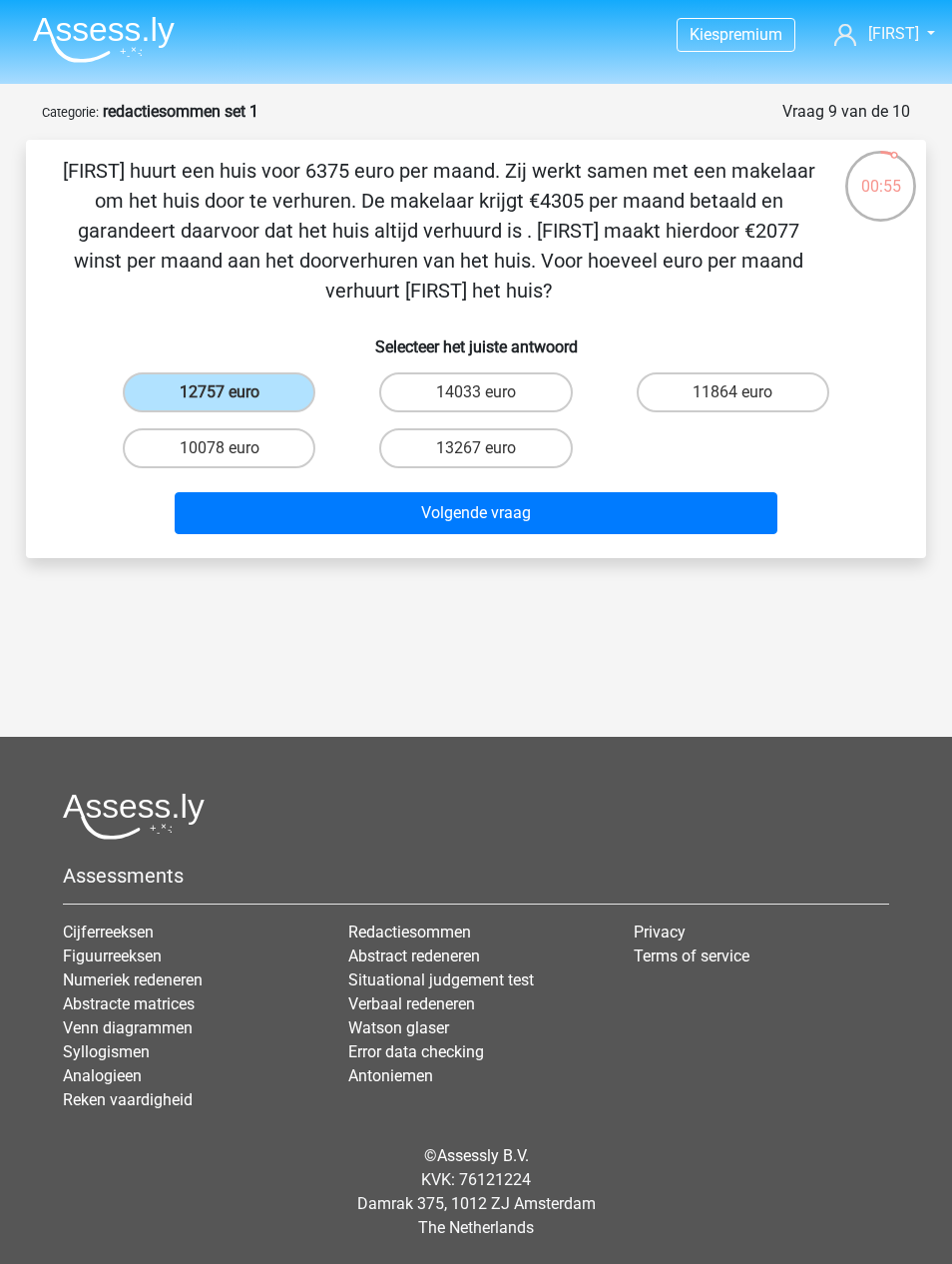 click on "Volgende vraag" at bounding box center (476, 513) 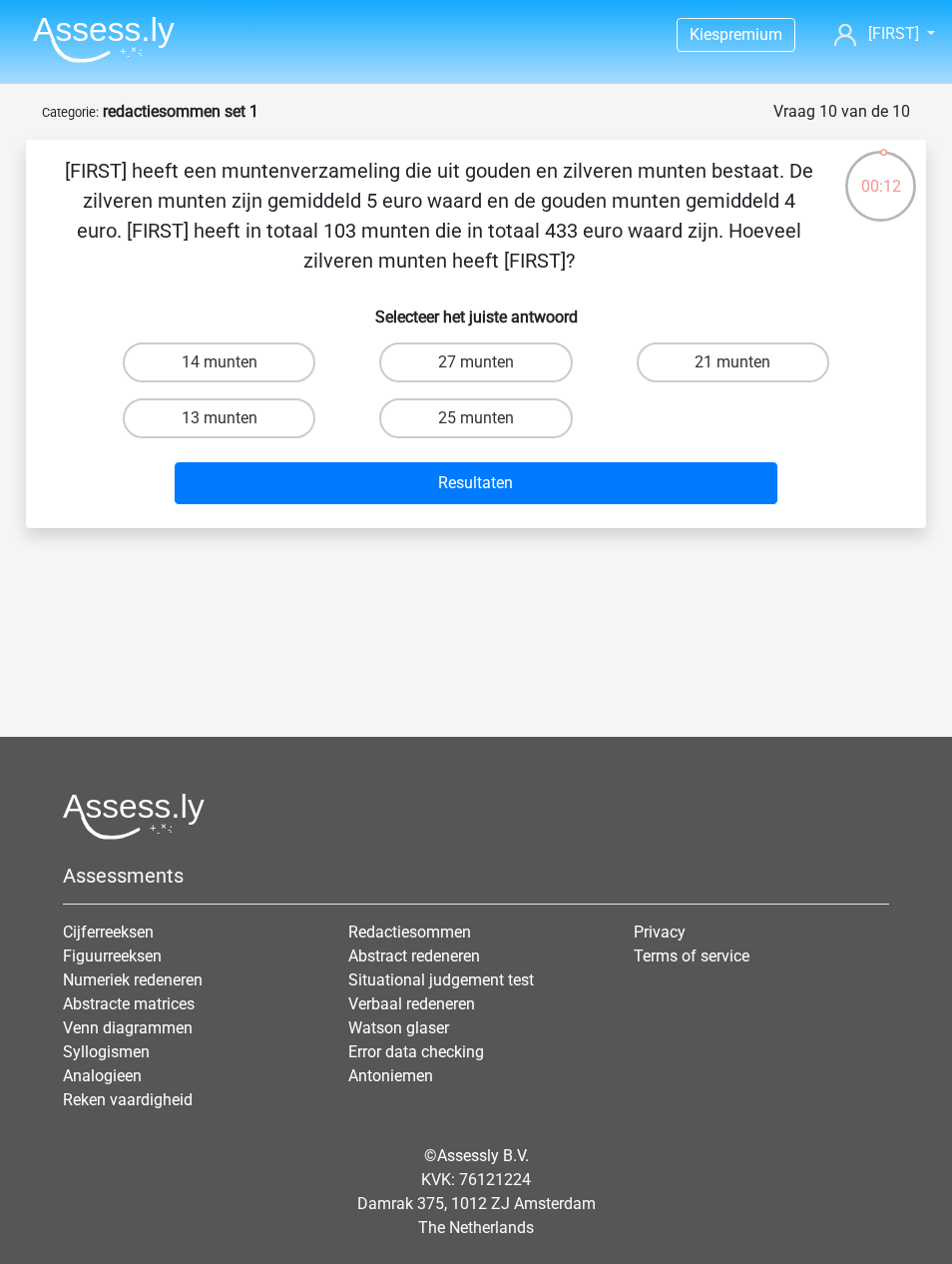 click on "21 munten" at bounding box center [738, 368] 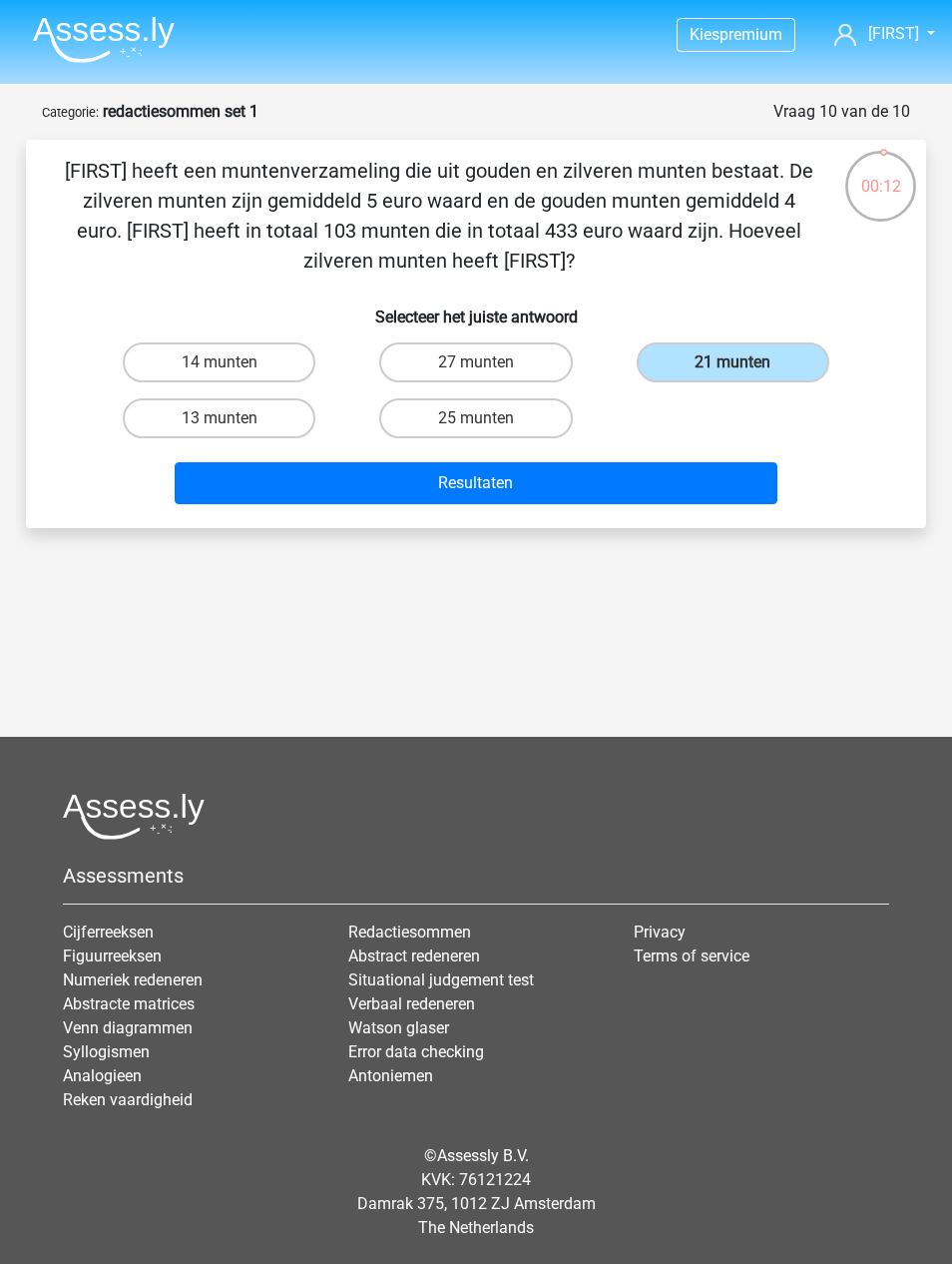click on "Resultaten" at bounding box center (476, 483) 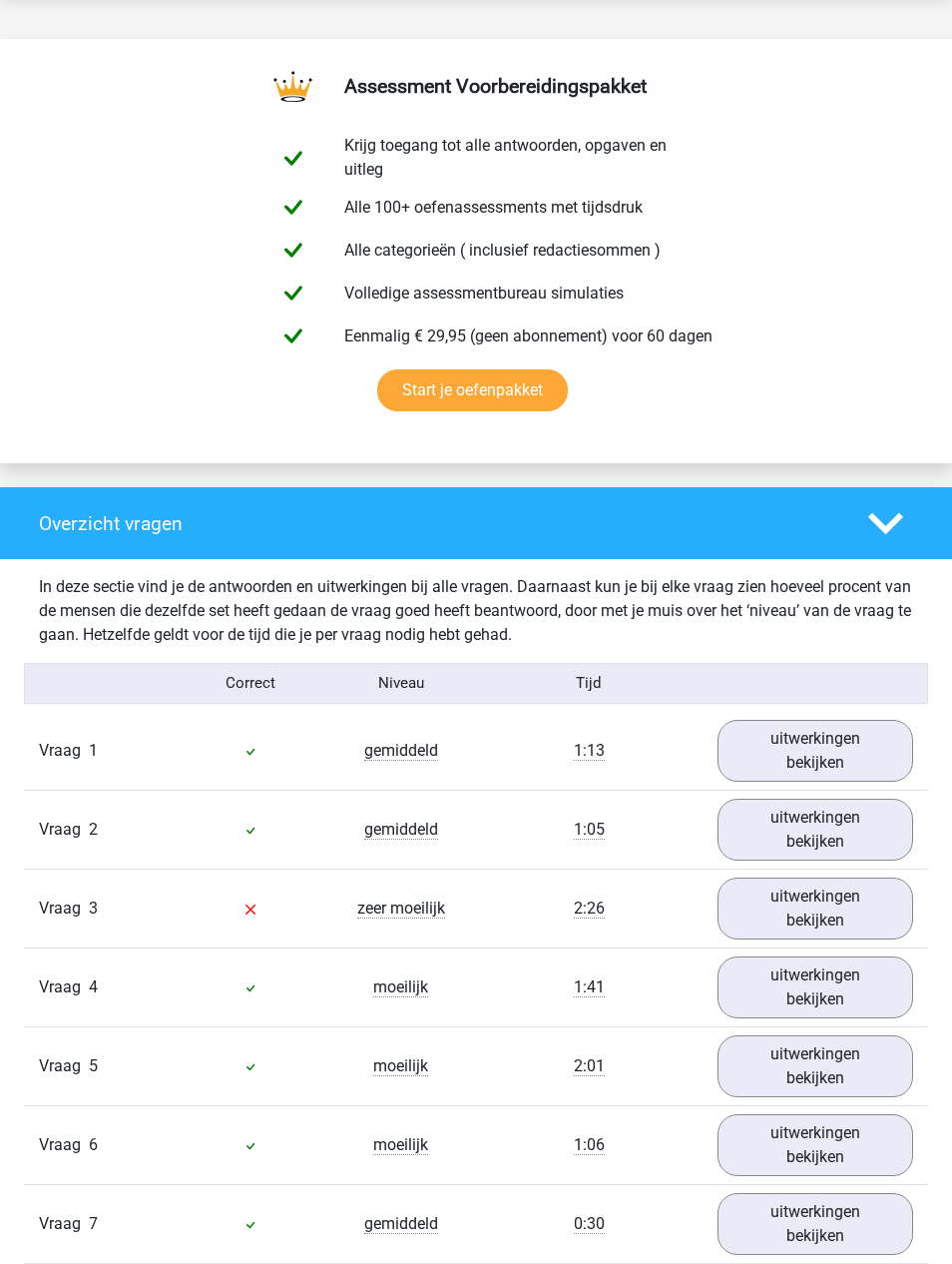 scroll, scrollTop: 1478, scrollLeft: 0, axis: vertical 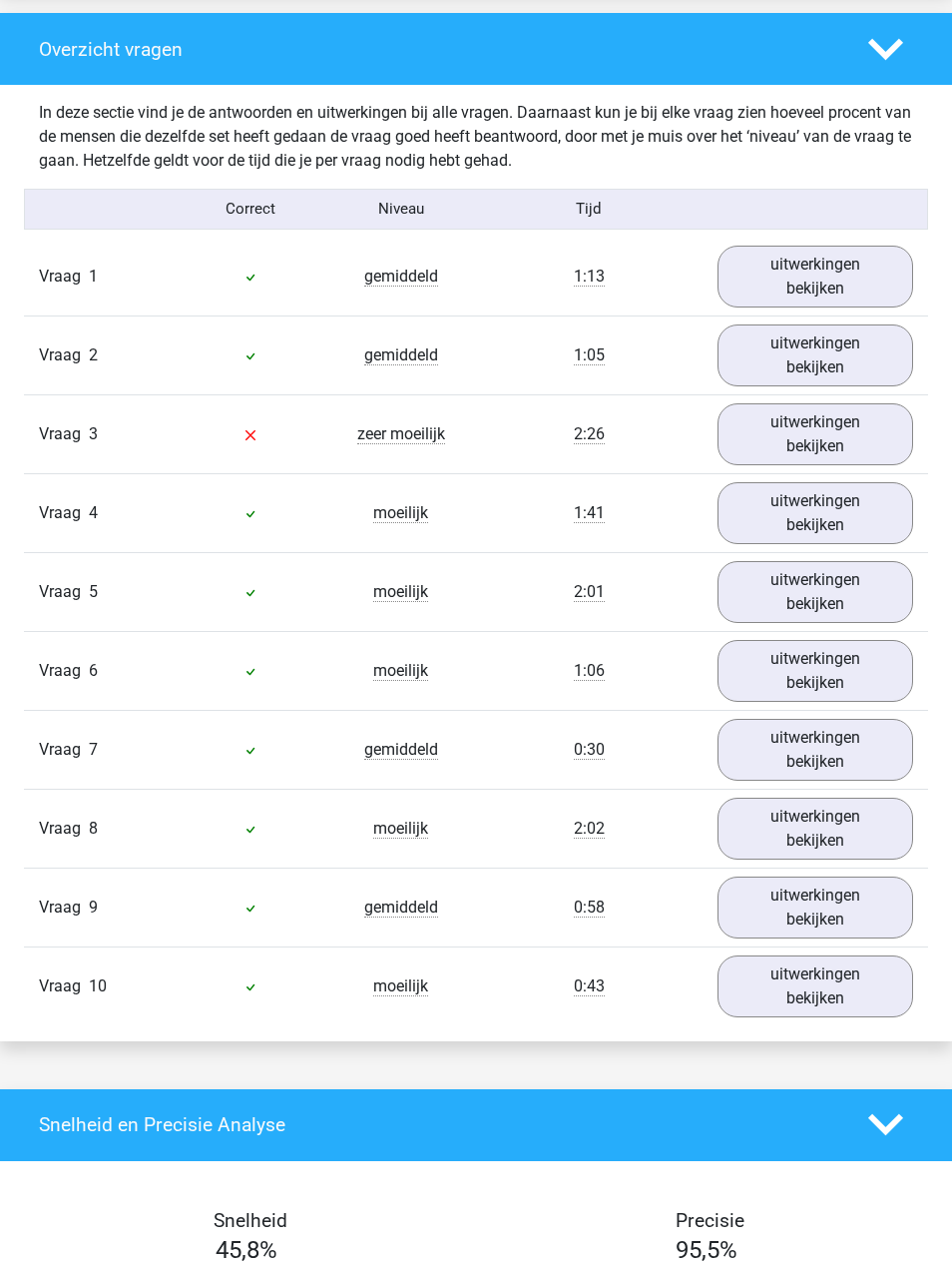 click on "uitwerkingen bekijken" at bounding box center (815, 434) 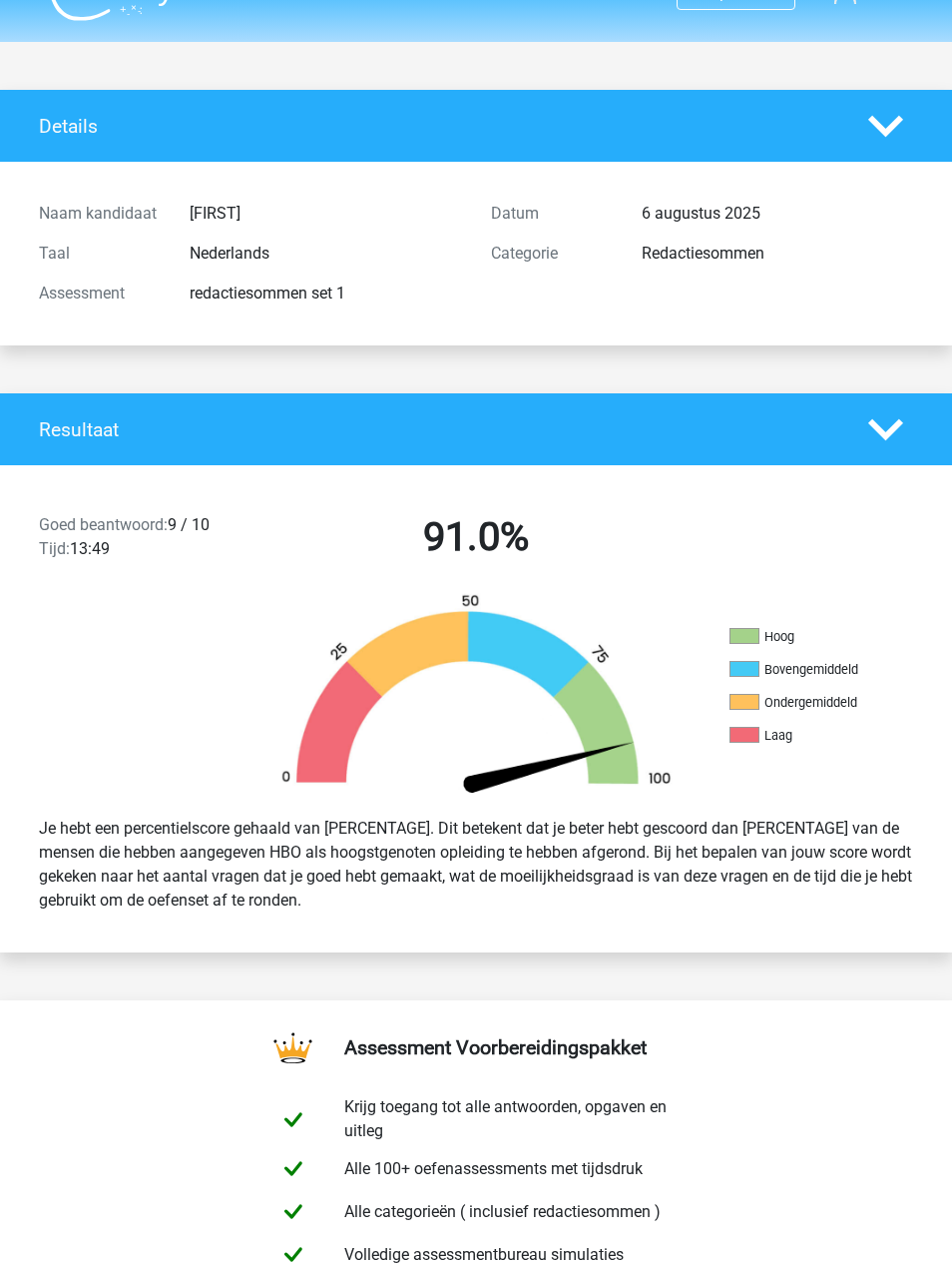 scroll, scrollTop: 0, scrollLeft: 0, axis: both 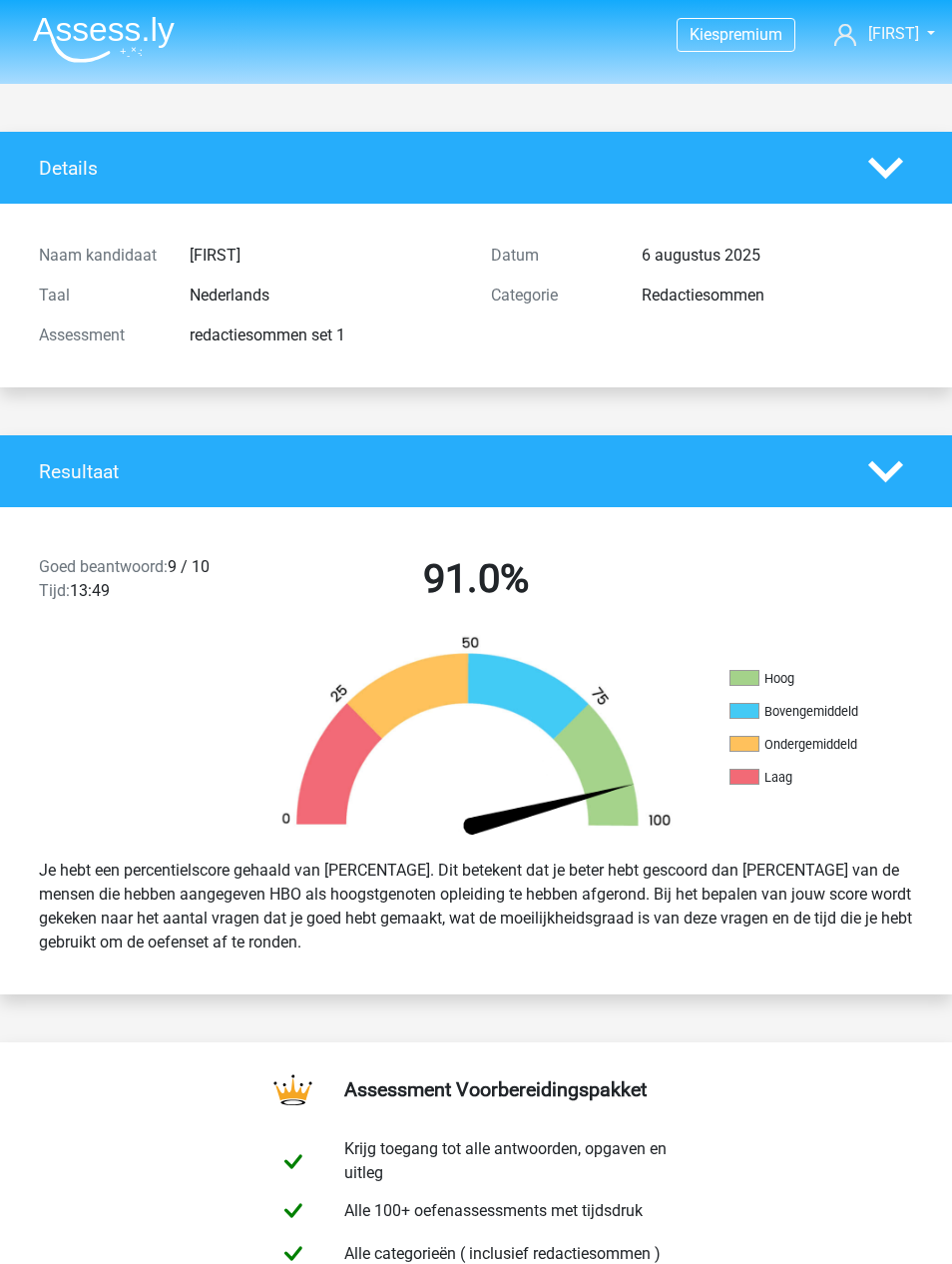 click at bounding box center (104, 39) 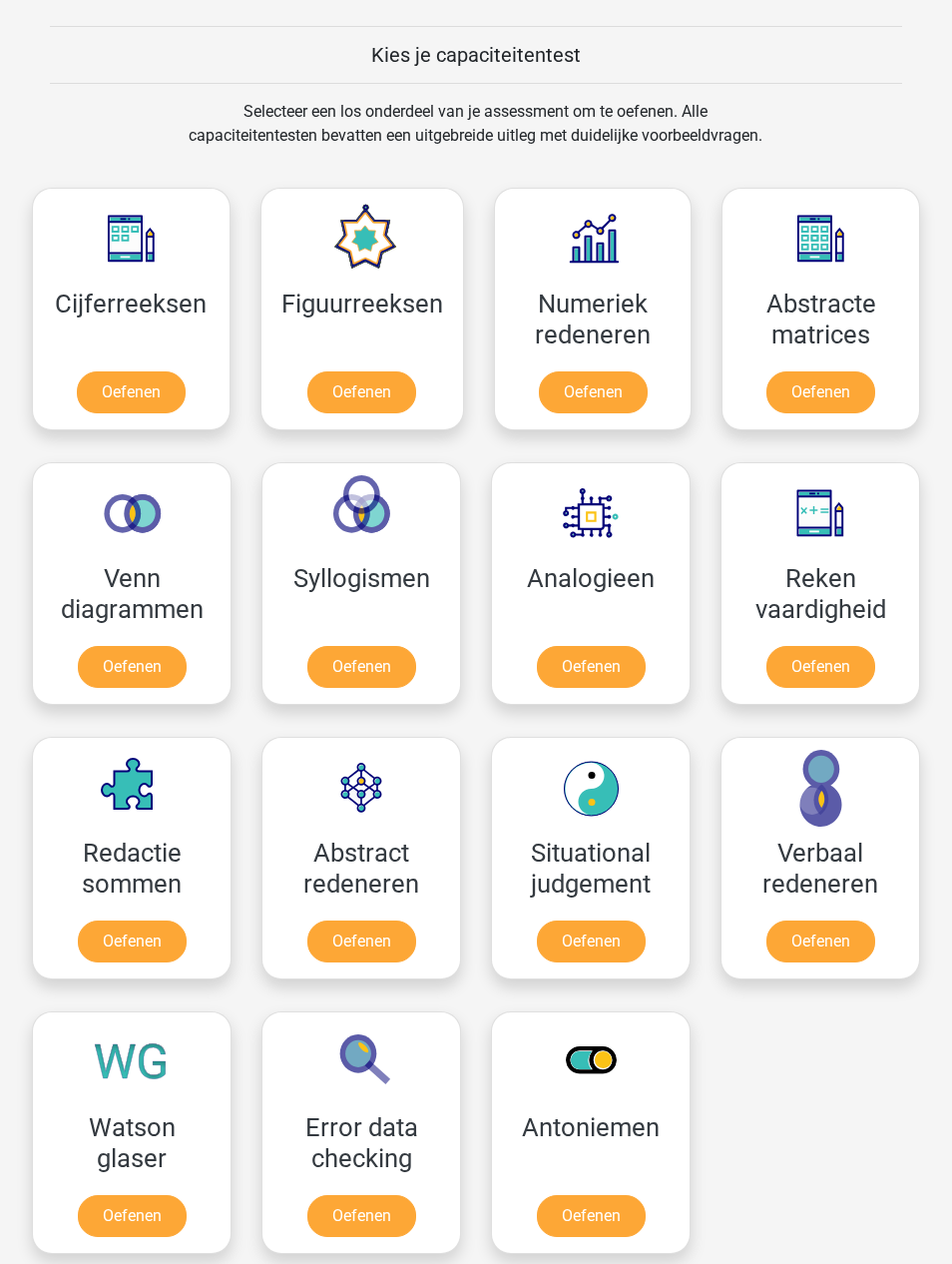 scroll, scrollTop: 749, scrollLeft: 0, axis: vertical 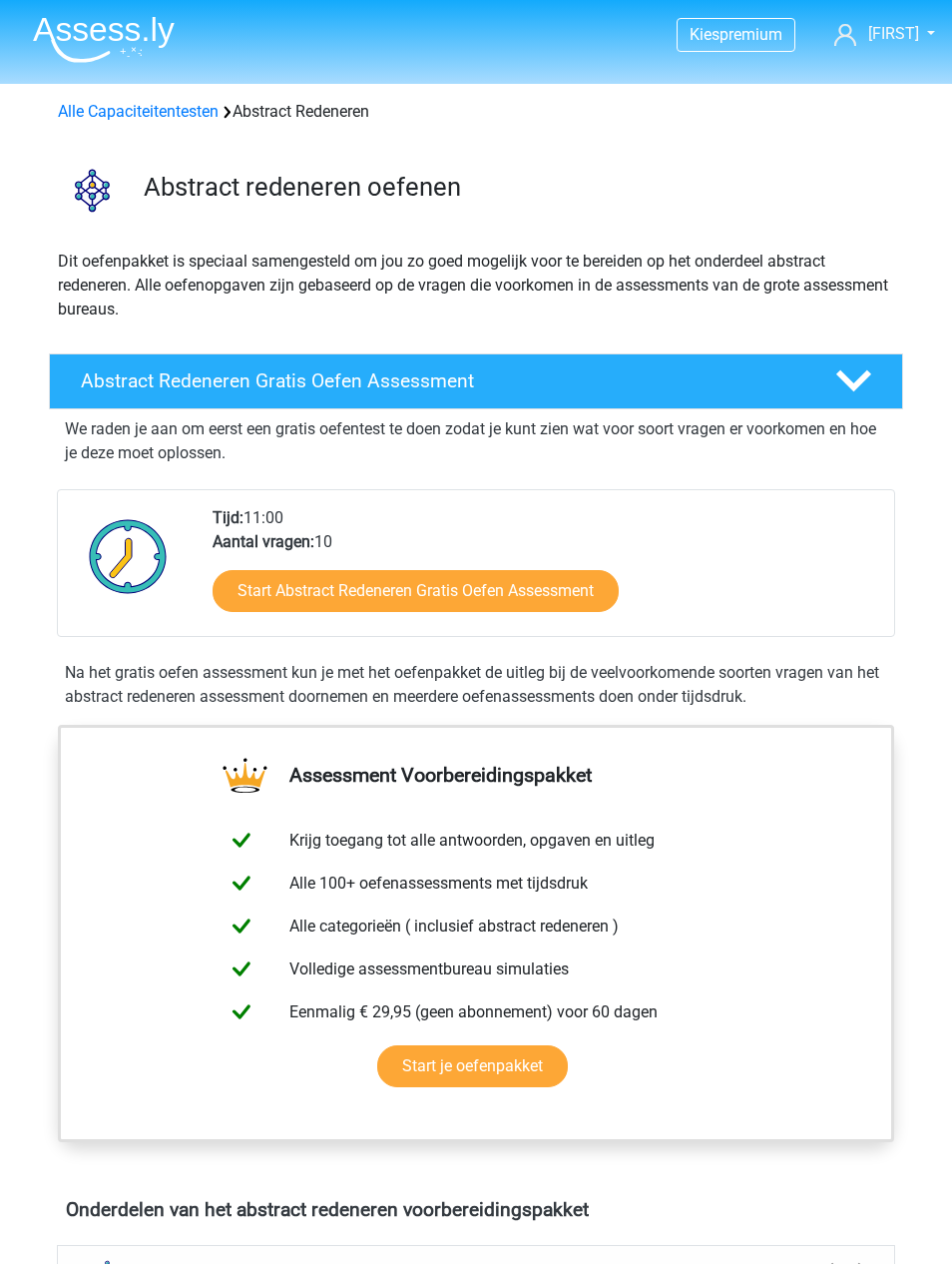 click on "Start Abstract Redeneren
Gratis Oefen Assessment" at bounding box center (415, 591) 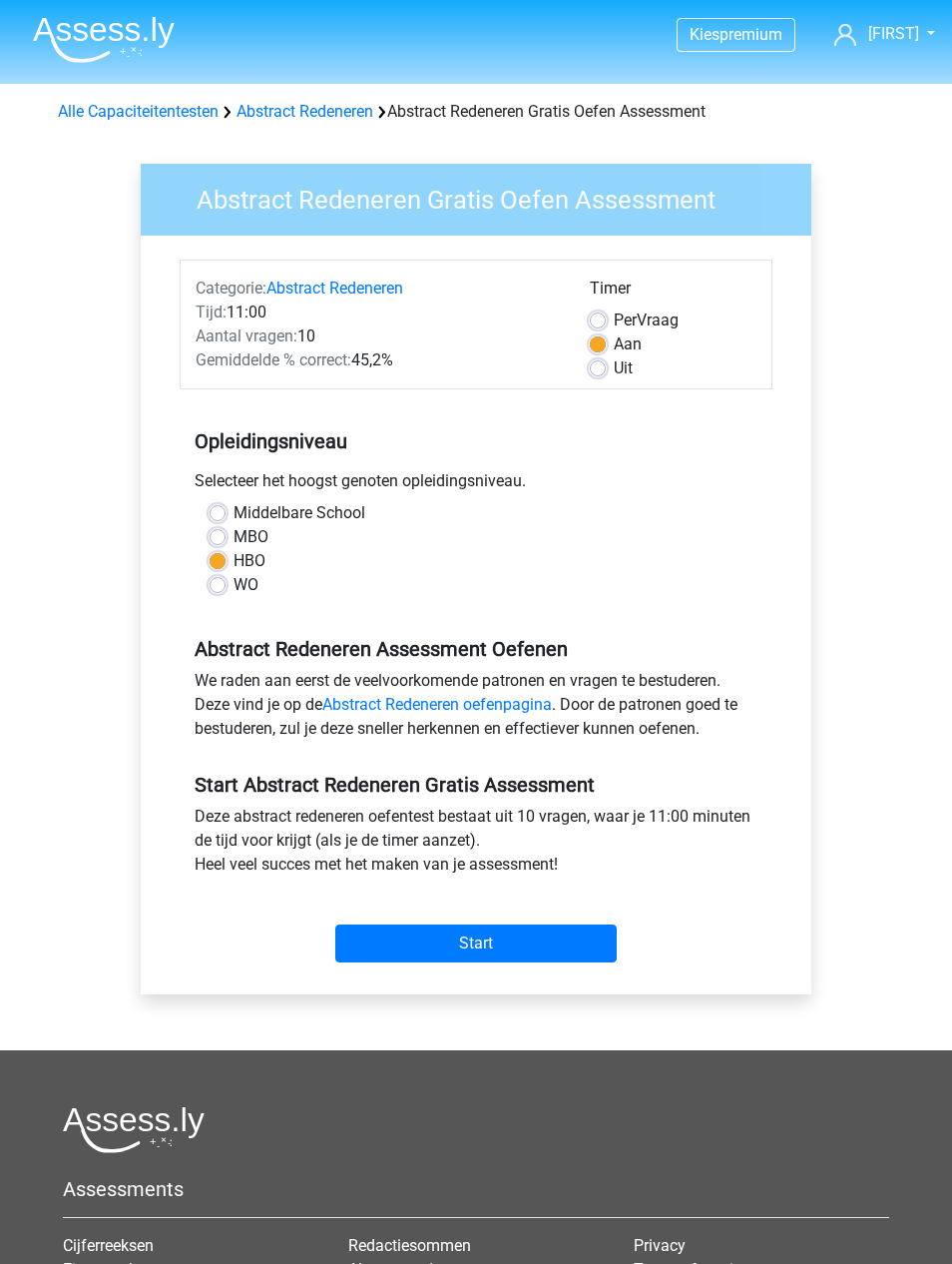 scroll, scrollTop: 0, scrollLeft: 0, axis: both 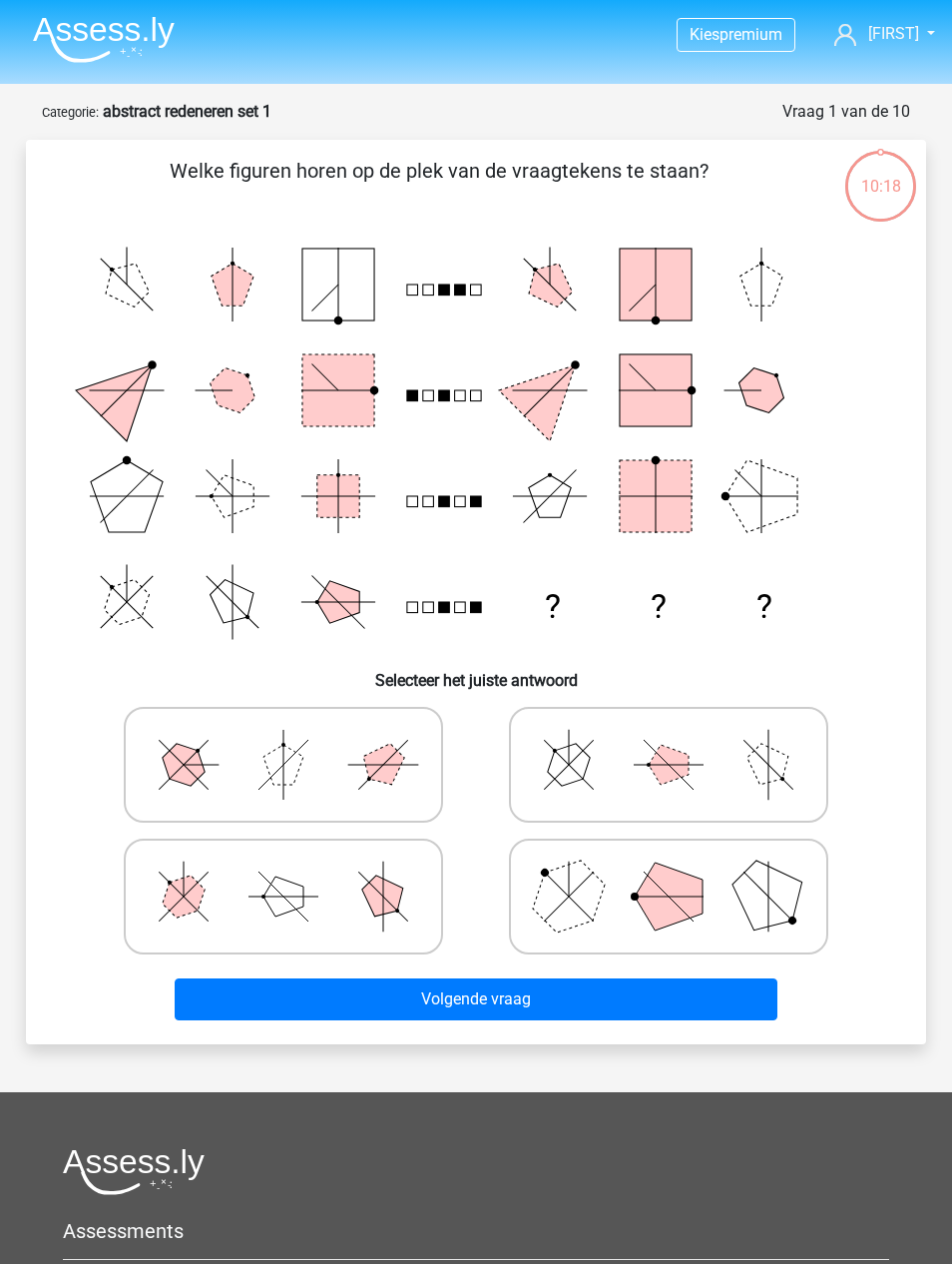 click 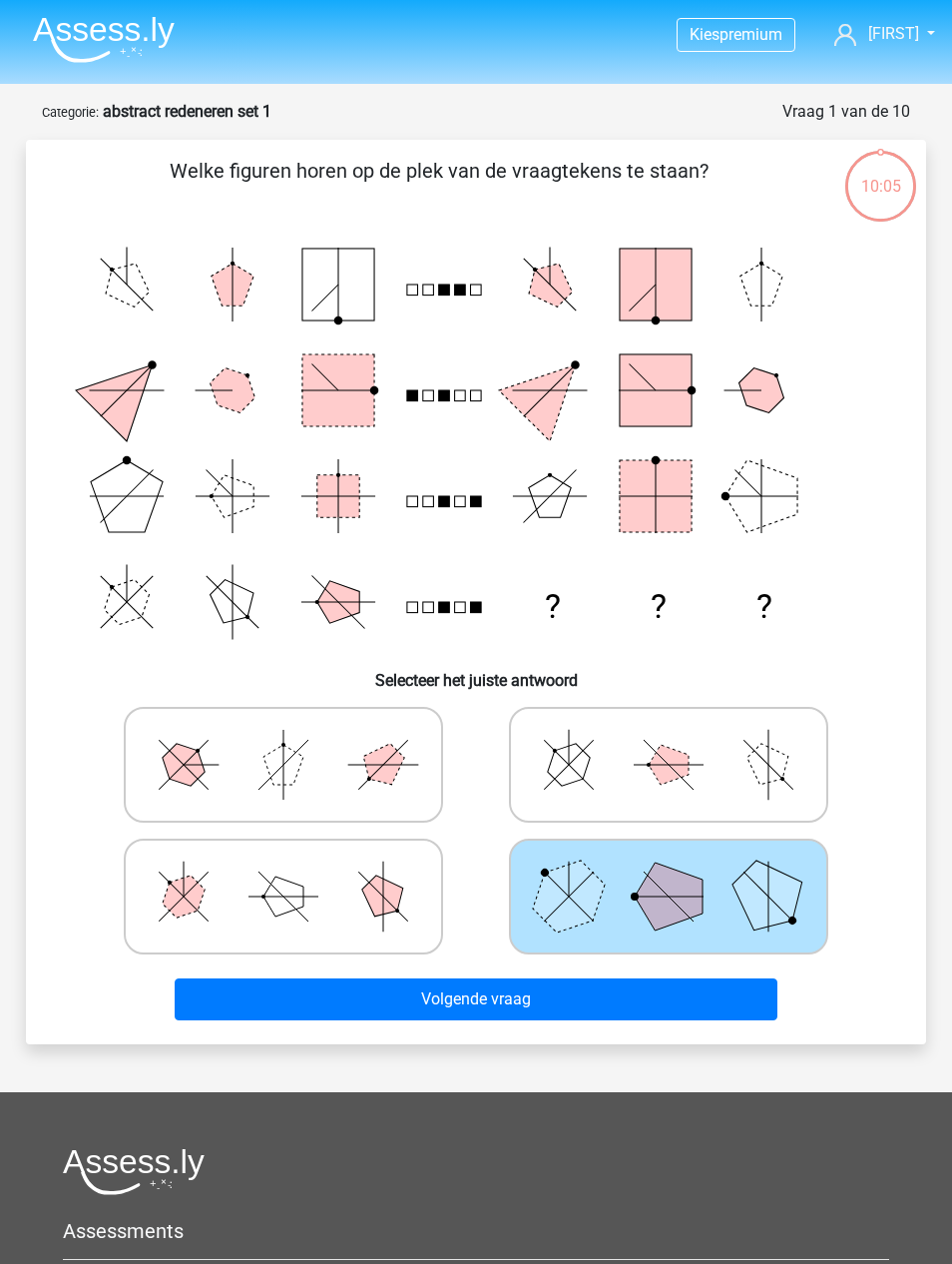 click on "Volgende vraag" at bounding box center (476, 999) 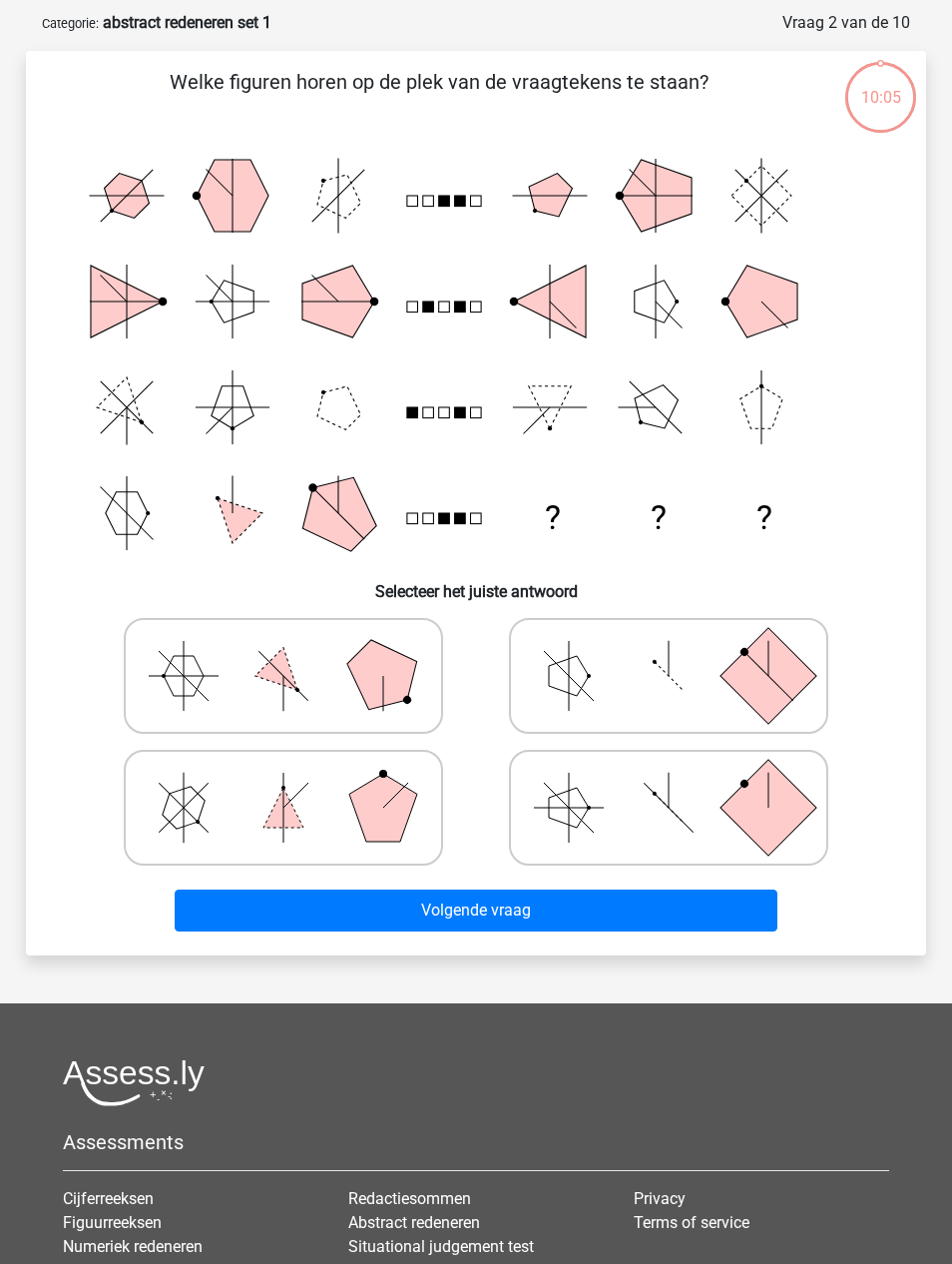 scroll, scrollTop: 100, scrollLeft: 0, axis: vertical 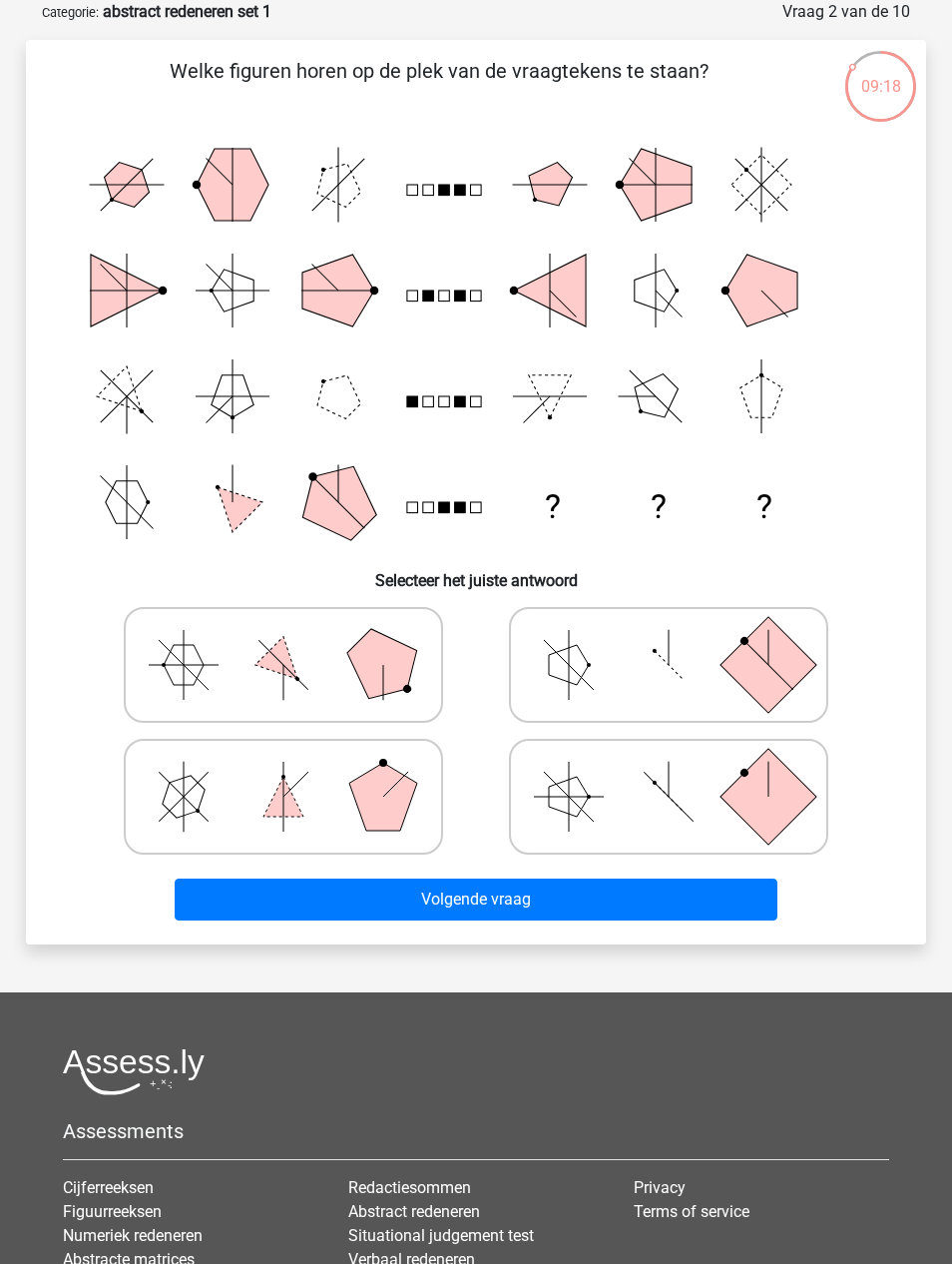 click 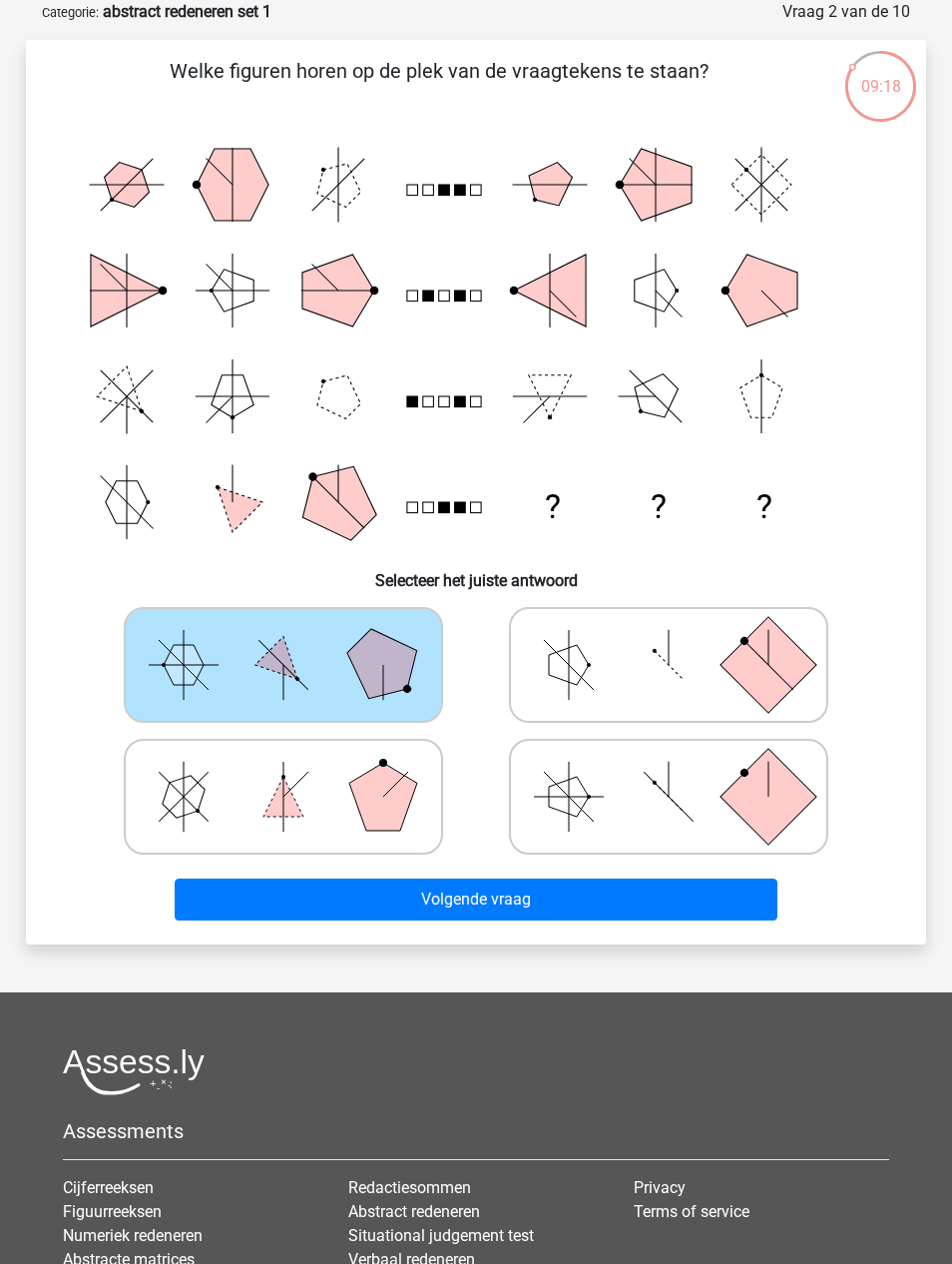 click on "Volgende vraag" at bounding box center [476, 900] 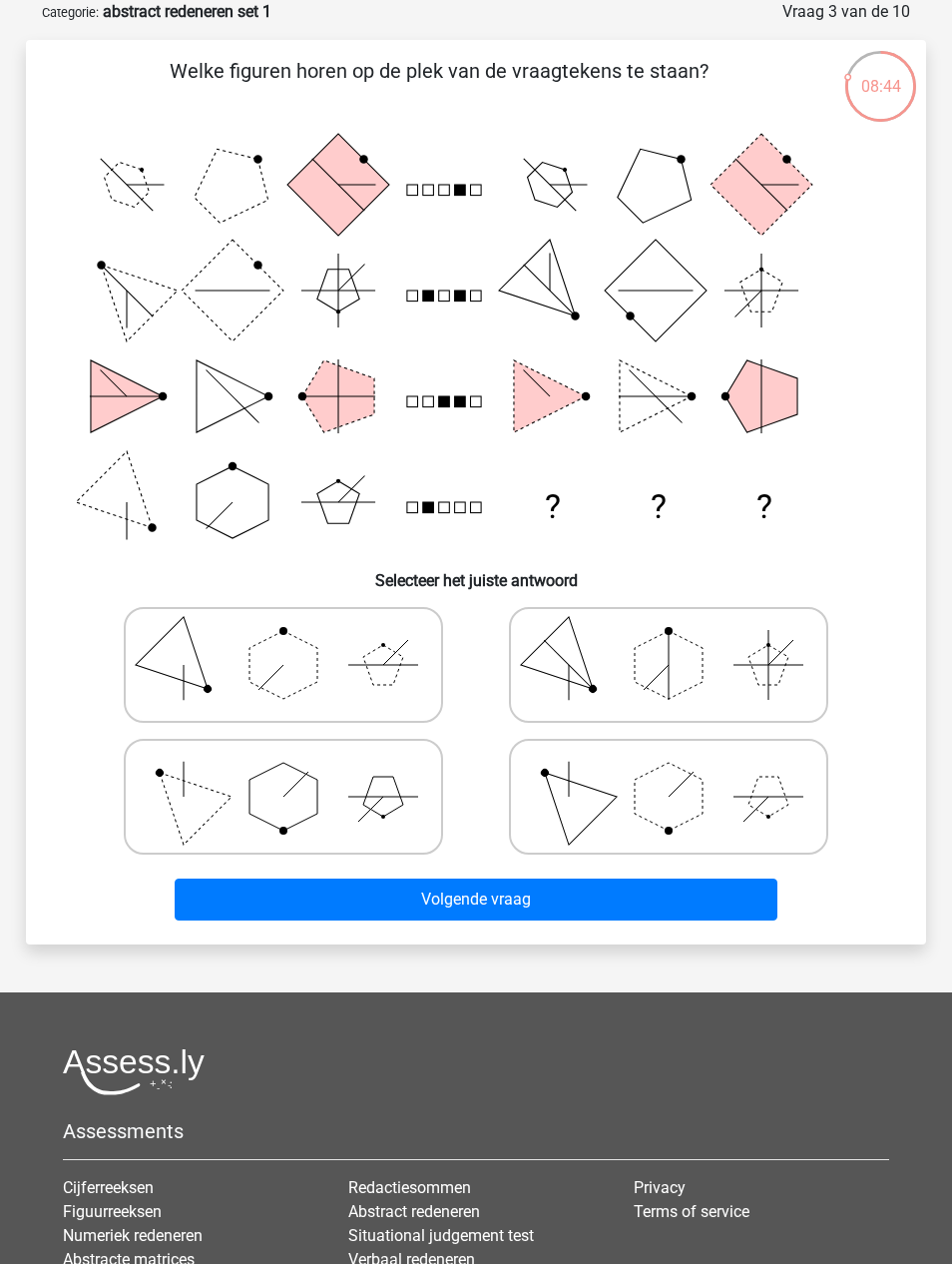 click 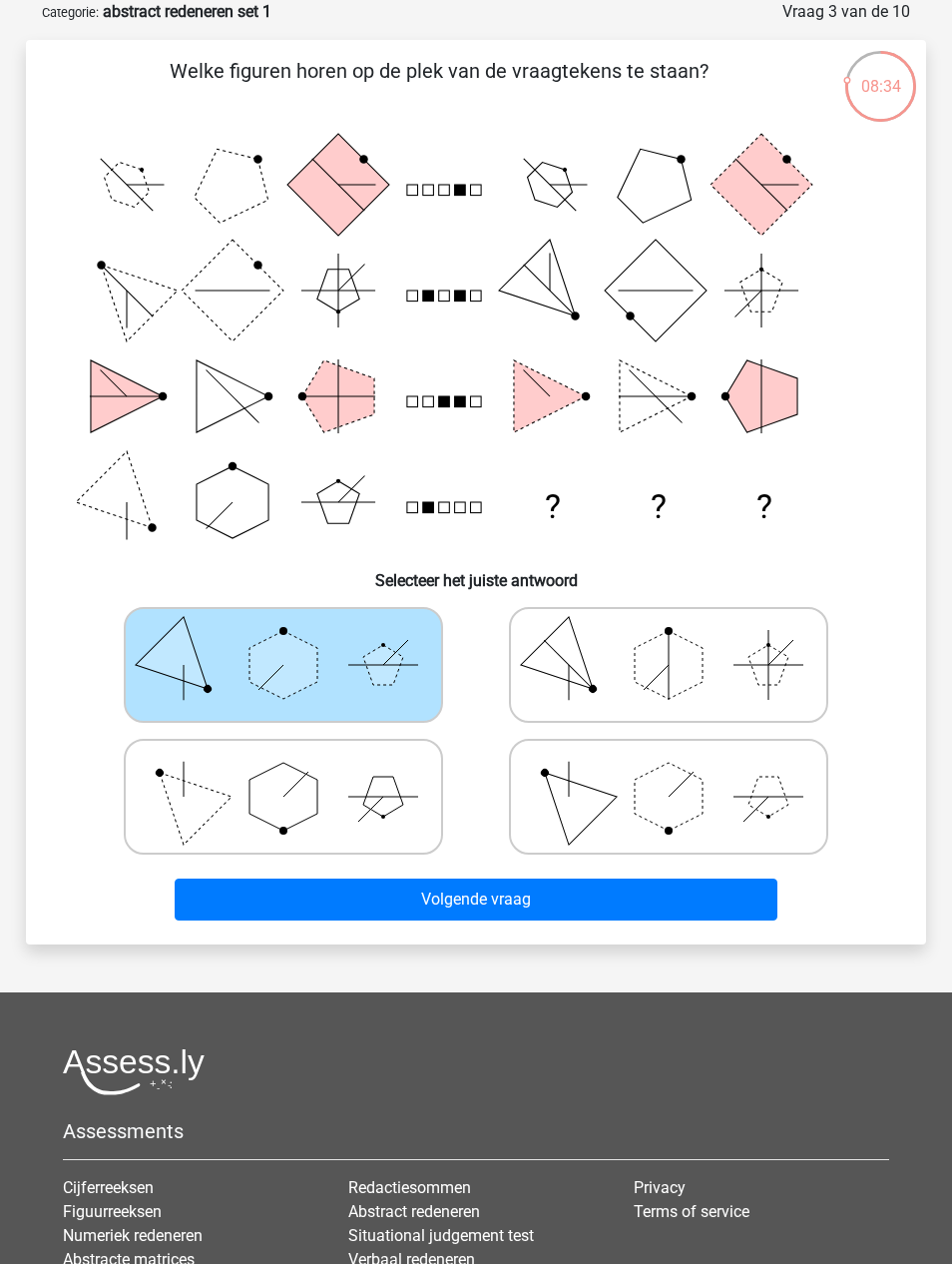 click on "Volgende vraag" at bounding box center [476, 900] 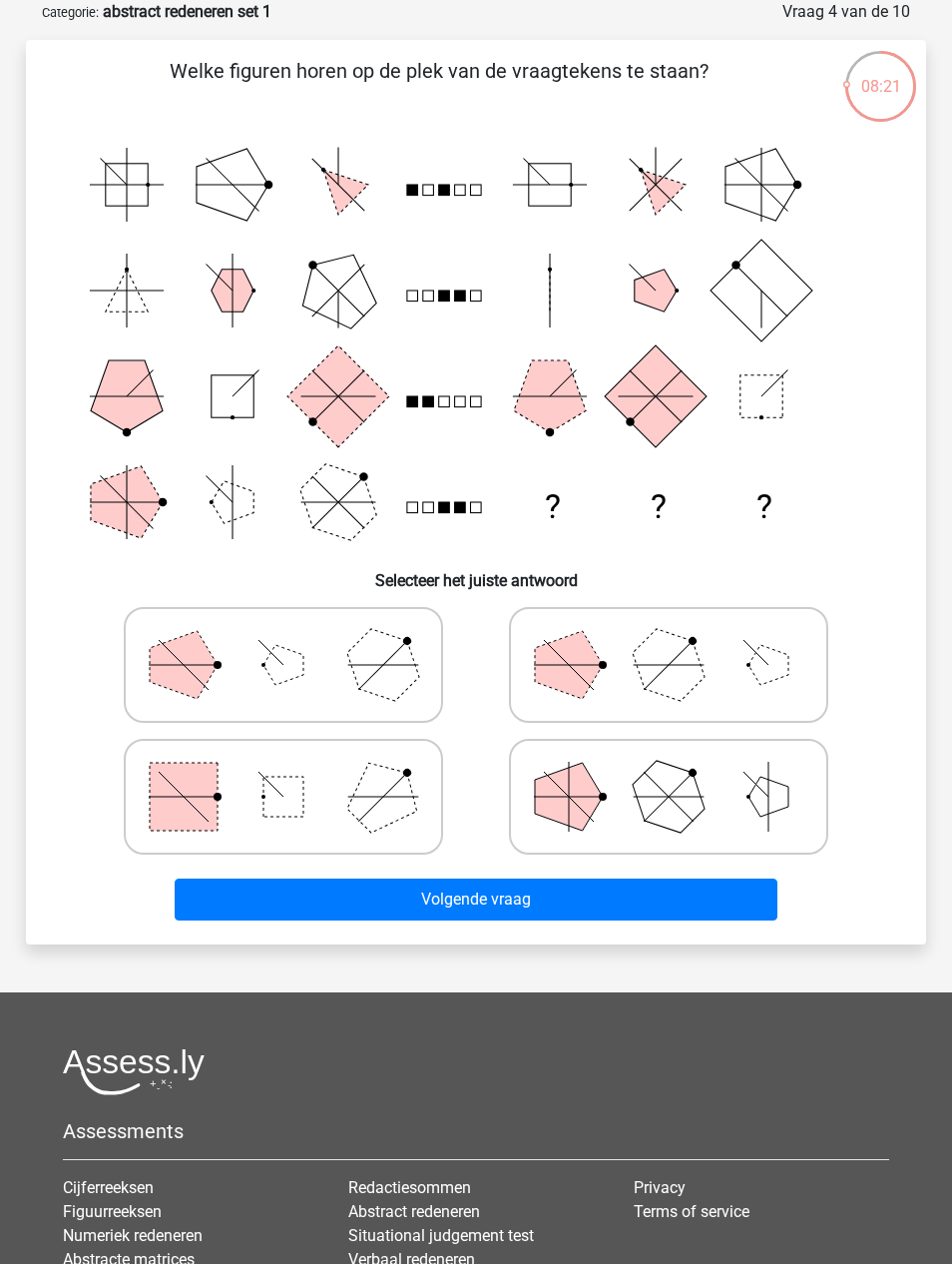click 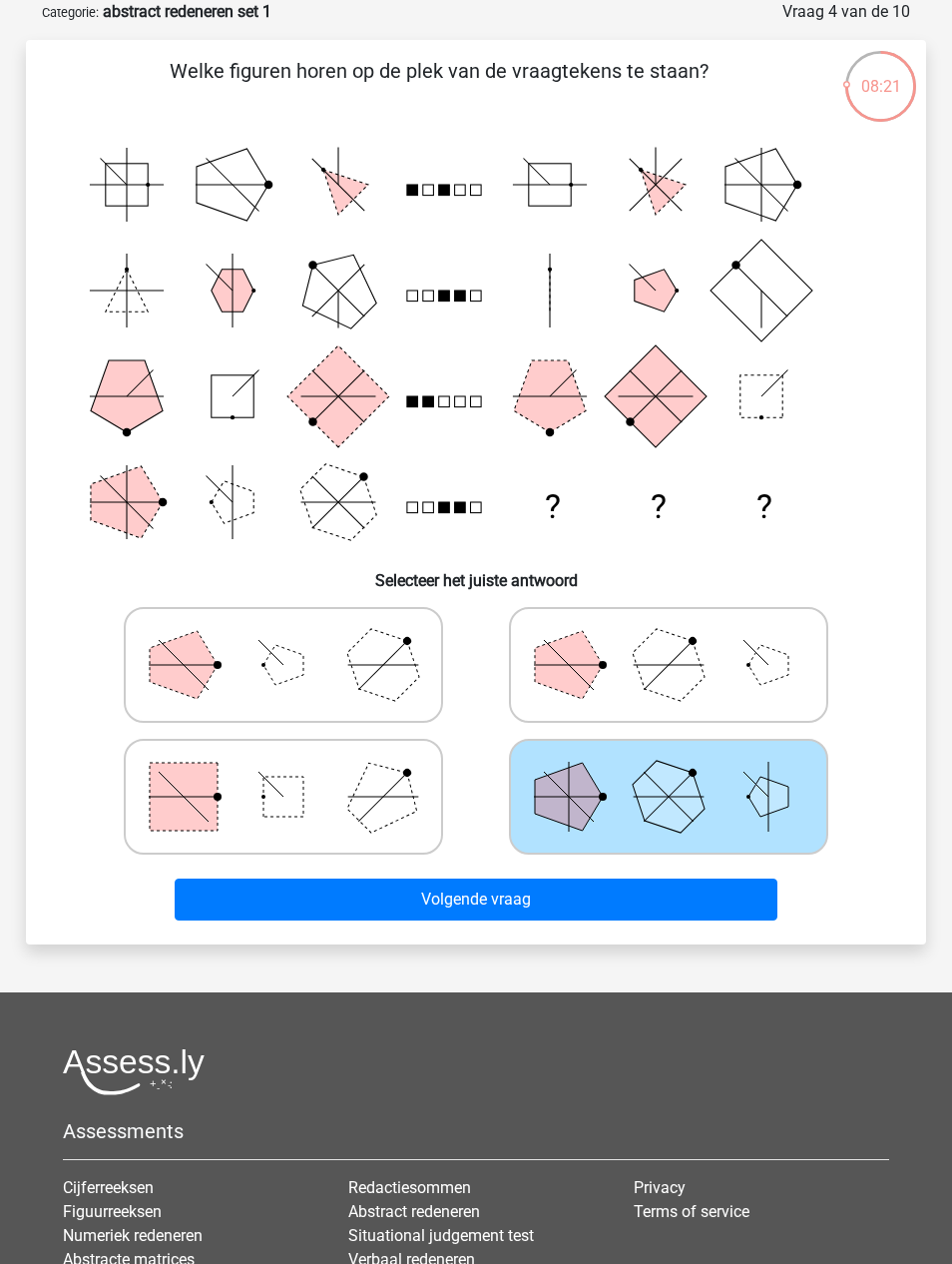 click on "Volgende vraag" at bounding box center [476, 900] 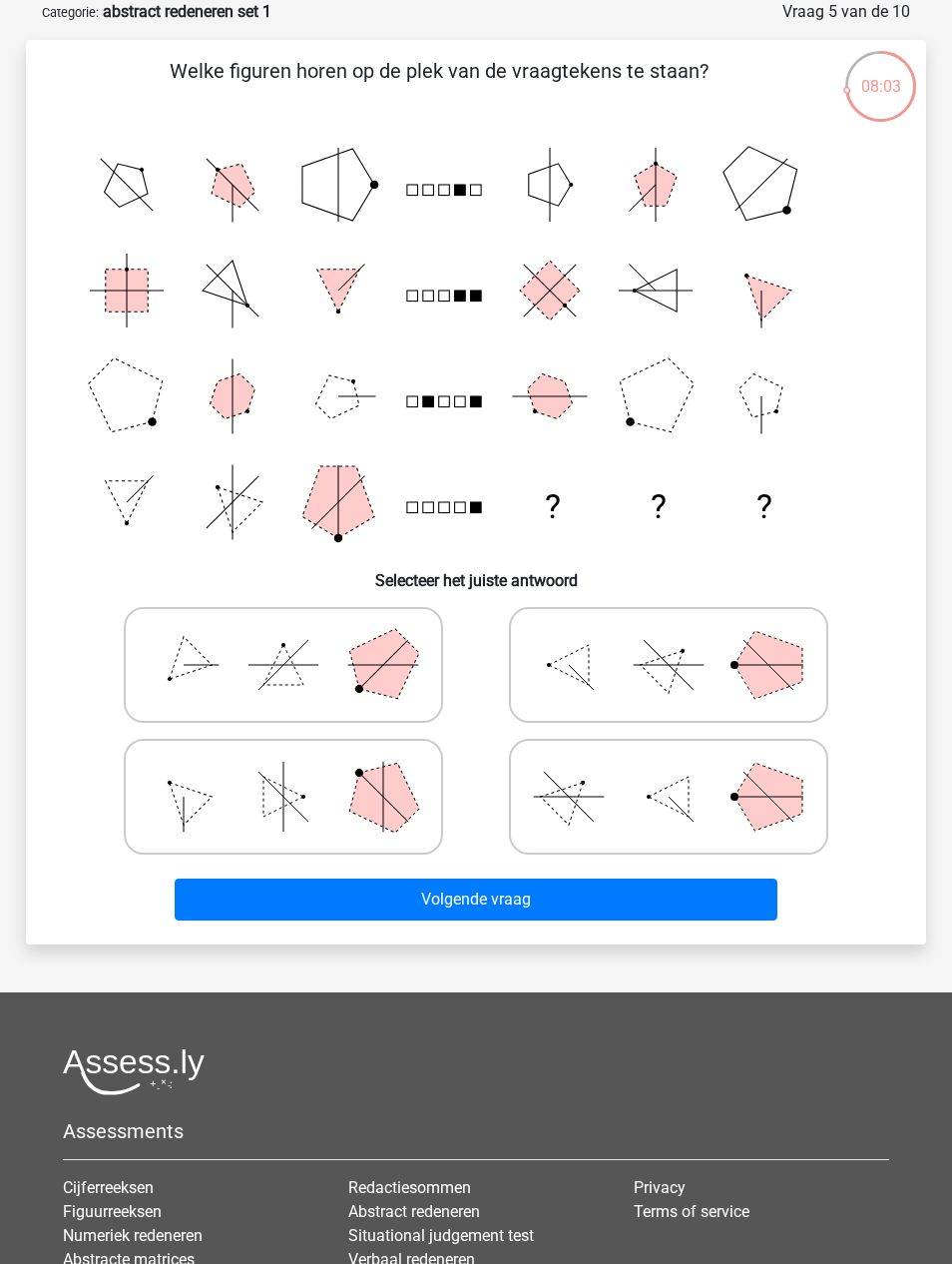 click 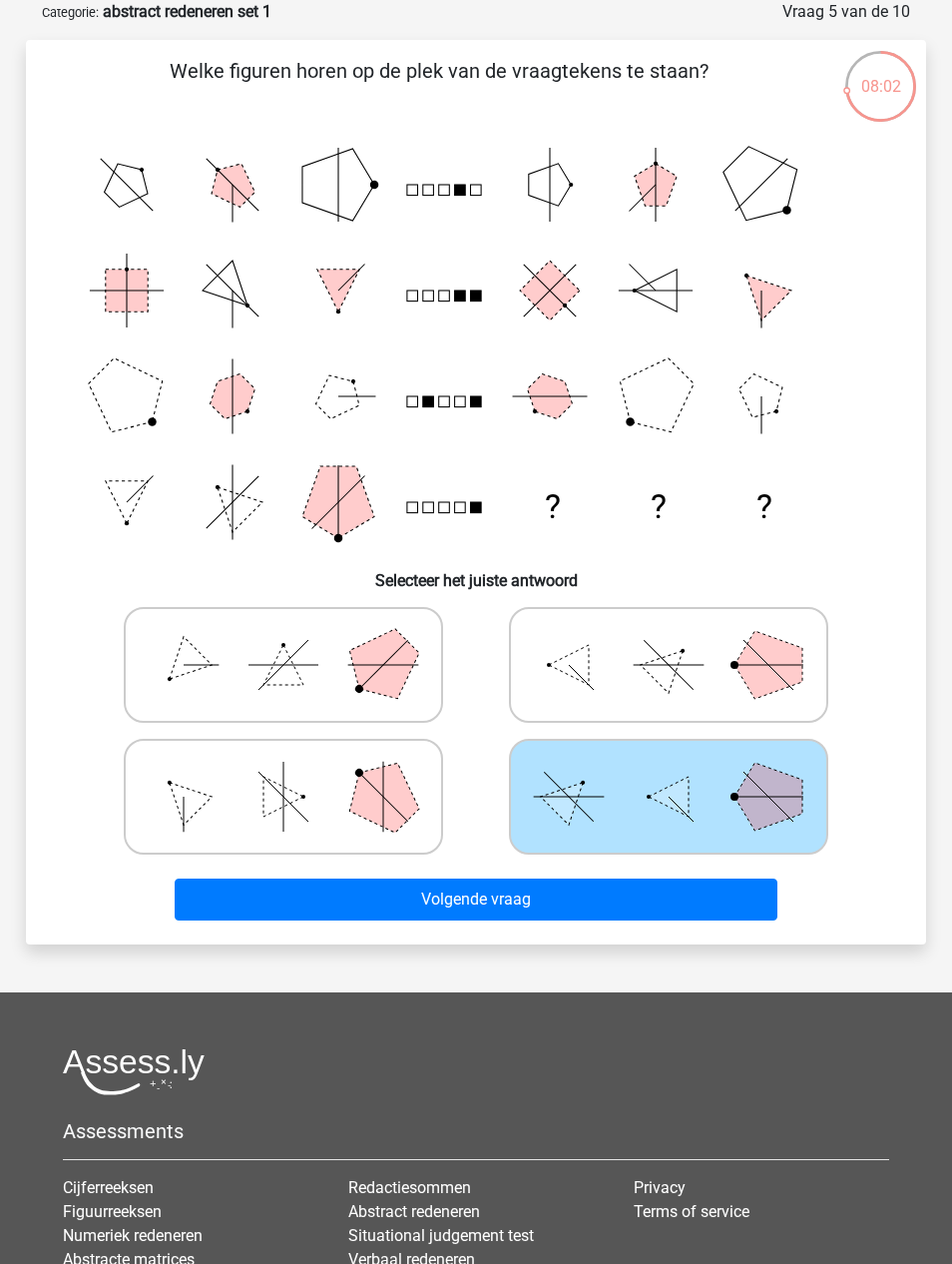 click on "Volgende vraag" at bounding box center (476, 900) 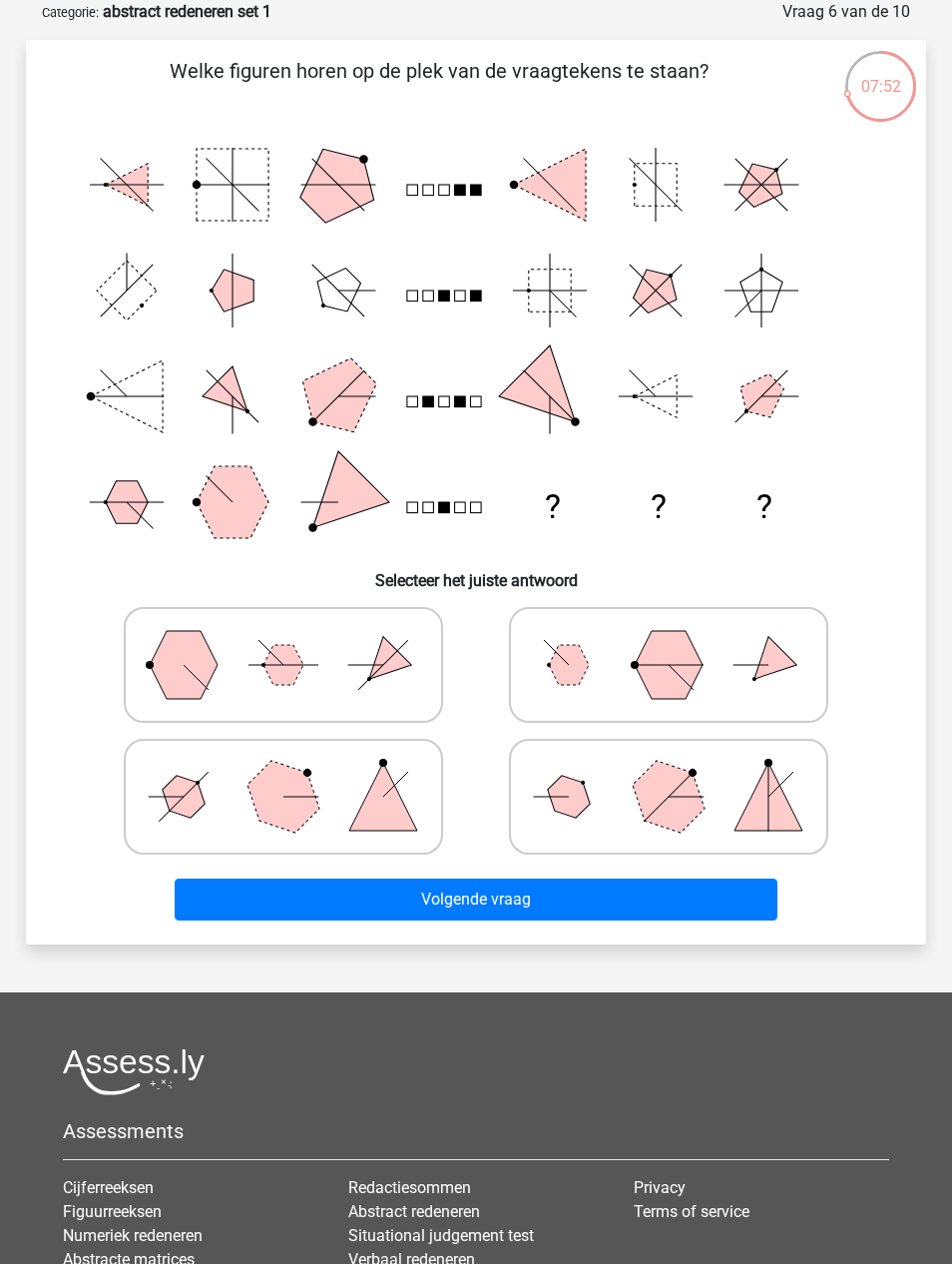 click 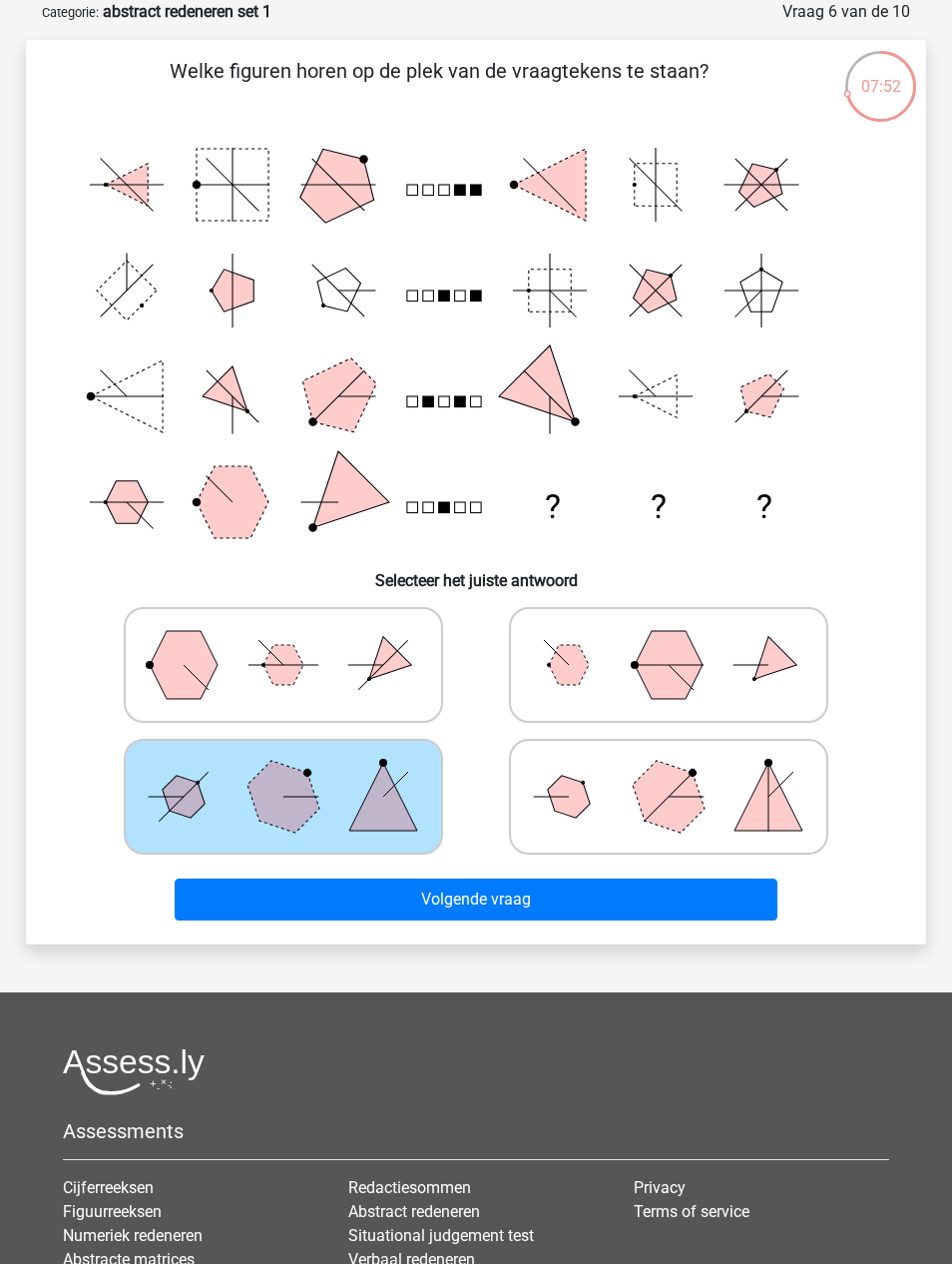 click on "Volgende vraag" at bounding box center [476, 900] 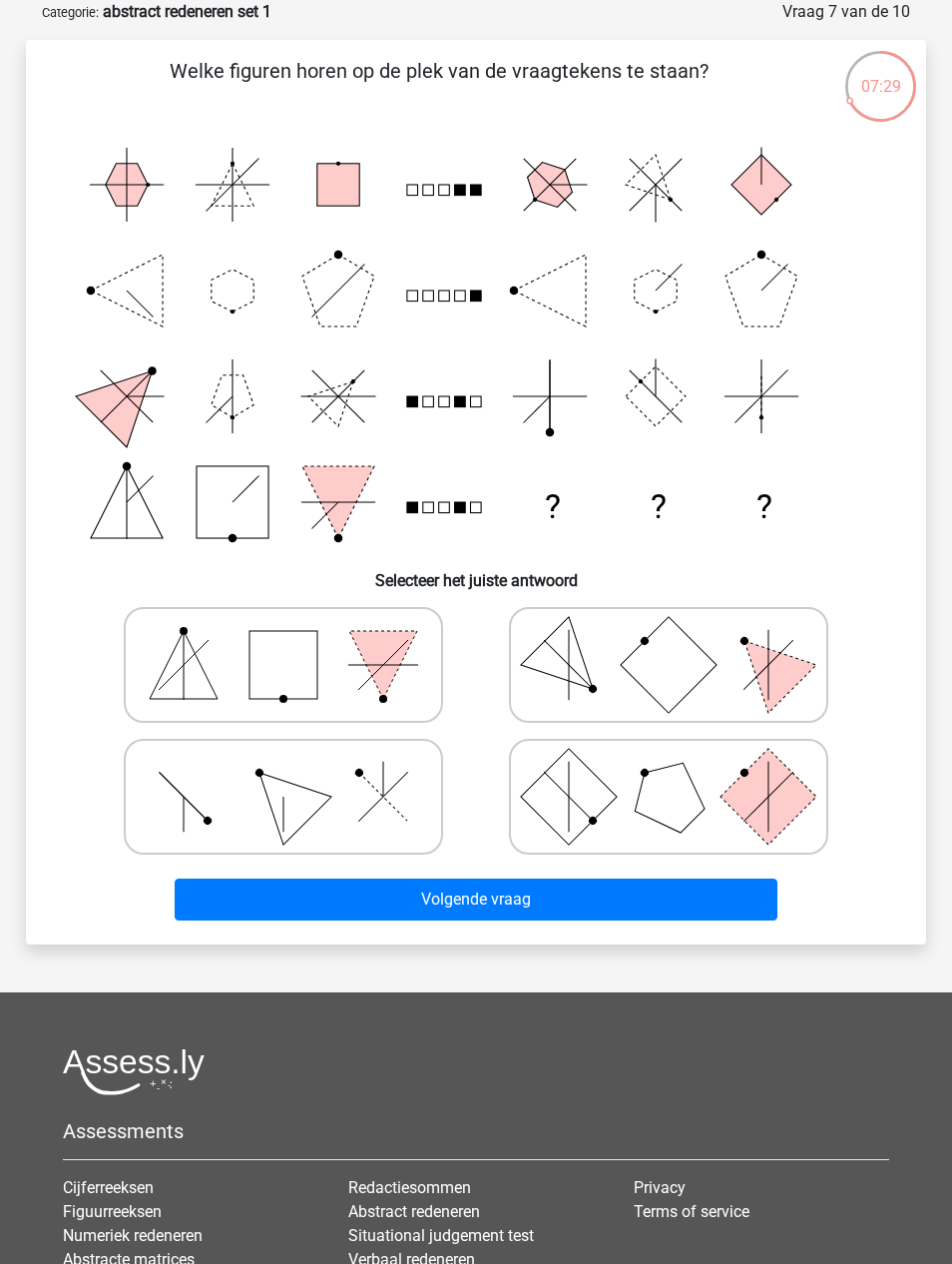 click 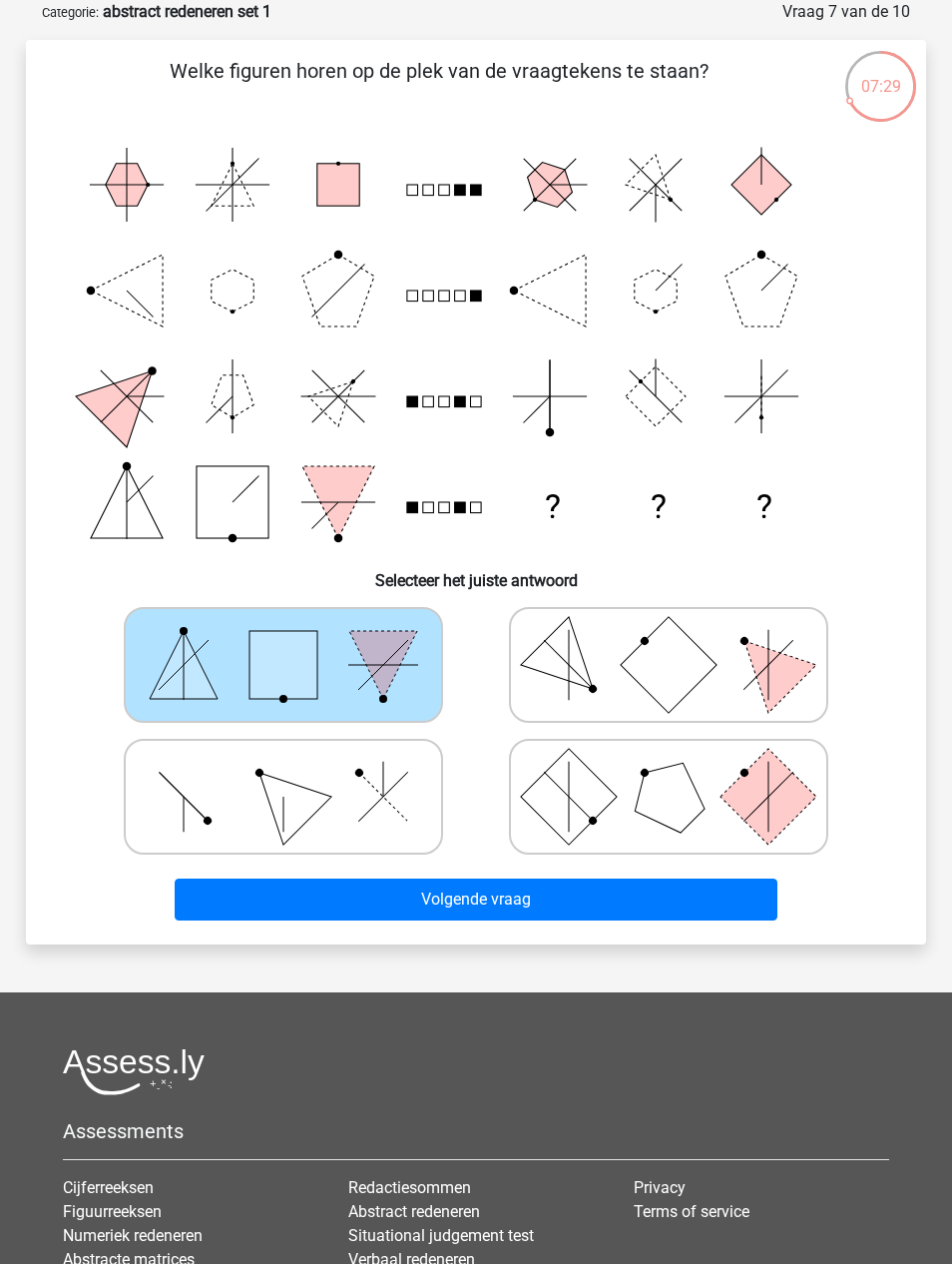 click on "Volgende vraag" at bounding box center [476, 900] 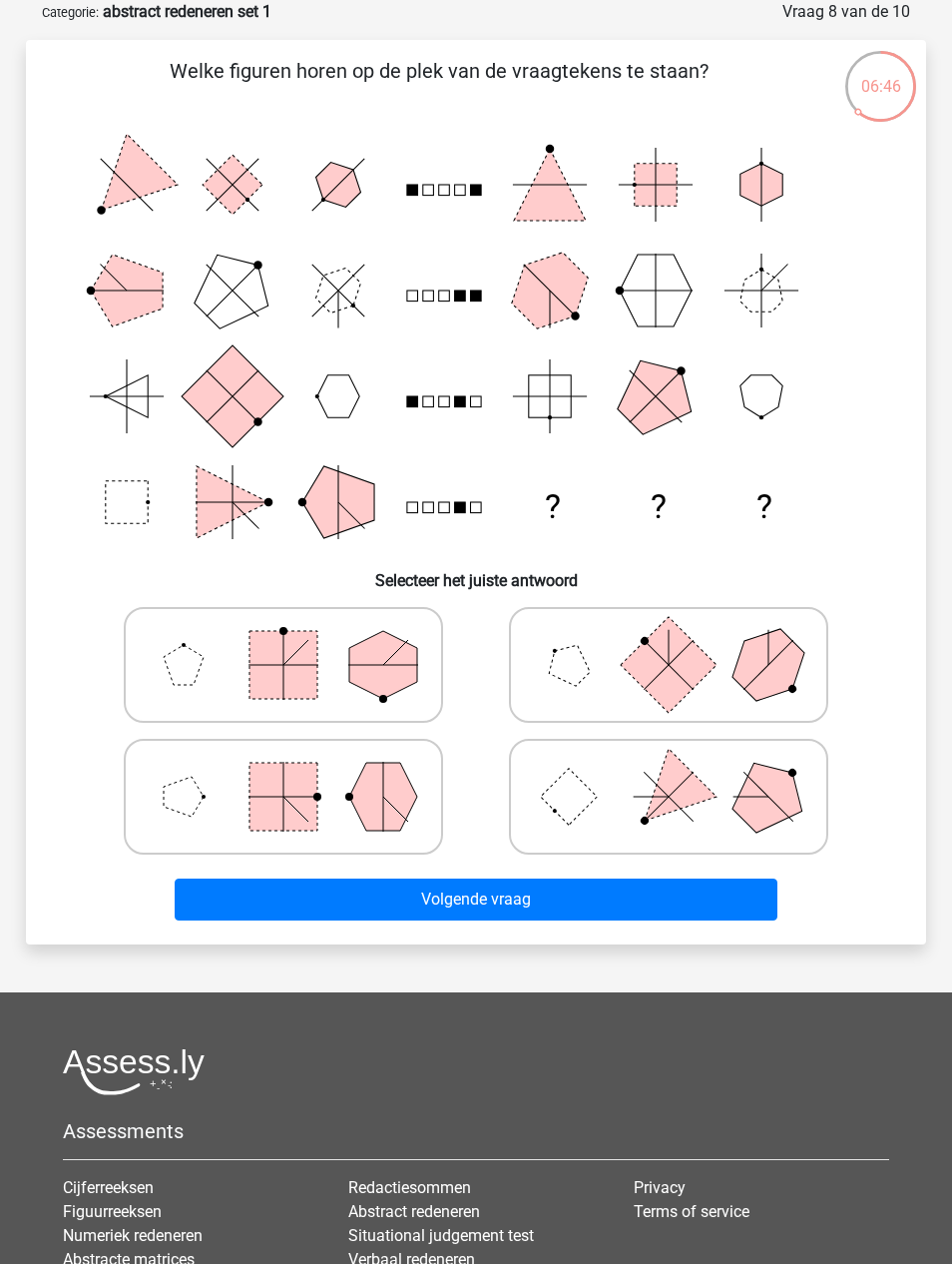 click 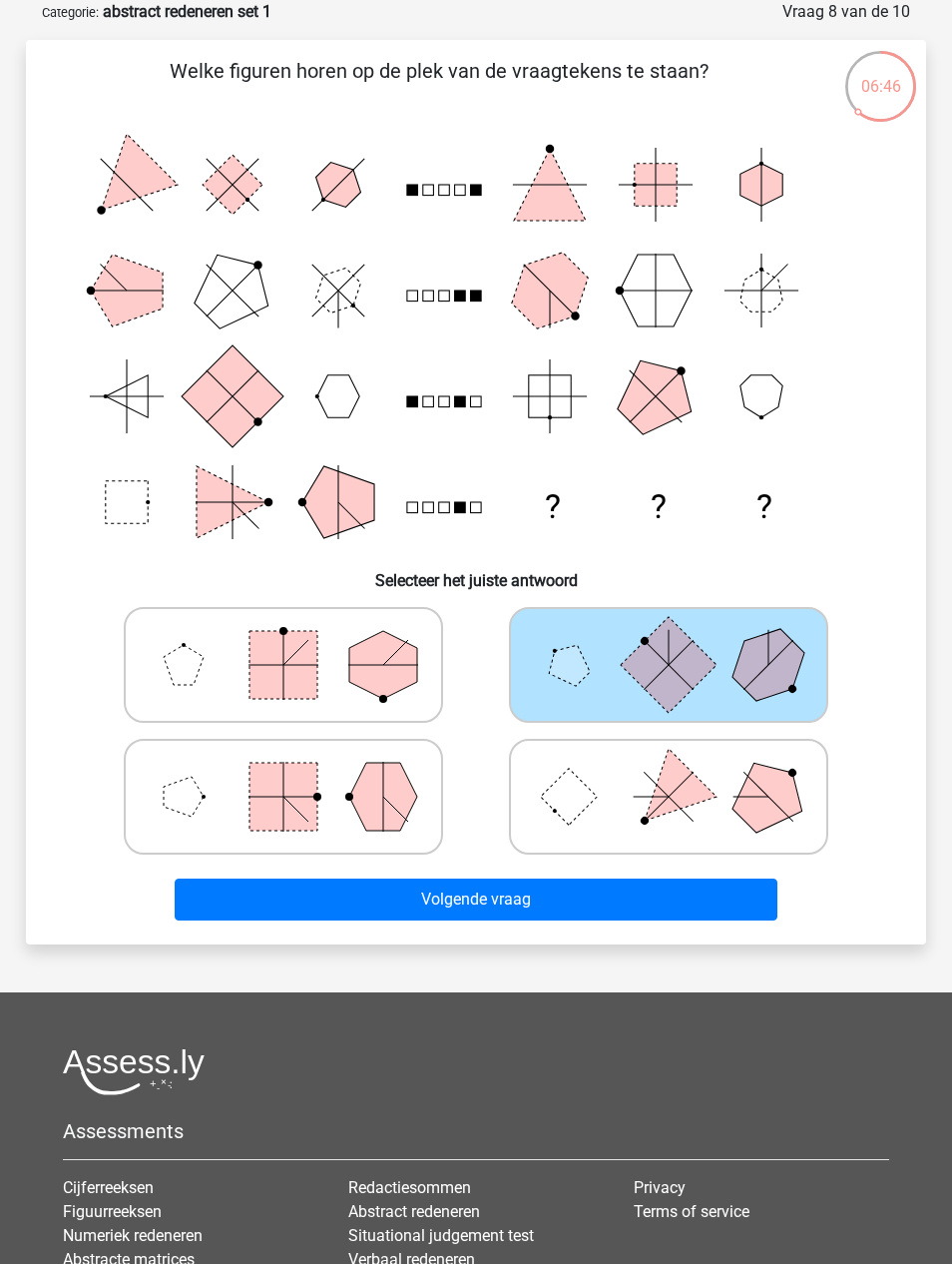 click on "Volgende vraag" at bounding box center [476, 900] 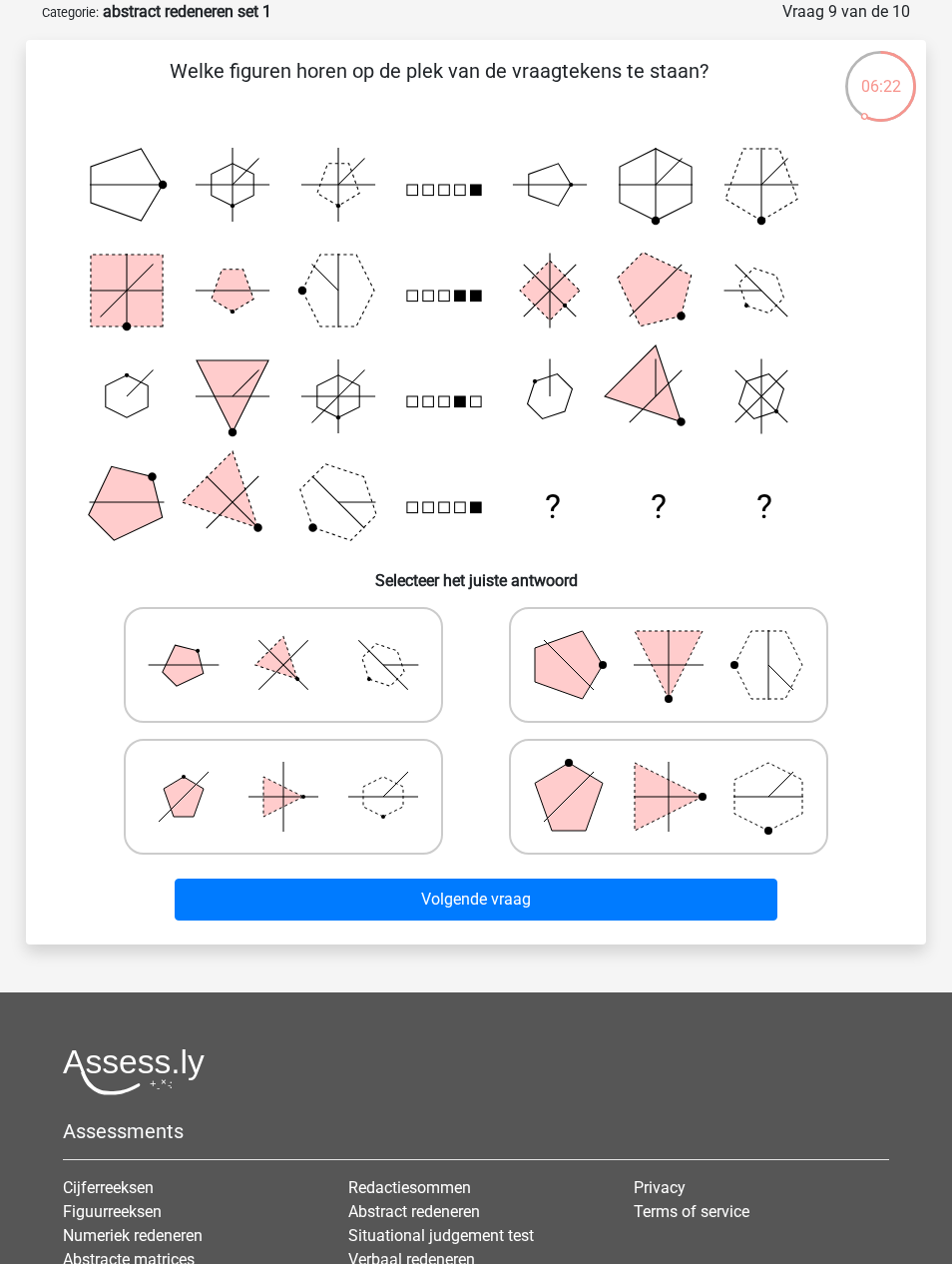 click 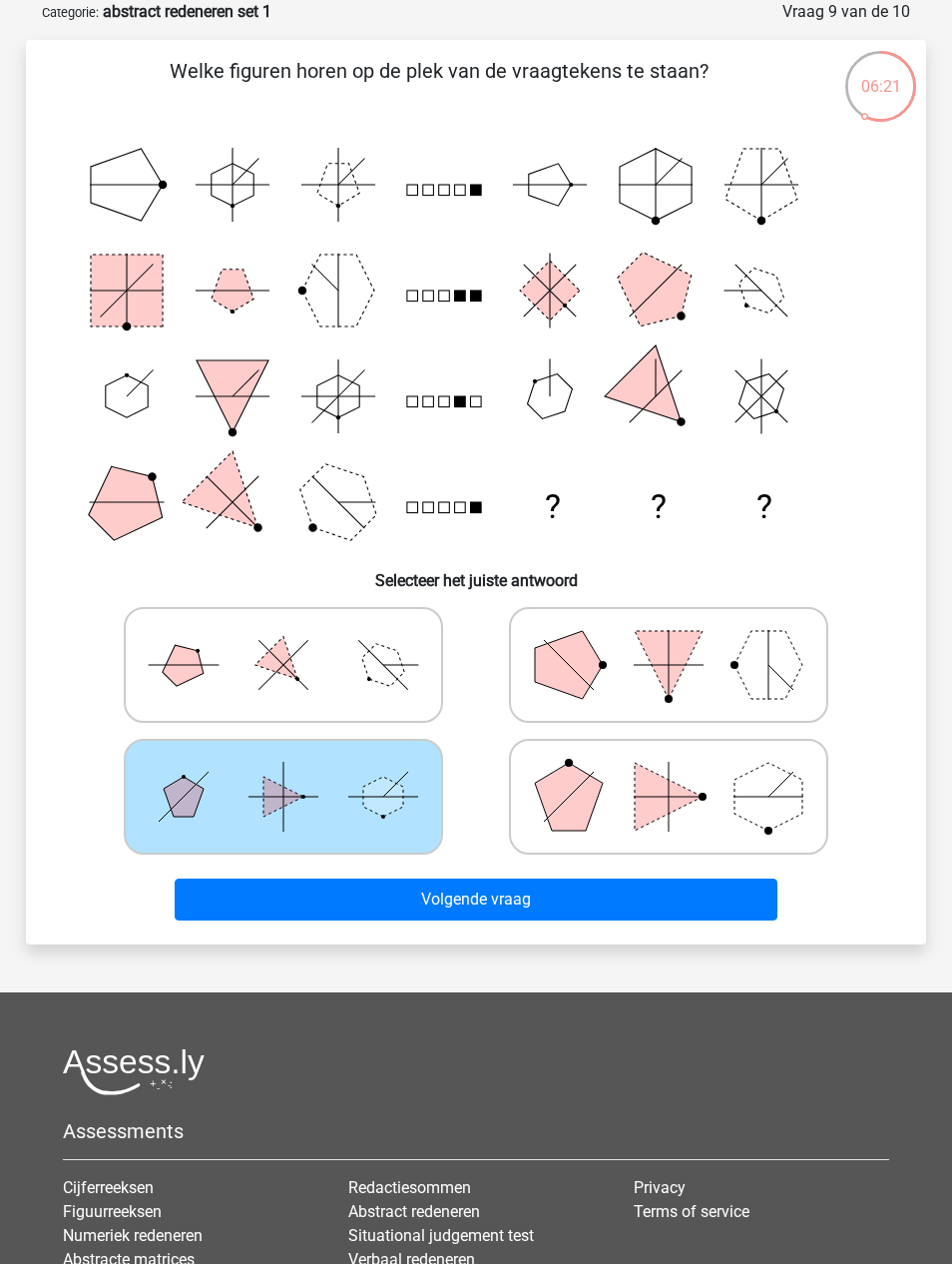 click on "Volgende vraag" at bounding box center (476, 900) 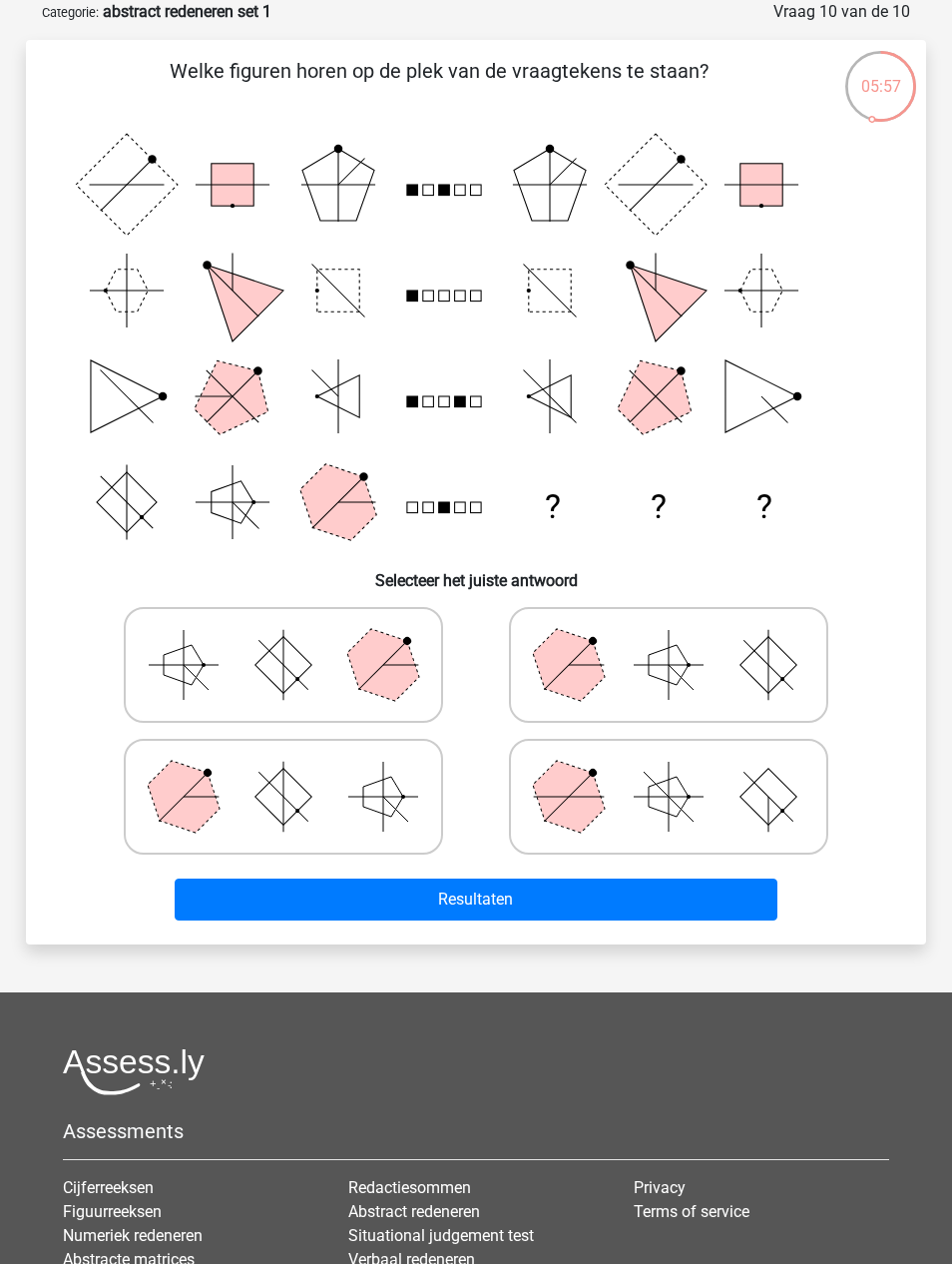 click 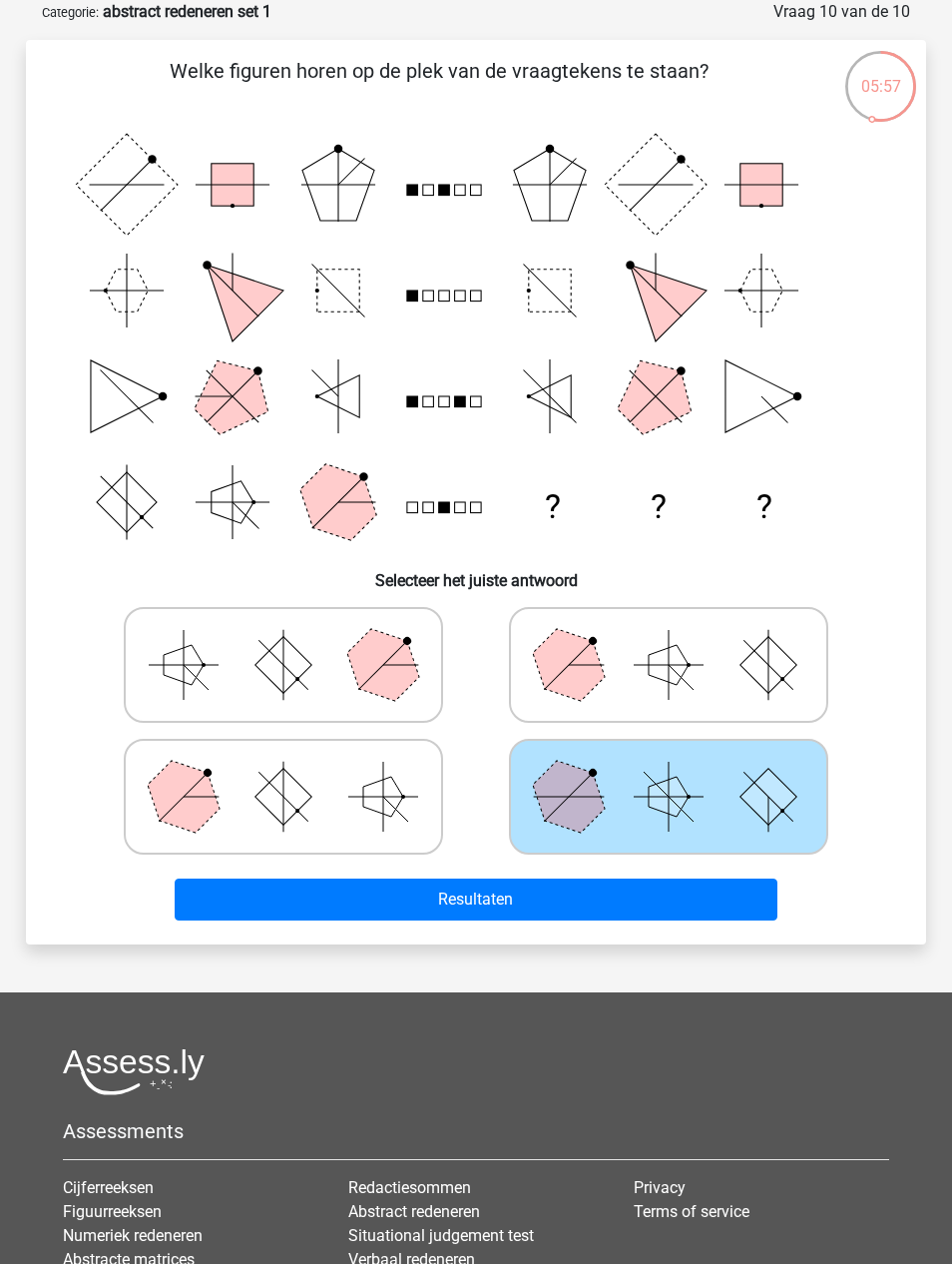 click on "Resultaten" at bounding box center [476, 900] 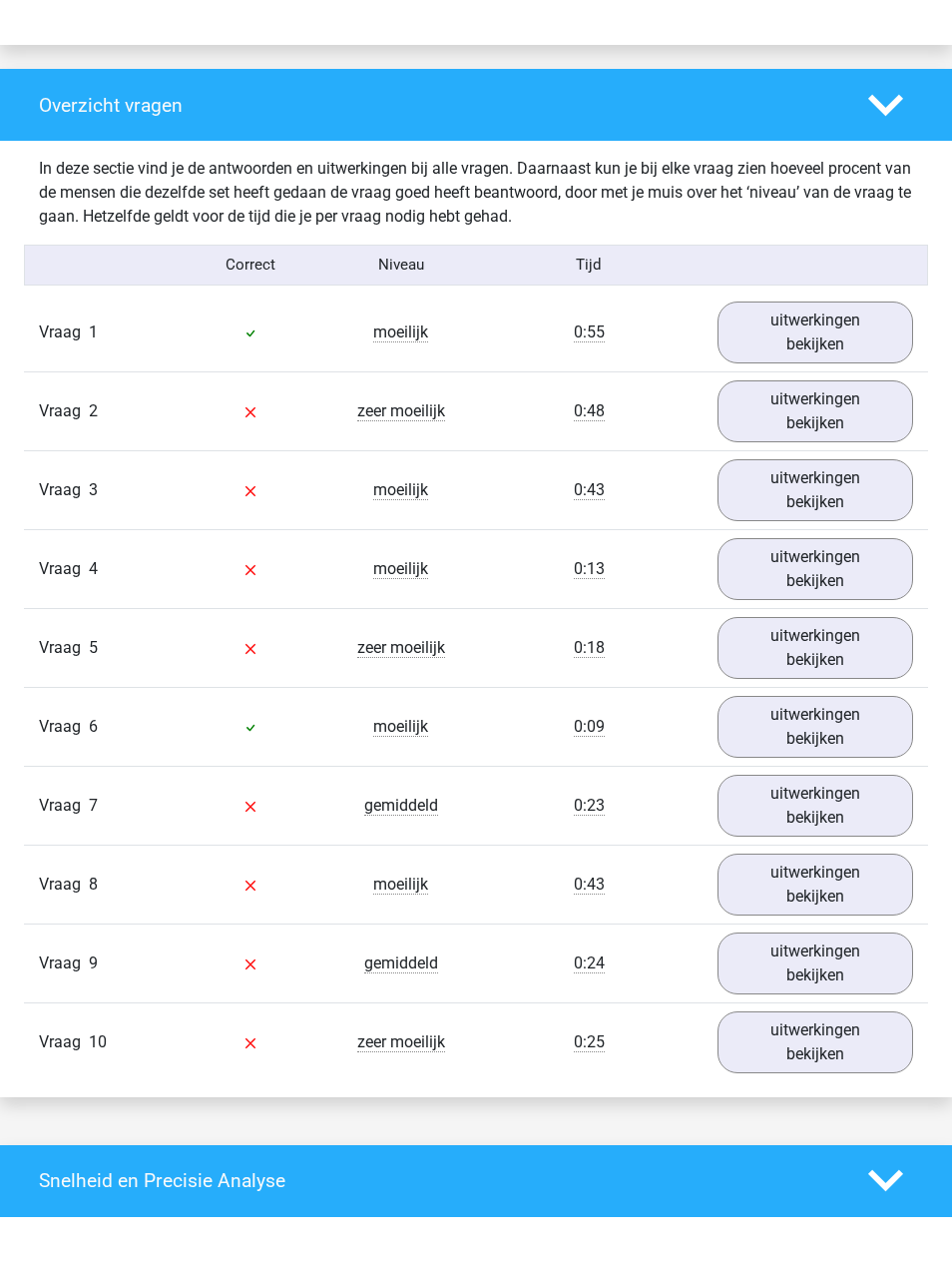 scroll, scrollTop: 1420, scrollLeft: 0, axis: vertical 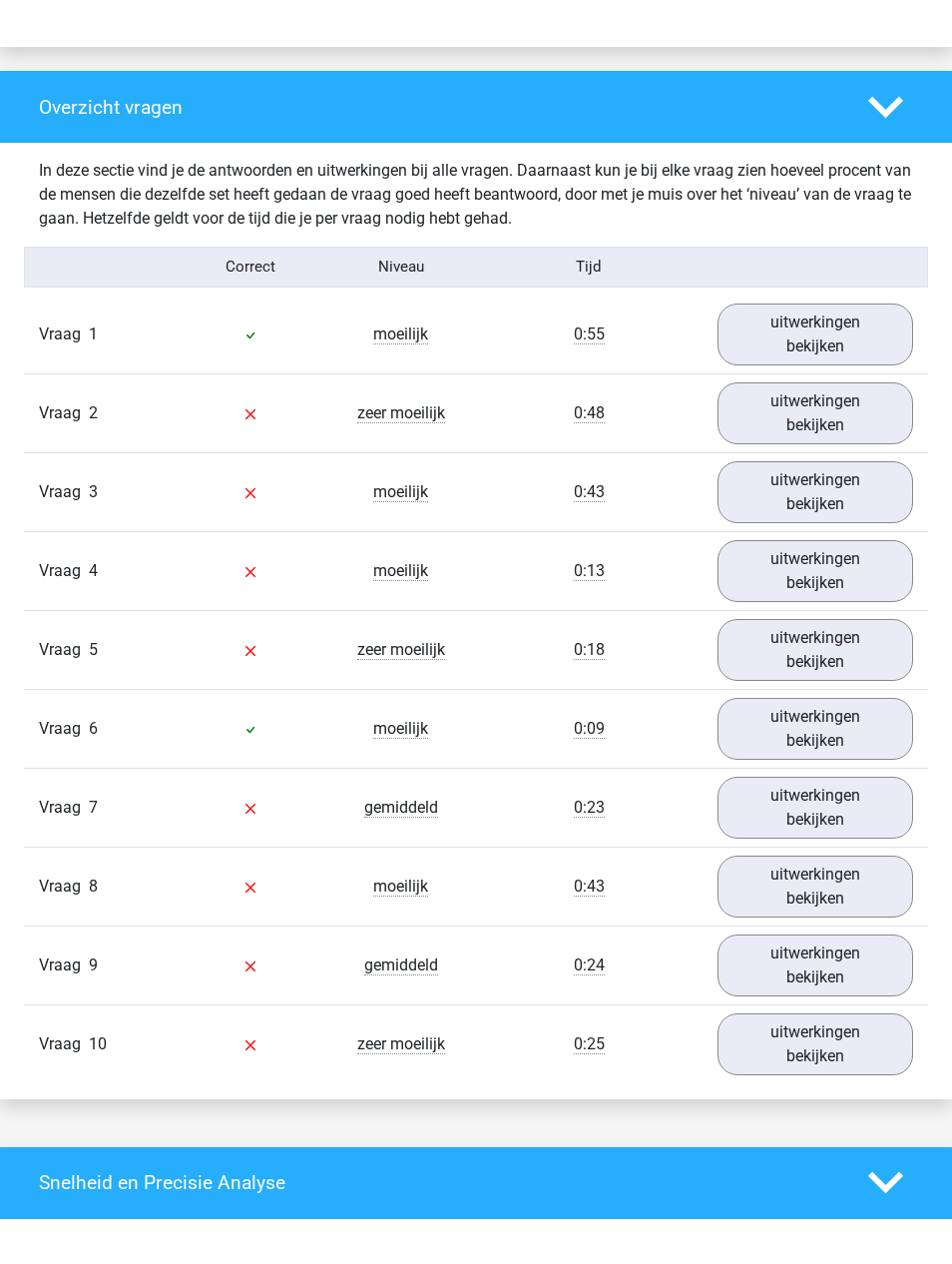 click on "uitwerkingen bekijken" at bounding box center [815, 1044] 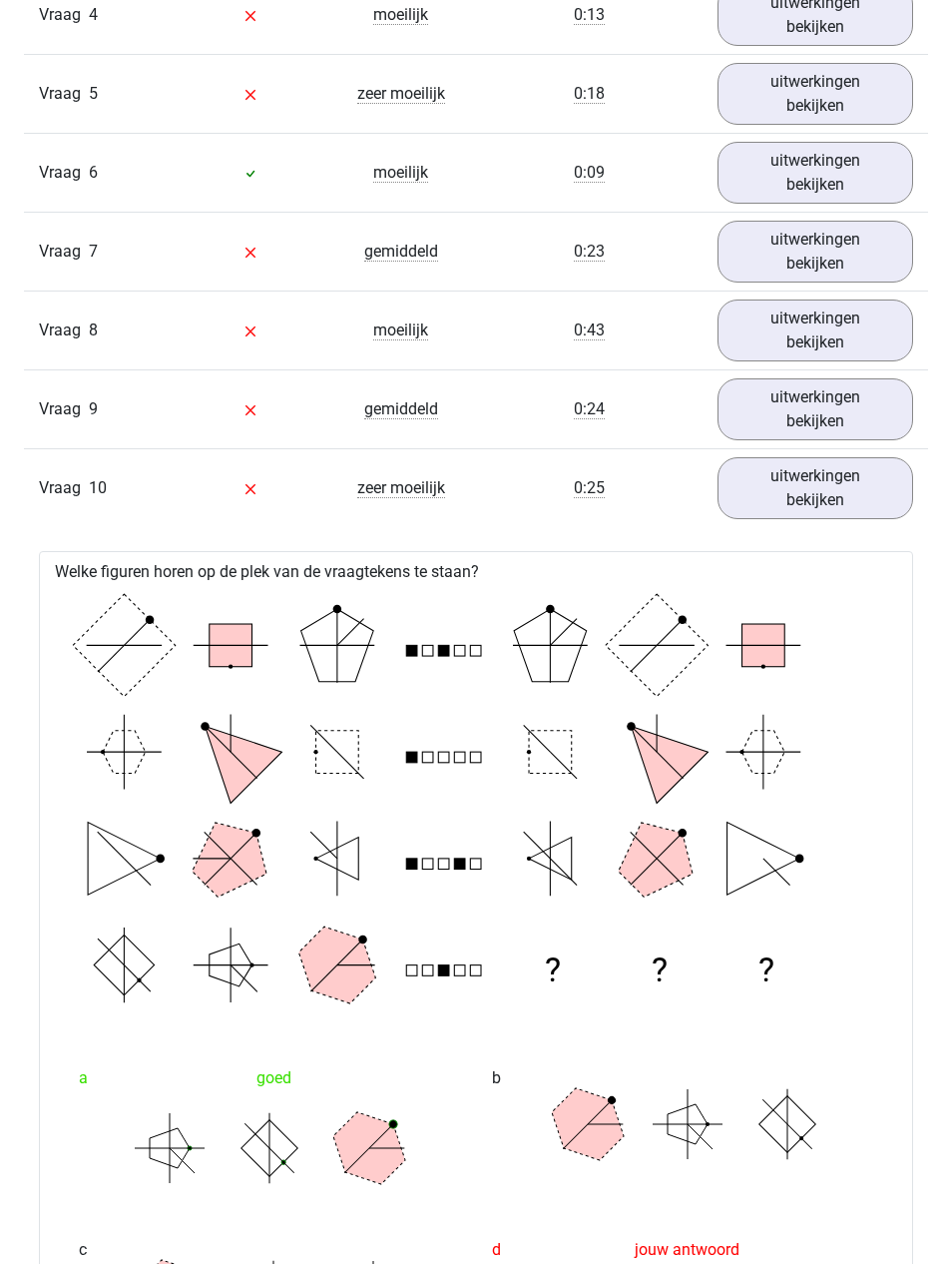 click on "uitwerkingen bekijken" at bounding box center (815, 410) 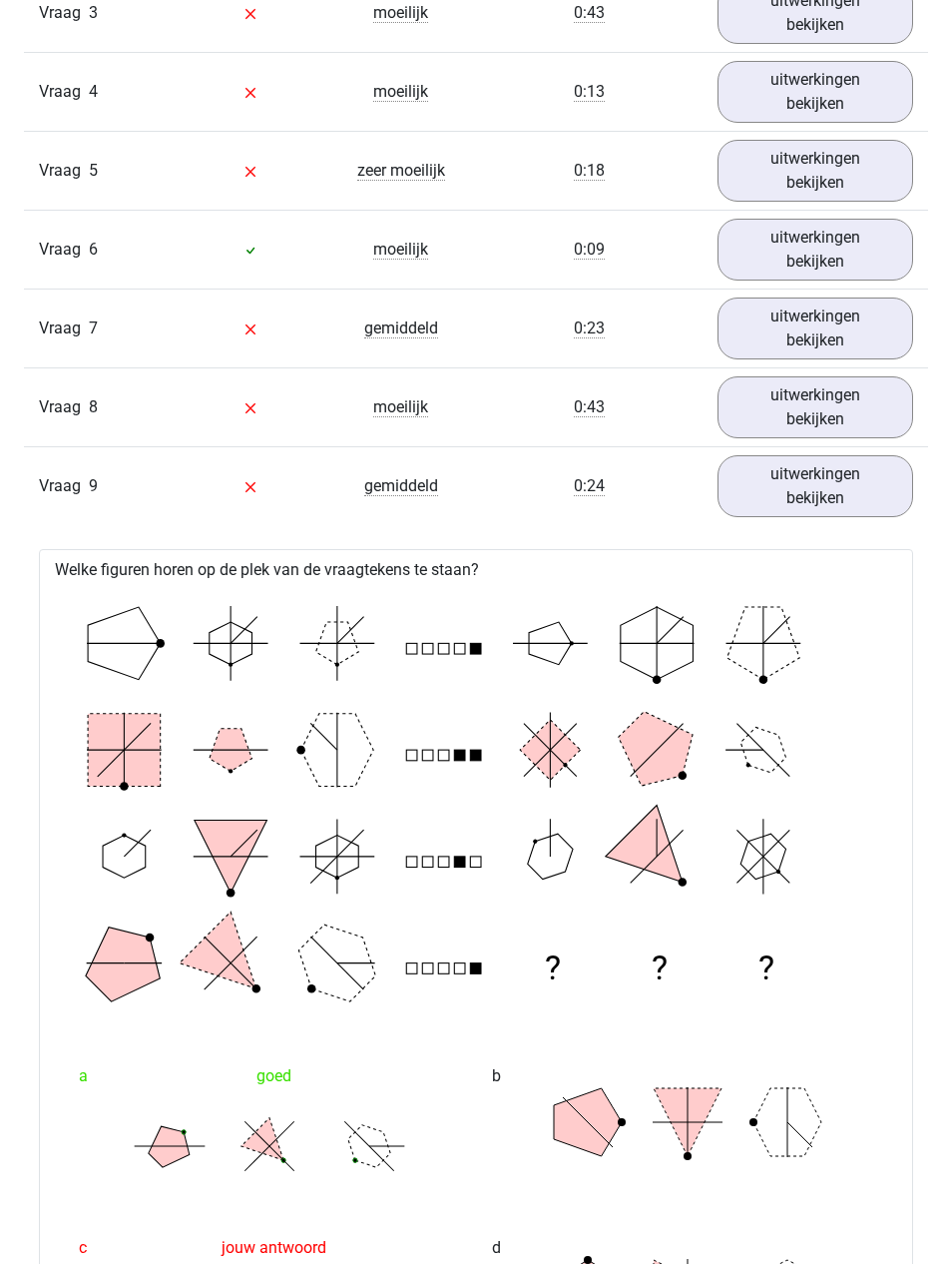 click on "uitwerkingen bekijken" at bounding box center (815, 407) 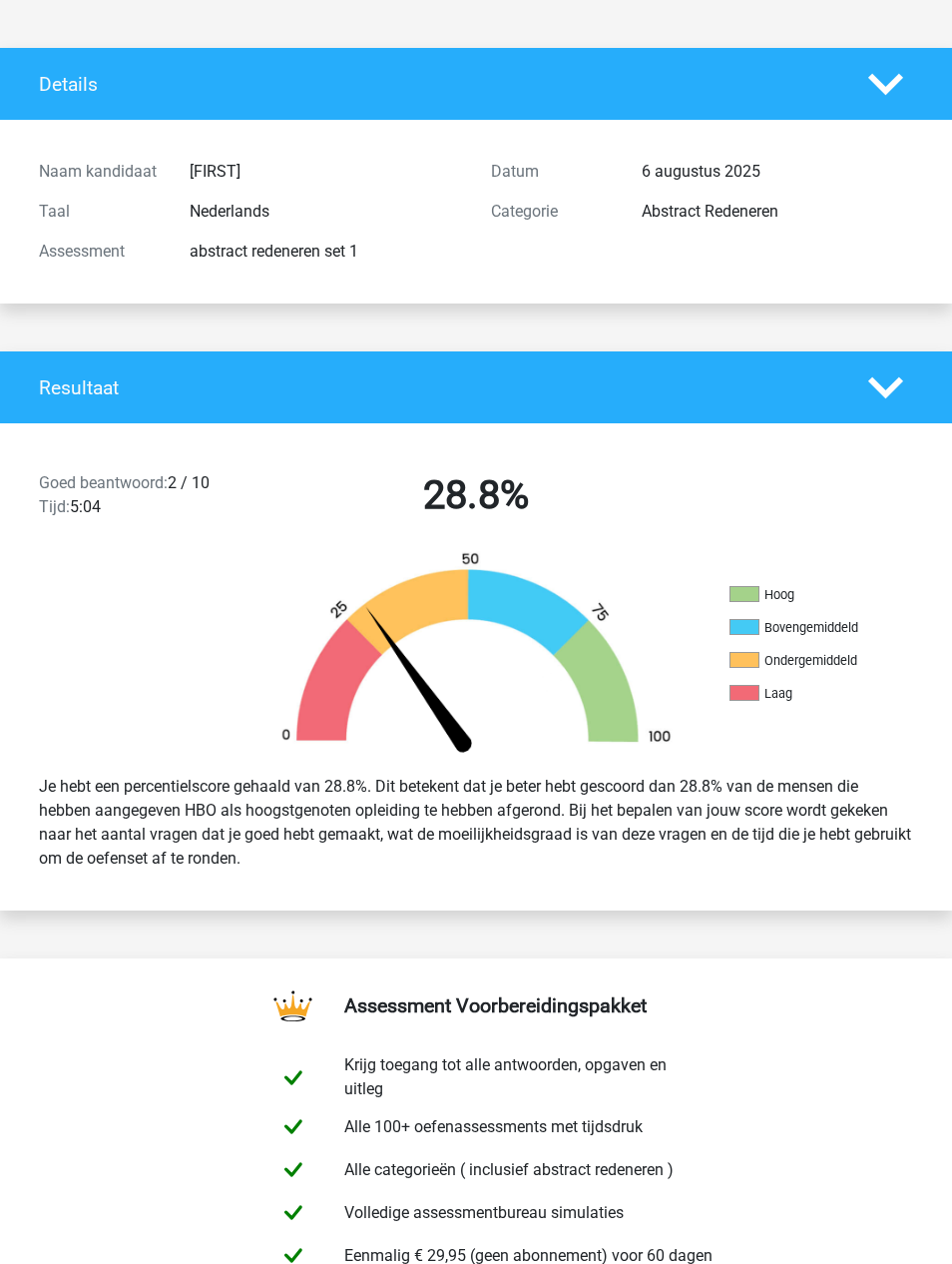 scroll, scrollTop: 0, scrollLeft: 0, axis: both 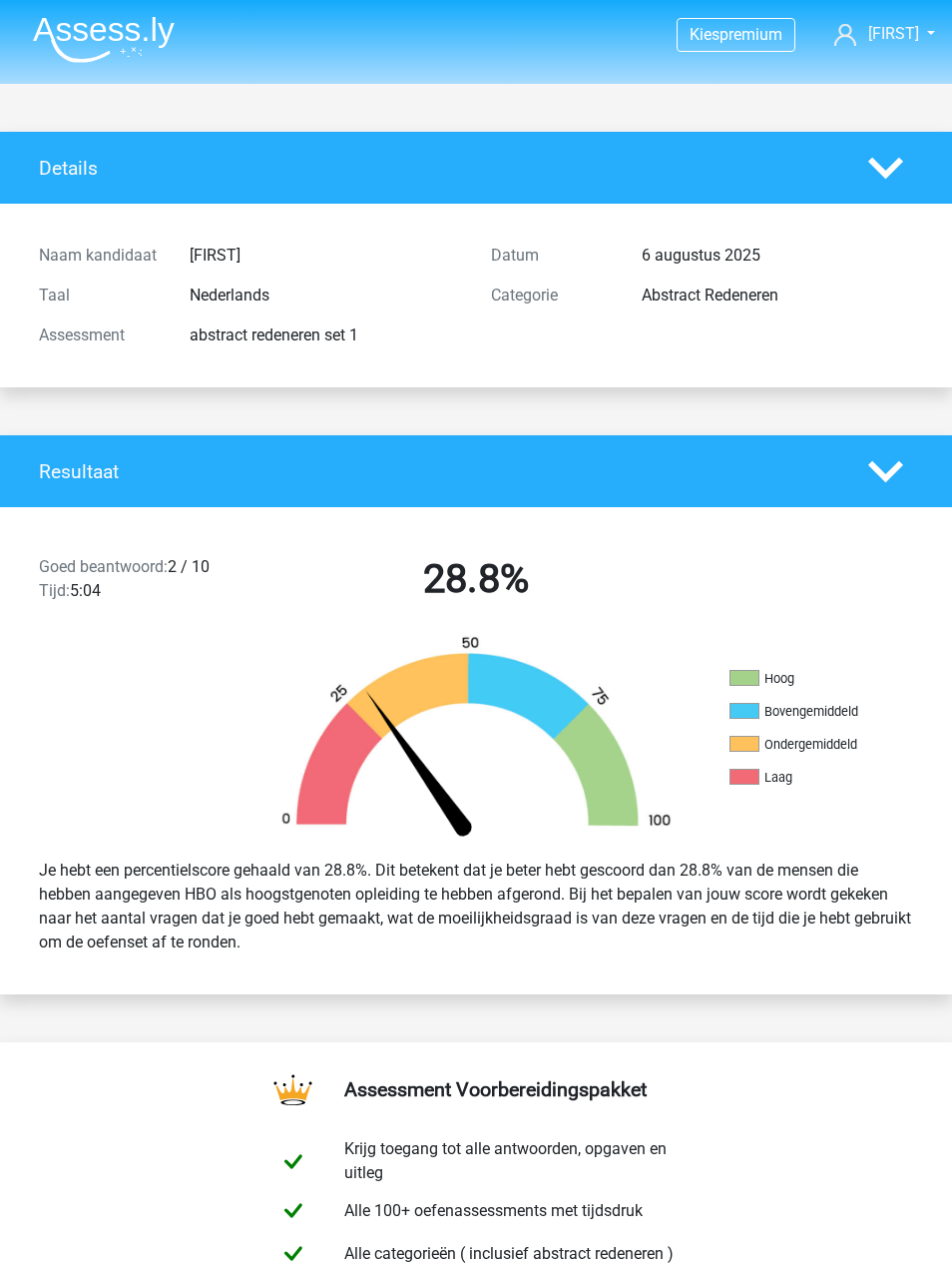 click at bounding box center (104, 39) 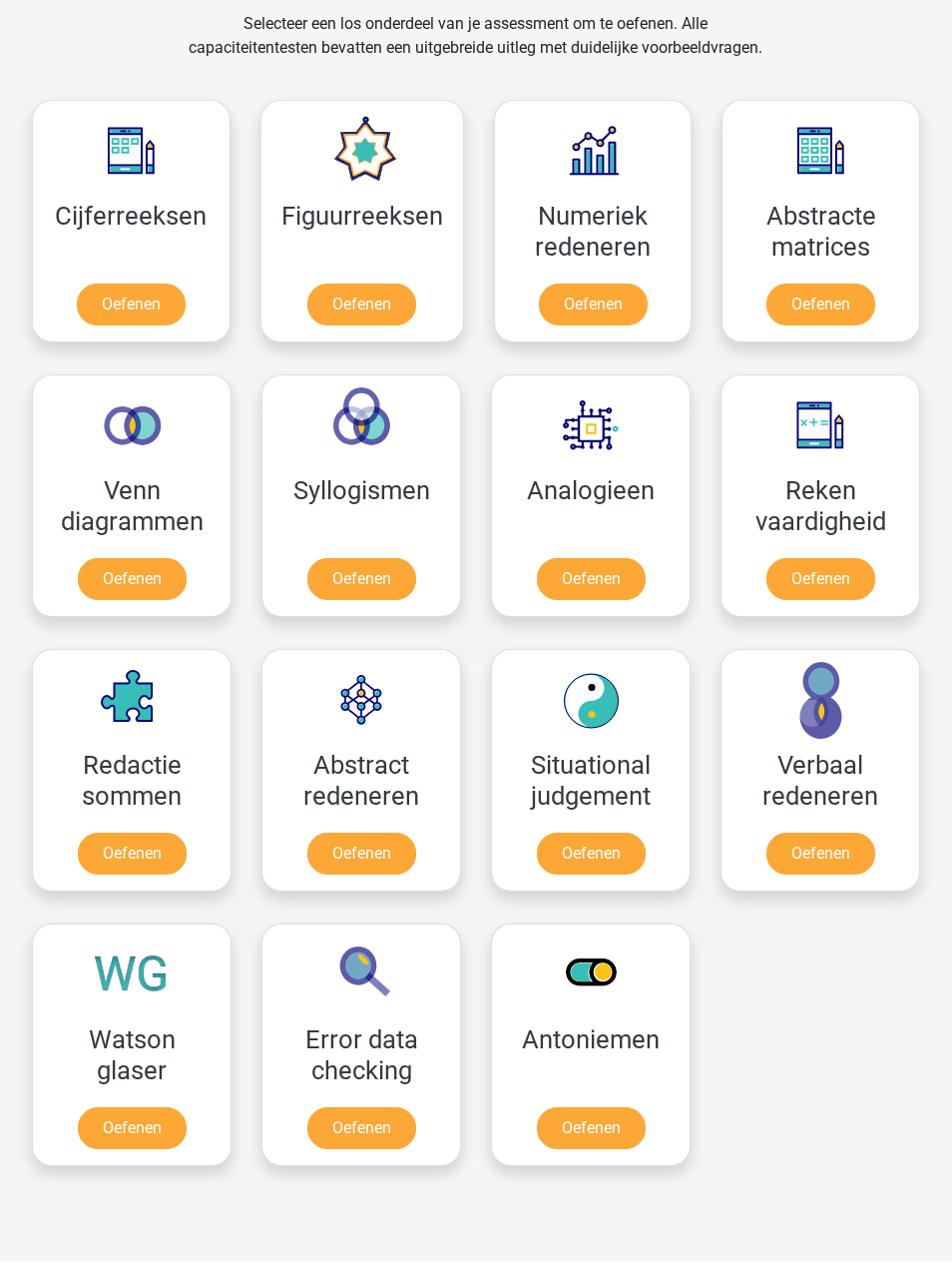 scroll, scrollTop: 842, scrollLeft: 0, axis: vertical 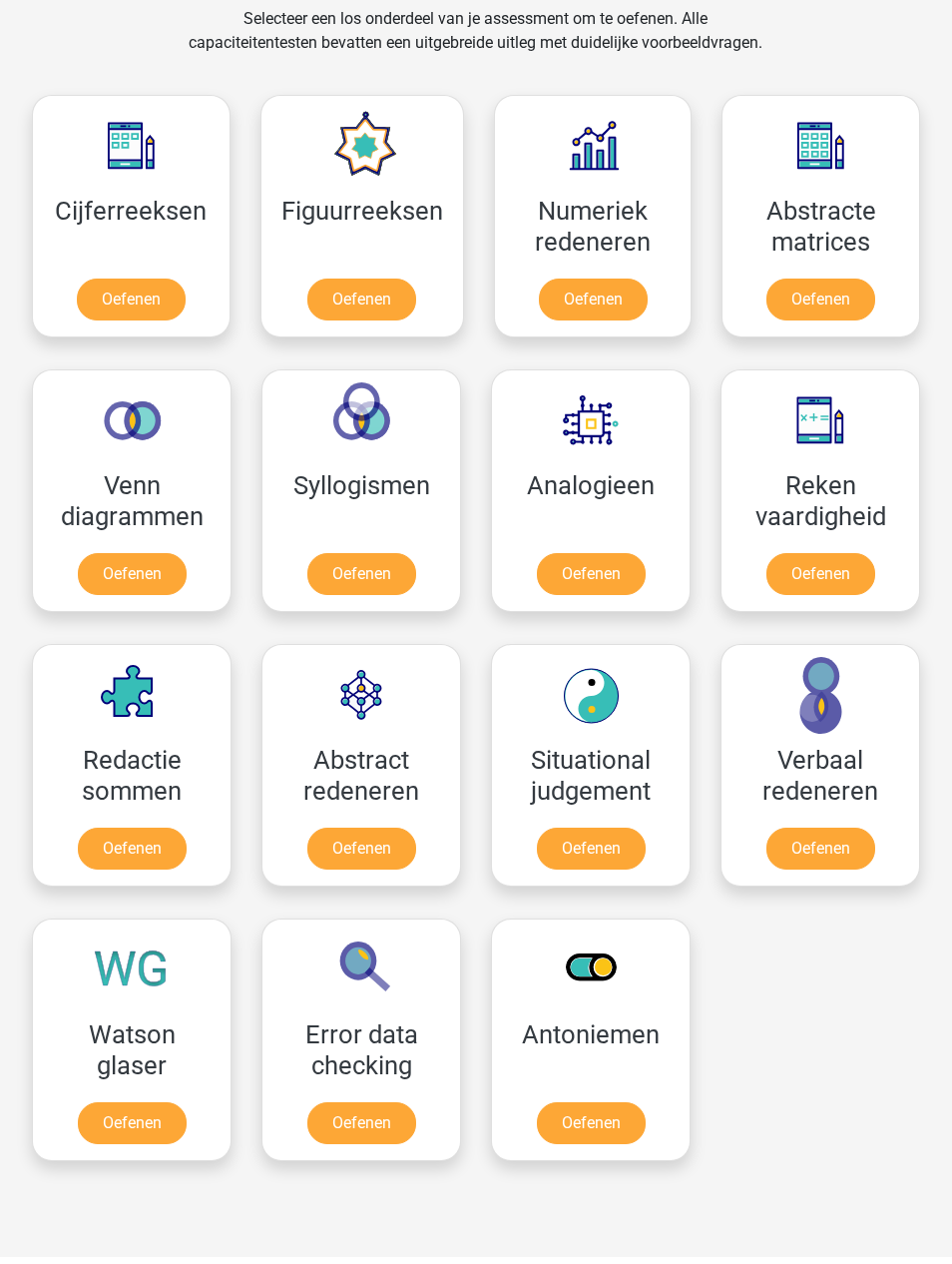 click on "Oefenen" at bounding box center (591, 849) 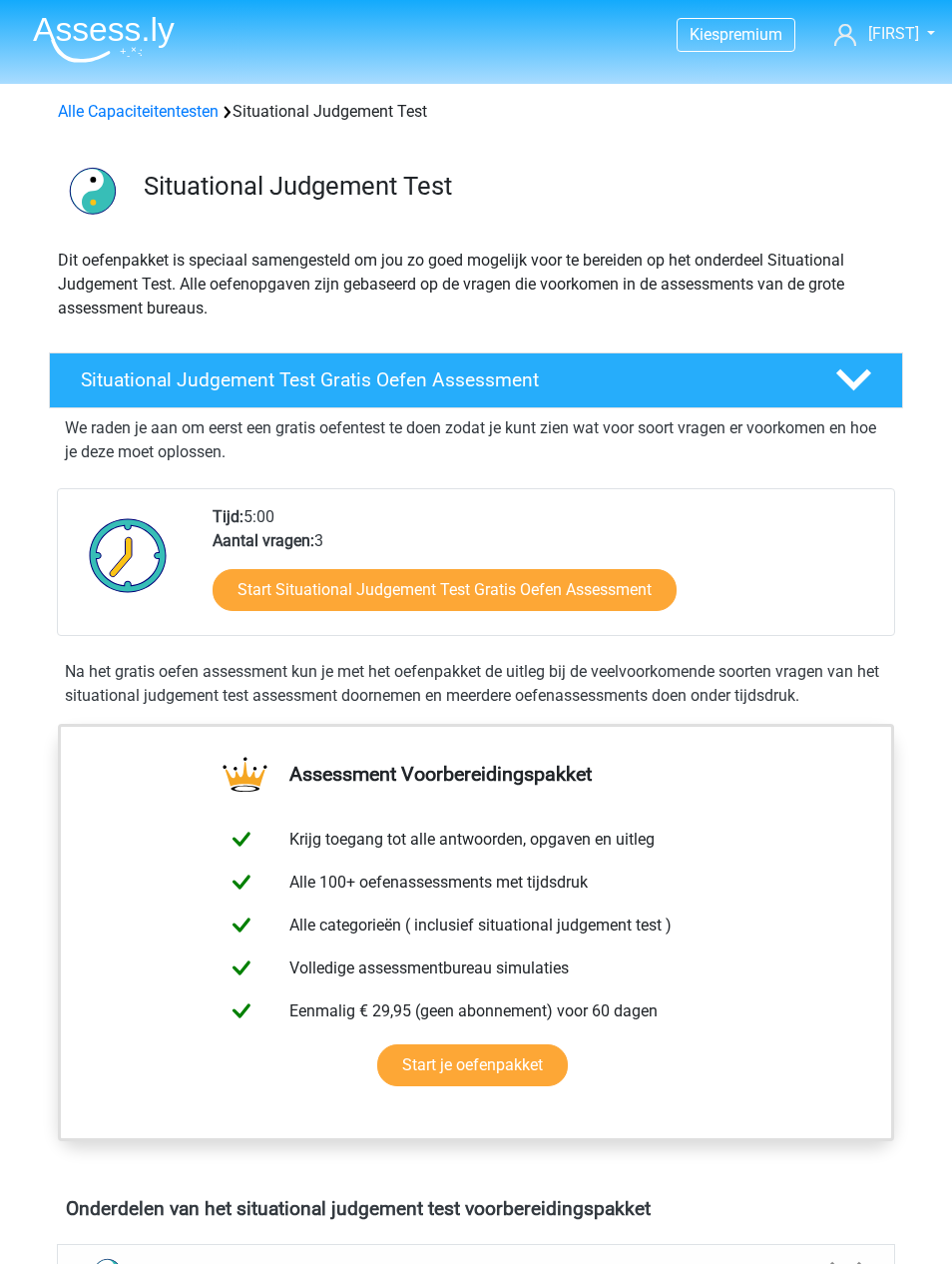 scroll, scrollTop: 0, scrollLeft: 0, axis: both 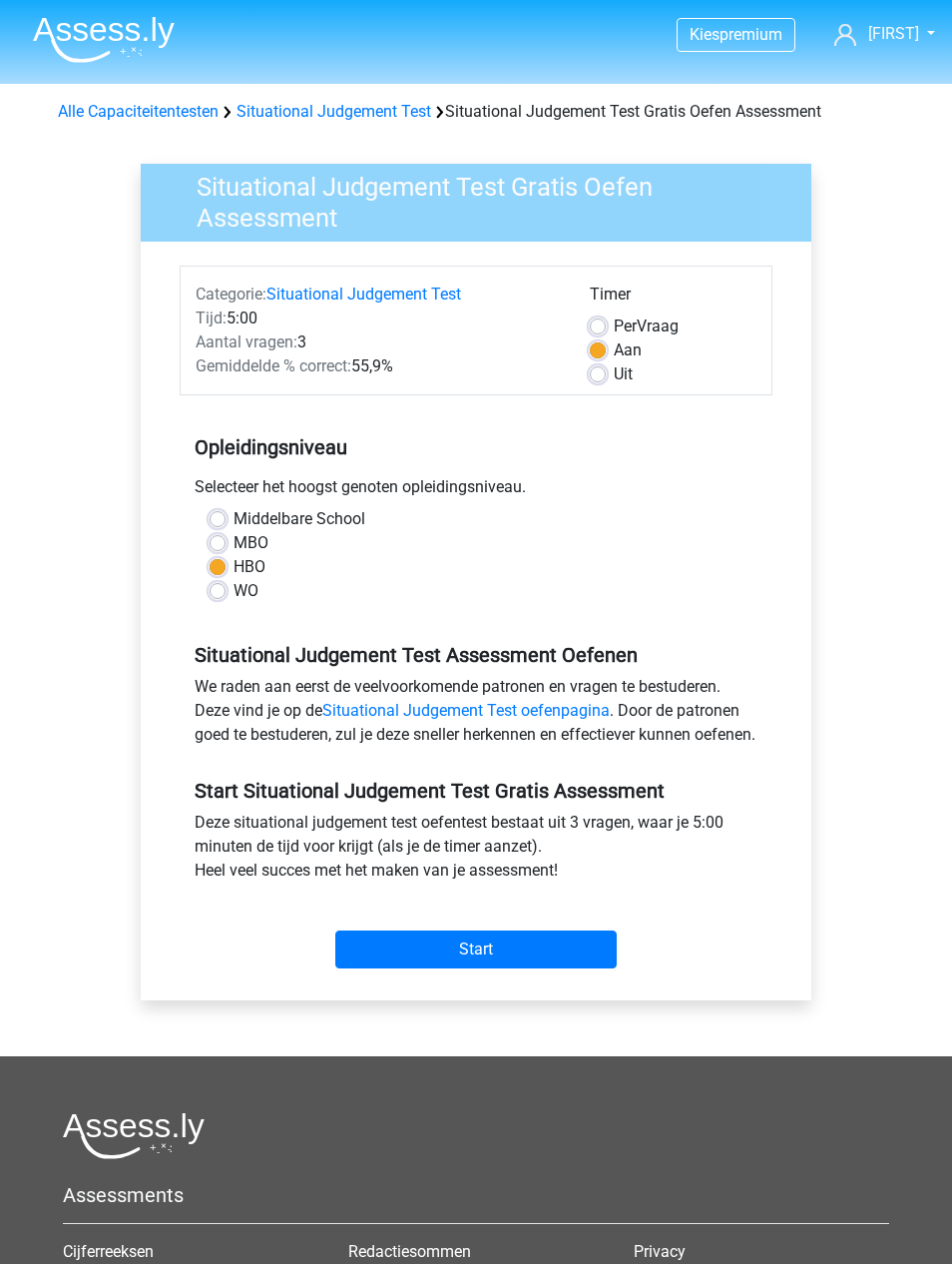 click on "Start" at bounding box center (476, 949) 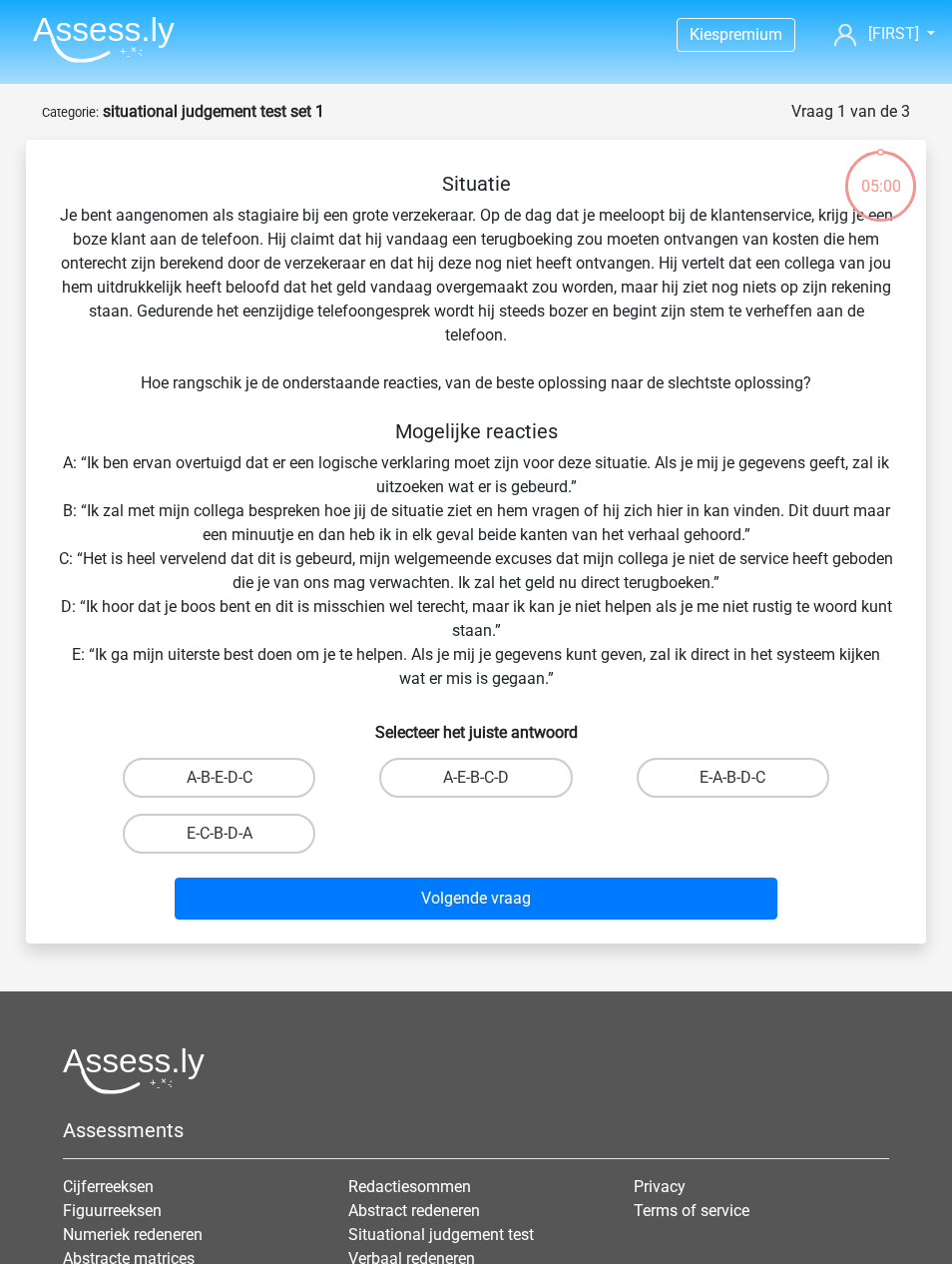 scroll, scrollTop: 0, scrollLeft: 0, axis: both 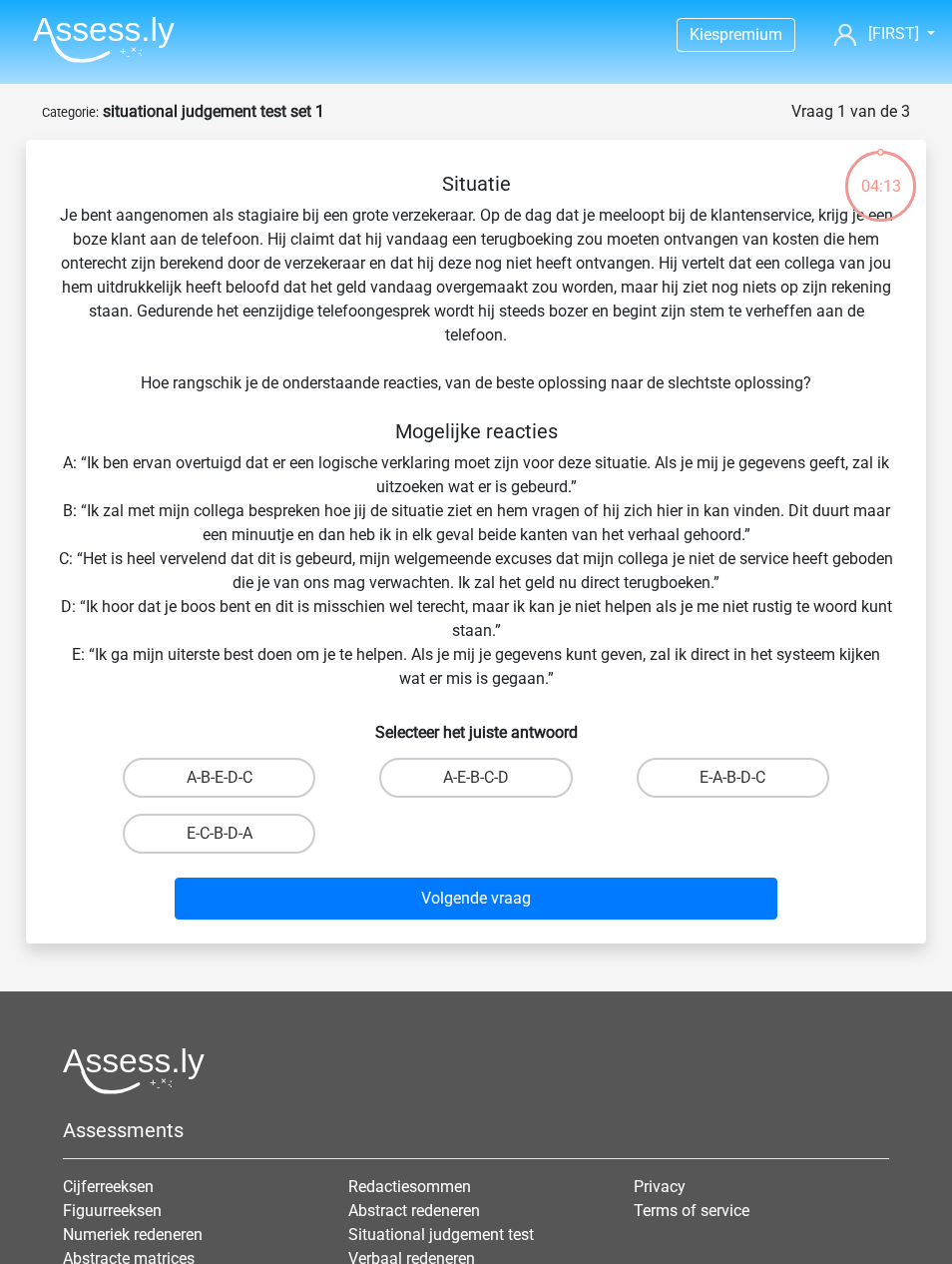 click on "E-A-B-D-C" at bounding box center [732, 778] 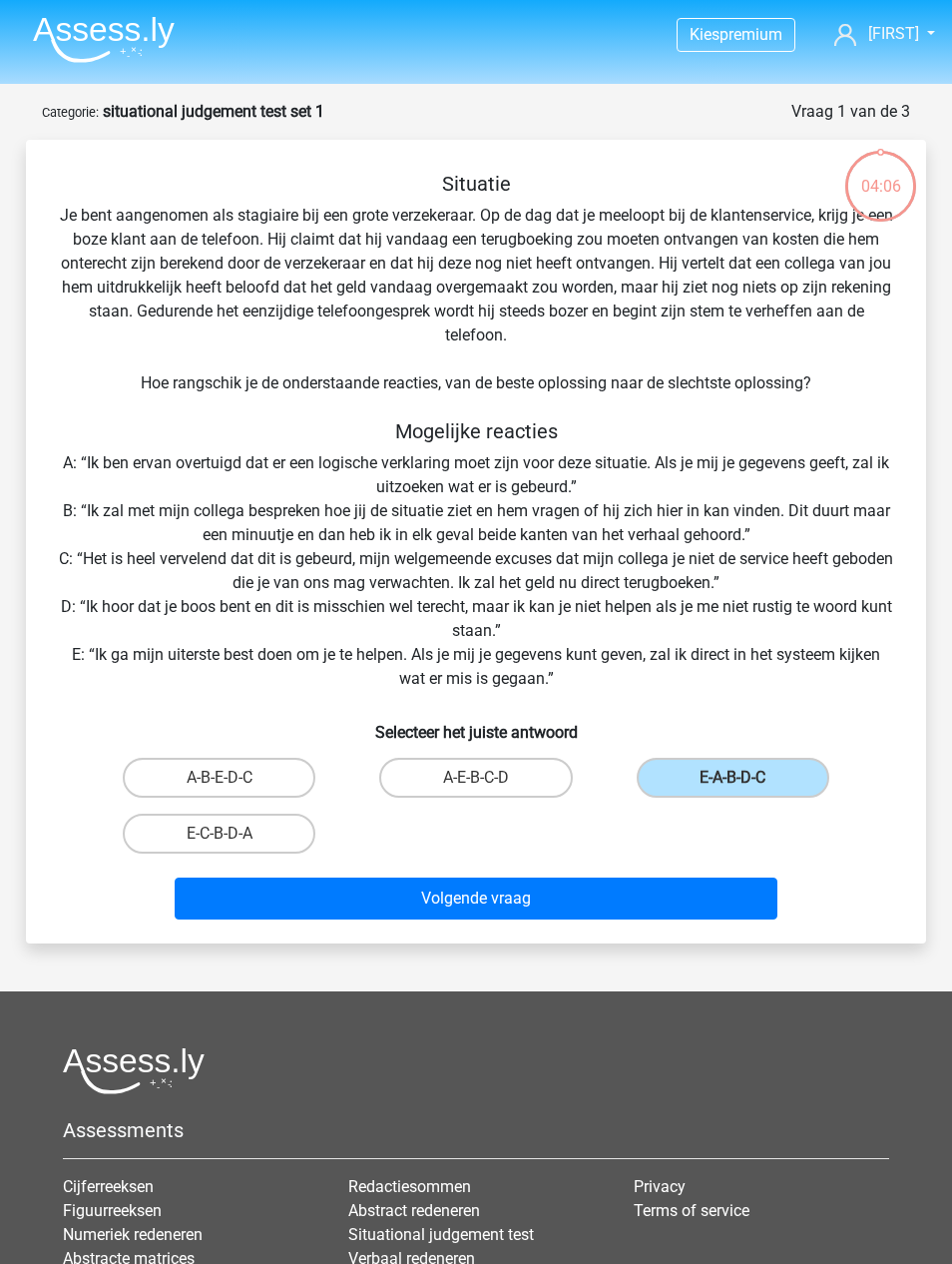 click on "Volgende vraag" at bounding box center [476, 899] 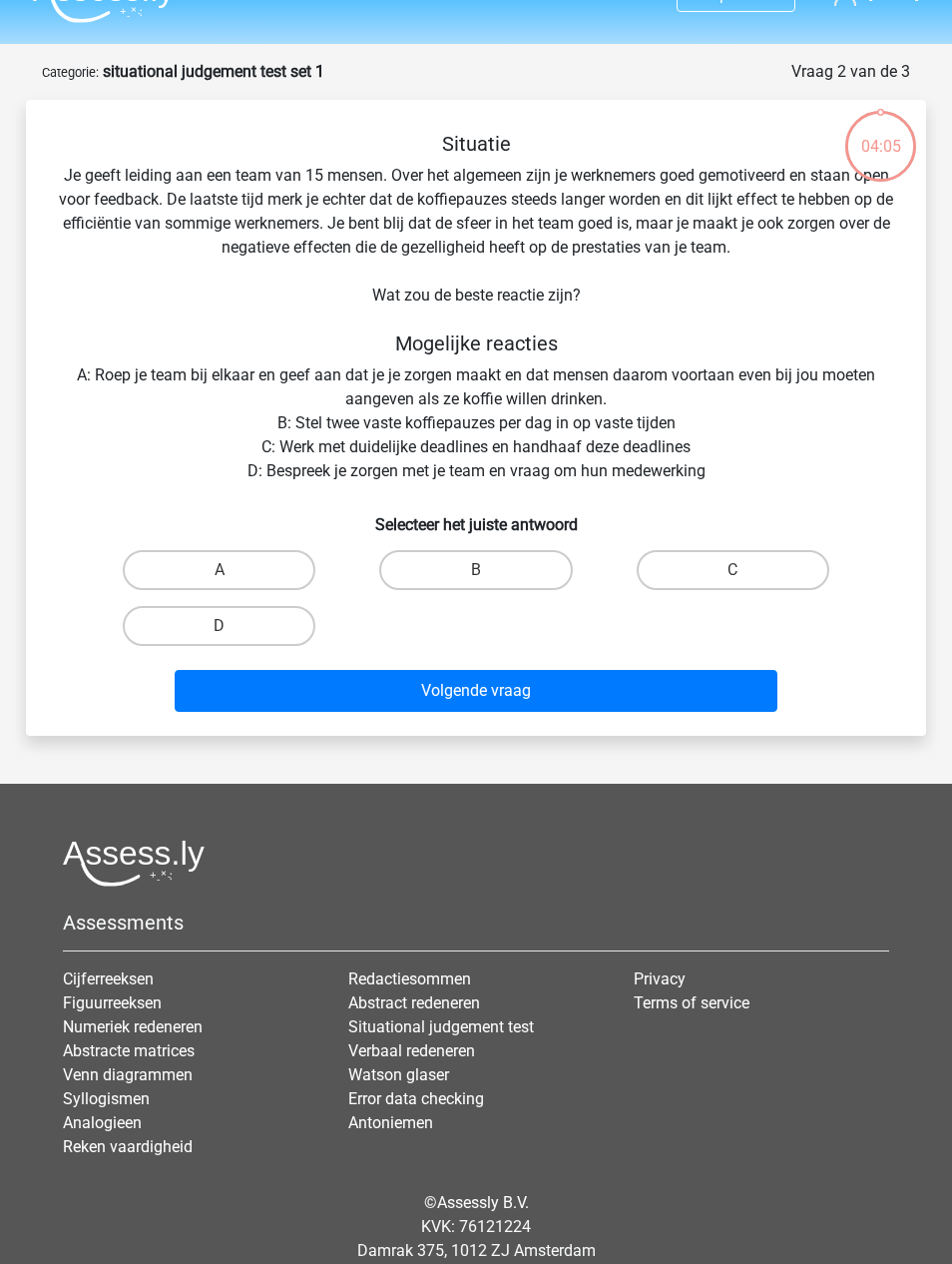 scroll, scrollTop: 87, scrollLeft: 0, axis: vertical 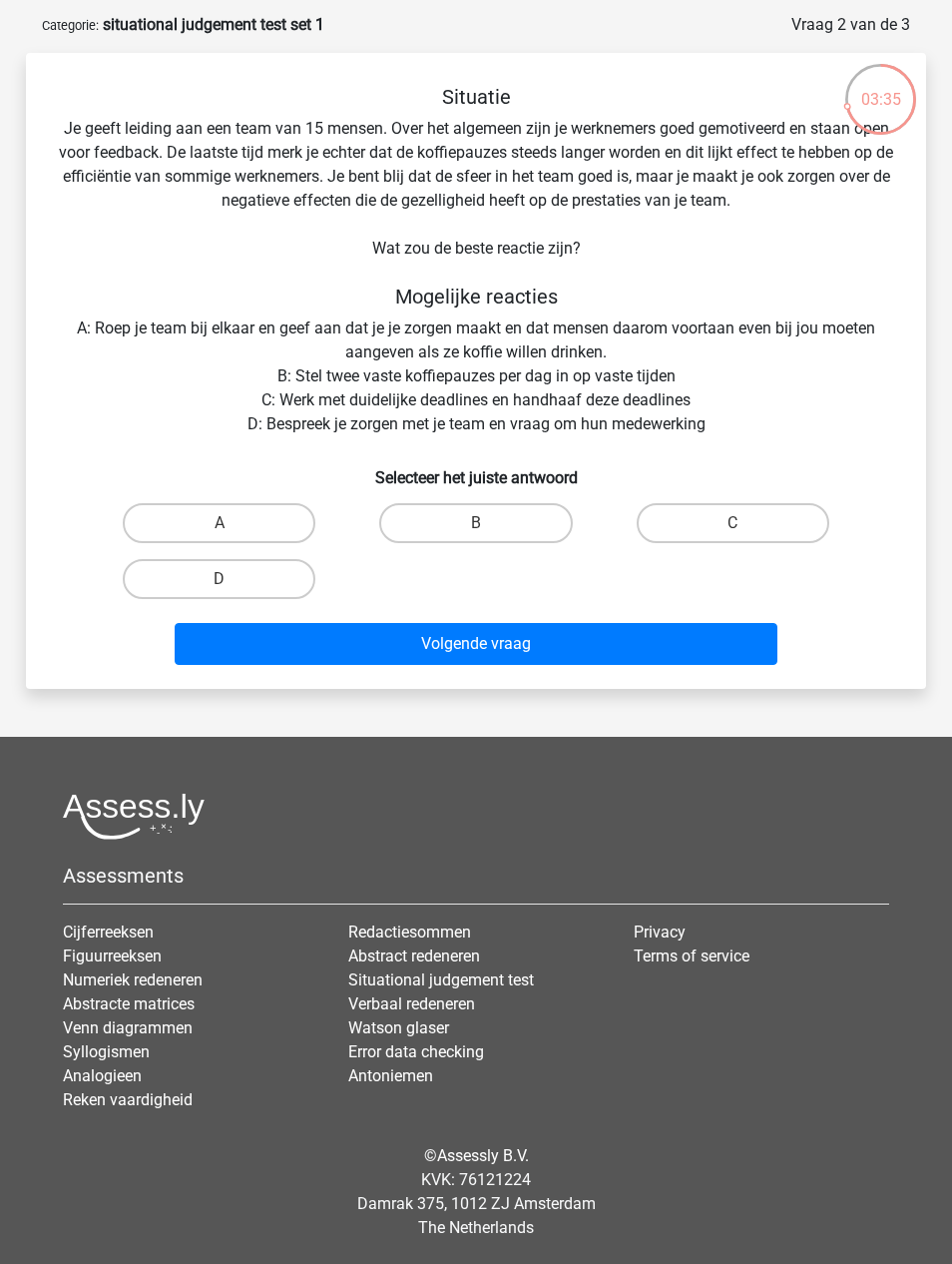 click on "D" at bounding box center [219, 579] 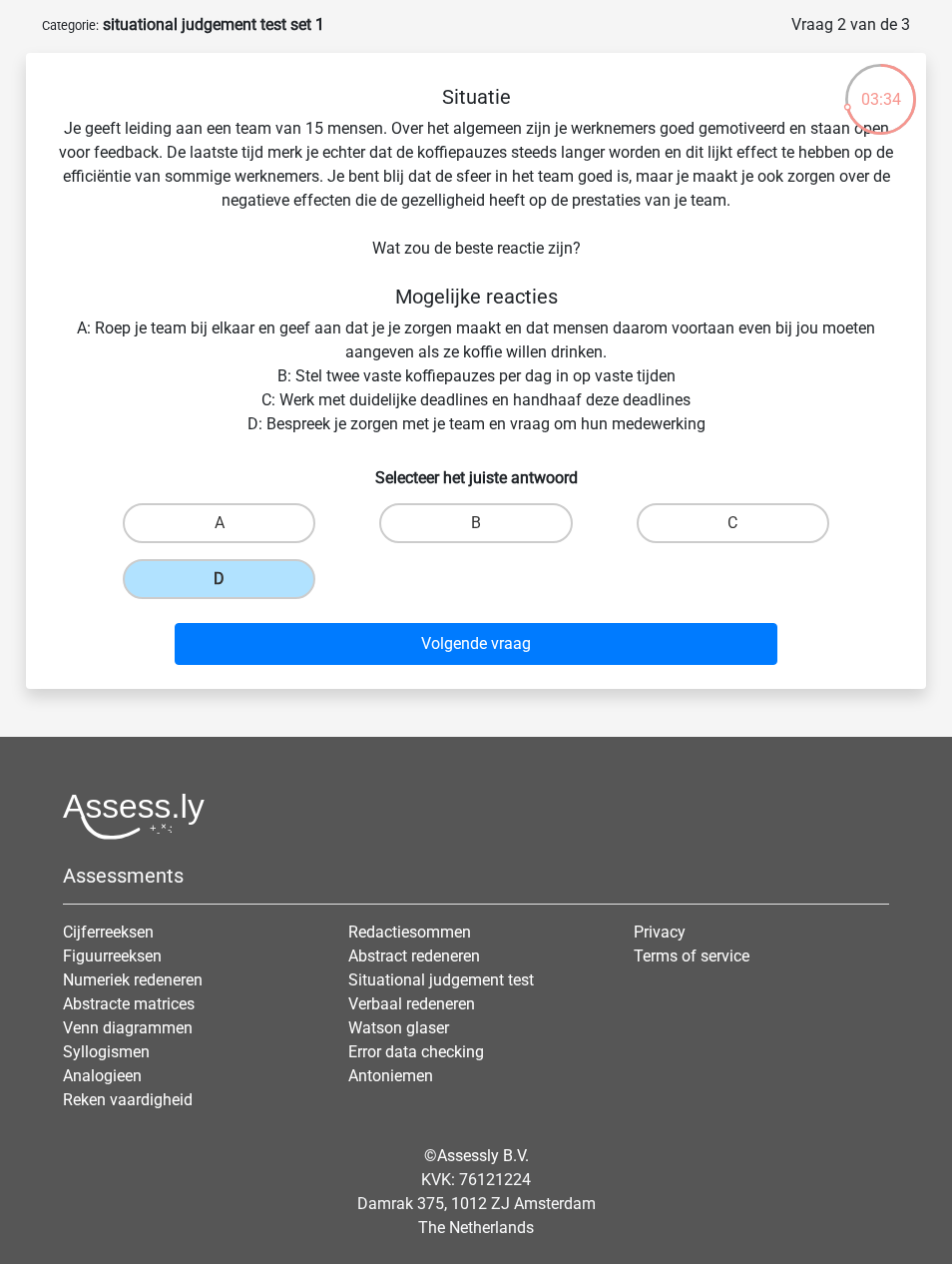 click on "Volgende vraag" at bounding box center [476, 644] 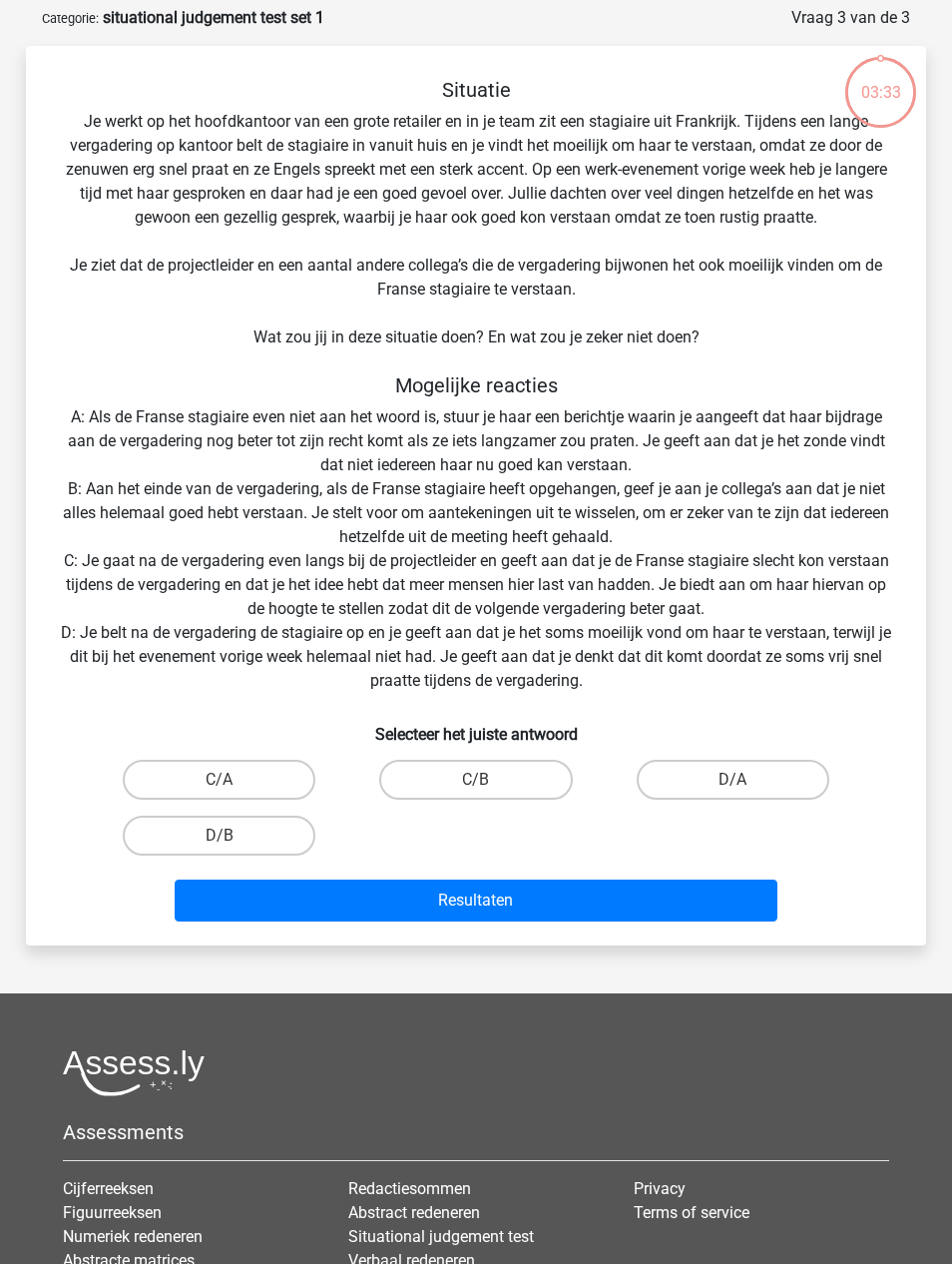 scroll, scrollTop: 100, scrollLeft: 0, axis: vertical 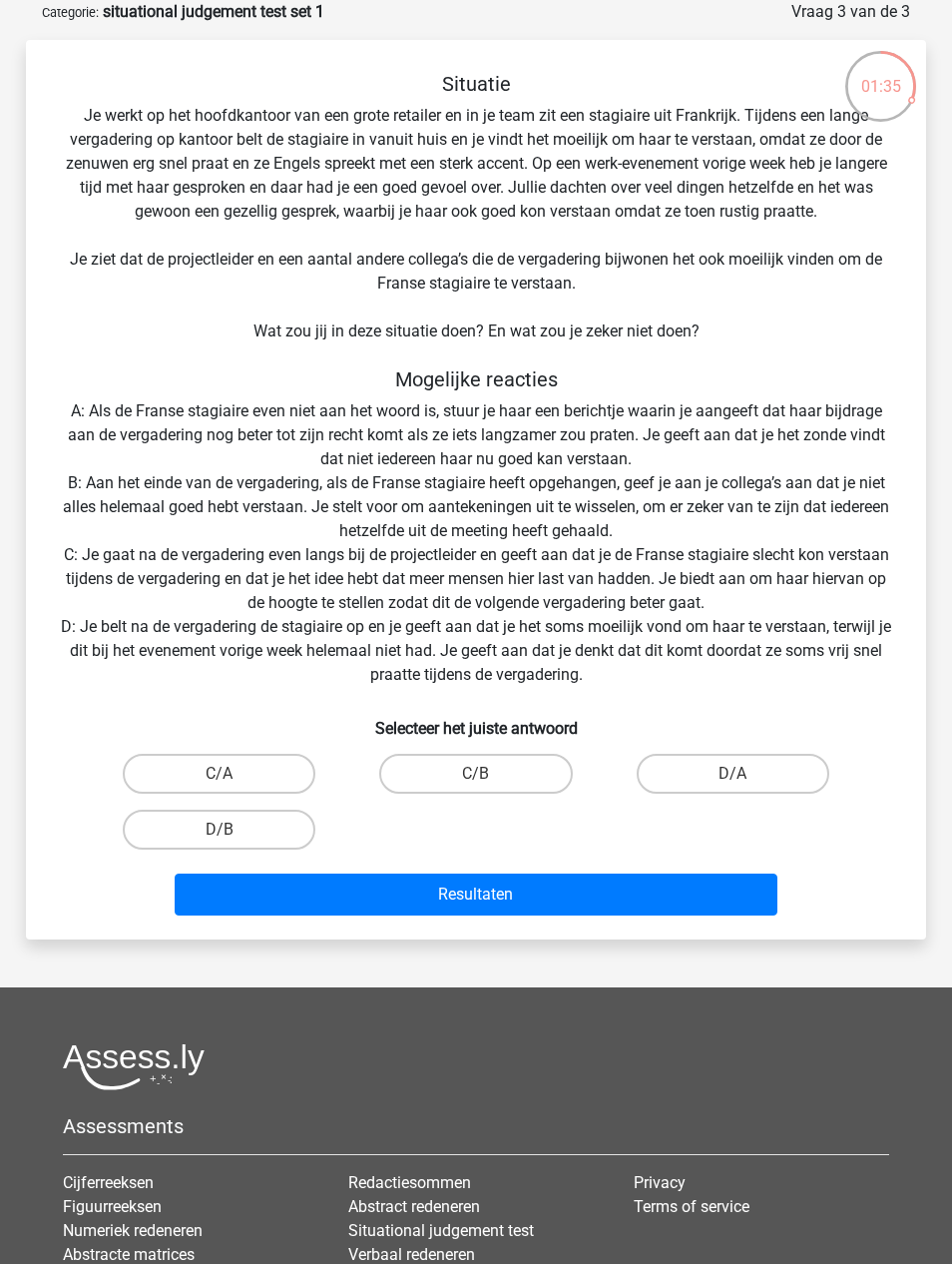 click on "D/B" at bounding box center [219, 830] 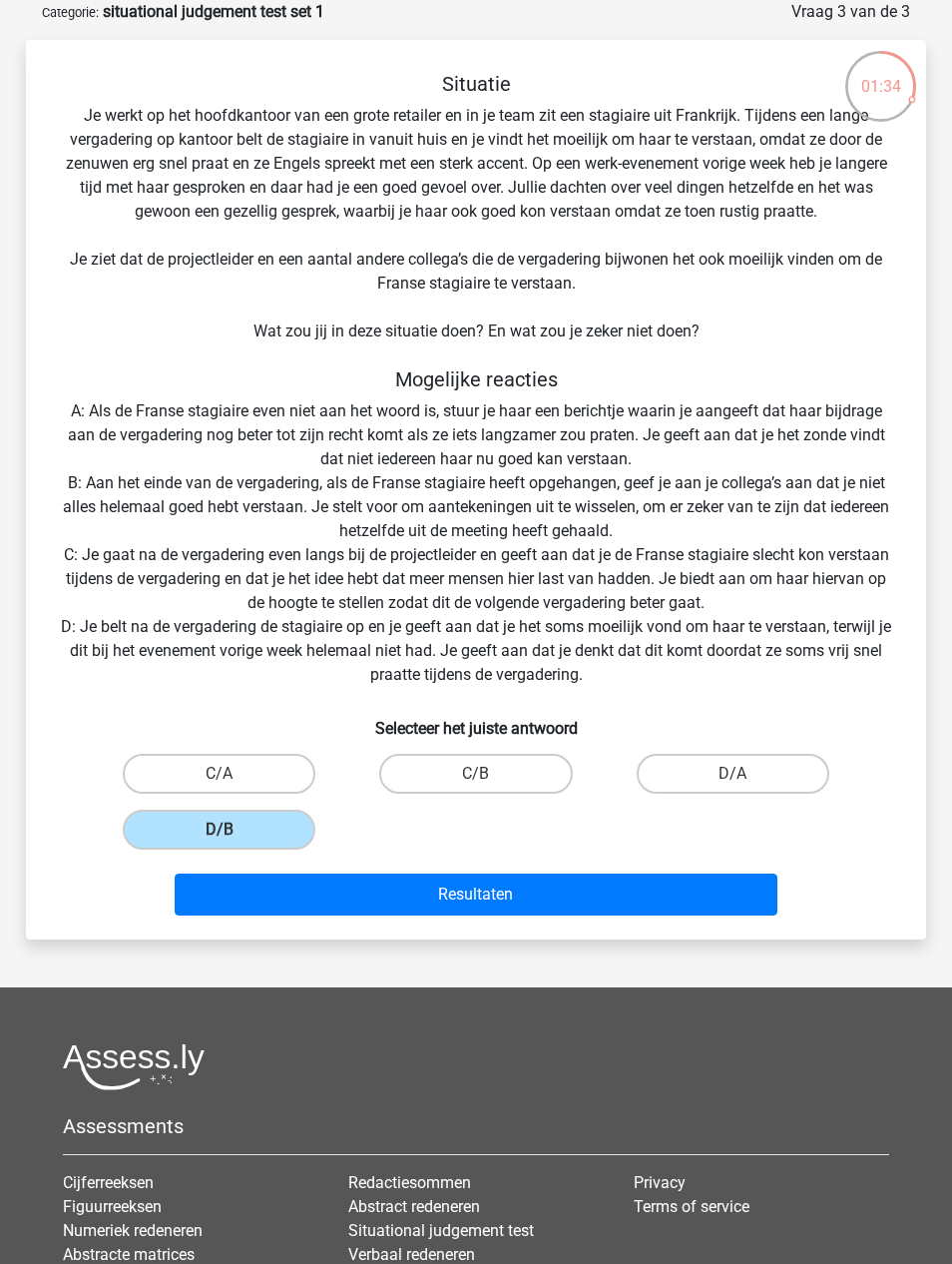 click on "Resultaten" at bounding box center (476, 895) 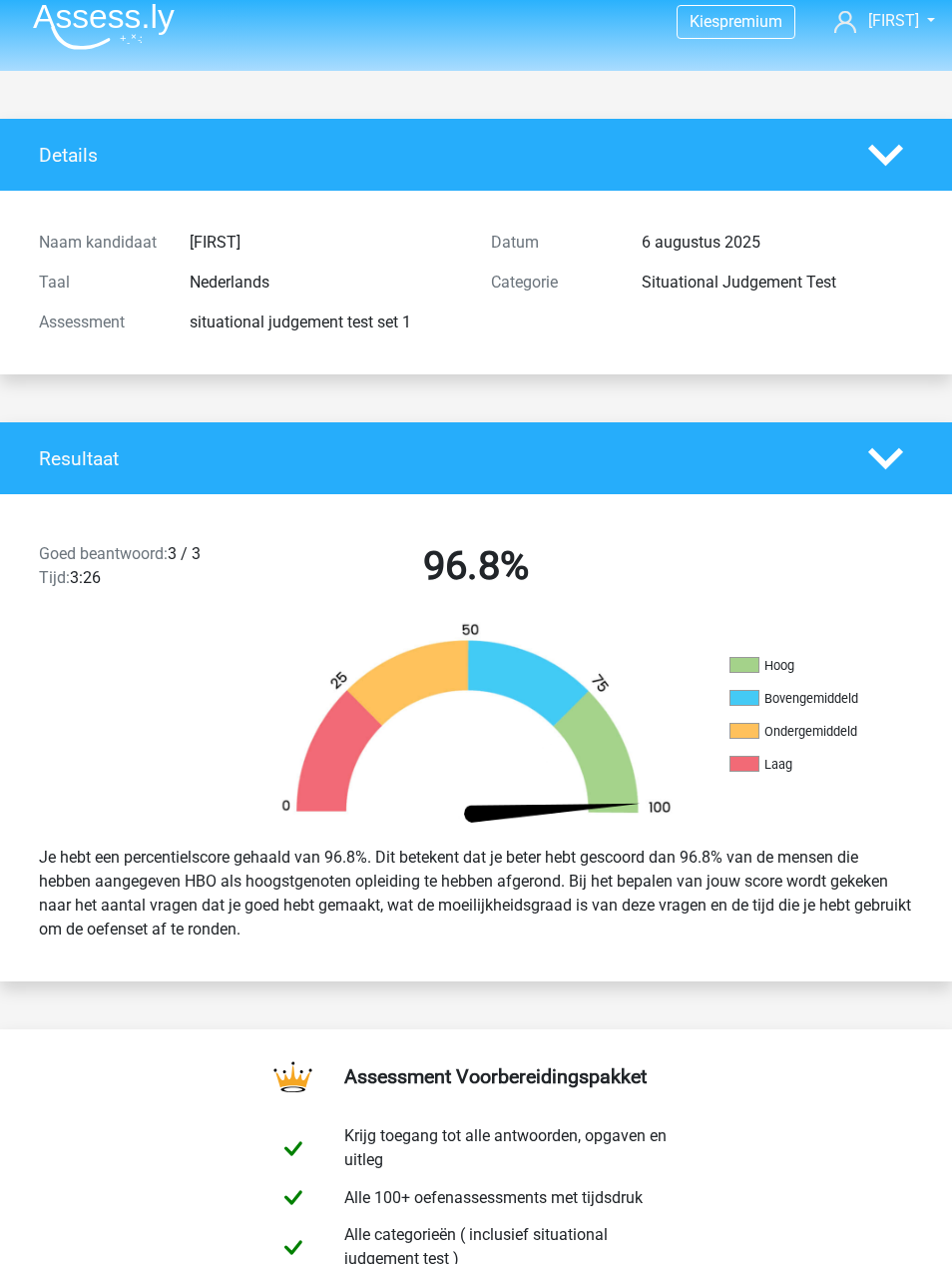 scroll, scrollTop: 0, scrollLeft: 0, axis: both 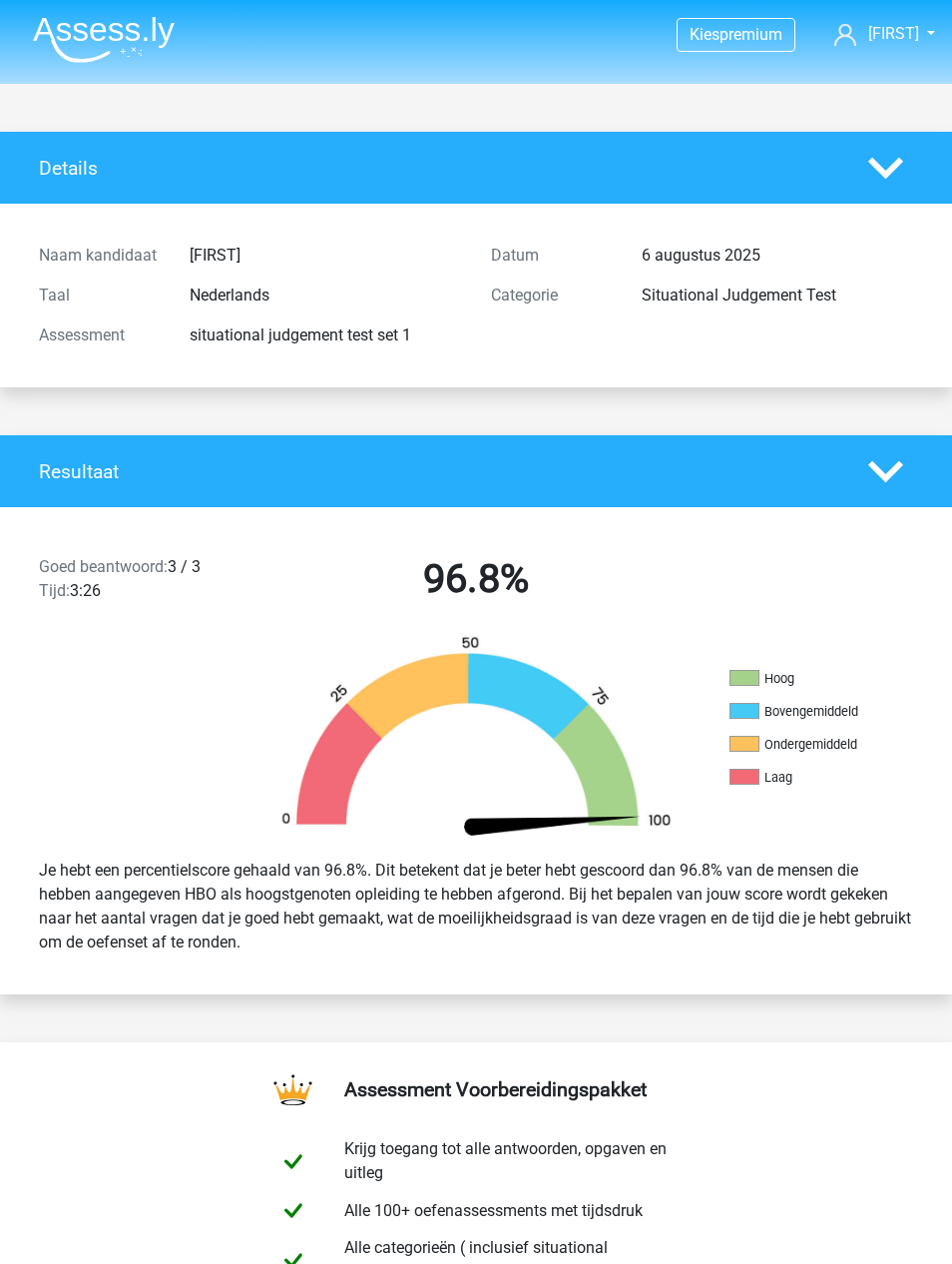 click at bounding box center (104, 39) 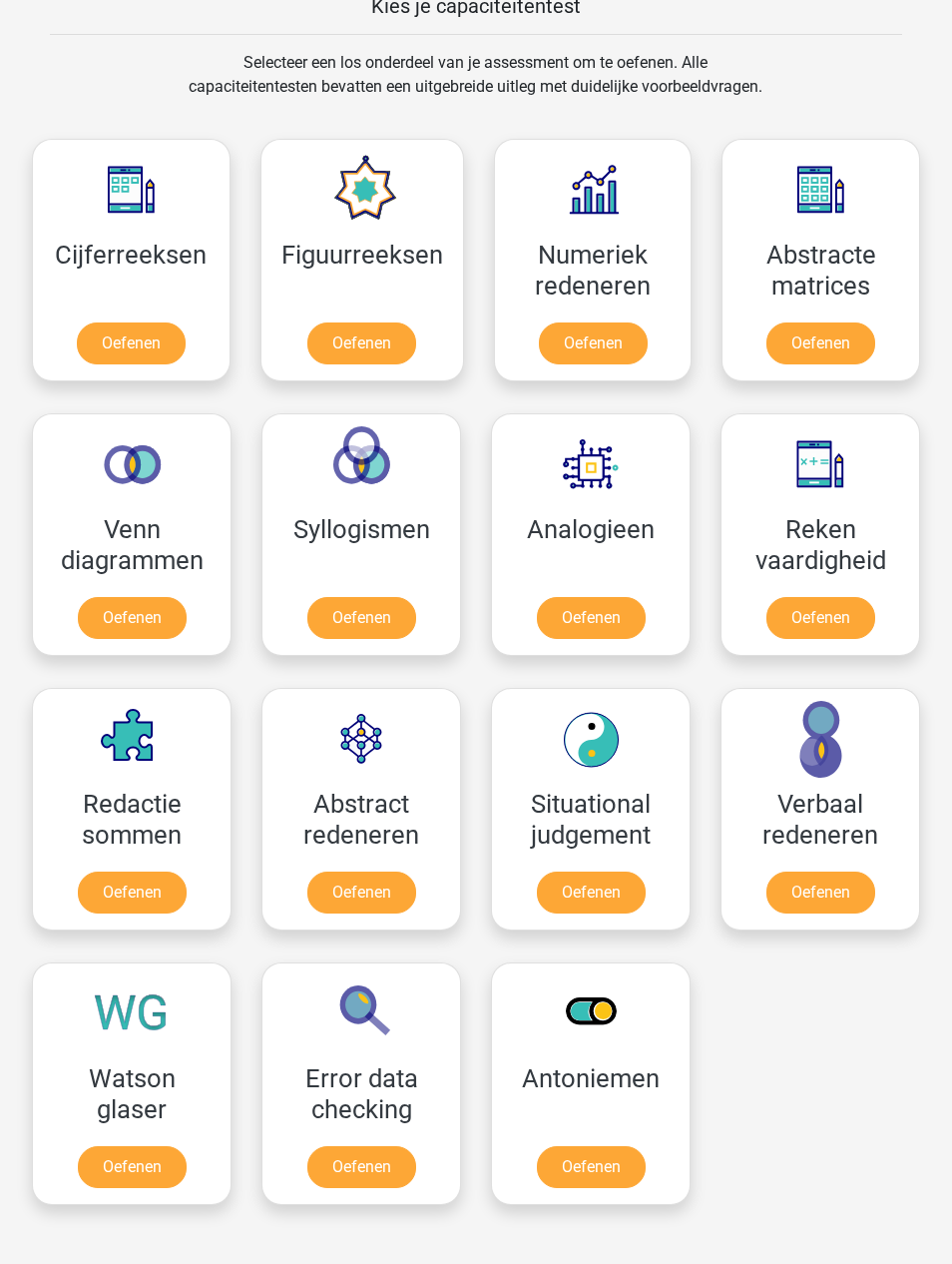 scroll, scrollTop: 803, scrollLeft: 0, axis: vertical 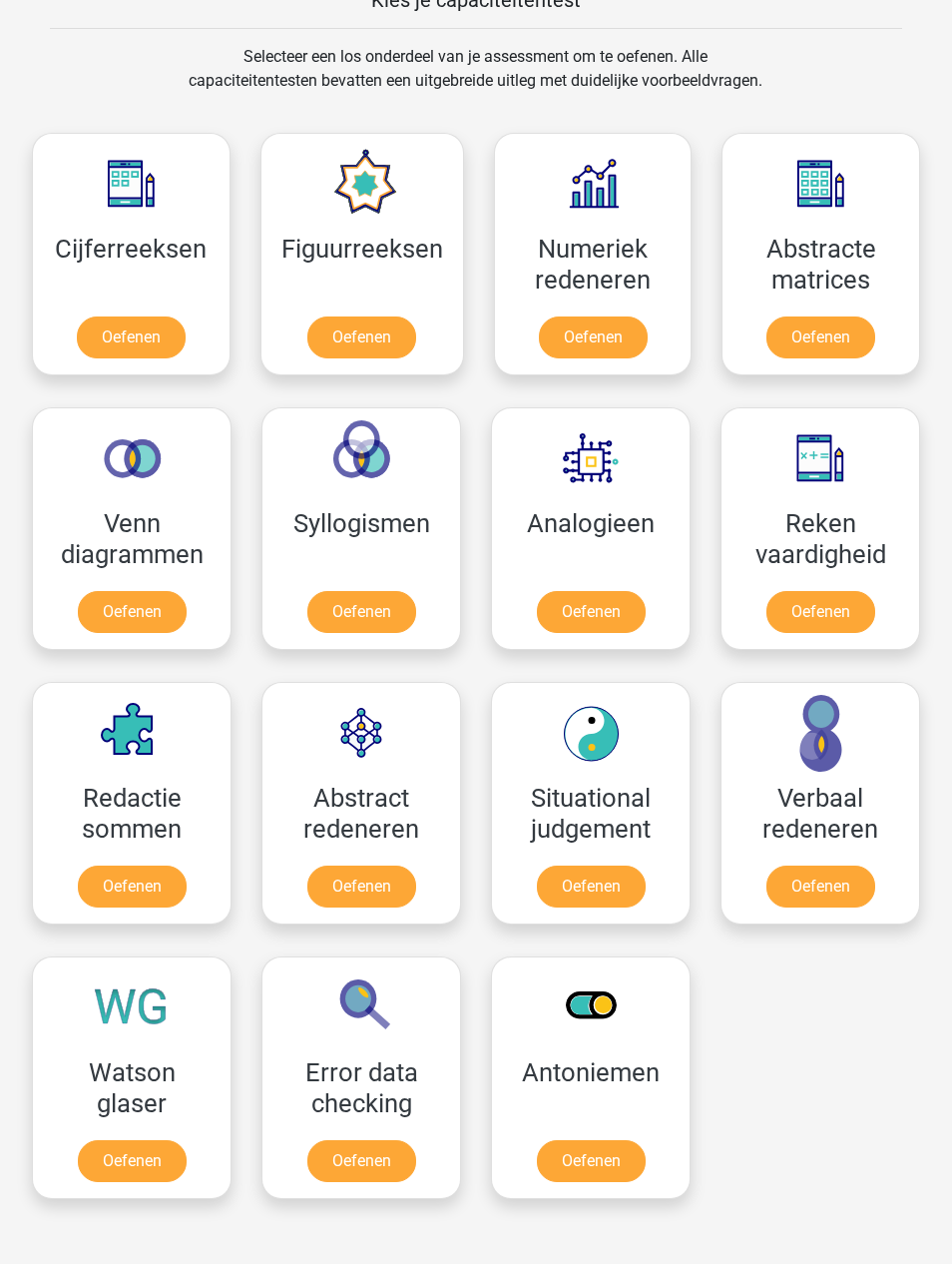 click on "Oefenen" at bounding box center (820, 888) 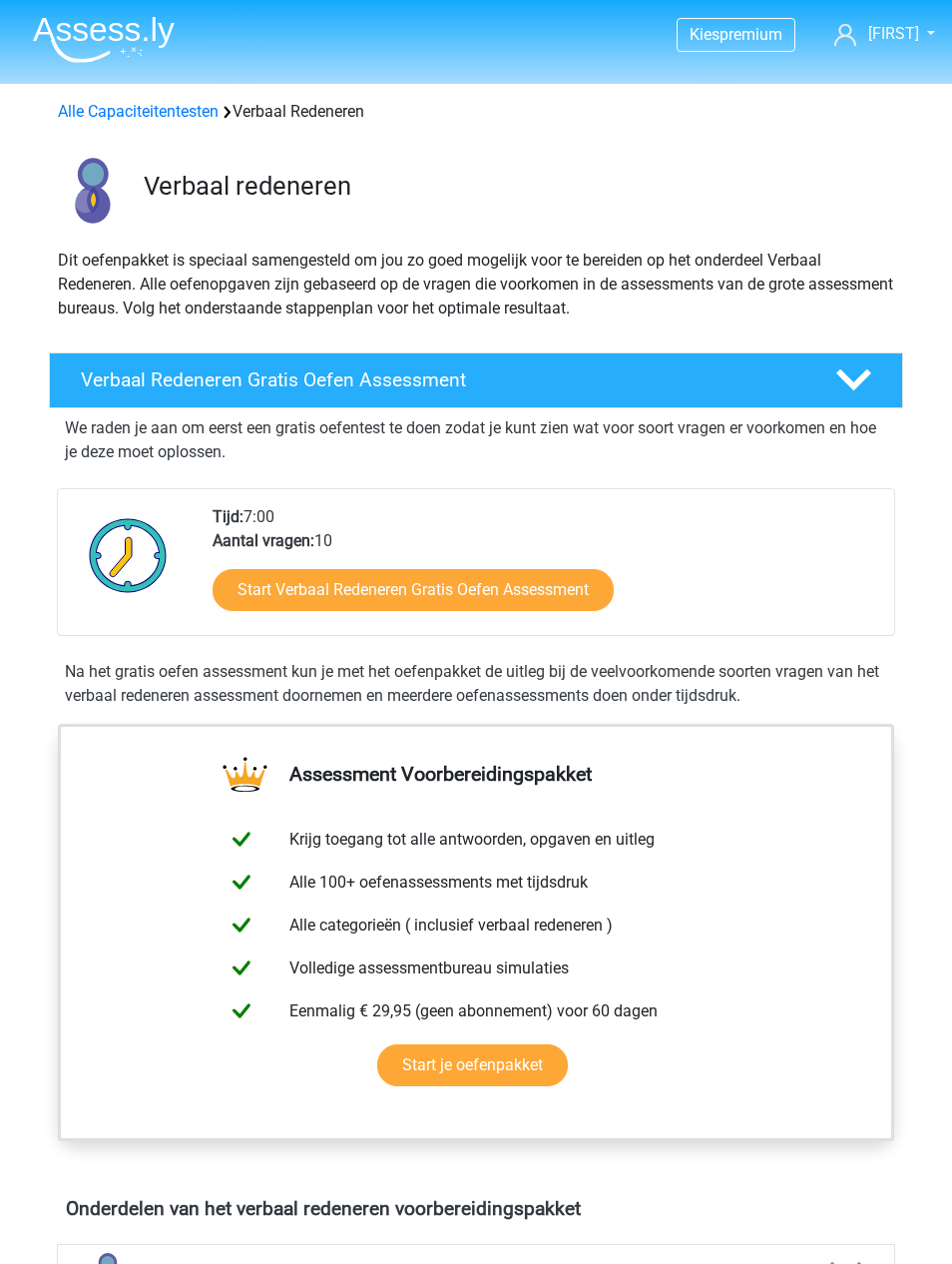 scroll, scrollTop: 0, scrollLeft: 0, axis: both 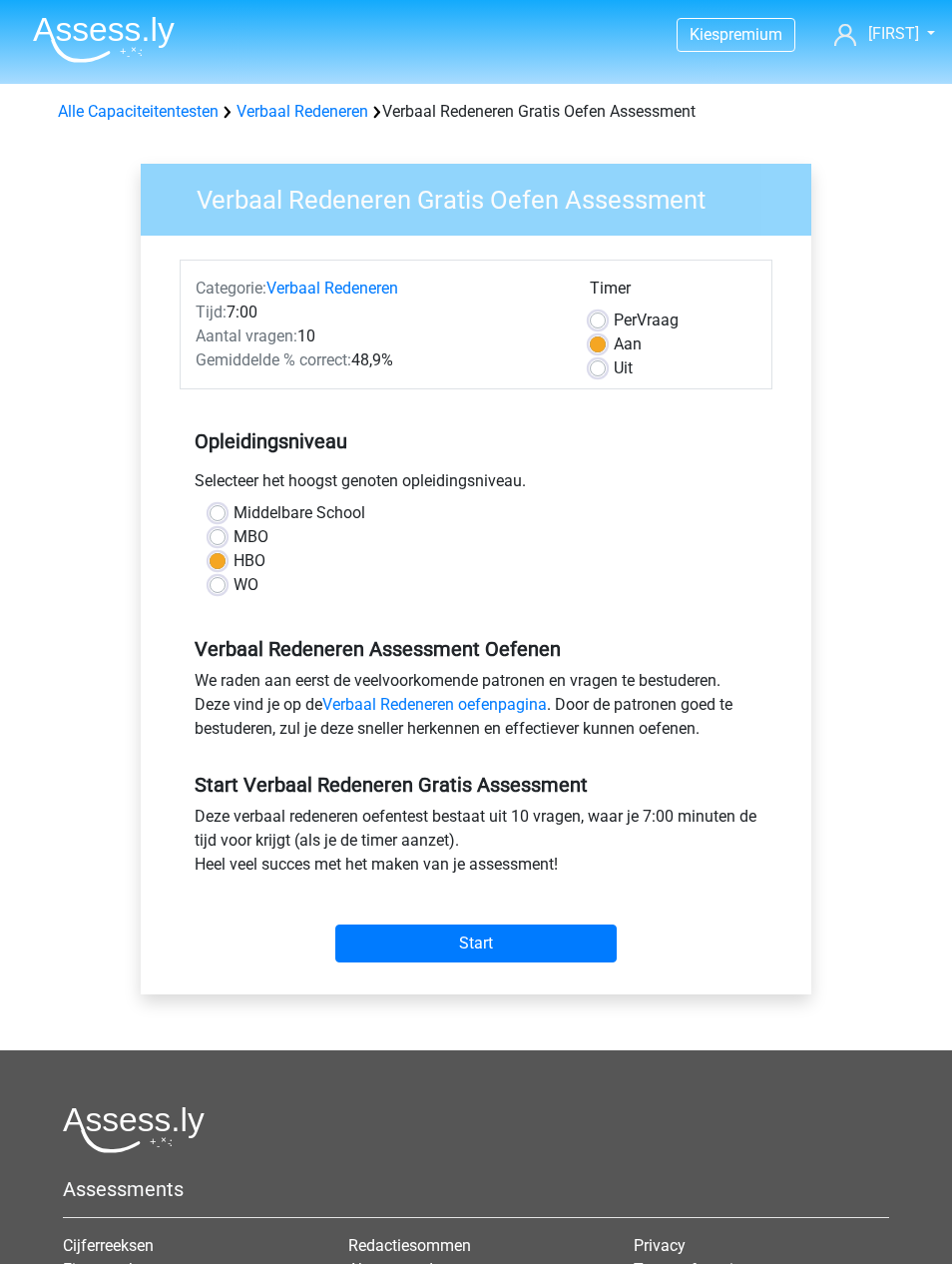 click on "Start" at bounding box center [476, 944] 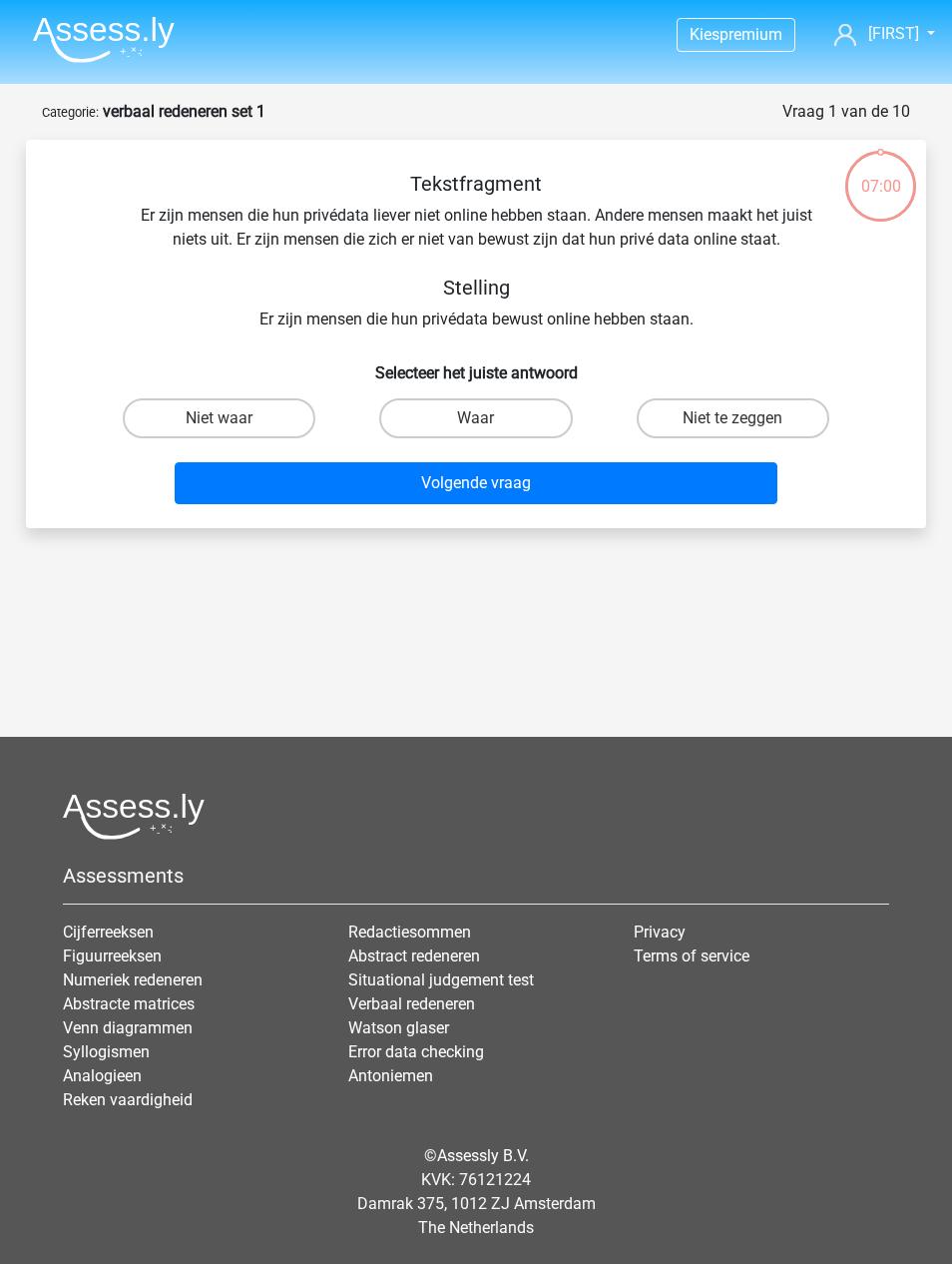 scroll, scrollTop: 0, scrollLeft: 0, axis: both 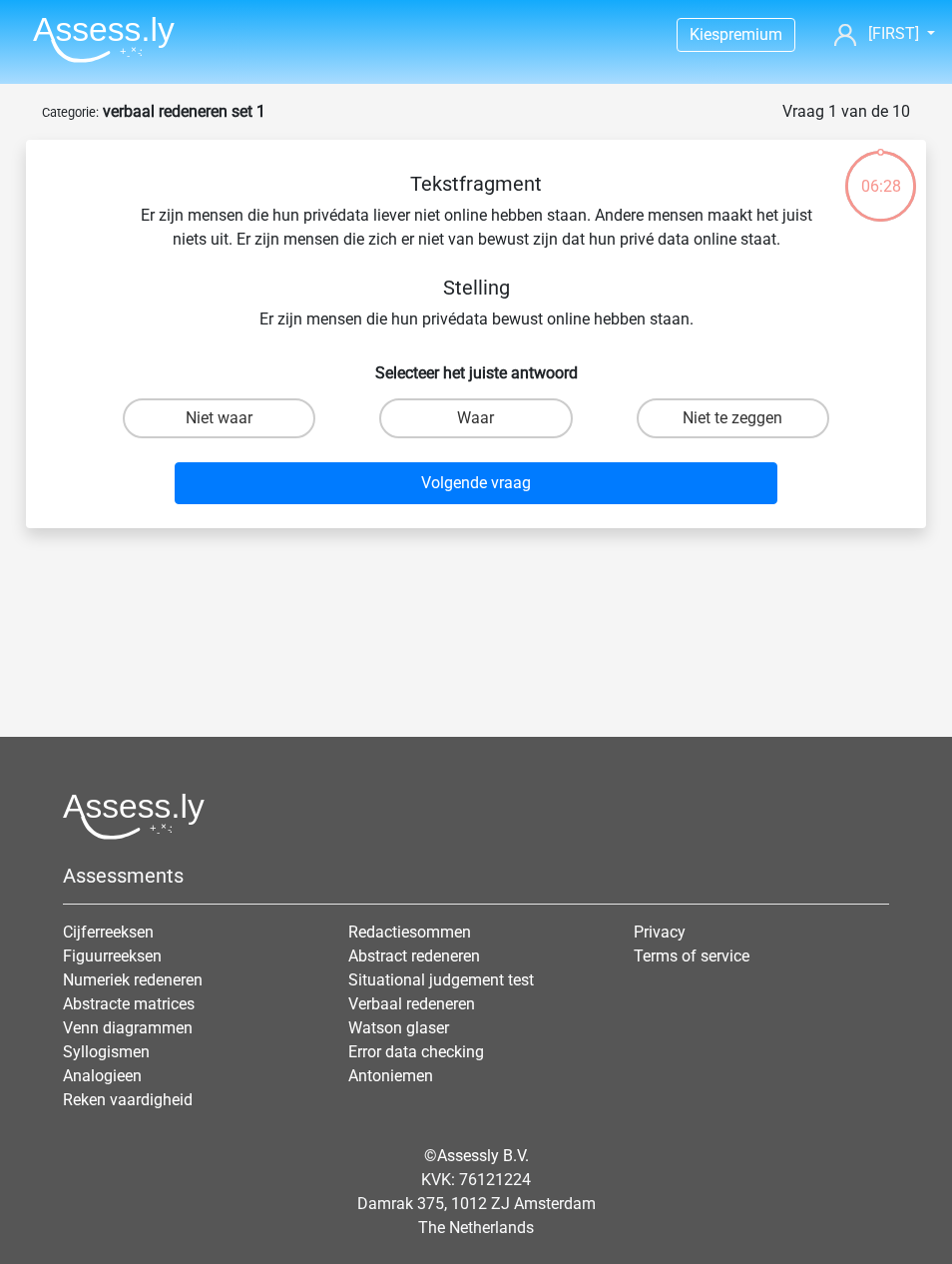 click on "Waar" at bounding box center (475, 418) 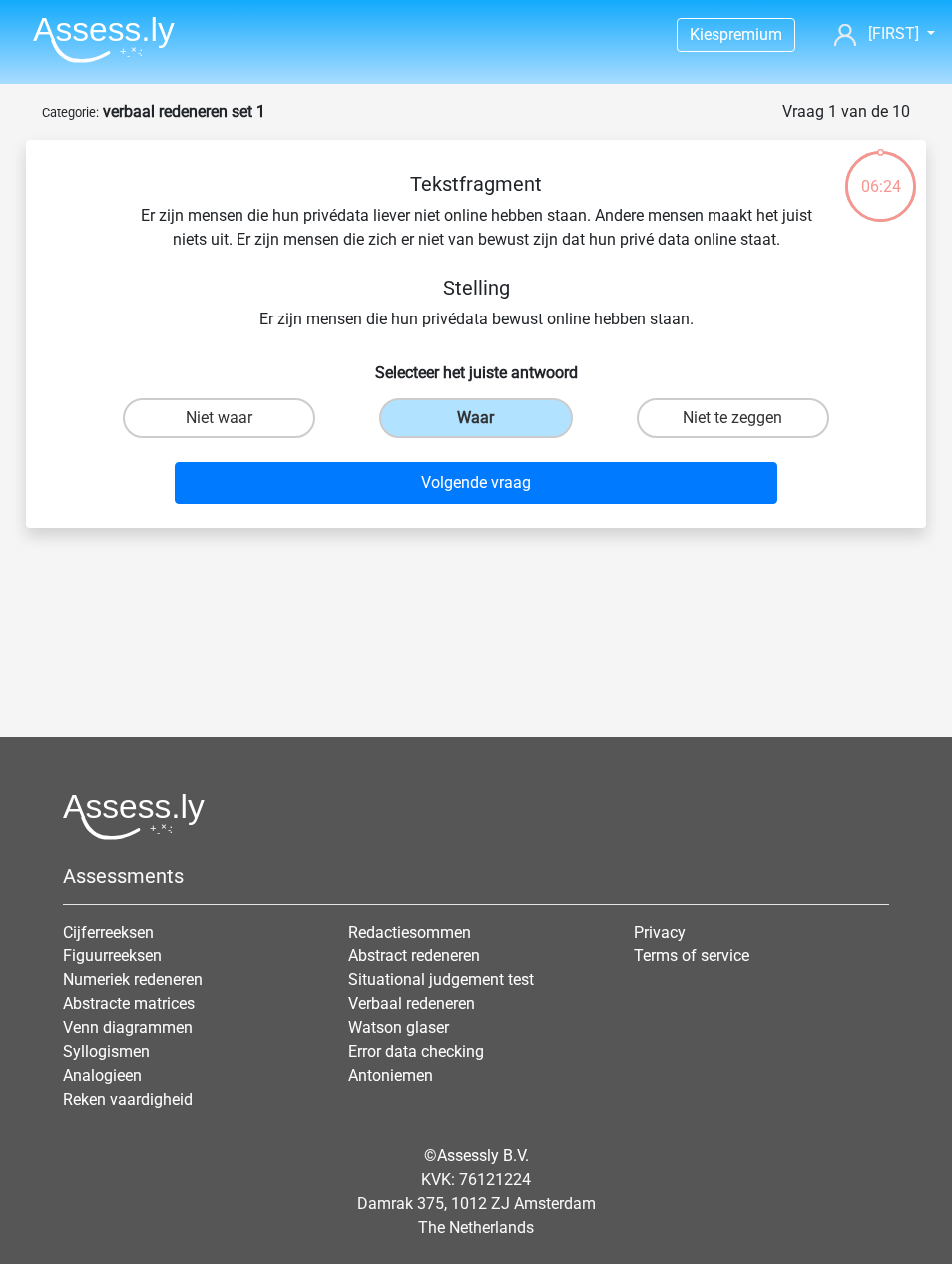 click on "Volgende vraag" at bounding box center [476, 483] 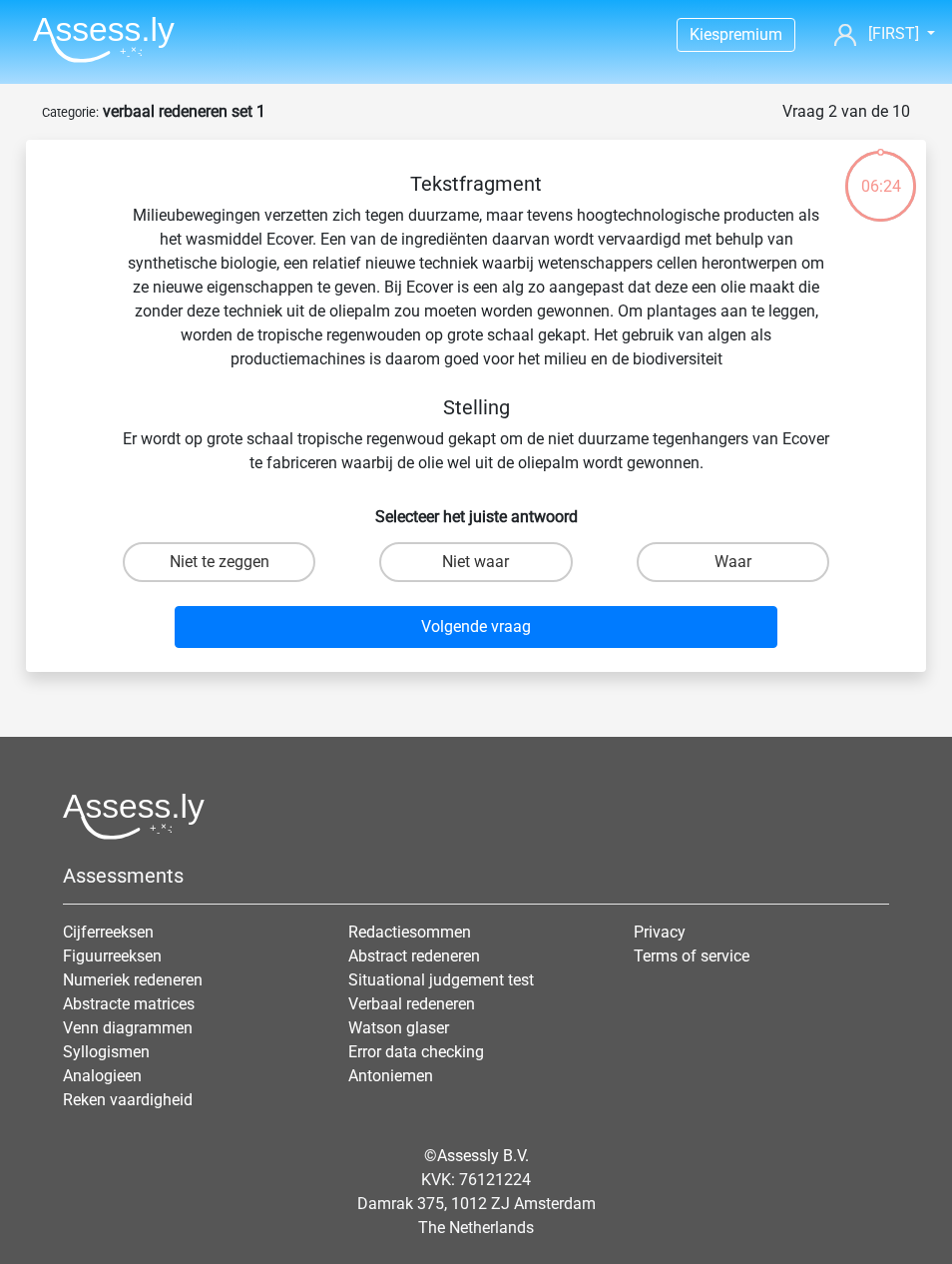 scroll, scrollTop: 64, scrollLeft: 0, axis: vertical 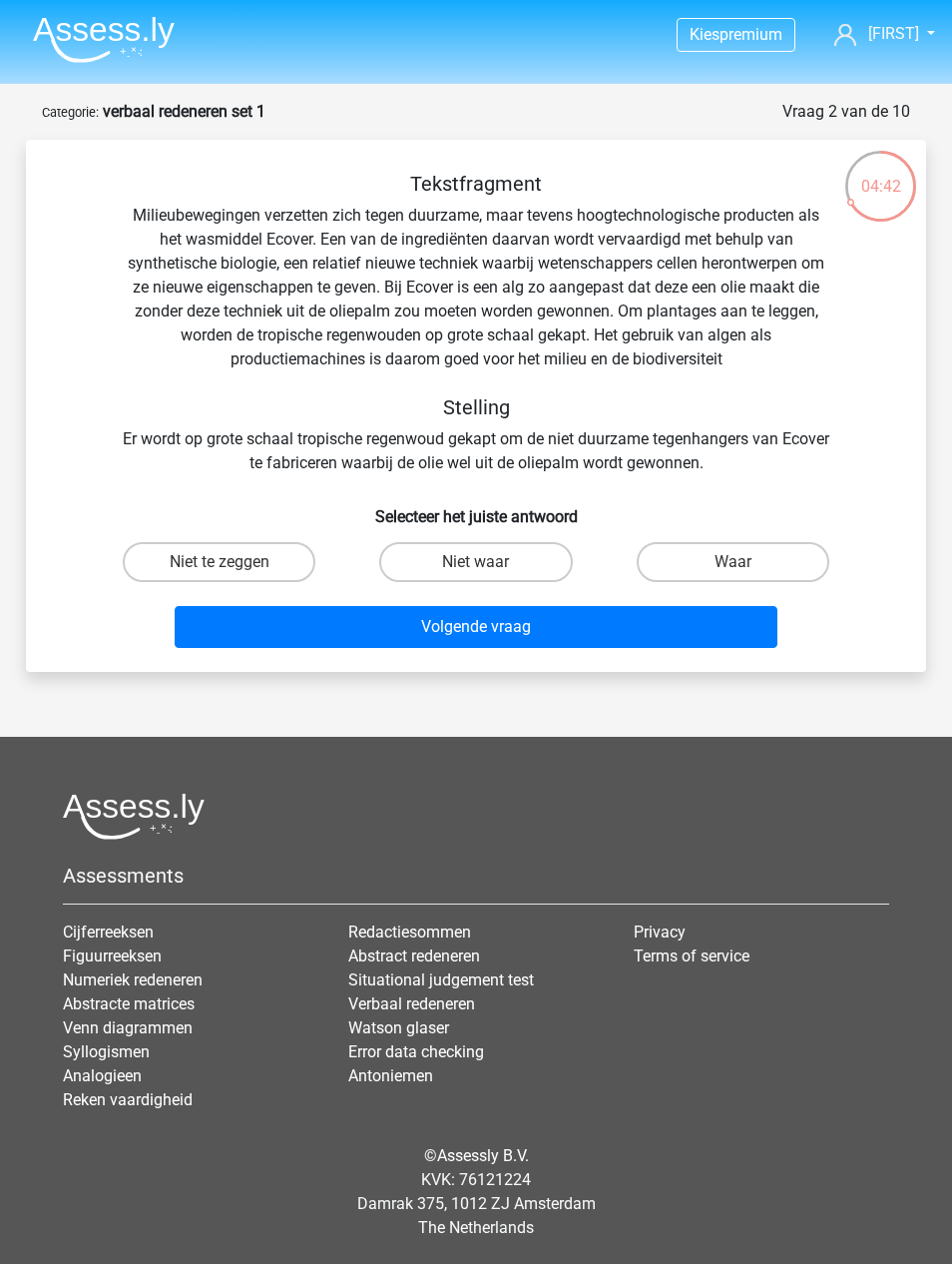 click on "Waar" at bounding box center (732, 562) 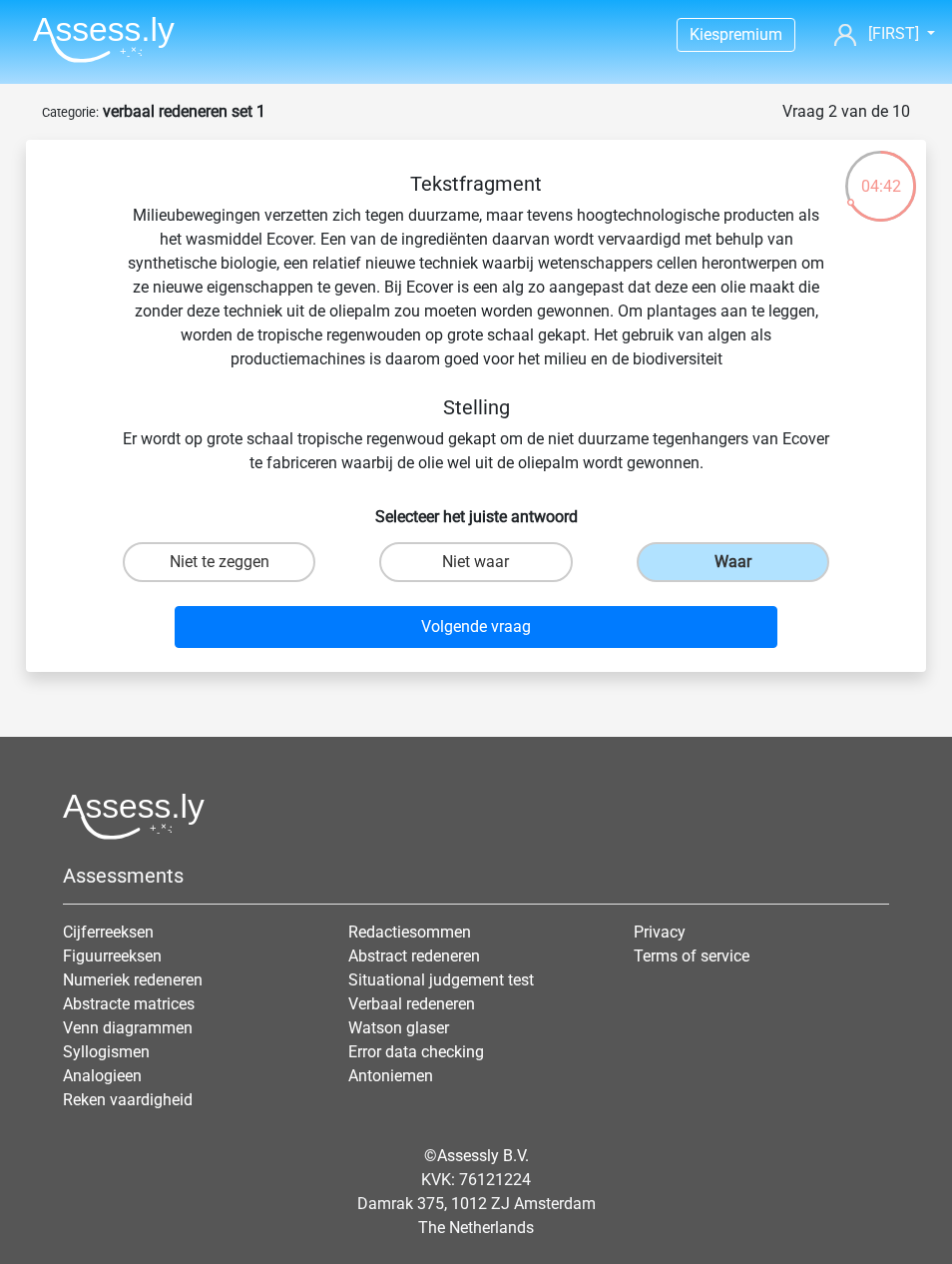 click on "Volgende vraag" at bounding box center [476, 627] 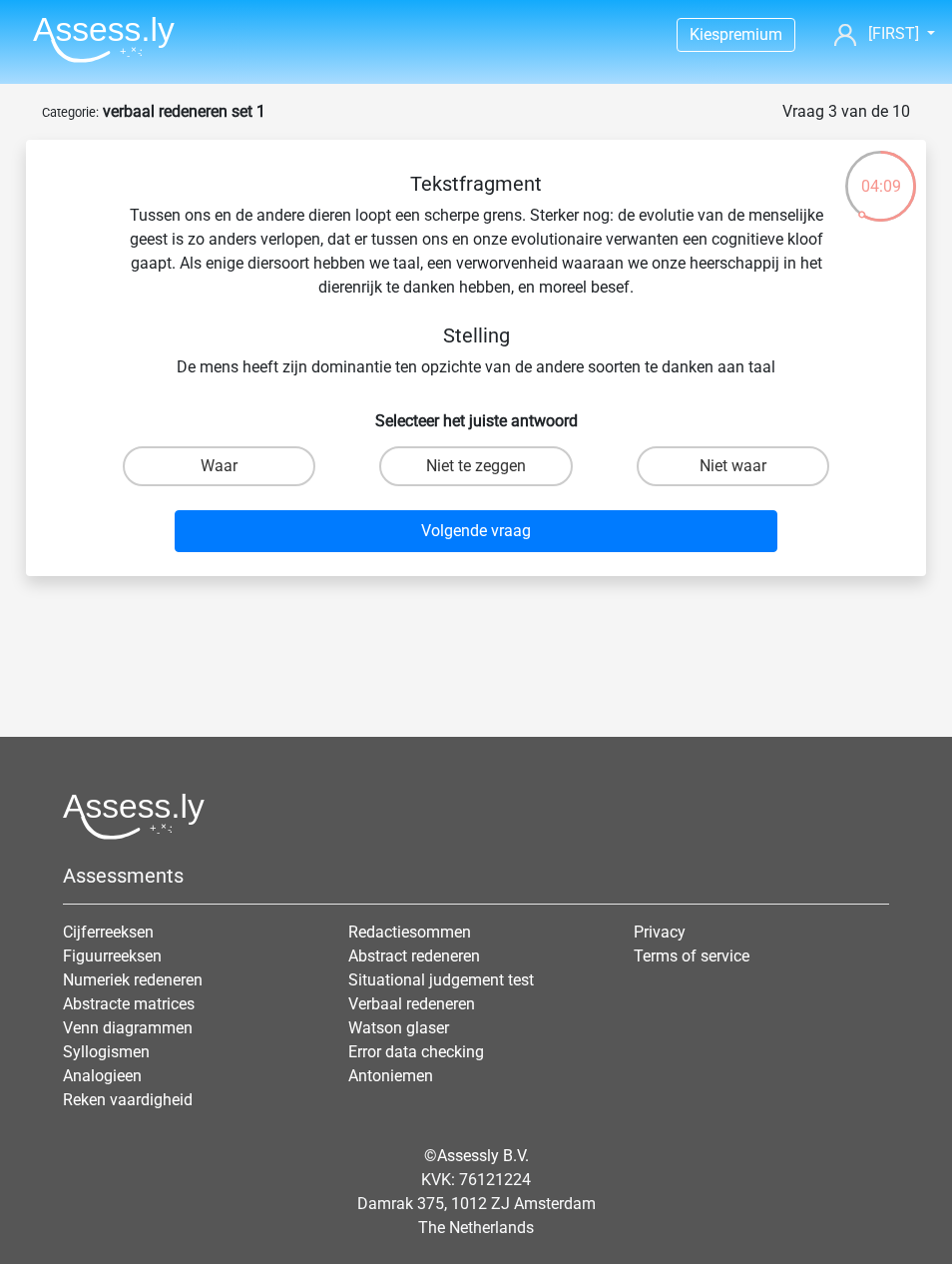 click on "Waar" at bounding box center [219, 466] 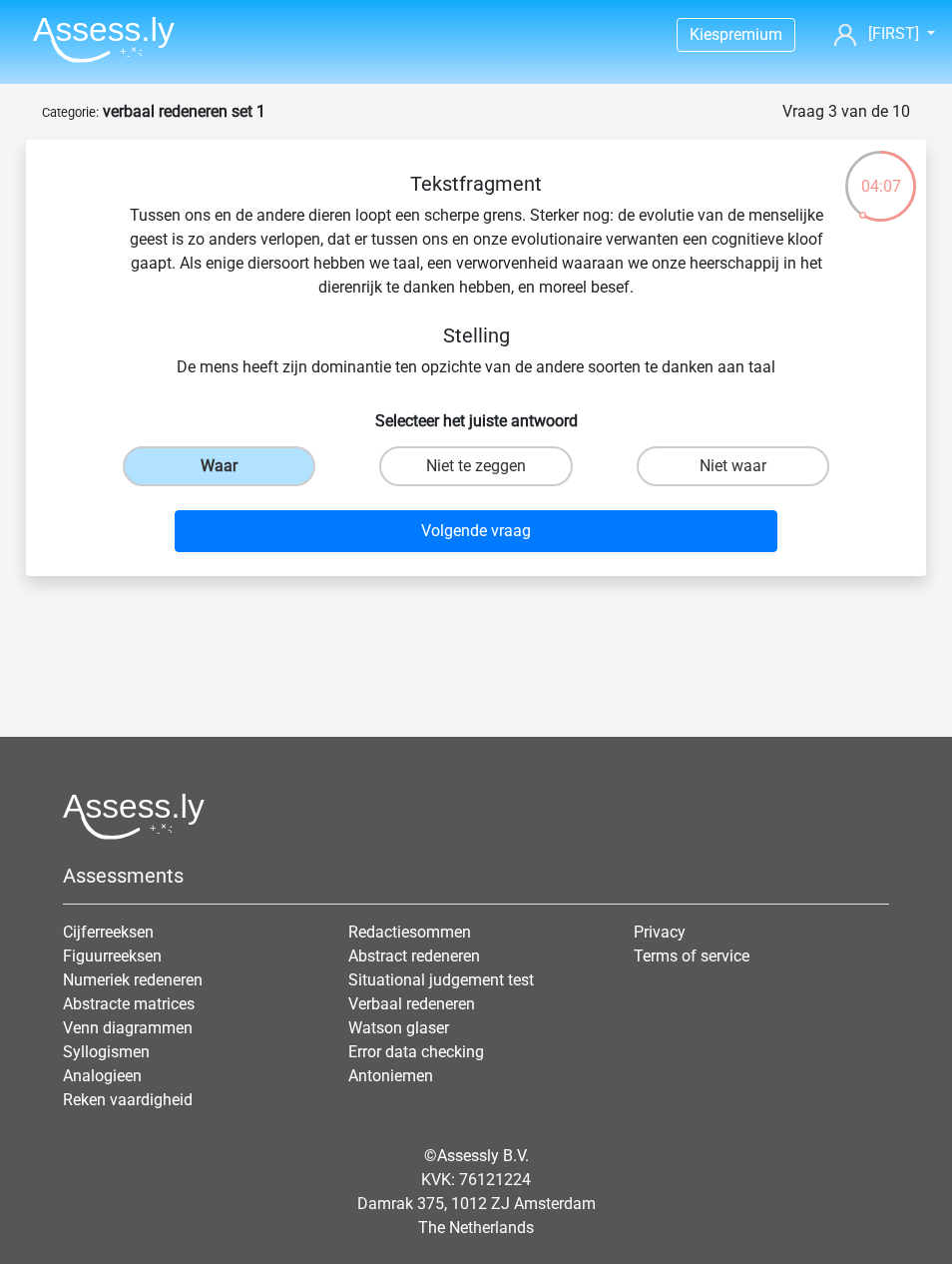 click on "Volgende vraag" at bounding box center (476, 531) 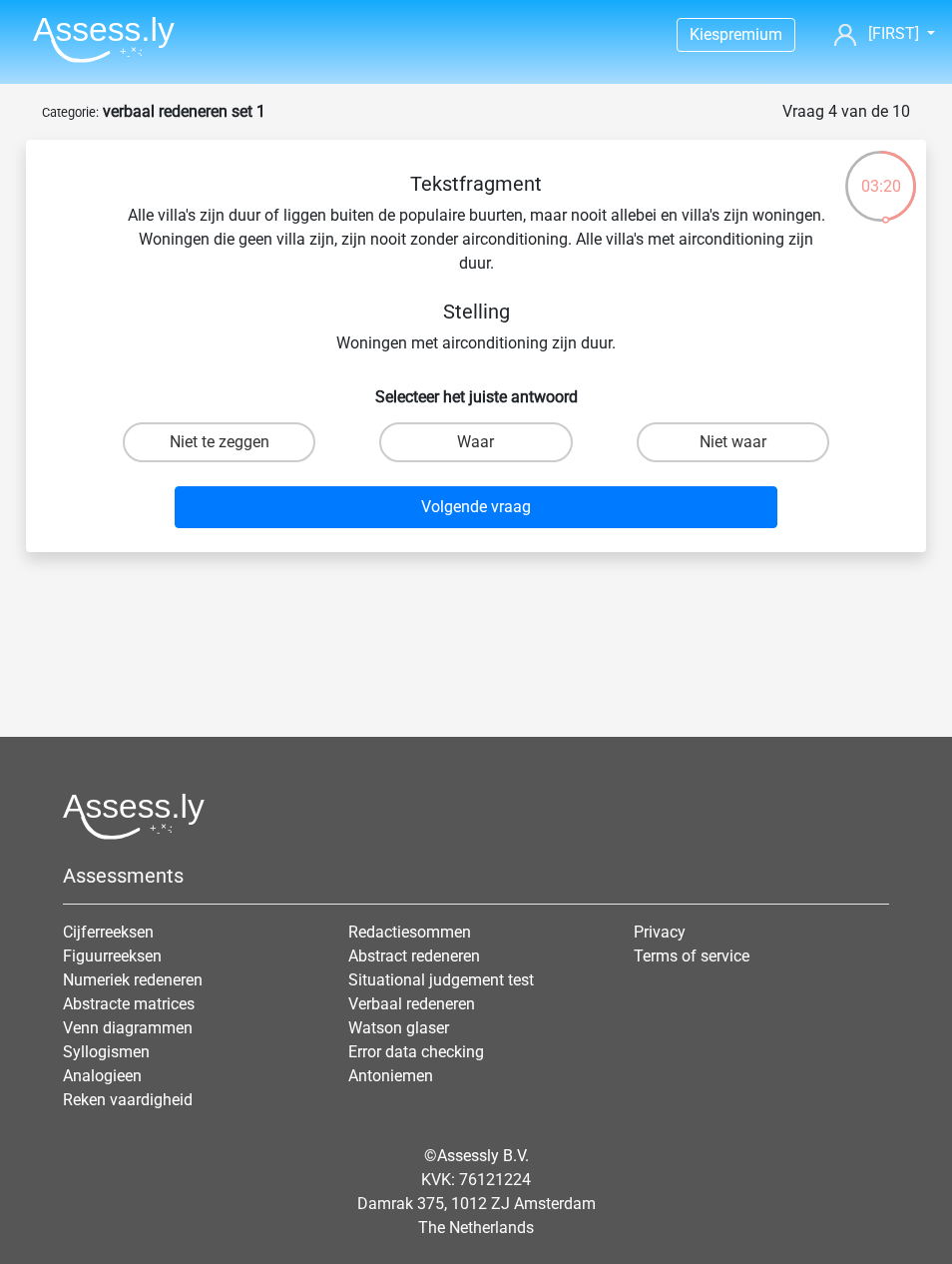click on "Waar" at bounding box center (475, 442) 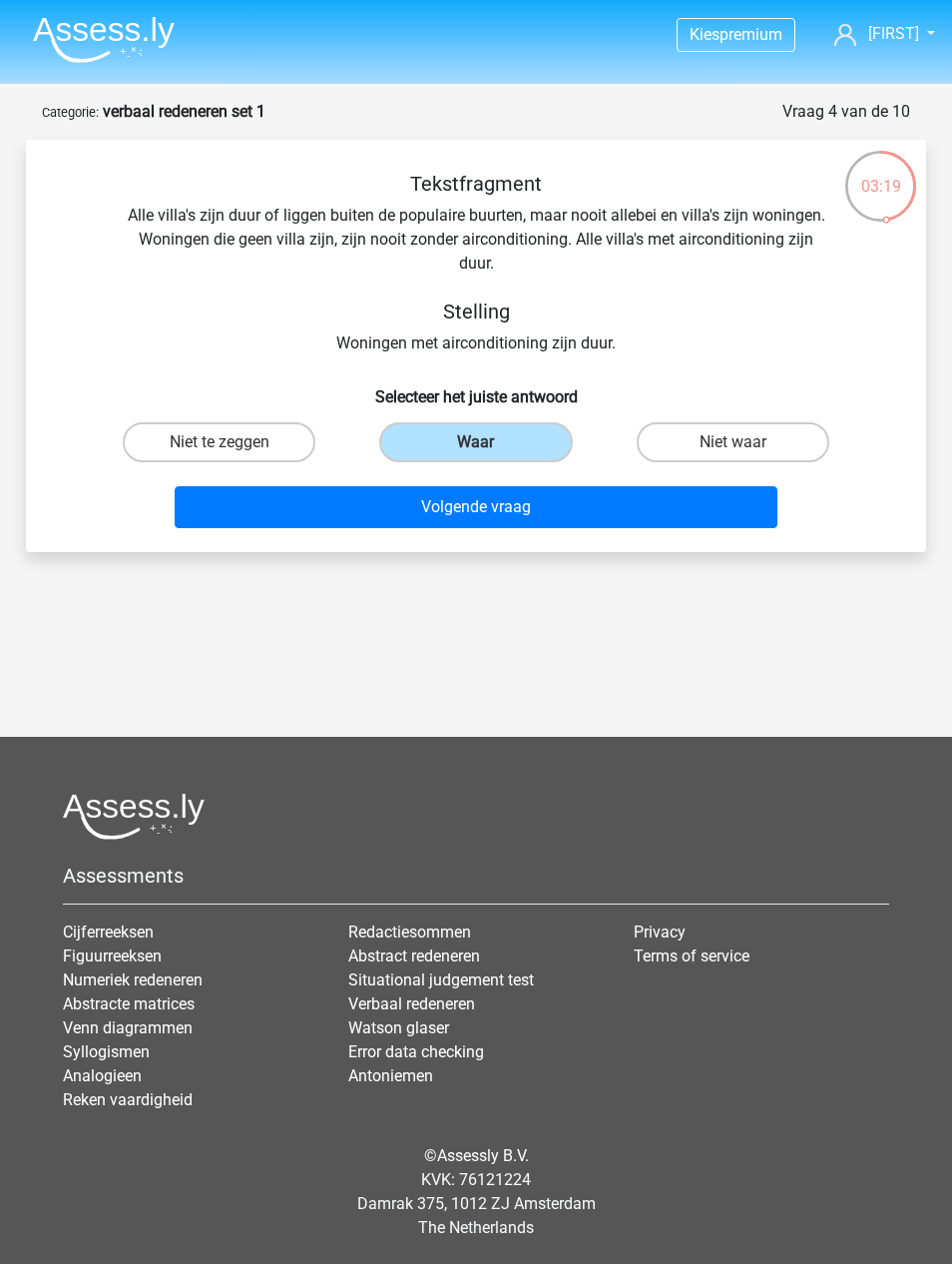 click on "Volgende vraag" at bounding box center [476, 507] 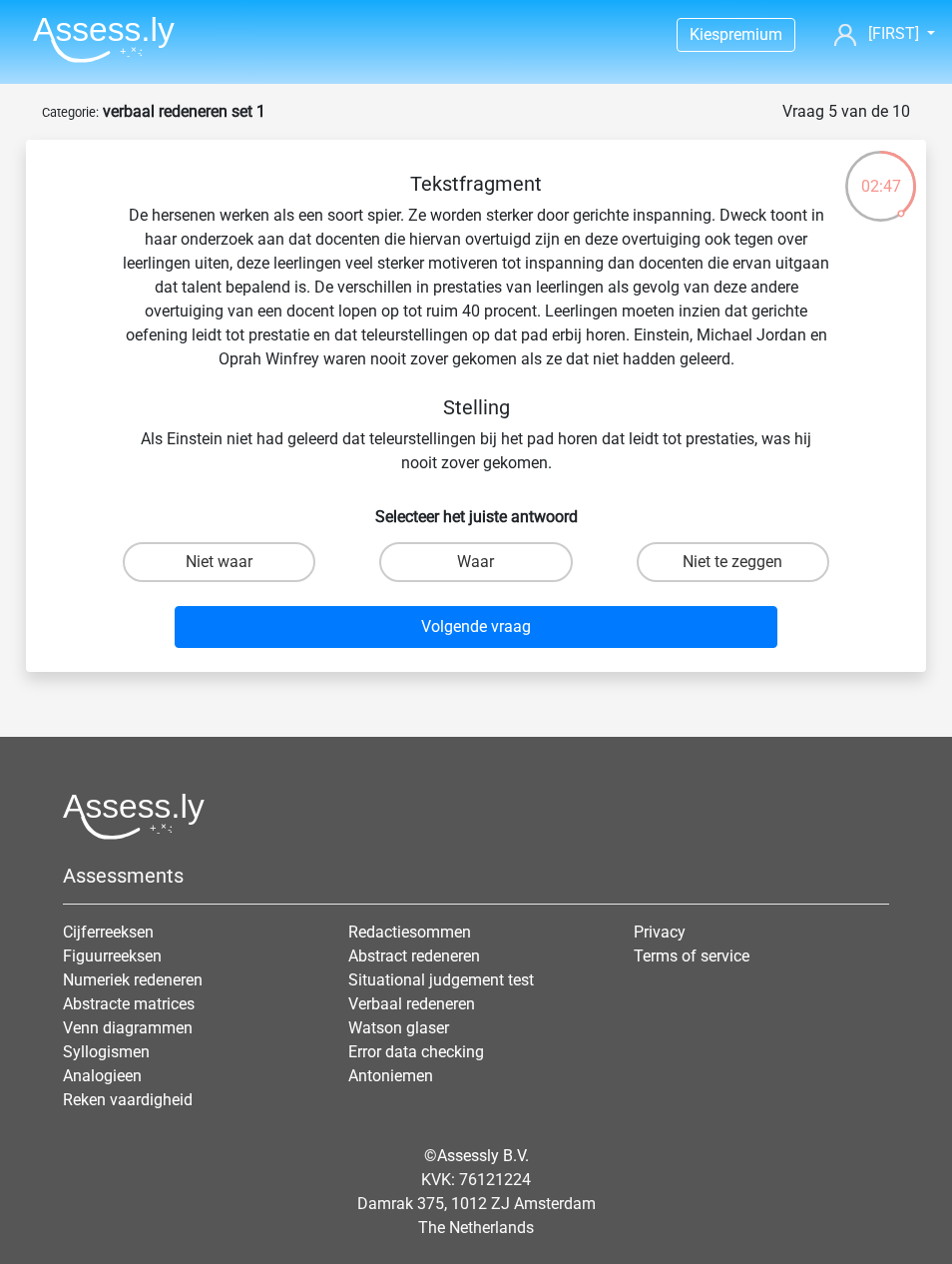 click on "Waar" at bounding box center (475, 562) 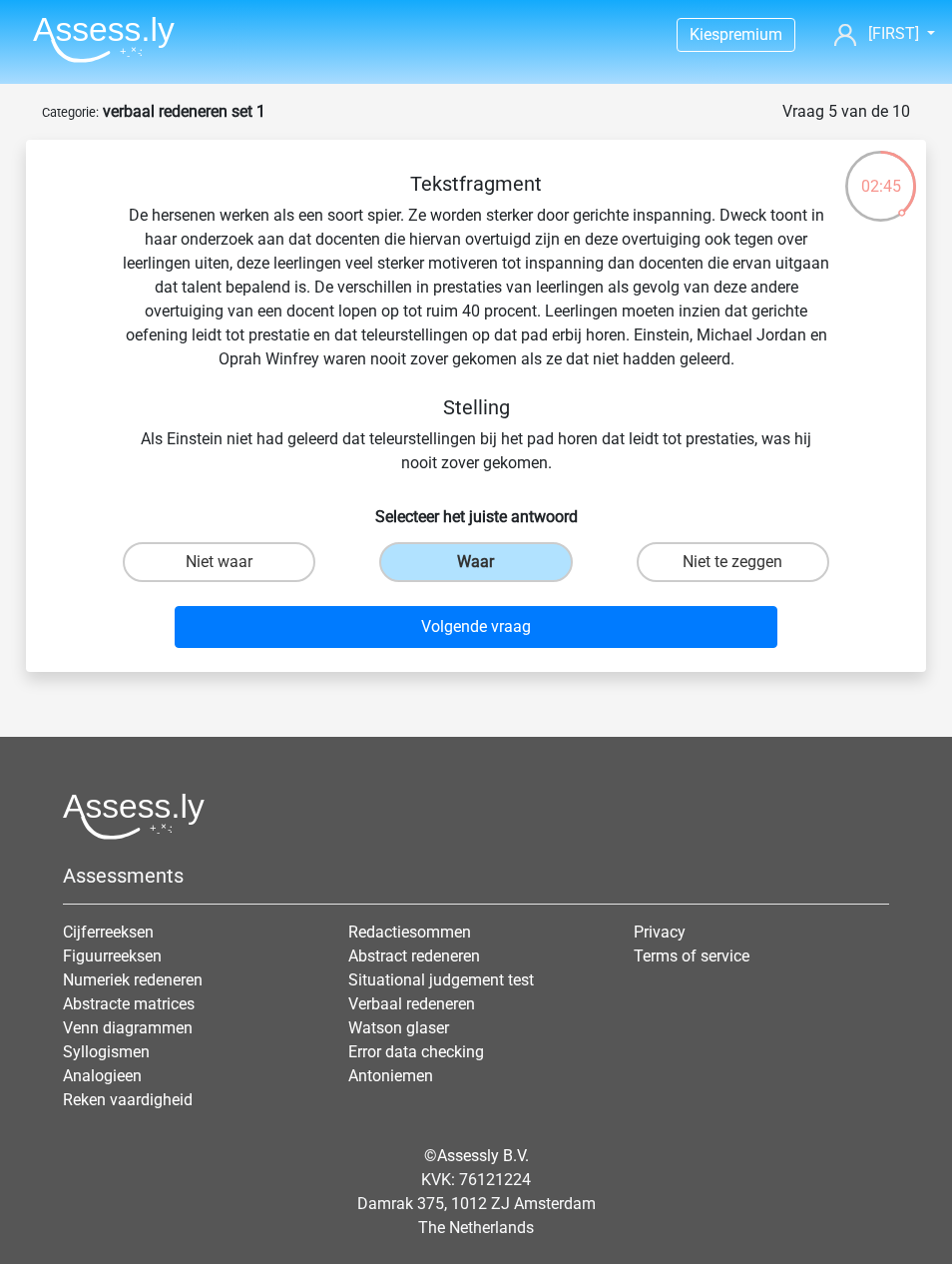 click on "Volgende vraag" at bounding box center (476, 627) 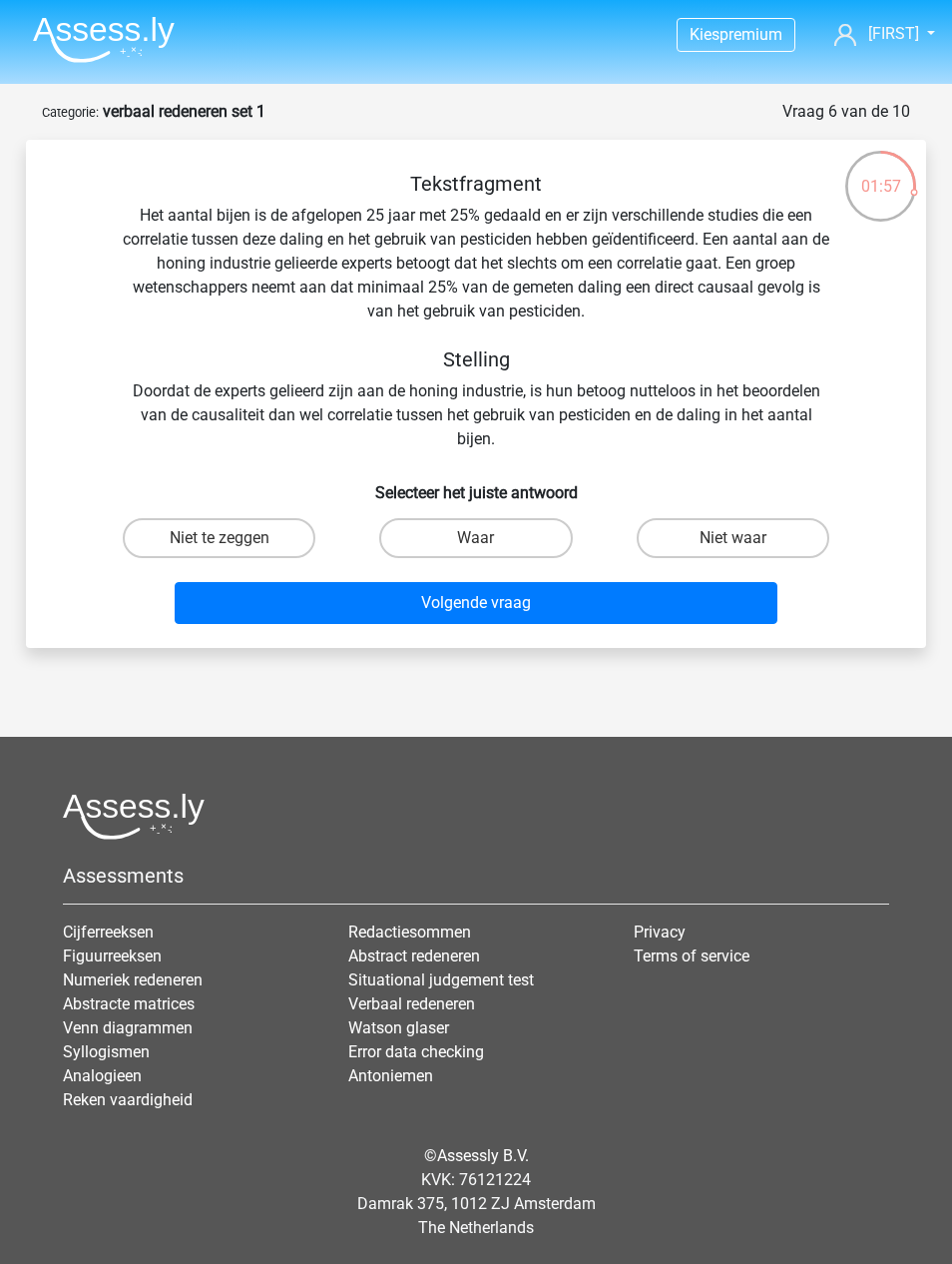 click on "Niet waar" at bounding box center [732, 538] 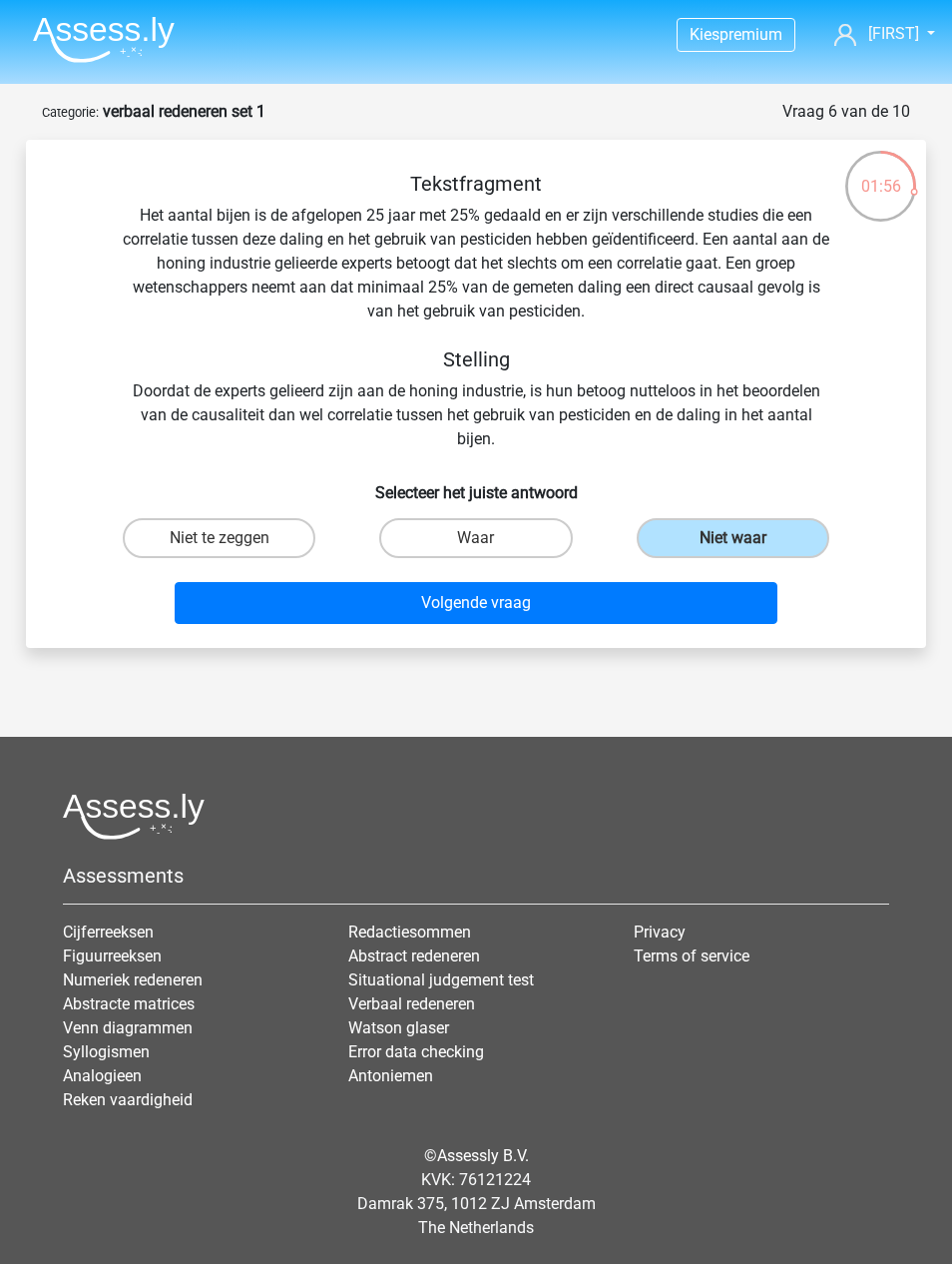click on "Volgende vraag" at bounding box center [476, 603] 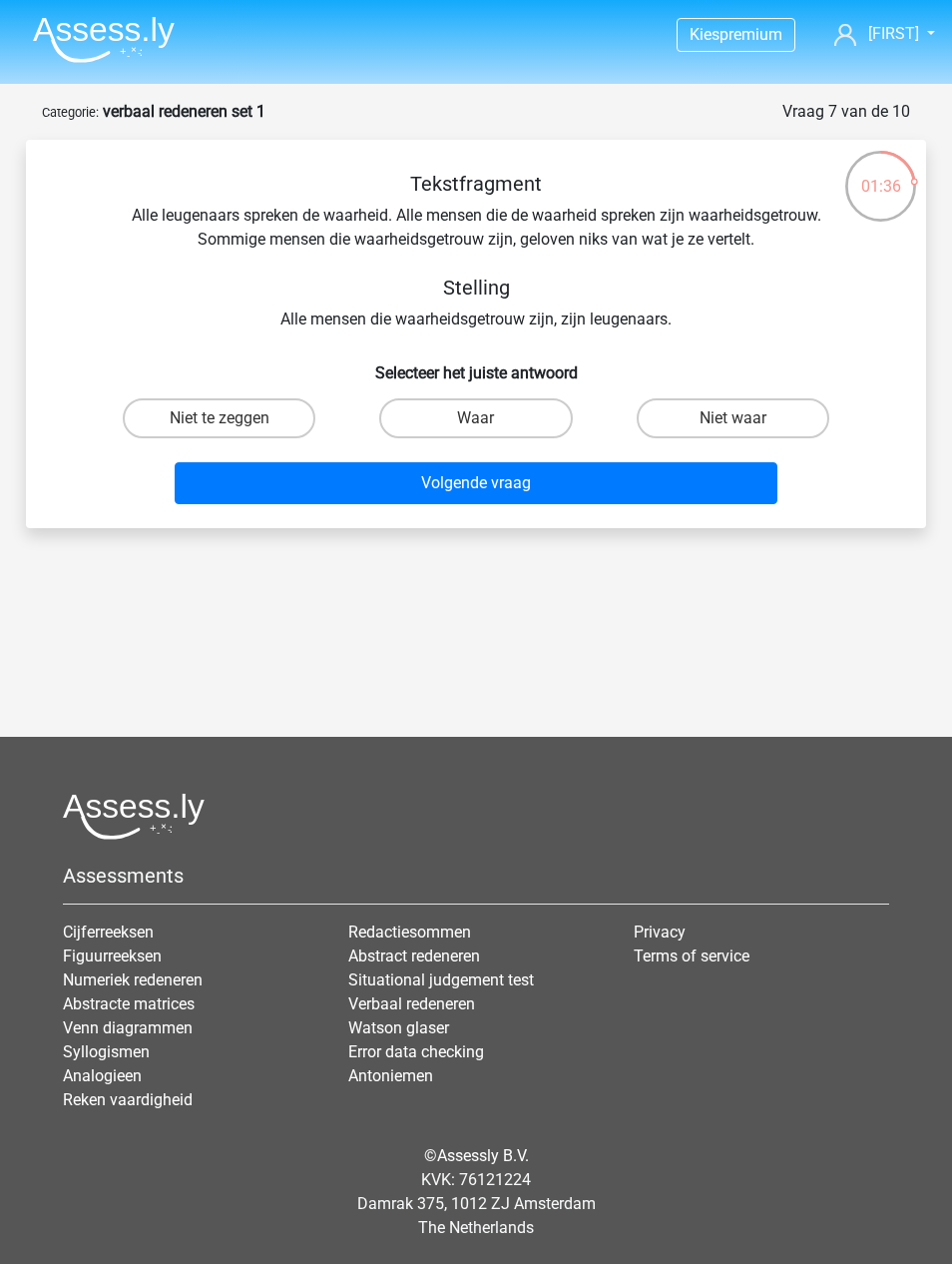 click on "Volgende vraag" at bounding box center [476, 479] 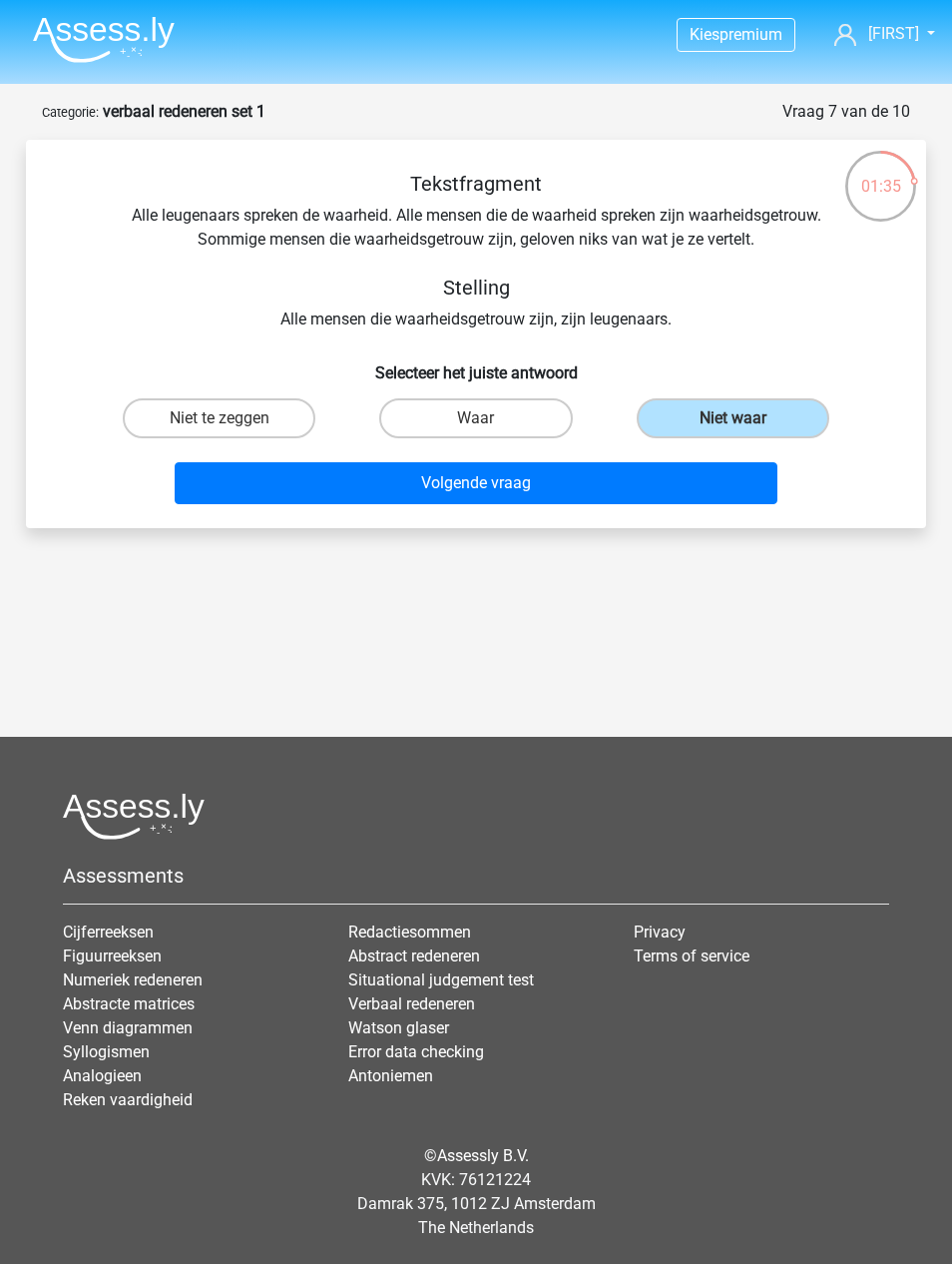 click on "Volgende vraag" at bounding box center [476, 483] 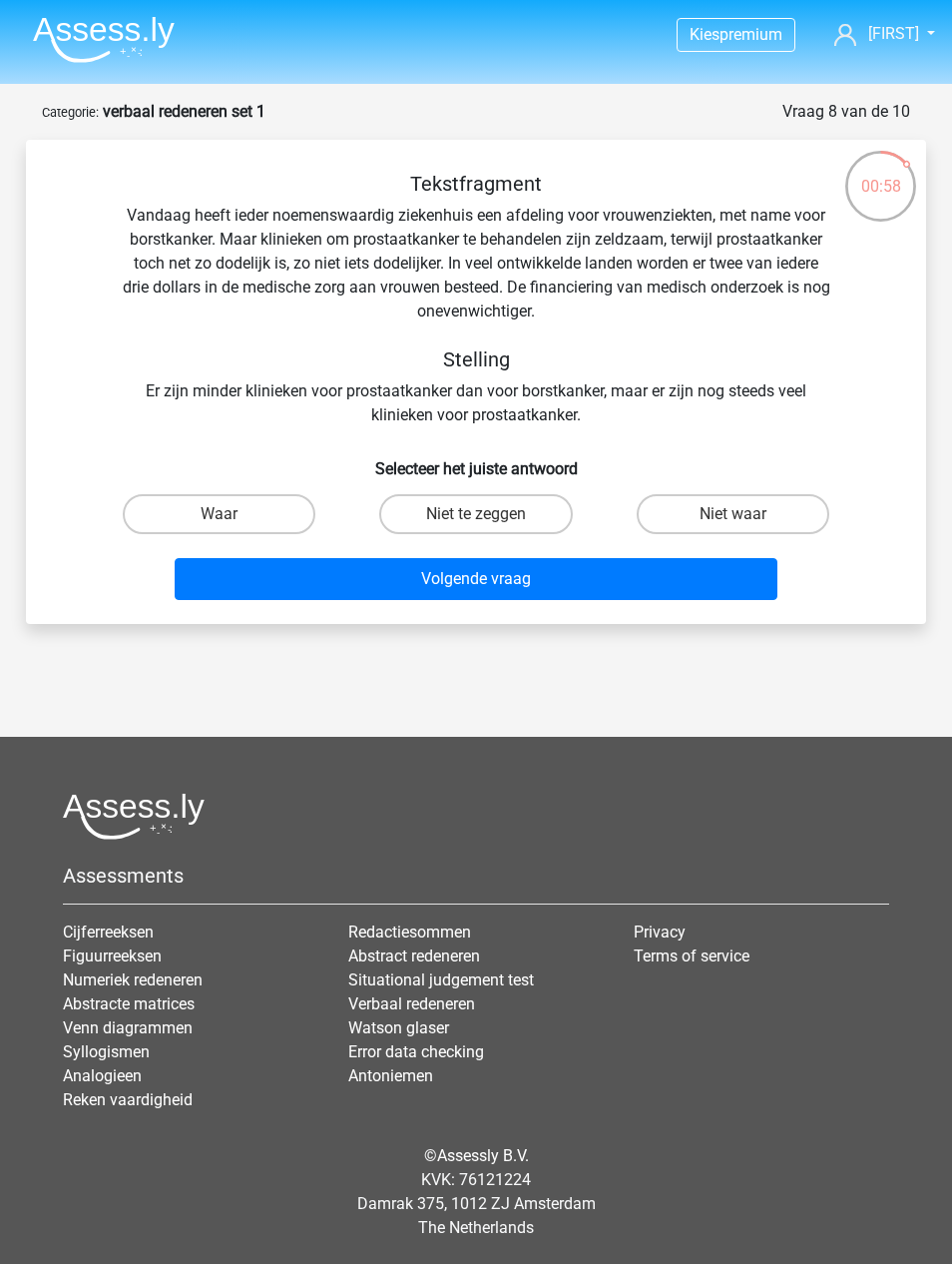 click on "Niet te zeggen" at bounding box center (475, 514) 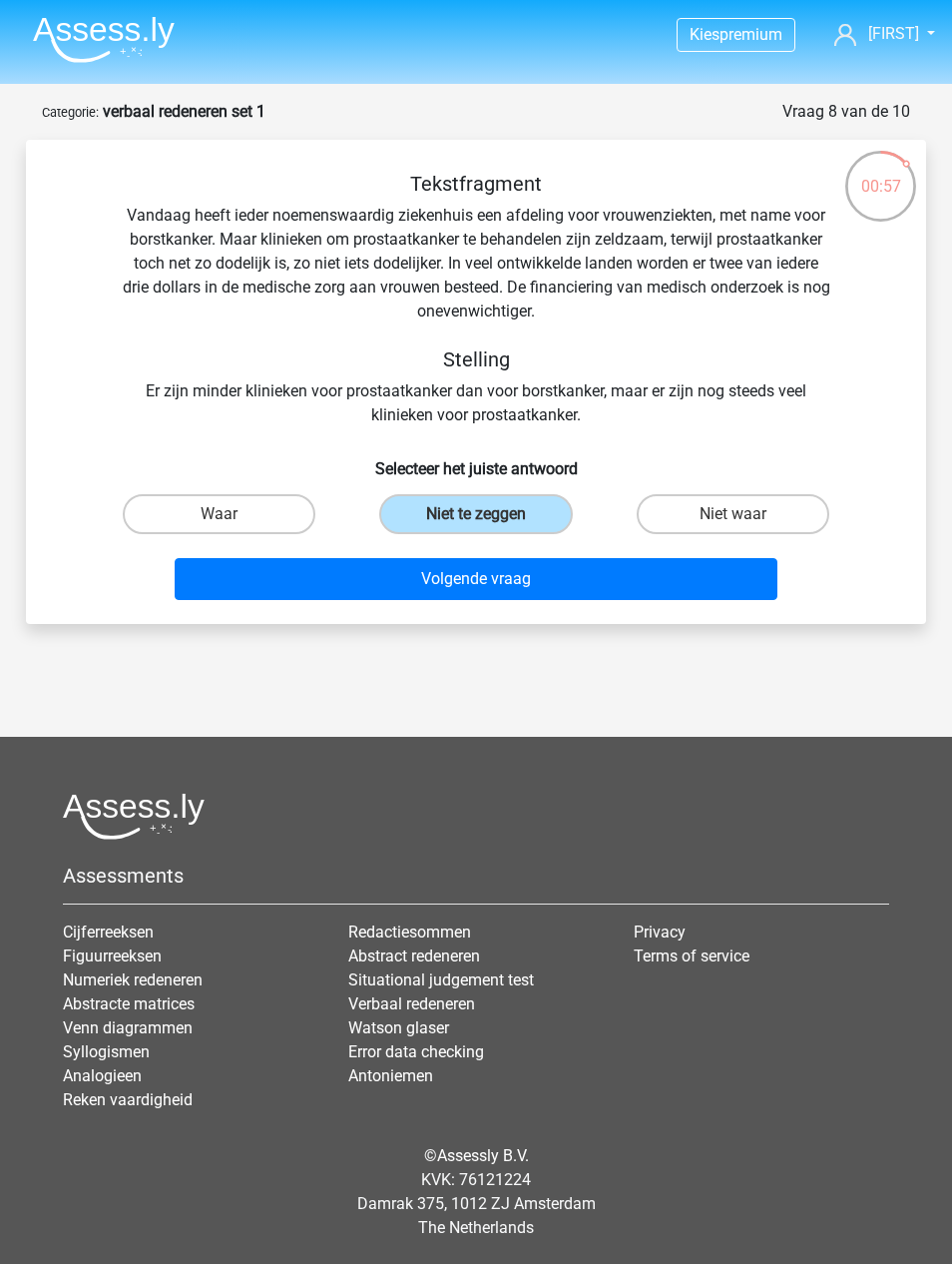 click on "Volgende vraag" at bounding box center (476, 579) 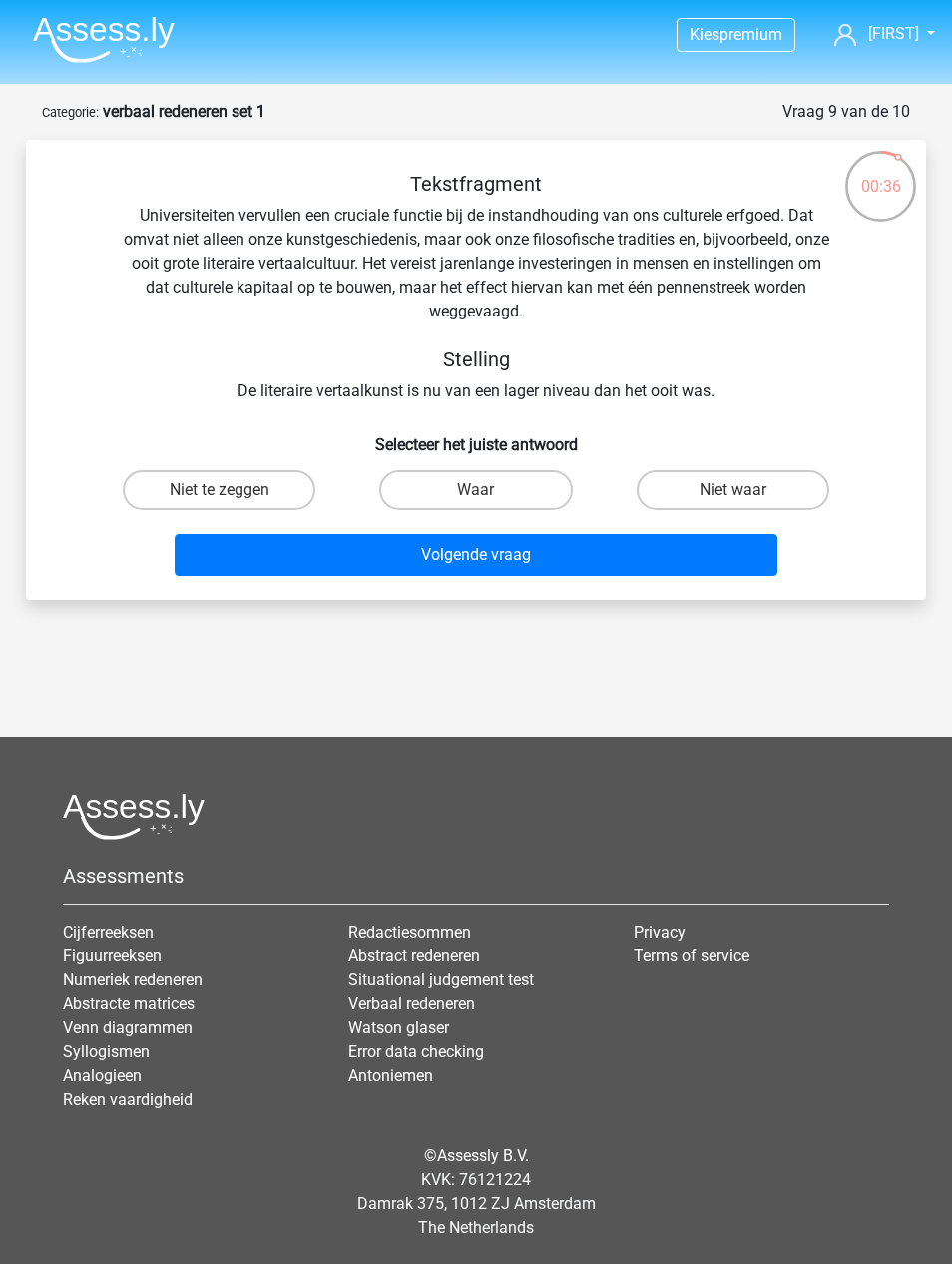 click on "Niet waar" at bounding box center (732, 490) 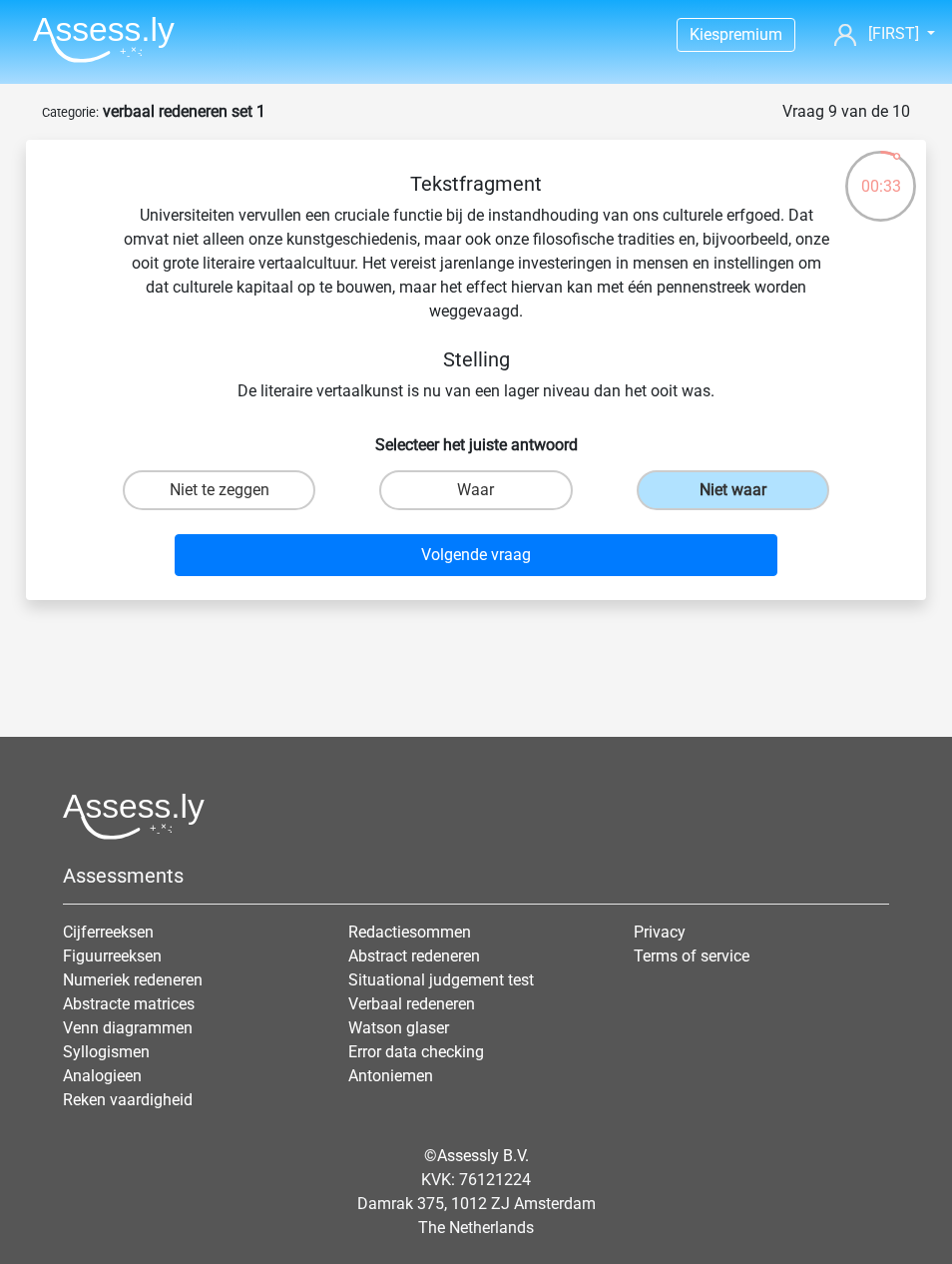 click on "Volgende vraag" at bounding box center [476, 555] 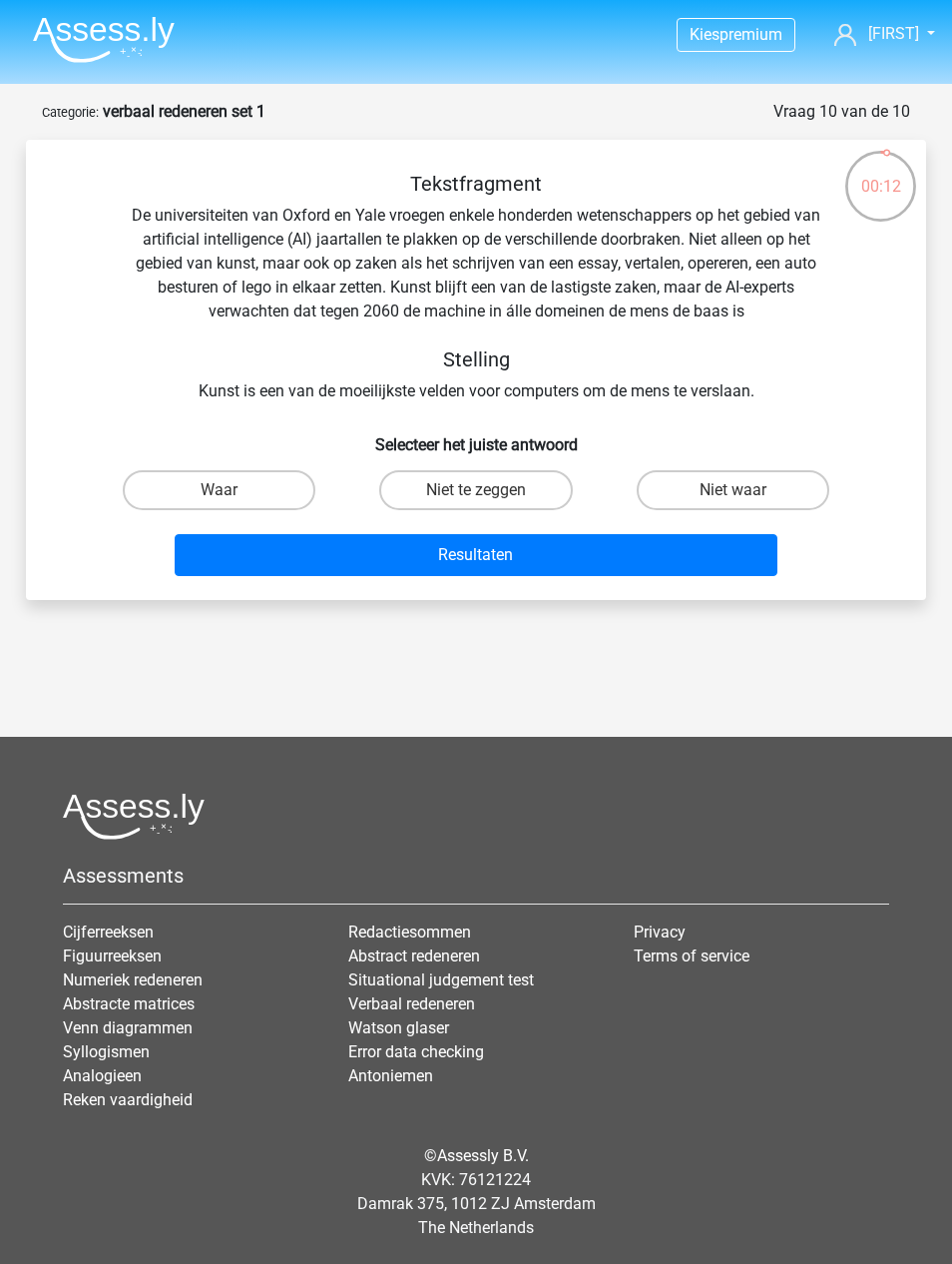 click on "Waar" at bounding box center (219, 490) 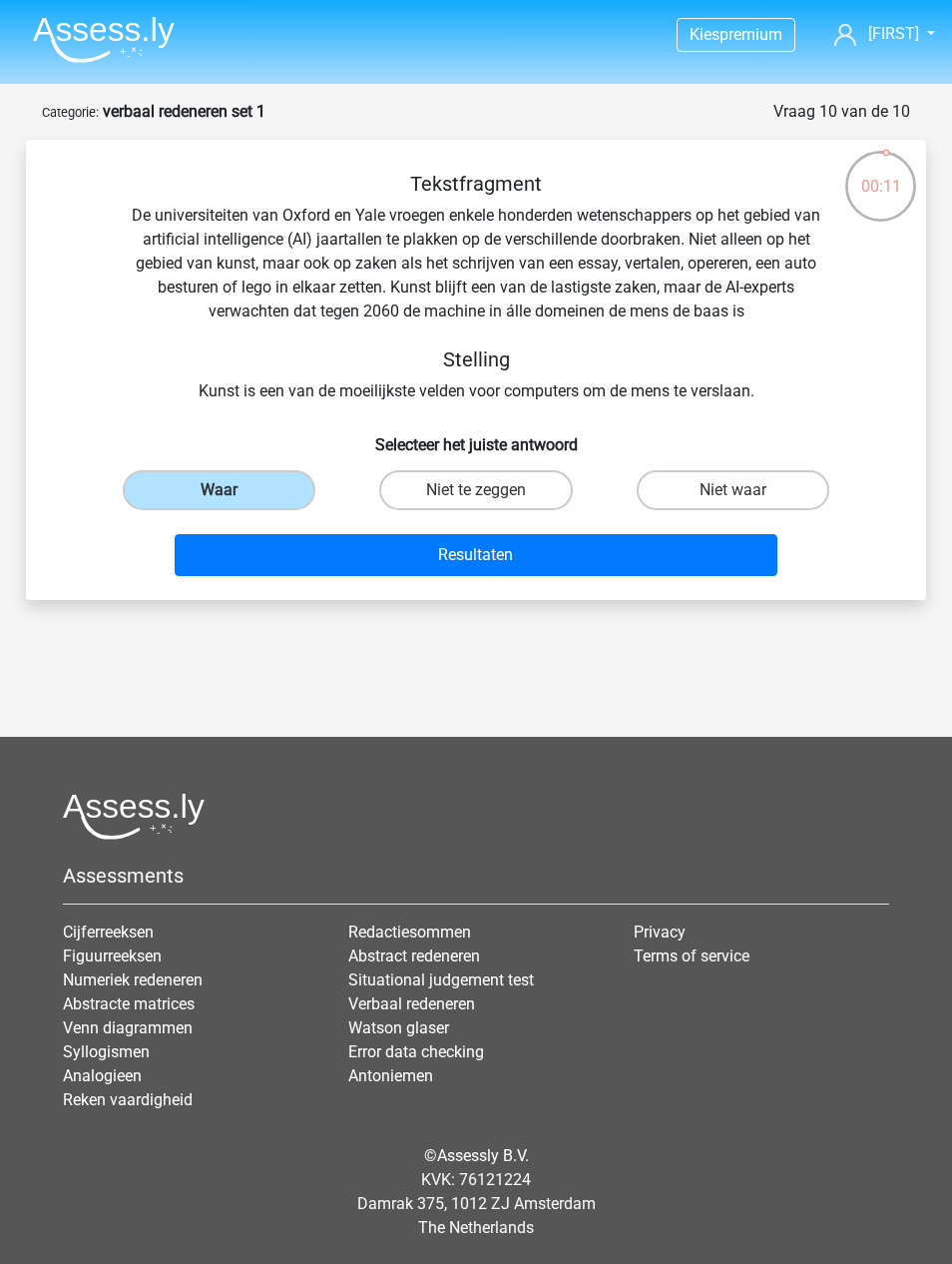click on "Resultaten" at bounding box center (476, 555) 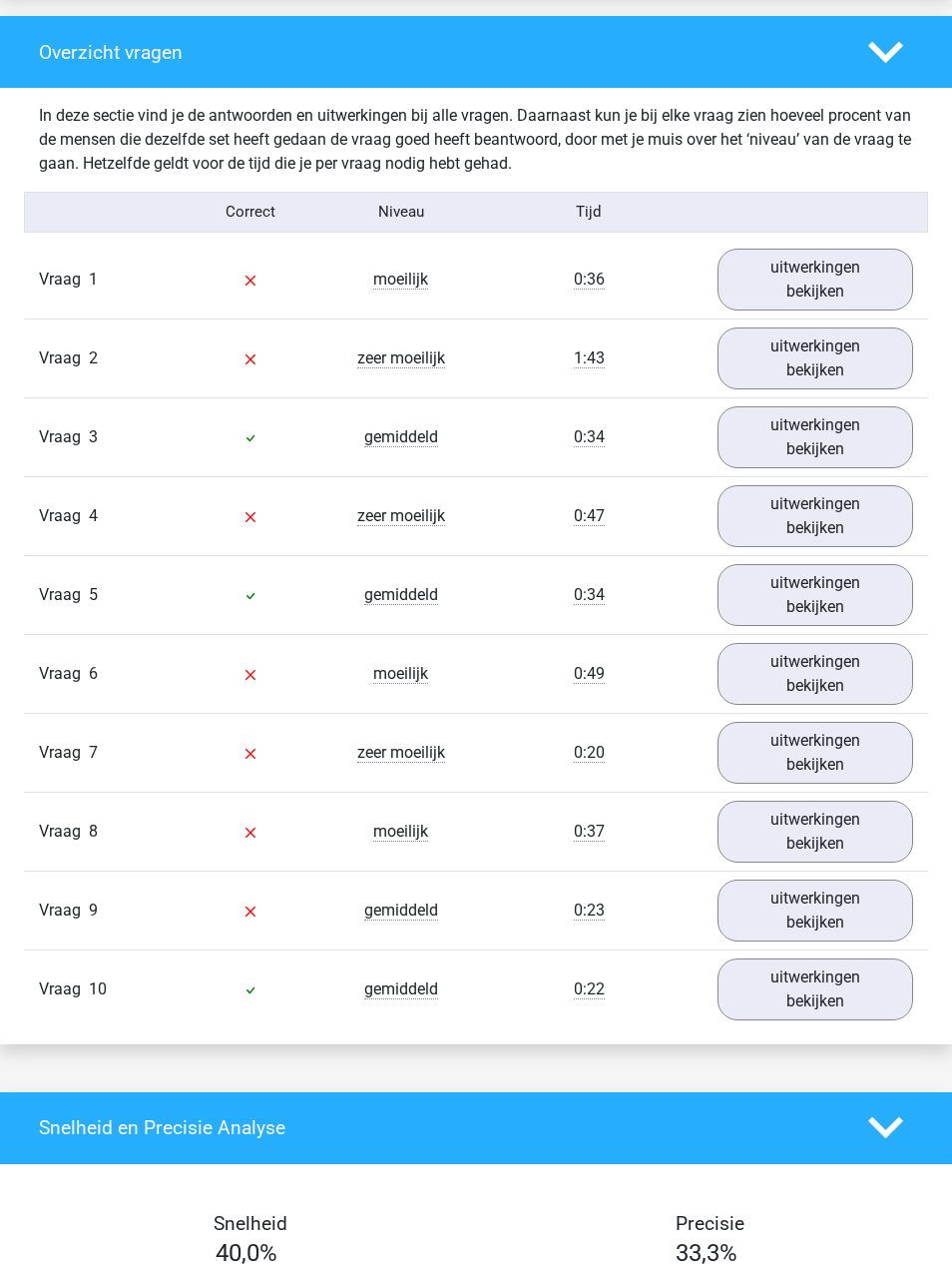 scroll, scrollTop: 1496, scrollLeft: 0, axis: vertical 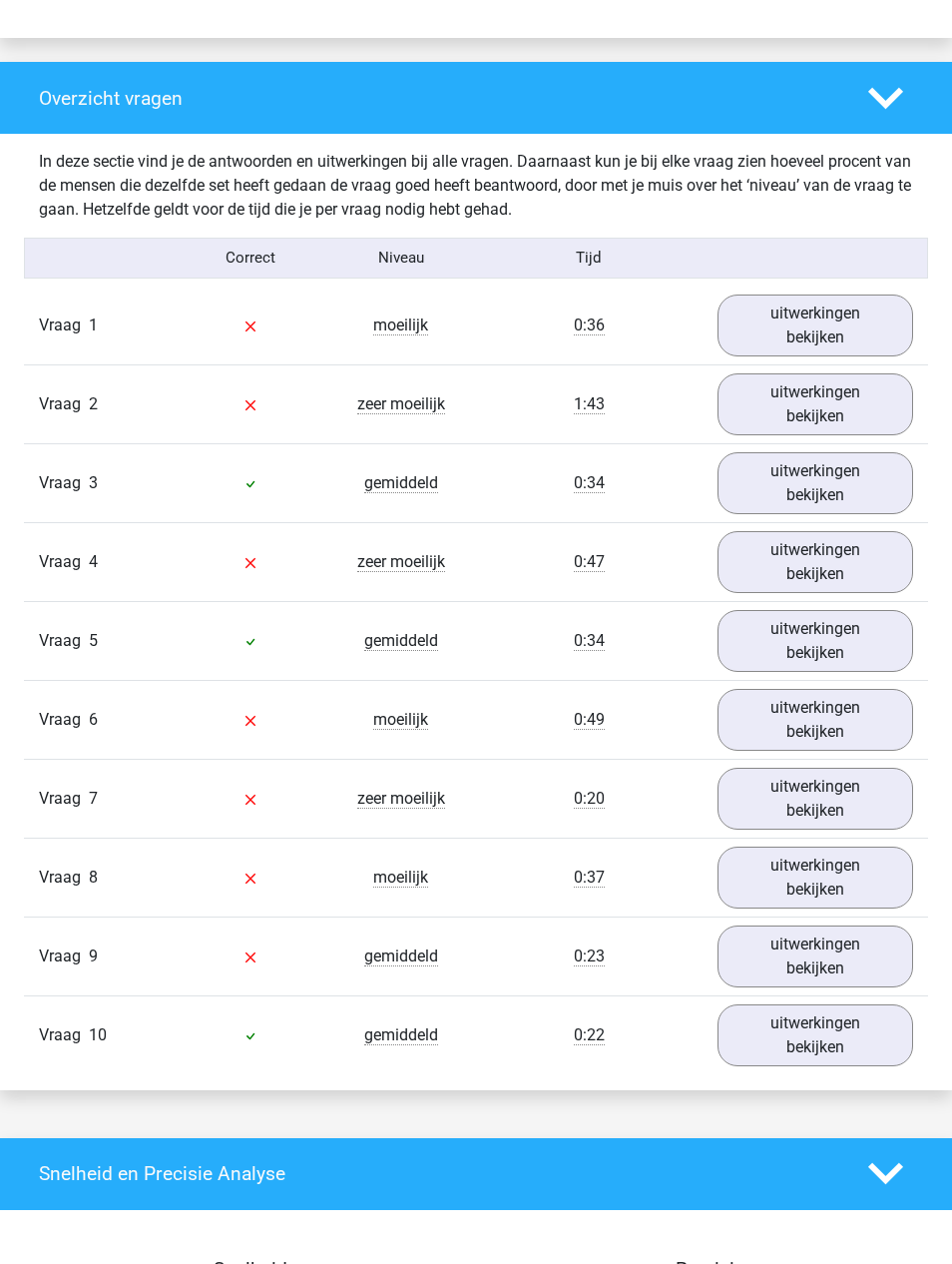 click on "uitwerkingen bekijken" at bounding box center (815, 326) 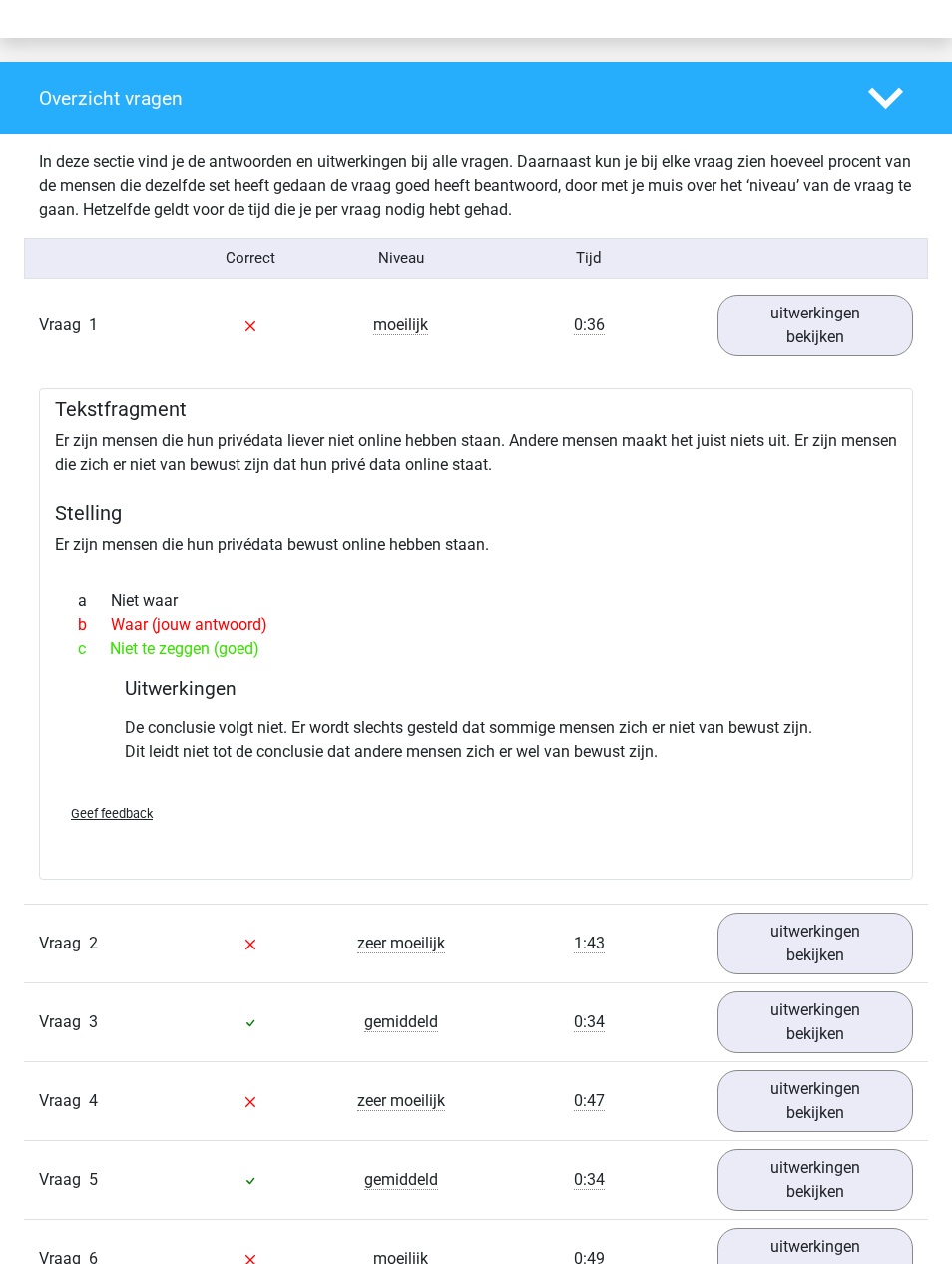 click on "uitwerkingen bekijken" at bounding box center (815, 325) 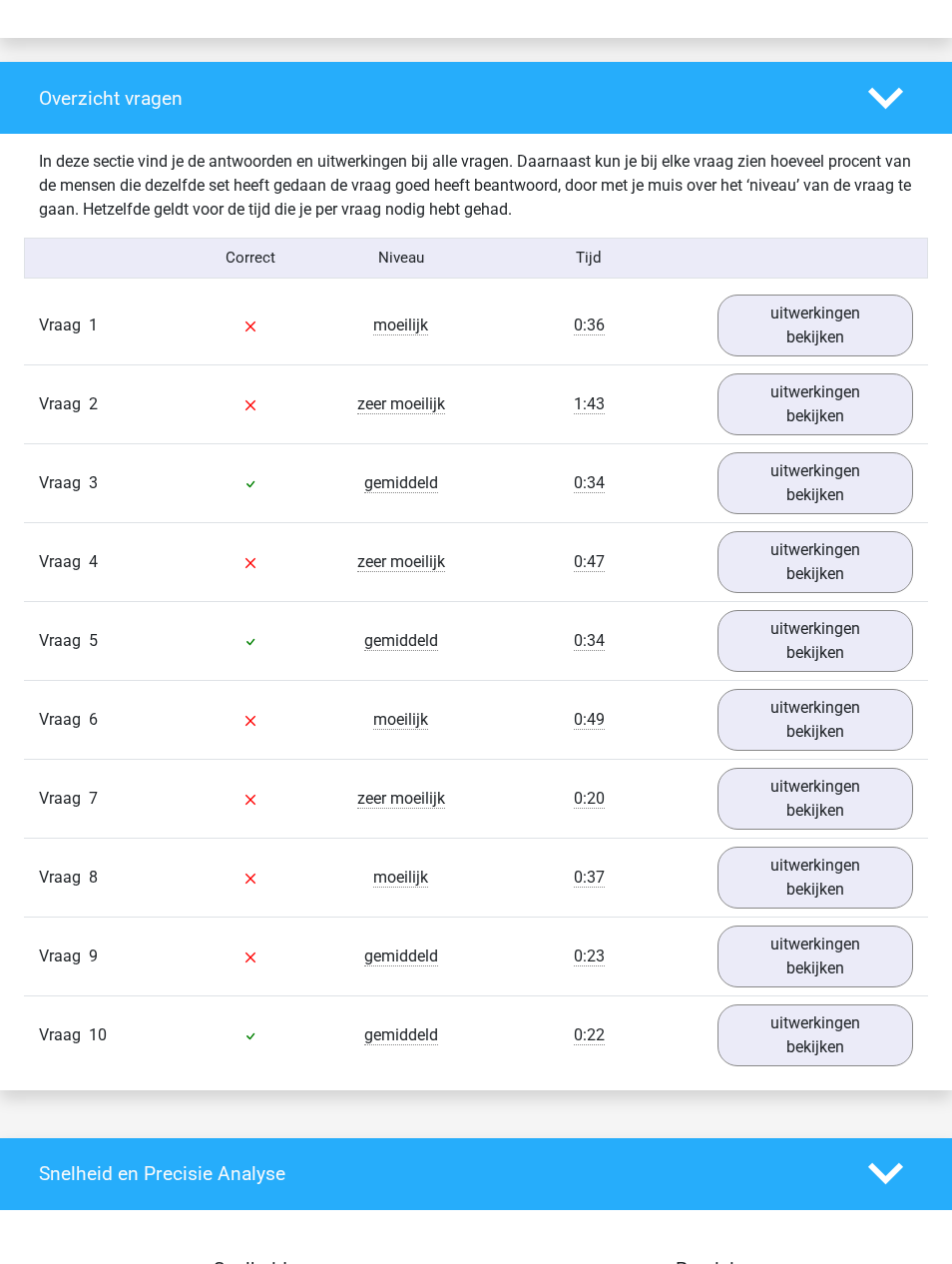 click on "uitwerkingen bekijken" at bounding box center [815, 404] 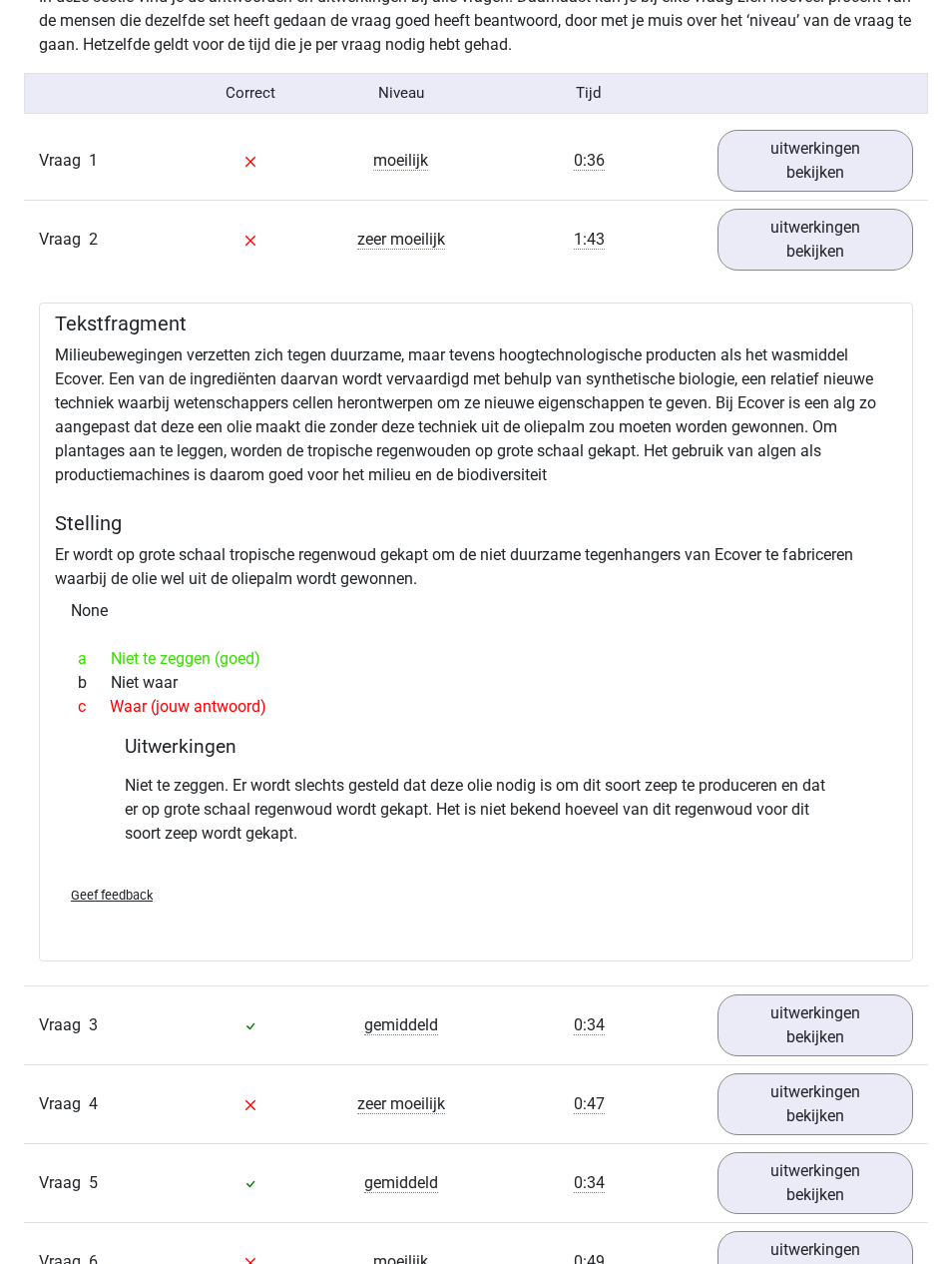 scroll, scrollTop: 1595, scrollLeft: 0, axis: vertical 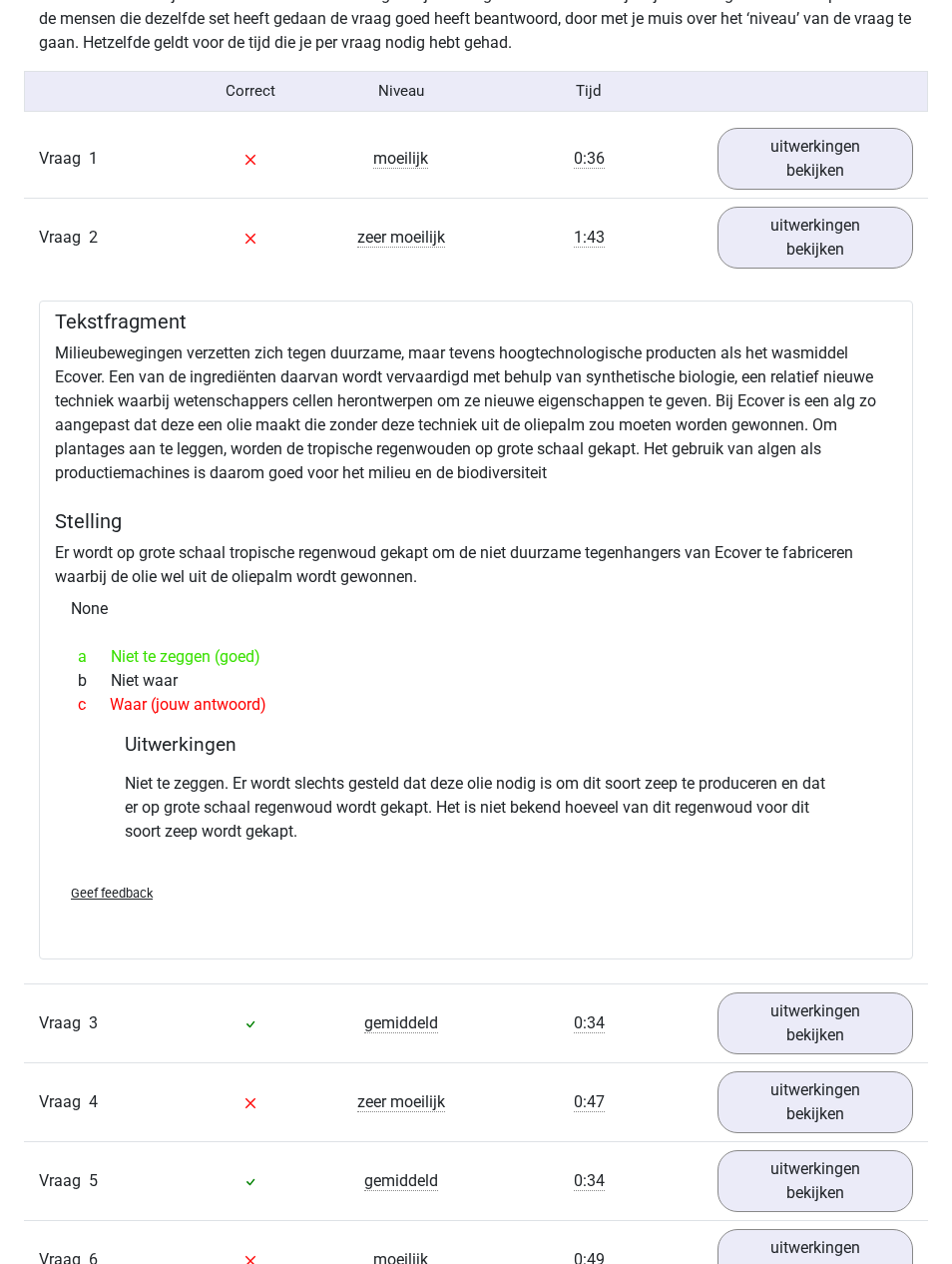click on "uitwerkingen bekijken" at bounding box center (815, 238) 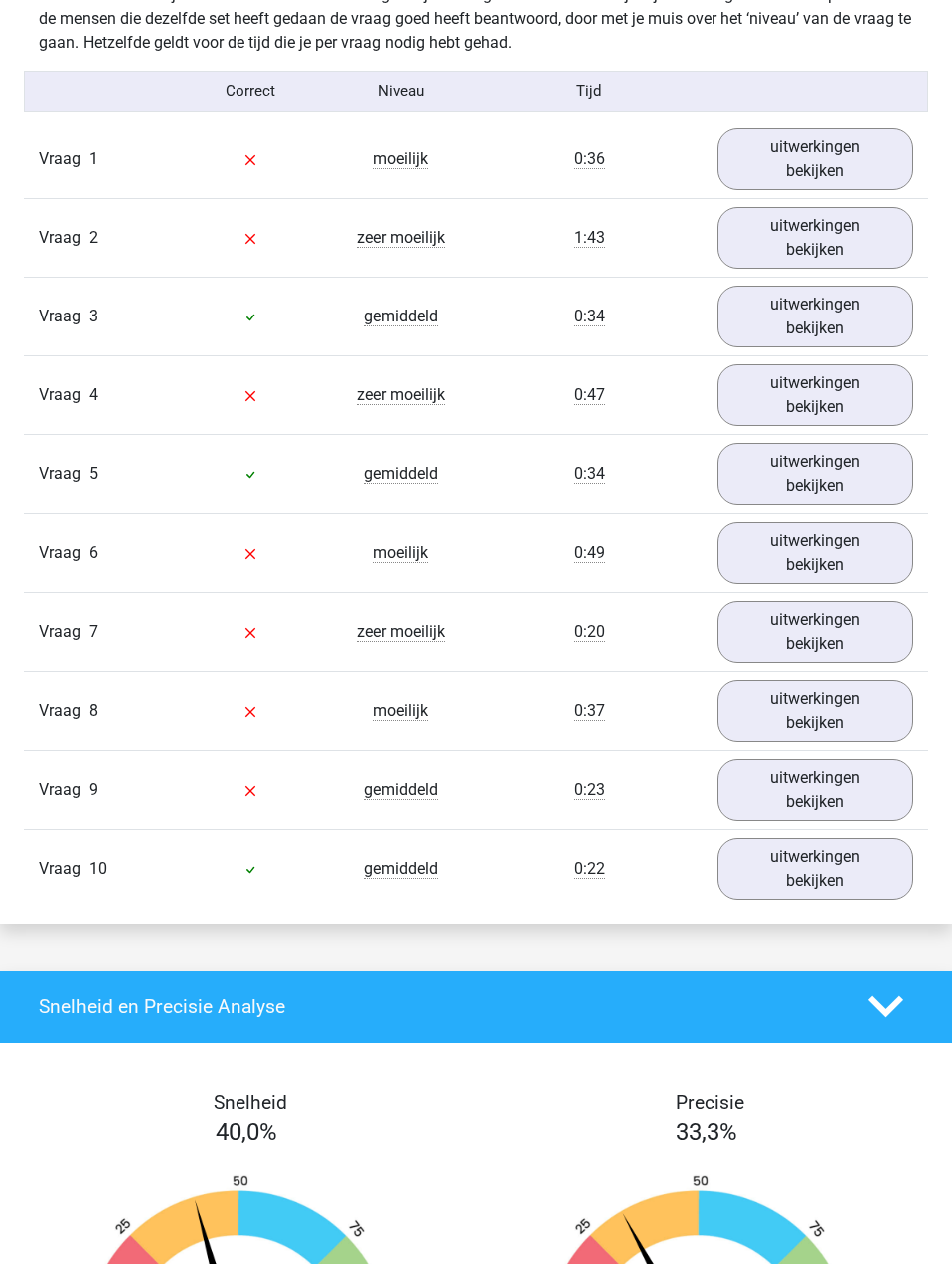 click on "uitwerkingen bekijken" at bounding box center (815, 395) 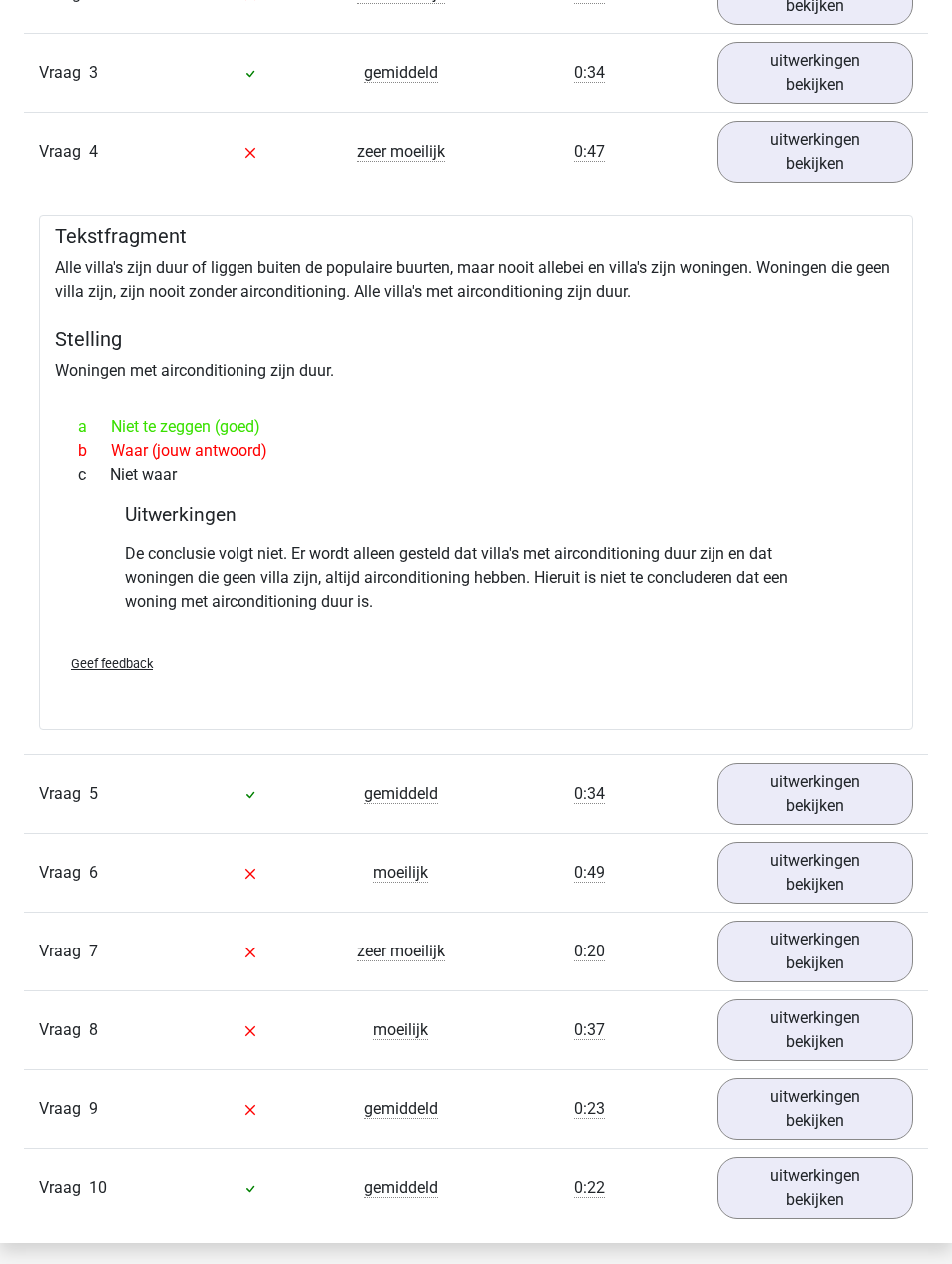 scroll, scrollTop: 1839, scrollLeft: 0, axis: vertical 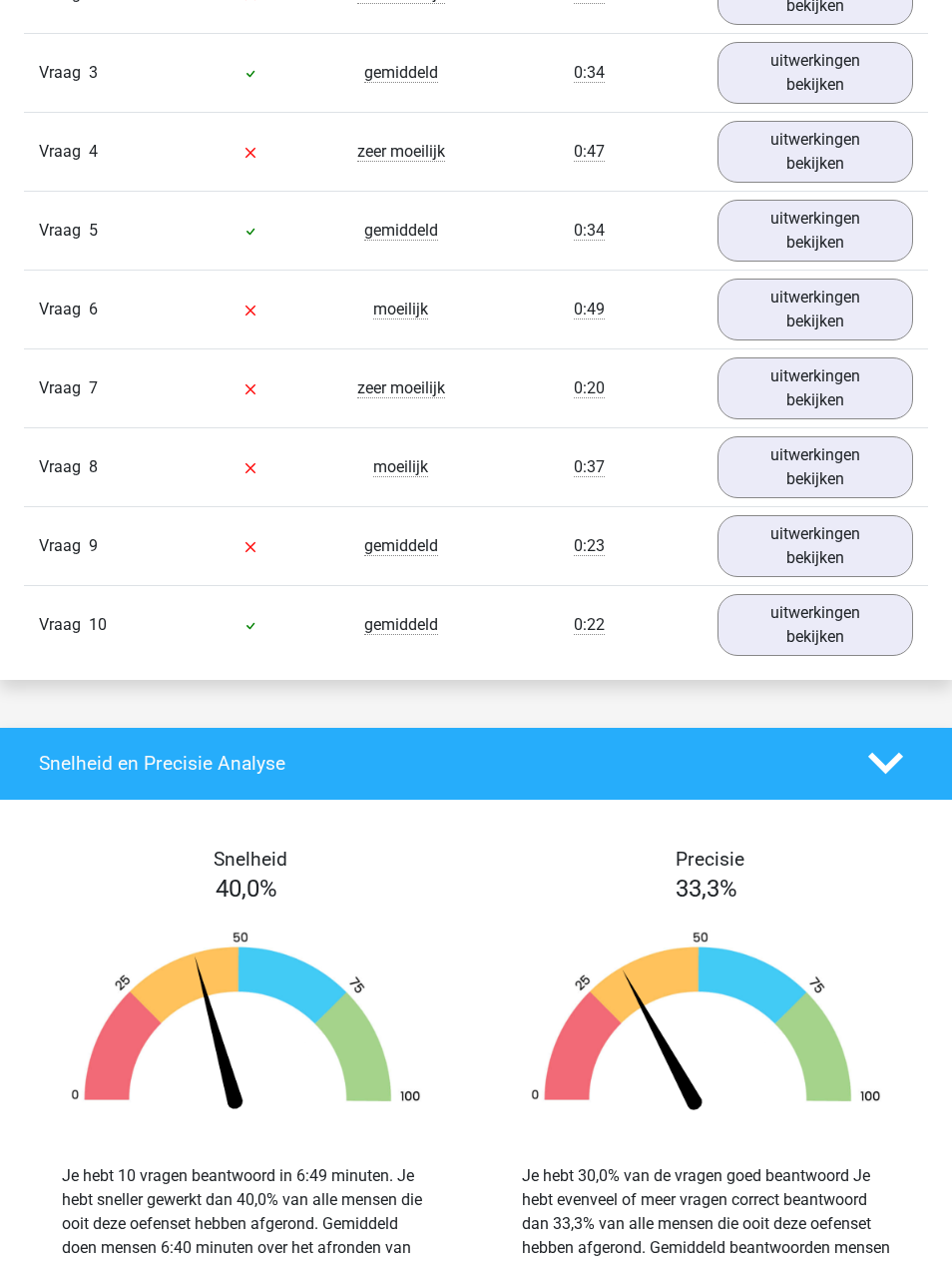 click on "uitwerkingen bekijken" at bounding box center (815, 310) 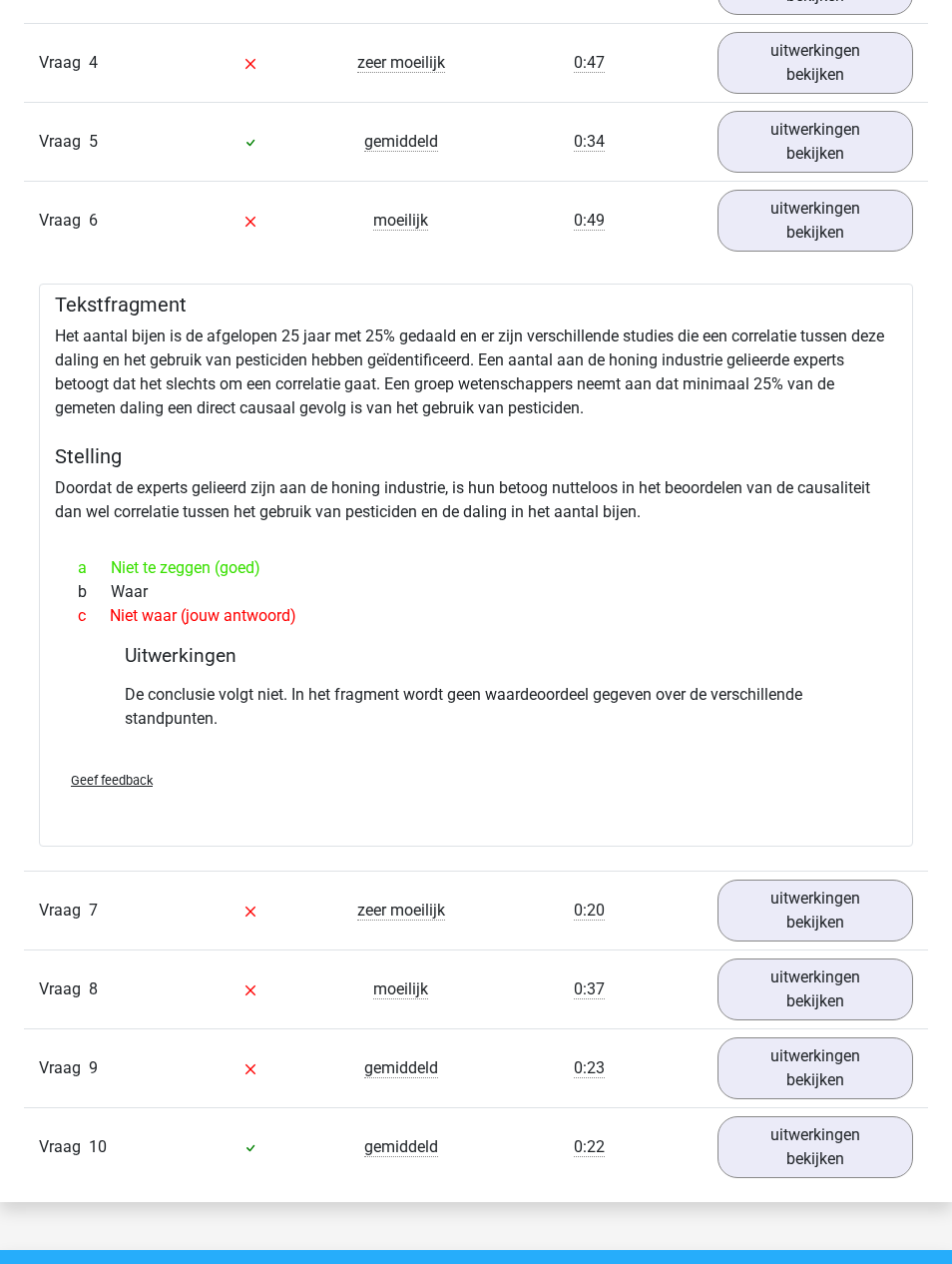 scroll, scrollTop: 1928, scrollLeft: 0, axis: vertical 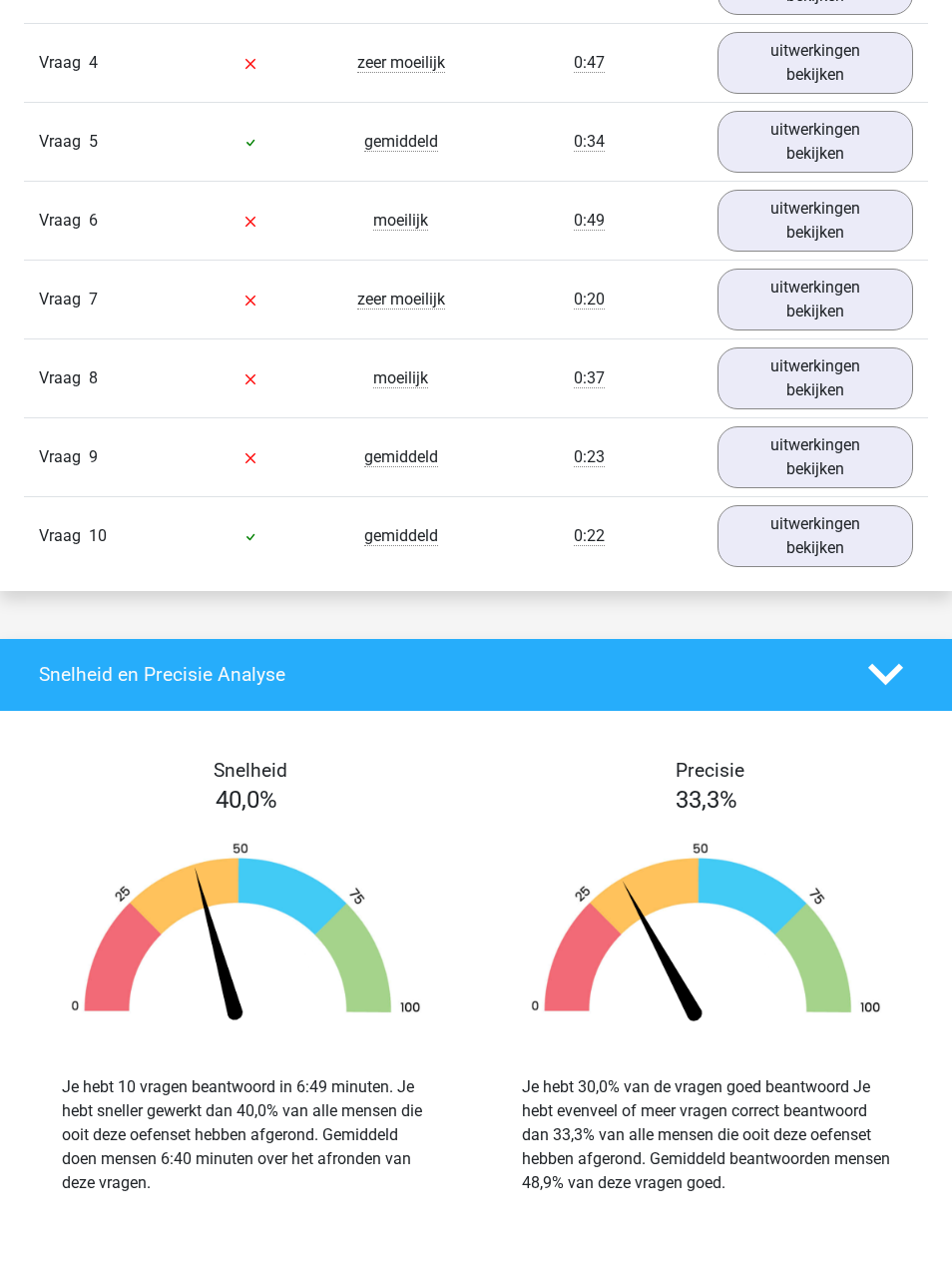 click on "uitwerkingen bekijken" at bounding box center (815, 300) 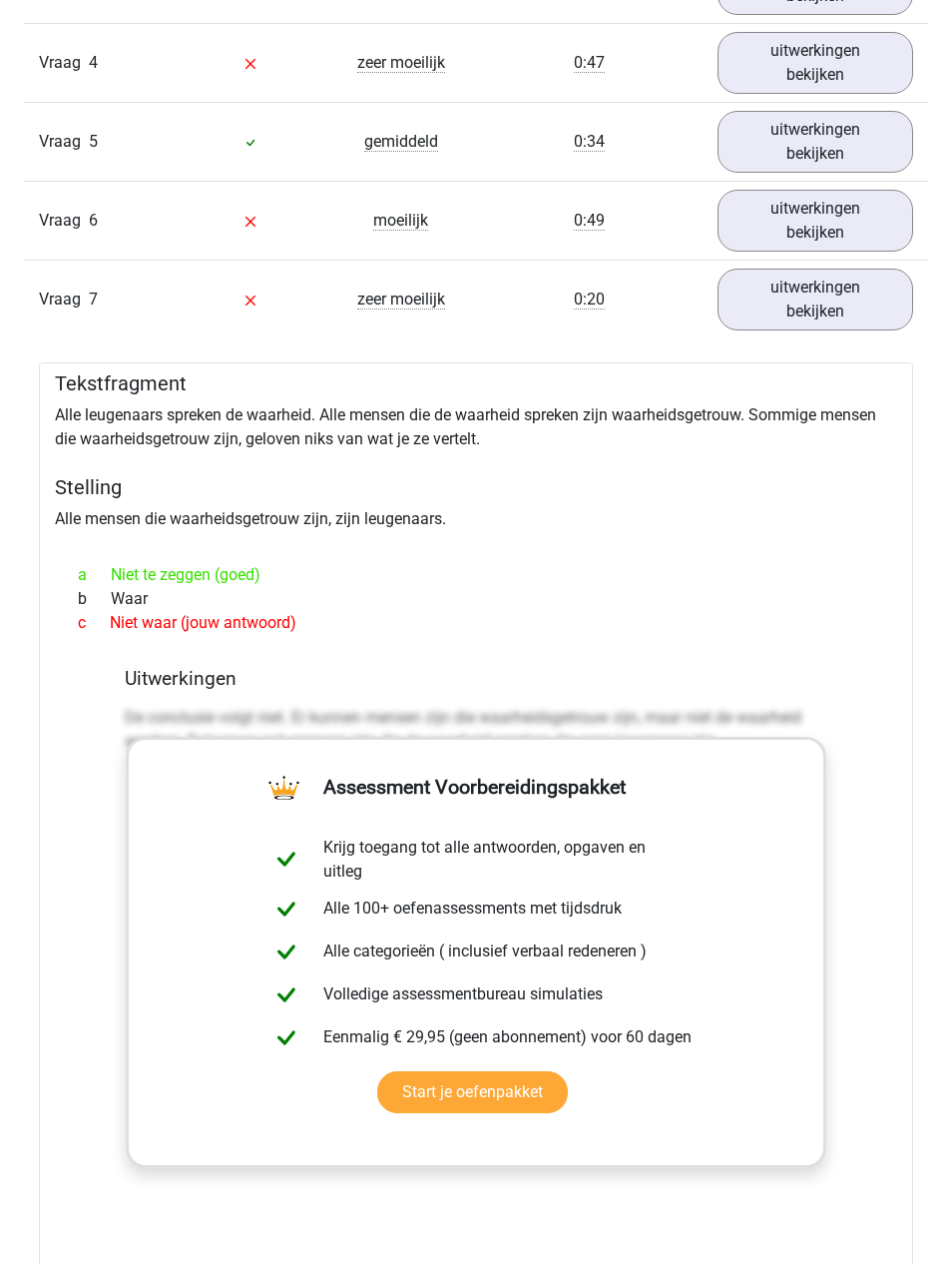 click on "uitwerkingen bekijken" at bounding box center (815, 300) 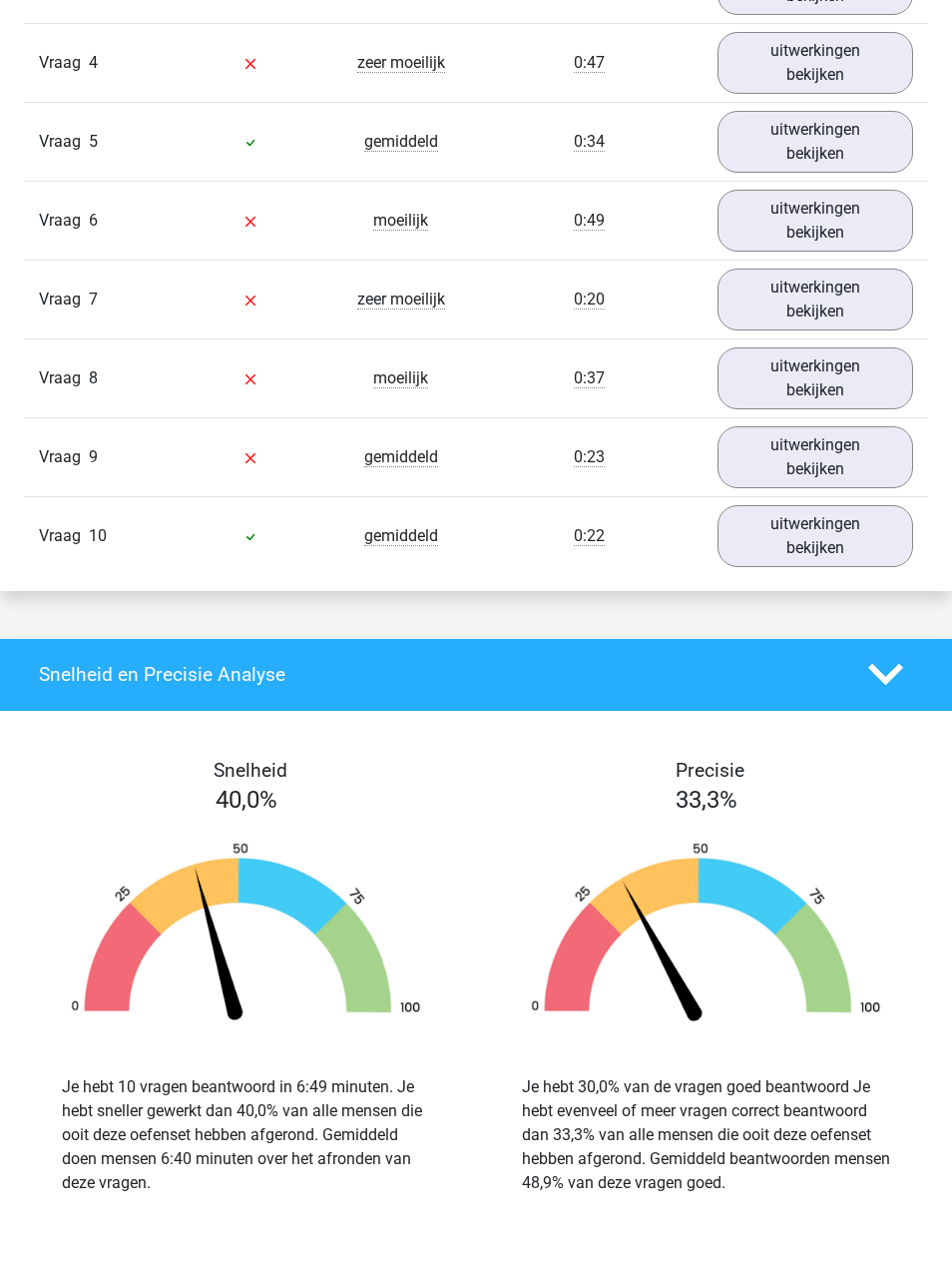 click on "uitwerkingen bekijken" at bounding box center (815, 378) 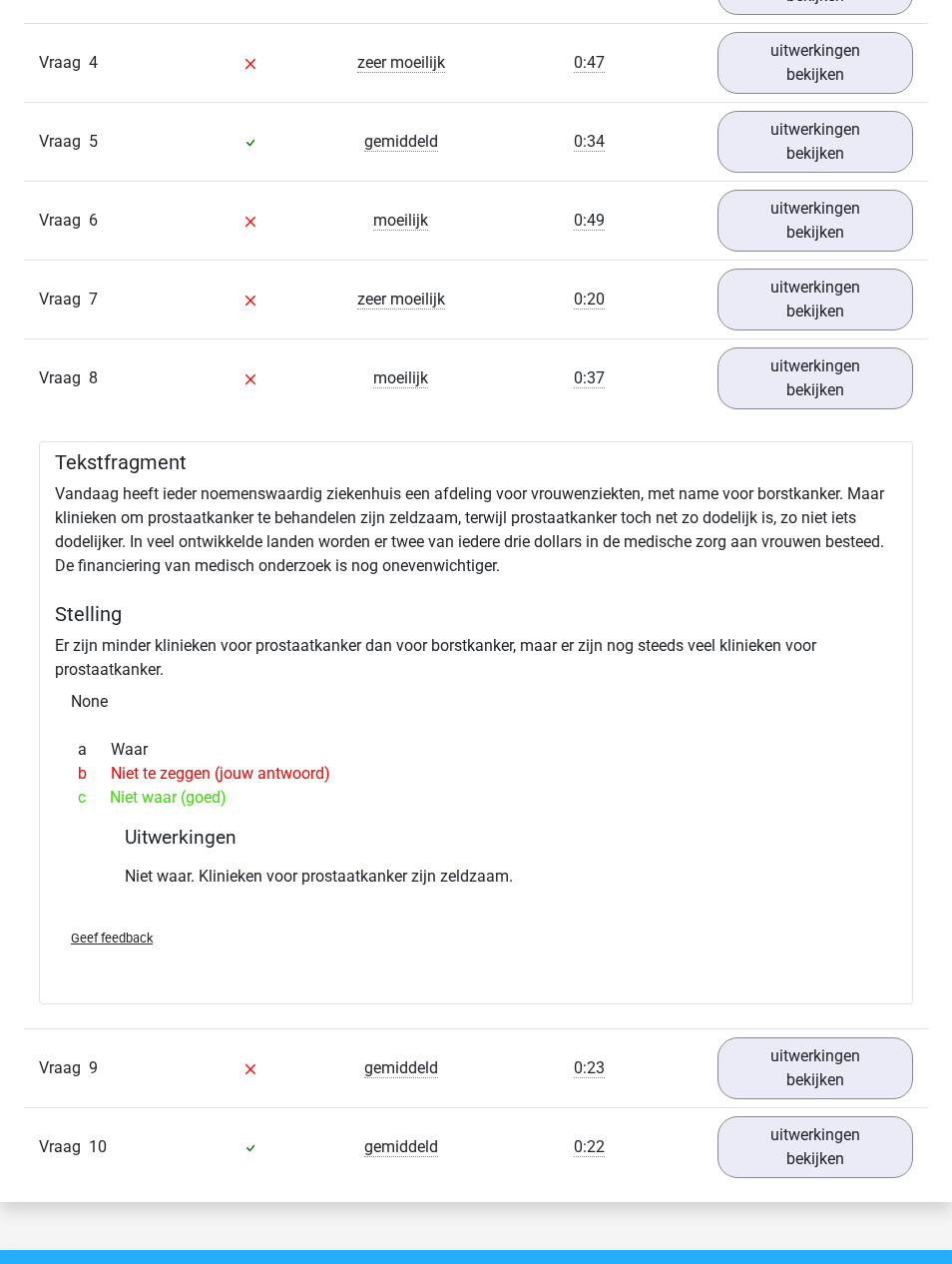 click on "uitwerkingen bekijken" at bounding box center [815, 378] 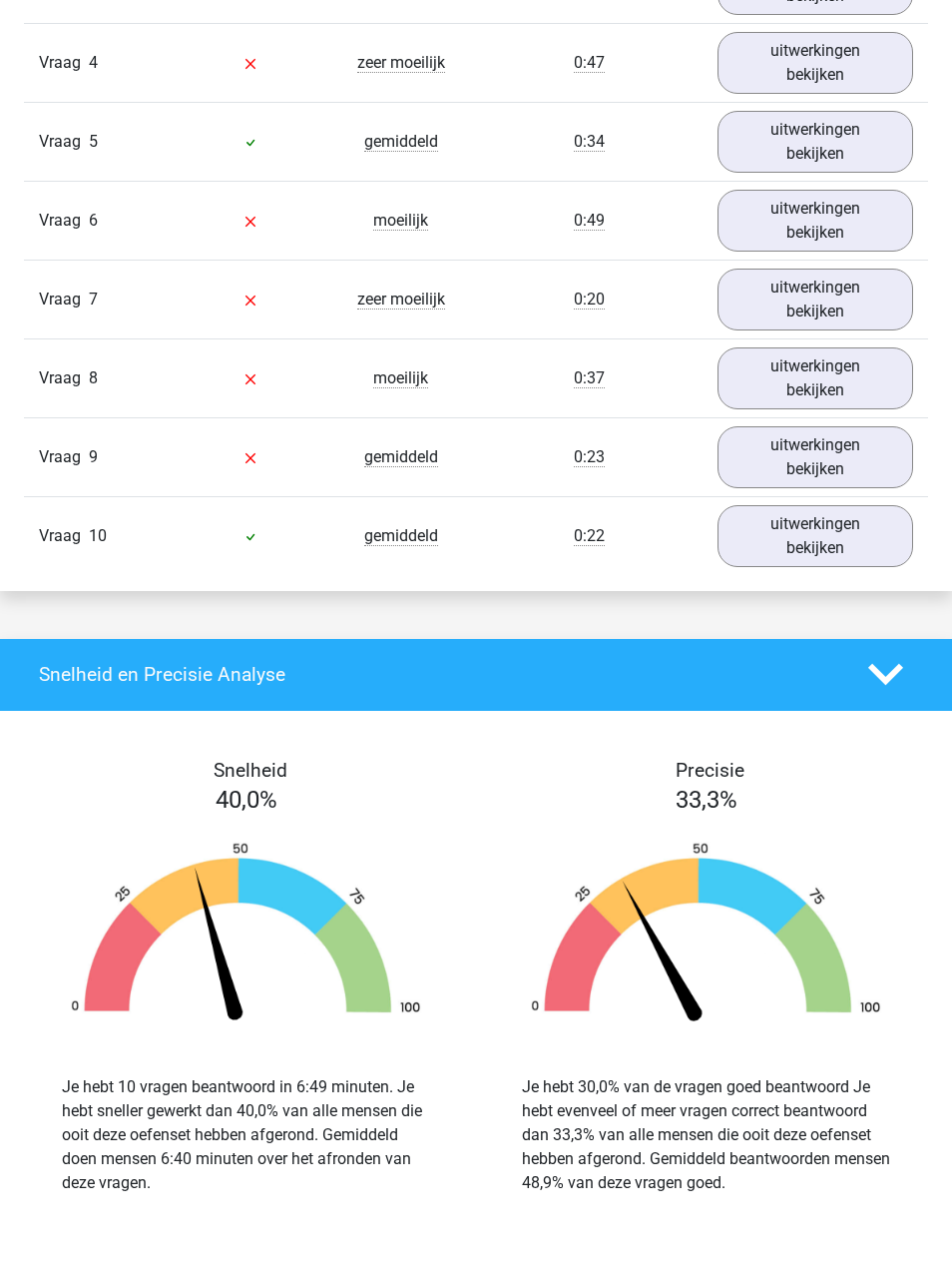 click on "uitwerkingen bekijken" at bounding box center (815, 457) 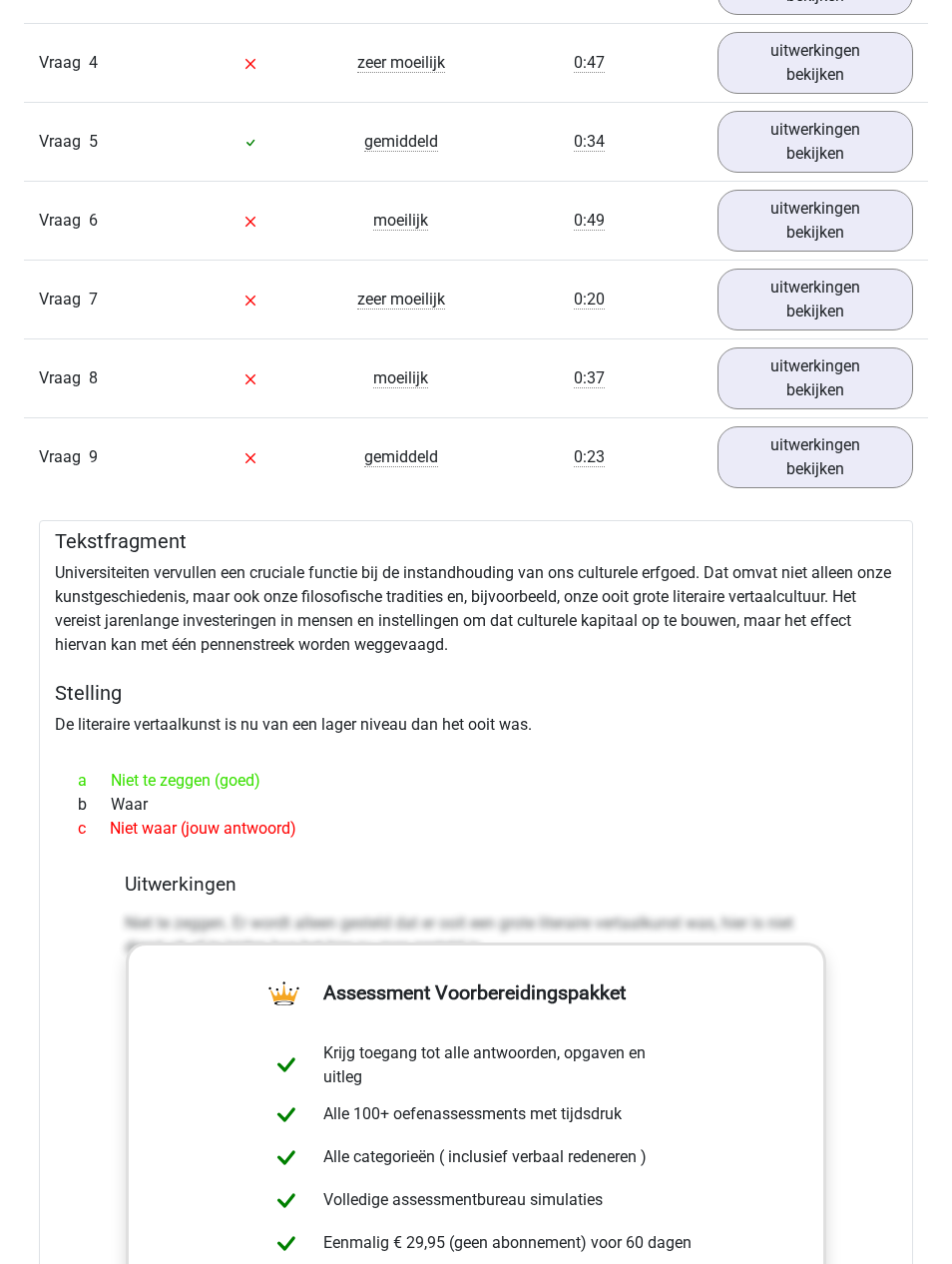click on "uitwerkingen bekijken" at bounding box center [815, 457] 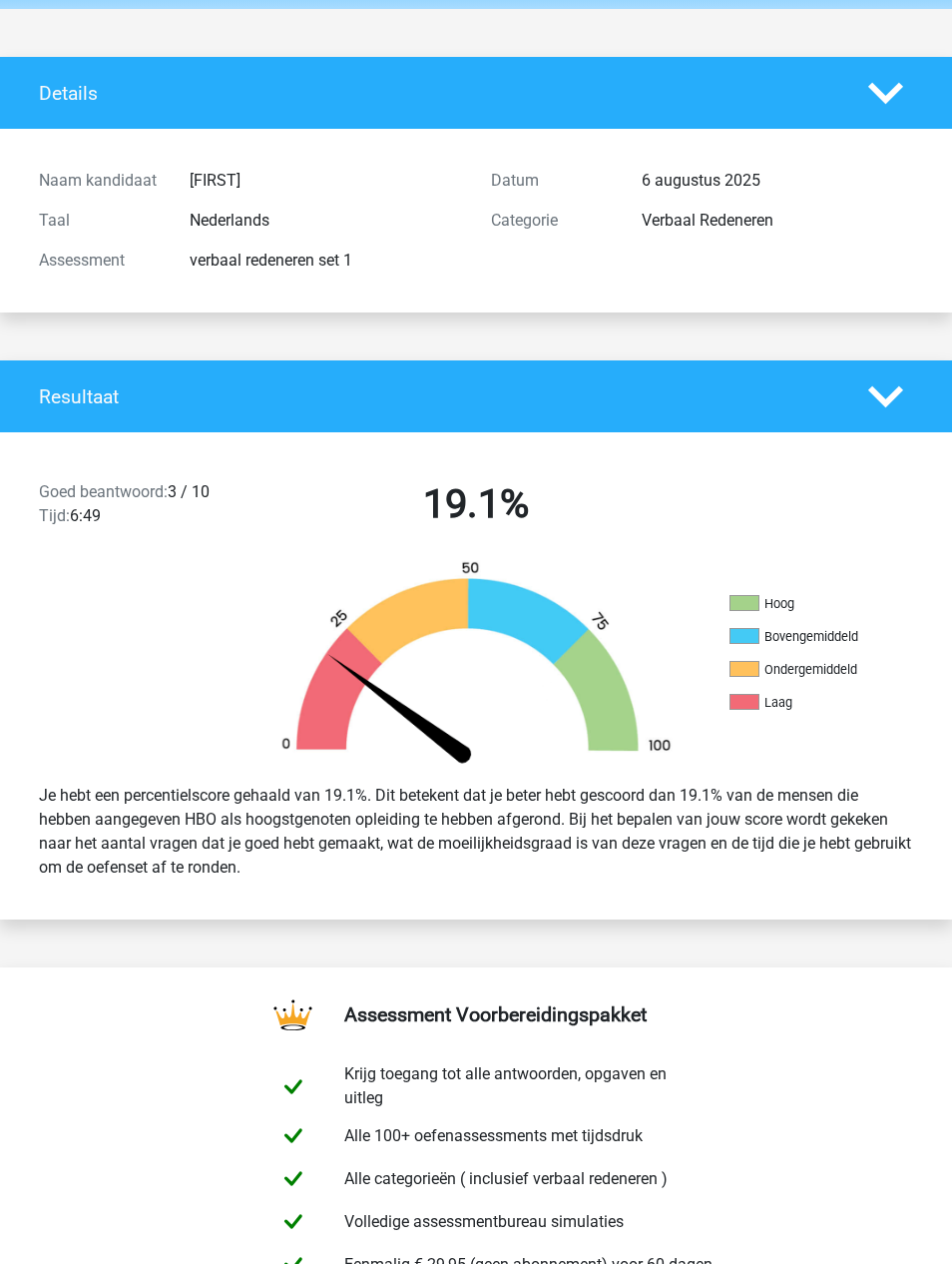 scroll, scrollTop: 0, scrollLeft: 0, axis: both 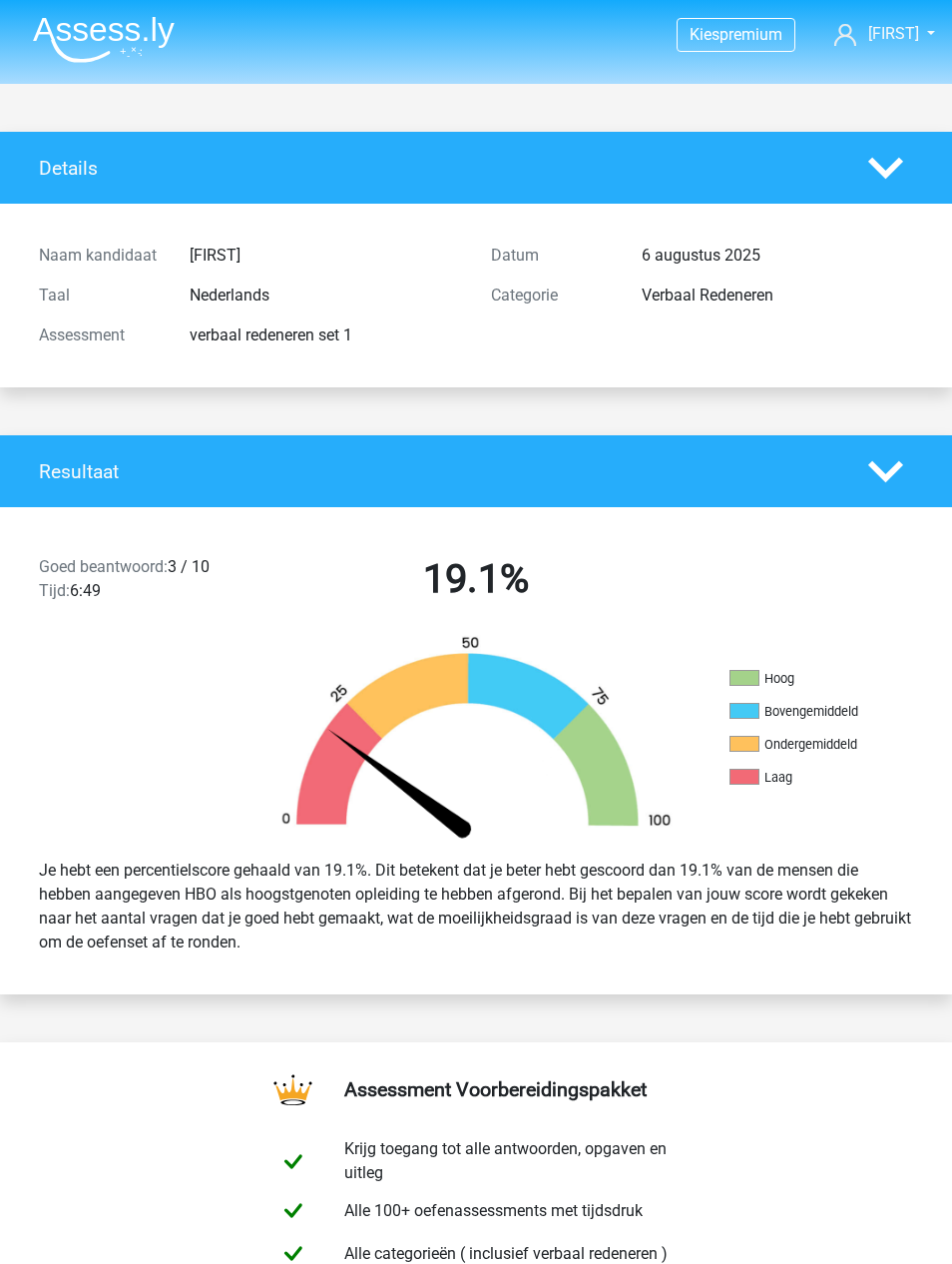 click at bounding box center (104, 39) 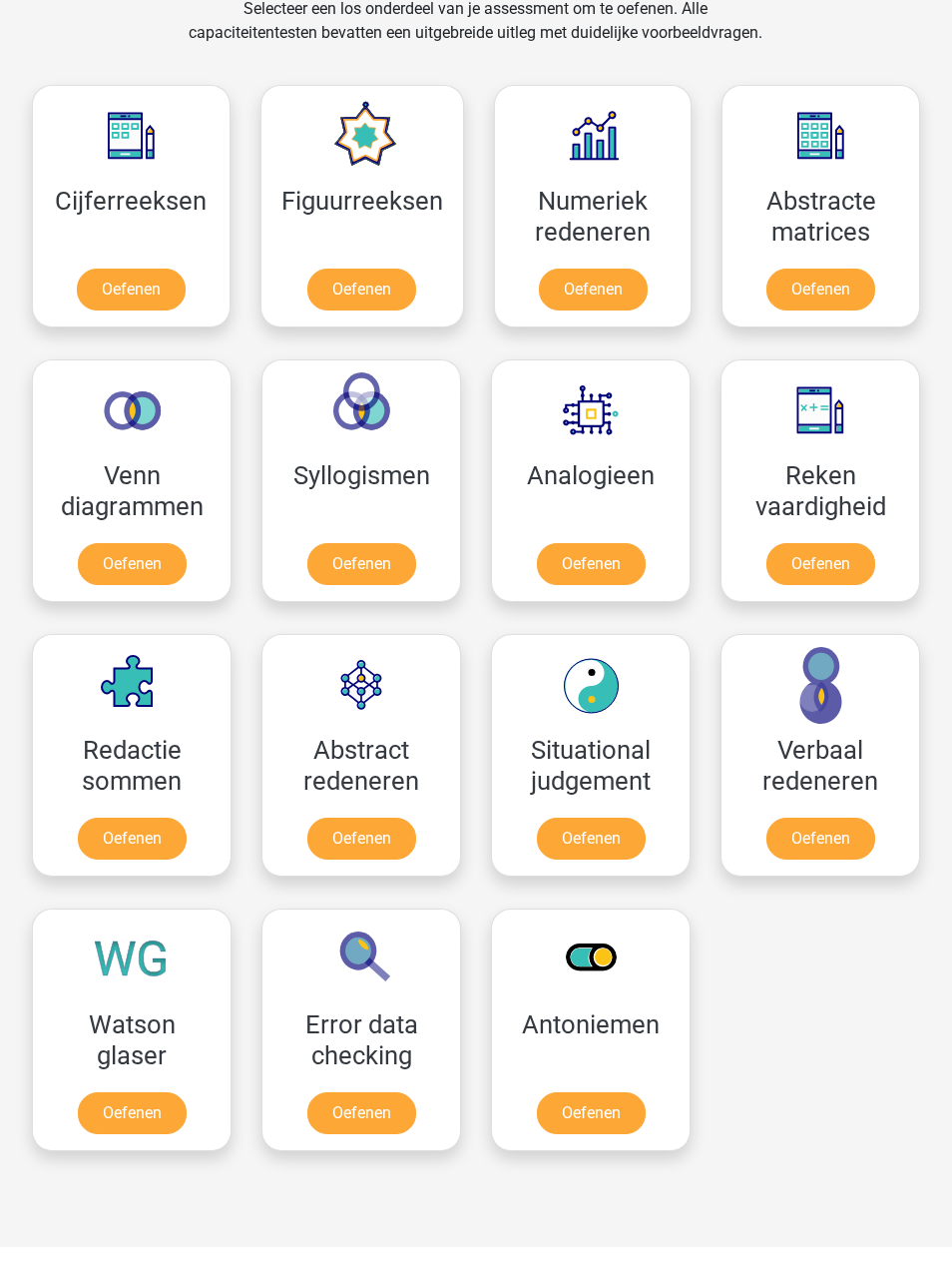 scroll, scrollTop: 852, scrollLeft: 0, axis: vertical 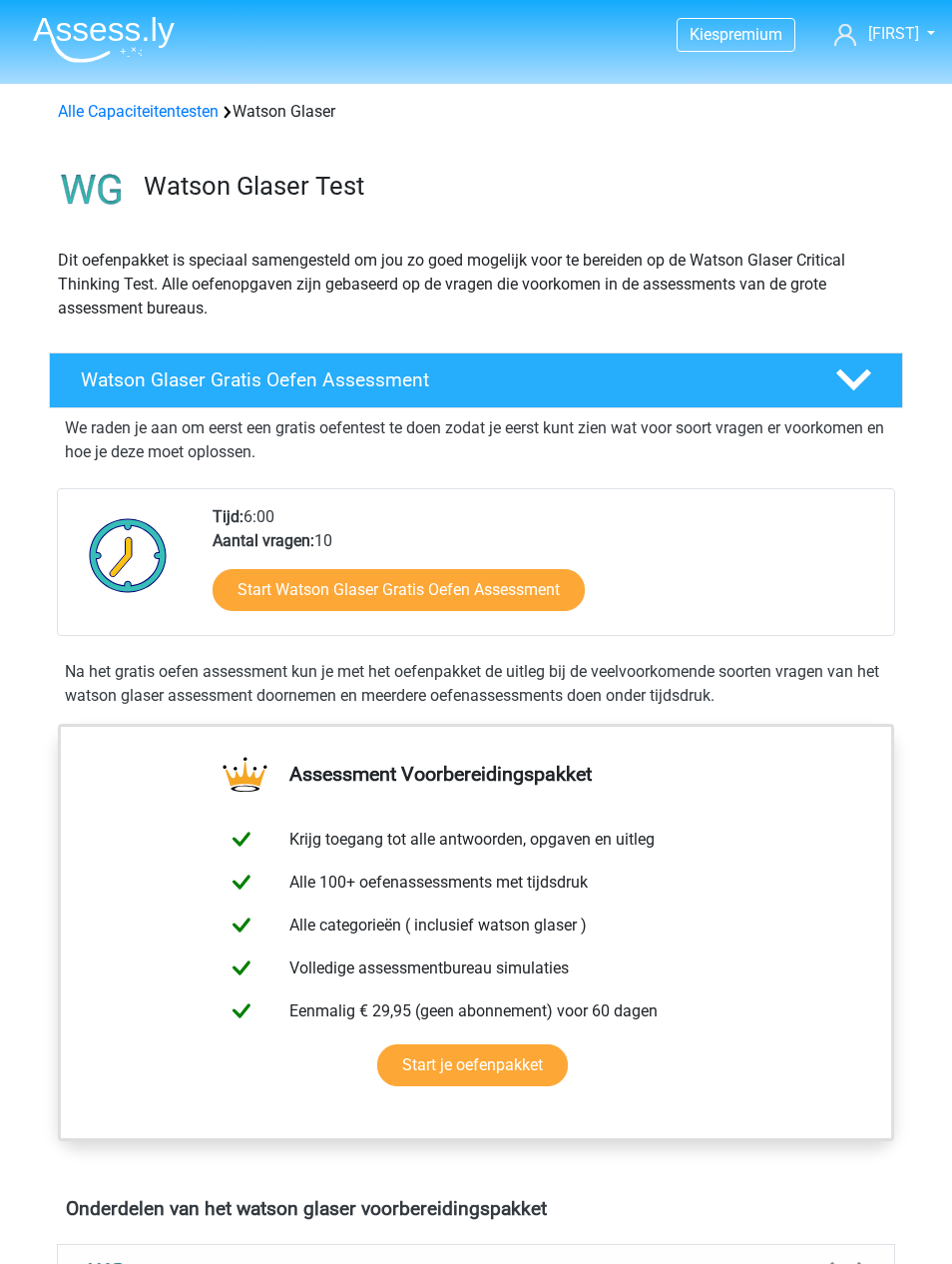 click on "Start Watson Glaser
Gratis Oefen Assessment" at bounding box center (398, 590) 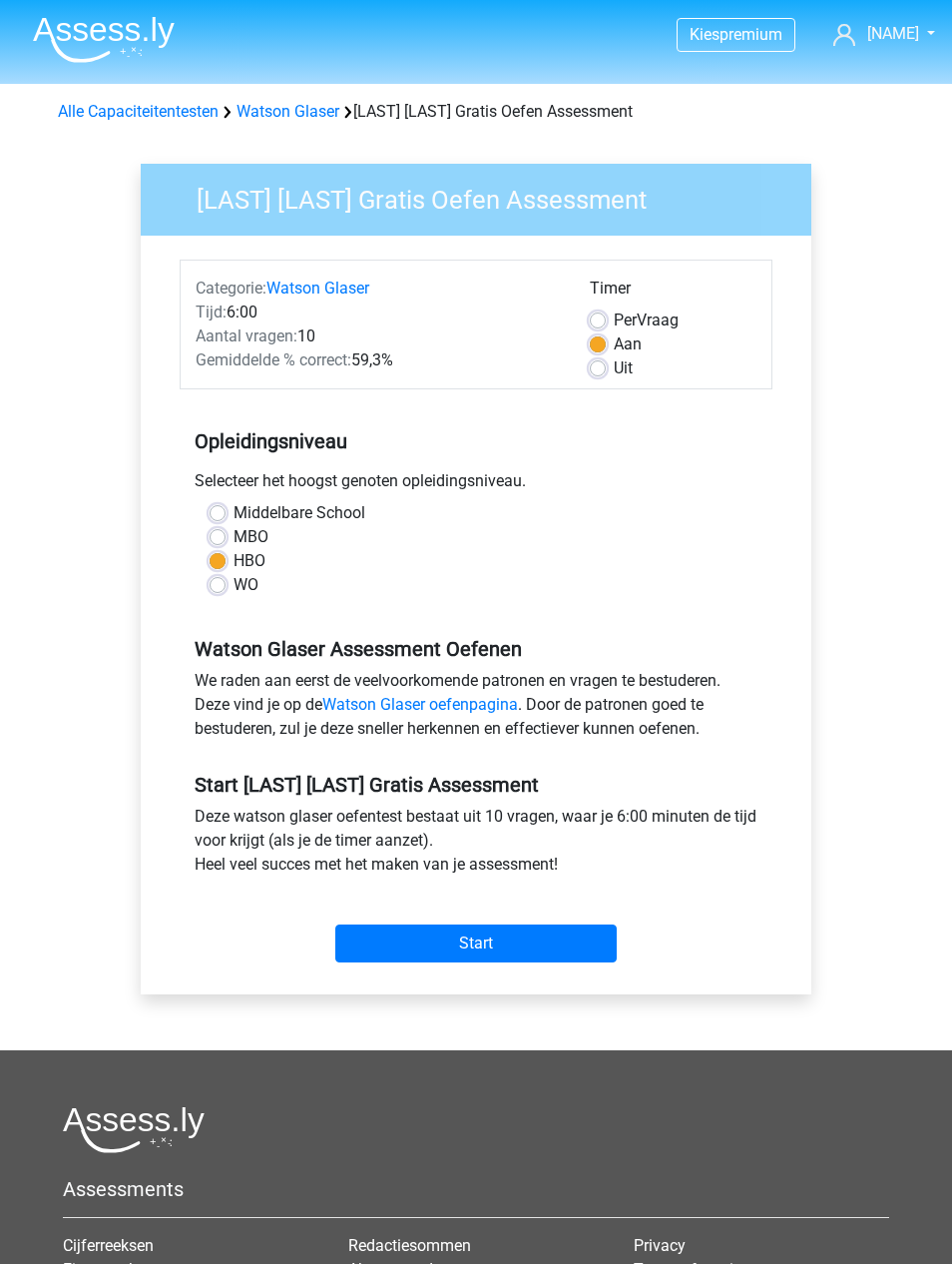scroll, scrollTop: 0, scrollLeft: 0, axis: both 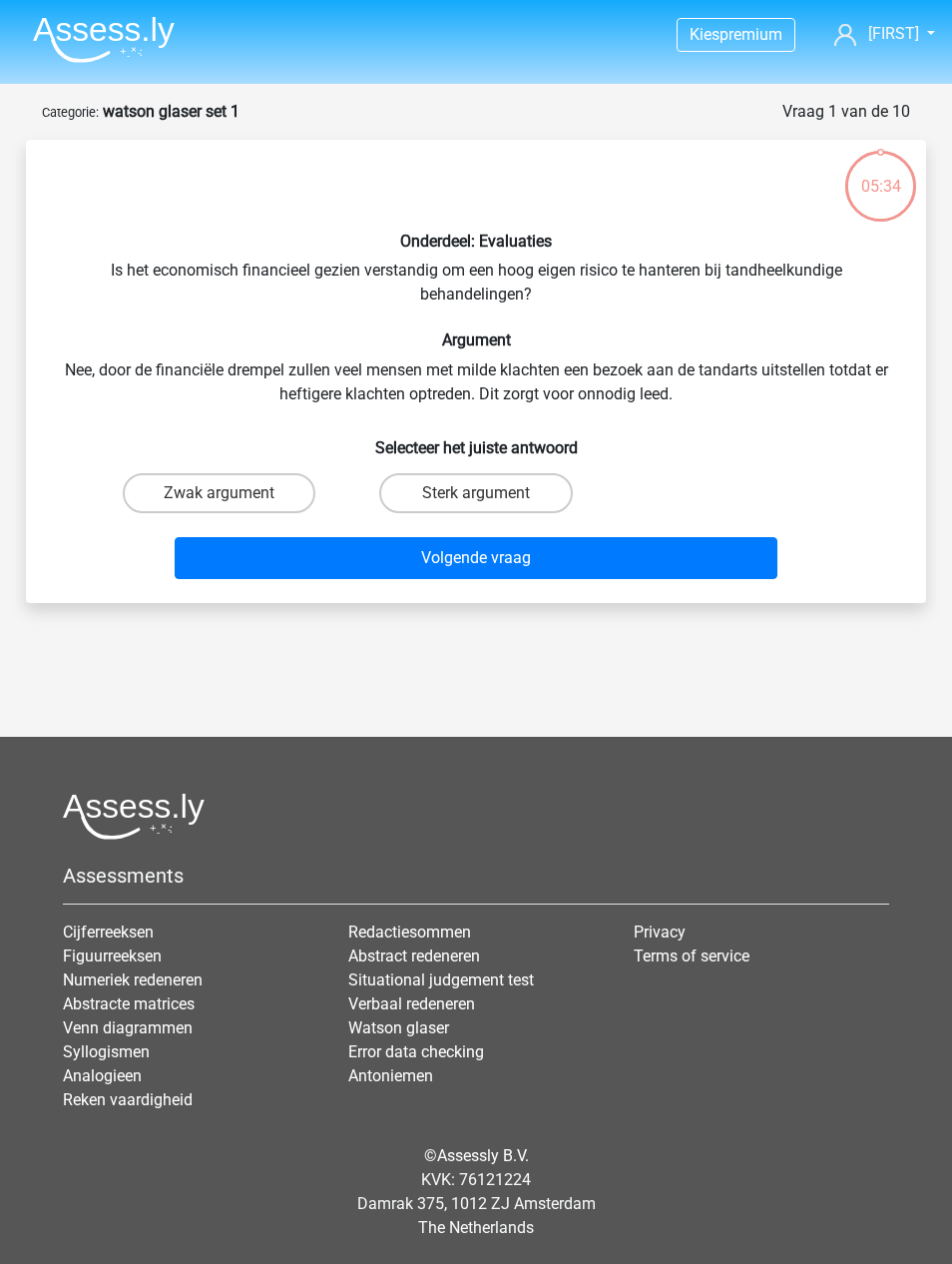 click on "Zwak argument" at bounding box center [219, 493] 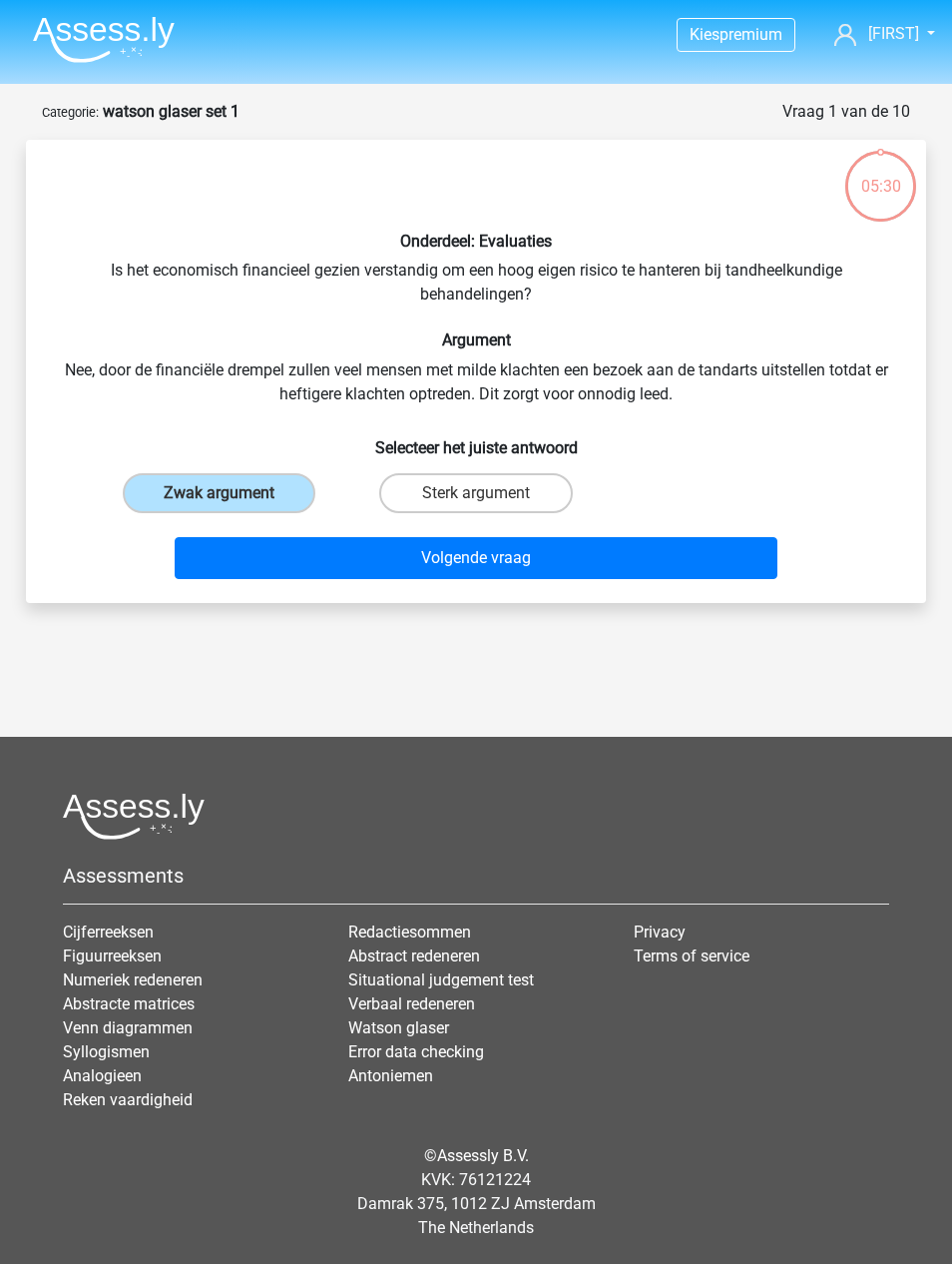 click on "Volgende vraag" at bounding box center (476, 558) 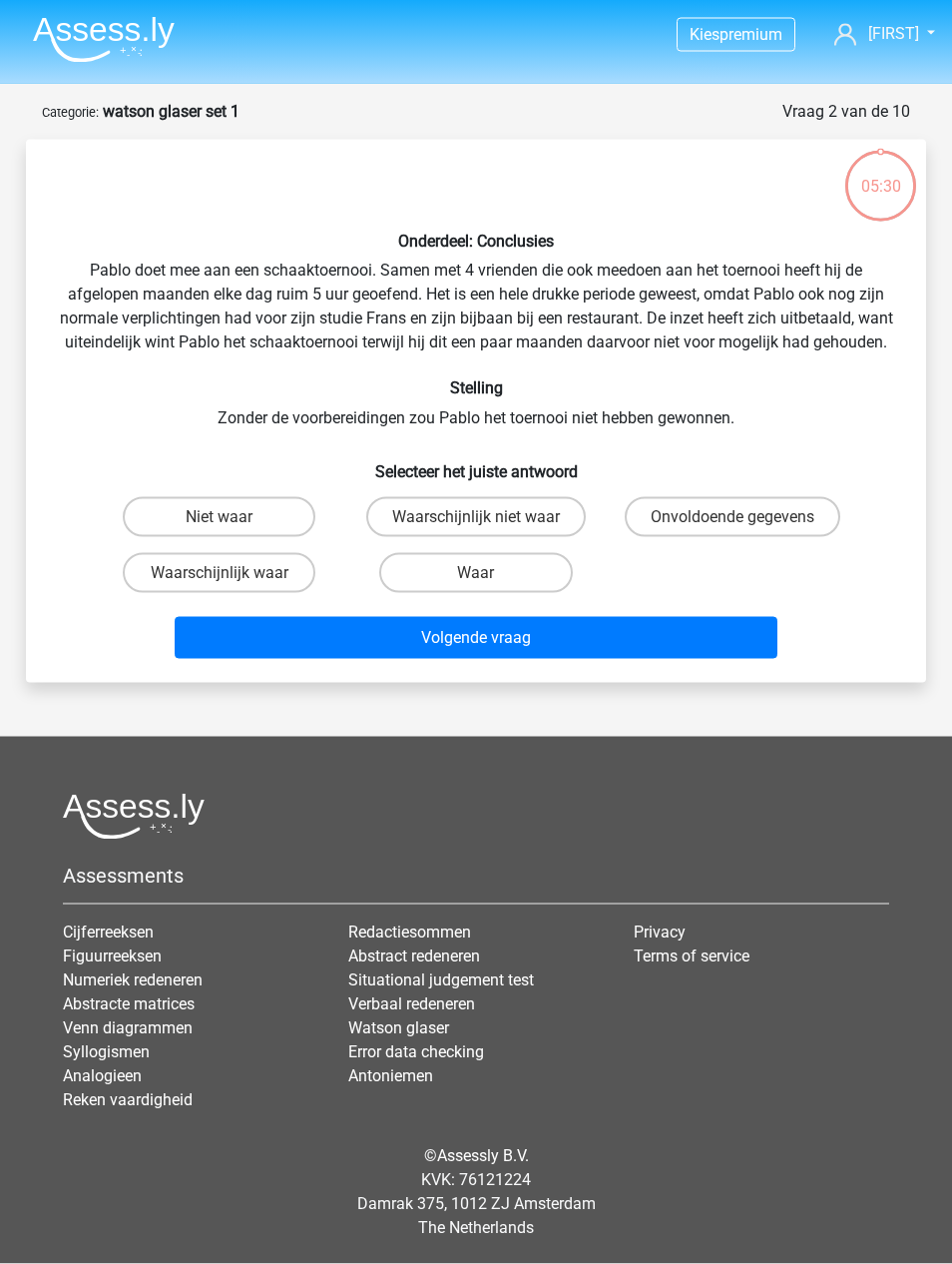 scroll, scrollTop: 64, scrollLeft: 0, axis: vertical 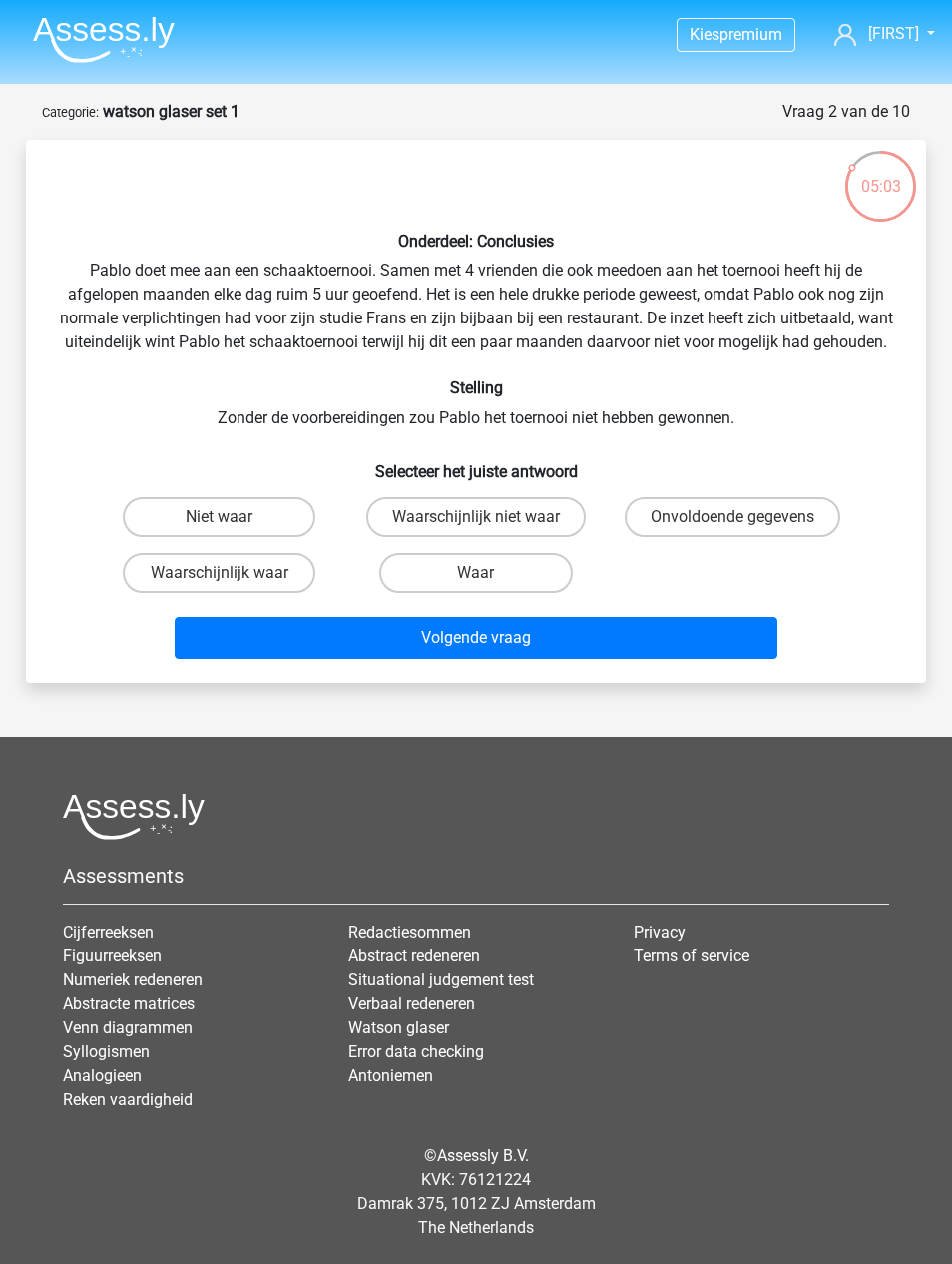 click on "Waarschijnlijk waar" at bounding box center [219, 573] 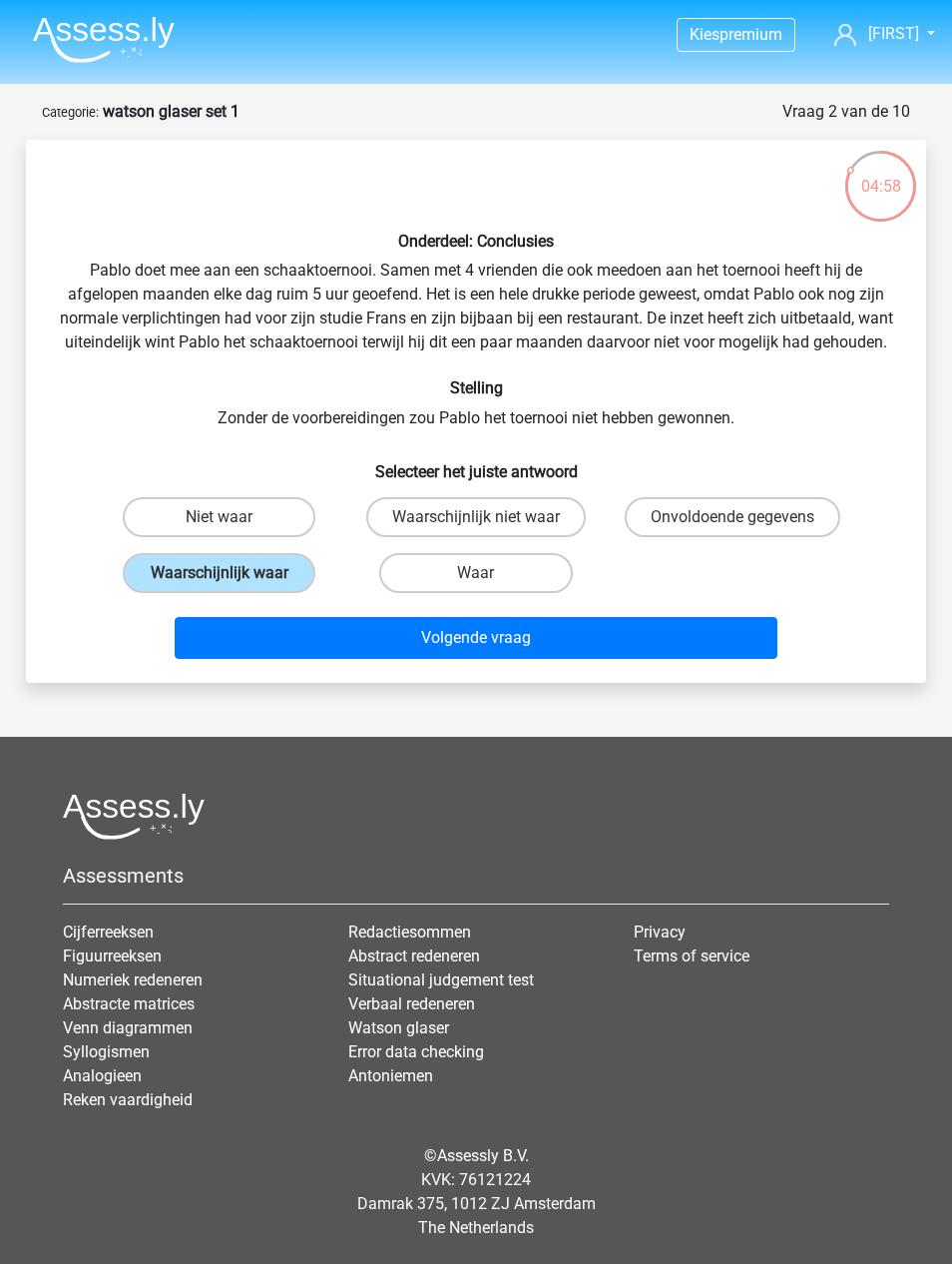 click on "Volgende vraag" at bounding box center (476, 638) 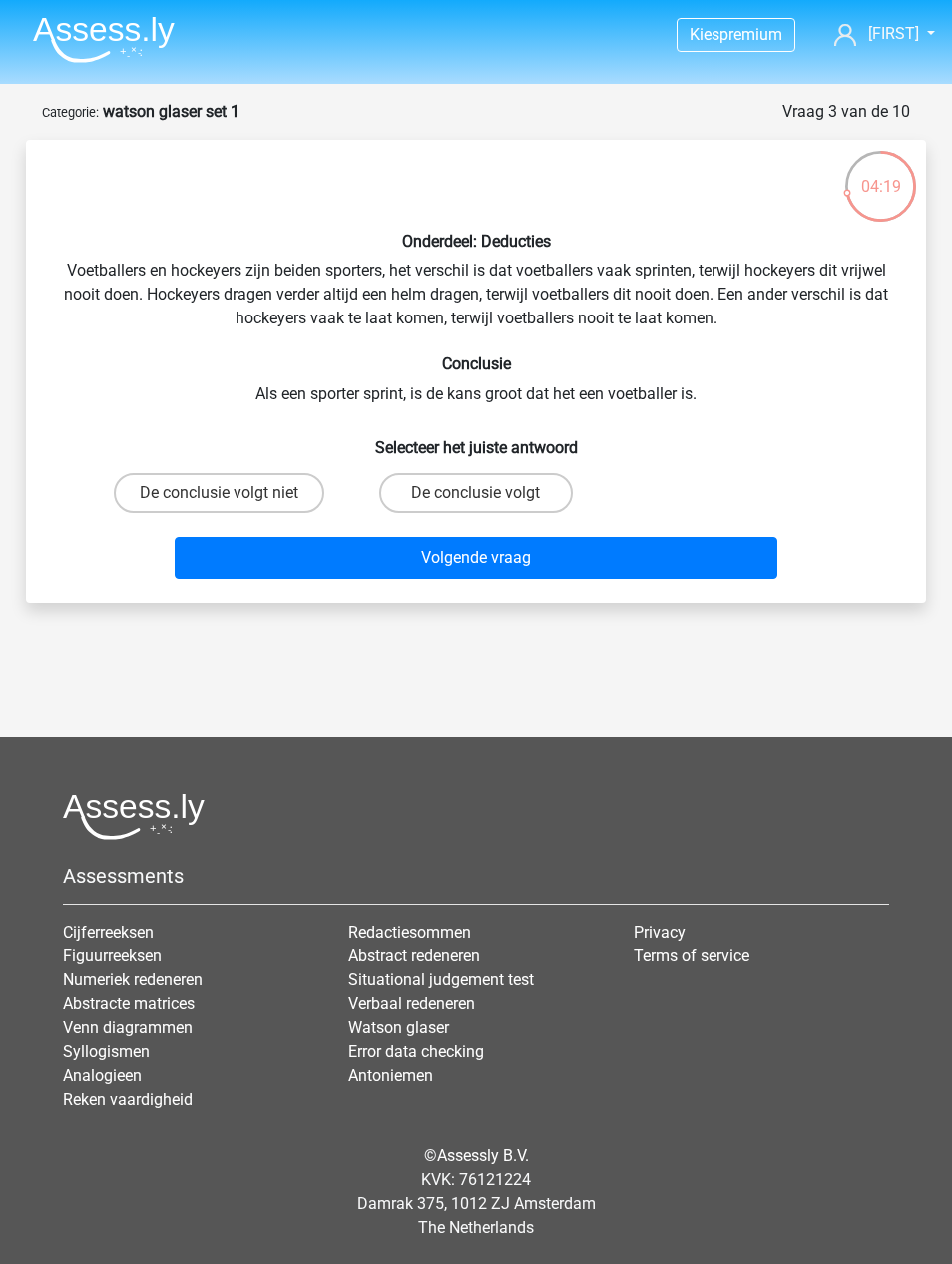 click on "De conclusie volgt" at bounding box center [475, 493] 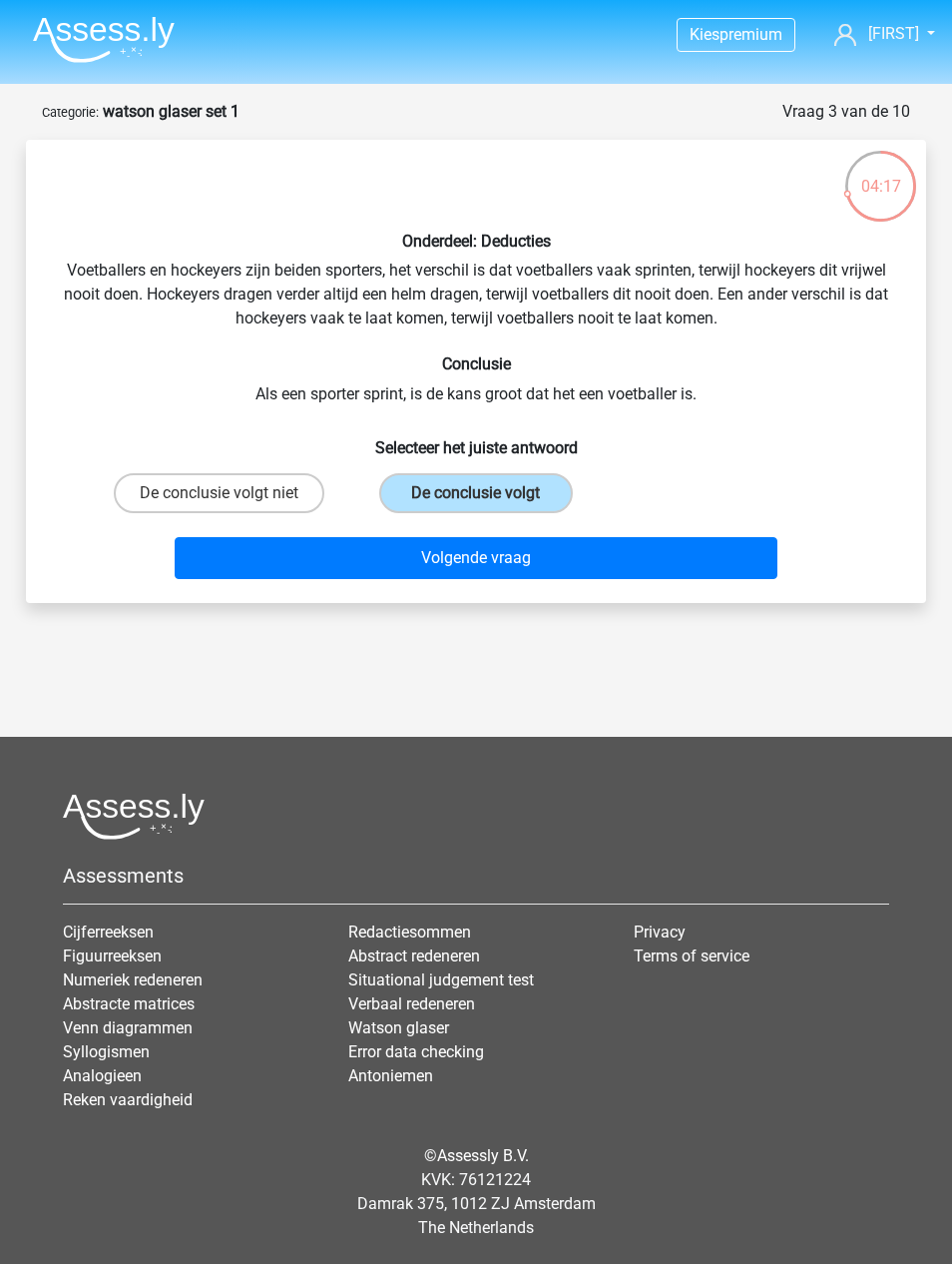 click on "Volgende vraag" at bounding box center [476, 558] 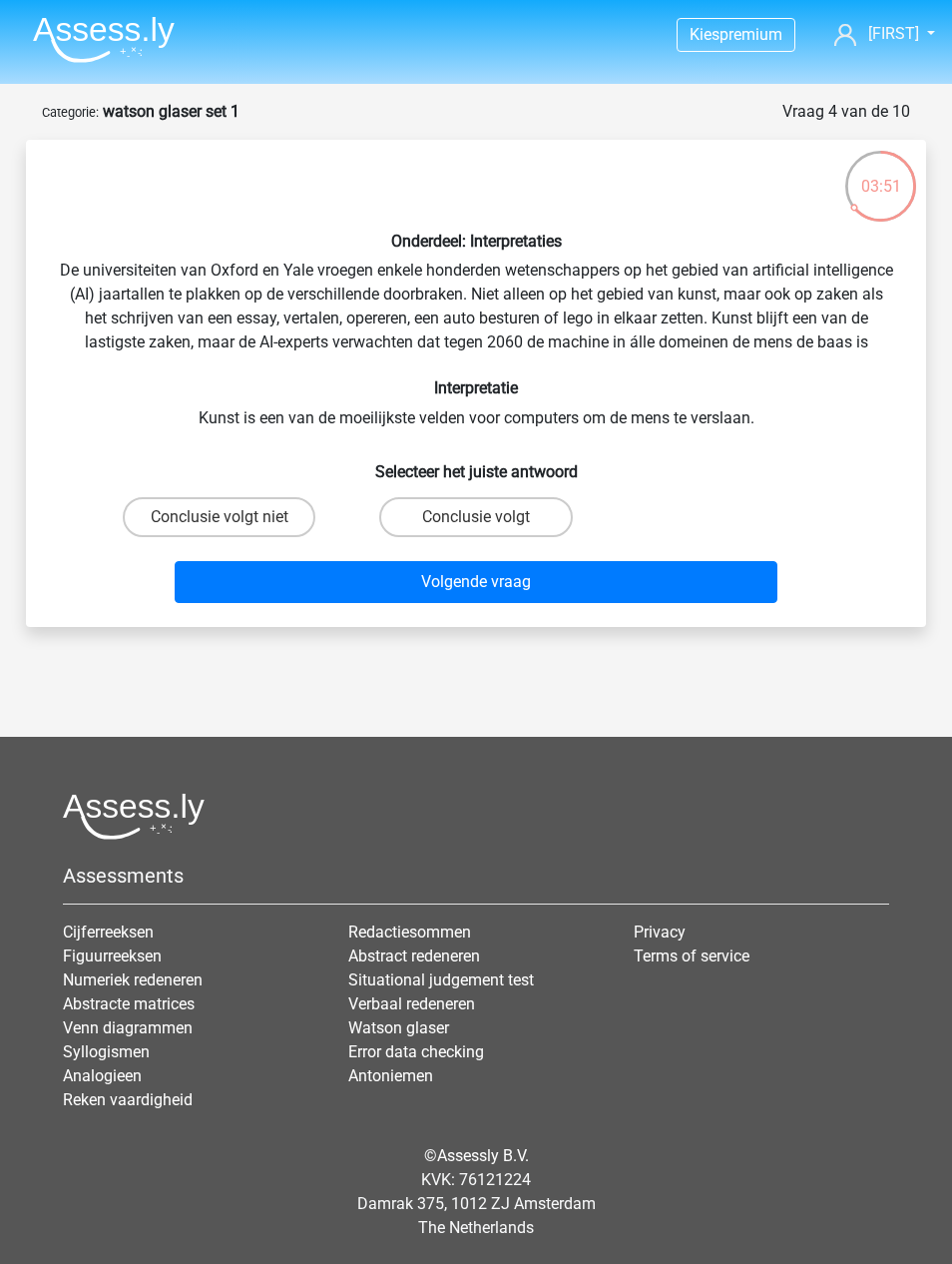 click on "Conclusie volgt" at bounding box center (475, 517) 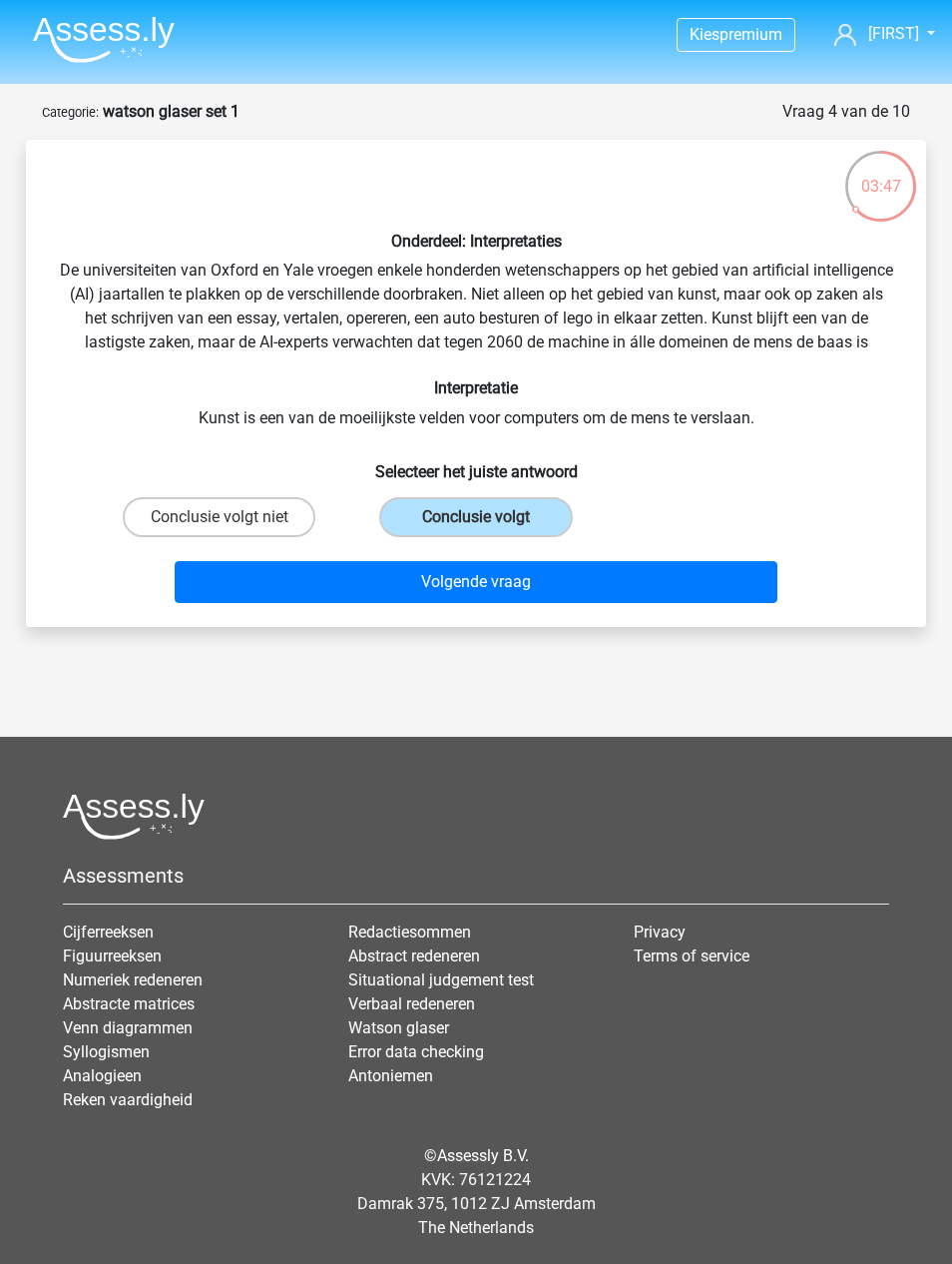 click on "Volgende vraag" at bounding box center (476, 582) 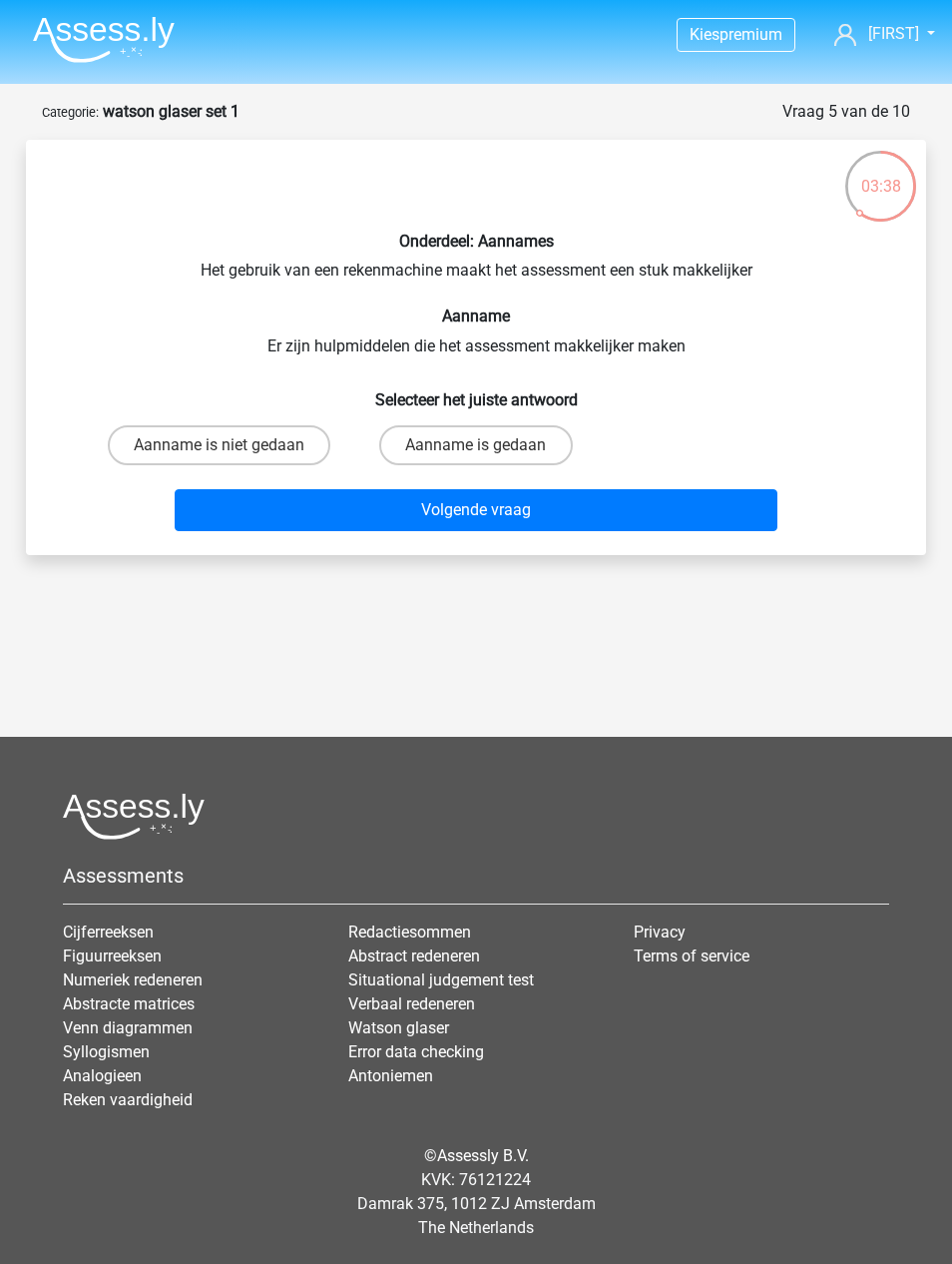 click on "Aanname is gedaan" at bounding box center (475, 445) 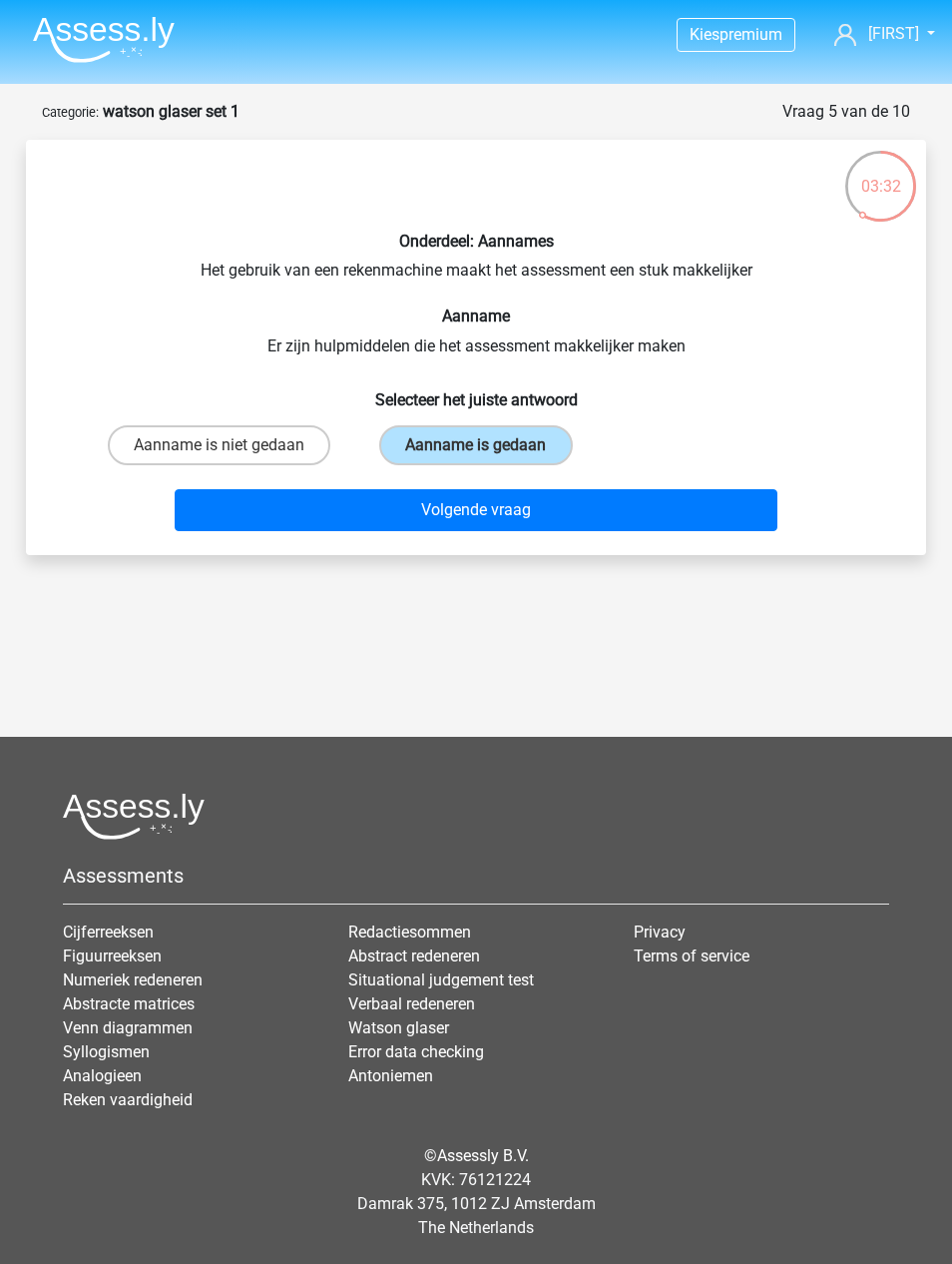 click on "Volgende vraag" at bounding box center [476, 510] 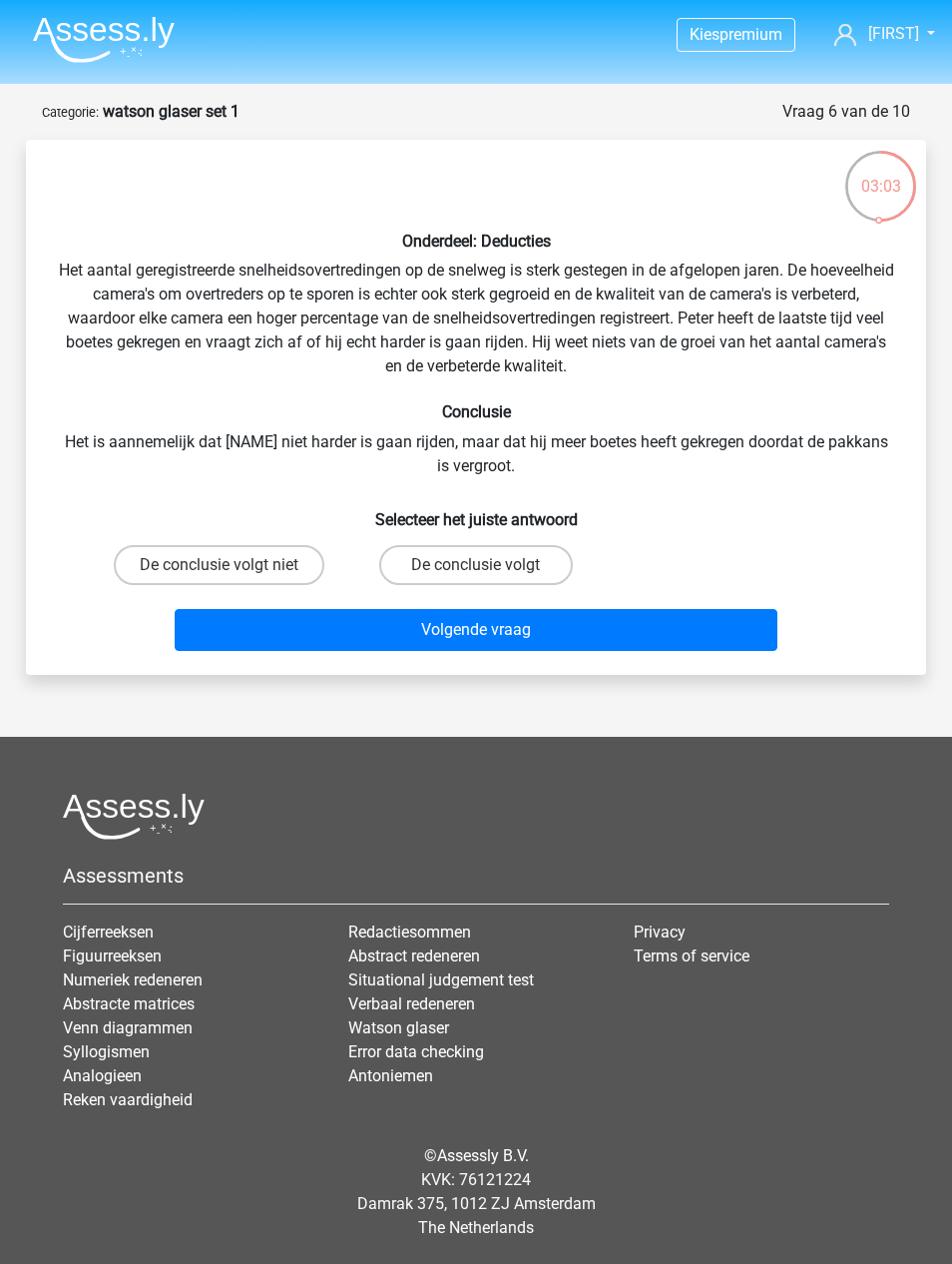click on "De conclusie volgt" at bounding box center (482, 571) 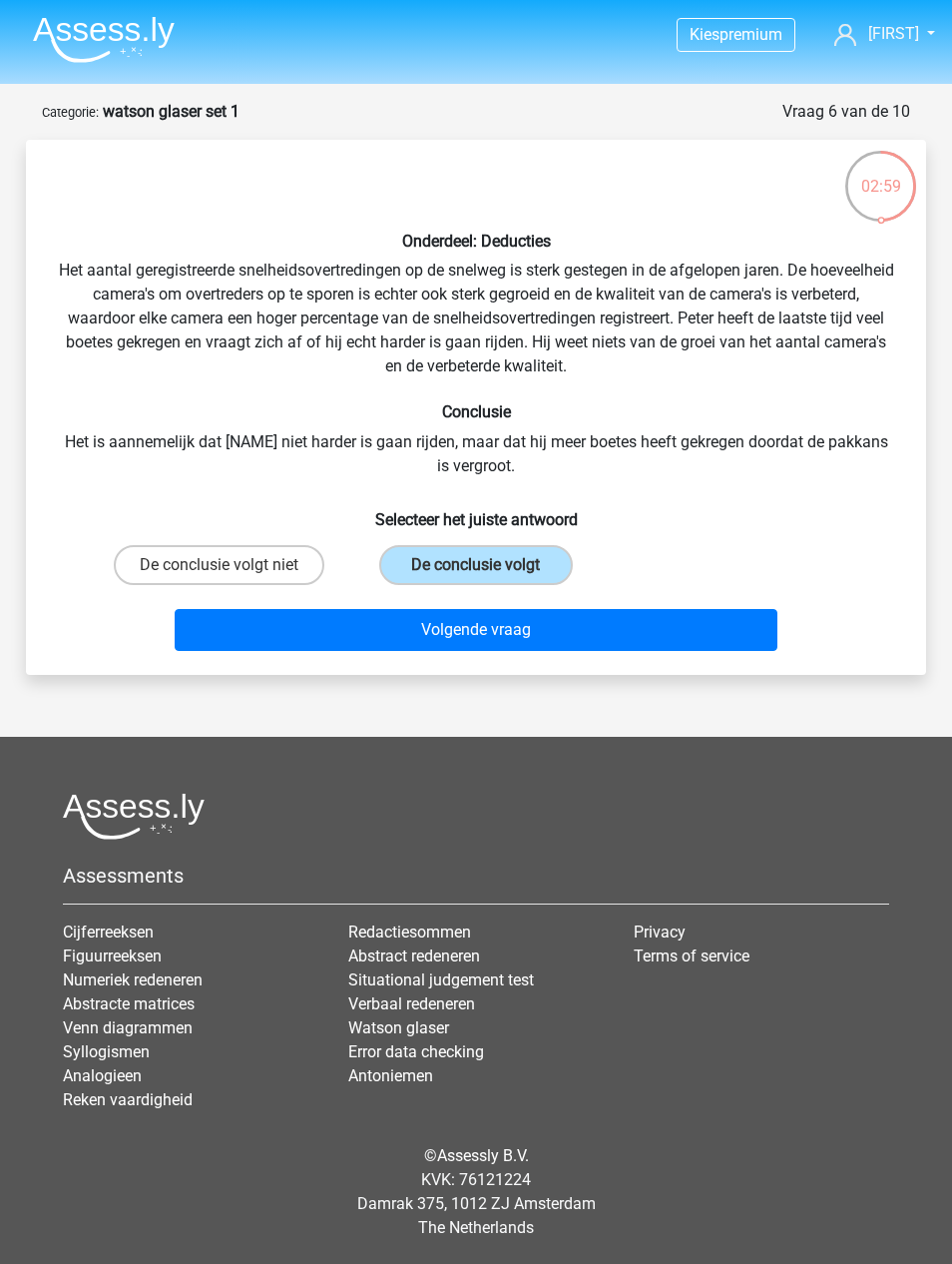 click on "Volgende vraag" at bounding box center (476, 630) 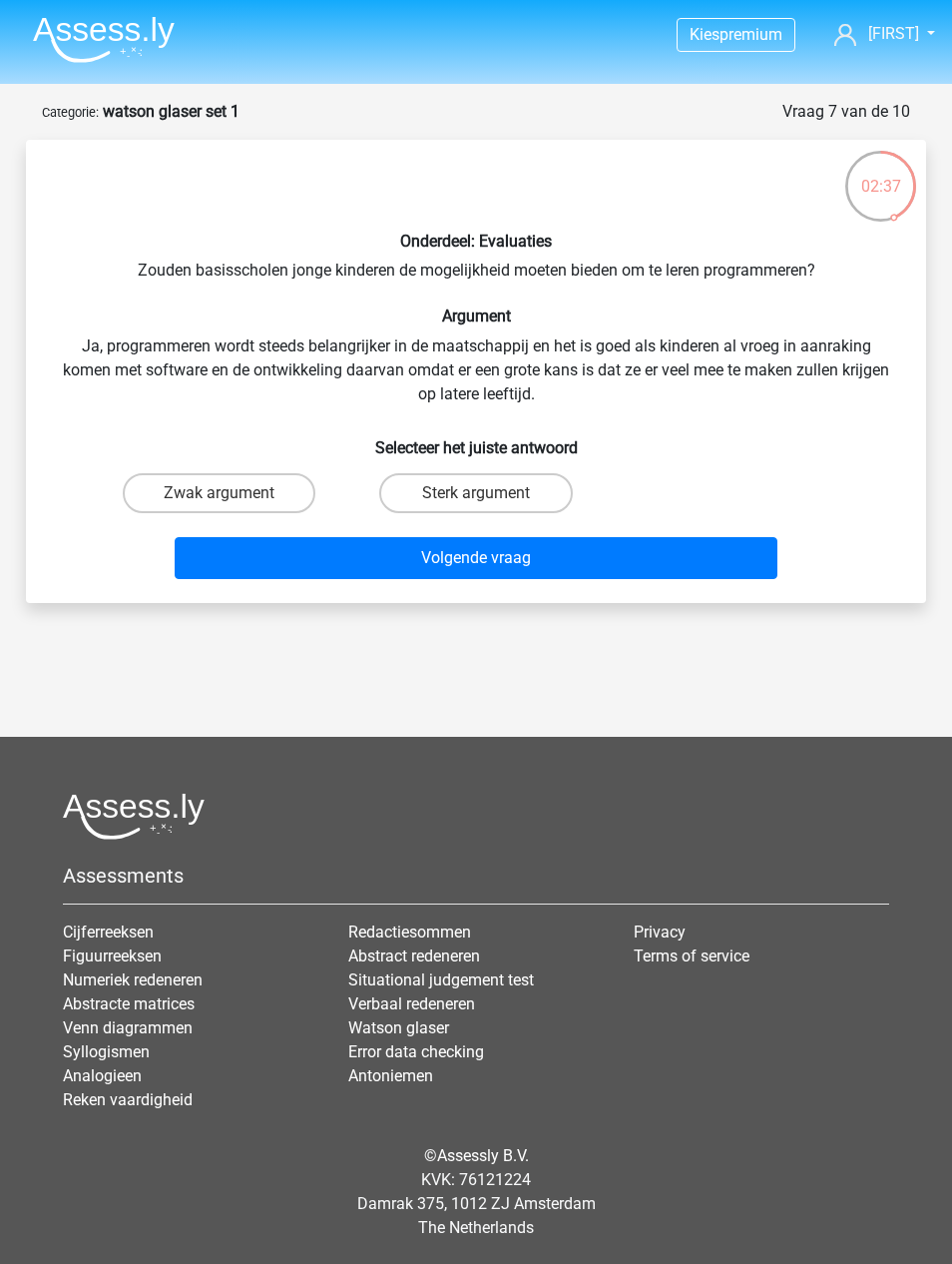 click on "Sterk argument" at bounding box center (475, 493) 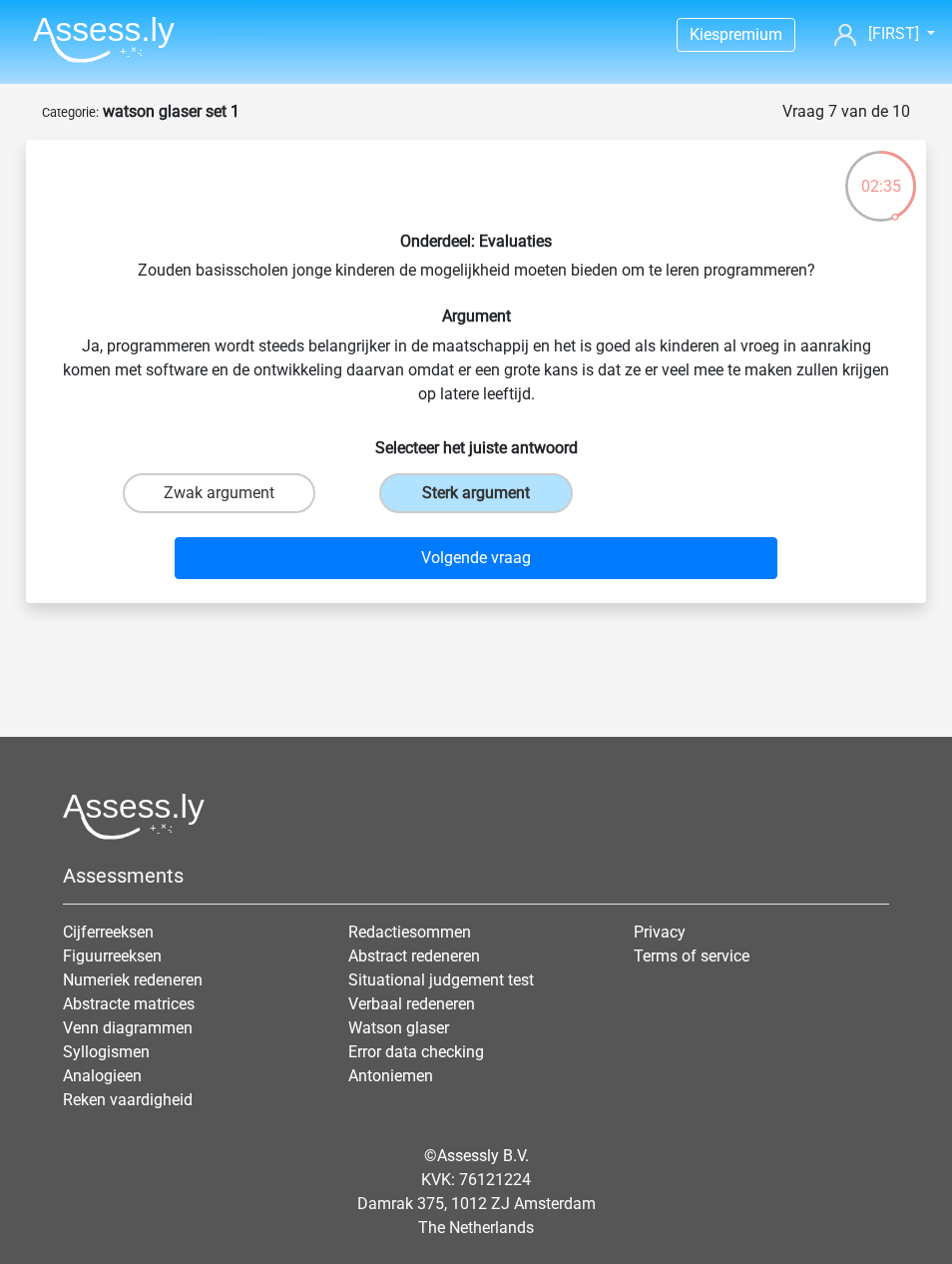 click on "Volgende vraag" at bounding box center [476, 558] 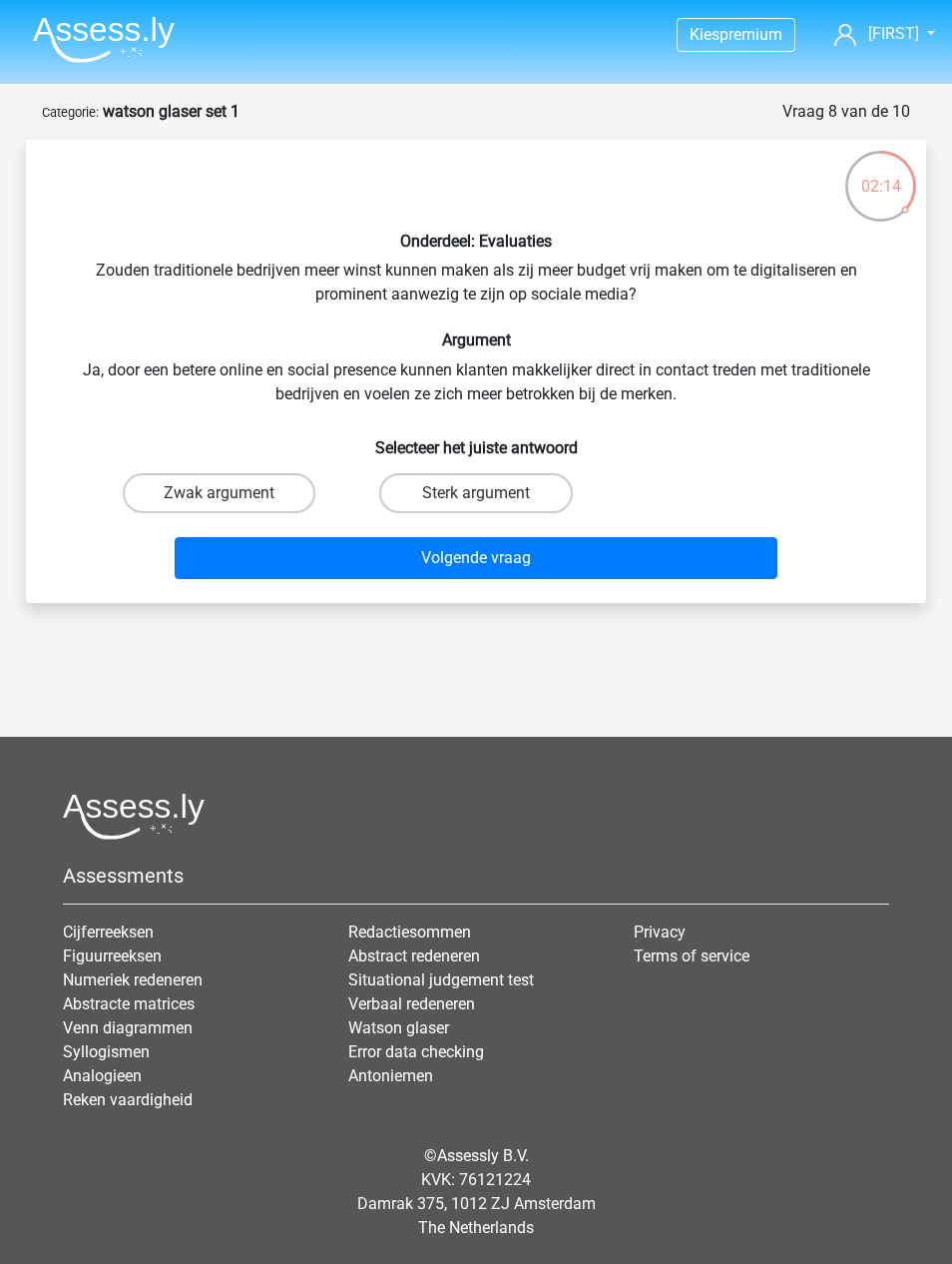 click on "Sterk argument" at bounding box center [475, 493] 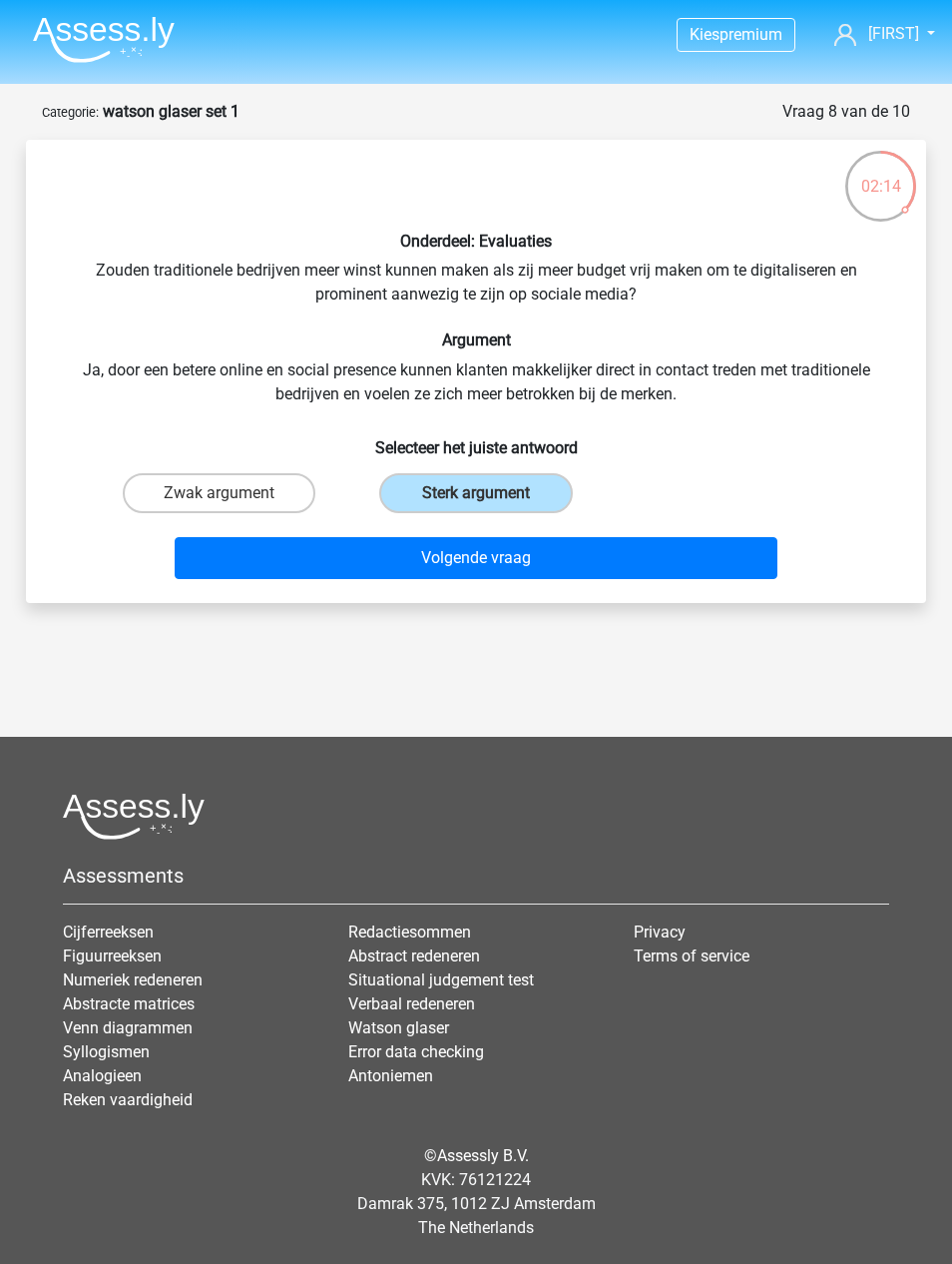 click on "Volgende vraag" at bounding box center (476, 558) 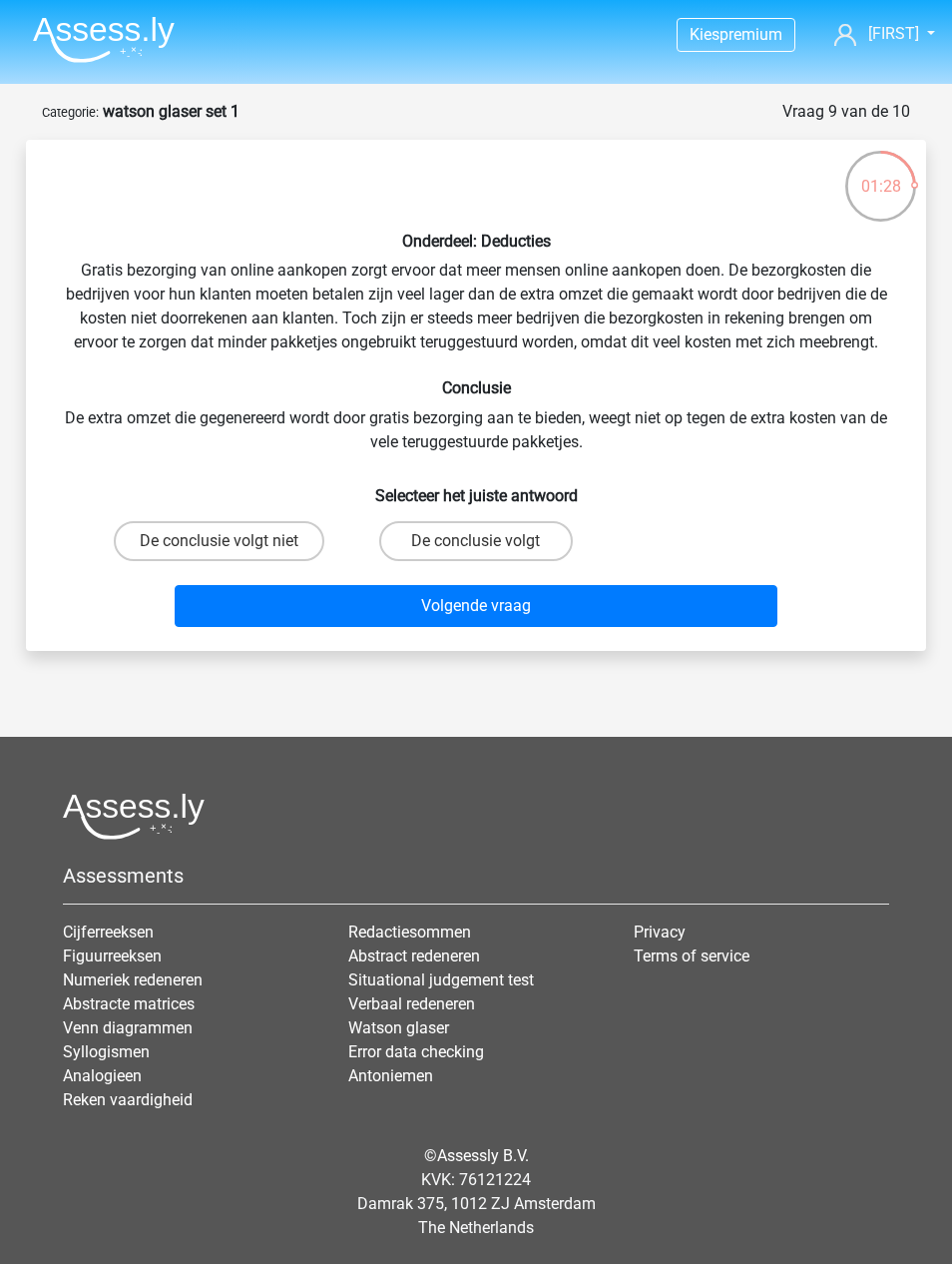 click on "De conclusie volgt niet" at bounding box center (219, 541) 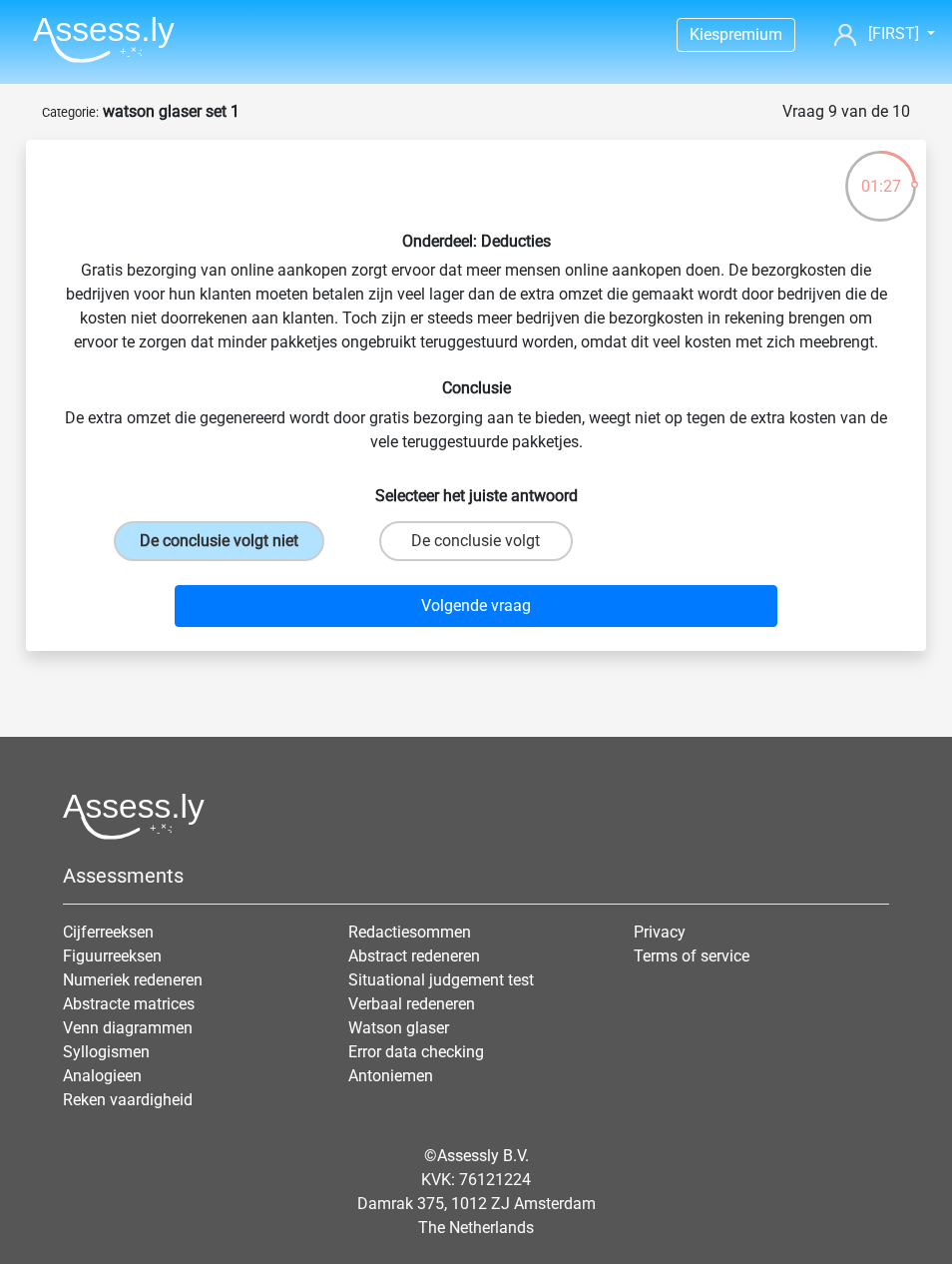 click on "Volgende vraag" at bounding box center (476, 606) 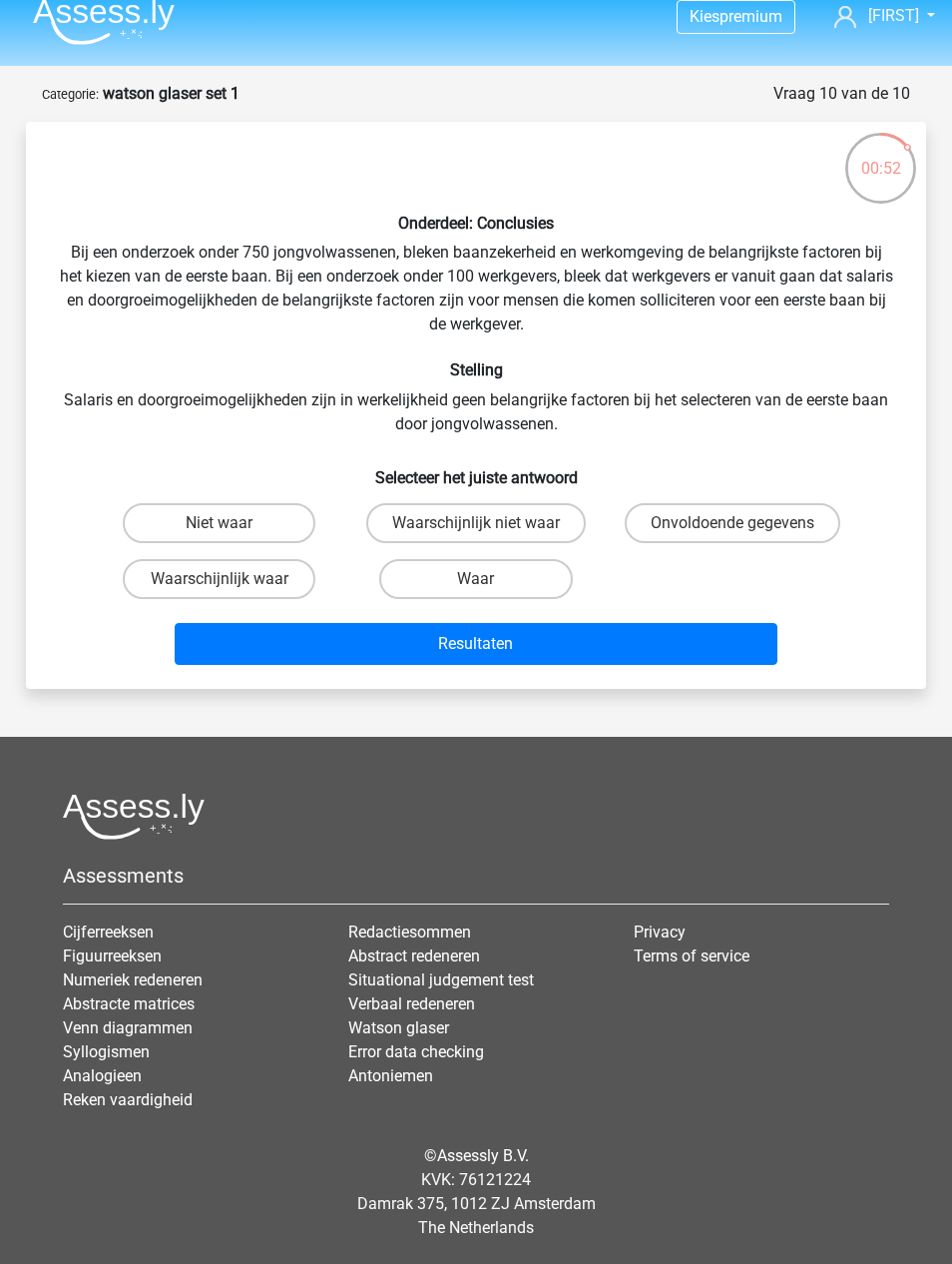 click on "Waarschijnlijk niet waar" at bounding box center (476, 523) 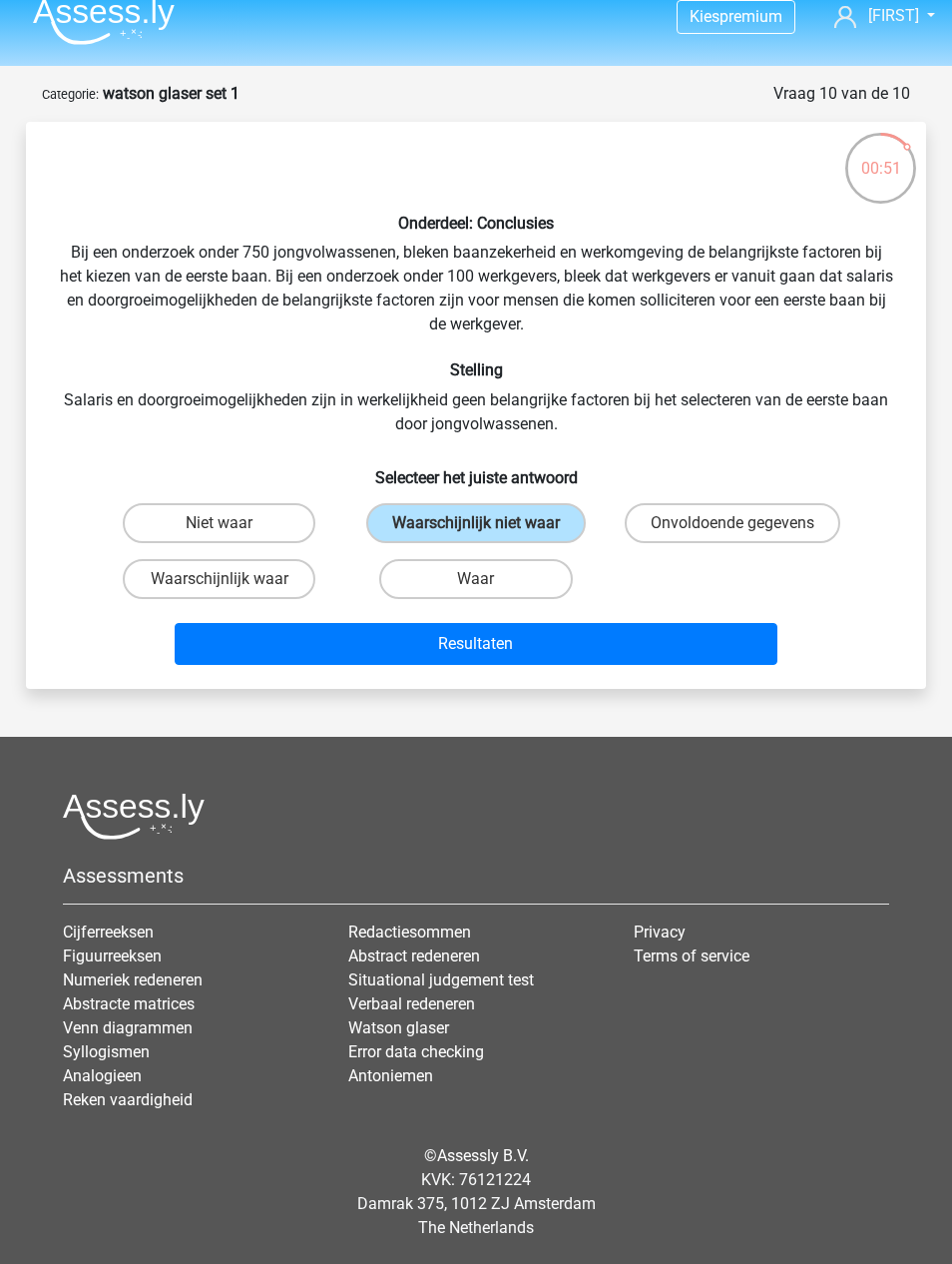 click on "Resultaten" at bounding box center (476, 644) 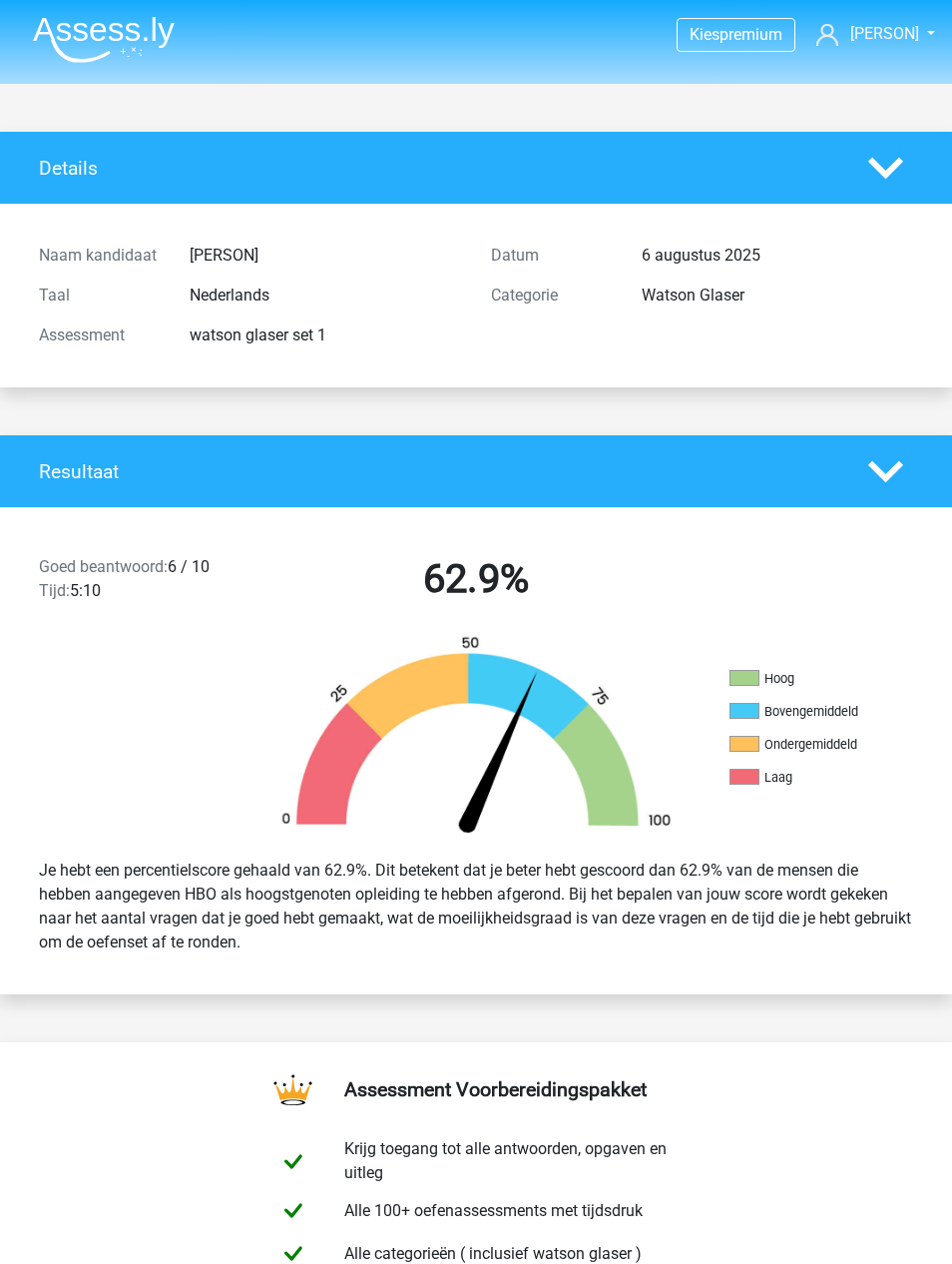 scroll, scrollTop: 0, scrollLeft: 0, axis: both 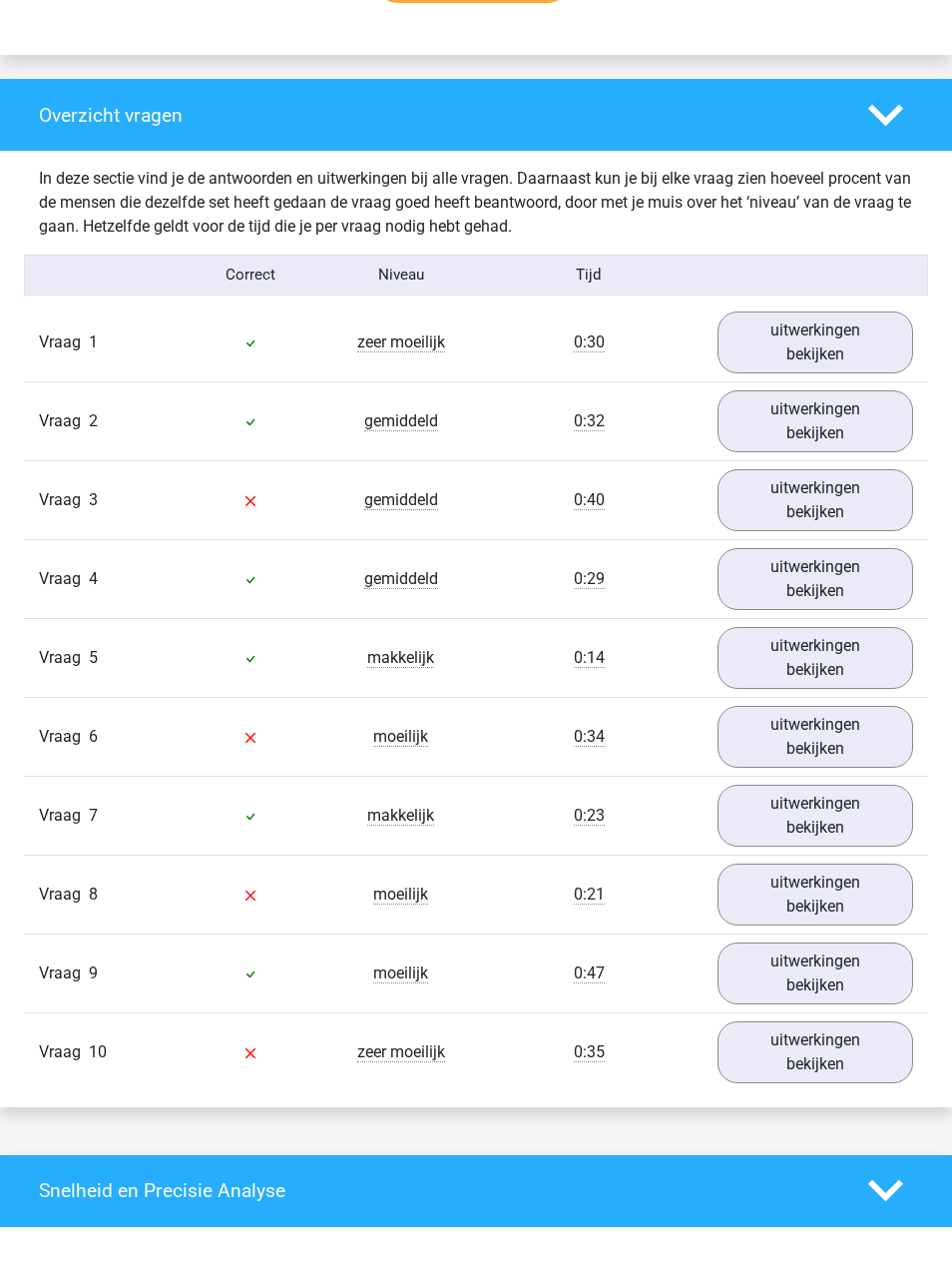 click on "uitwerkingen bekijken" at bounding box center (815, 1052) 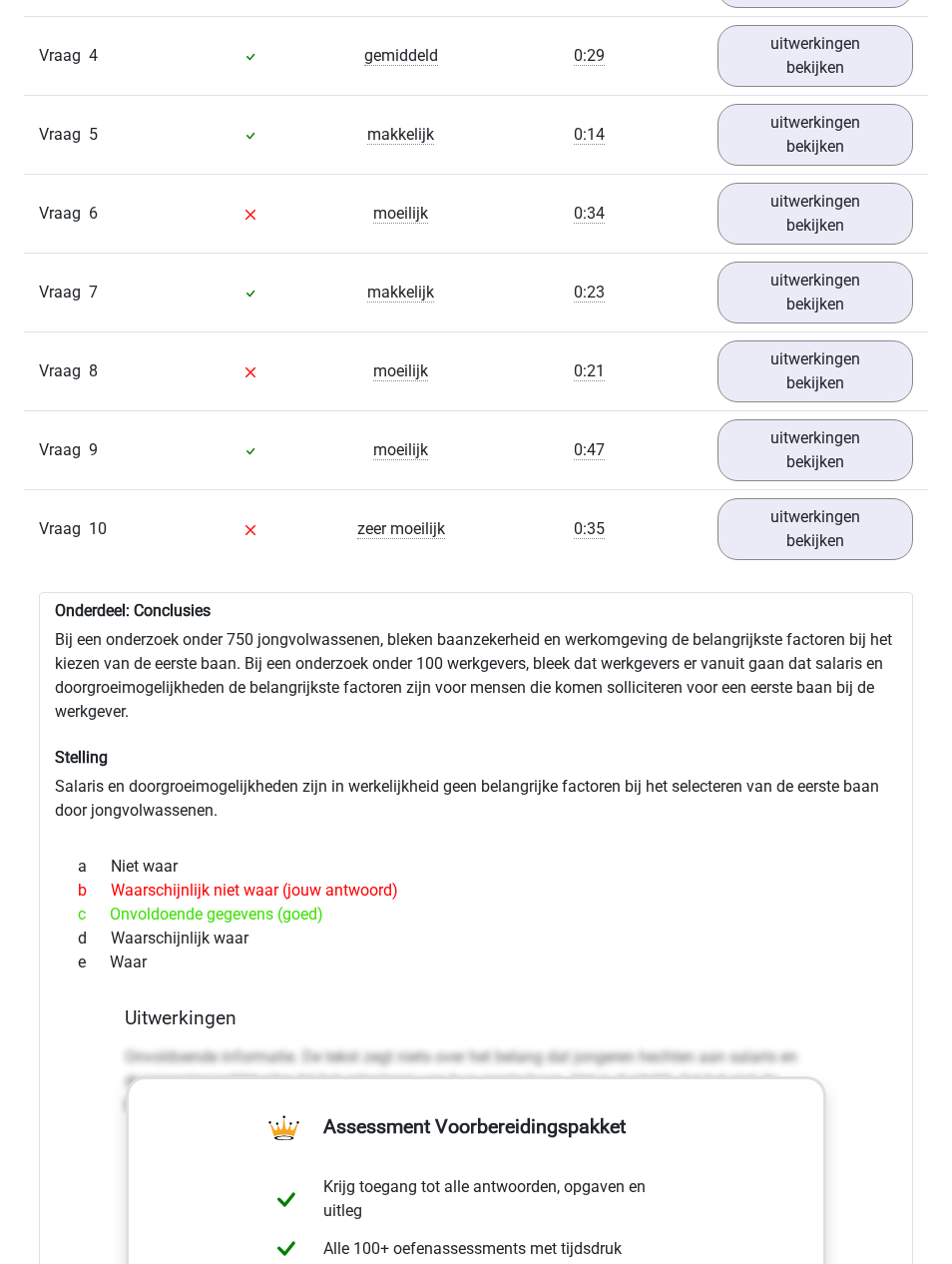scroll, scrollTop: 1935, scrollLeft: 0, axis: vertical 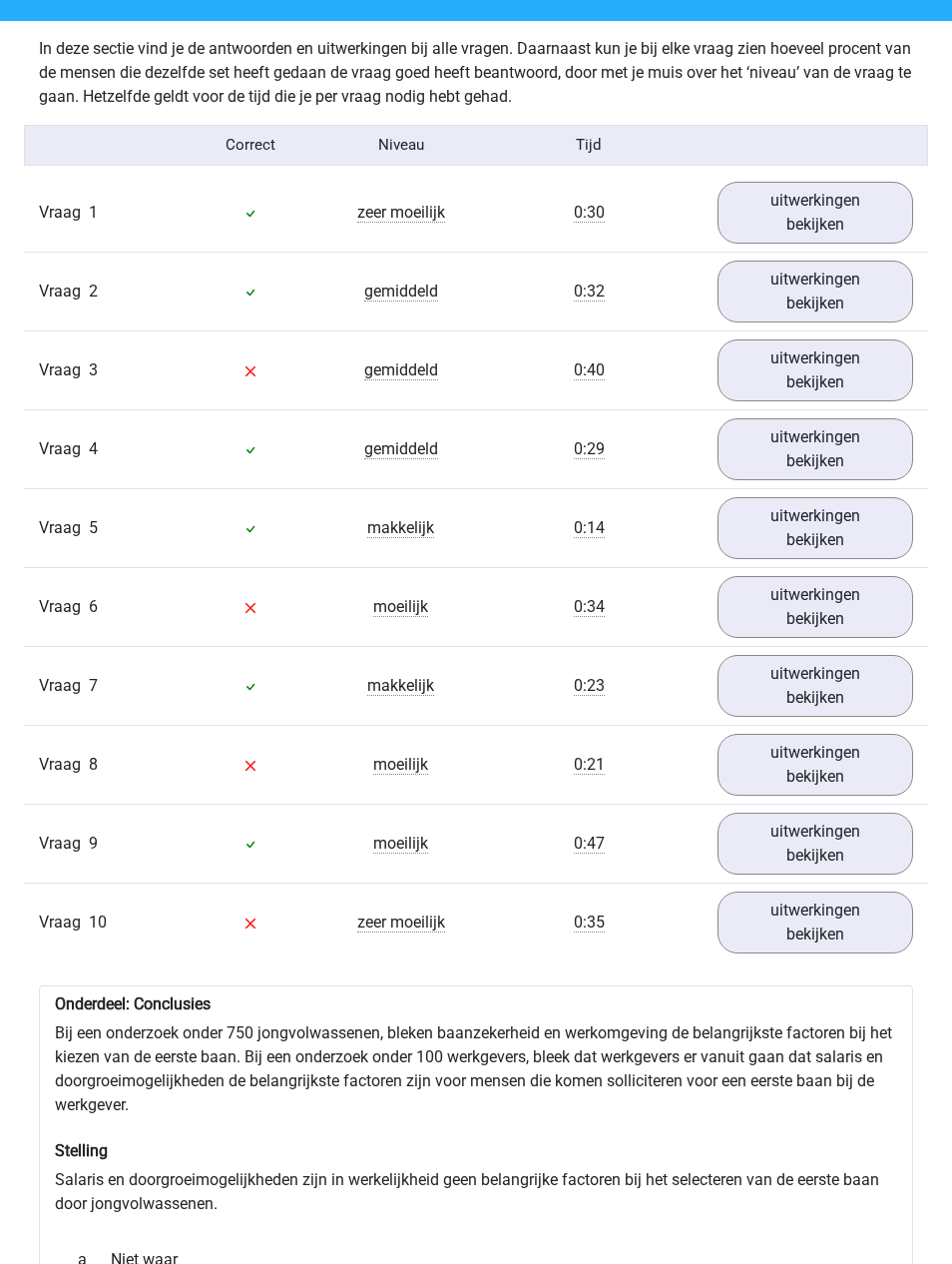 click on "uitwerkingen bekijken" at bounding box center [815, 924] 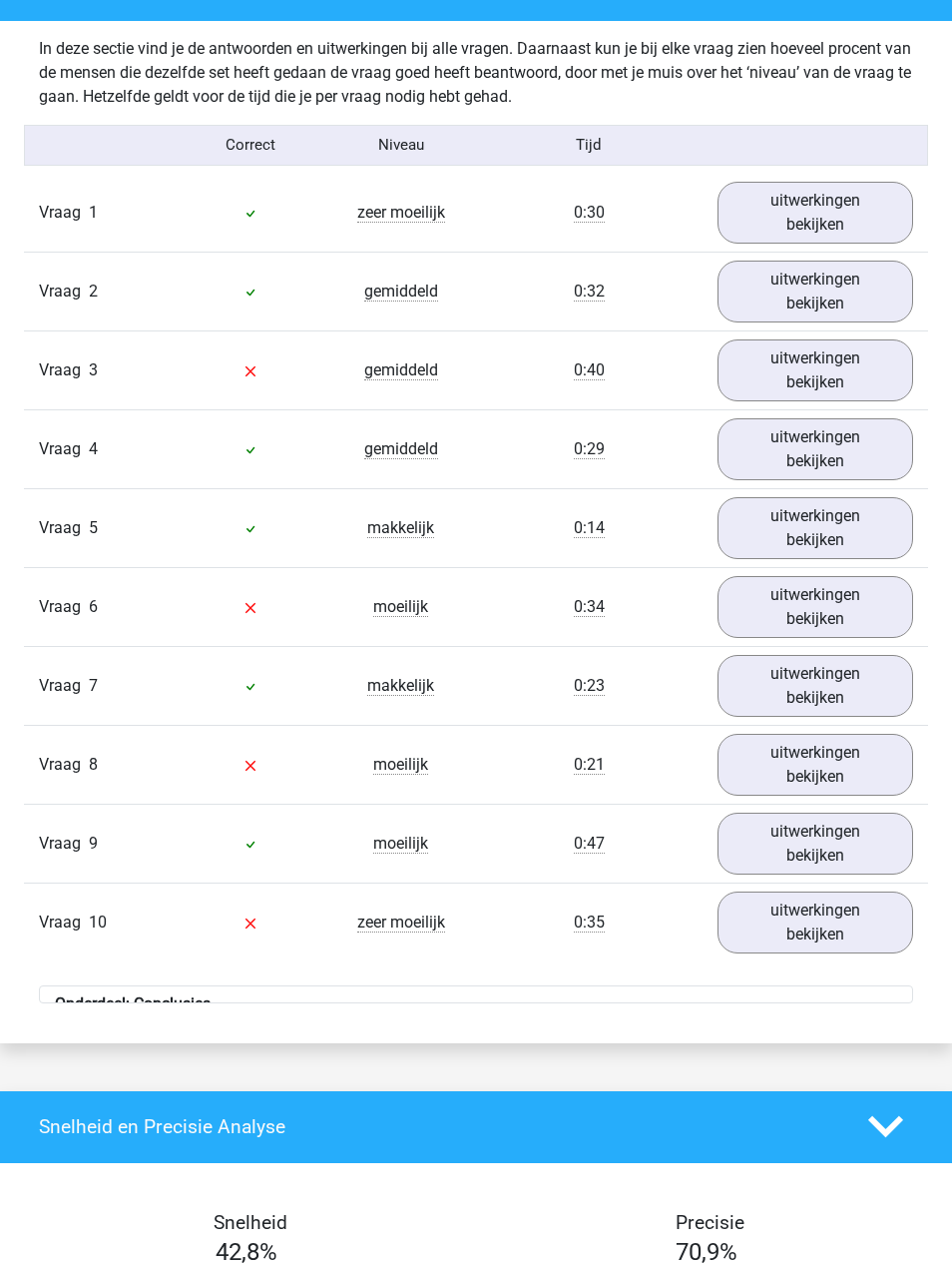 click on "uitwerkingen bekijken" at bounding box center (815, 765) 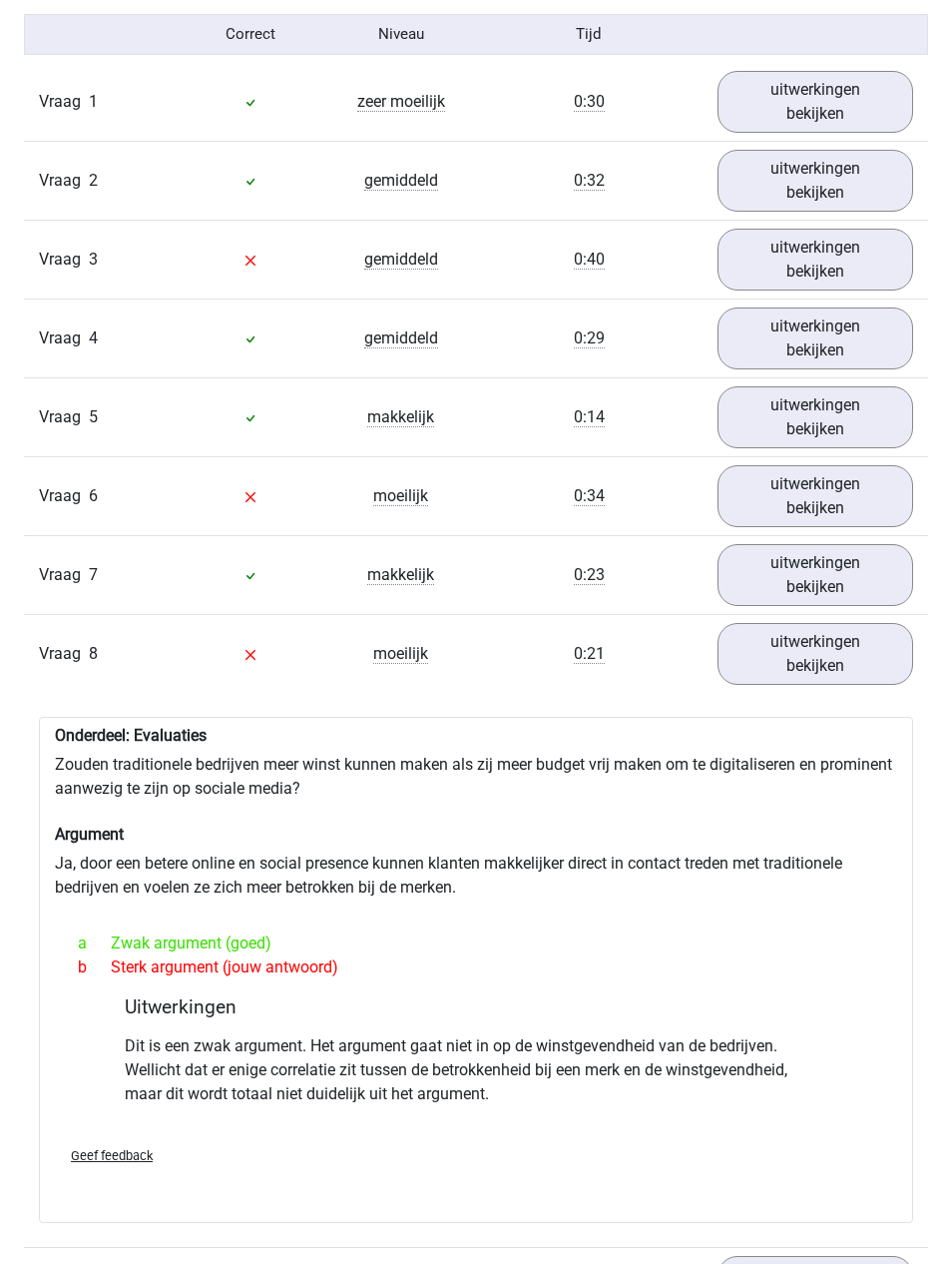 scroll, scrollTop: 1651, scrollLeft: 0, axis: vertical 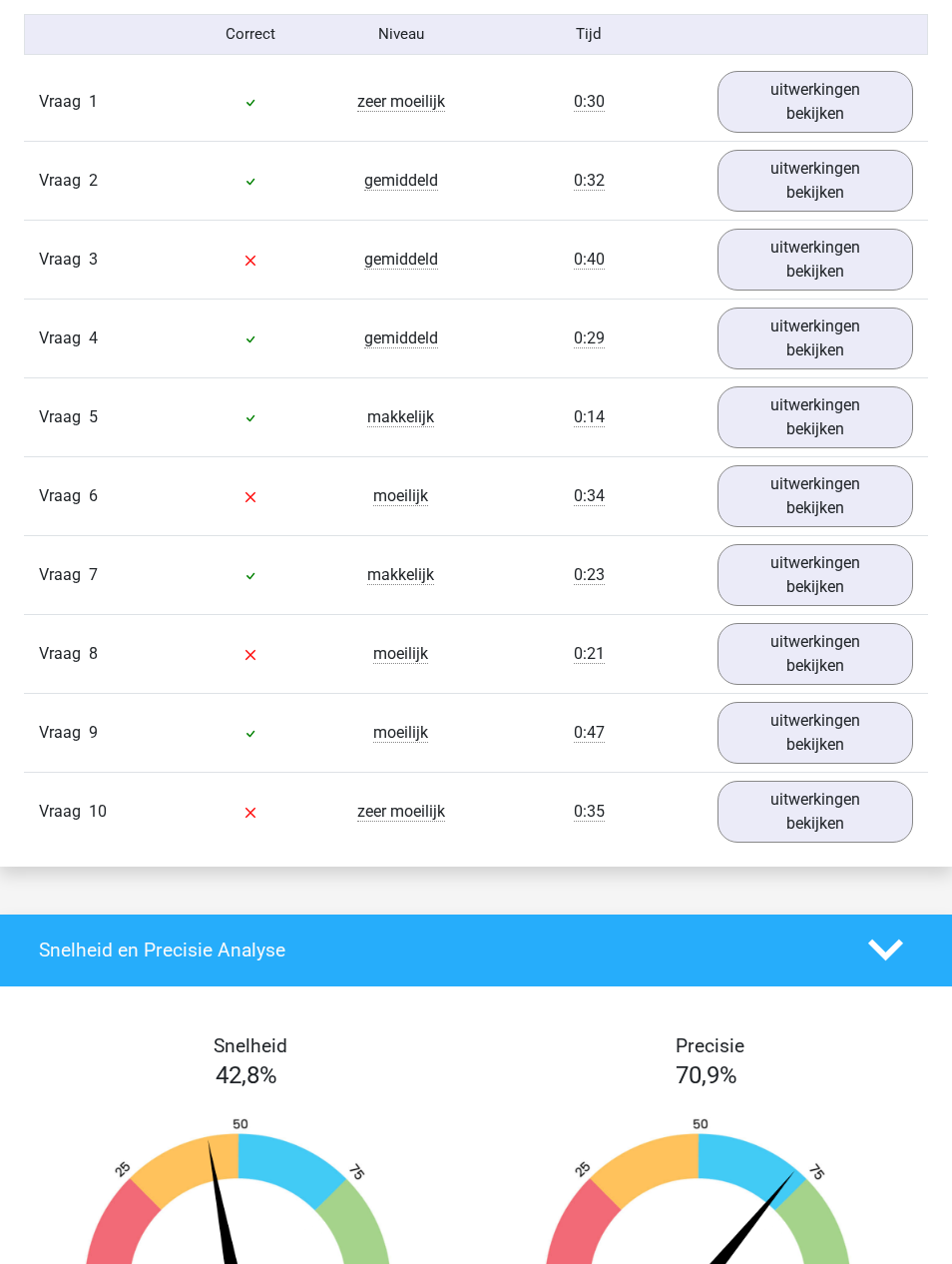 click on "uitwerkingen bekijken" at bounding box center [815, 496] 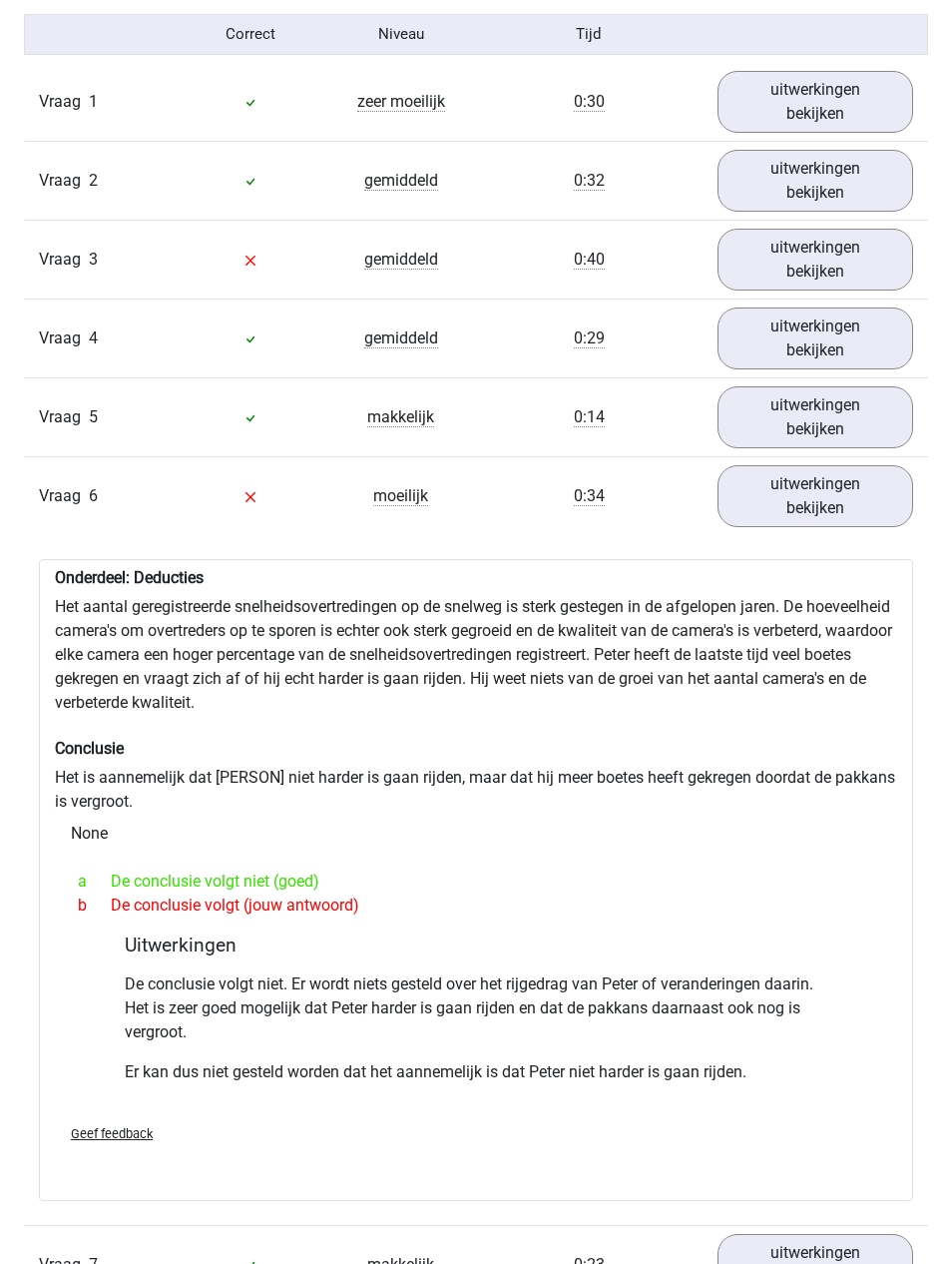 click on "uitwerkingen bekijken" at bounding box center [815, 496] 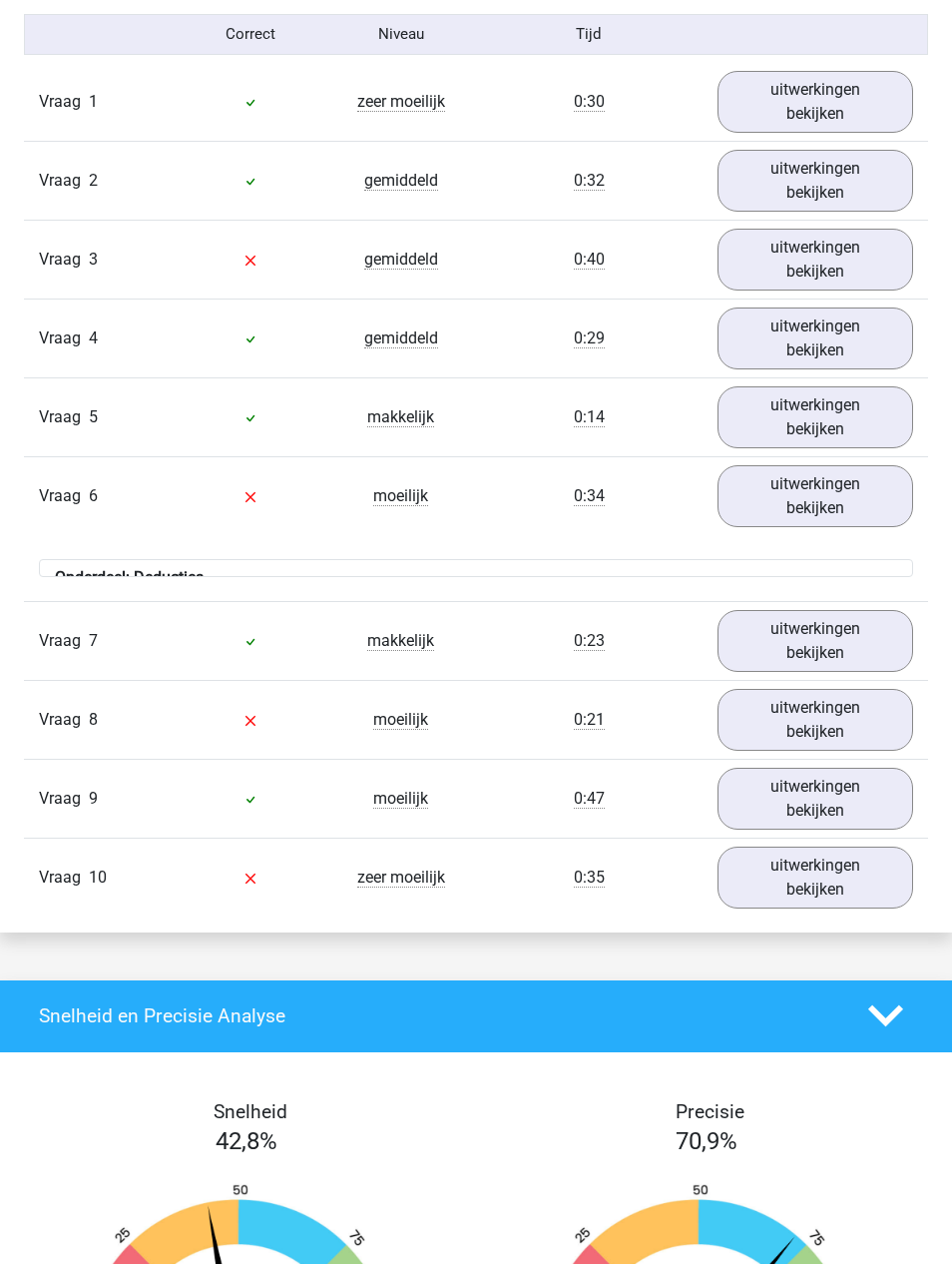 click on "uitwerkingen bekijken" at bounding box center (815, 260) 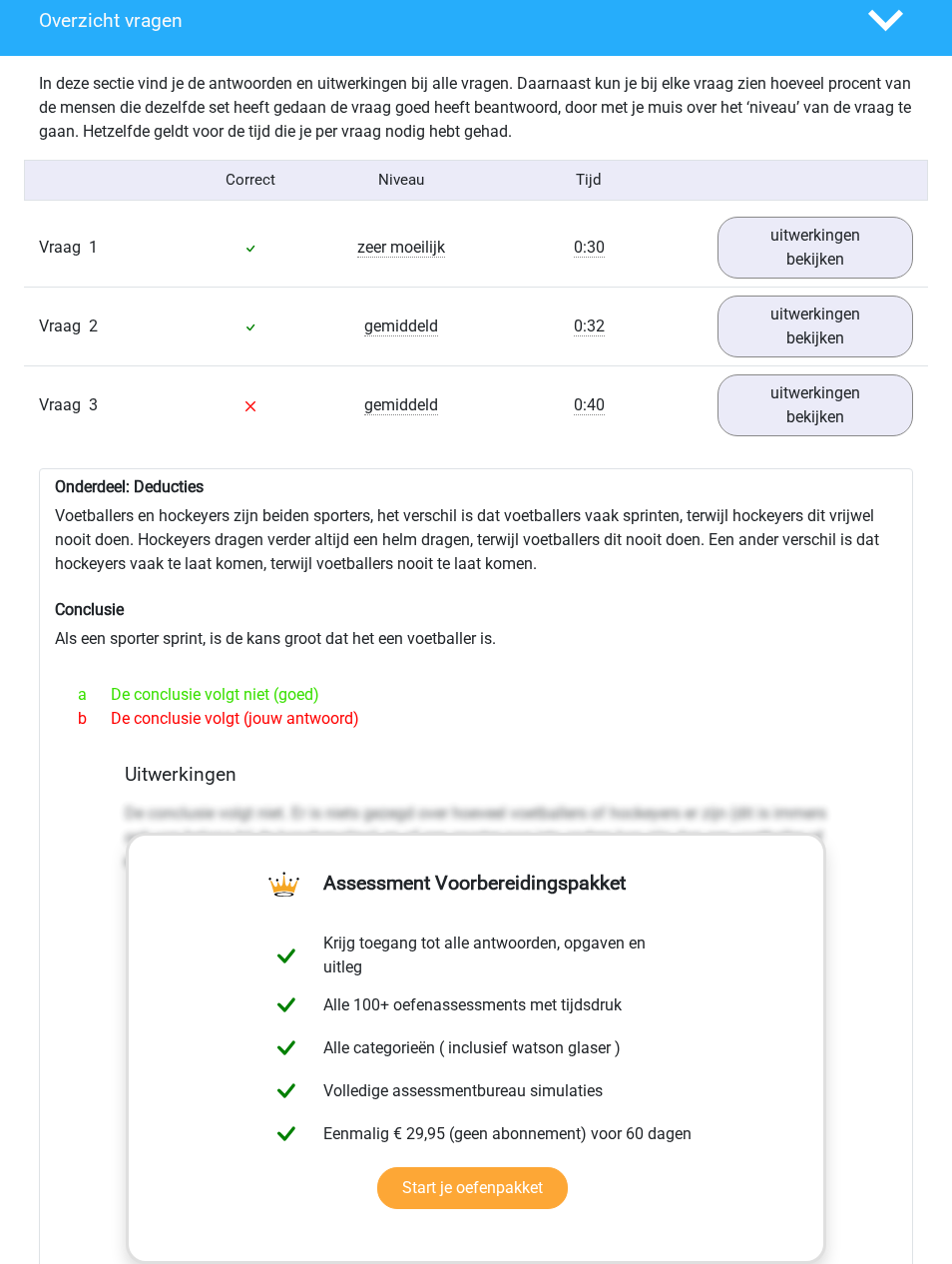 click on "uitwerkingen bekijken" at bounding box center (815, 406) 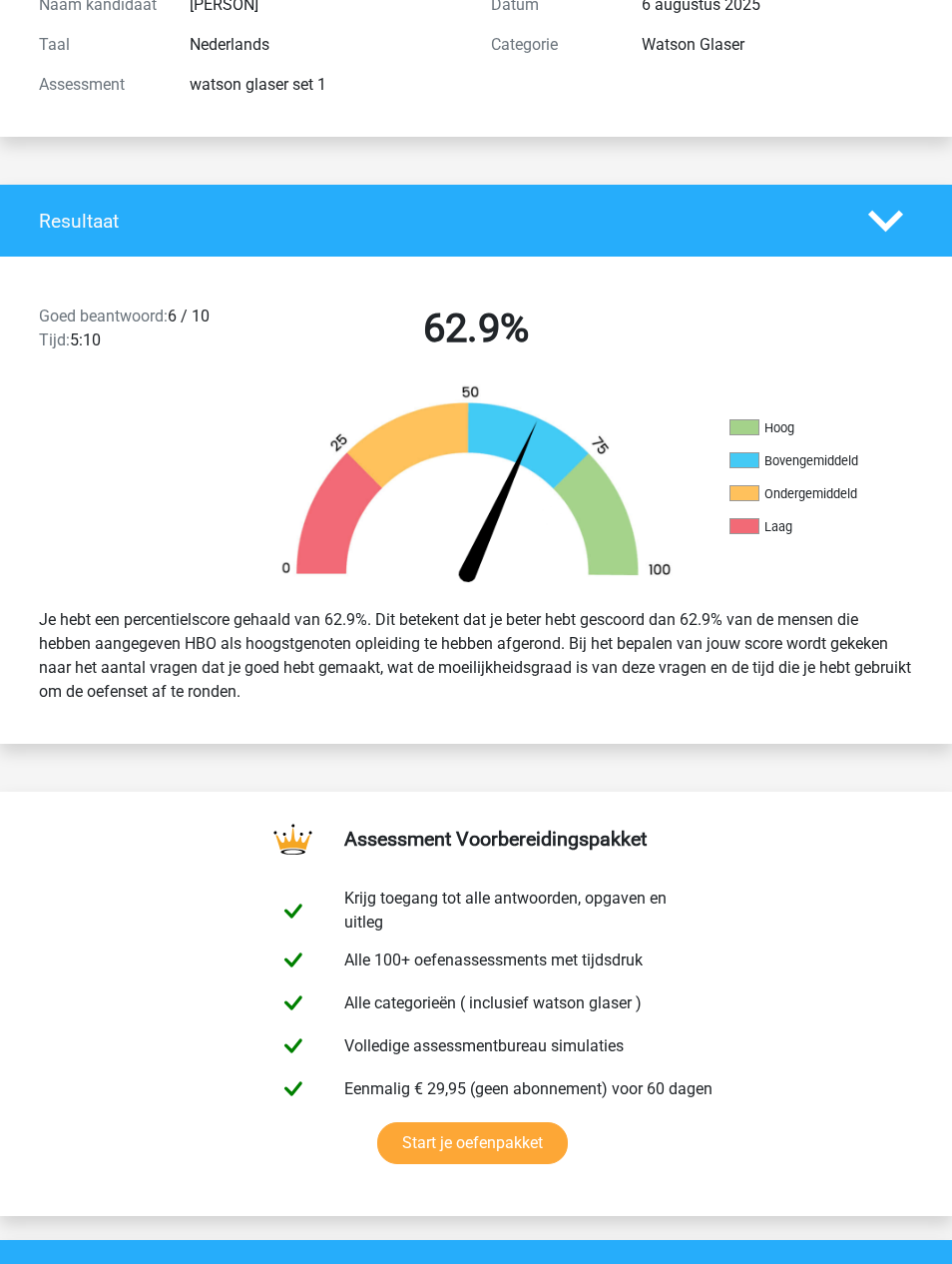 scroll, scrollTop: 0, scrollLeft: 0, axis: both 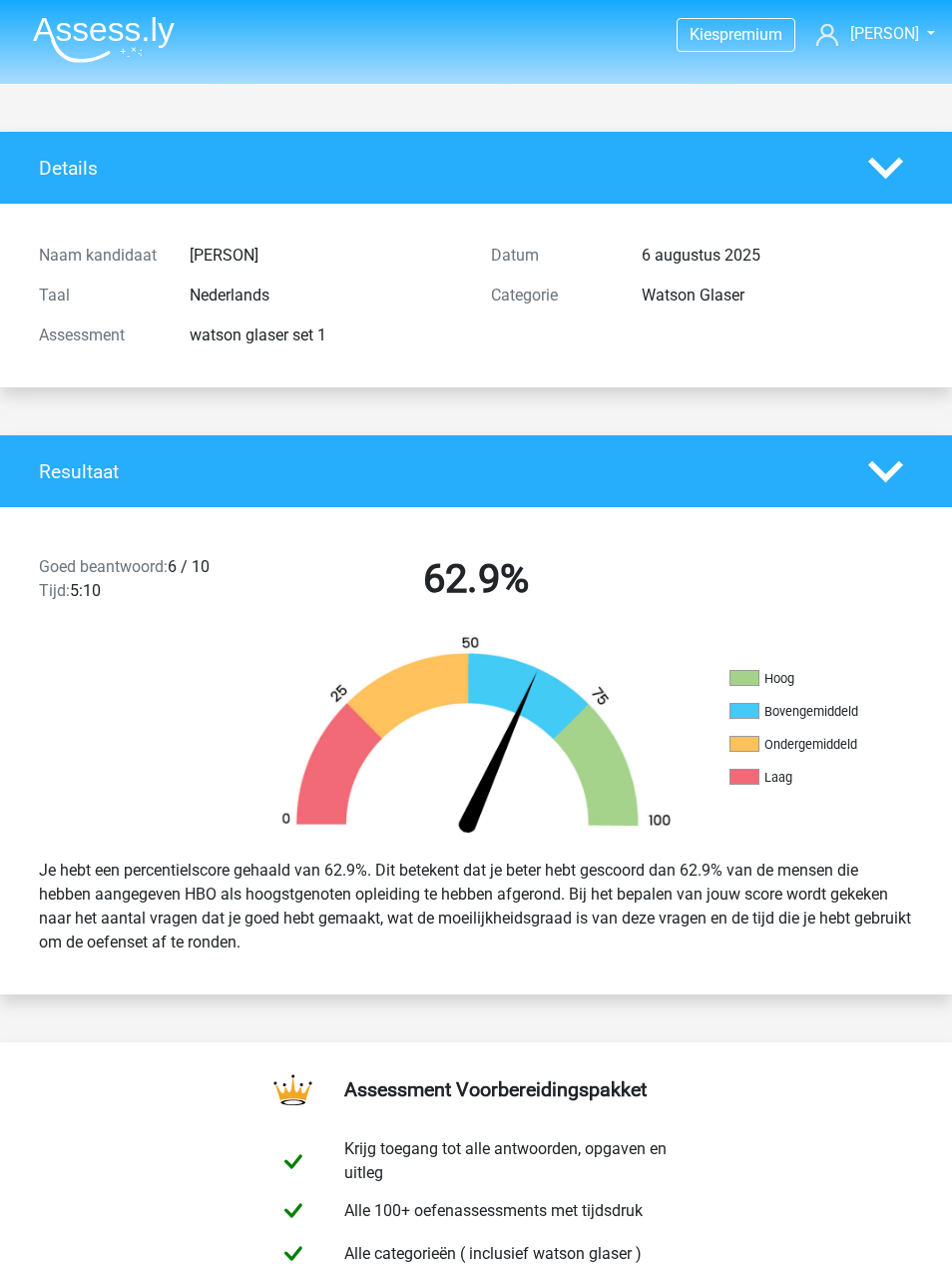 click at bounding box center [104, 39] 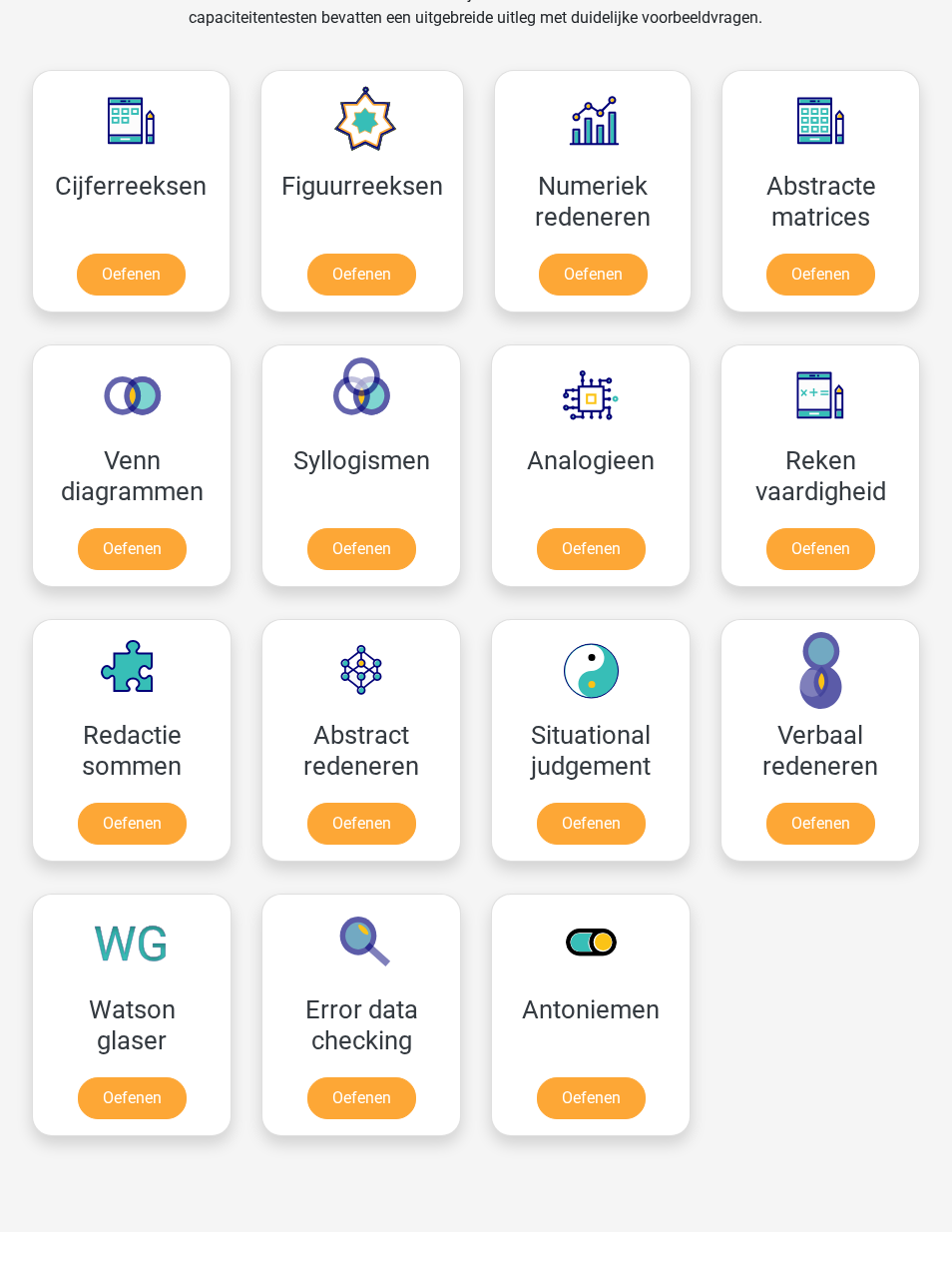 scroll, scrollTop: 881, scrollLeft: 0, axis: vertical 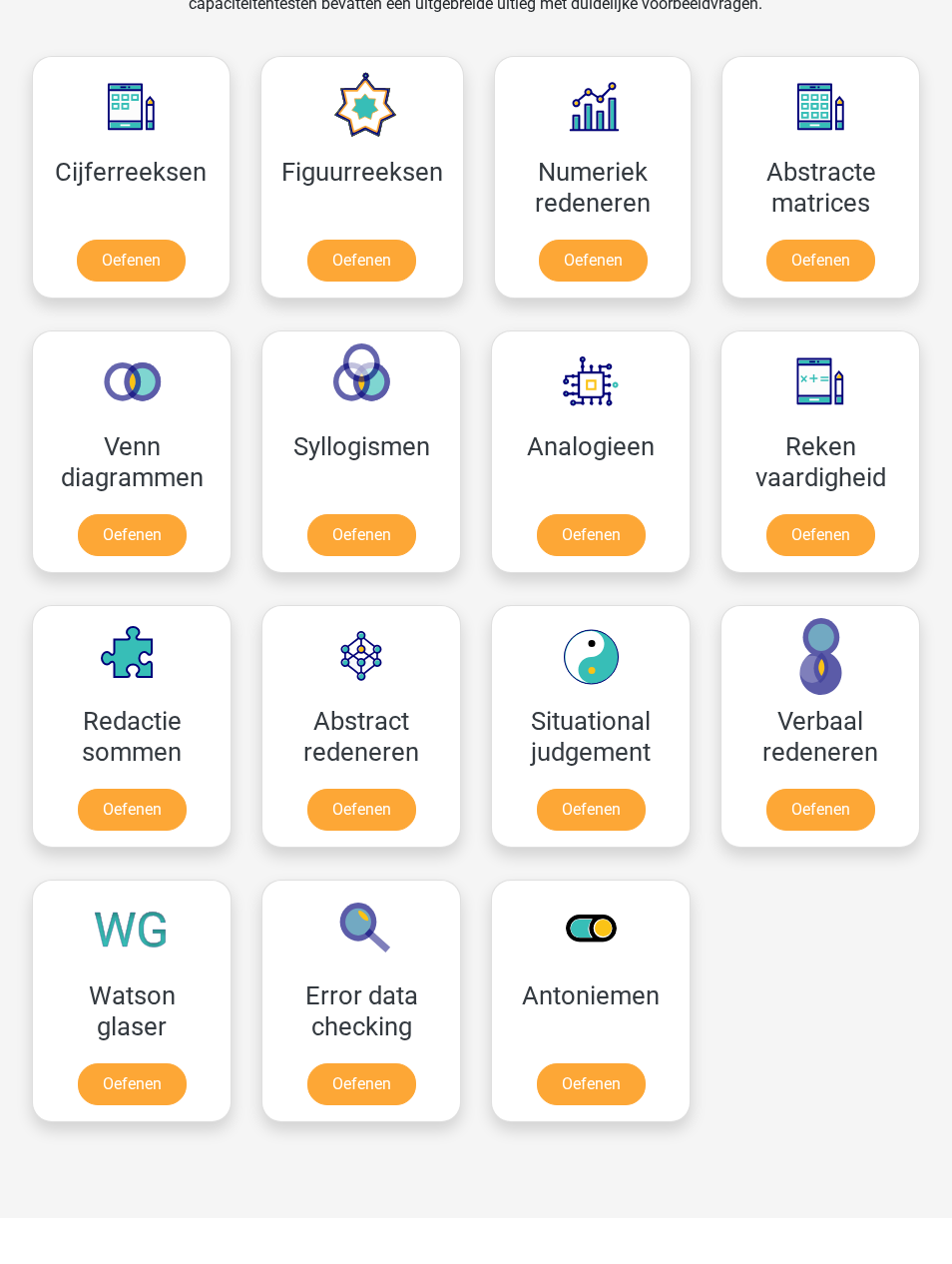 click on "Oefenen" 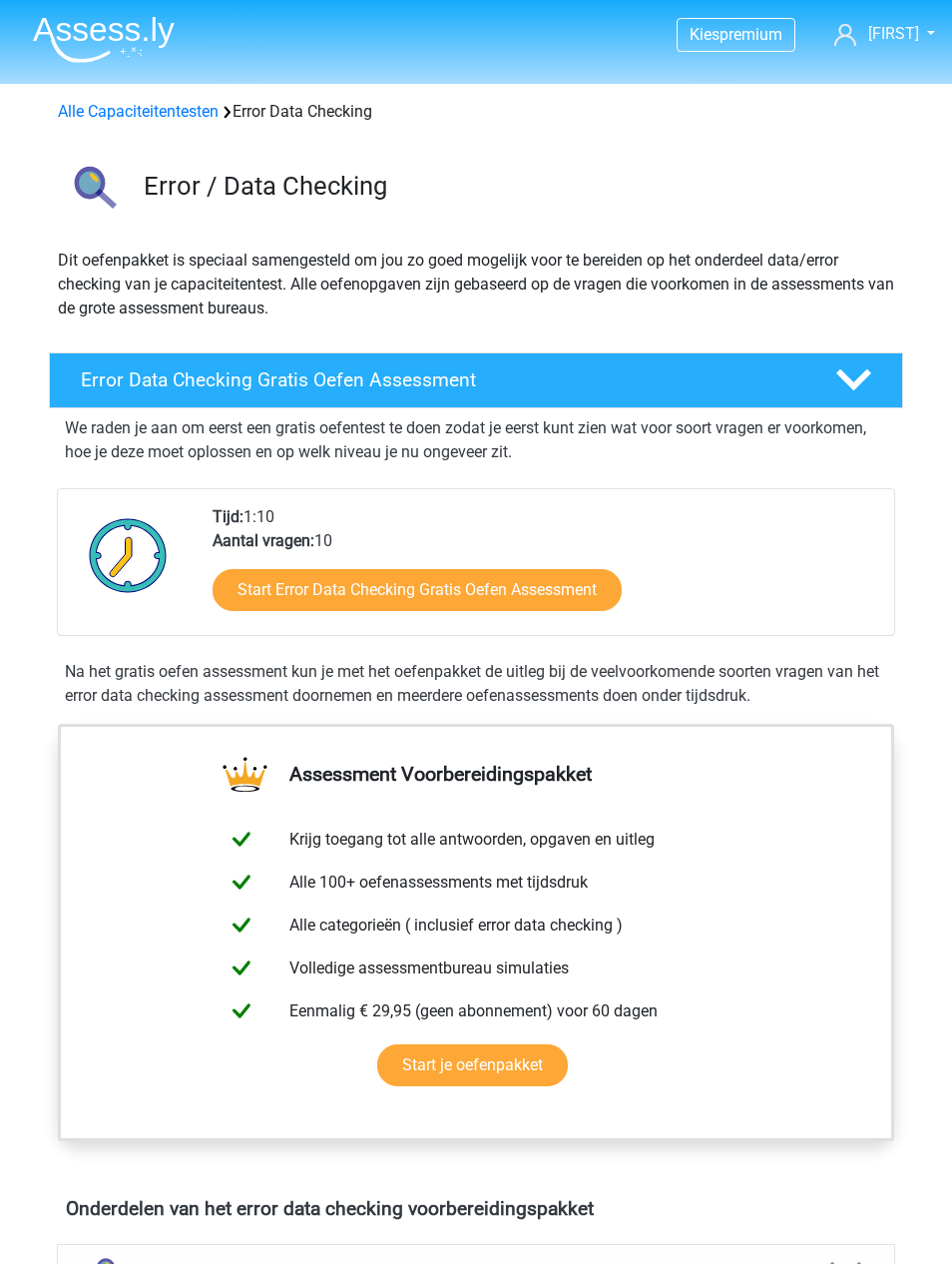 scroll, scrollTop: 0, scrollLeft: 0, axis: both 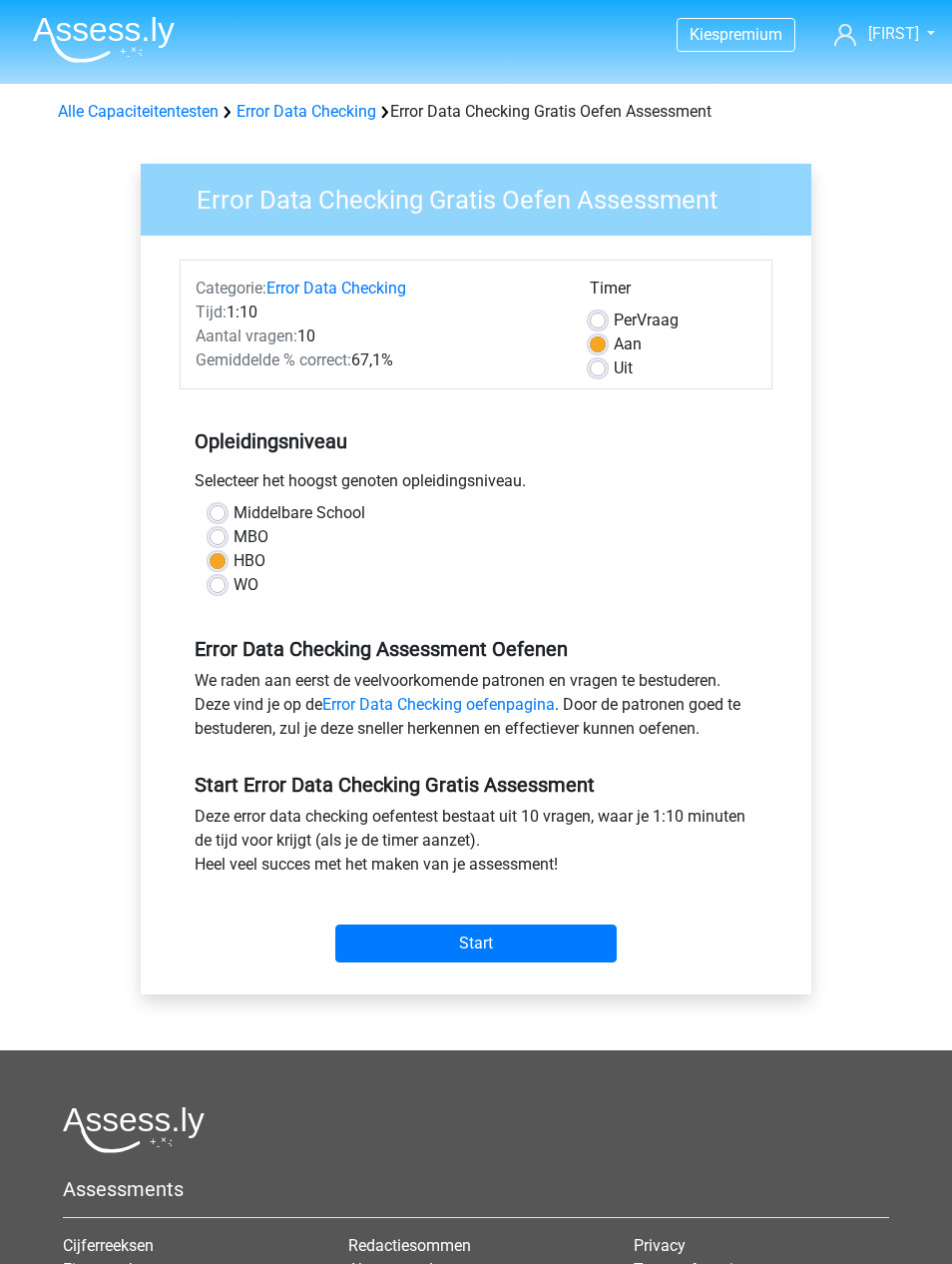 click on "Start" at bounding box center (476, 944) 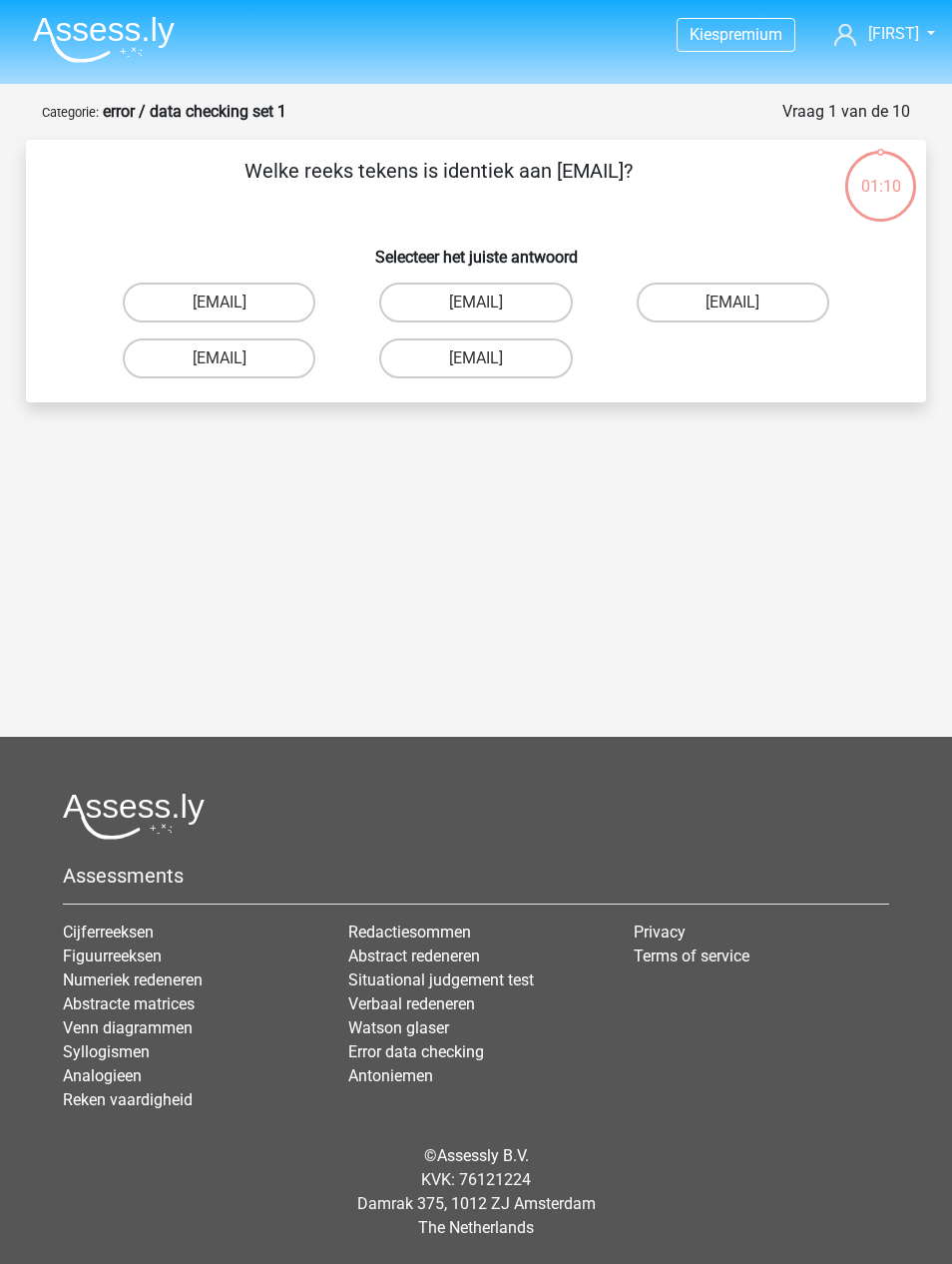 scroll, scrollTop: 0, scrollLeft: 0, axis: both 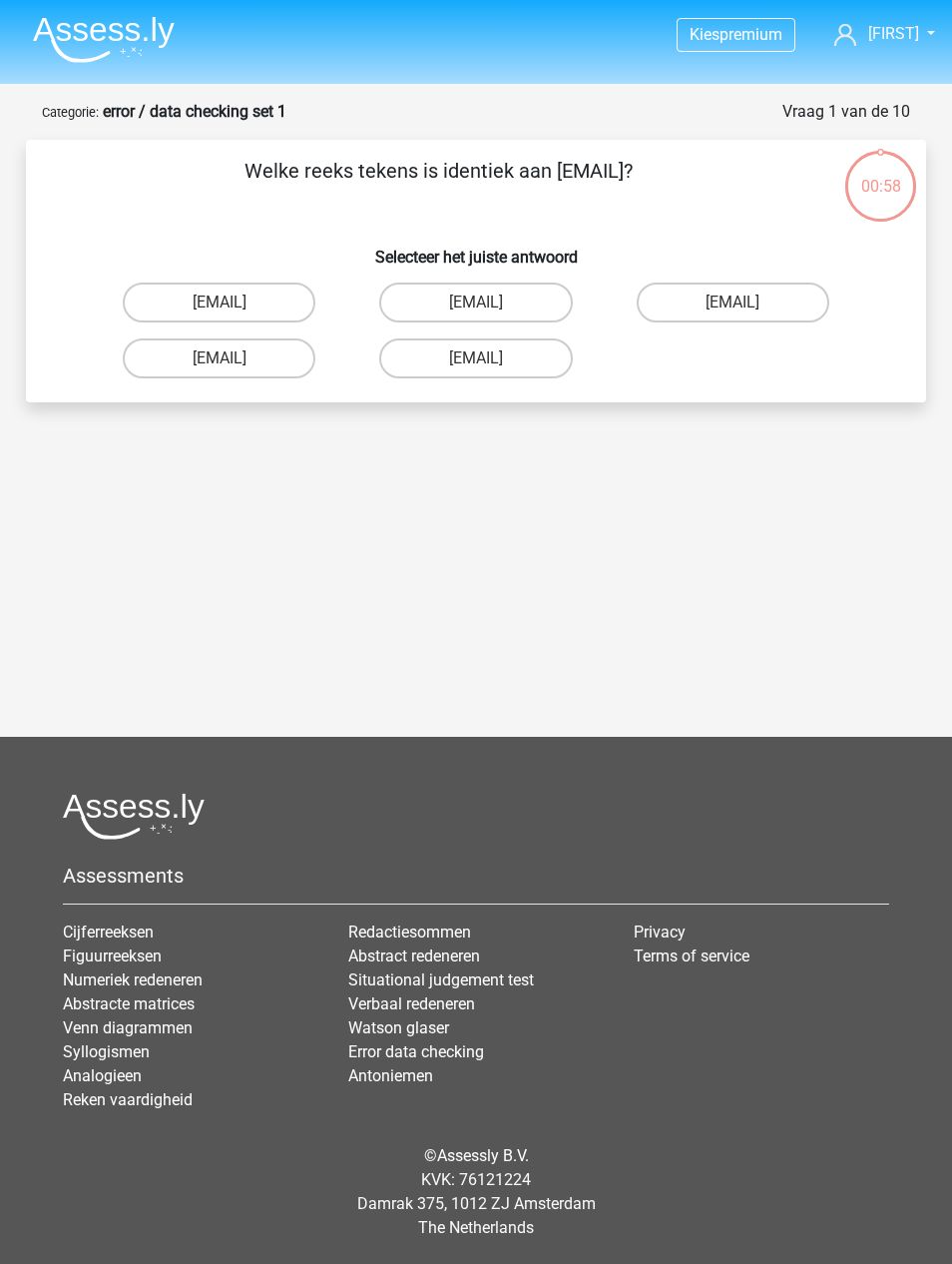 click on "Evie_Meade@jointmail.com.uk" at bounding box center [219, 303] 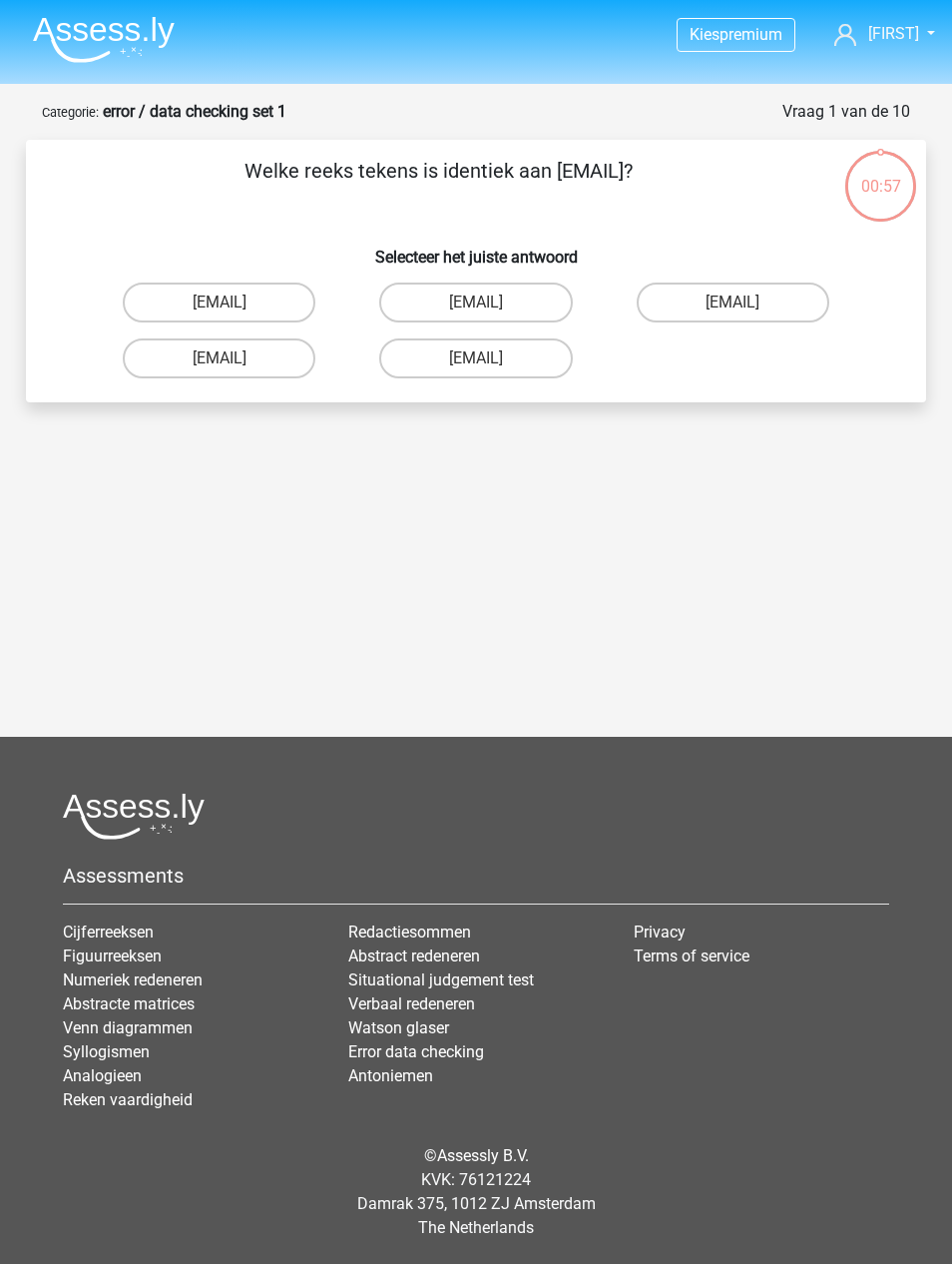 click on "Evie_Meade@jointmail.com.uk" at bounding box center (219, 358) 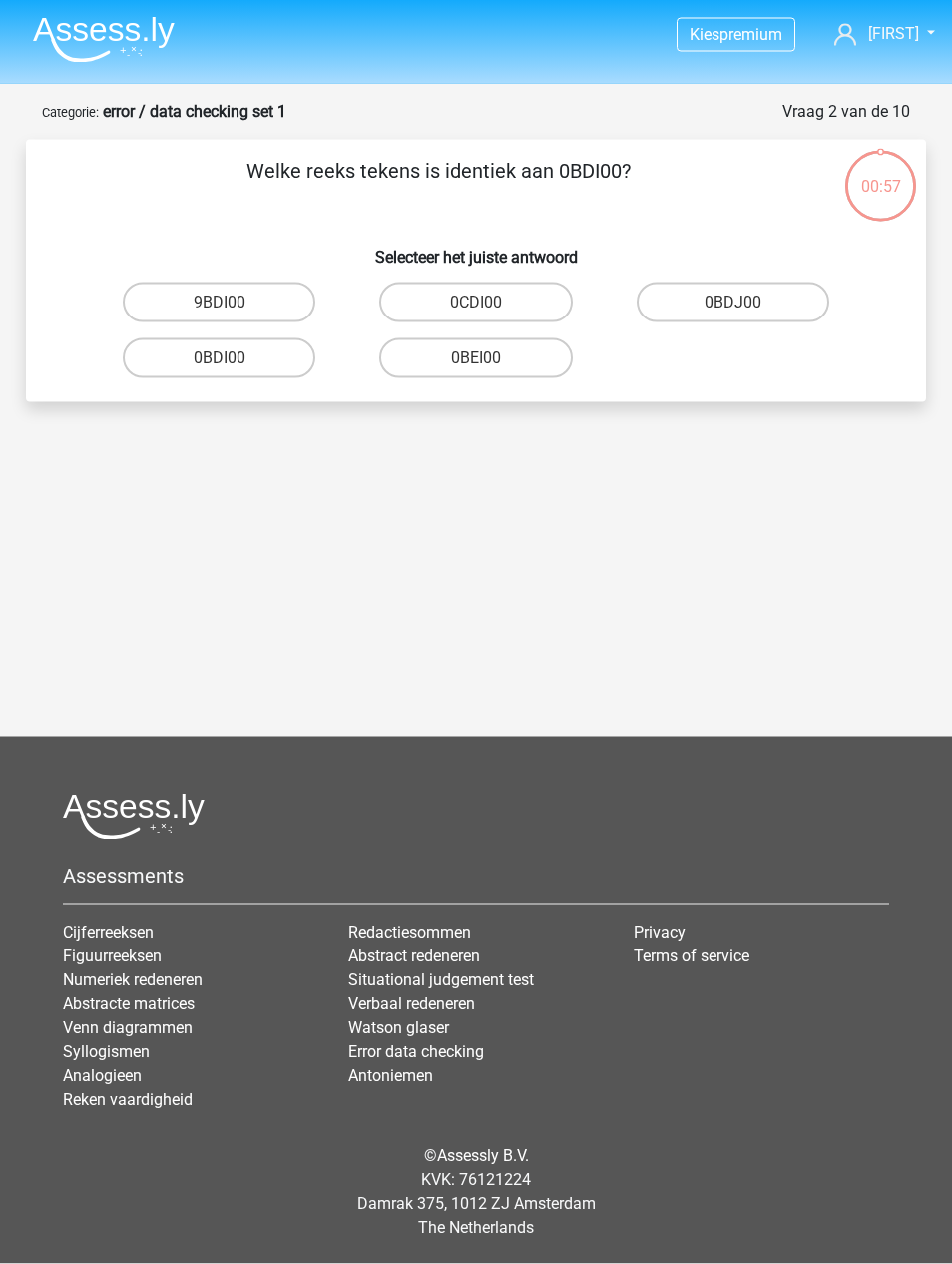 scroll, scrollTop: 64, scrollLeft: 0, axis: vertical 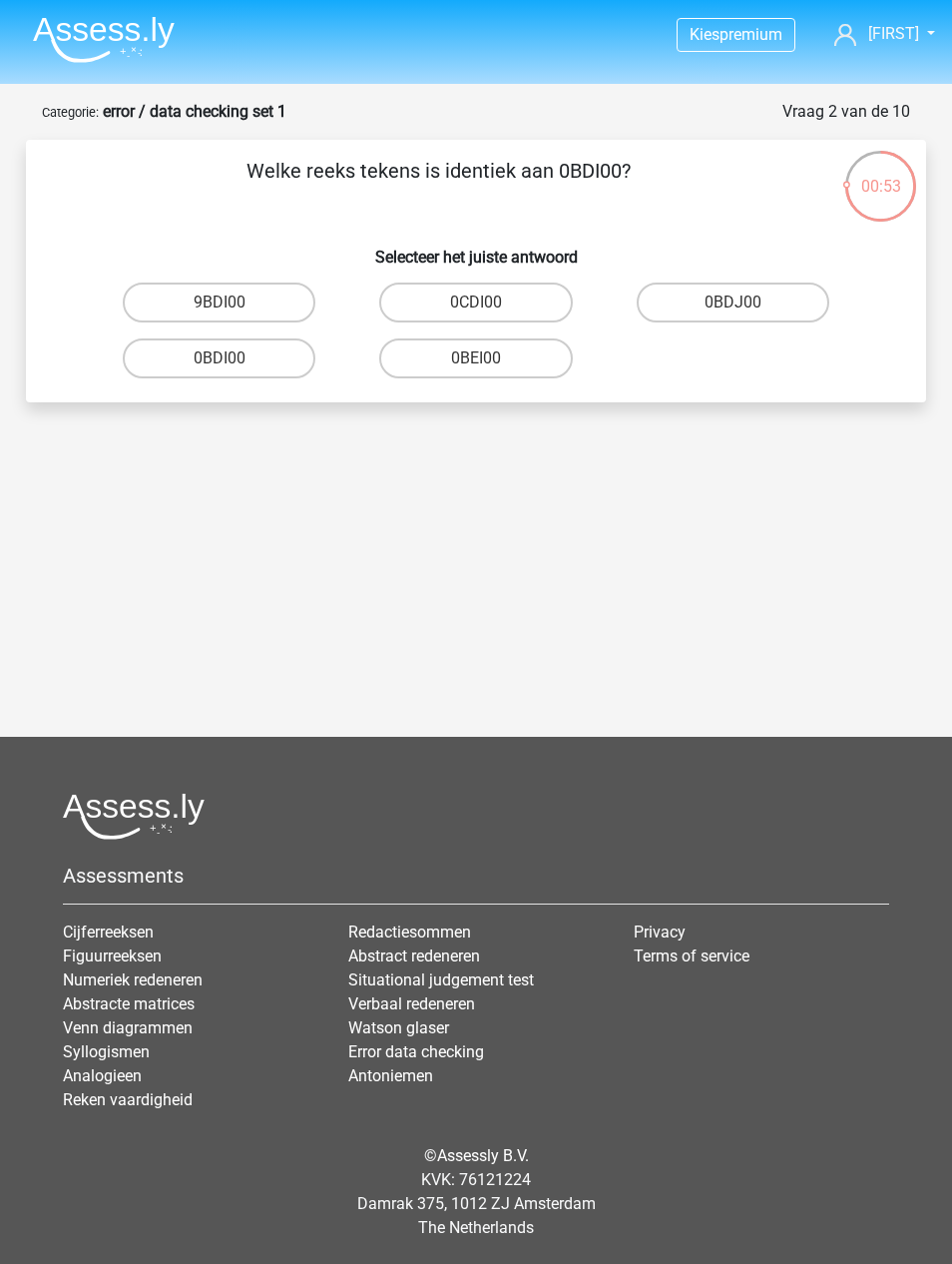 click on "0BDI00" at bounding box center [219, 358] 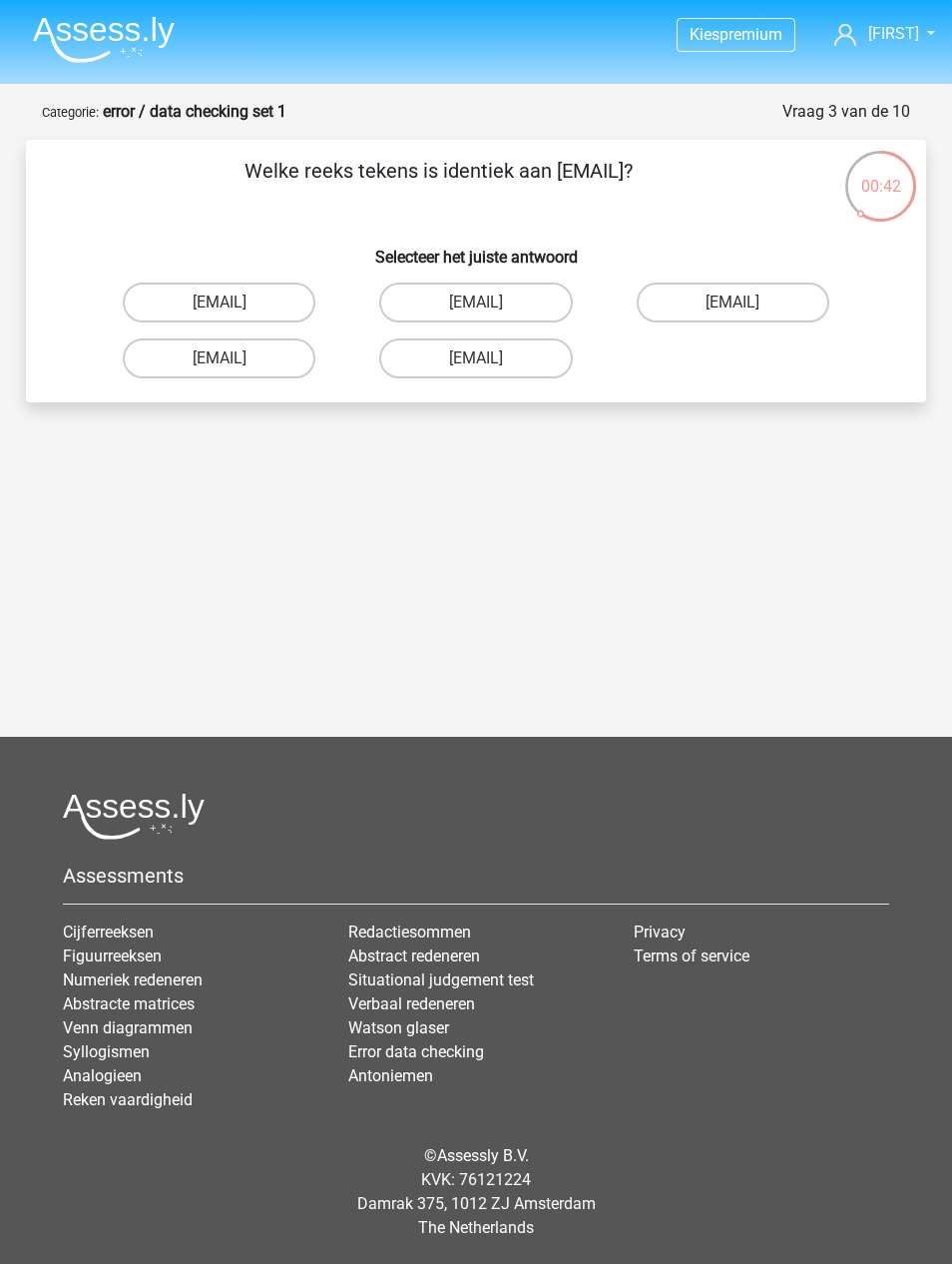 click on "Phoebe-Patterson@g_mail.gr" at bounding box center [219, 303] 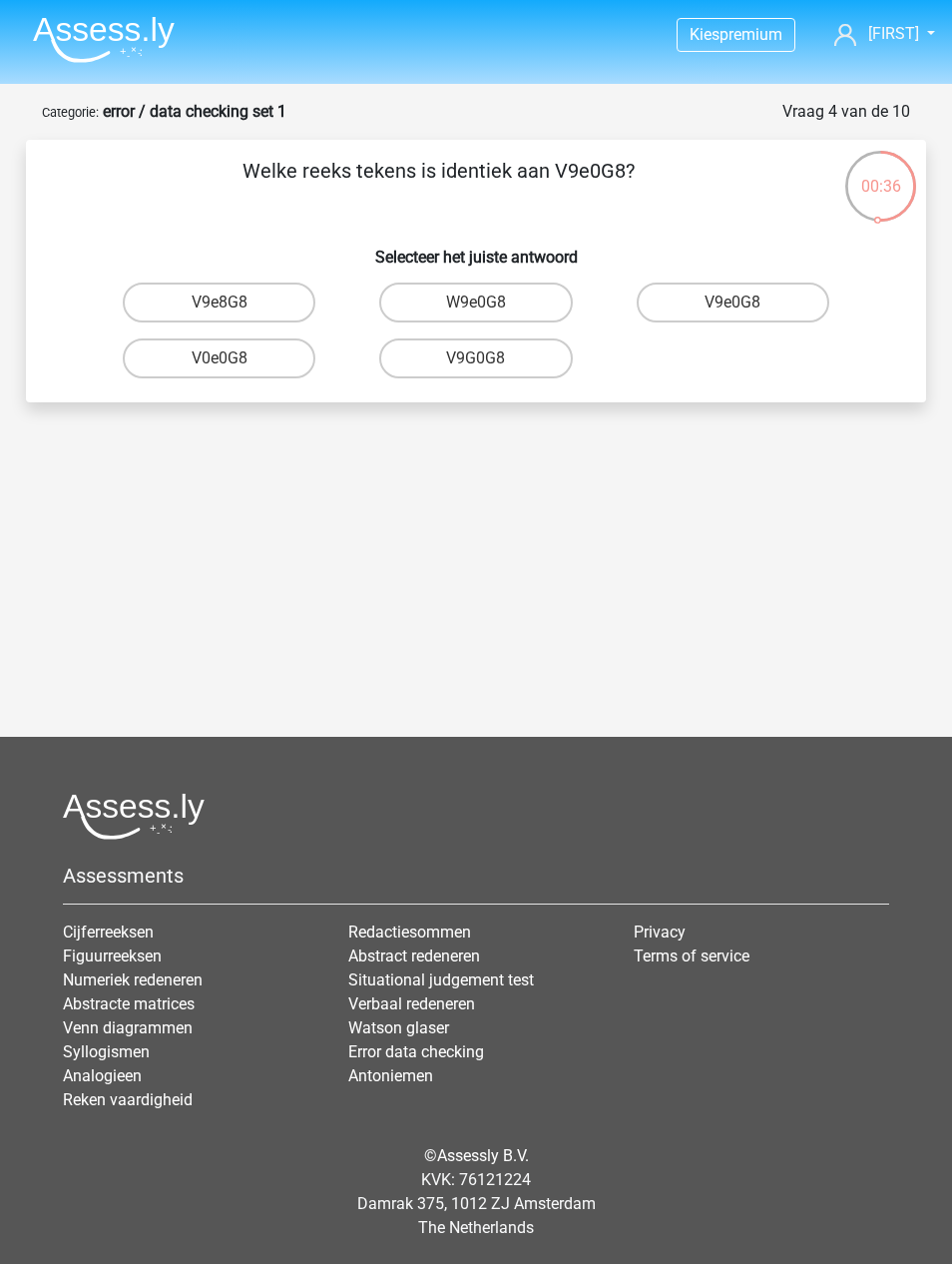 click on "V9e0G8" at bounding box center (732, 303) 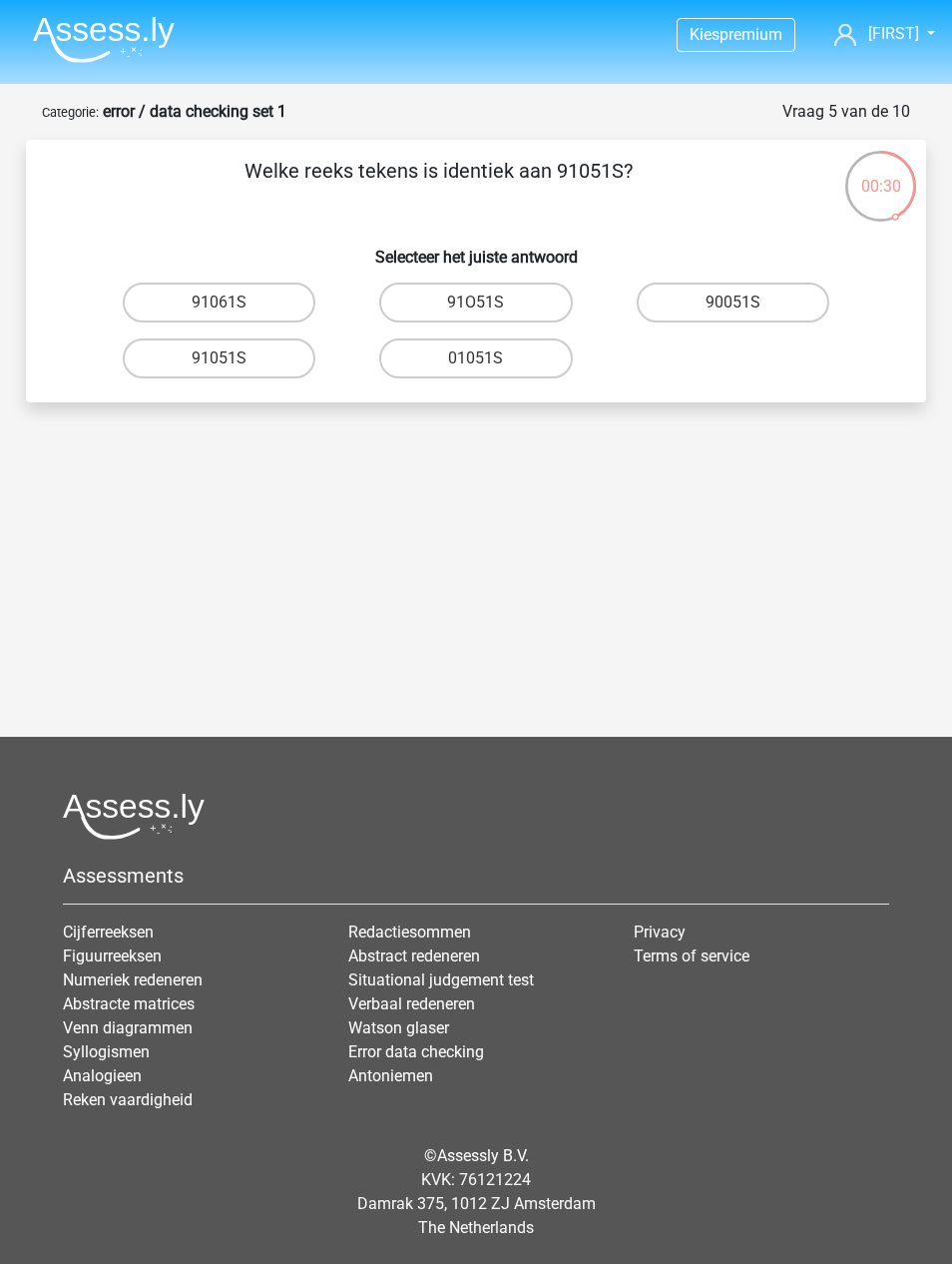 click on "91051S" at bounding box center [219, 358] 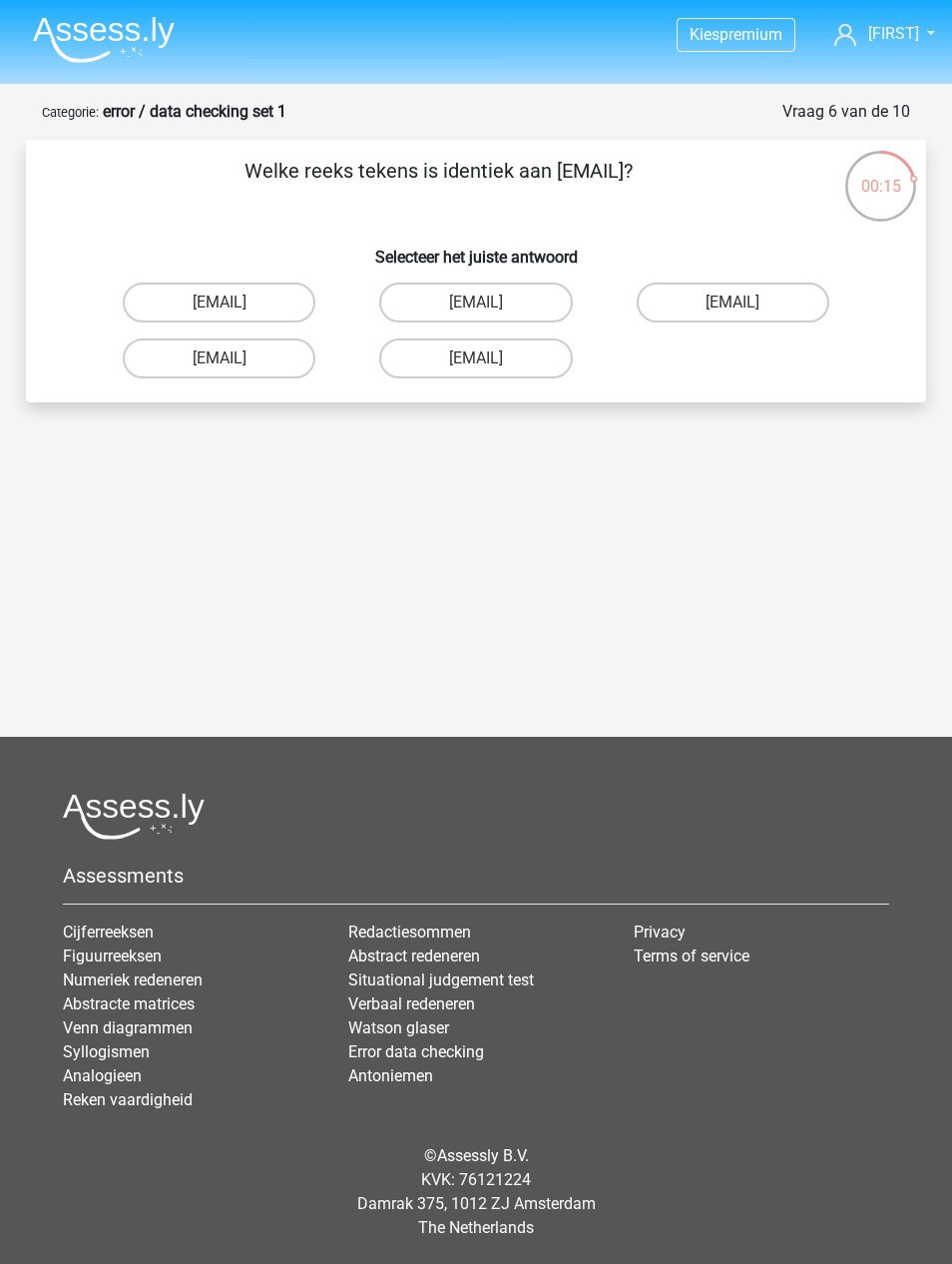 click on "Connor.Paterson@mailme.com" at bounding box center (475, 303) 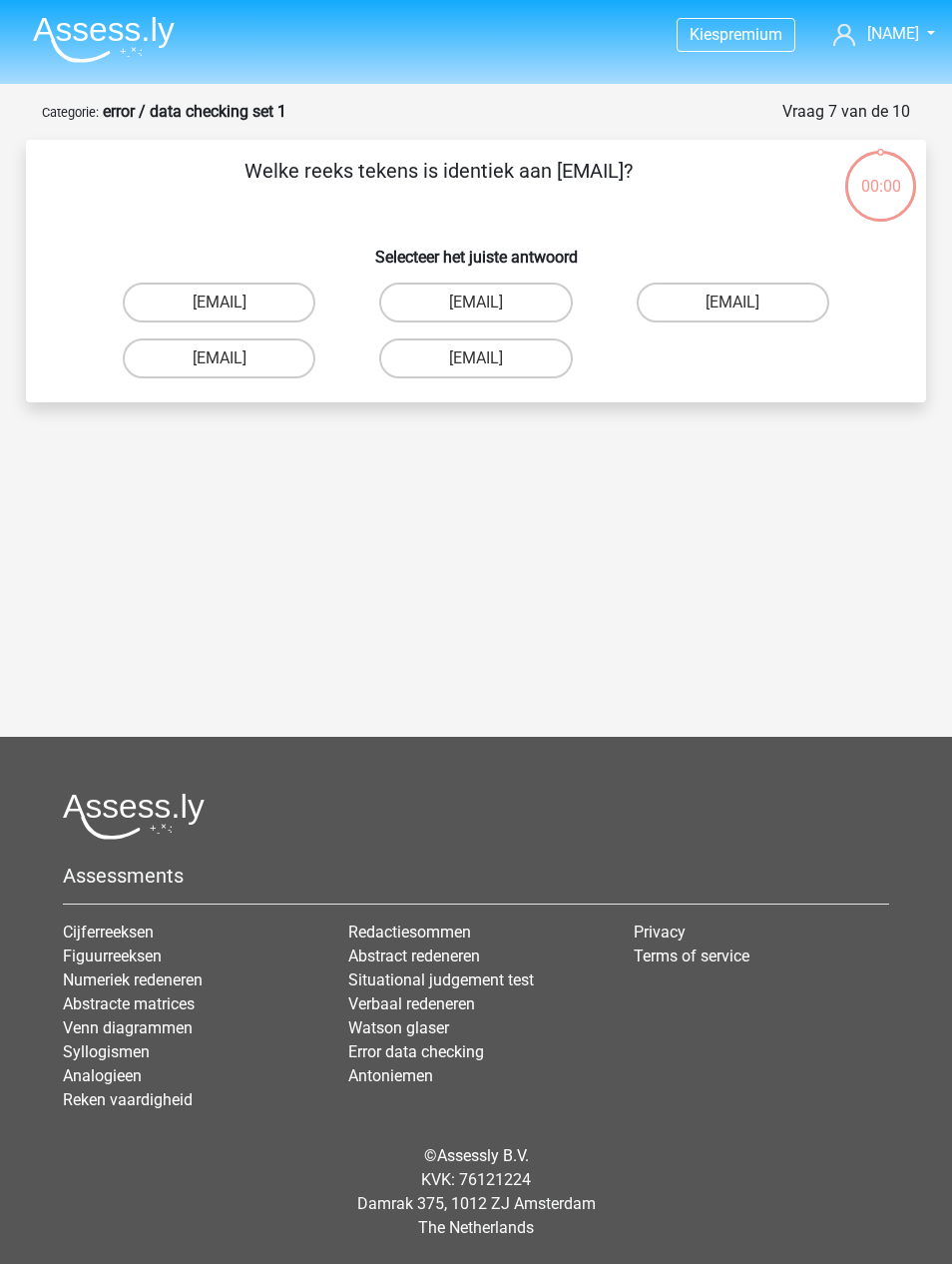 scroll, scrollTop: 64, scrollLeft: 0, axis: vertical 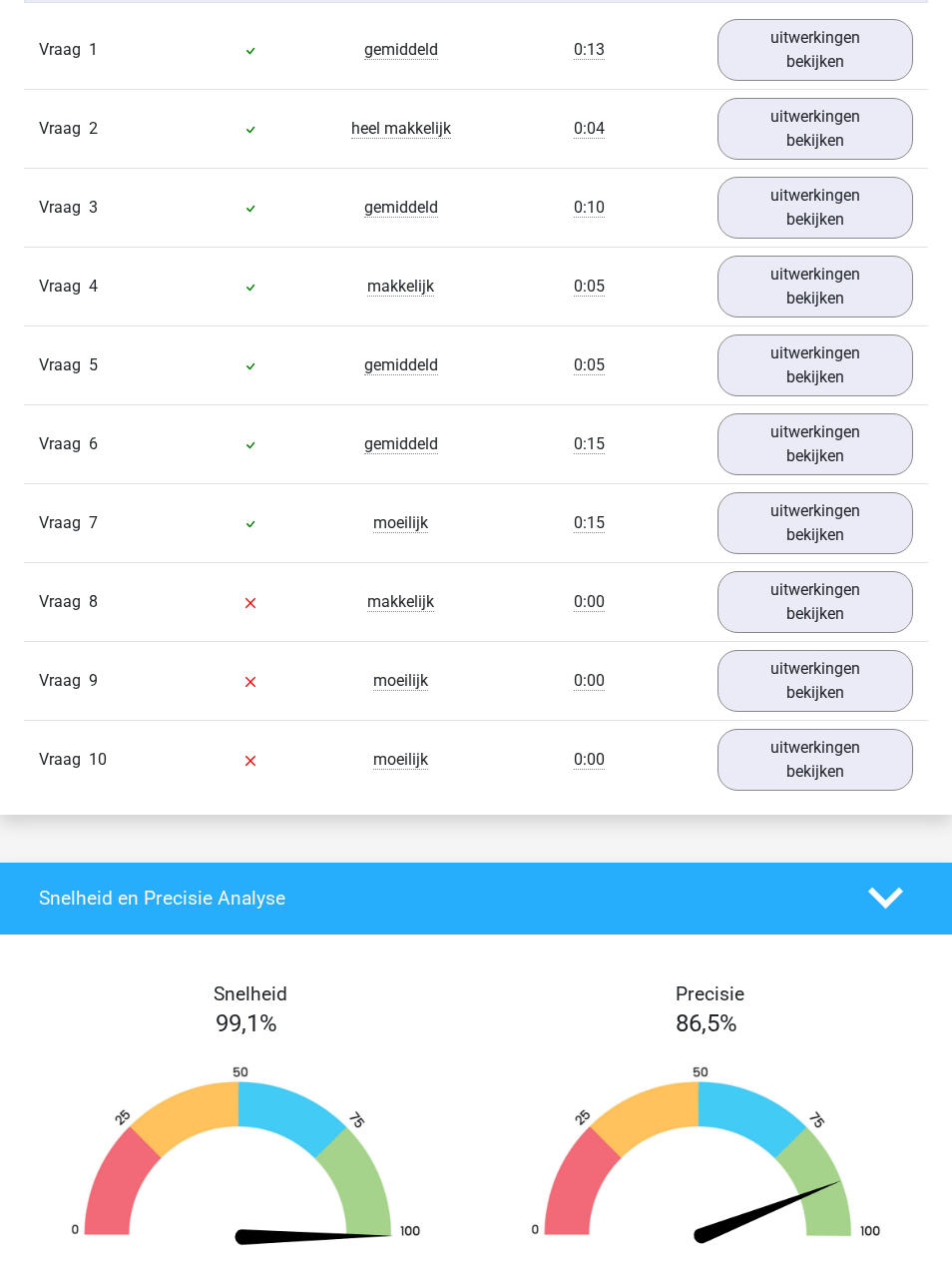 click on "uitwerkingen bekijken" at bounding box center [815, 603] 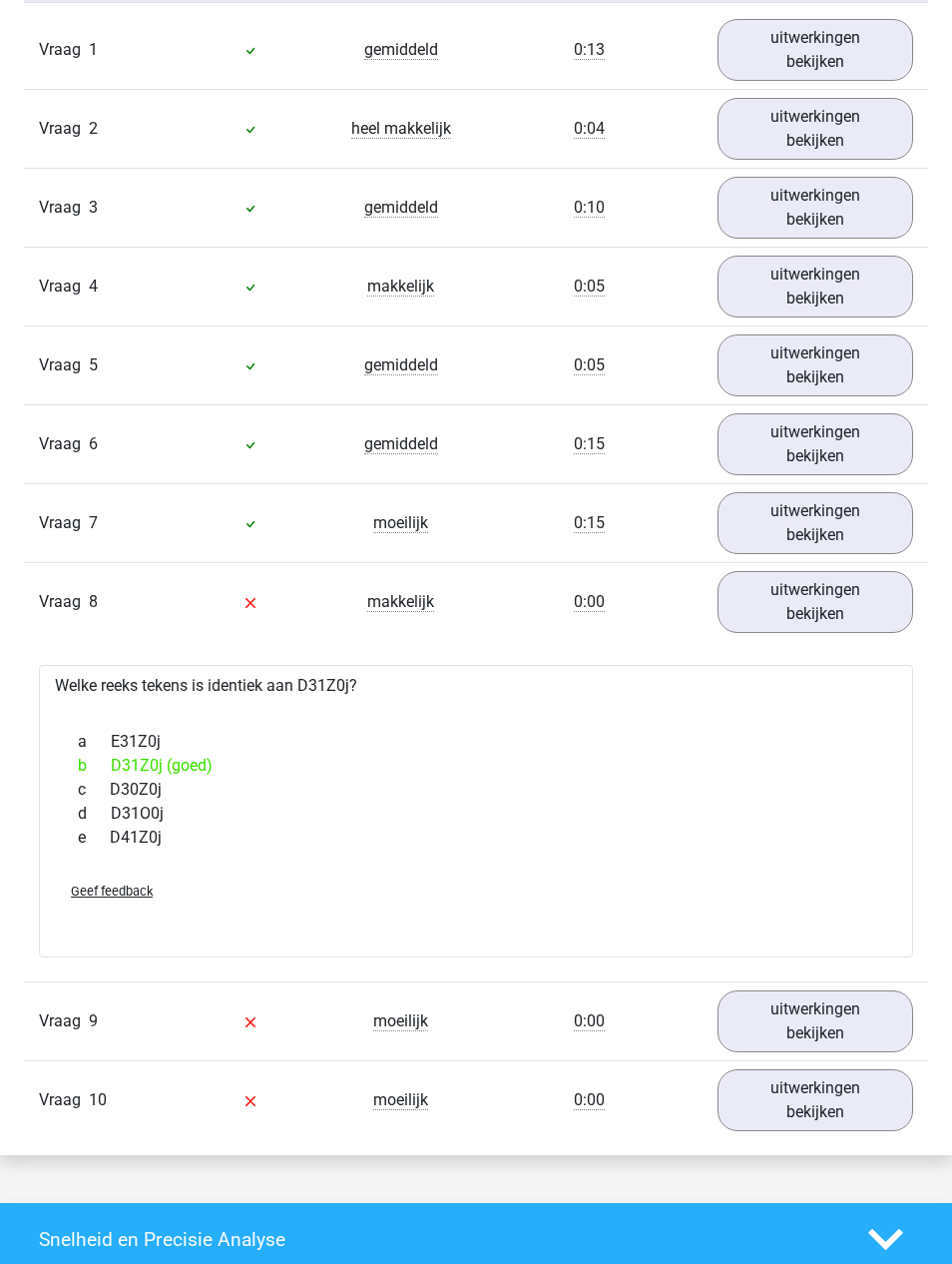 click on "uitwerkingen bekijken" at bounding box center (815, 602) 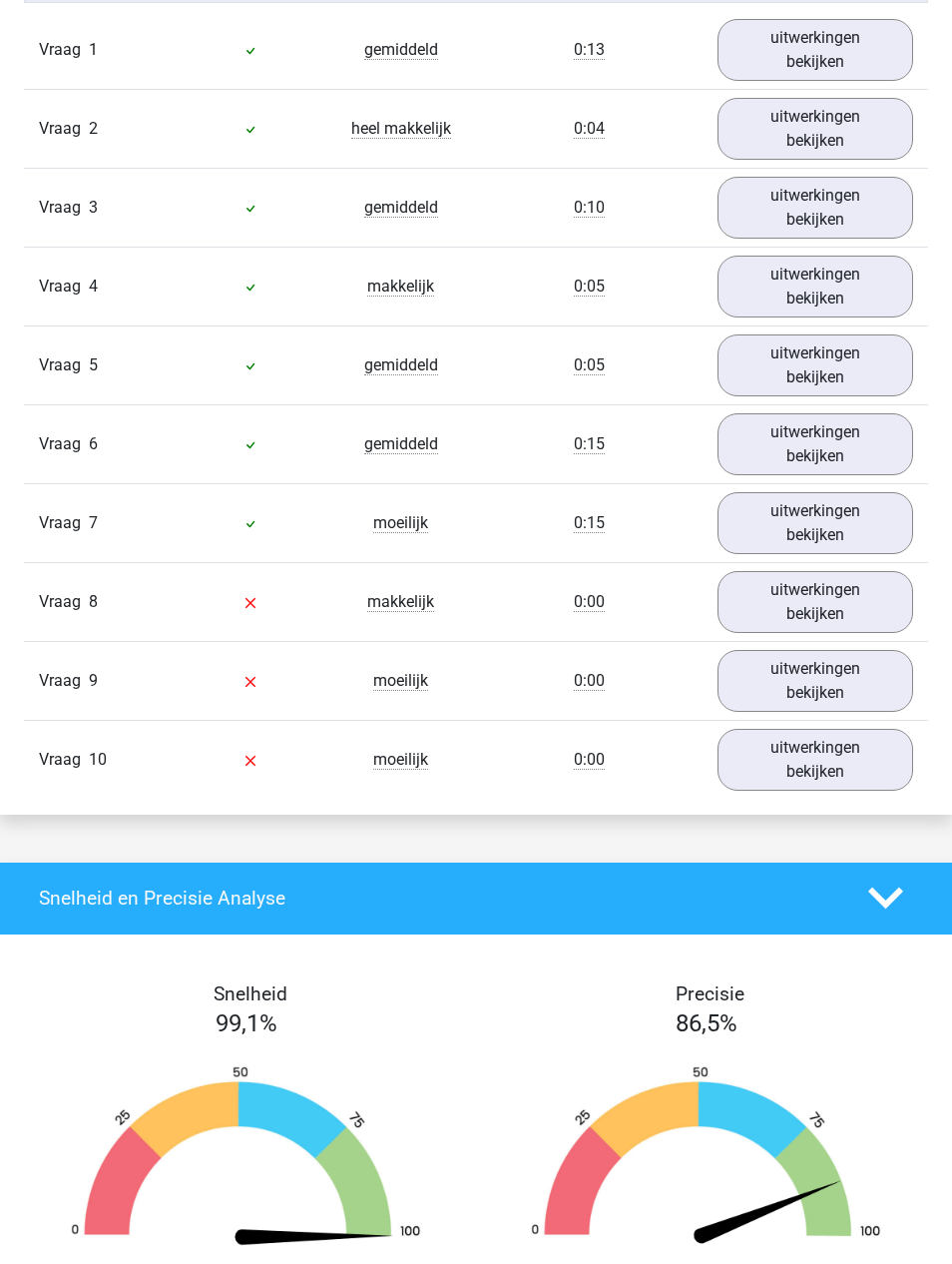 click on "uitwerkingen bekijken" at bounding box center [815, 681] 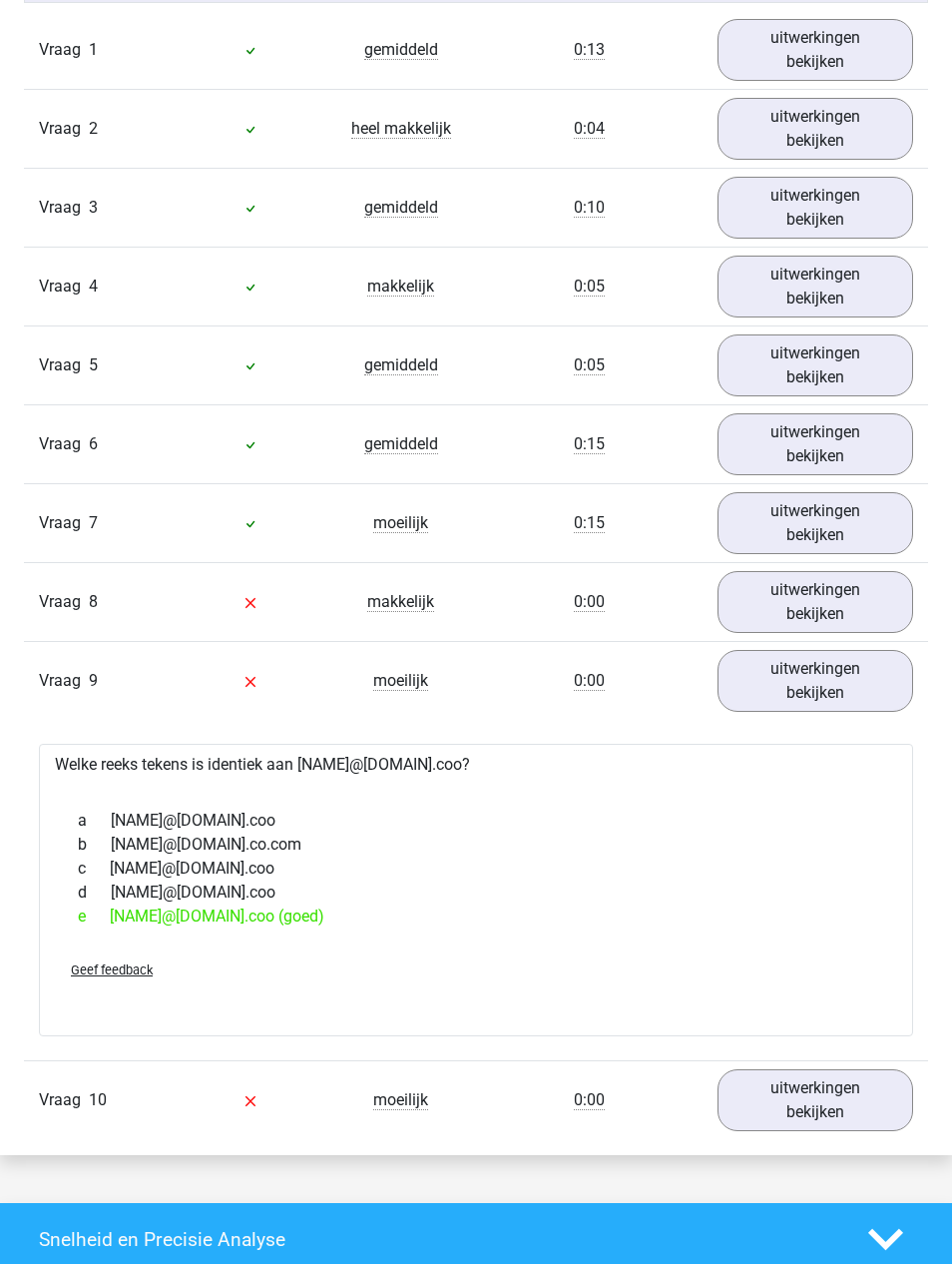 click on "uitwerkingen bekijken" at bounding box center (815, 681) 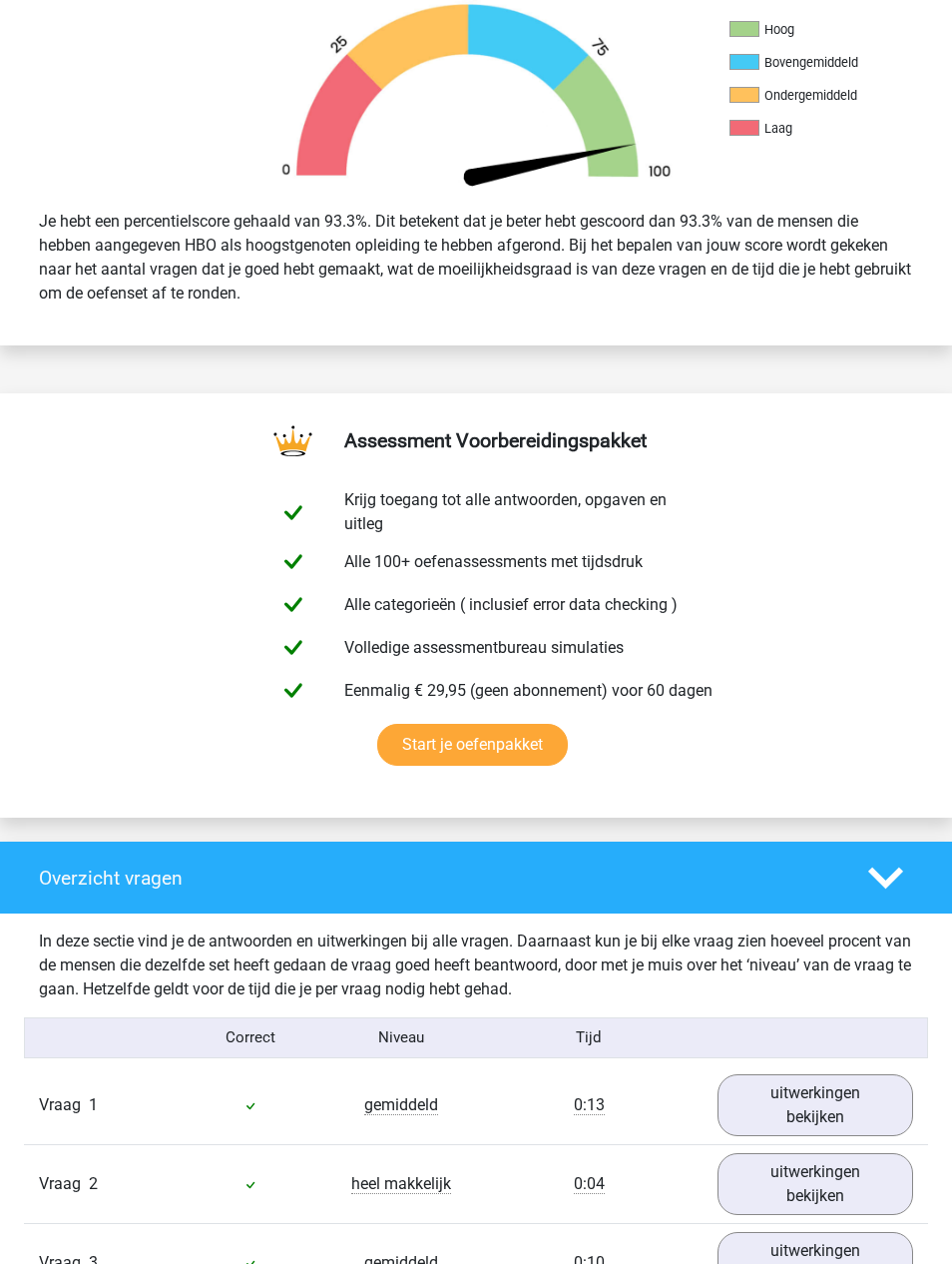 scroll, scrollTop: 0, scrollLeft: 0, axis: both 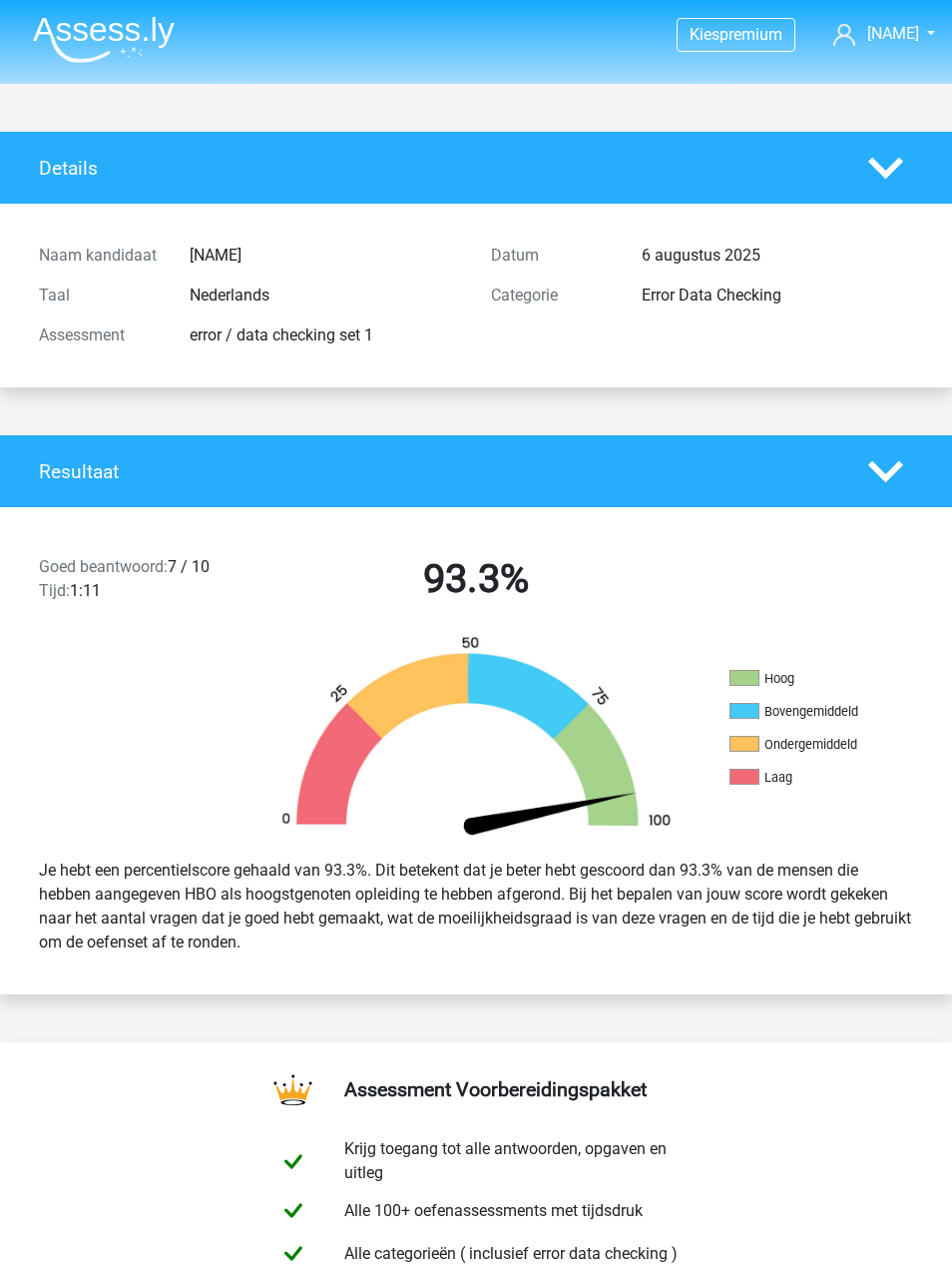 click at bounding box center [104, 39] 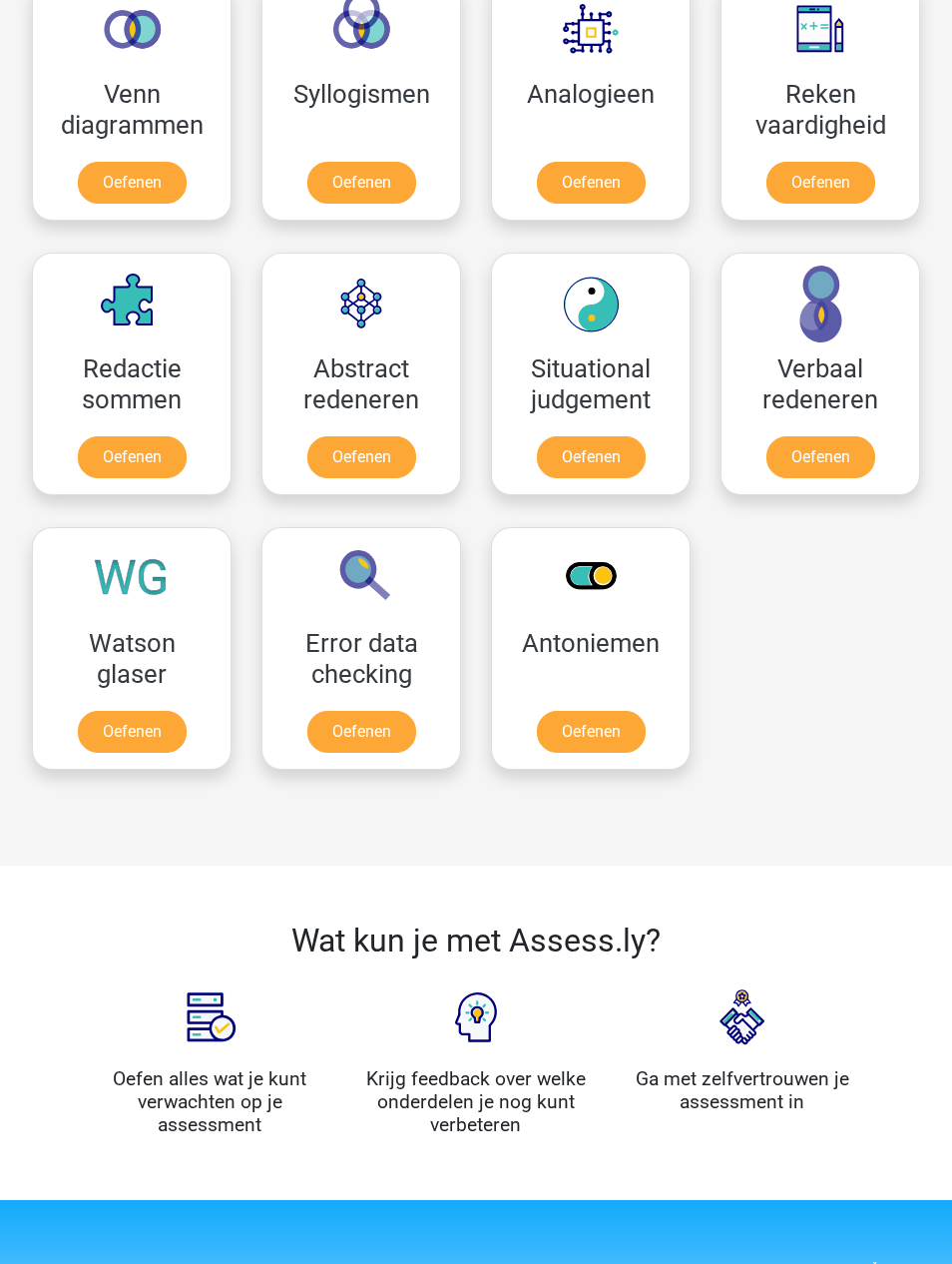 scroll, scrollTop: 1234, scrollLeft: 0, axis: vertical 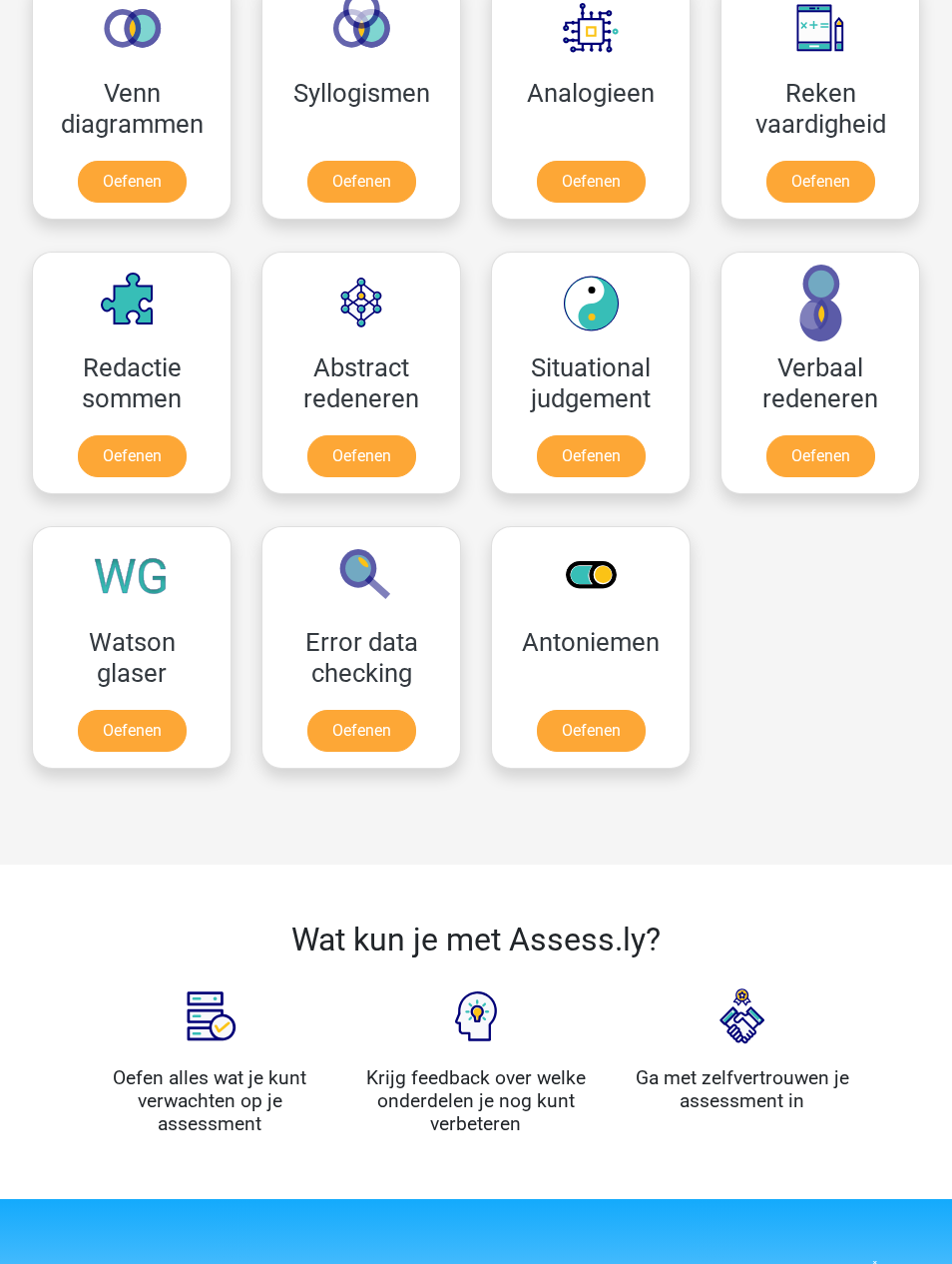 click on "Oefenen" at bounding box center (591, 731) 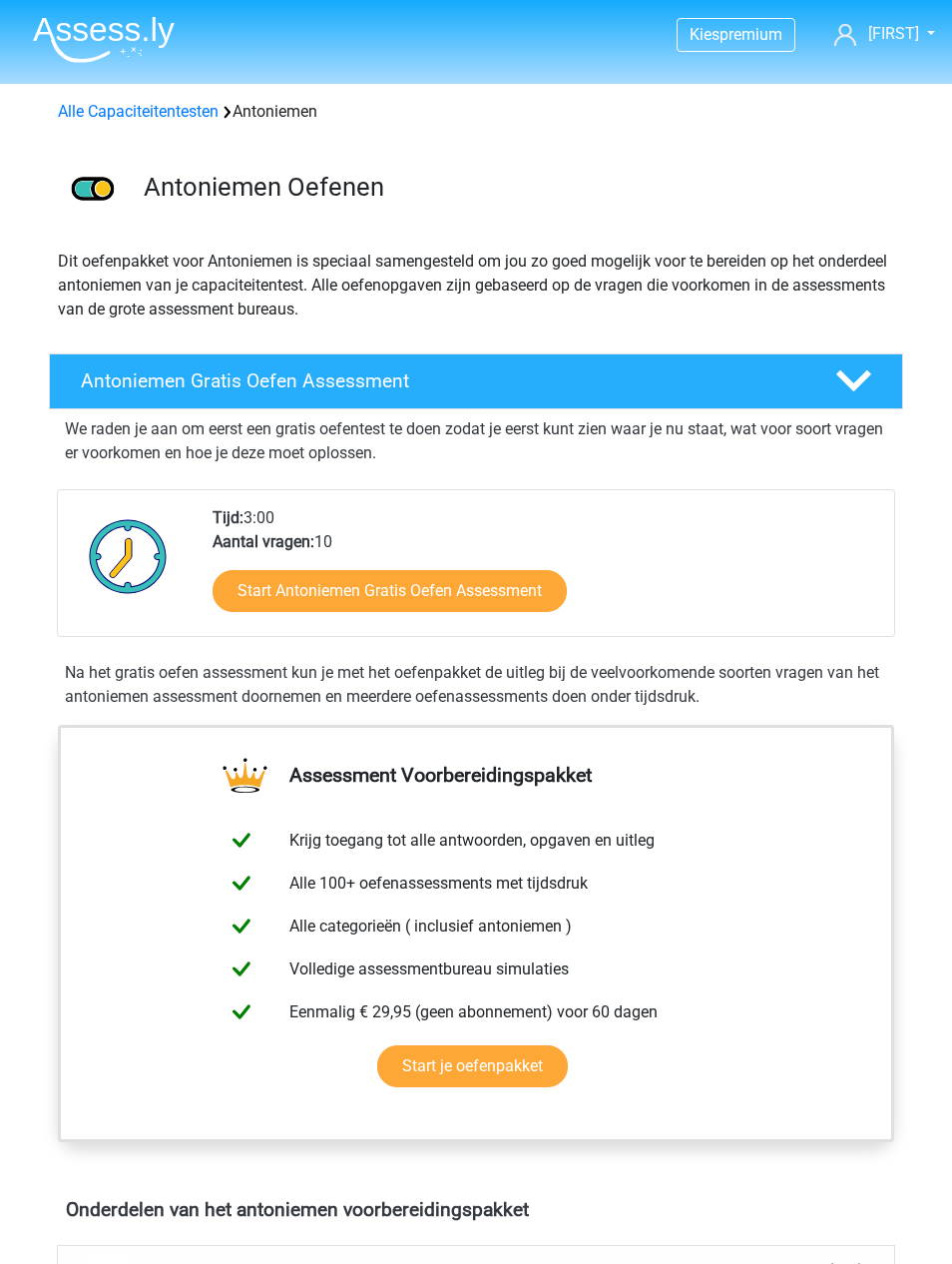 scroll, scrollTop: 0, scrollLeft: 0, axis: both 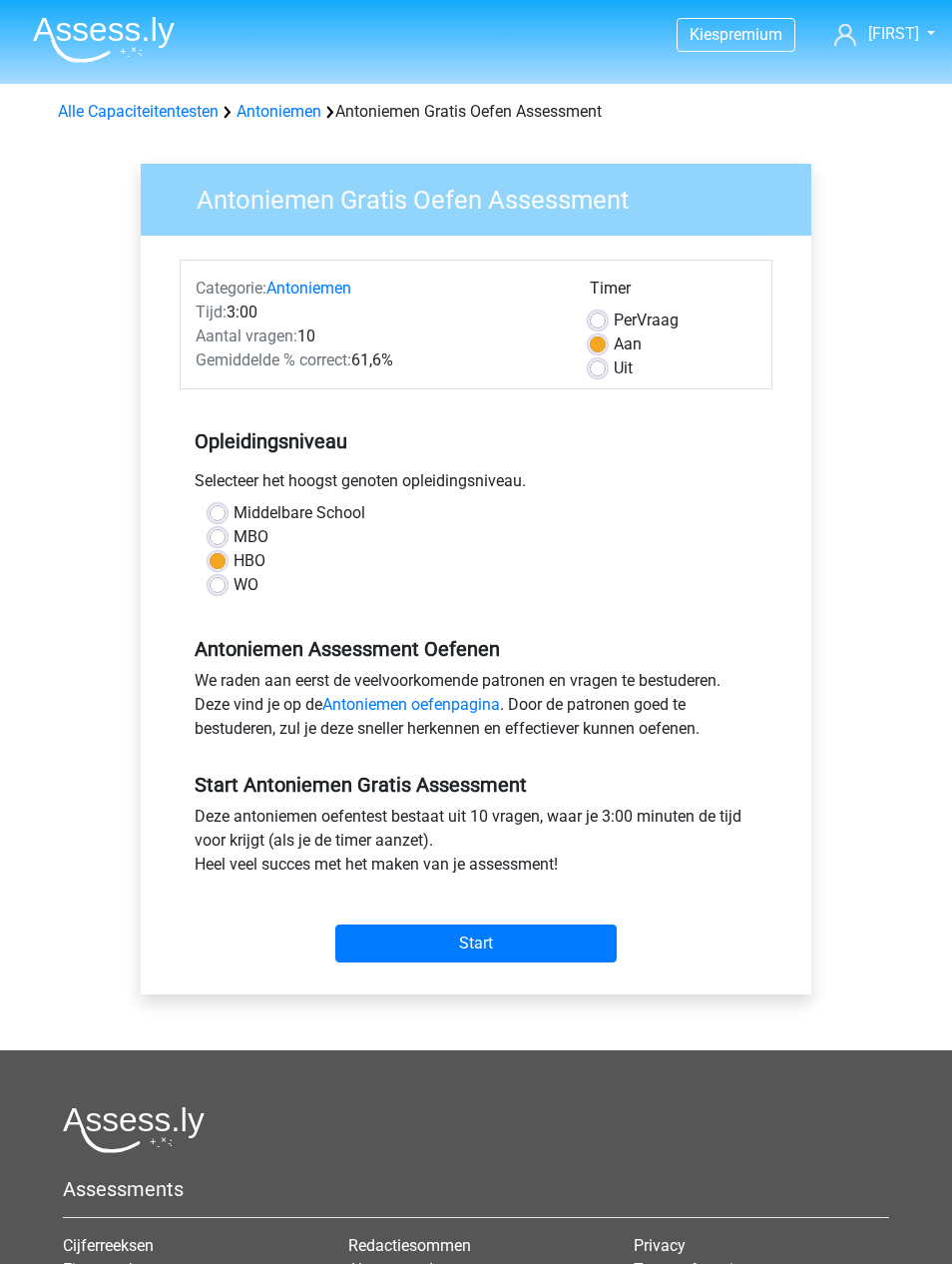 click on "Start" at bounding box center [476, 944] 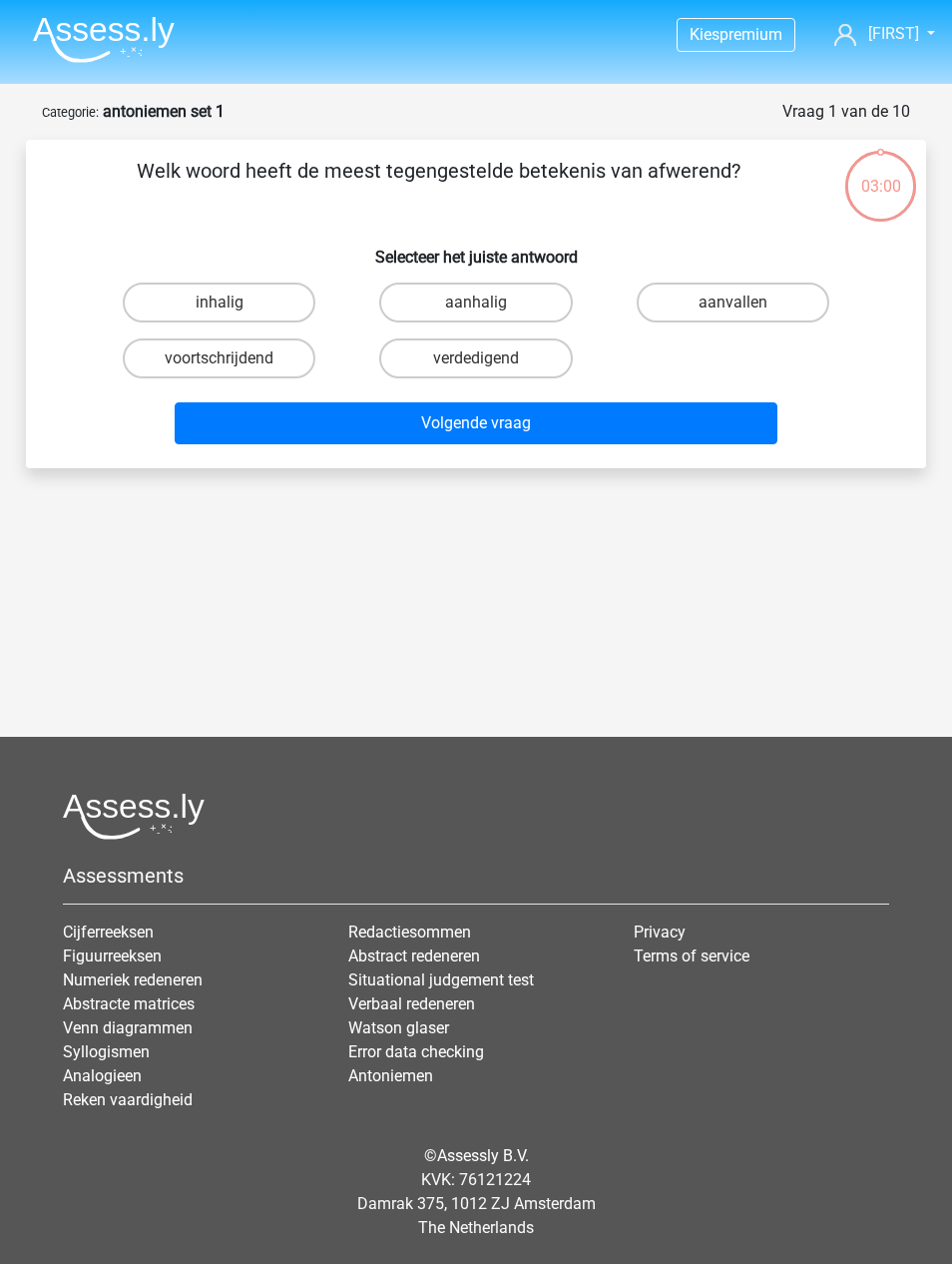 scroll, scrollTop: 0, scrollLeft: 0, axis: both 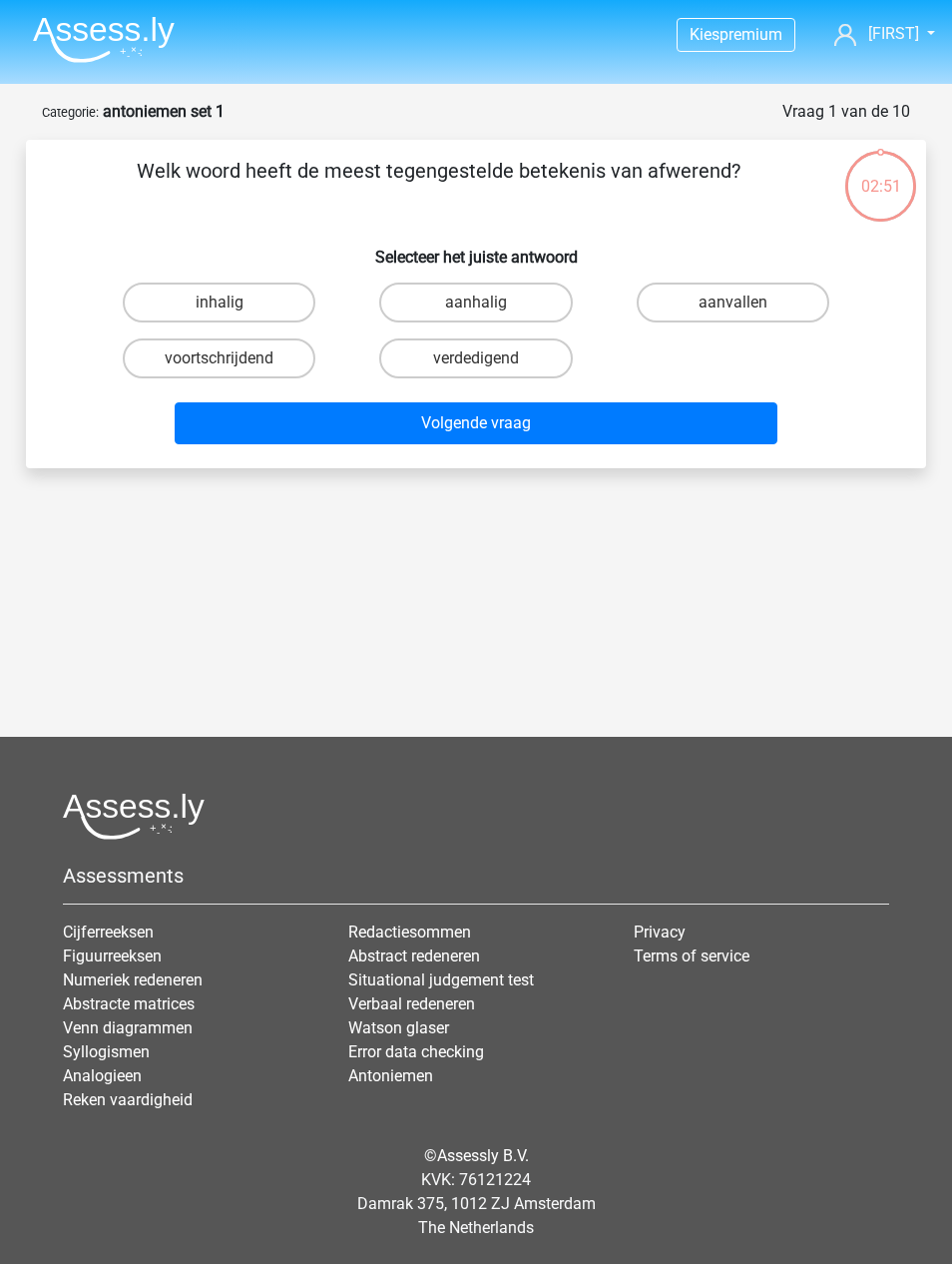 click on "aanhalig" at bounding box center [475, 303] 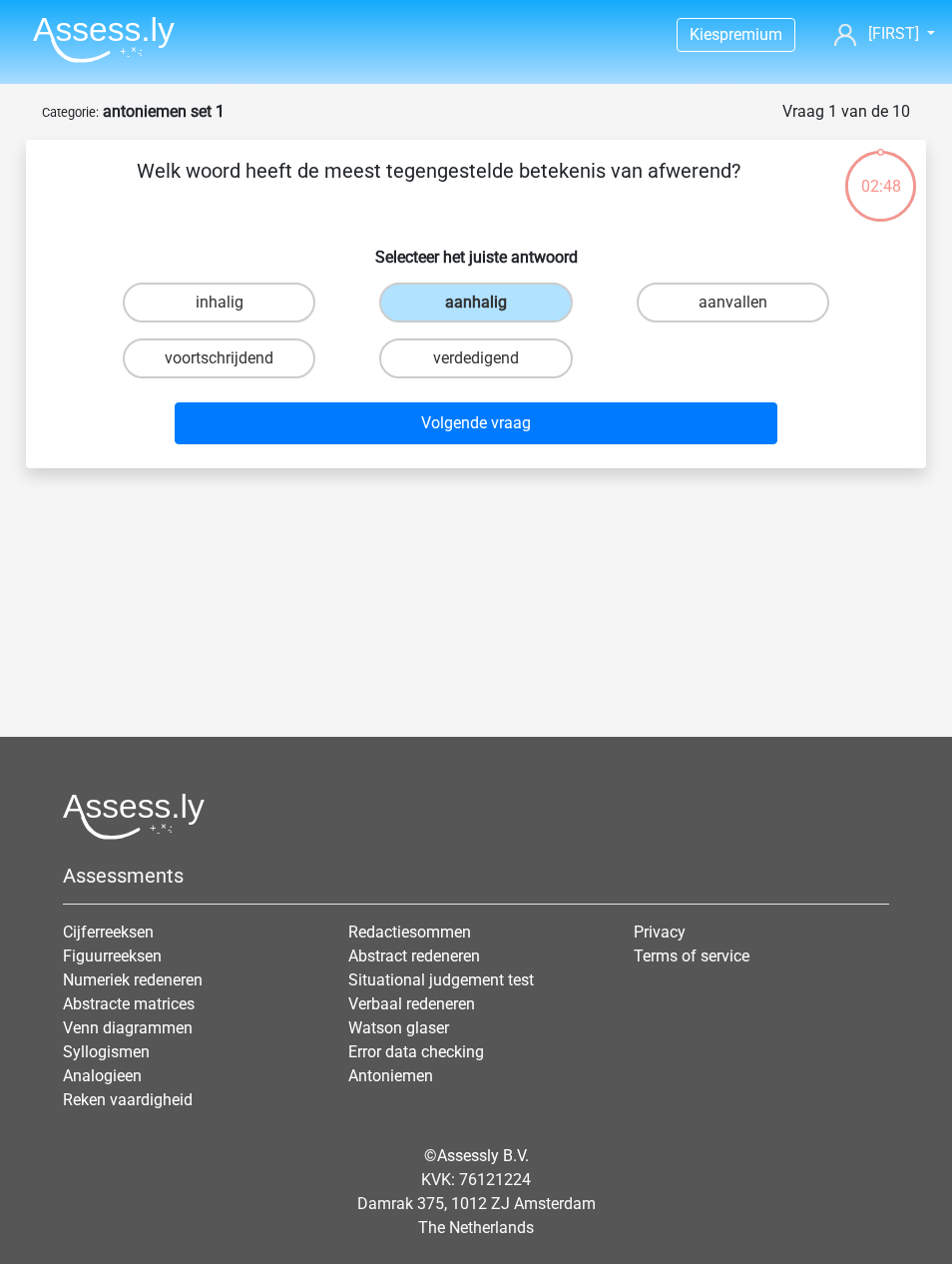 click on "Volgende vraag" at bounding box center (476, 423) 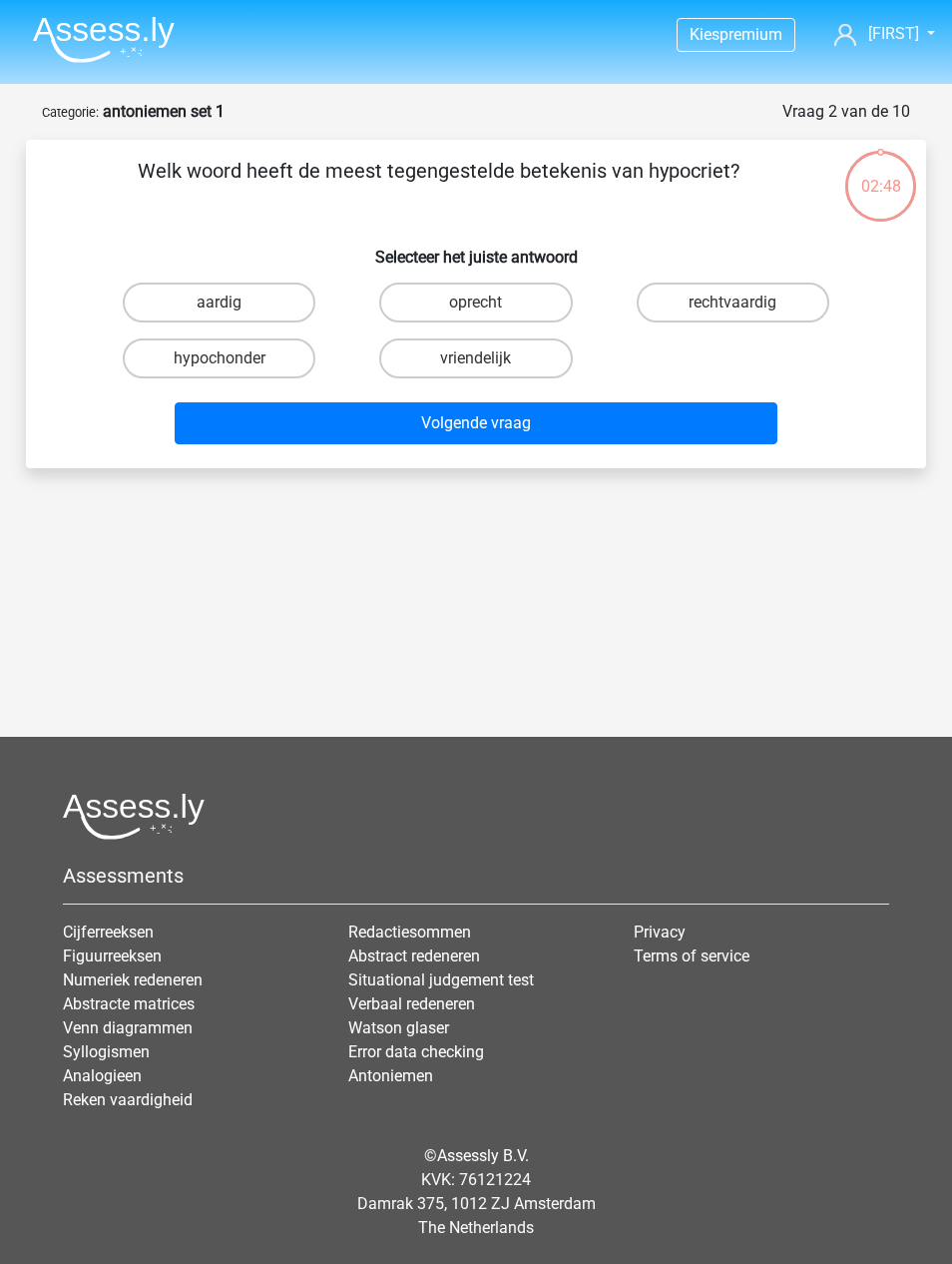 scroll, scrollTop: 64, scrollLeft: 0, axis: vertical 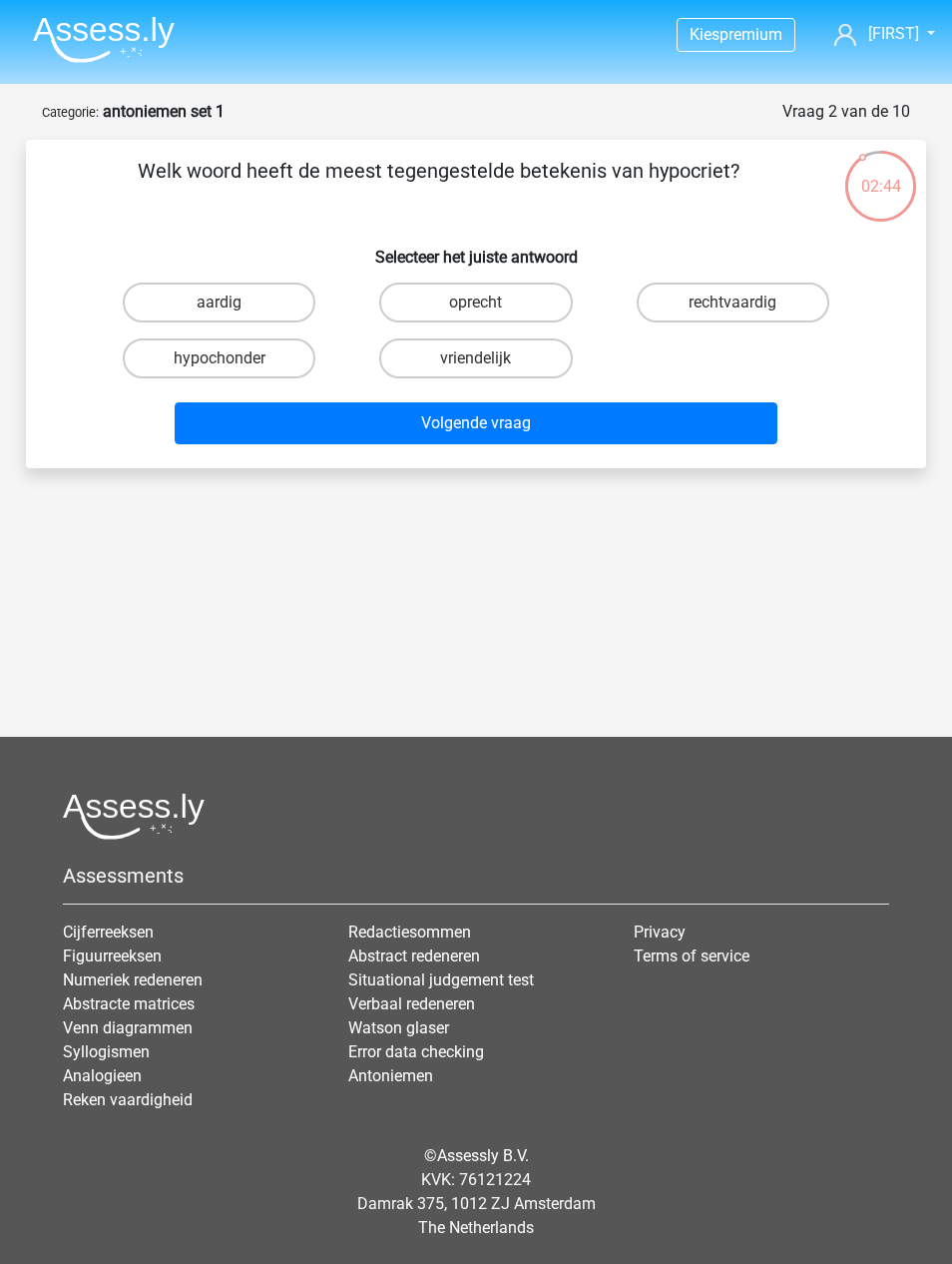 click on "rechtvaardig" at bounding box center [732, 303] 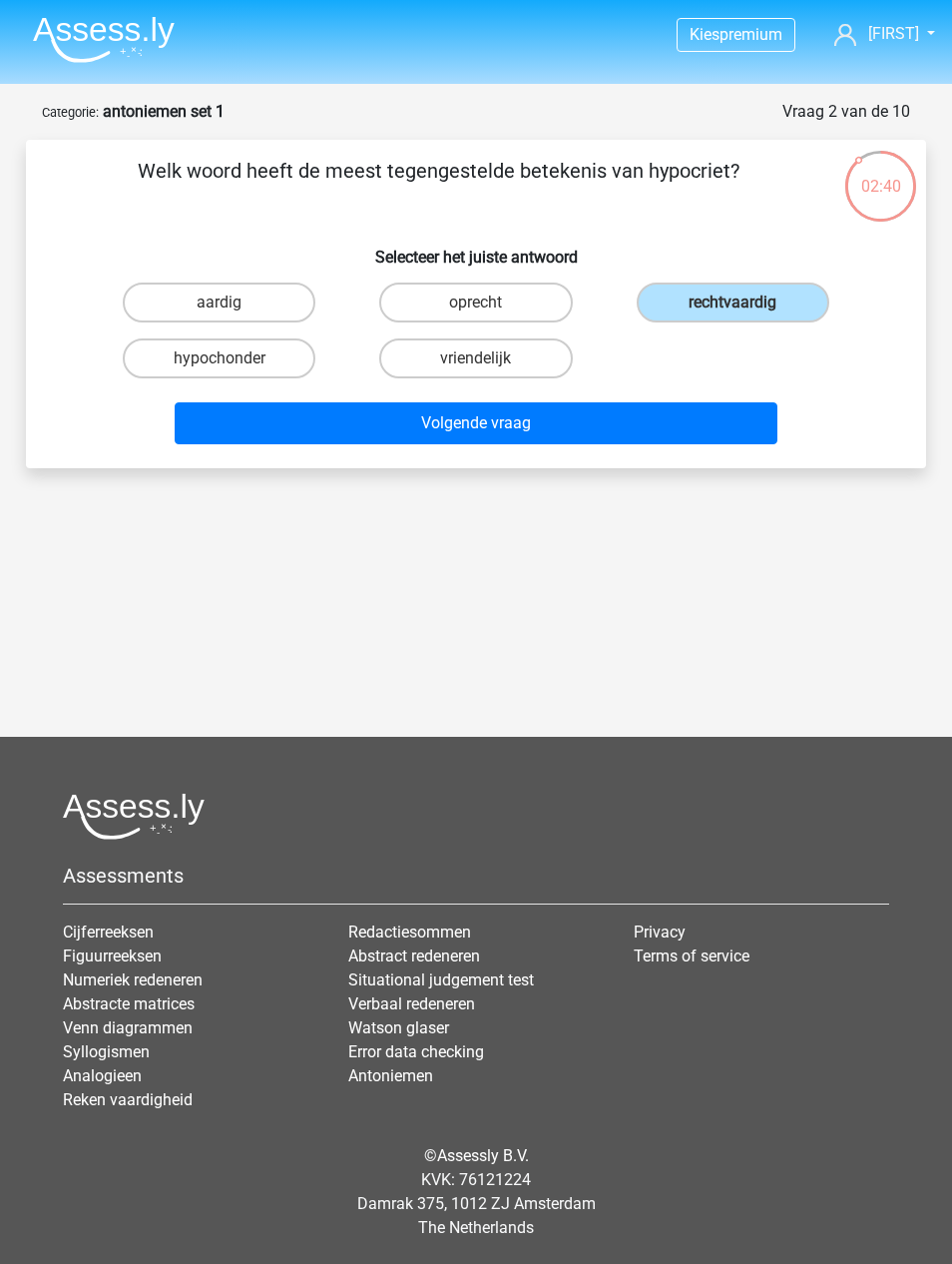 click on "Volgende vraag" at bounding box center [476, 423] 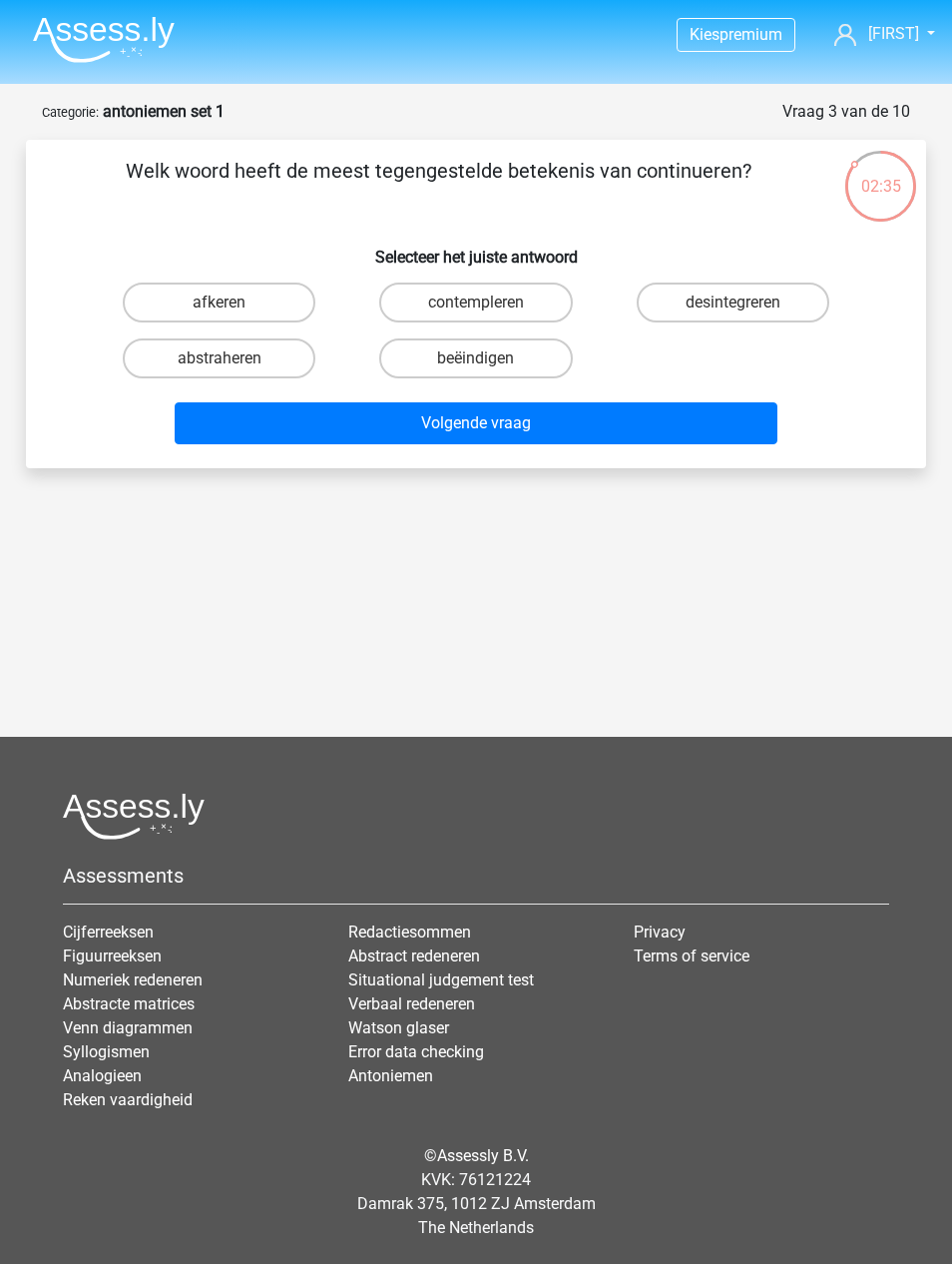 click on "beëindigen" at bounding box center (475, 358) 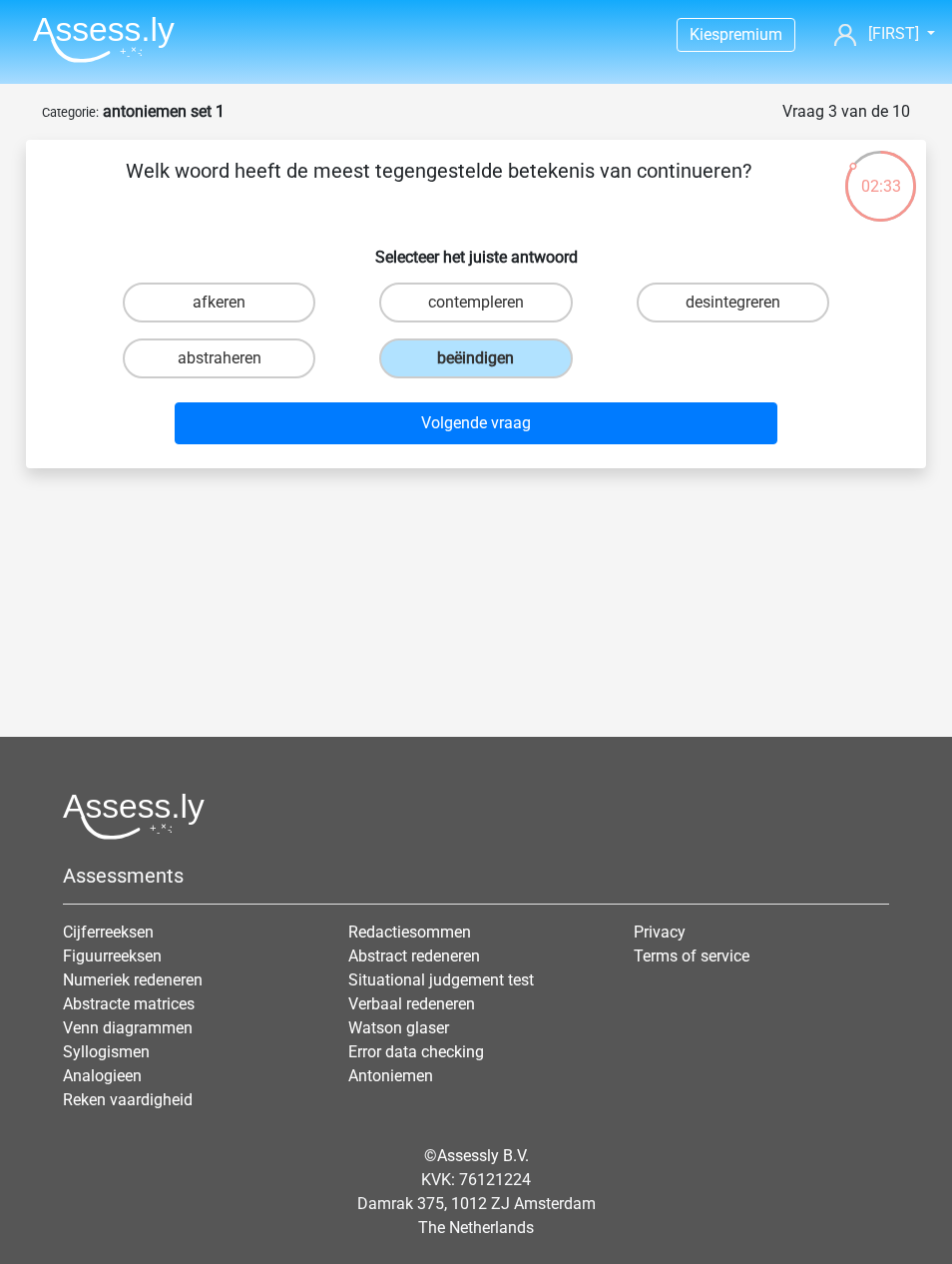 click on "Volgende vraag" at bounding box center (476, 423) 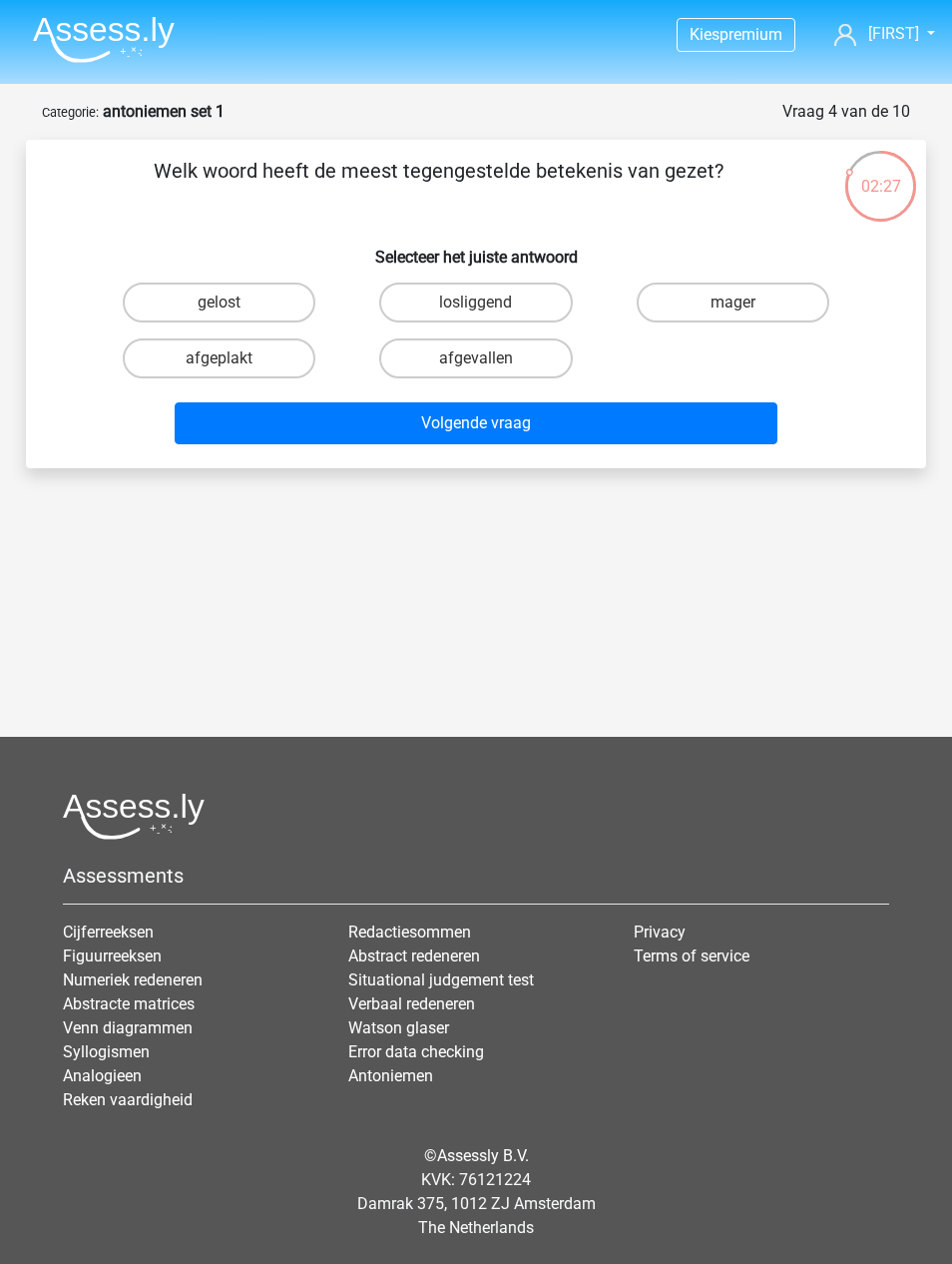 click on "mager" at bounding box center [732, 303] 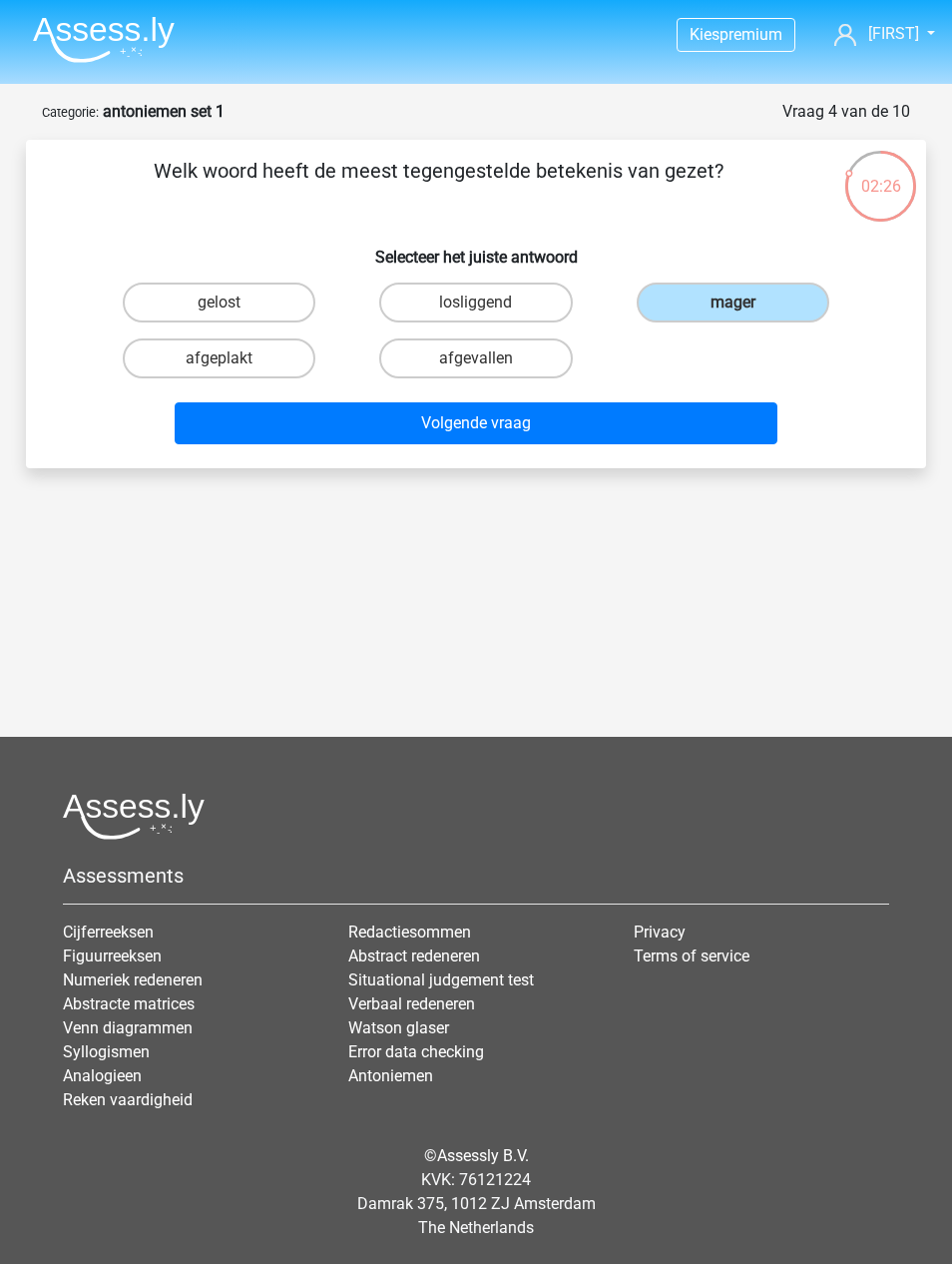 click on "Volgende vraag" at bounding box center [476, 423] 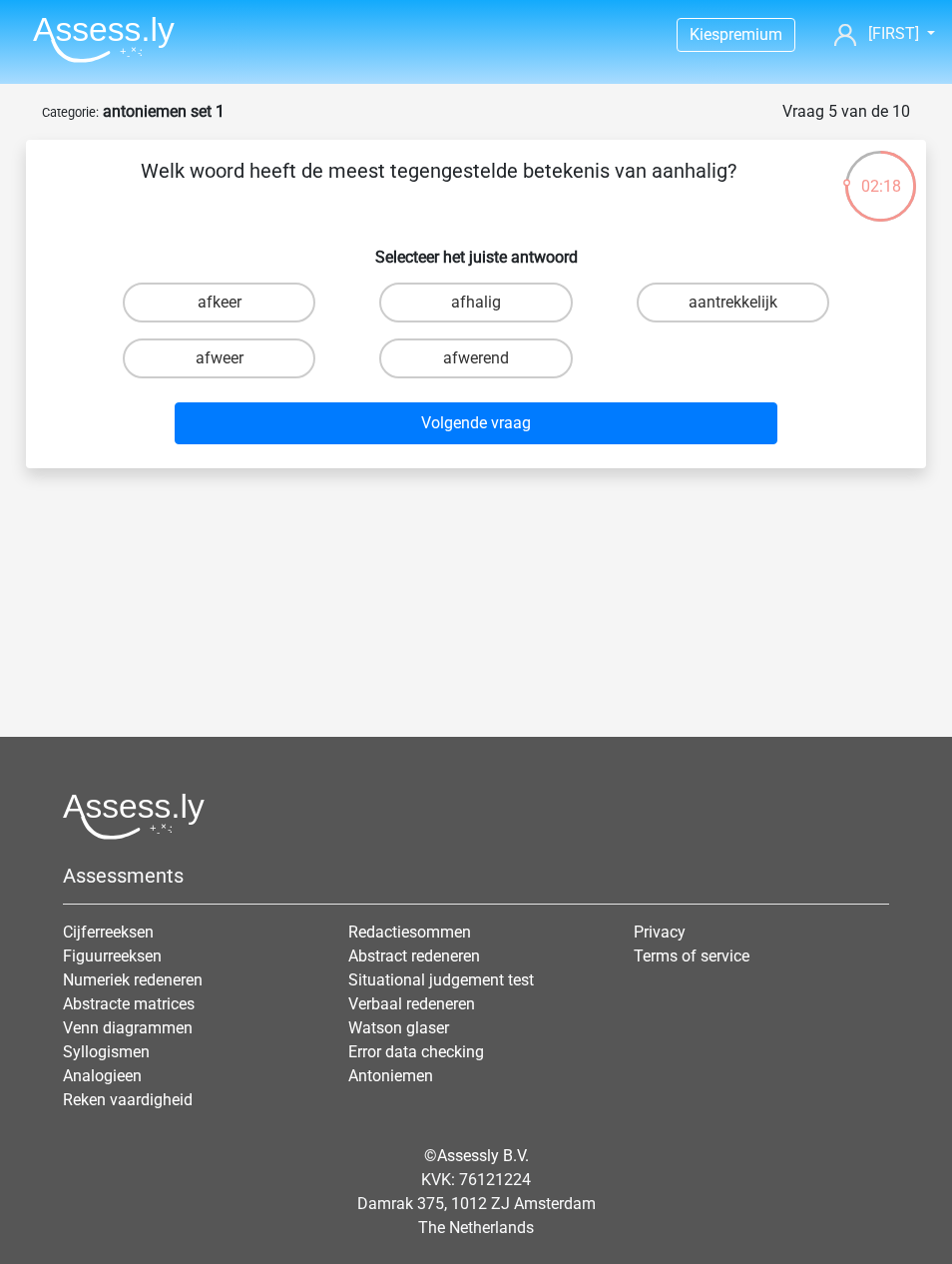 click on "afwerend" at bounding box center (475, 358) 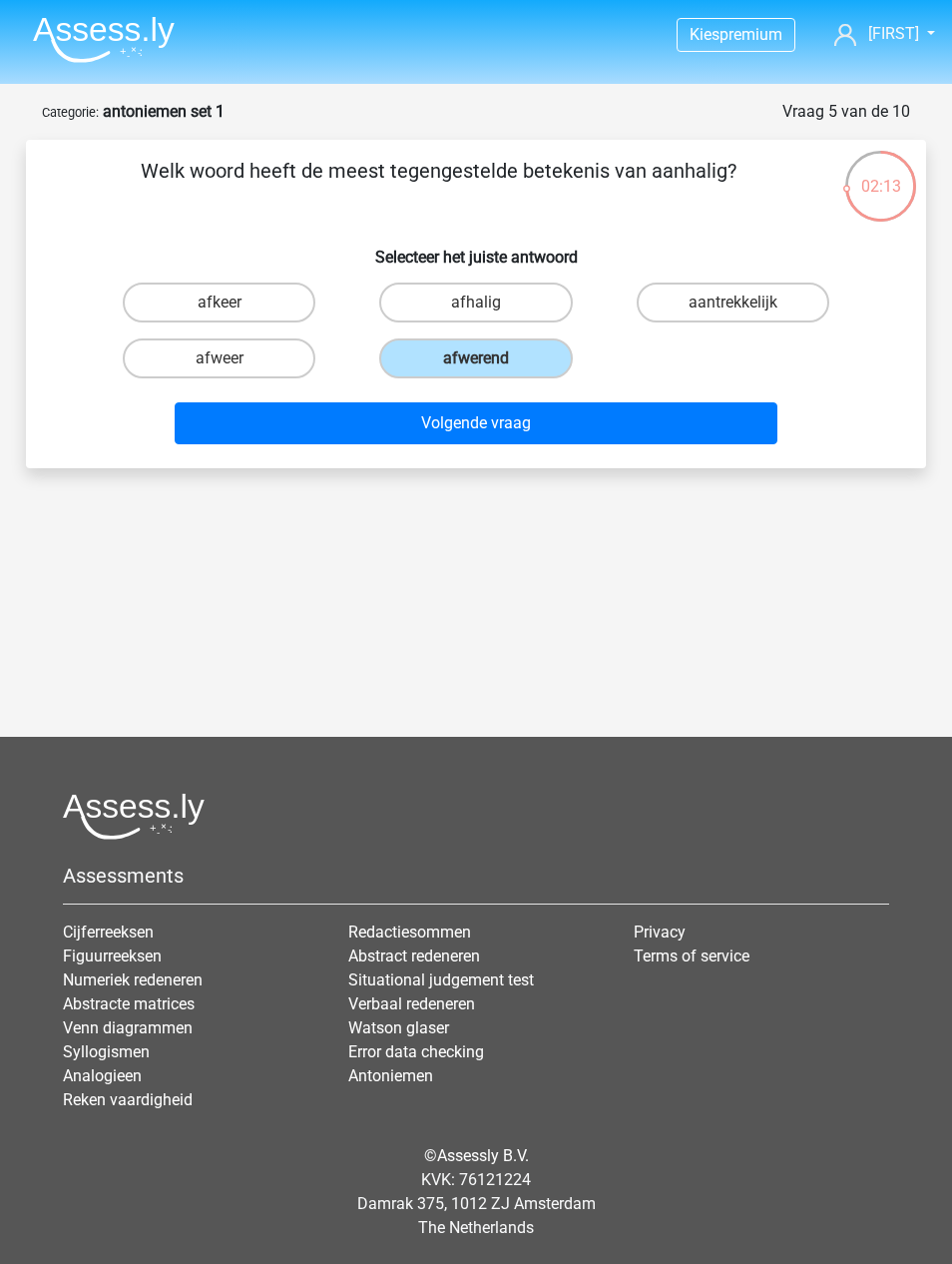 click on "Volgende vraag" at bounding box center [476, 423] 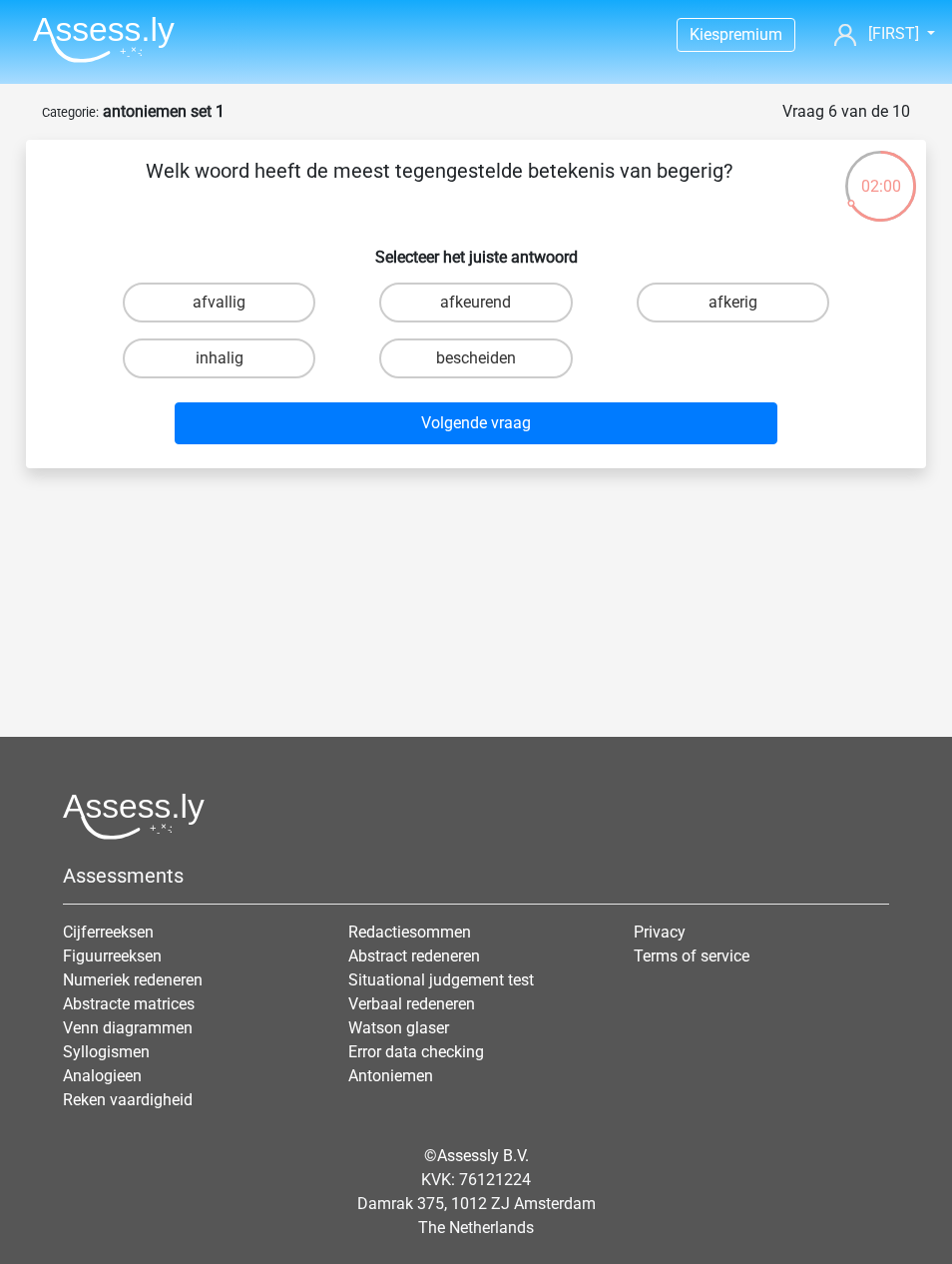 click on "afkerig" at bounding box center (738, 309) 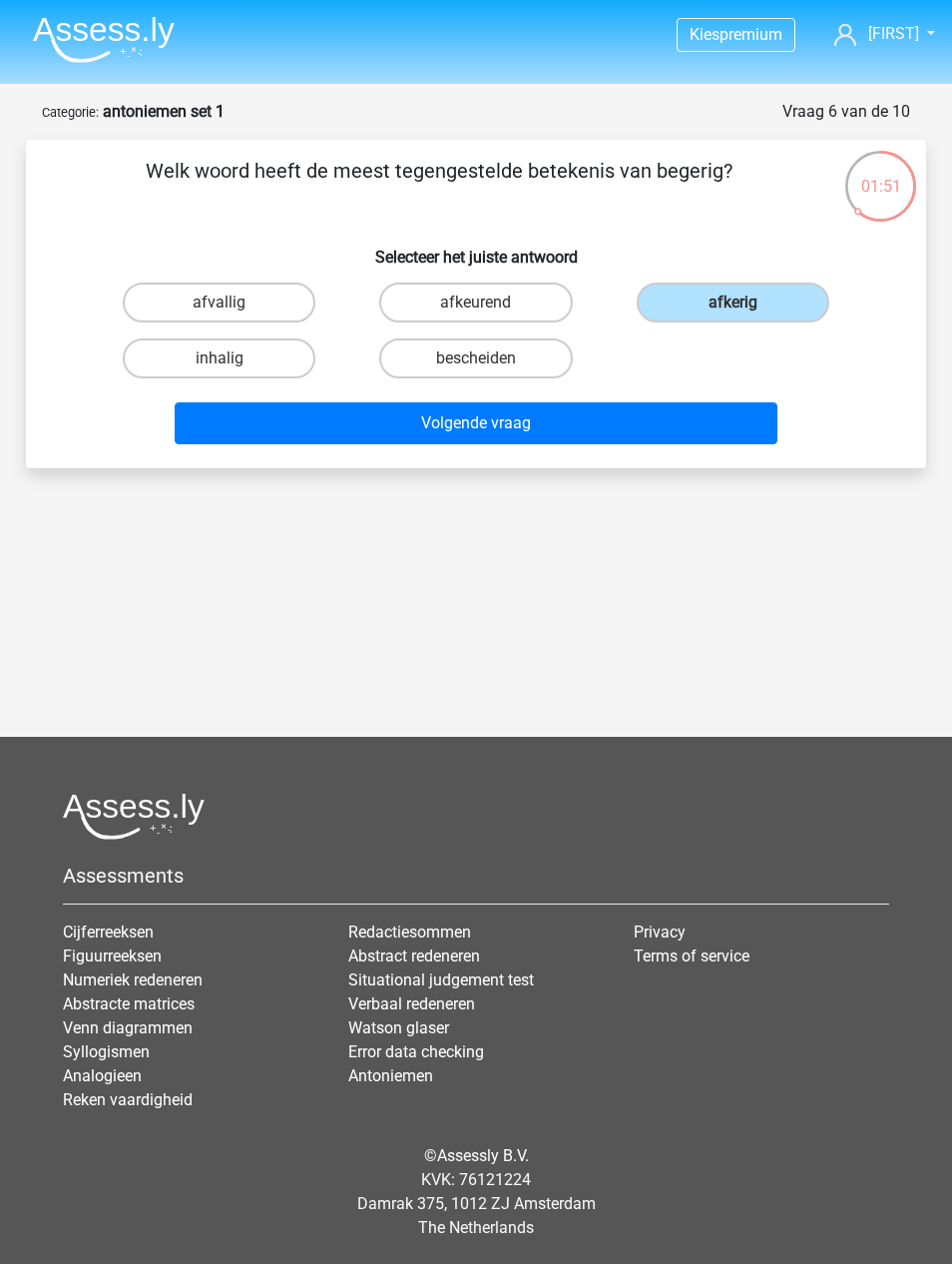click on "afkeurend" at bounding box center [475, 303] 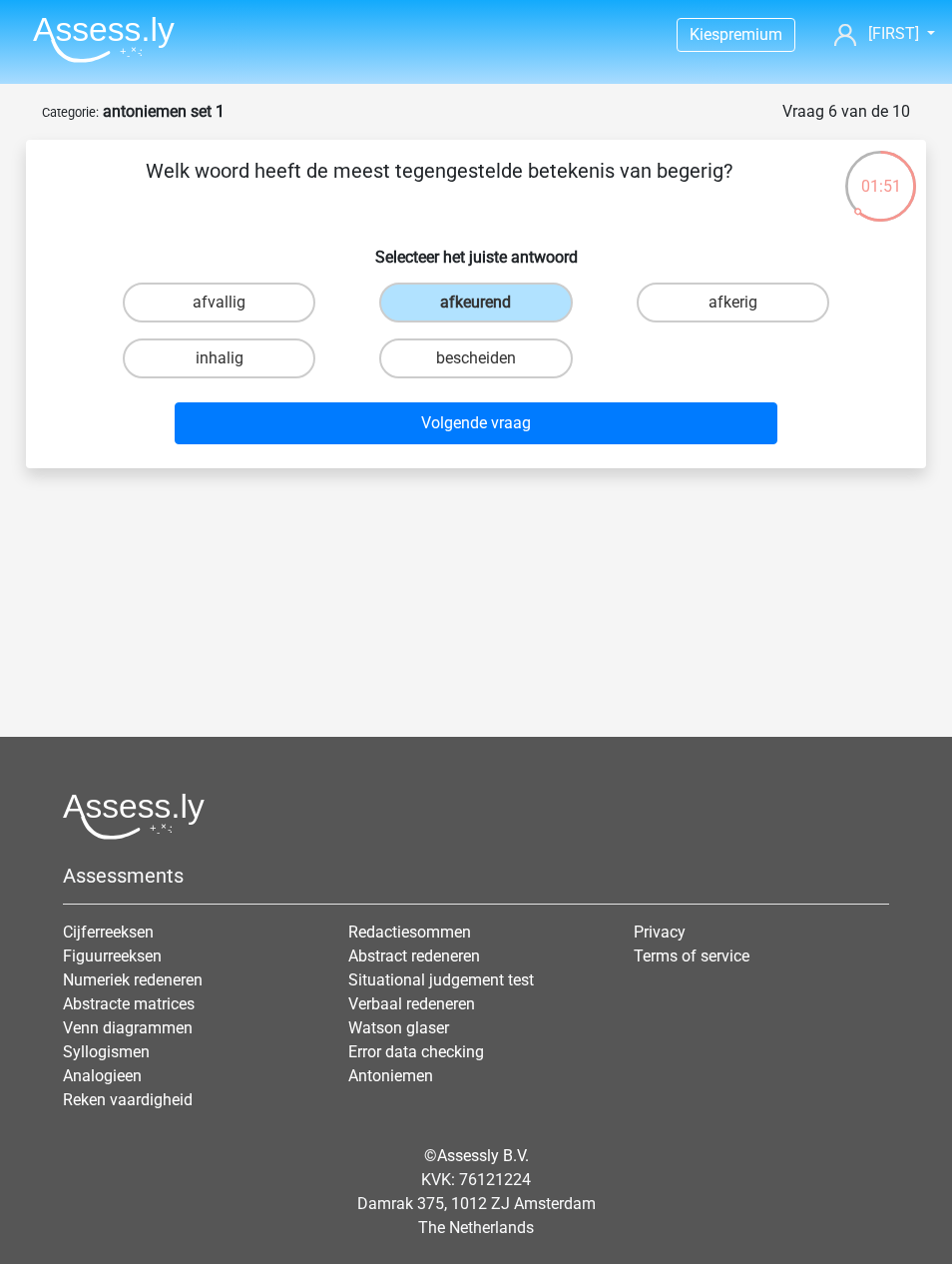 click on "Volgende vraag" at bounding box center (476, 423) 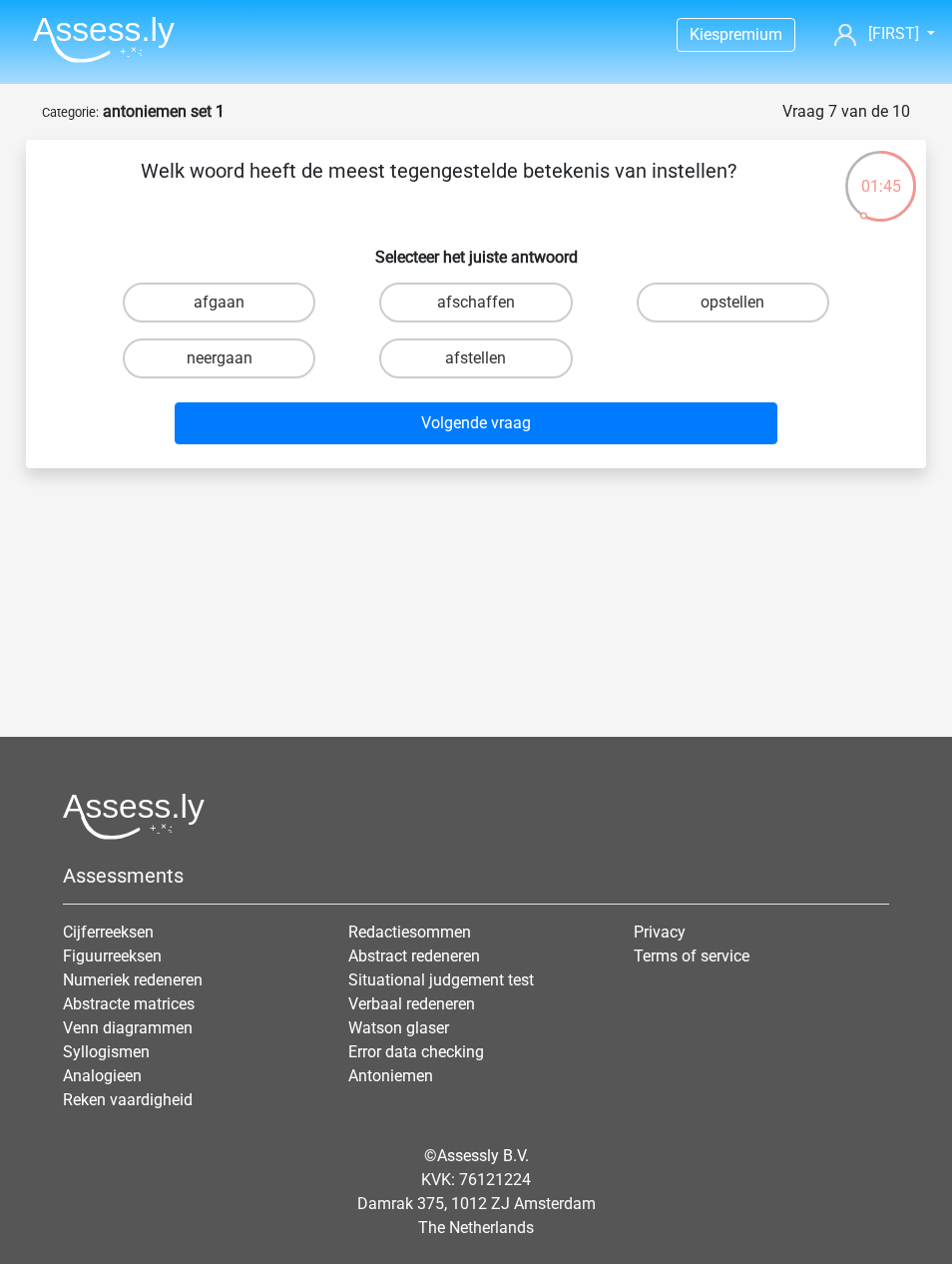 click on "afschaffen" at bounding box center [475, 303] 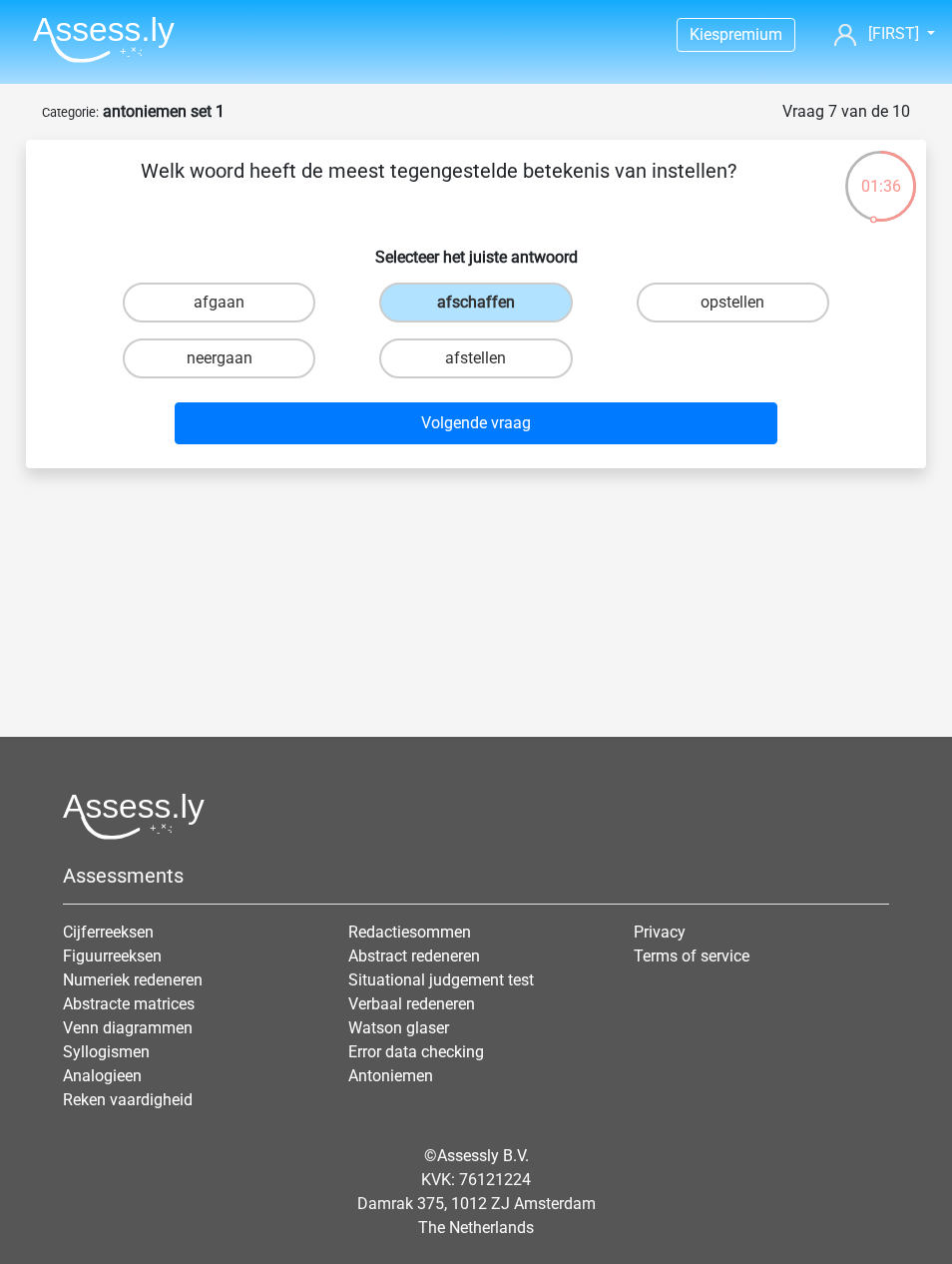 click on "afstellen" at bounding box center [475, 358] 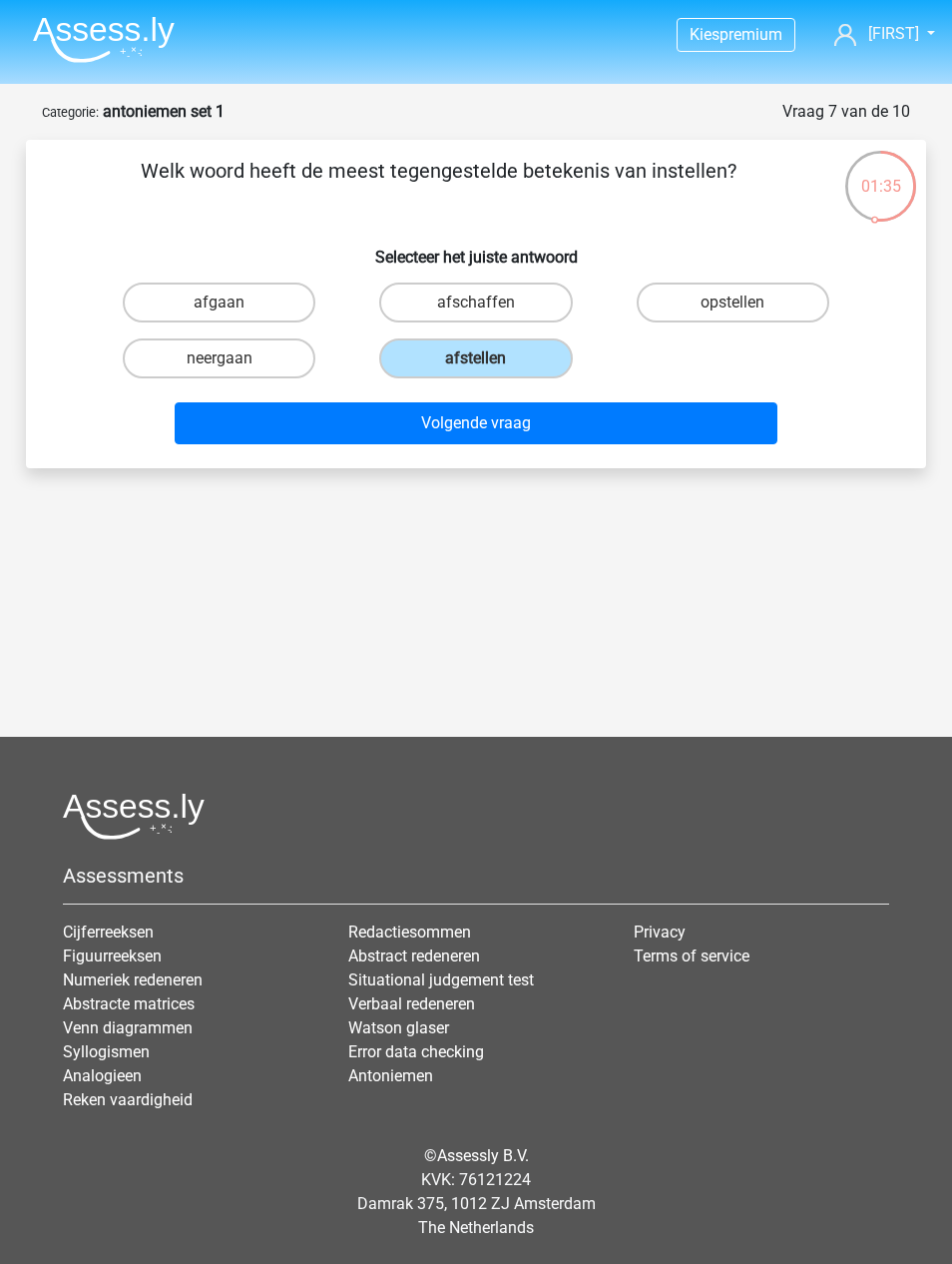 click on "Volgende vraag" at bounding box center [476, 423] 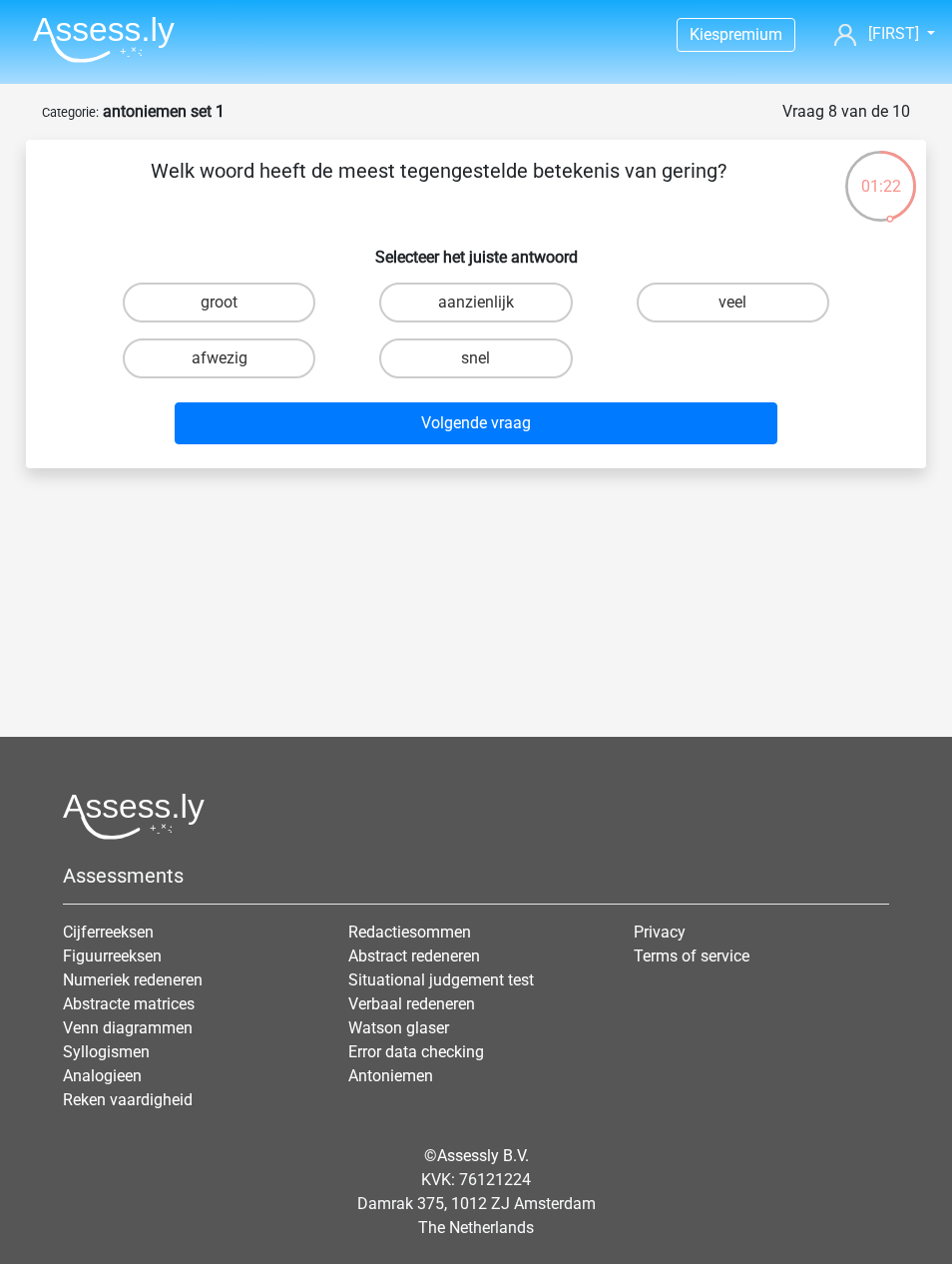 click on "veel" at bounding box center (732, 303) 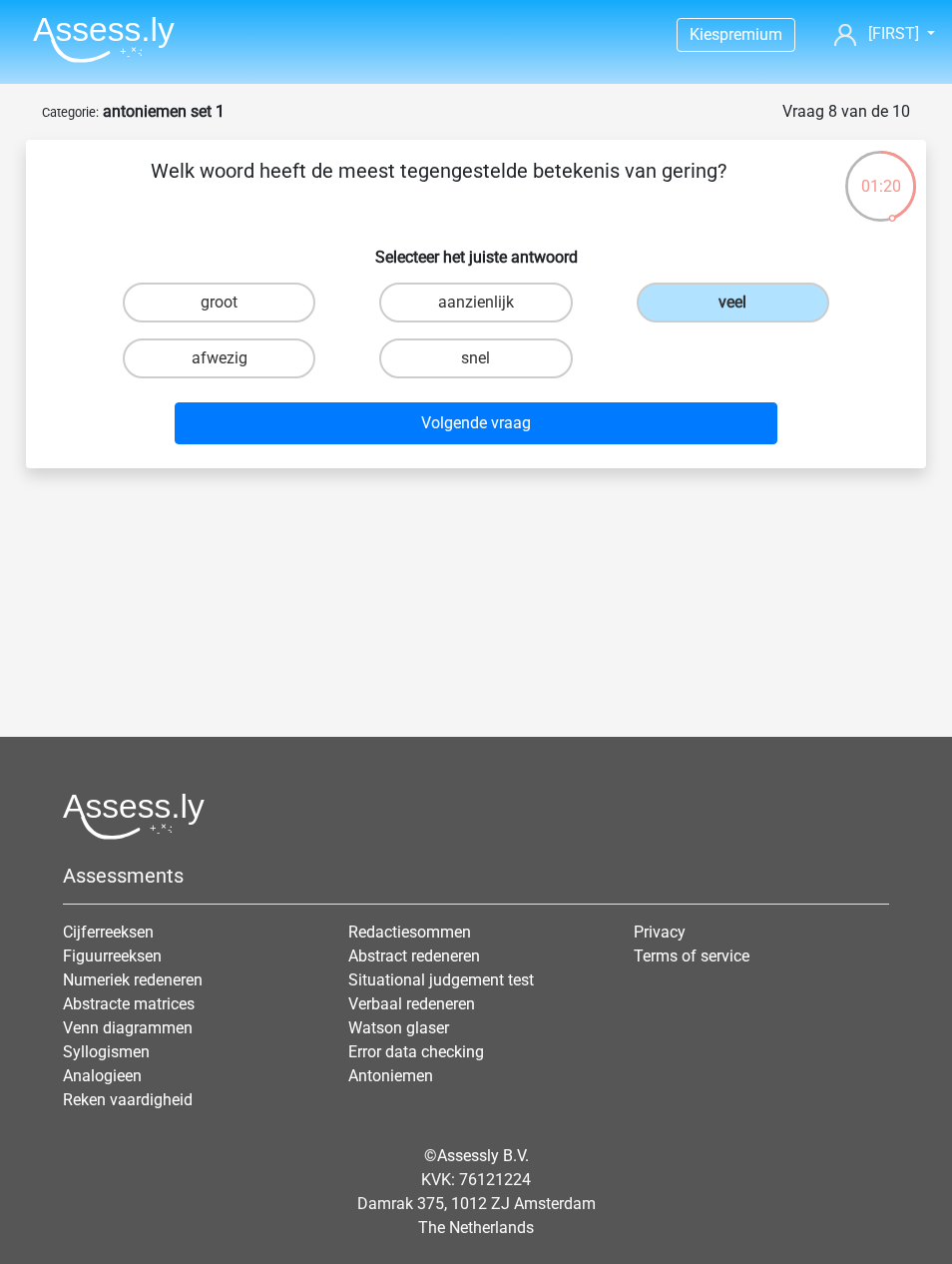 click on "Volgende vraag" at bounding box center (476, 423) 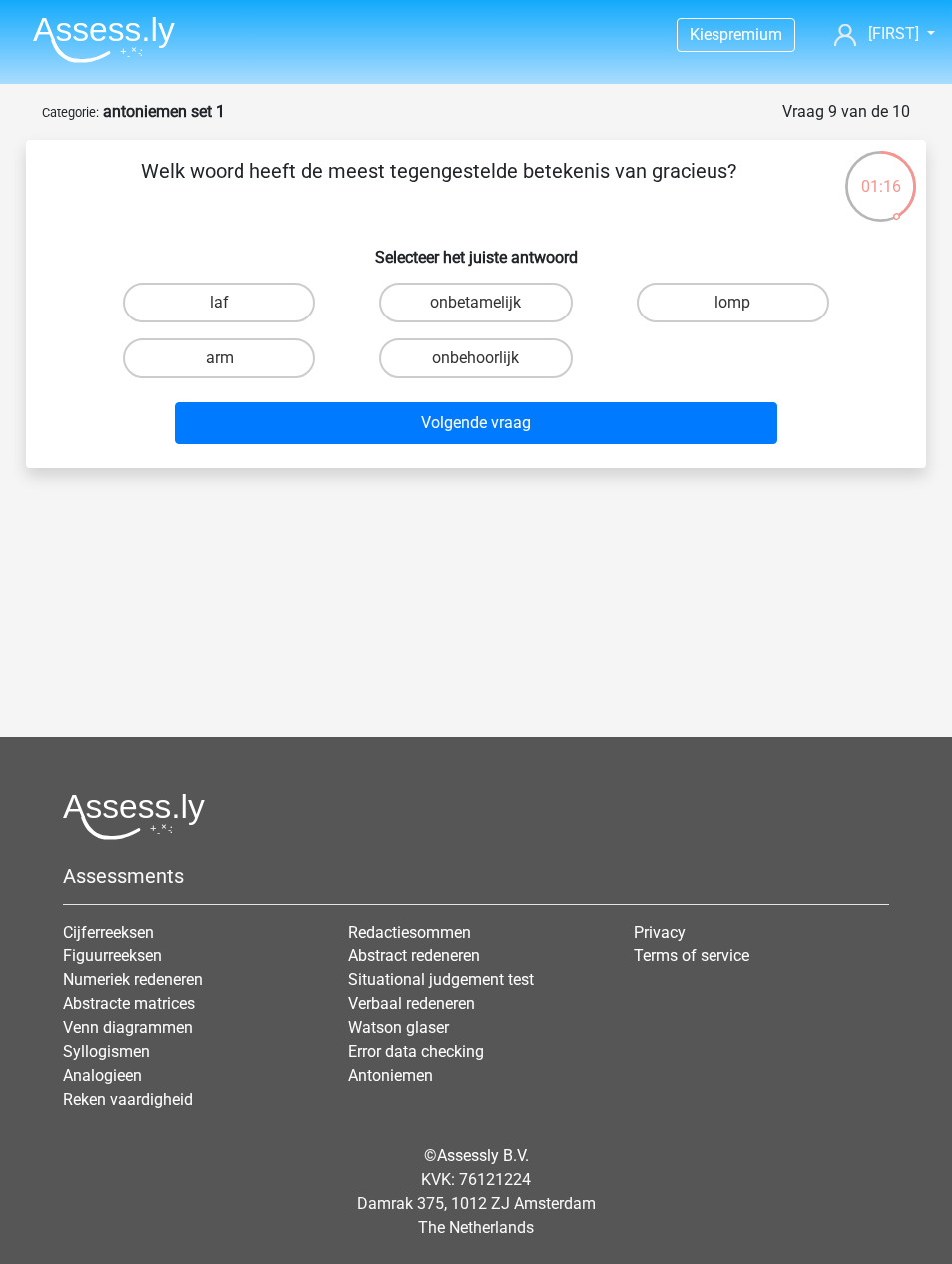 click on "lomp" at bounding box center [732, 303] 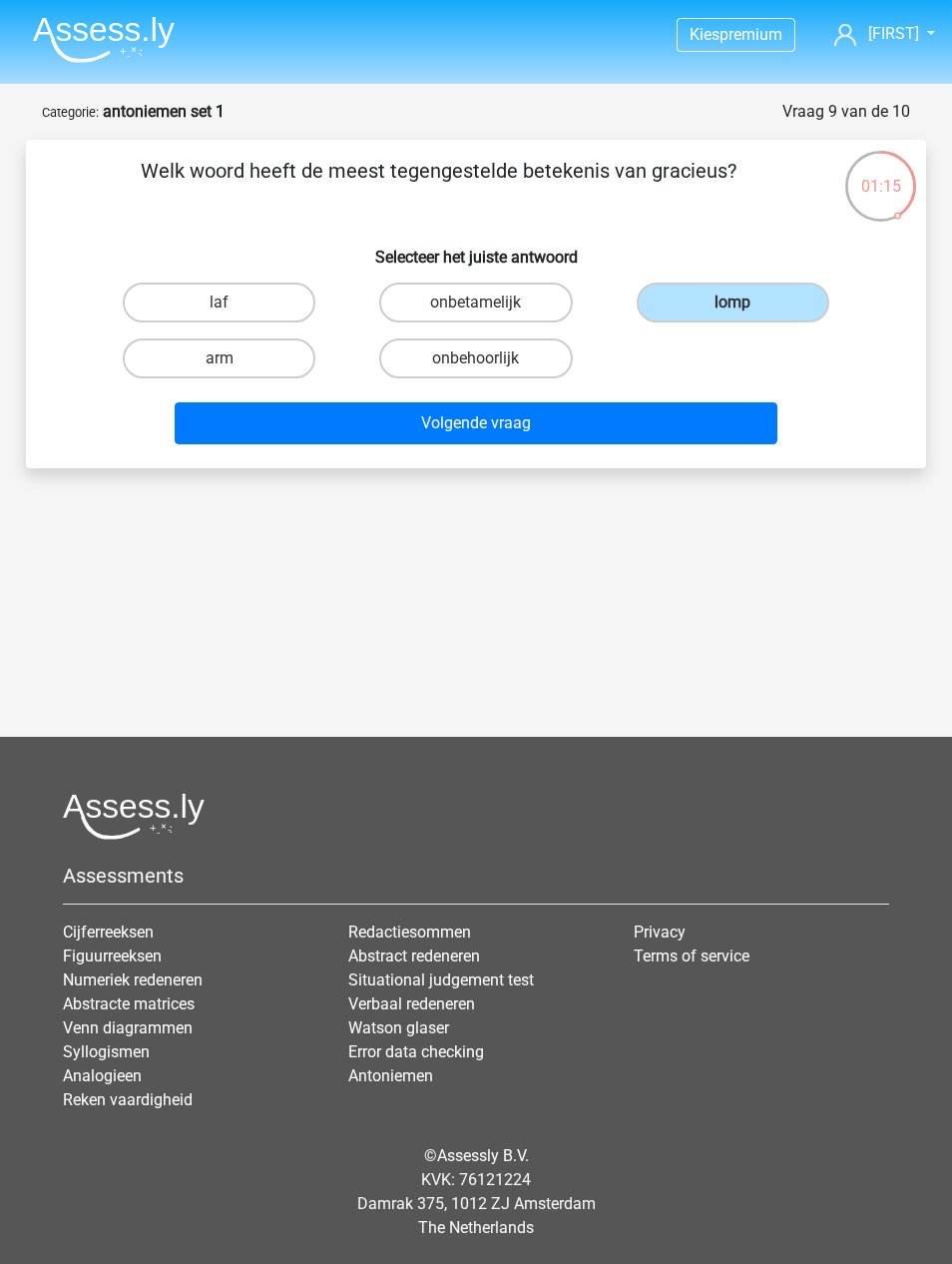 click on "Volgende vraag" at bounding box center (476, 423) 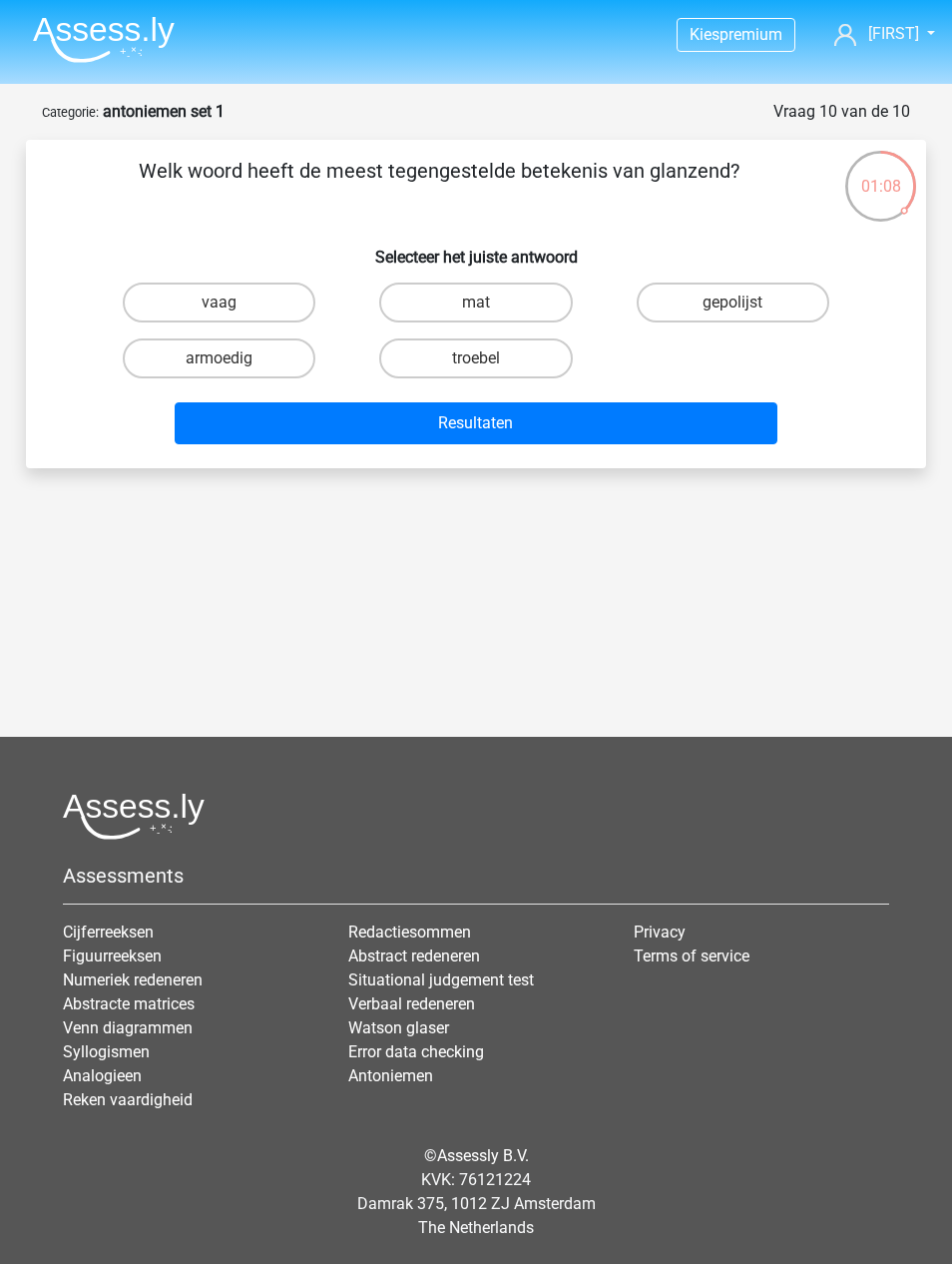 click on "mat" at bounding box center [475, 303] 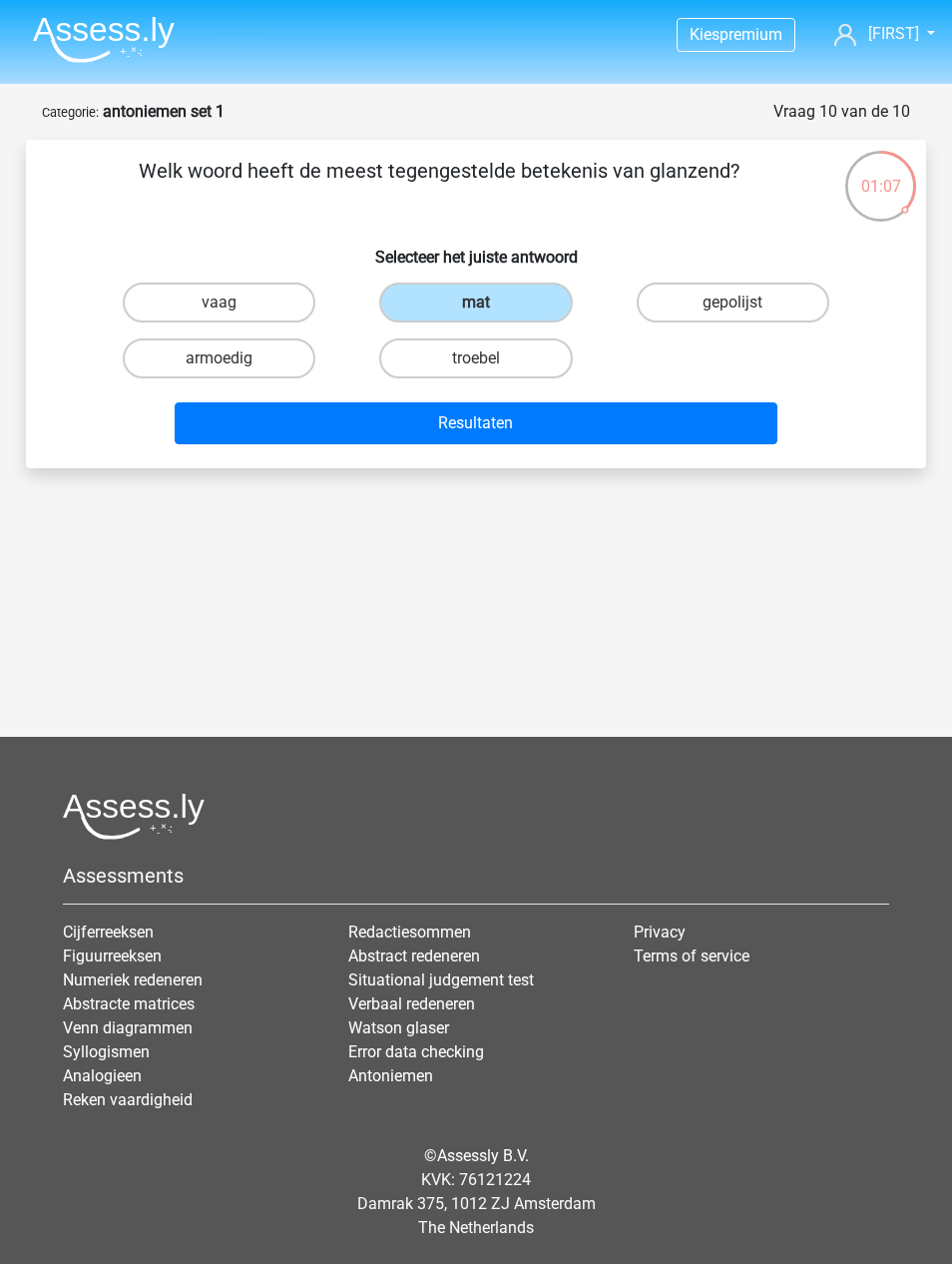 click on "Resultaten" at bounding box center [476, 423] 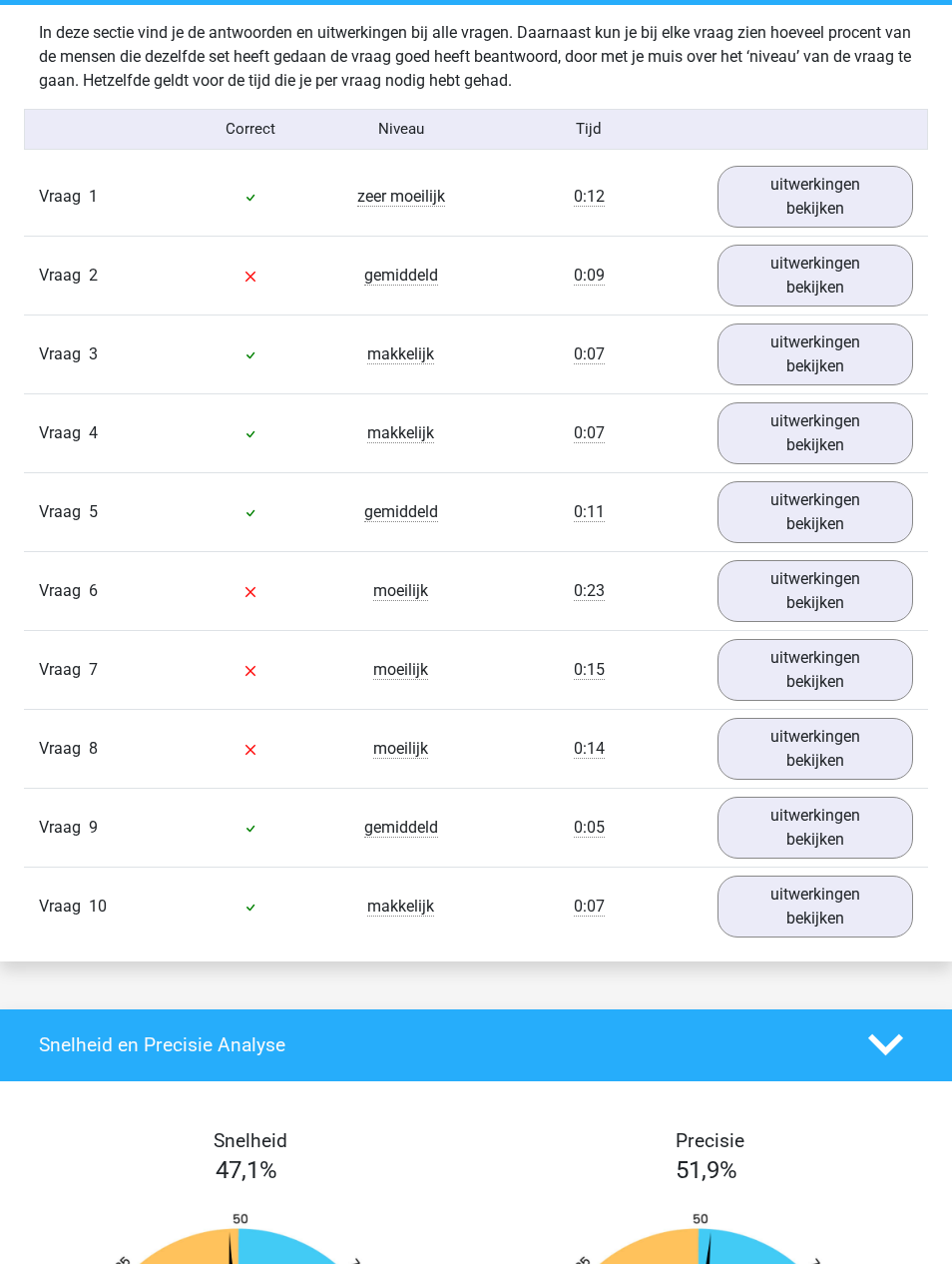 scroll, scrollTop: 1580, scrollLeft: 0, axis: vertical 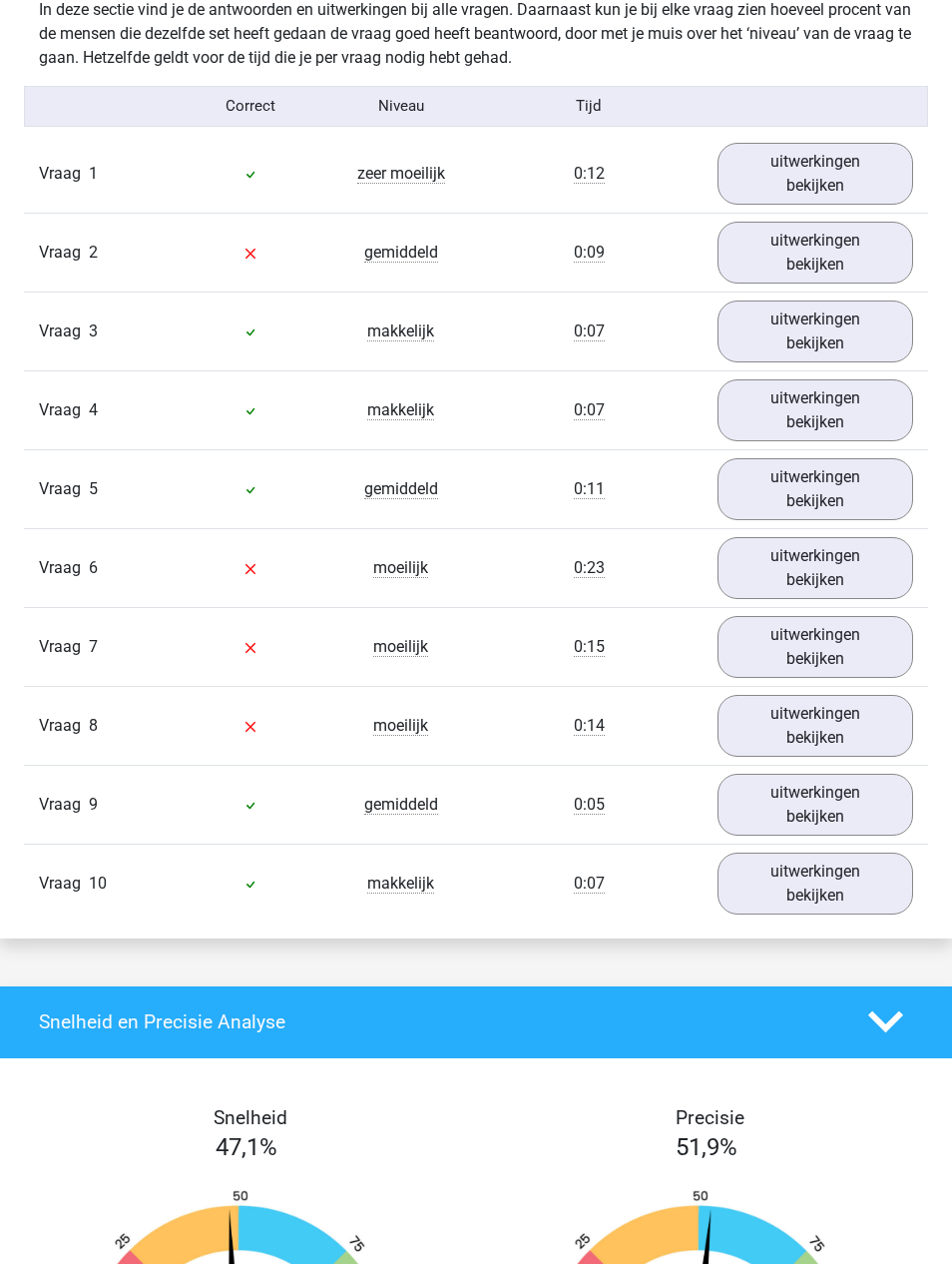 click on "uitwerkingen bekijken" at bounding box center [815, 253] 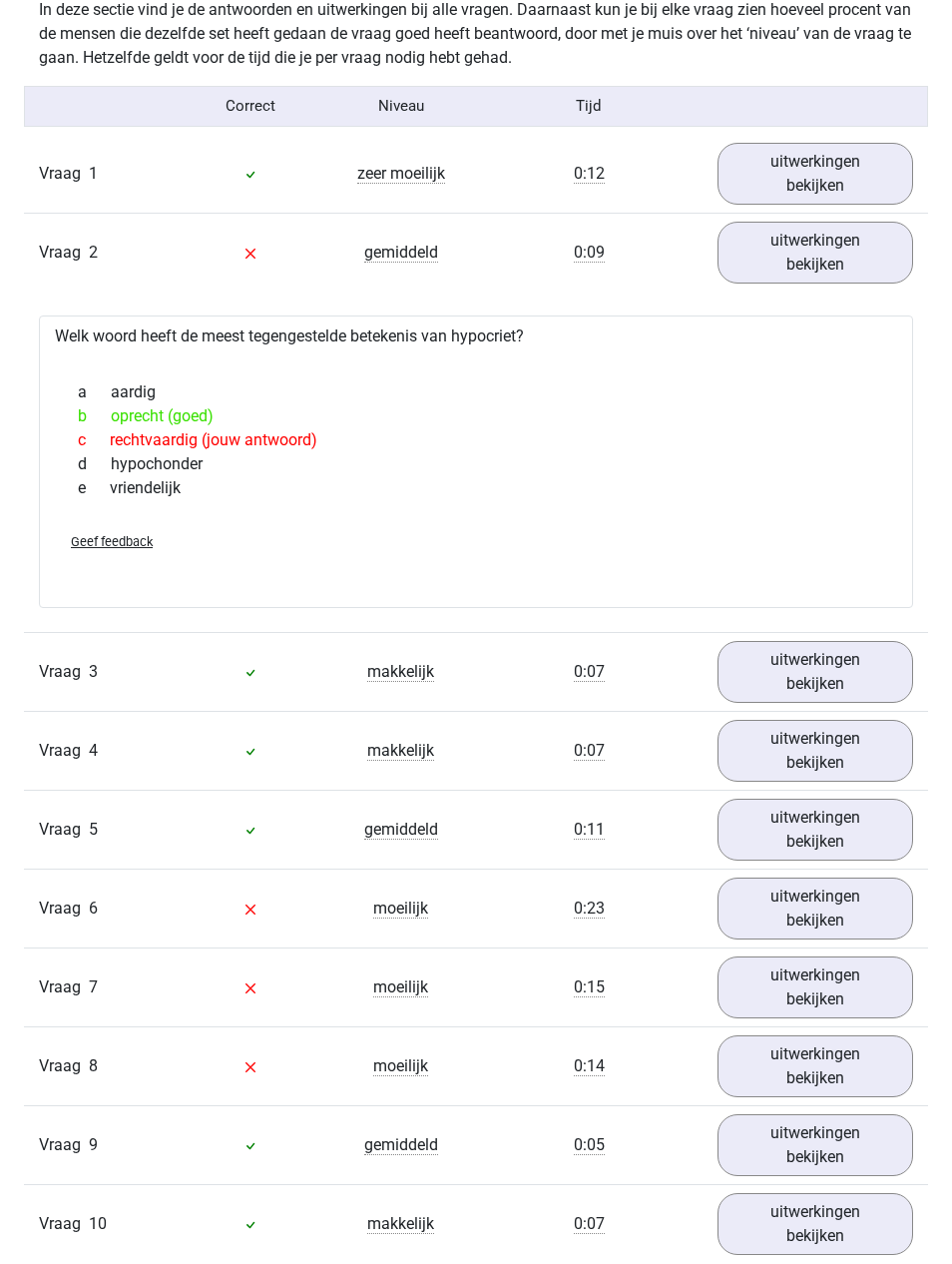 click on "uitwerkingen bekijken" at bounding box center (815, 253) 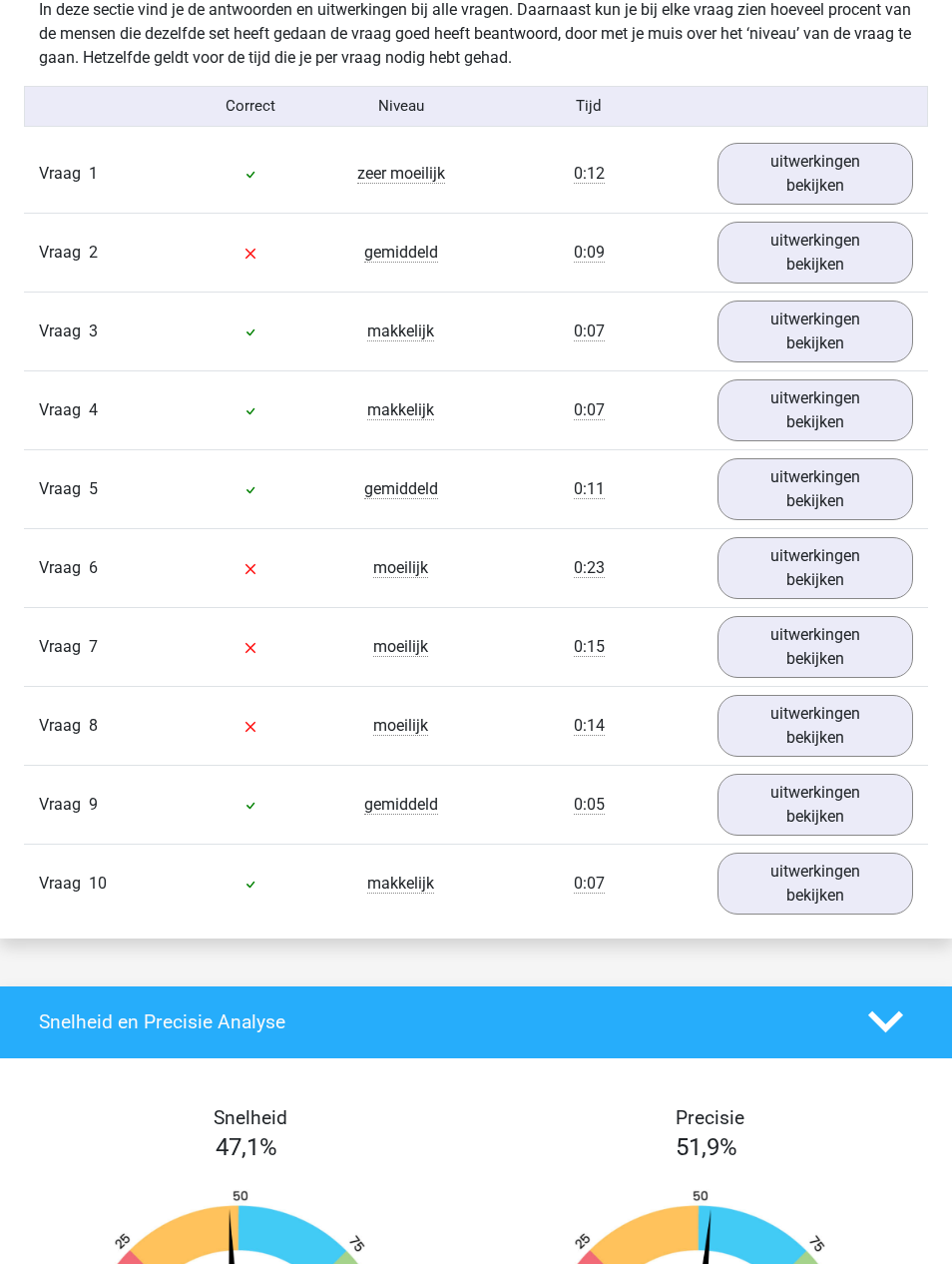 click on "uitwerkingen bekijken" at bounding box center [815, 568] 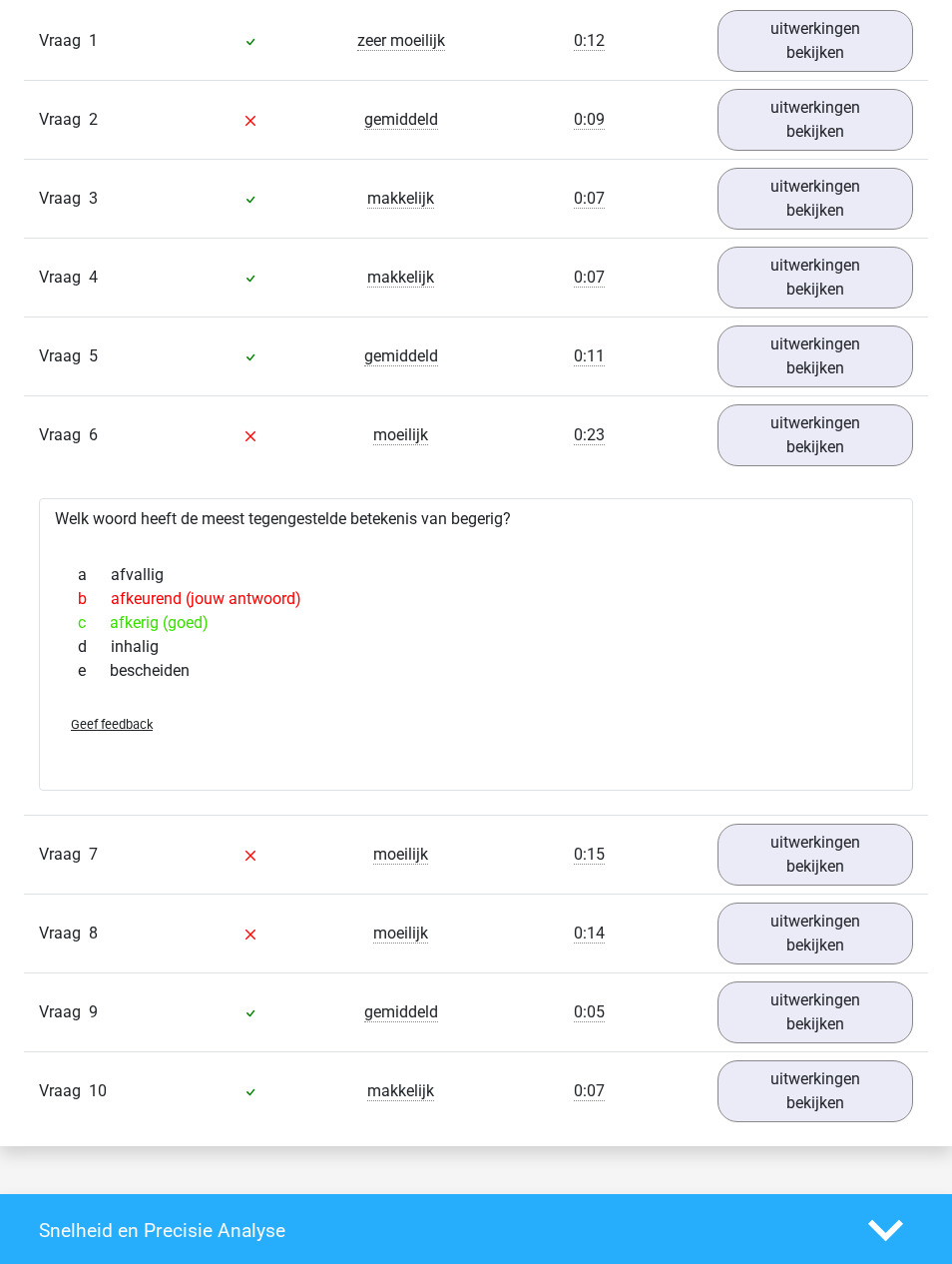 scroll, scrollTop: 1713, scrollLeft: 0, axis: vertical 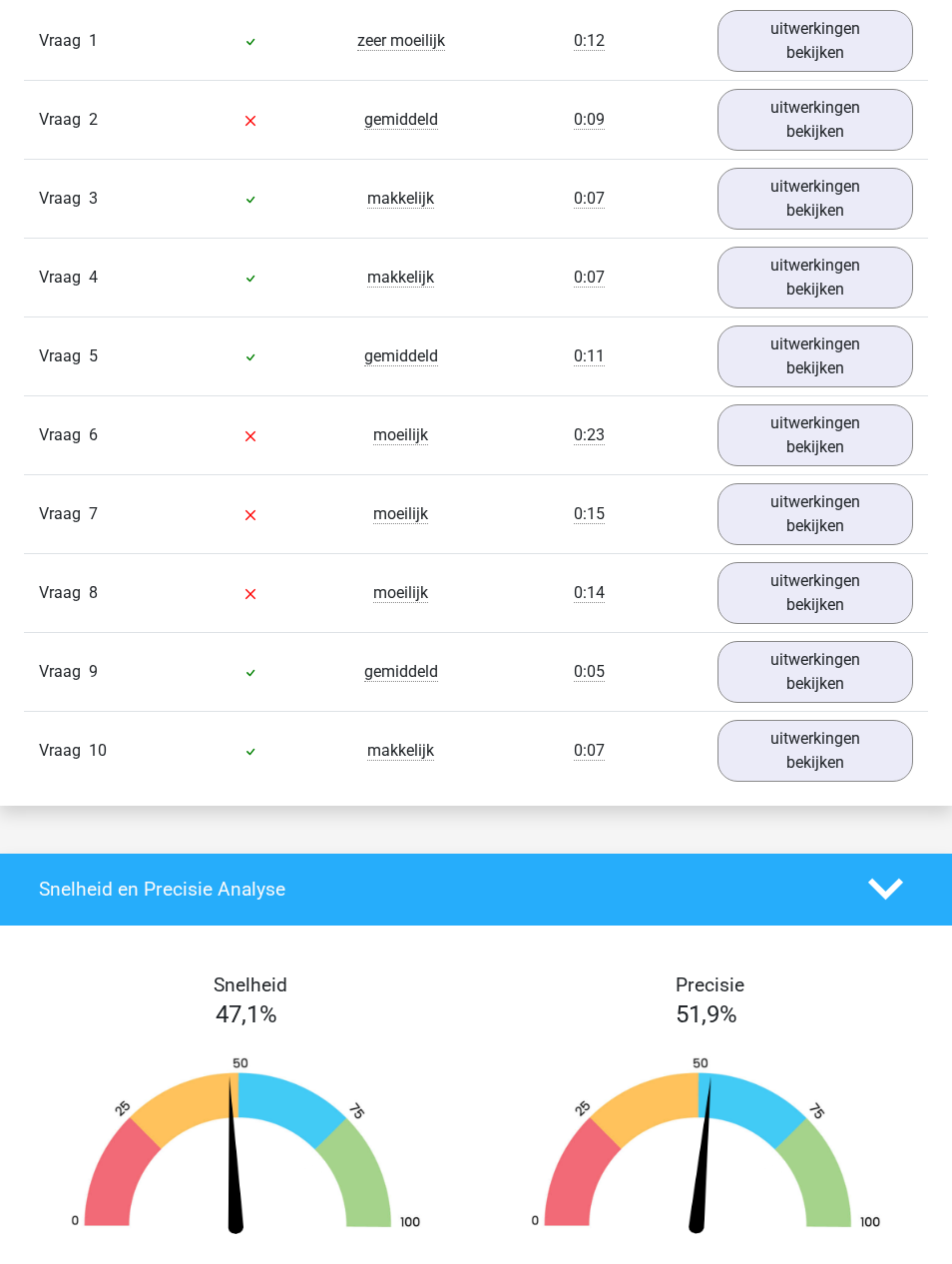 click on "uitwerkingen bekijken" at bounding box center [815, 514] 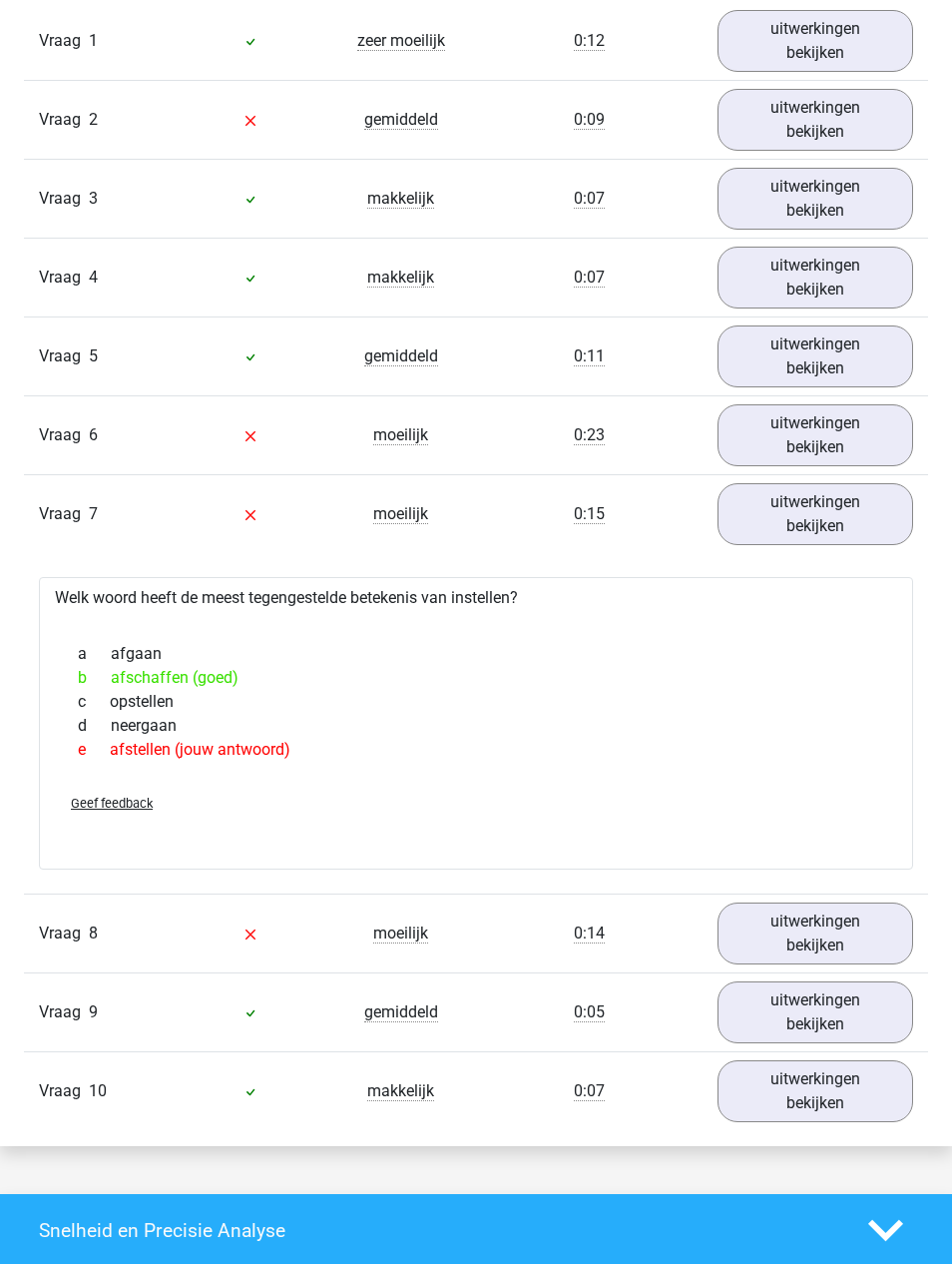 click on "uitwerkingen bekijken" at bounding box center (815, 514) 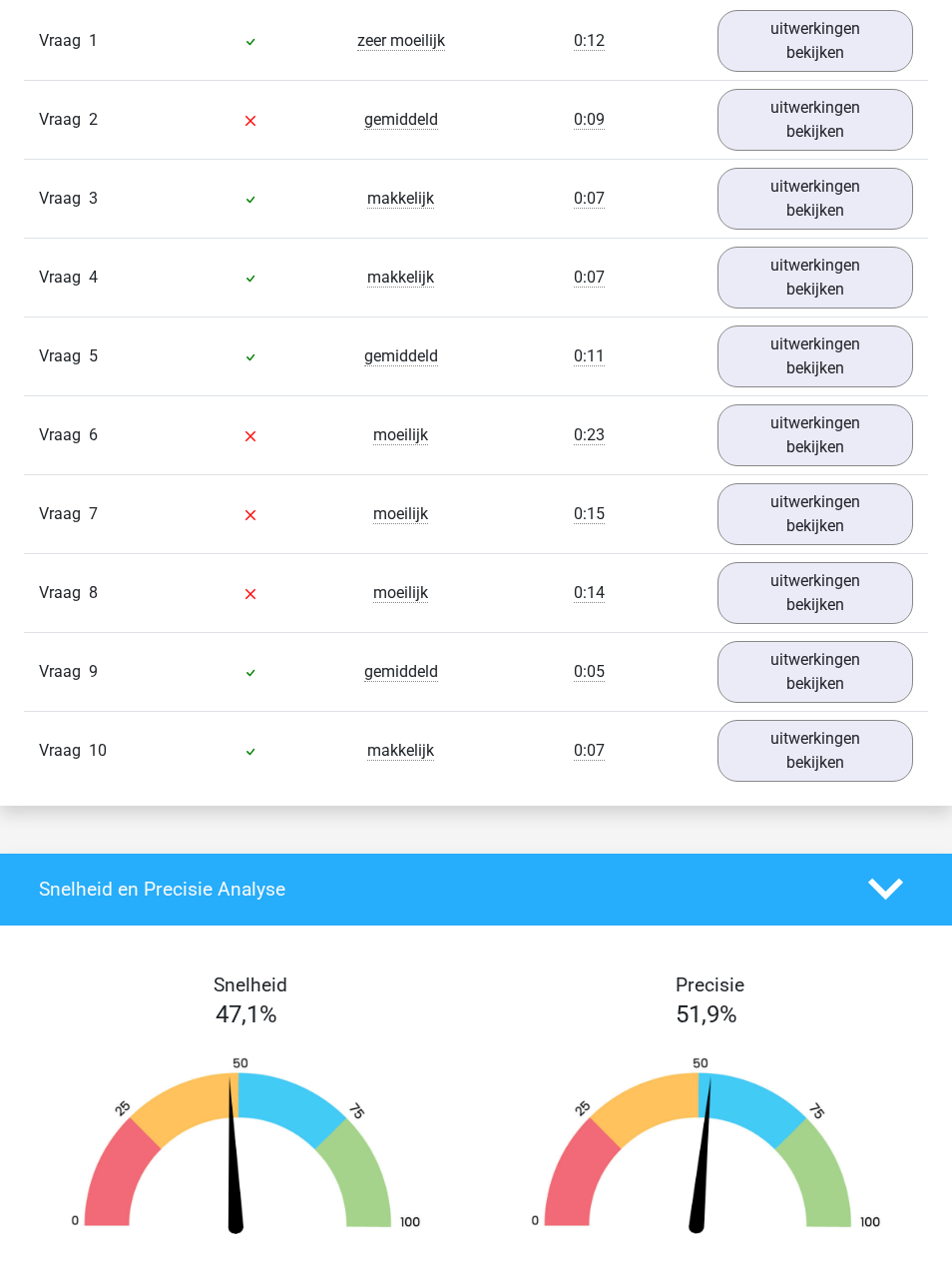 click on "uitwerkingen bekijken" at bounding box center [815, 593] 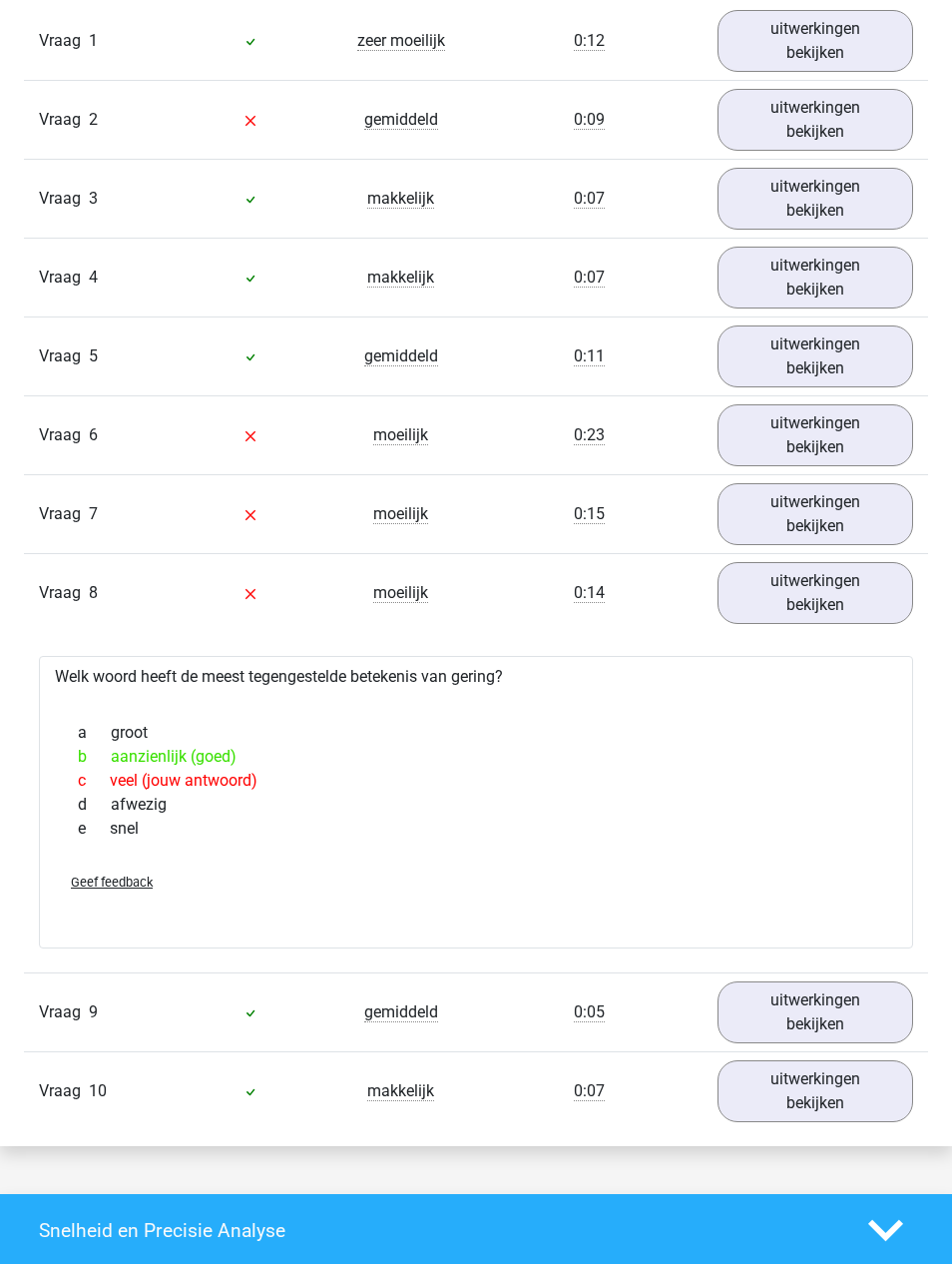 click on "uitwerkingen bekijken" at bounding box center [815, 593] 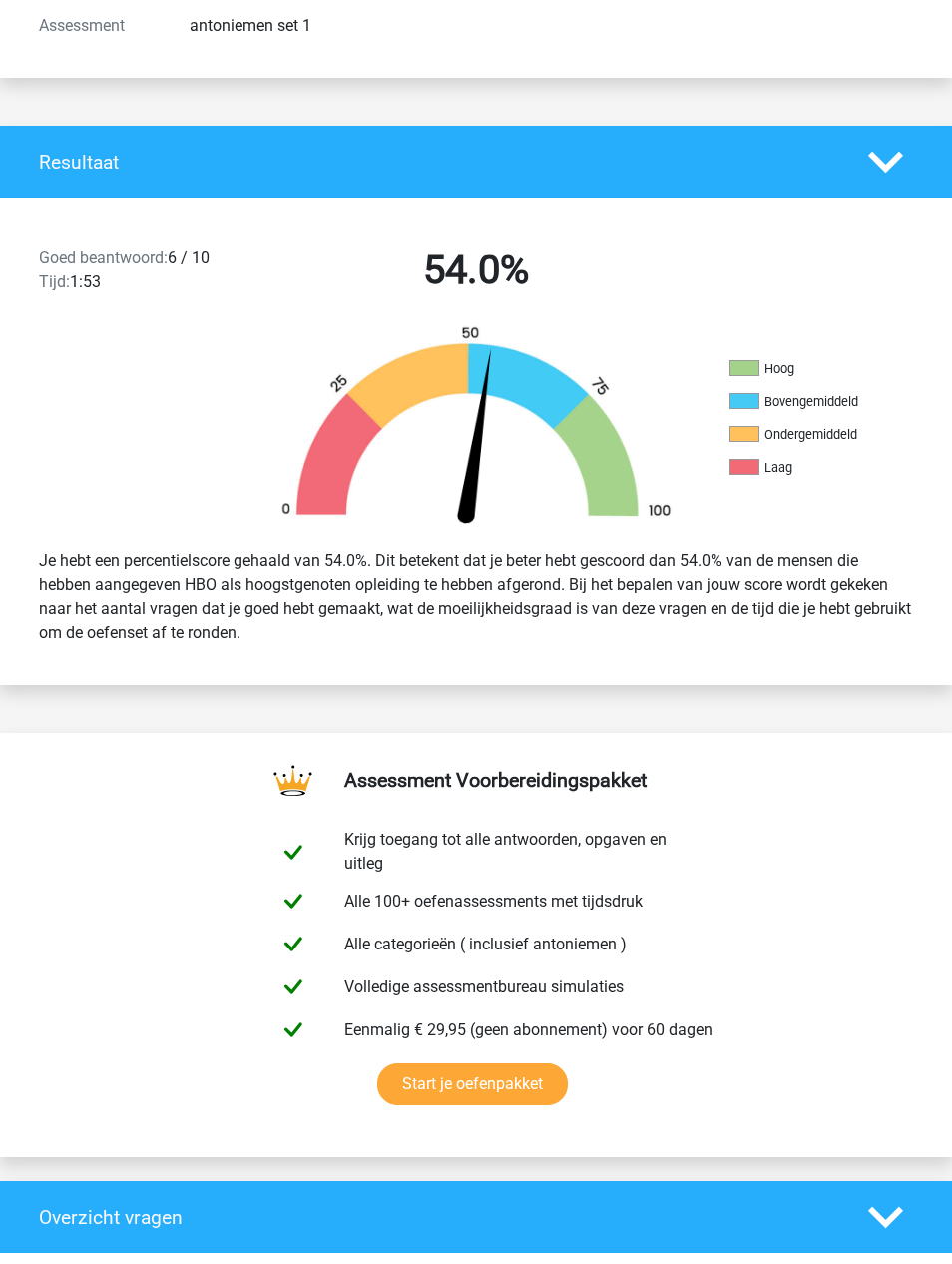 scroll, scrollTop: 0, scrollLeft: 0, axis: both 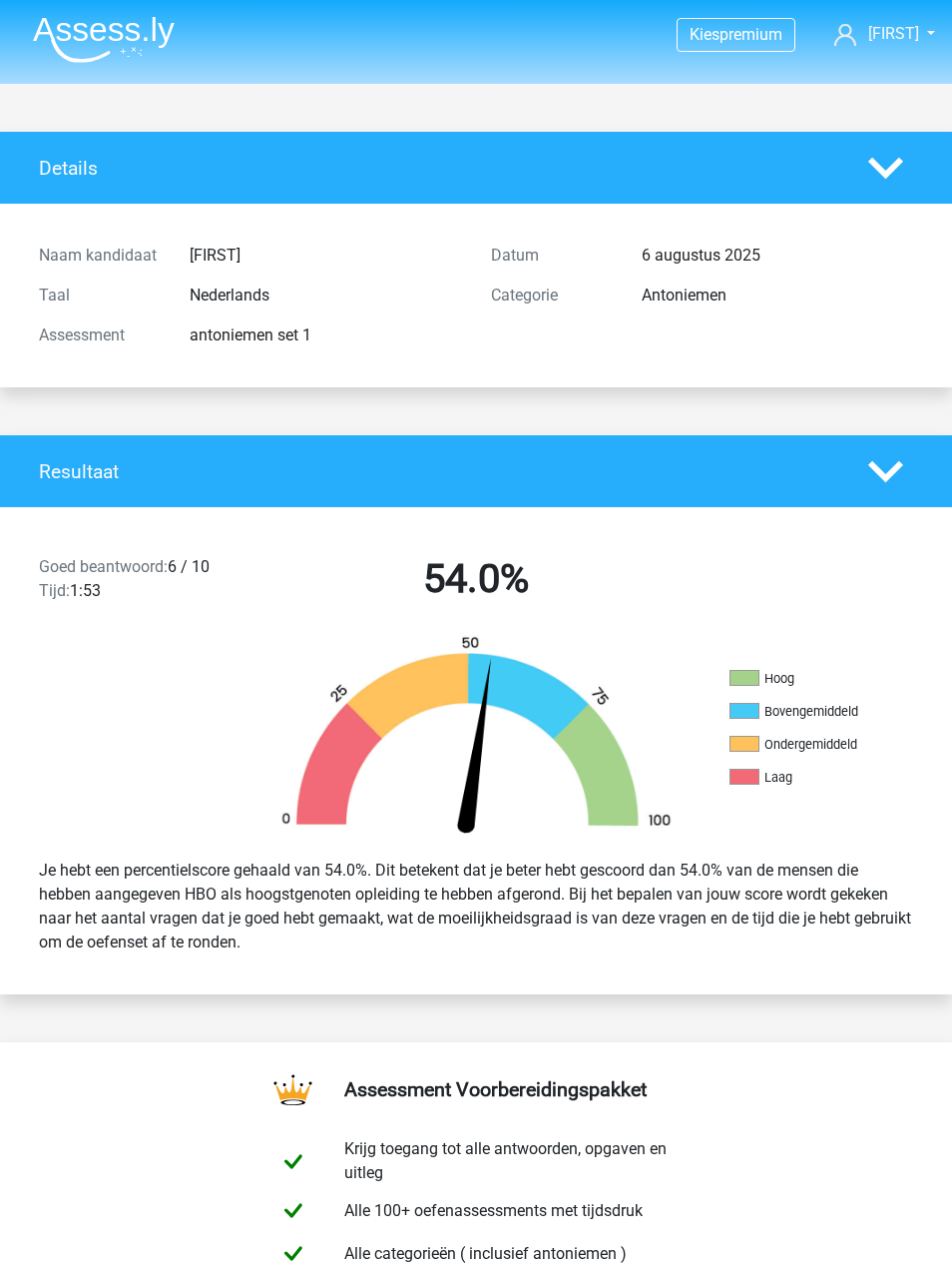 click at bounding box center [104, 39] 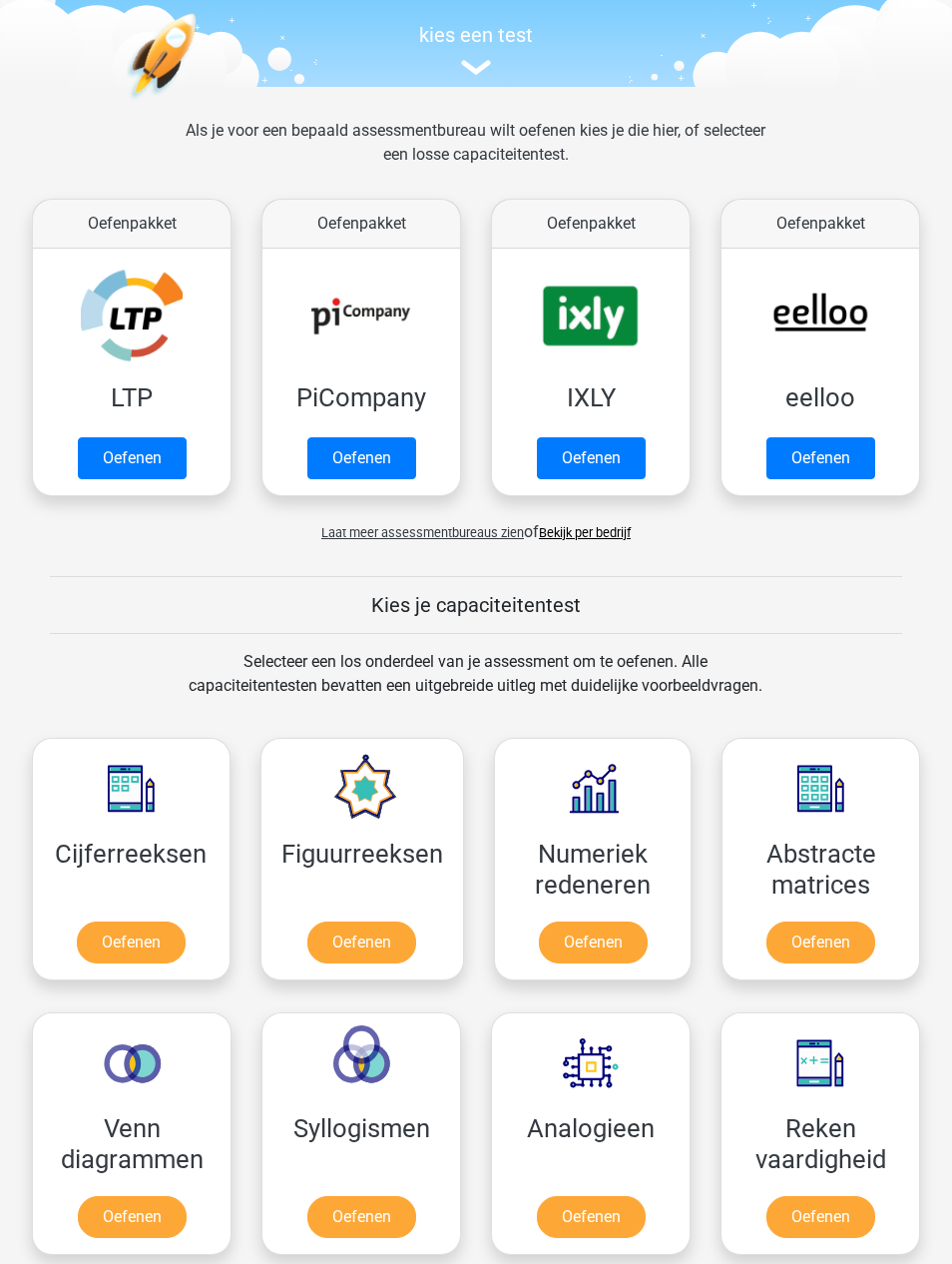 scroll, scrollTop: 0, scrollLeft: 0, axis: both 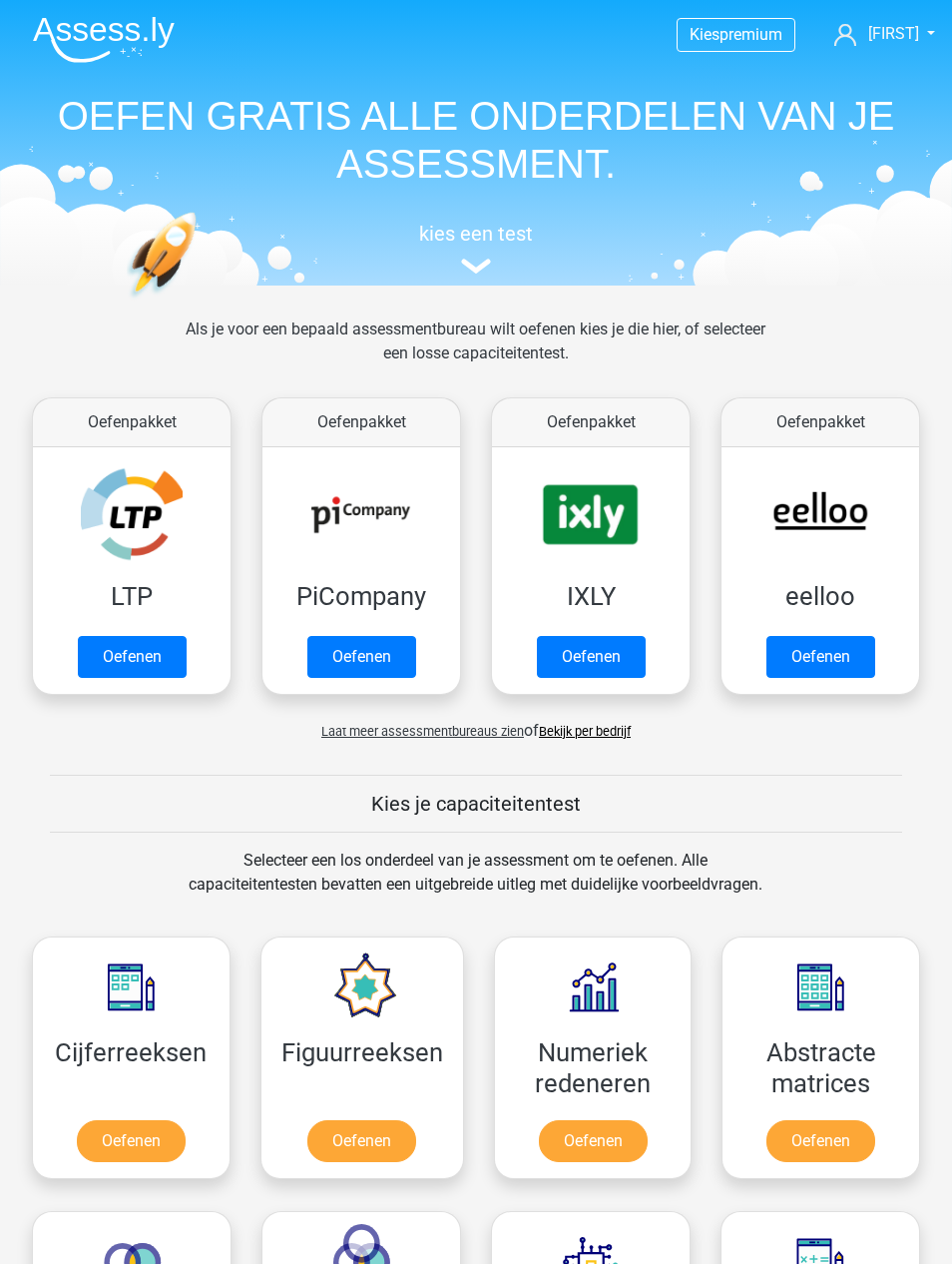 click on "[FIRST]" at bounding box center (893, 33) 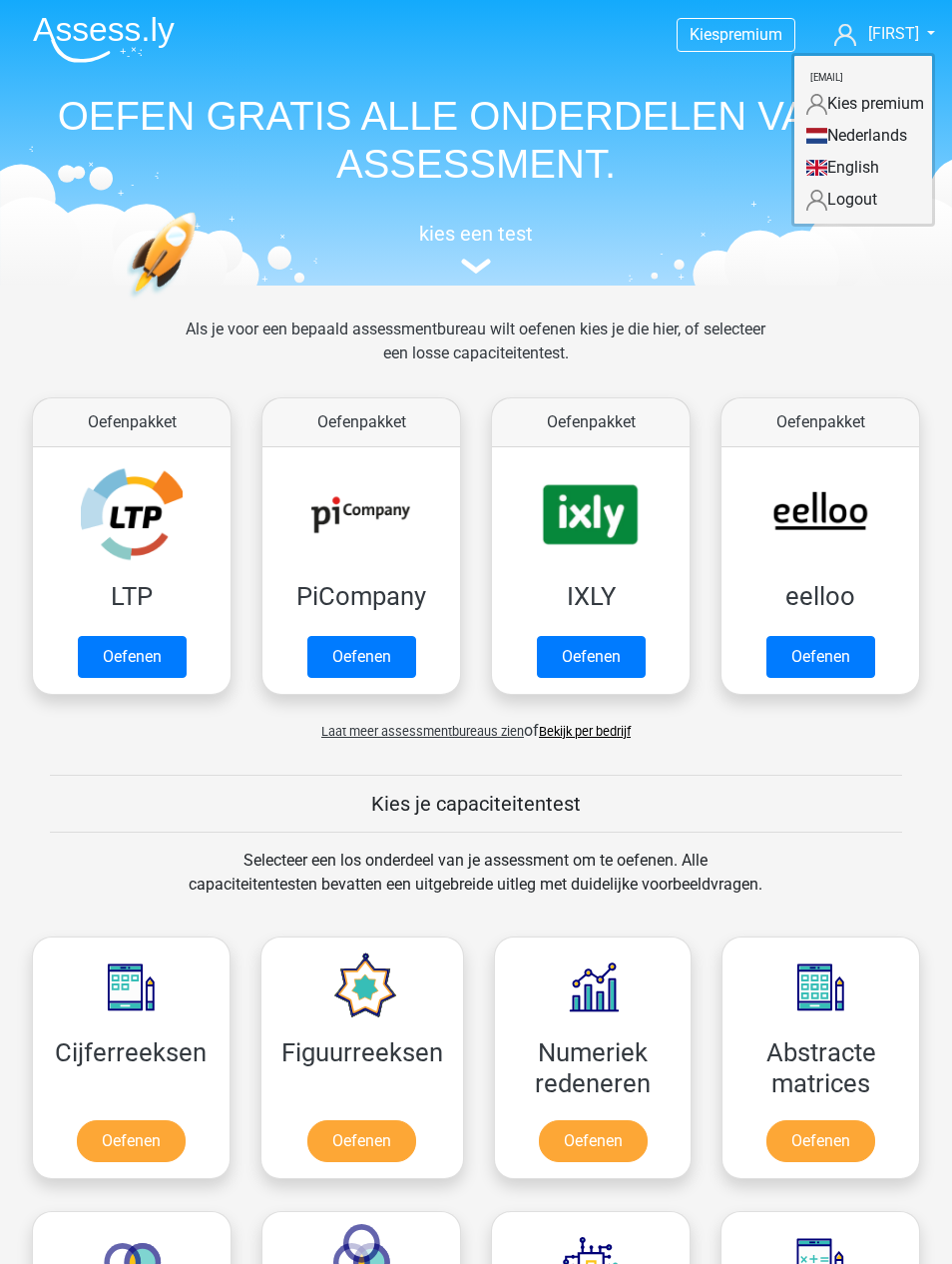 click on "[FIRST]" at bounding box center [893, 33] 